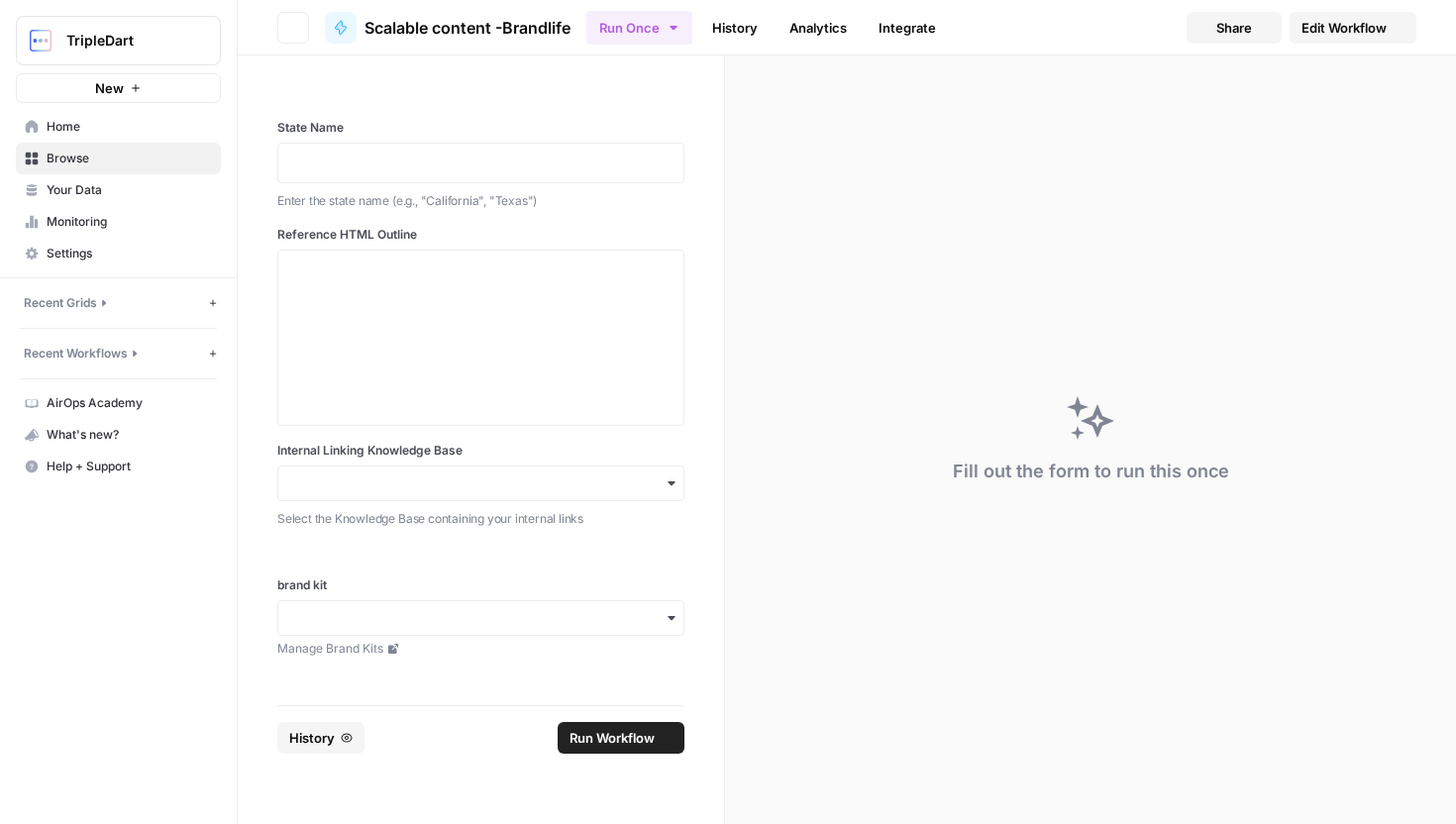 scroll, scrollTop: 0, scrollLeft: 0, axis: both 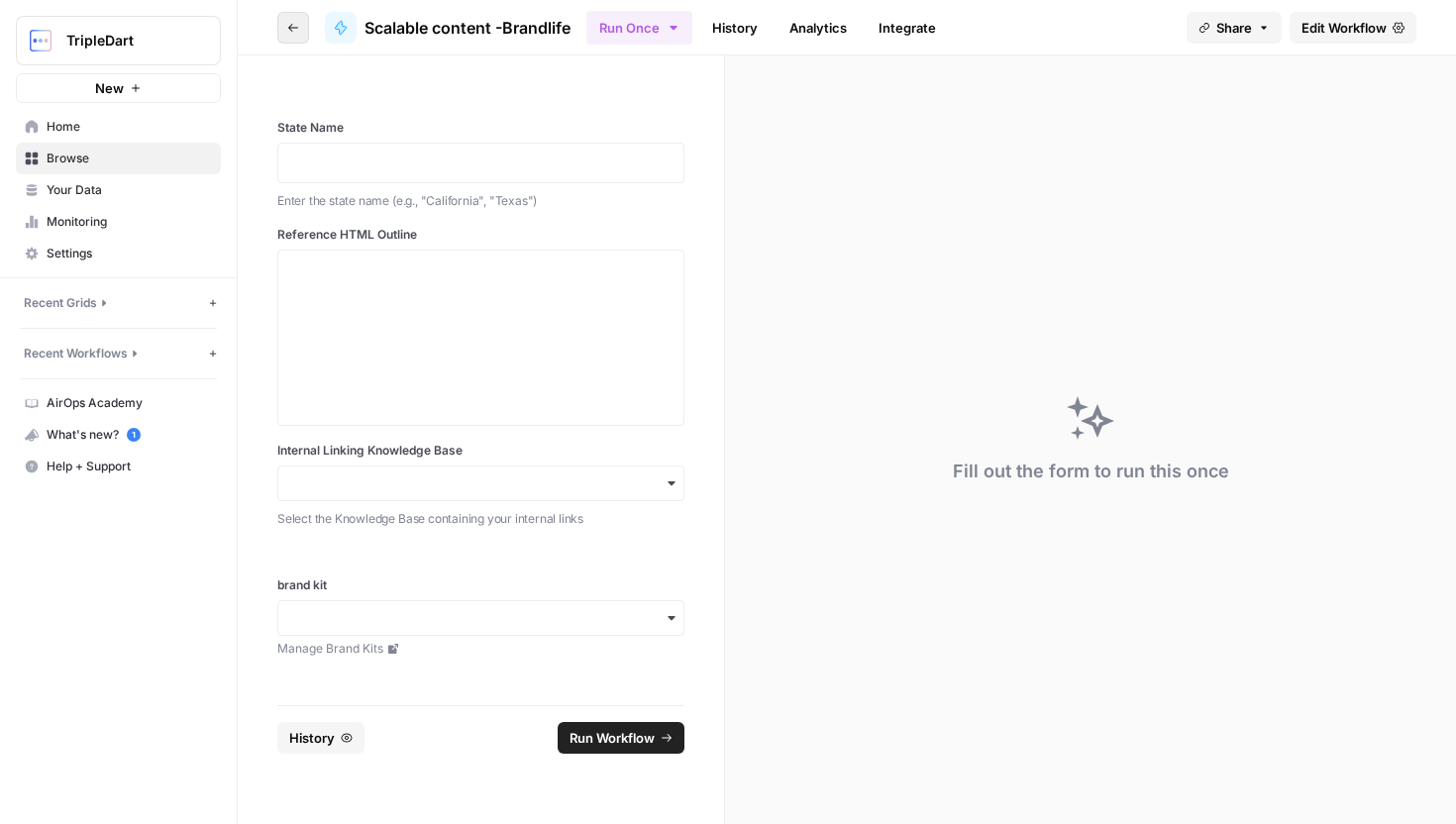 click on "Go back" at bounding box center (293, 28) 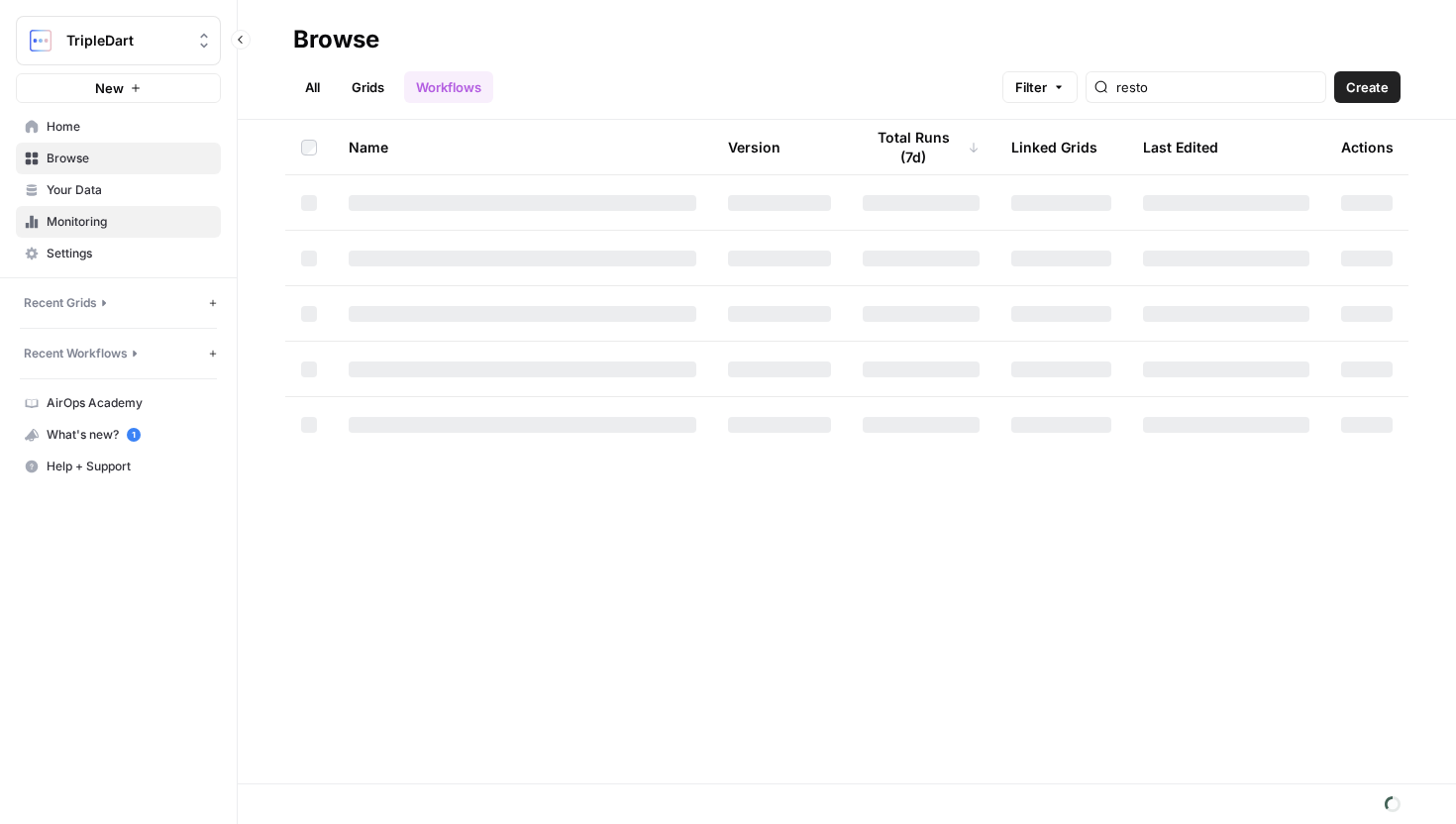 click on "Monitoring" at bounding box center (129, 222) 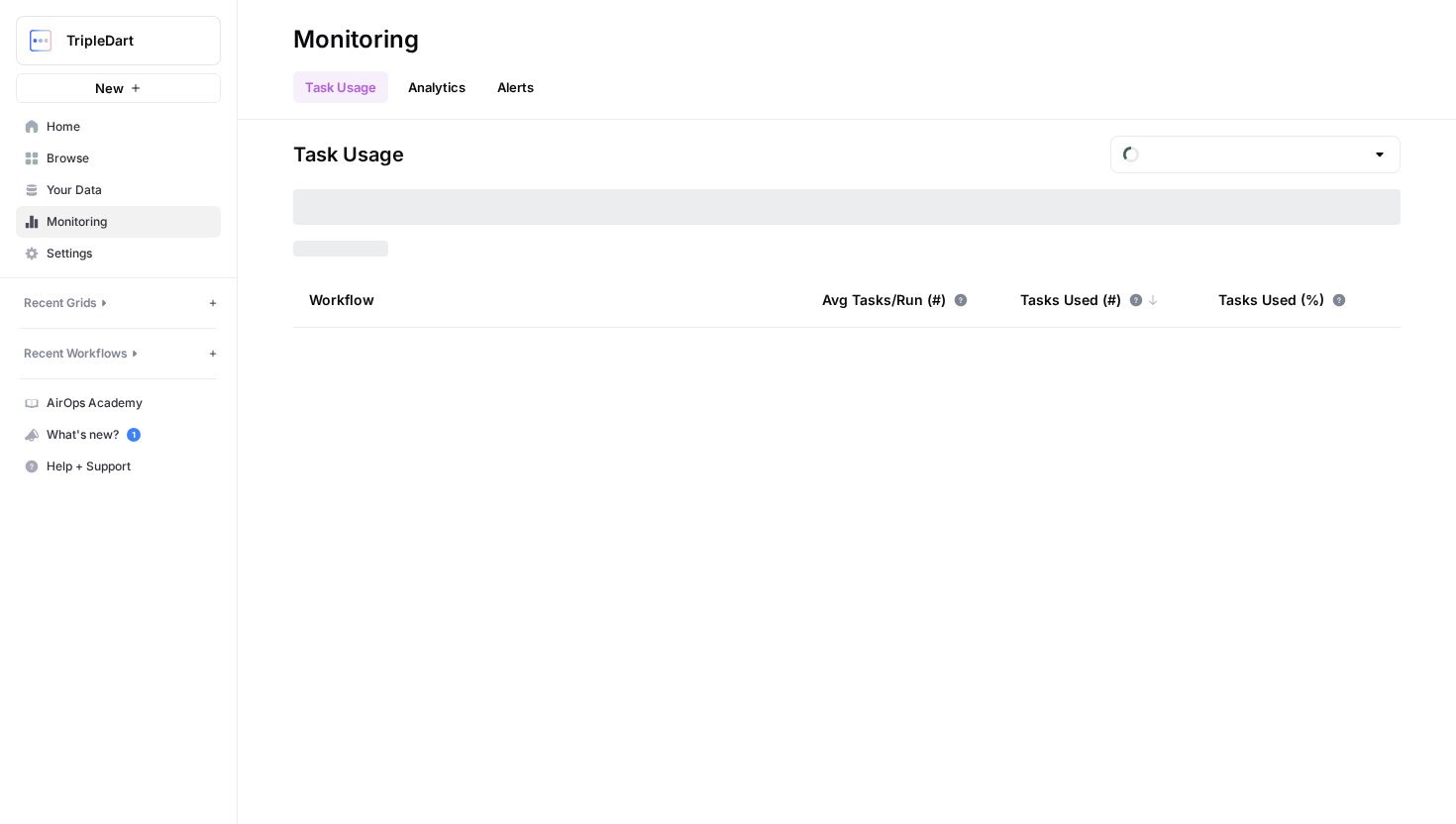 type on "July  Tasks" 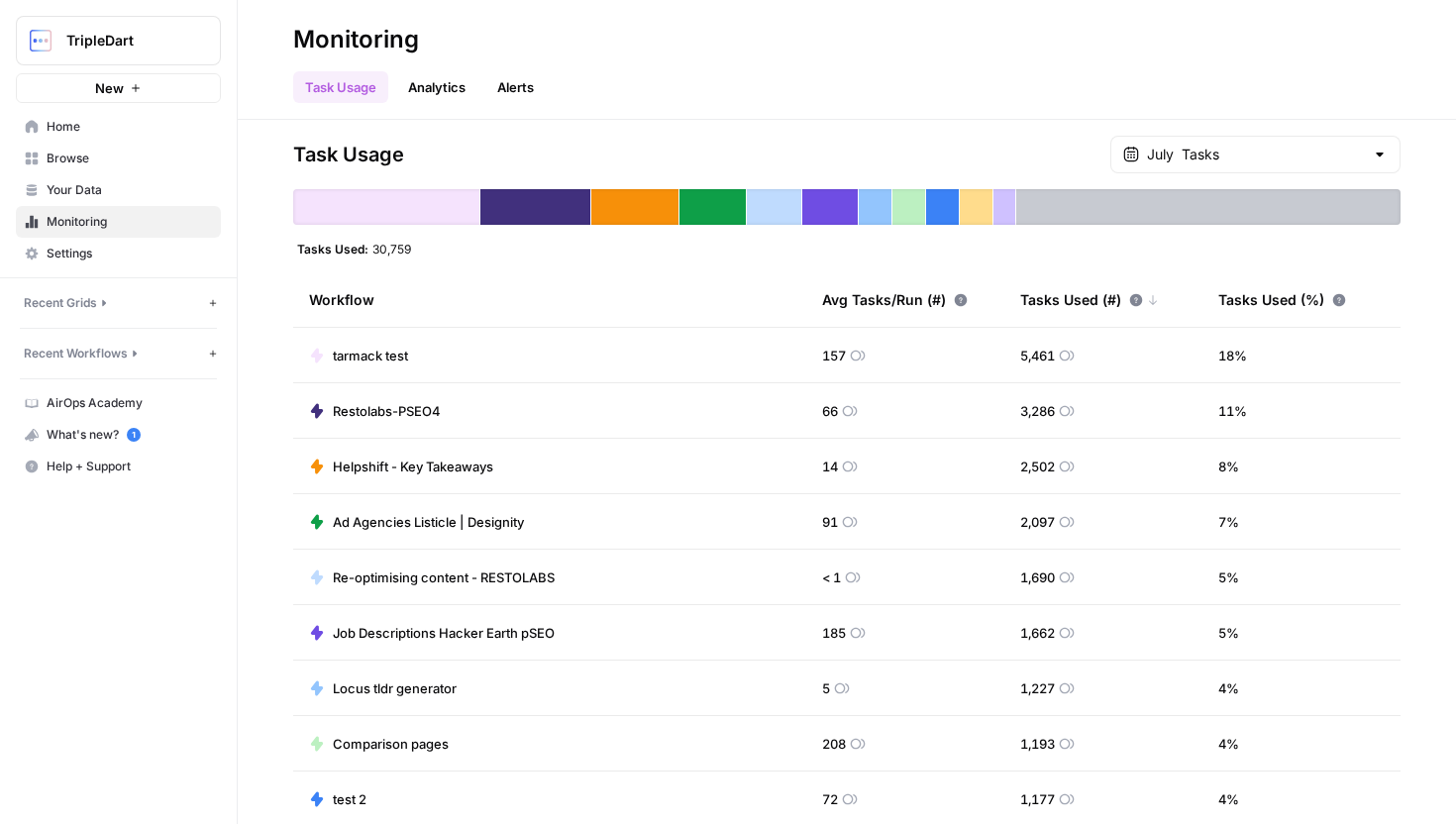 click at bounding box center (976, 207) 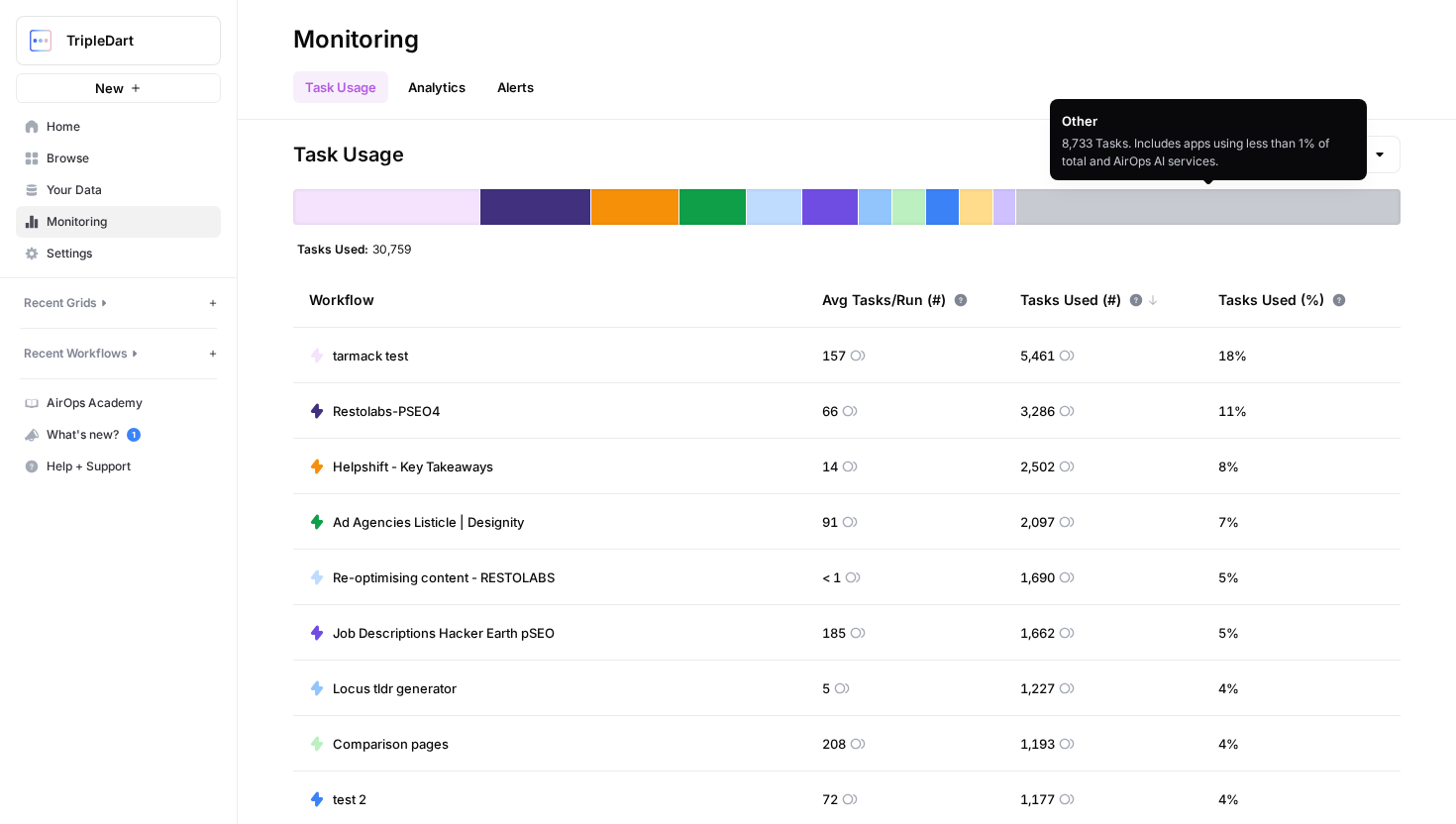 click at bounding box center [1207, 207] 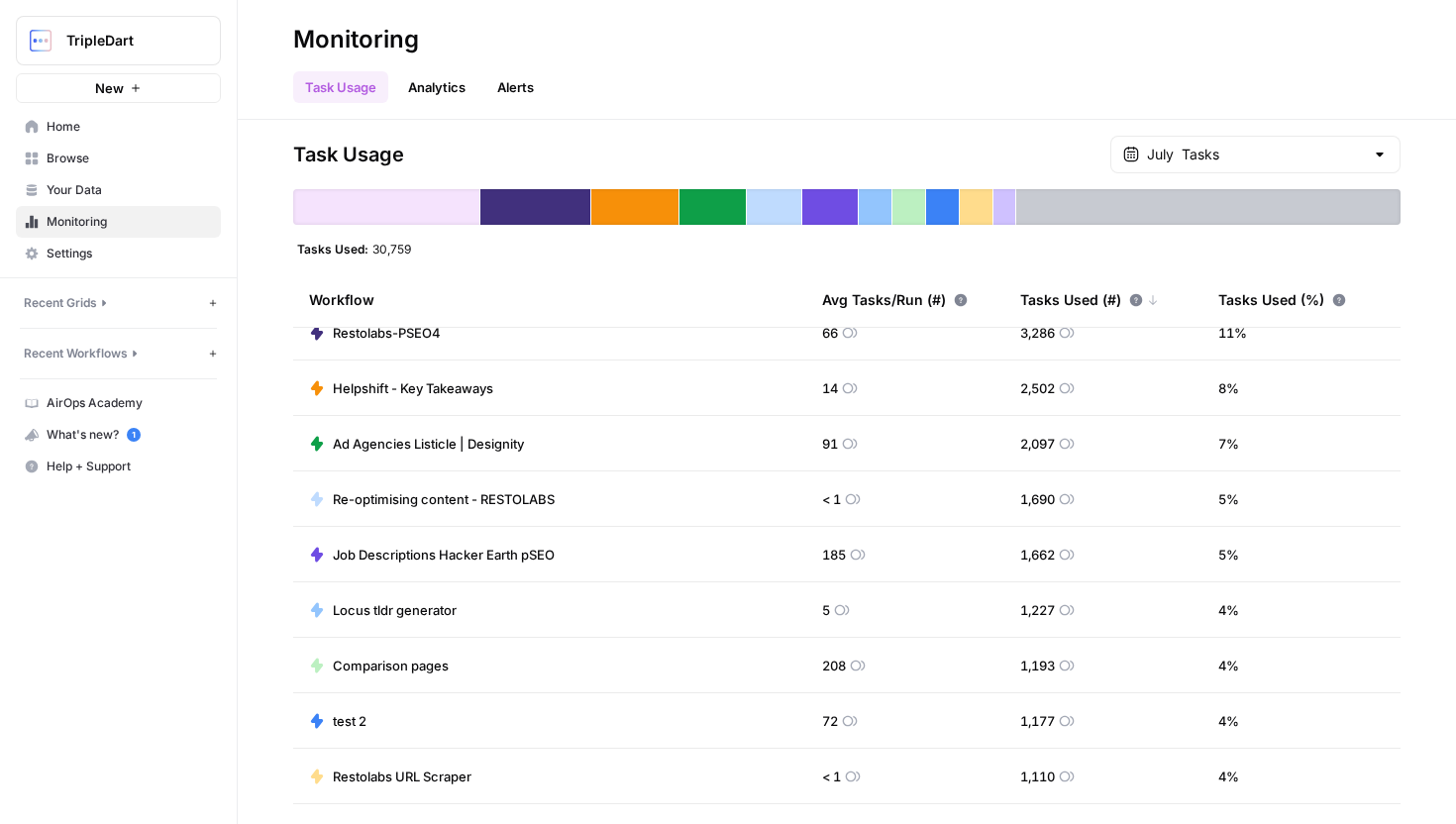 scroll, scrollTop: 72, scrollLeft: 0, axis: vertical 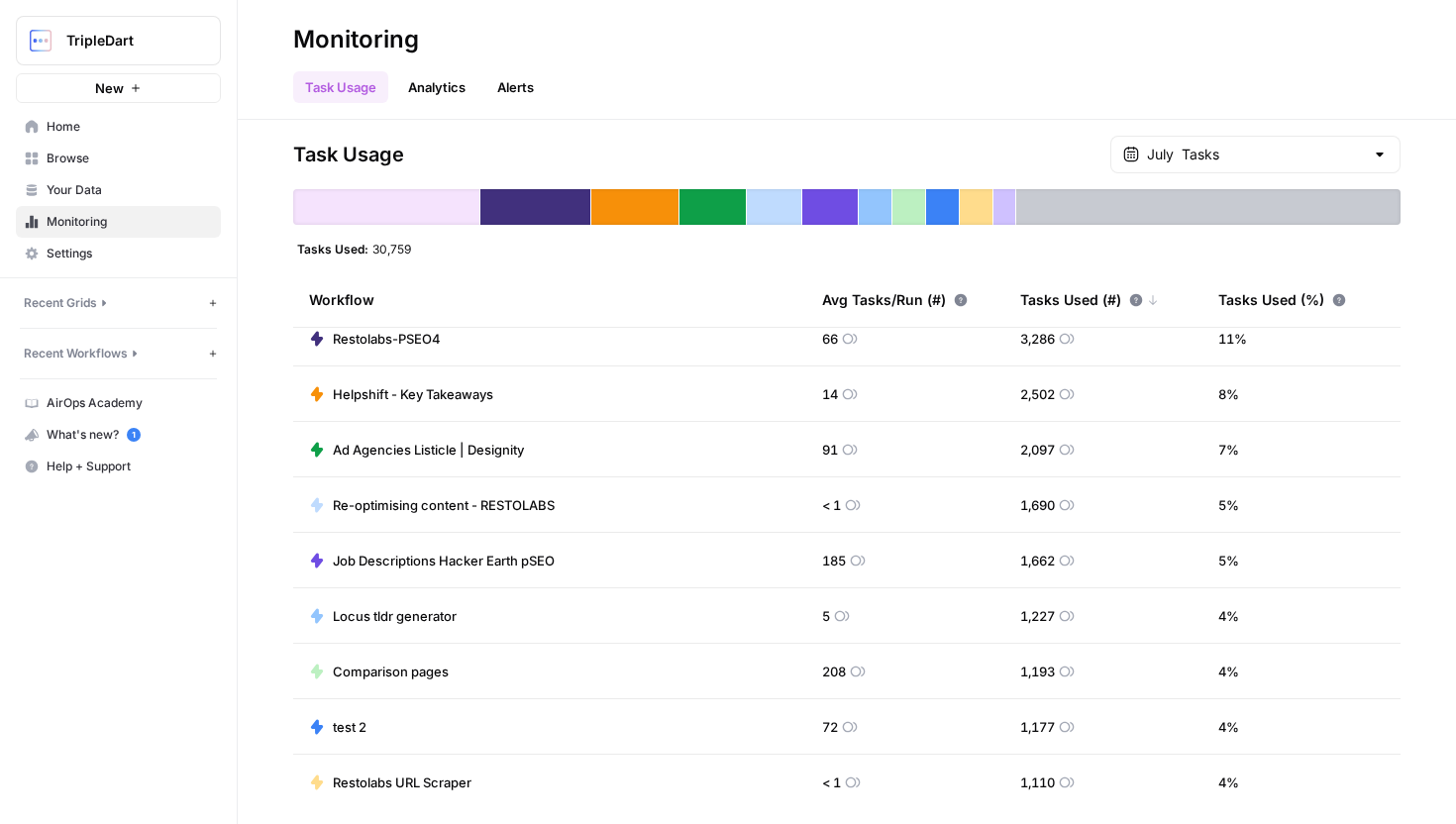 drag, startPoint x: 1000, startPoint y: 499, endPoint x: 1105, endPoint y: 499, distance: 105 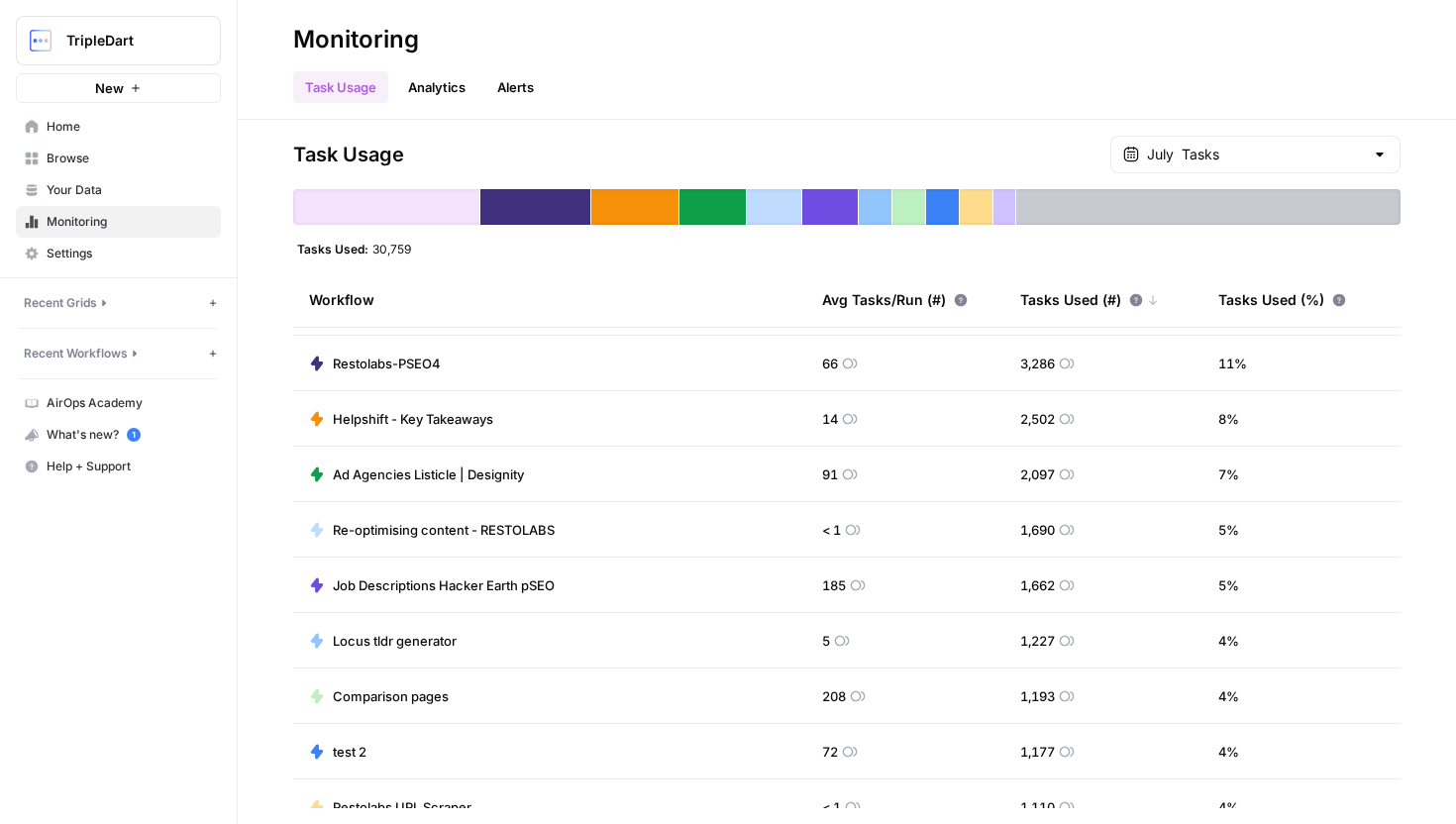 scroll, scrollTop: 0, scrollLeft: 0, axis: both 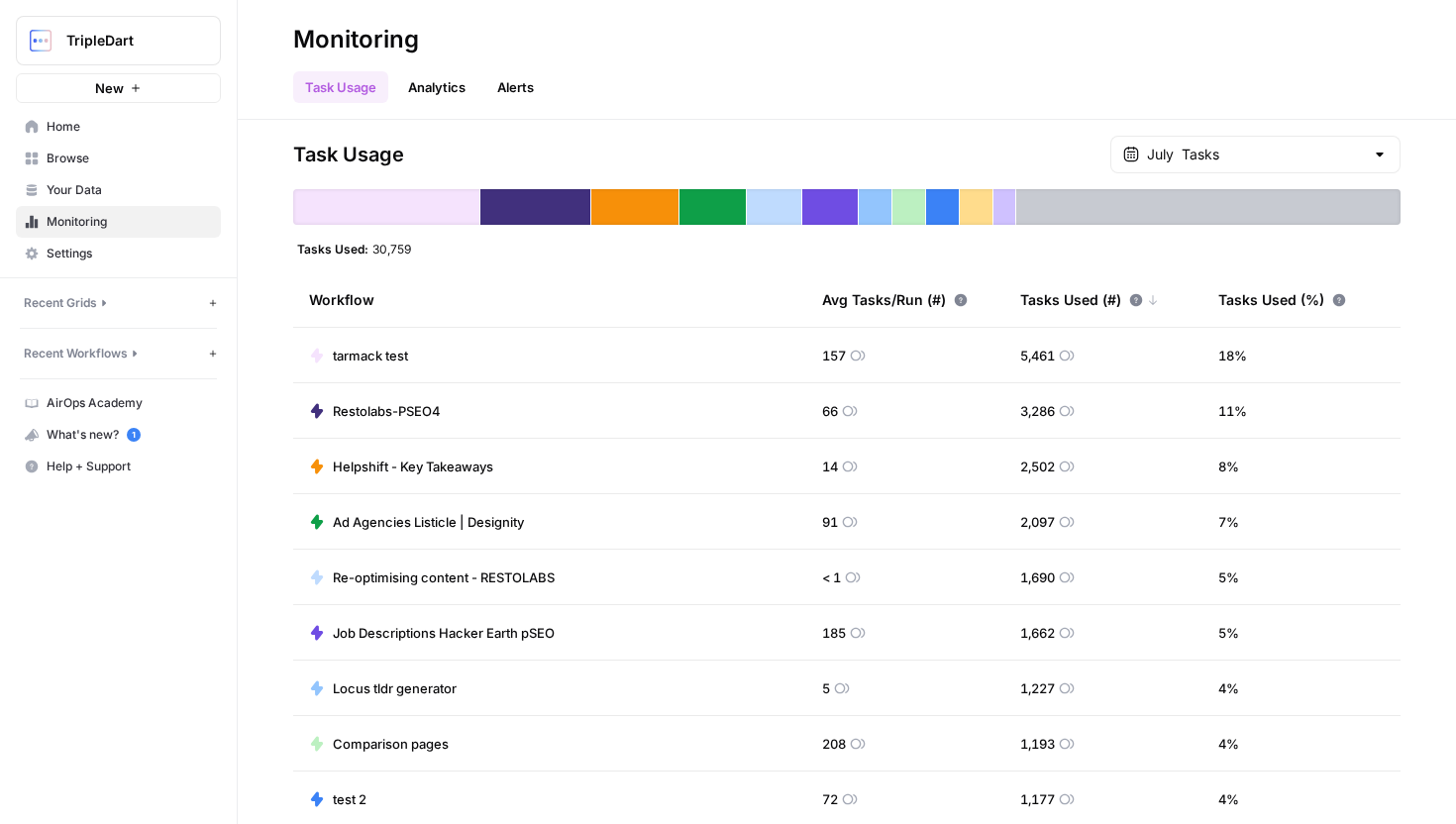 click on "Re-optimising content - RESTOLABS" at bounding box center [550, 576] 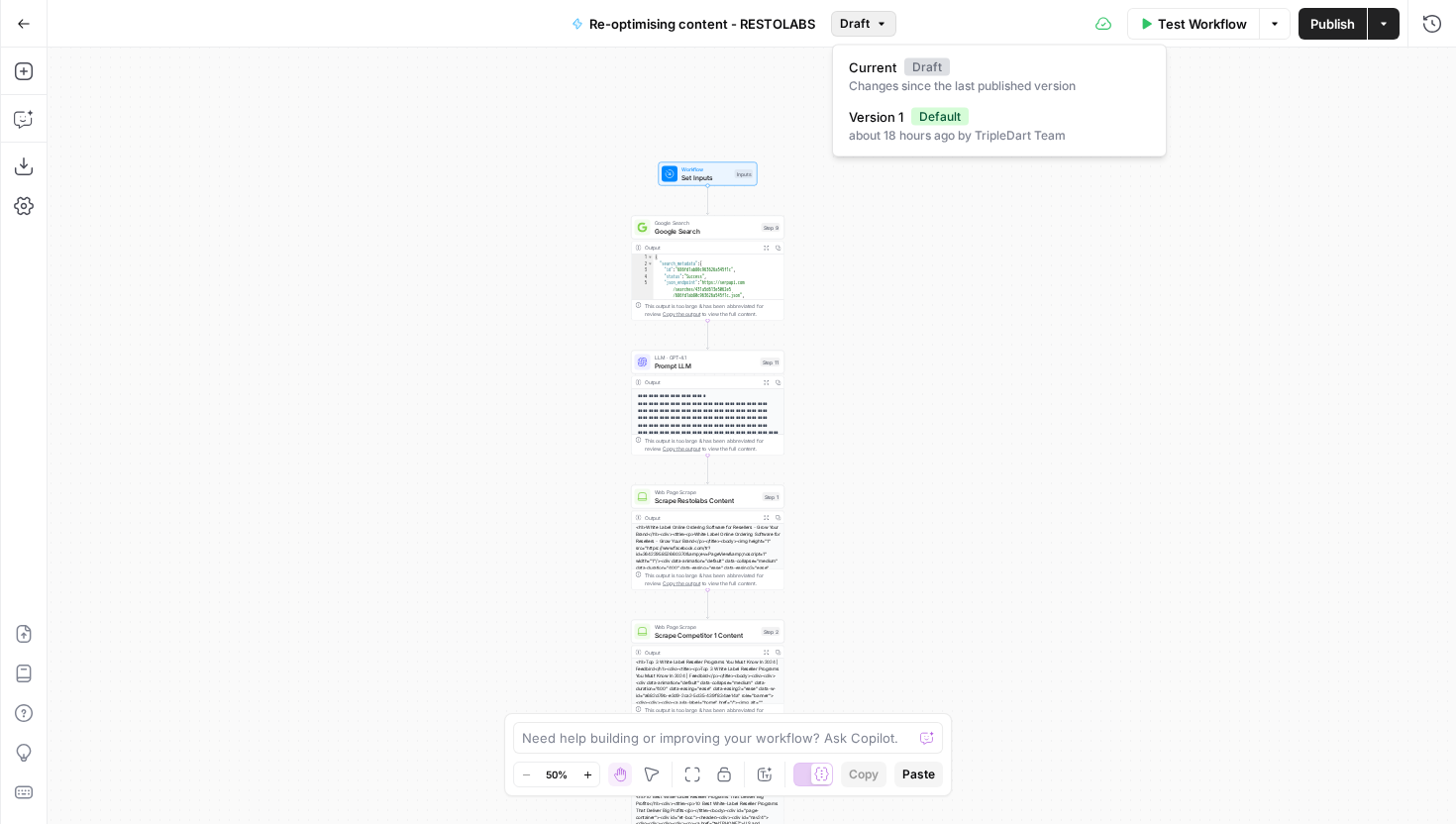 click on "Draft" at bounding box center [855, 24] 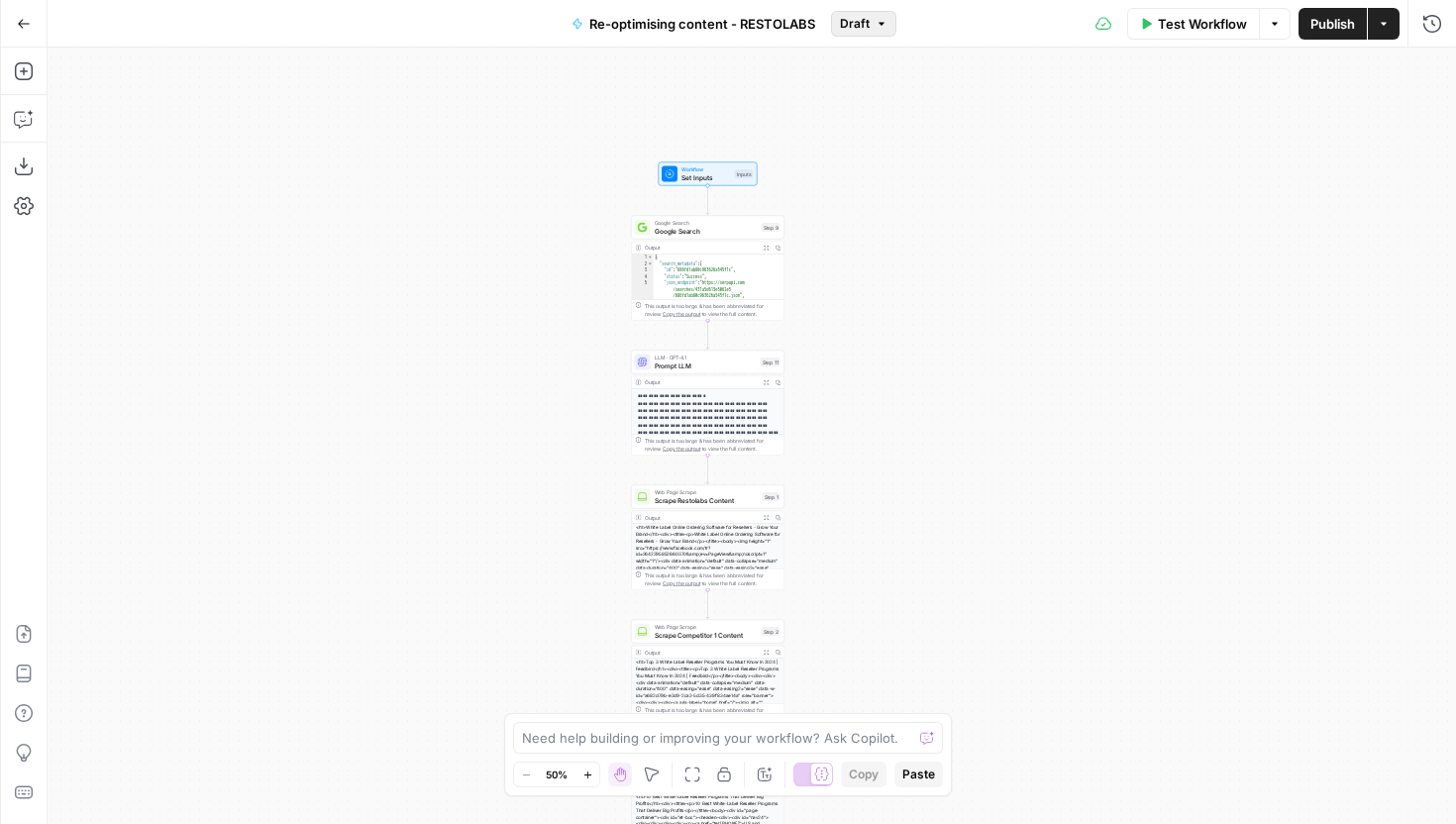 click on "Draft" at bounding box center (864, 24) 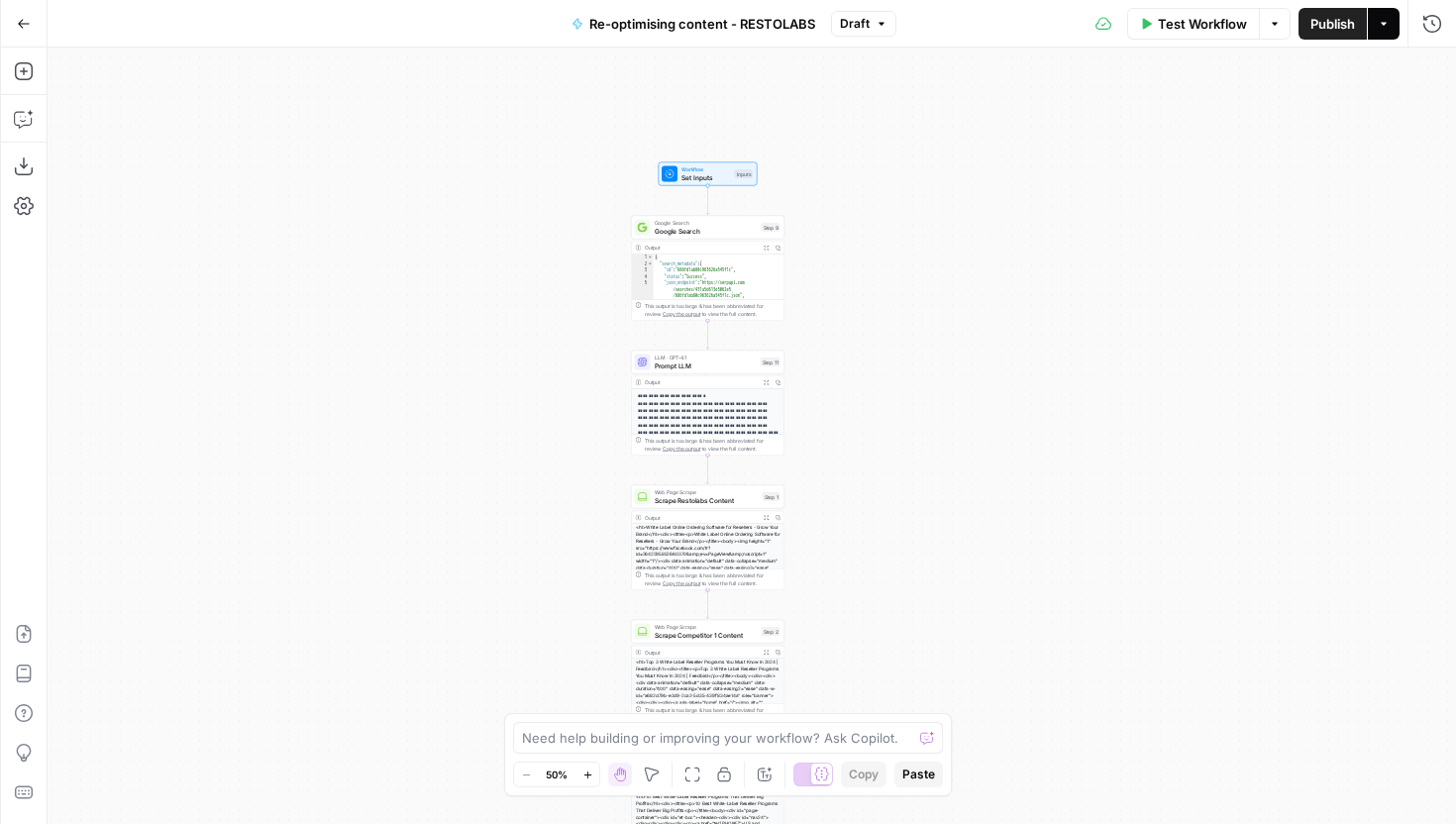 click on "Actions" at bounding box center [1384, 24] 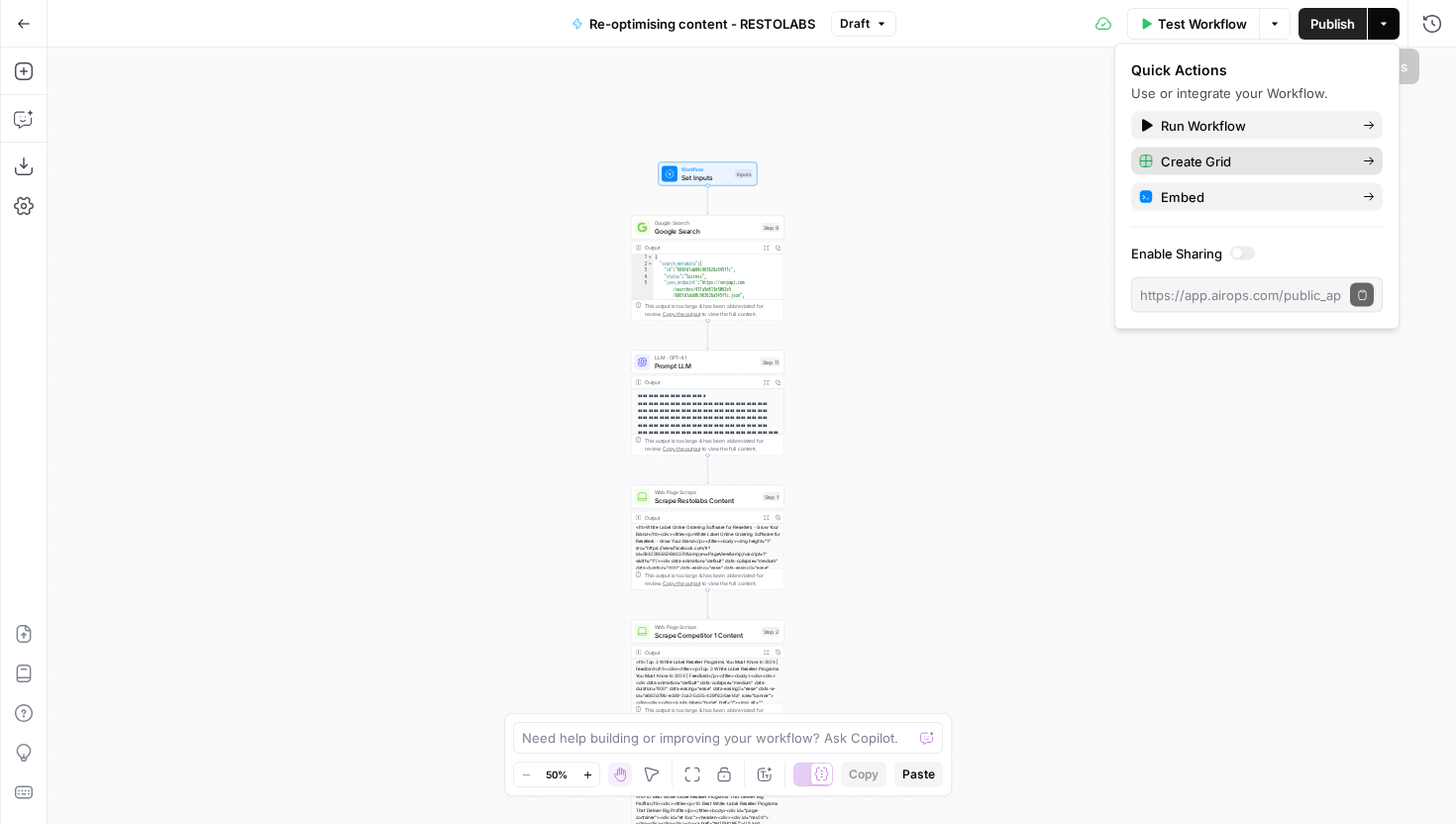 click on "Create Grid" at bounding box center [1257, 161] 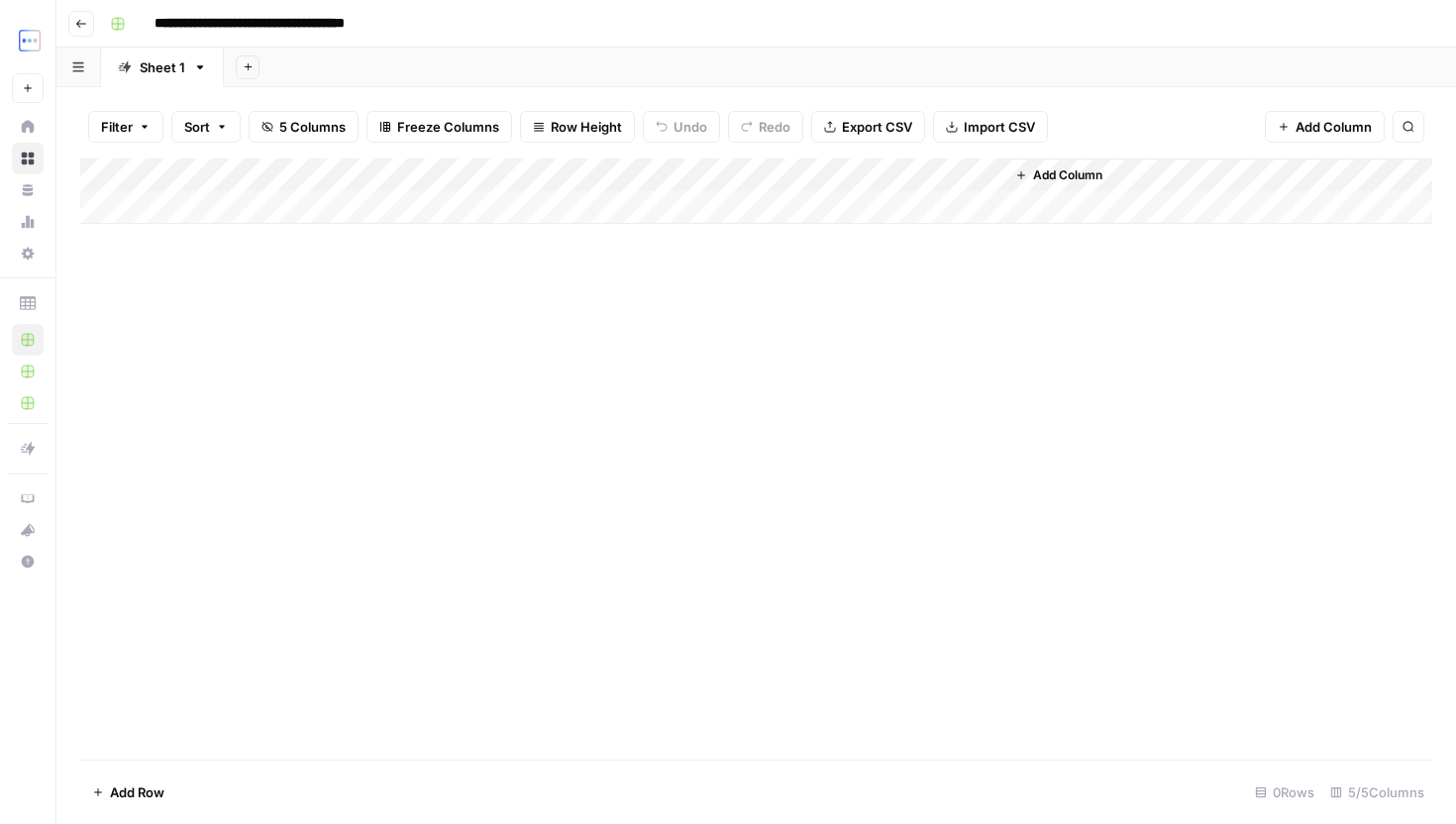 click on "Add Column" at bounding box center [756, 191] 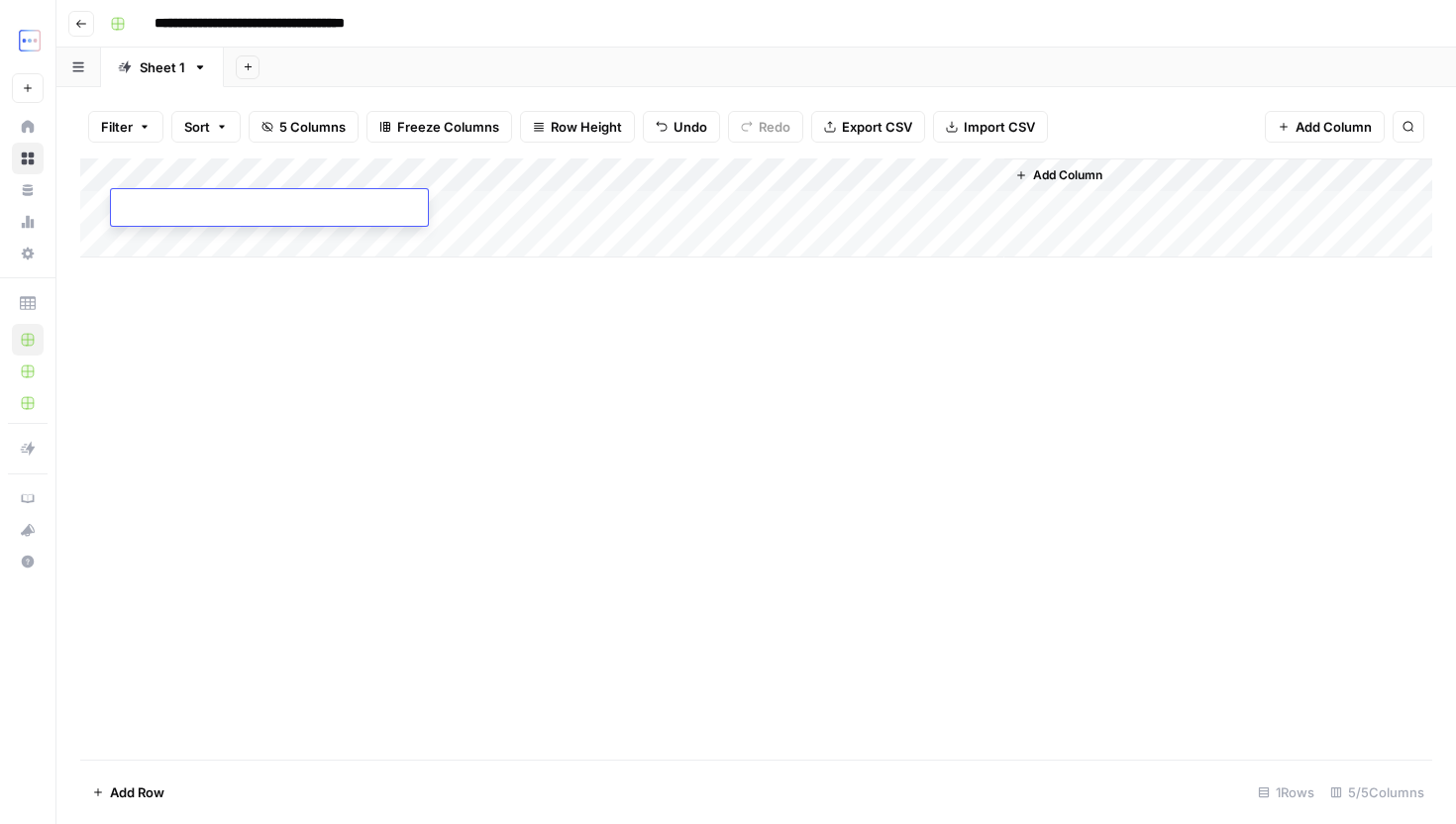 click on "Add Column" at bounding box center (756, 459) 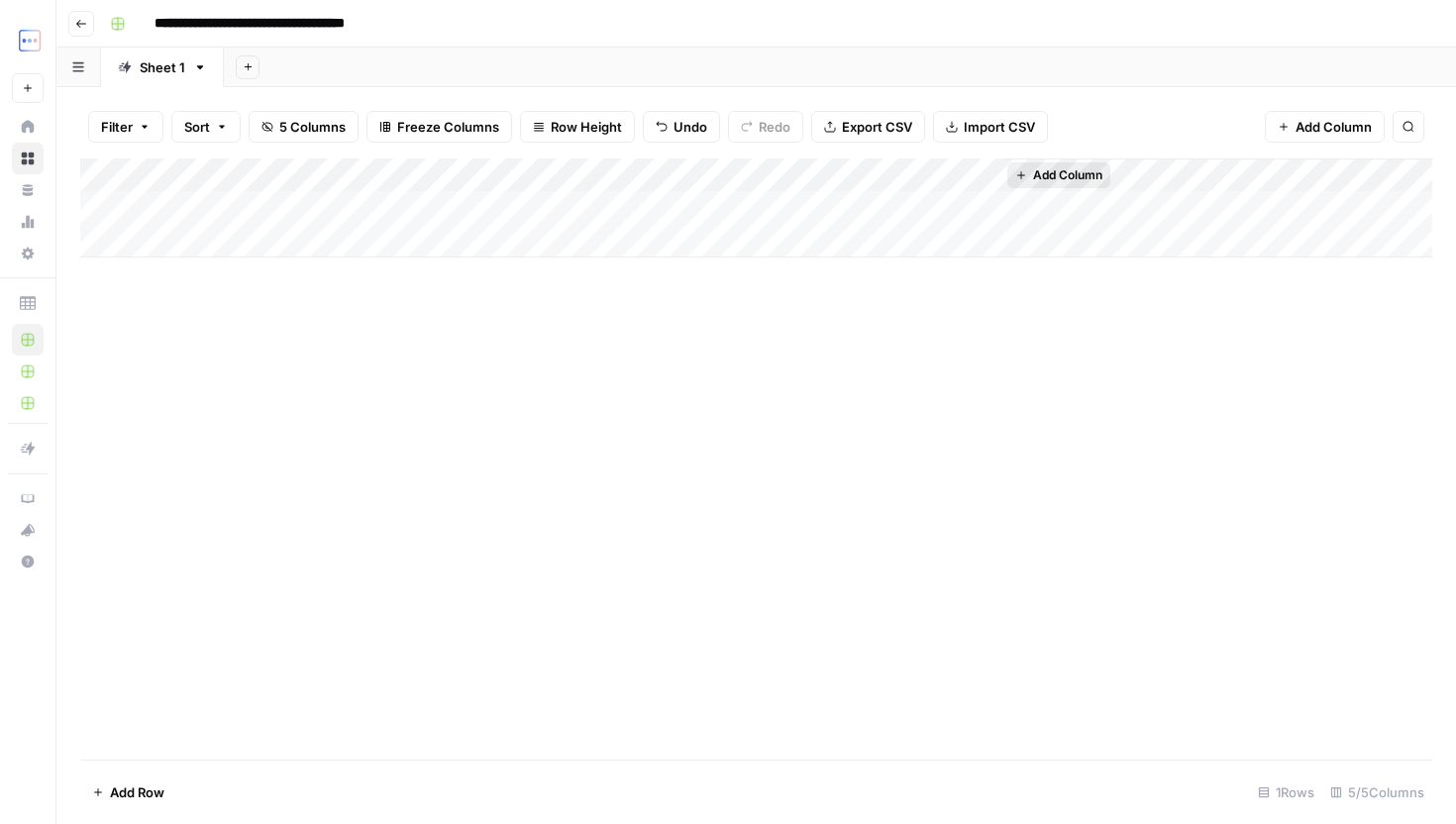 click on "Add Column" at bounding box center (1068, 175) 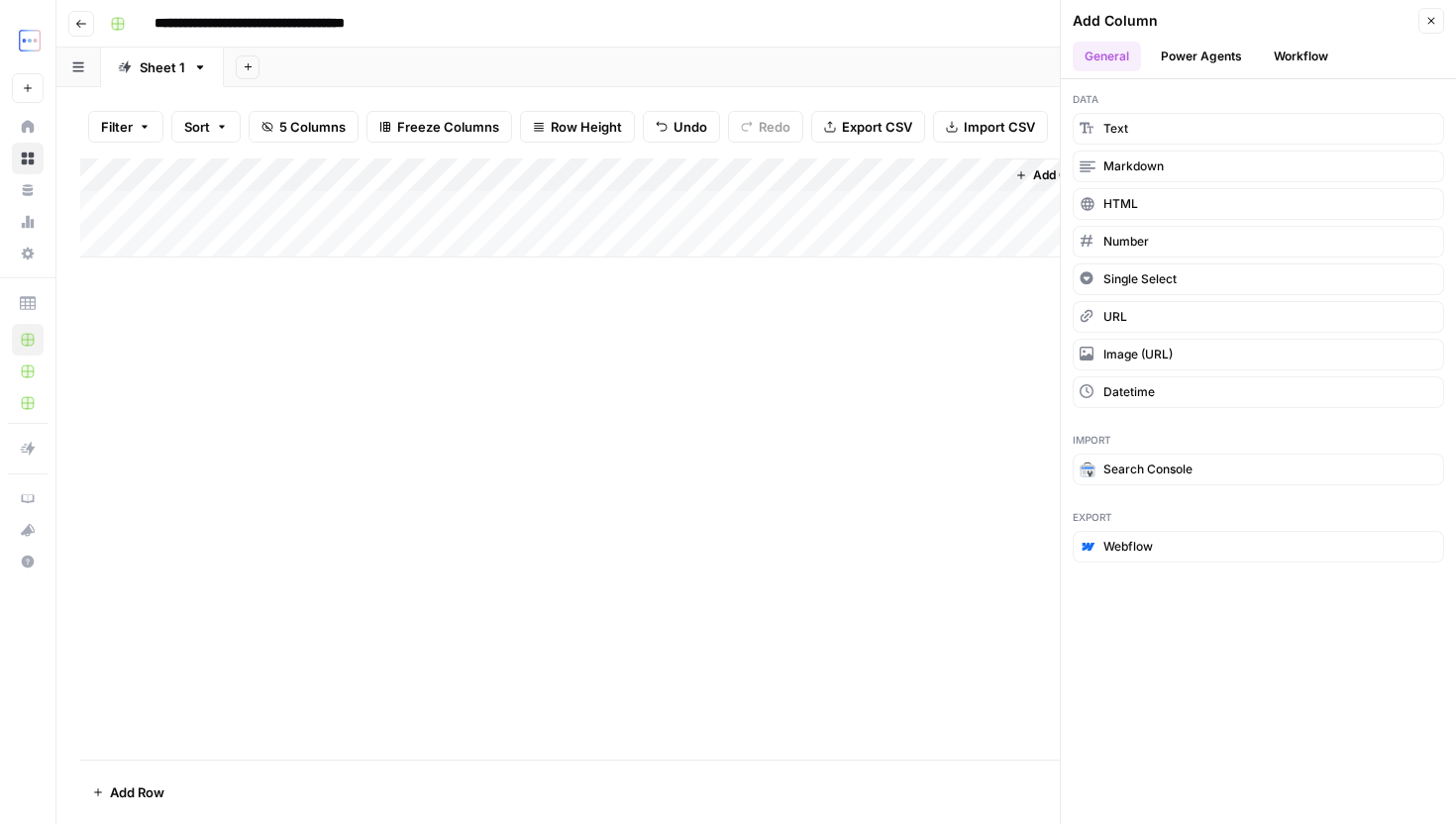 click on "Add Column" at bounding box center (756, 459) 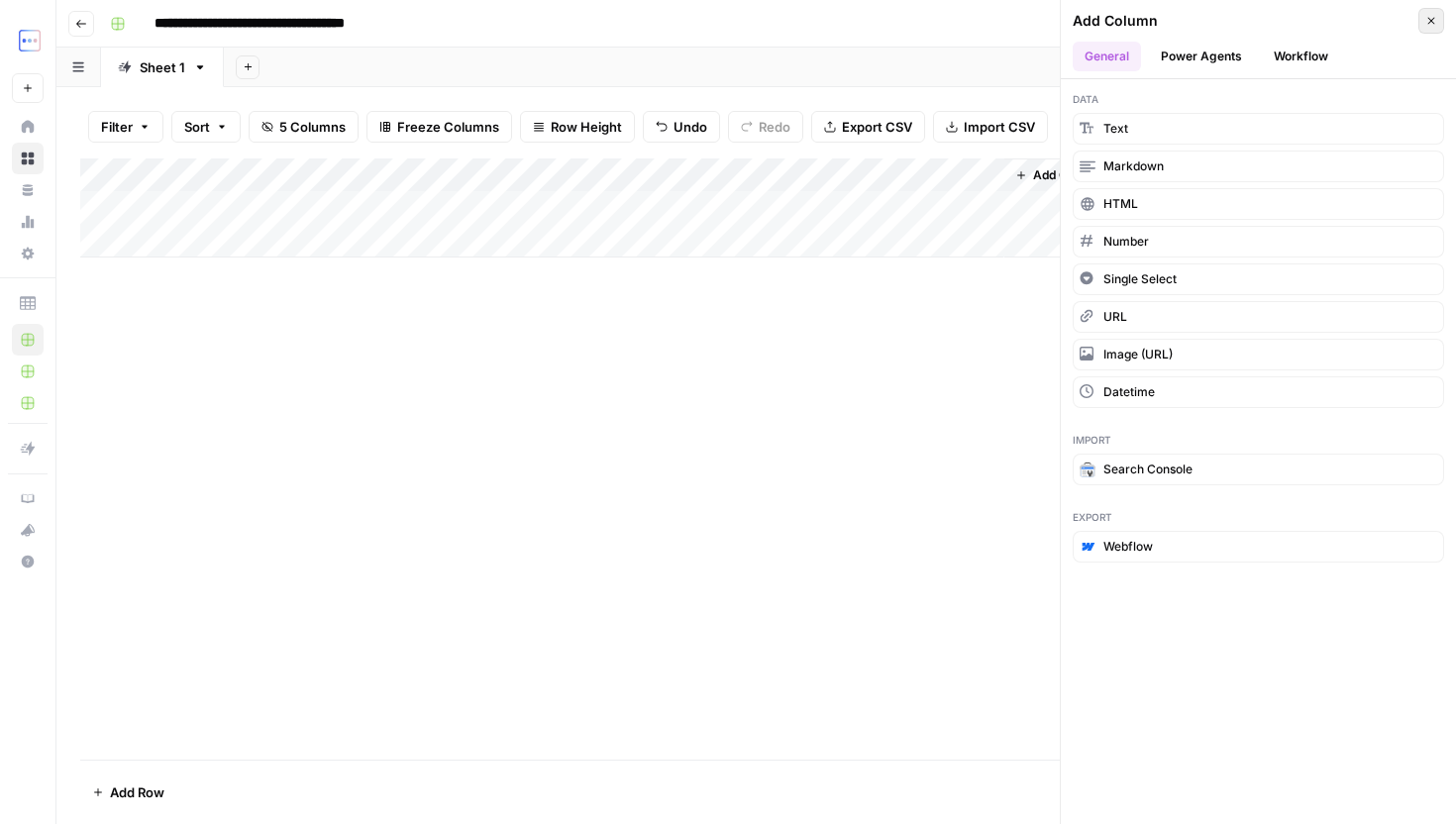 click 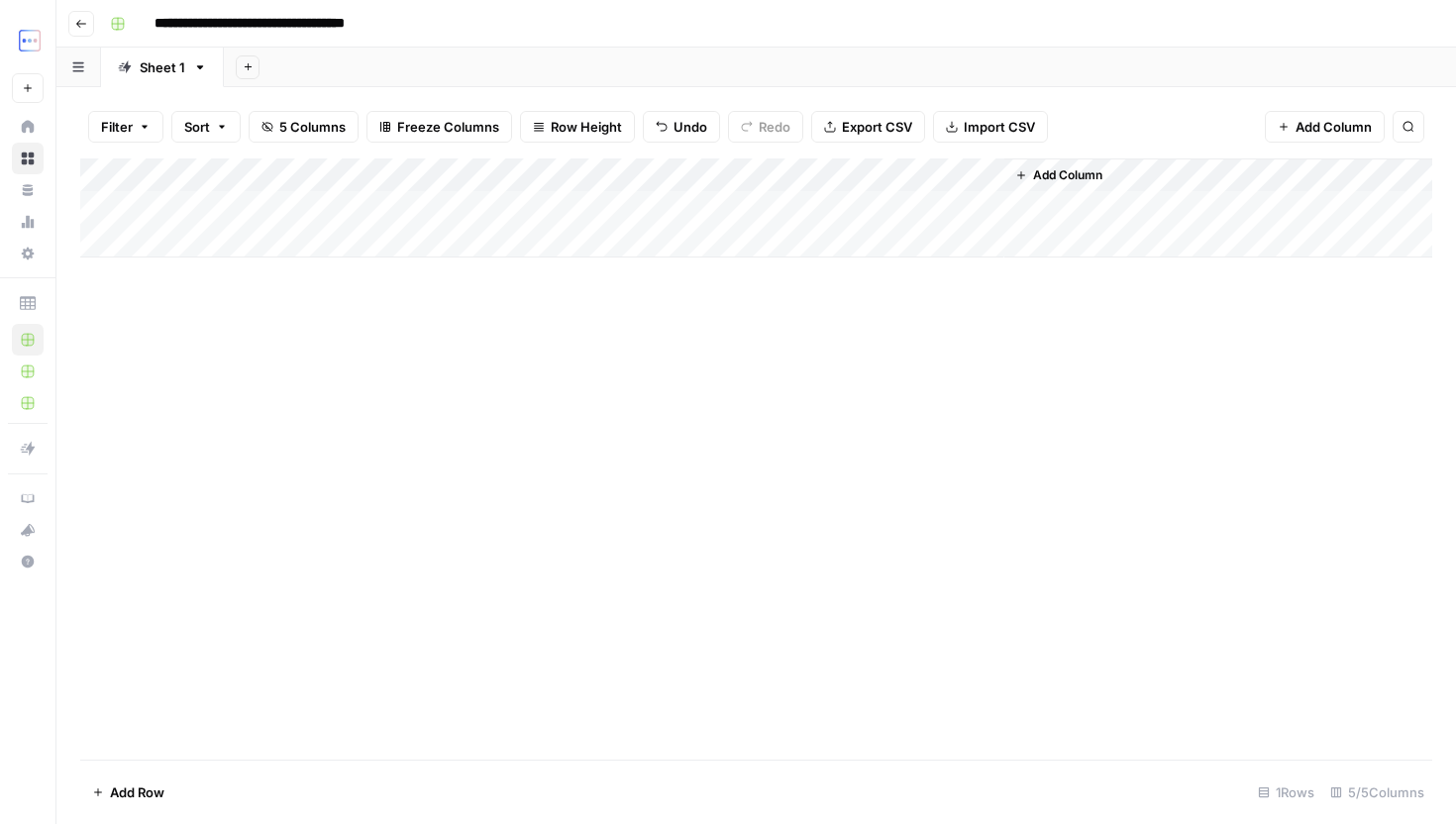 click on "Add Column" at bounding box center (756, 208) 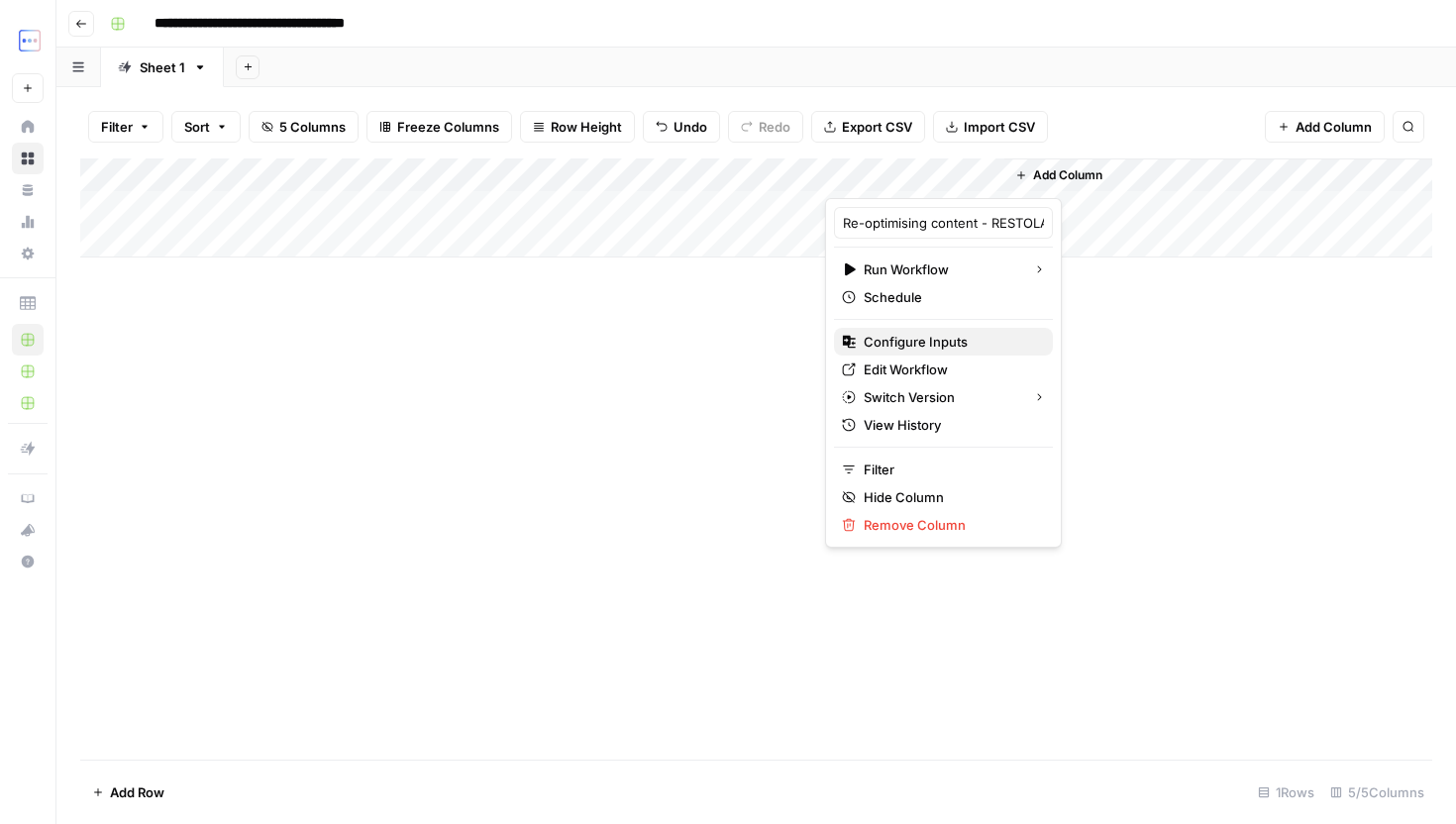 click on "Configure Inputs" at bounding box center [915, 342] 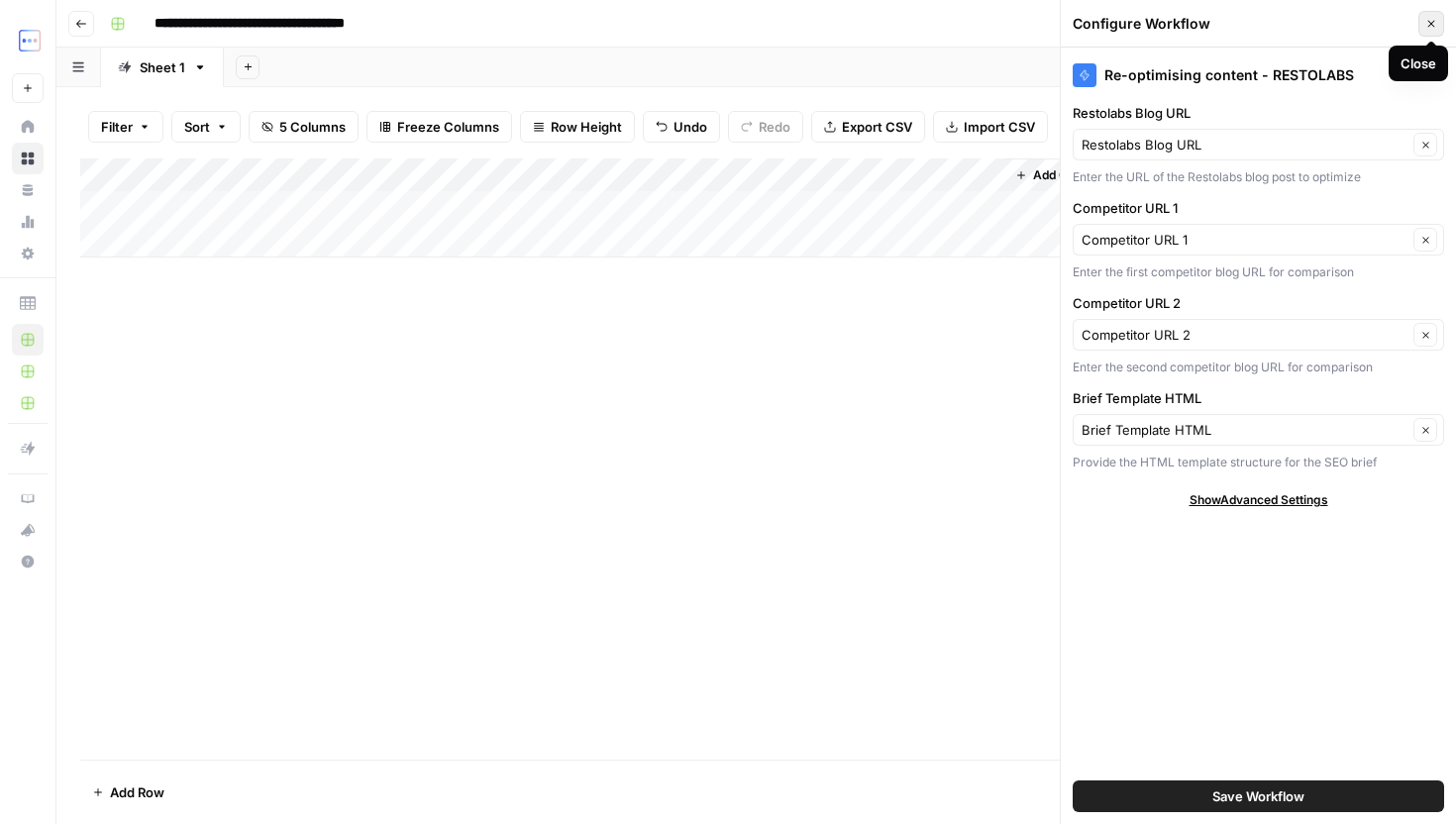 click on "Close" at bounding box center (1431, 24) 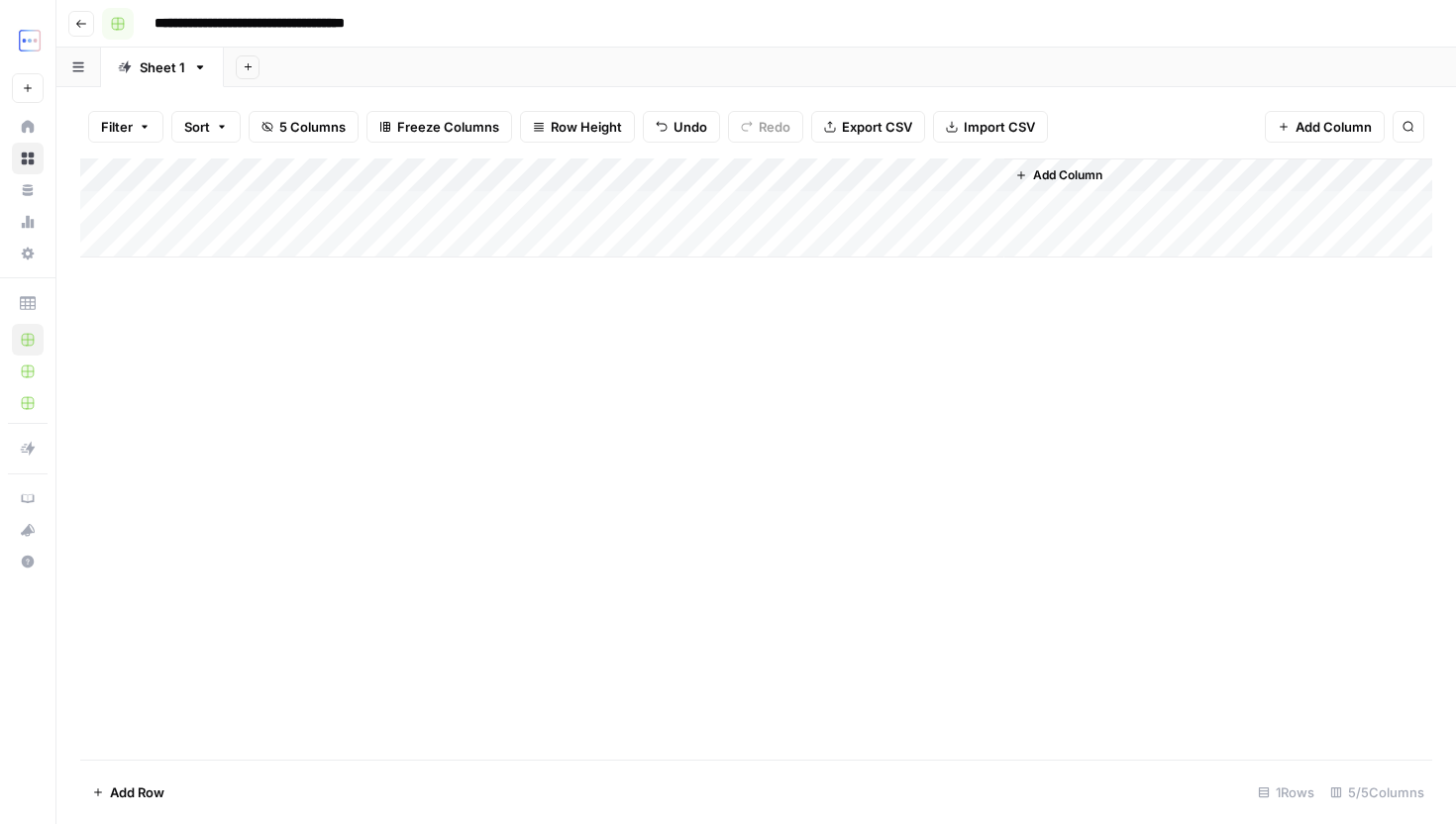 click at bounding box center (118, 24) 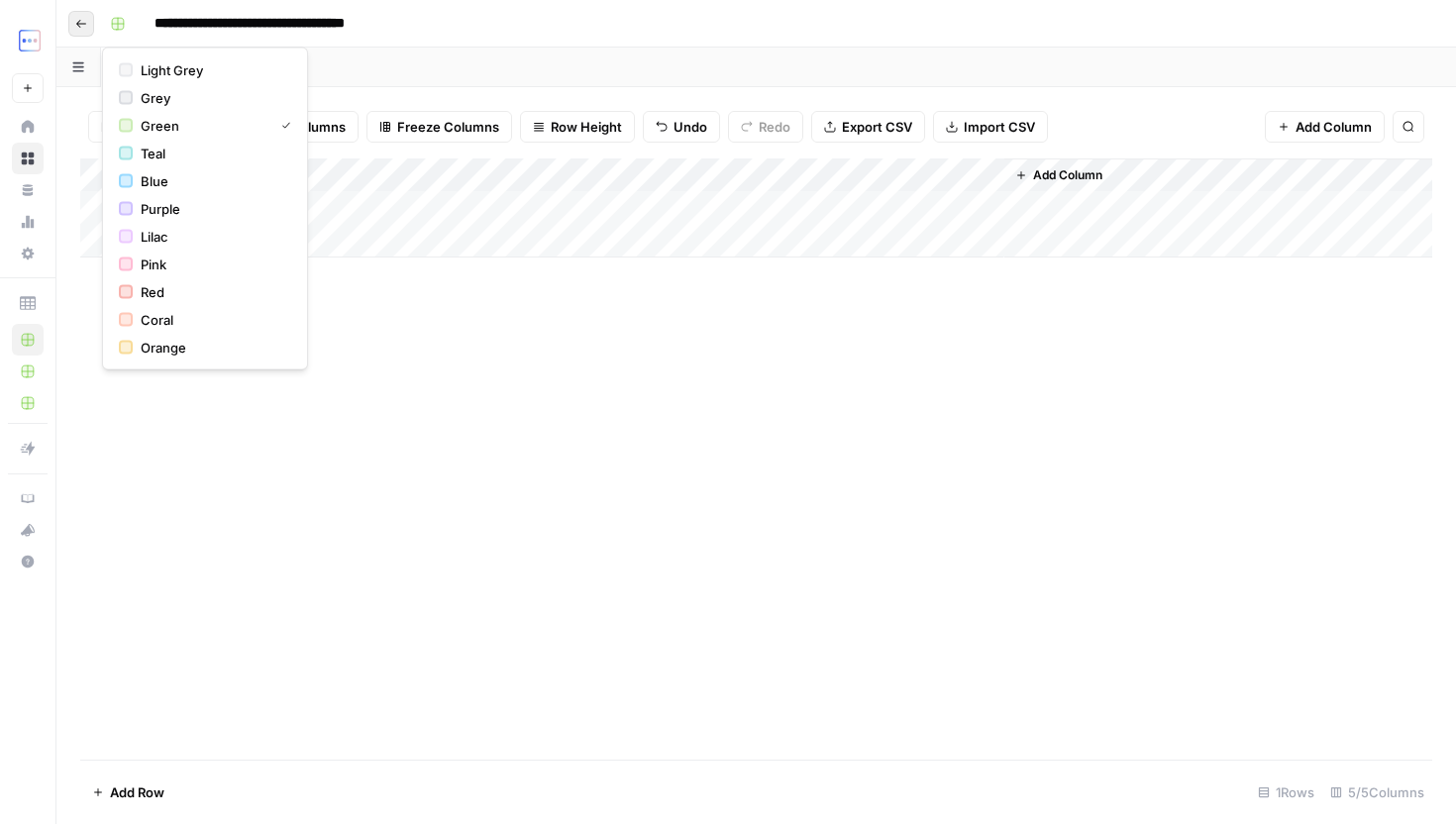 click on "Go back" at bounding box center [81, 24] 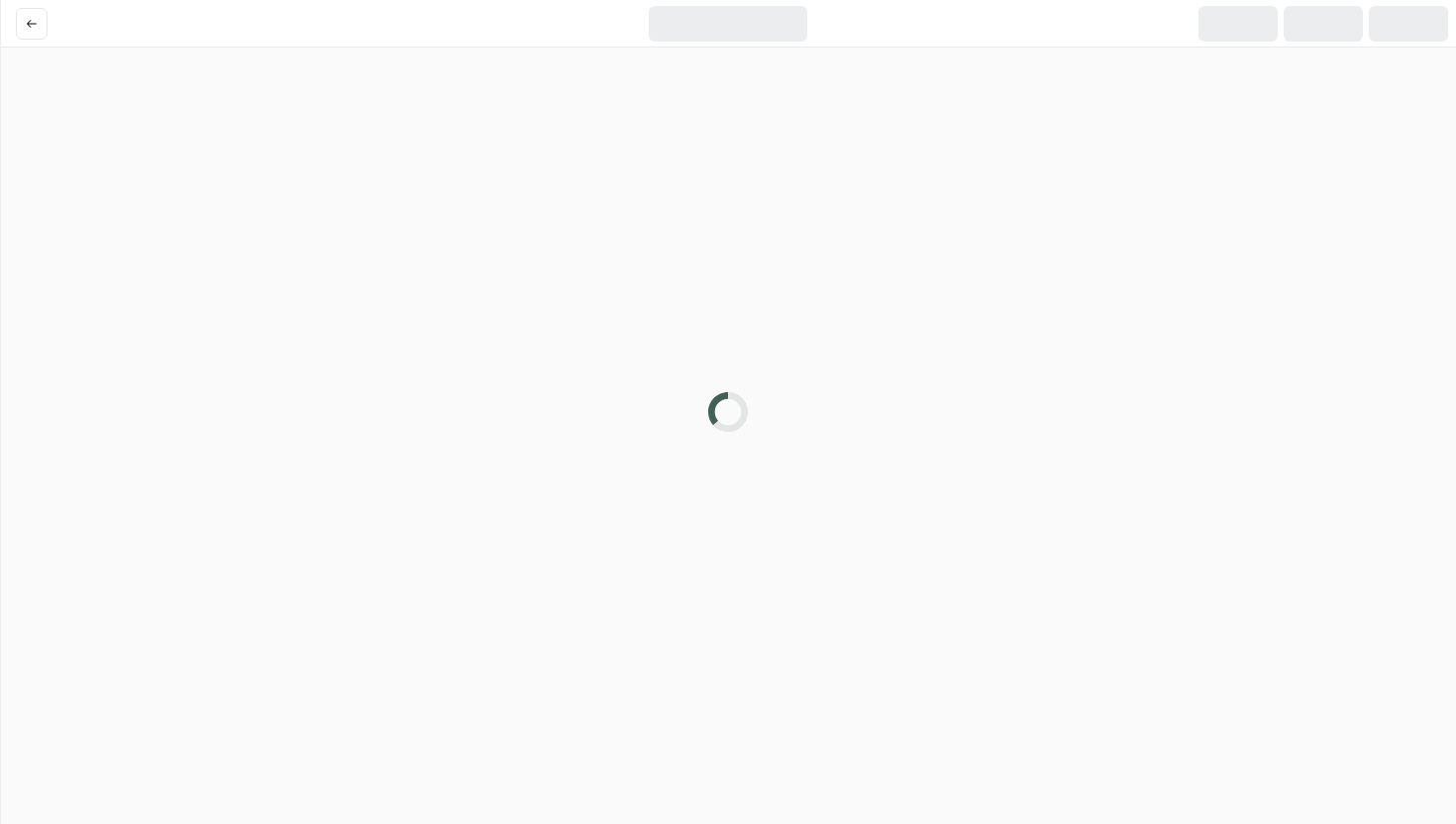 click at bounding box center (247, 24) 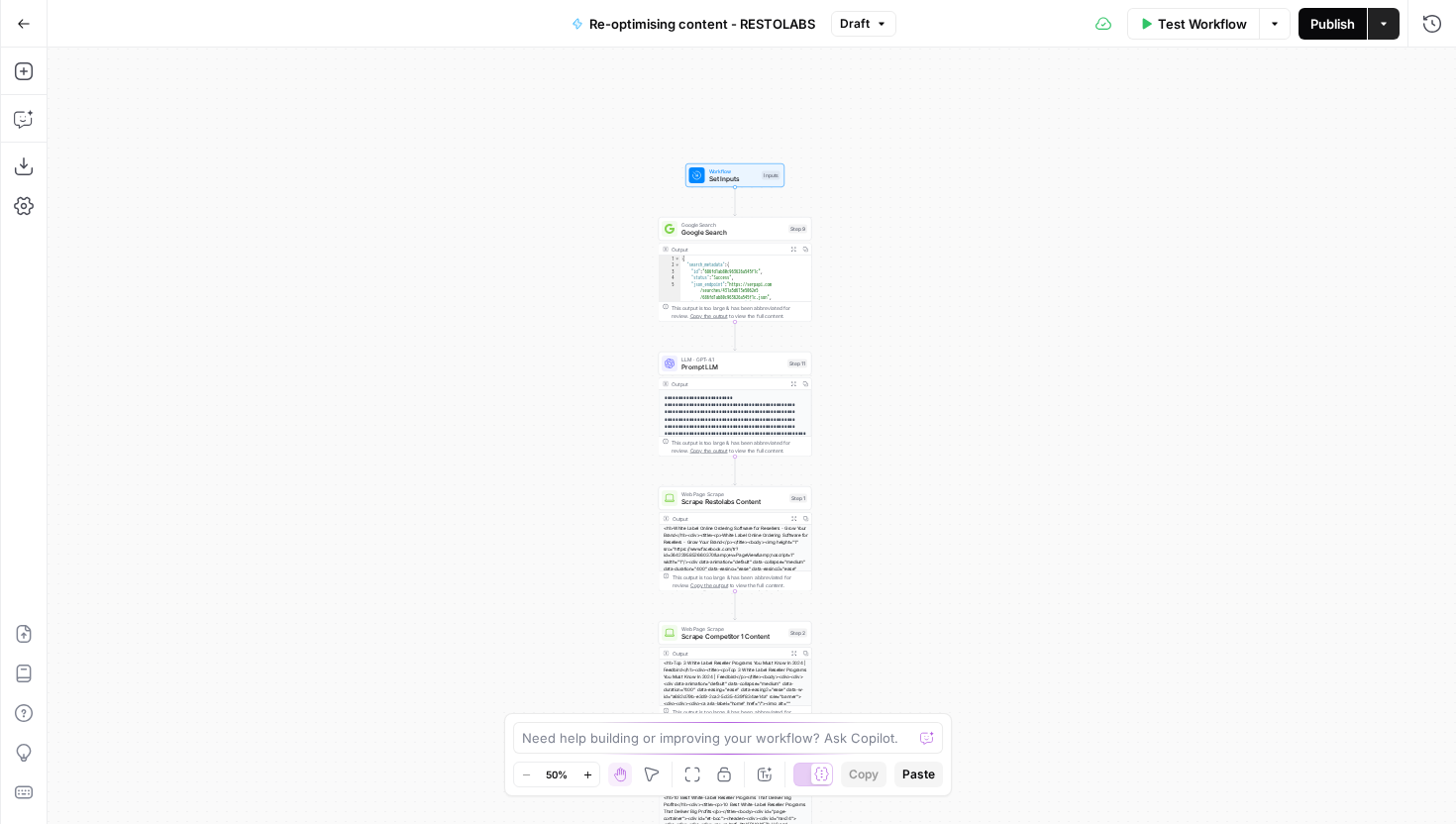click on "Publish" at bounding box center [1332, 24] 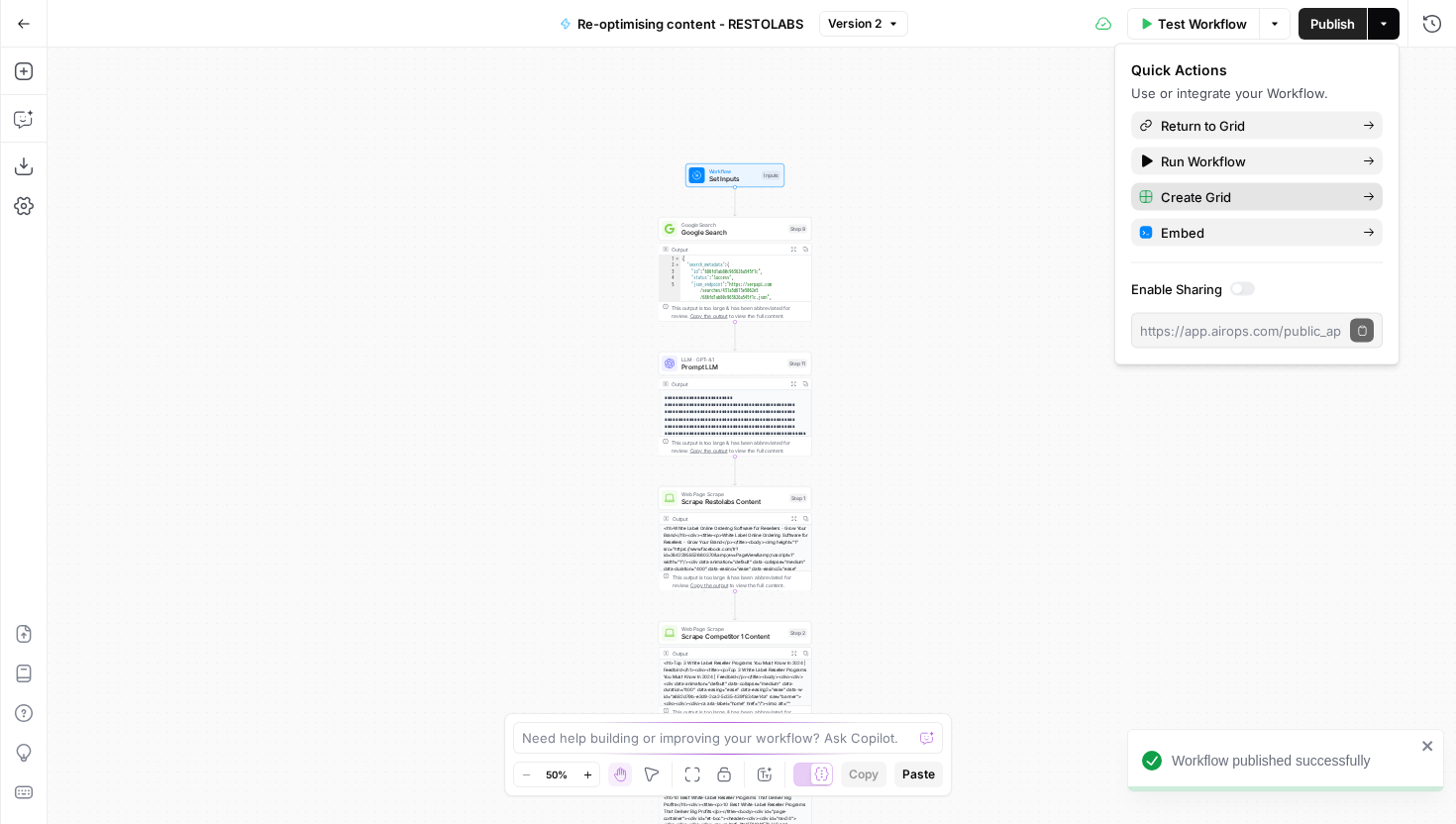 click on "Create Grid" at bounding box center (1257, 197) 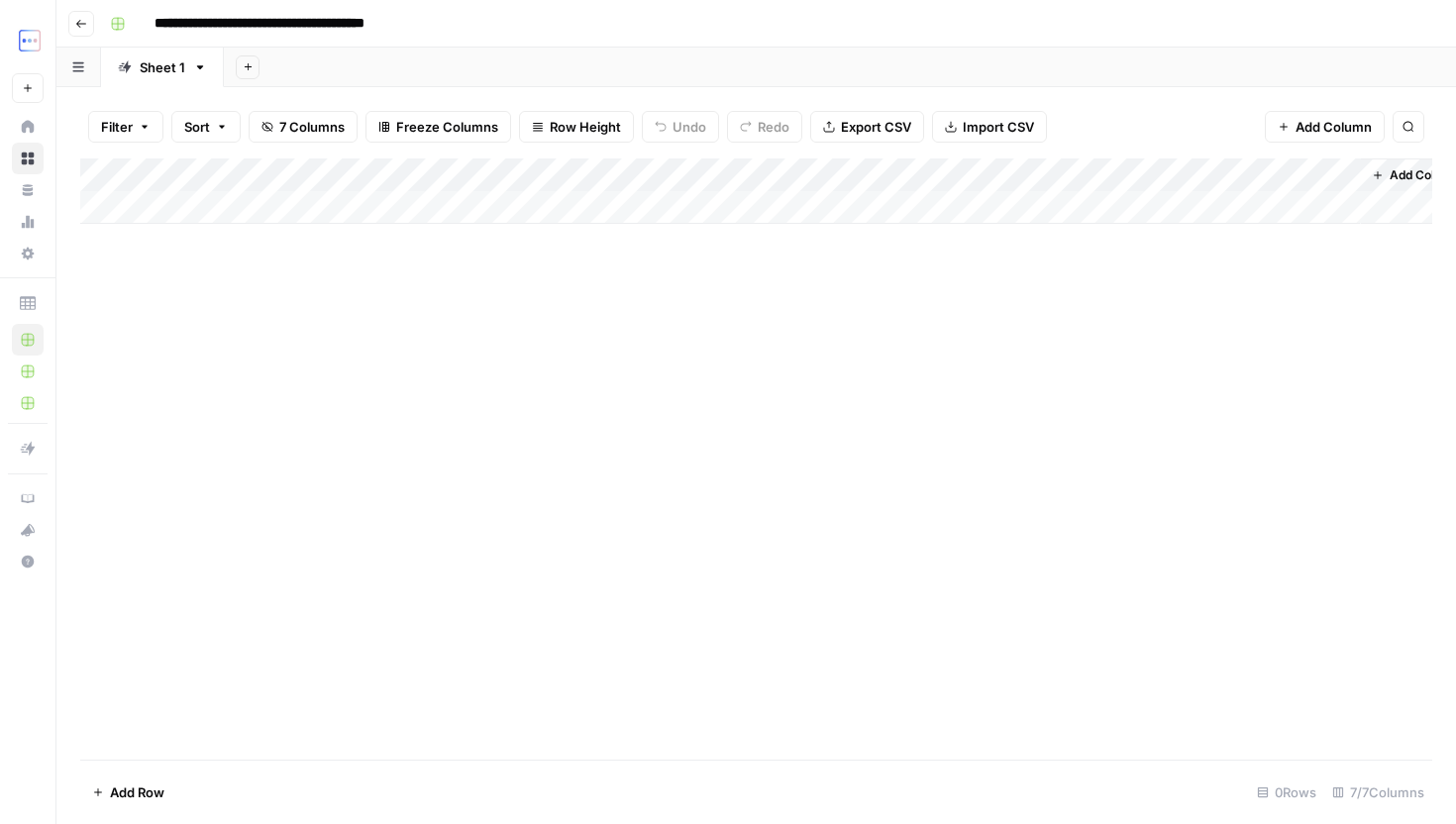 click on "Add Column" at bounding box center (756, 191) 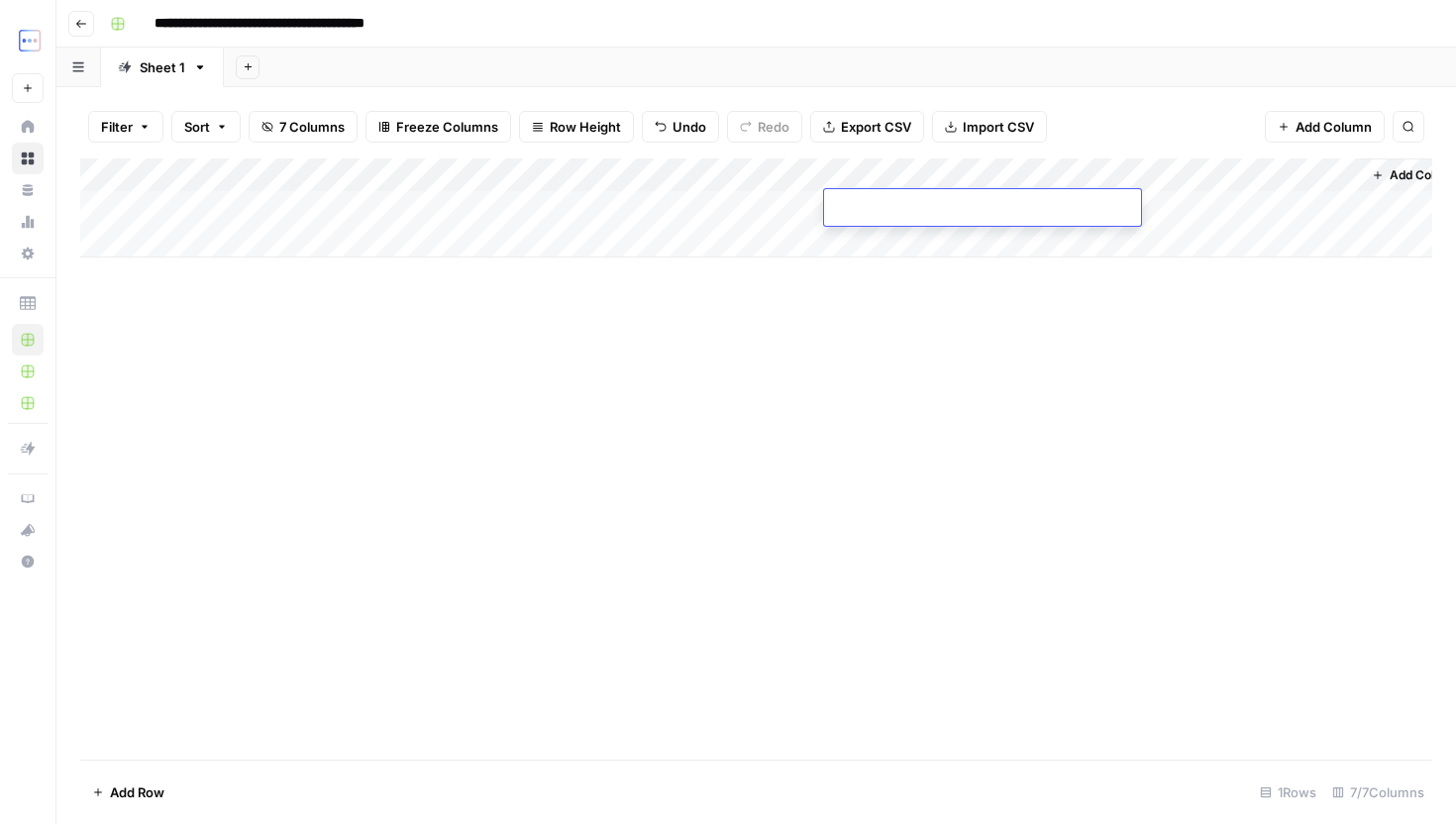 type on "**********" 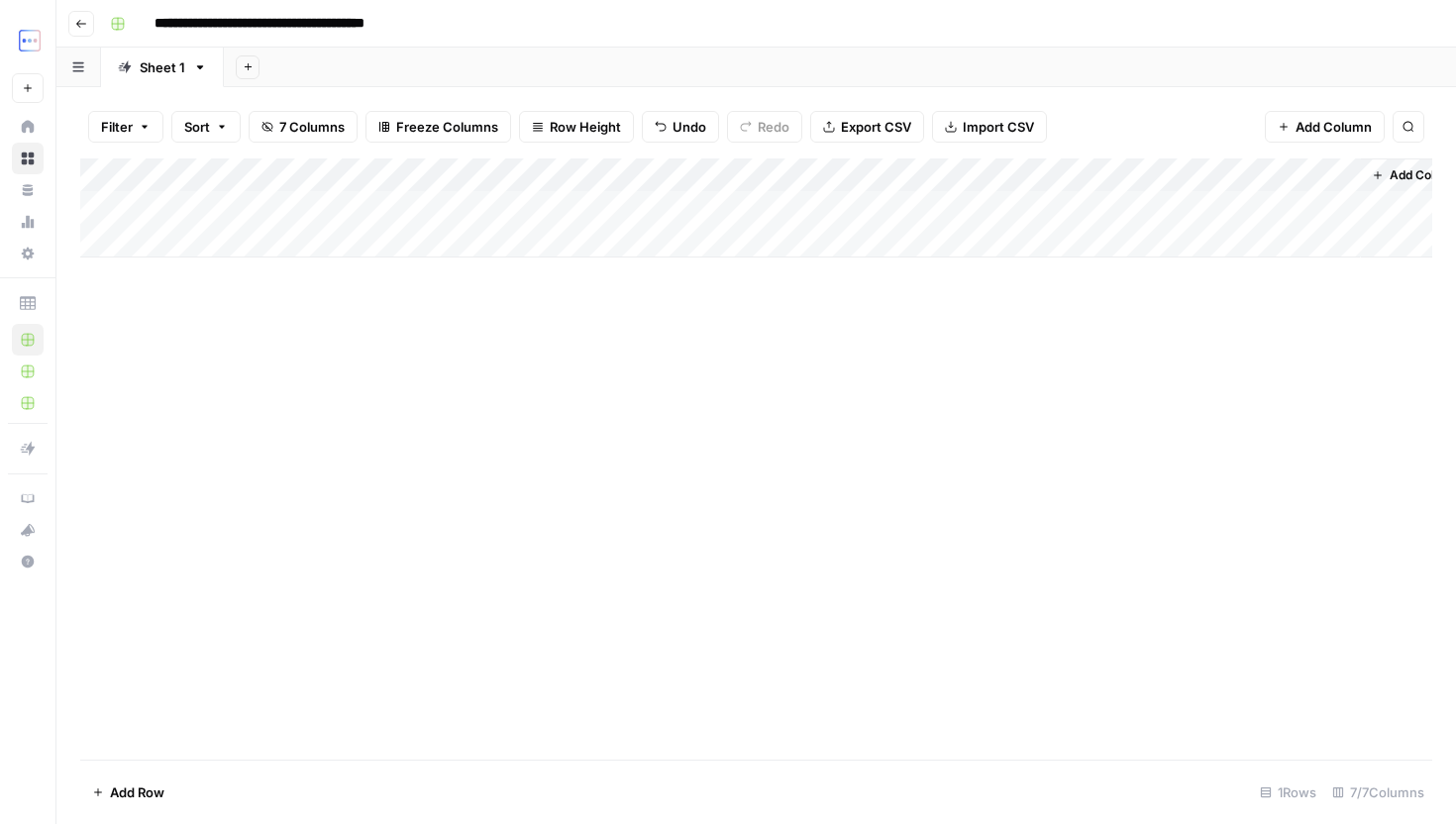 click on "Add Column" at bounding box center [756, 459] 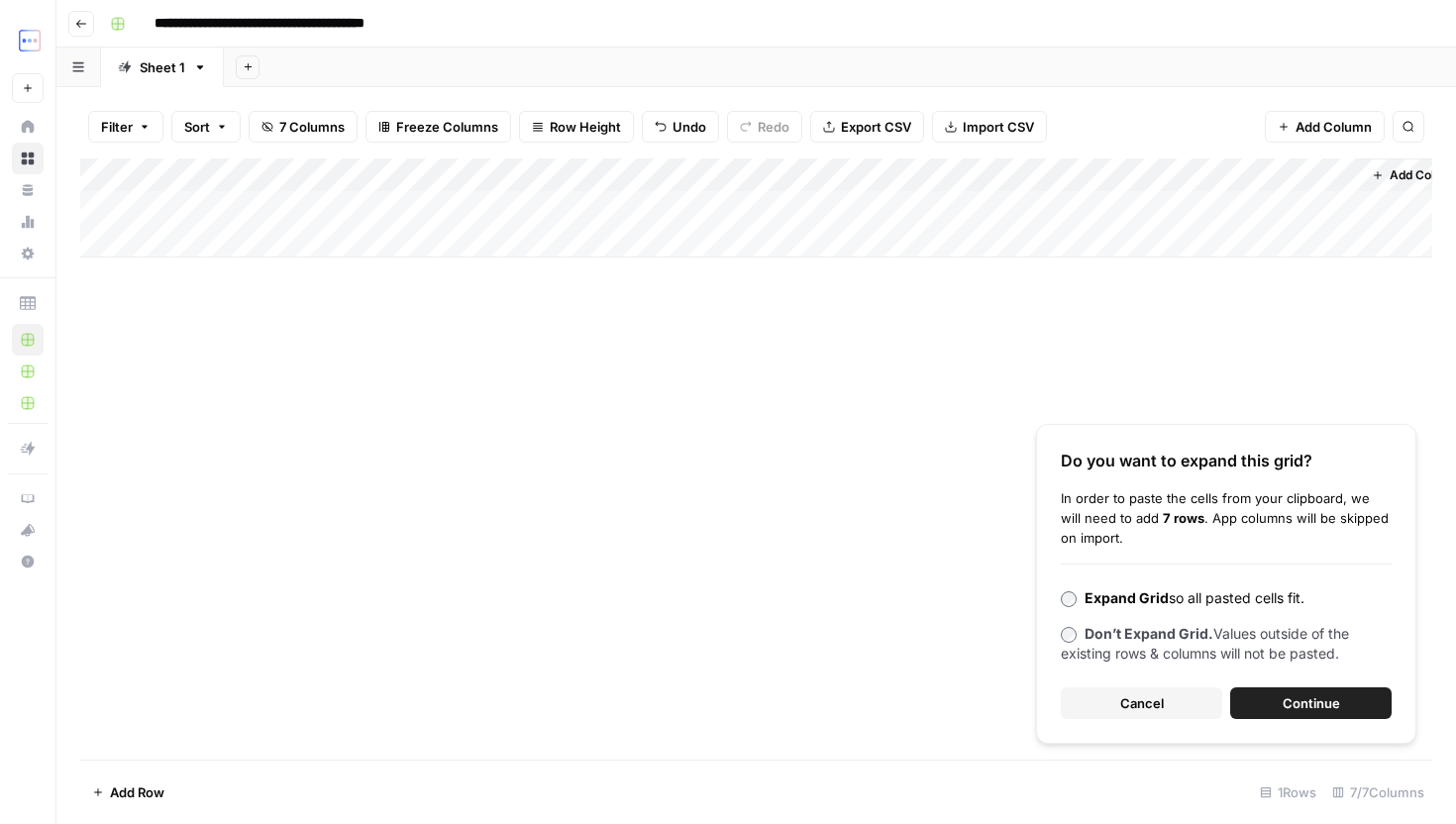 click on "Don’t Expand Grid.  Values outside of the existing rows & columns will not be pasted." at bounding box center (1204, 643) 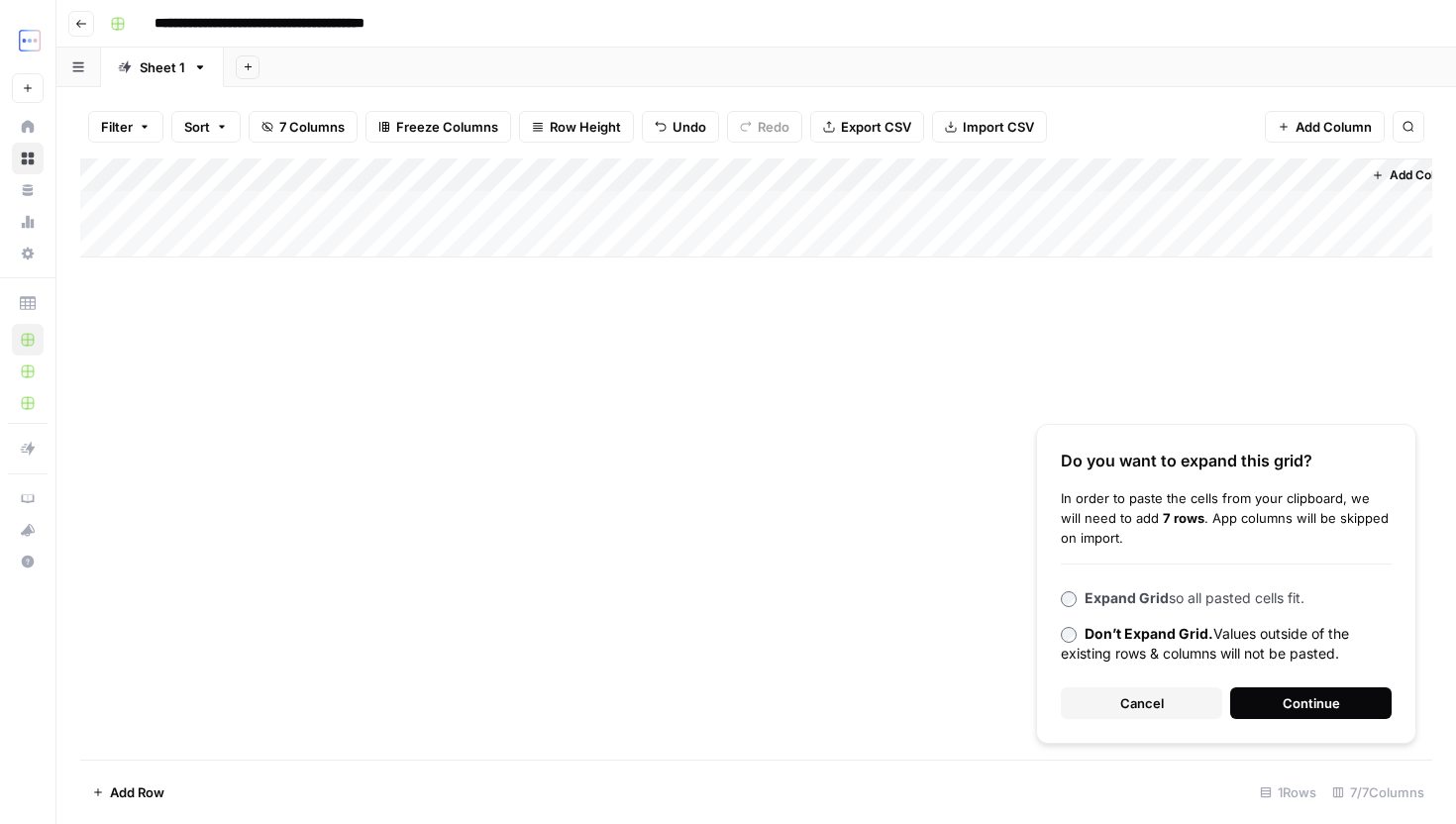 click on "Continue" at bounding box center (1311, 703) 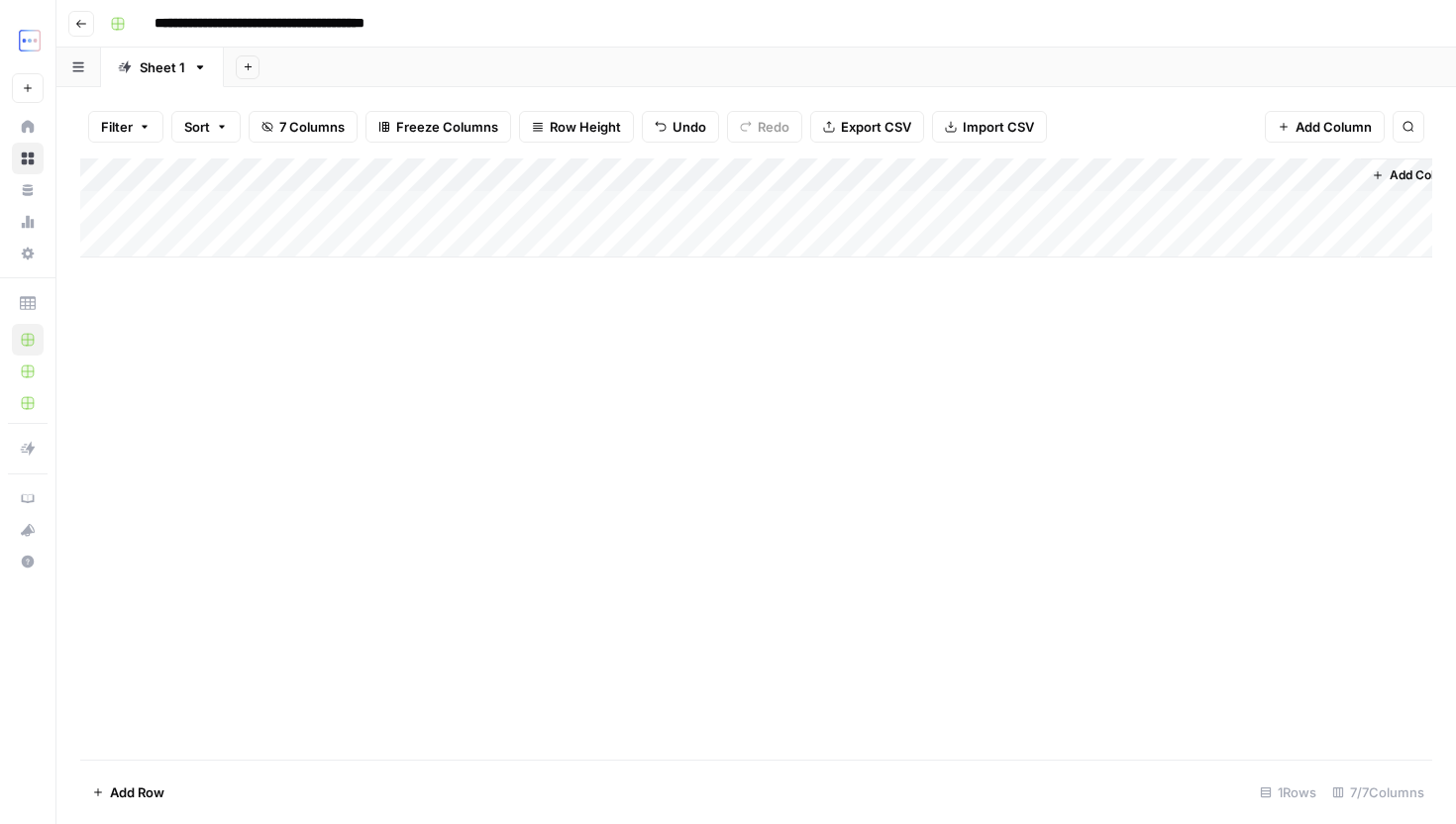 click on "Add Column" at bounding box center [756, 208] 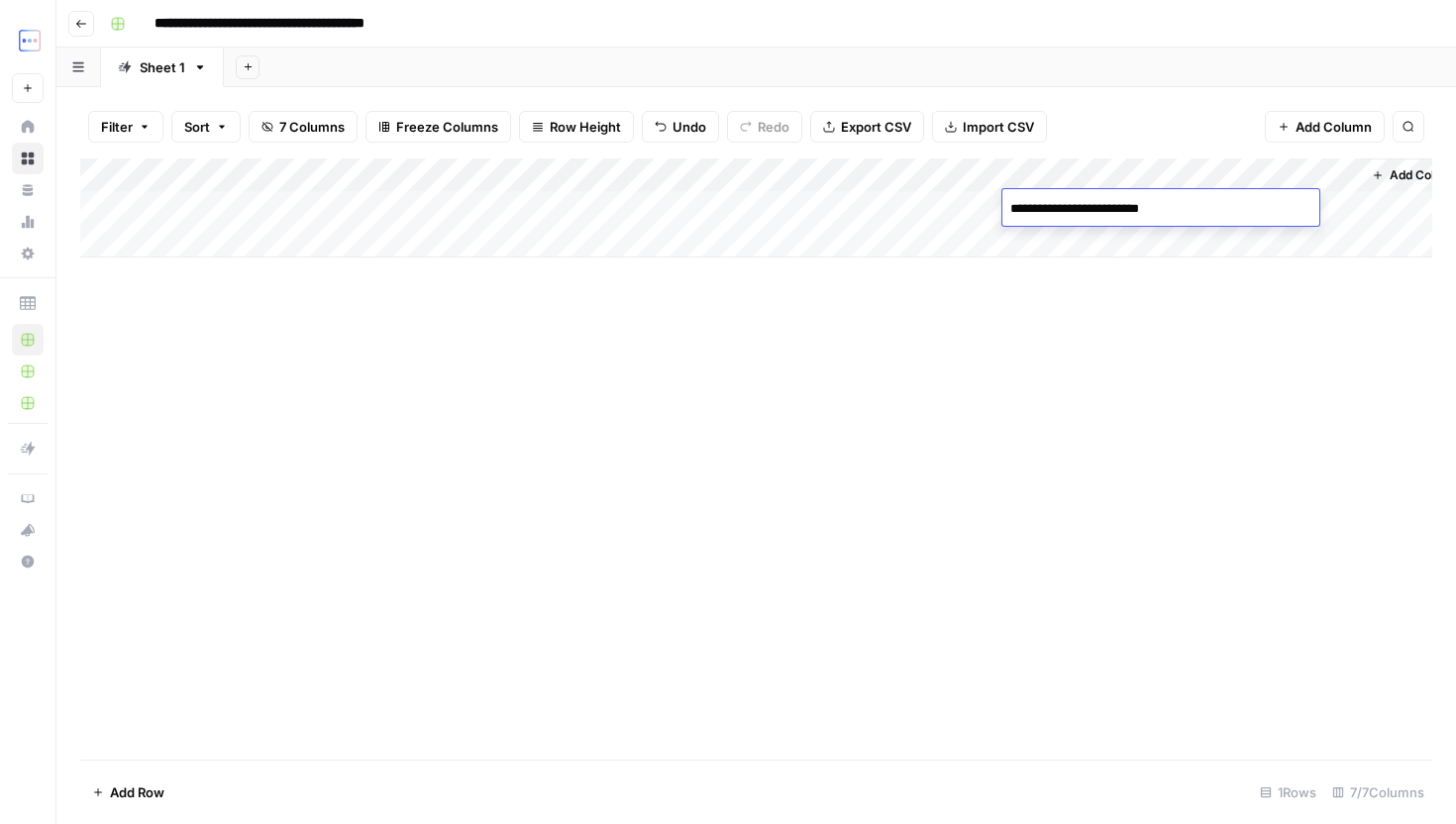 click on "**********" at bounding box center [1161, 209] 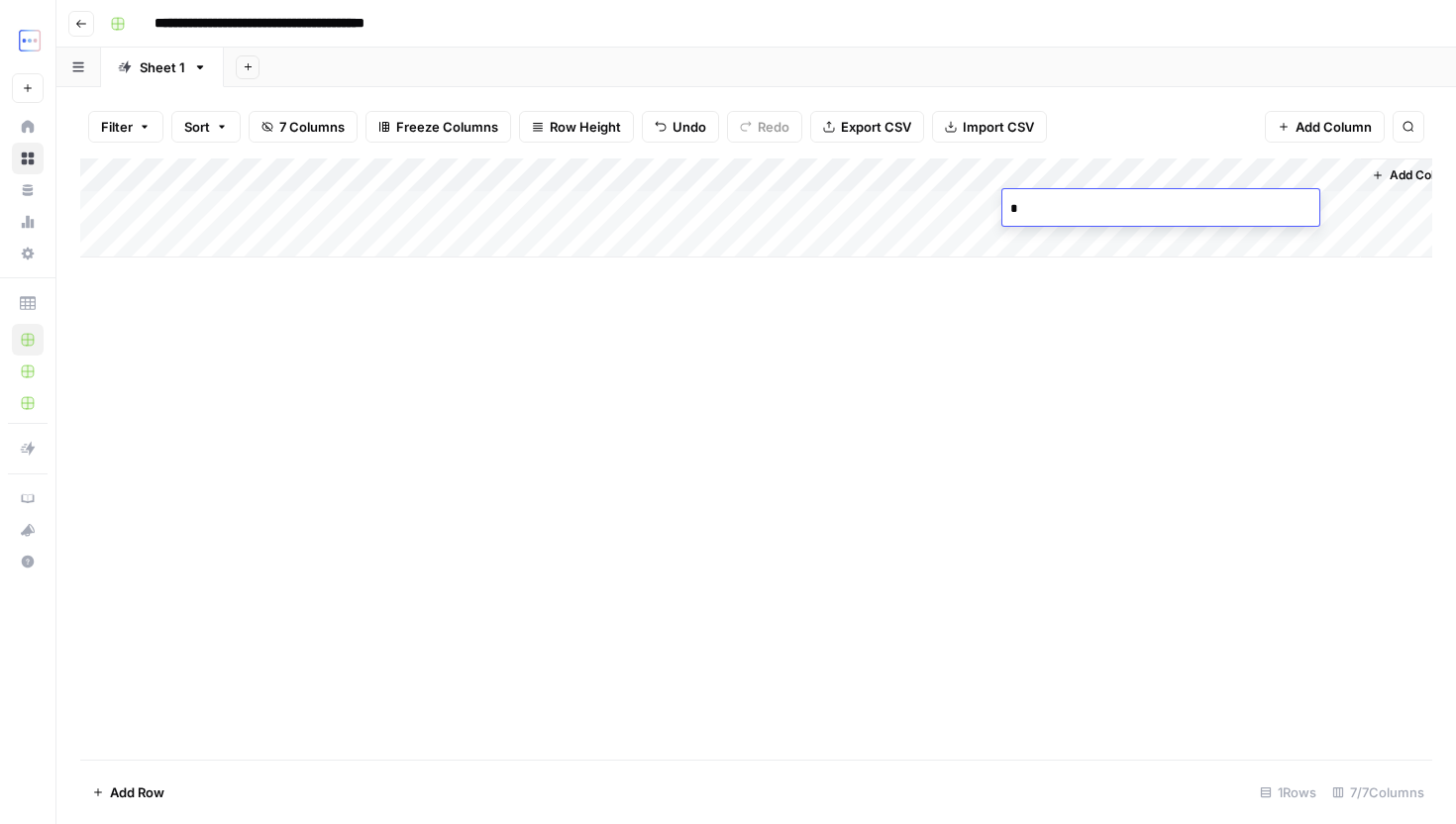type 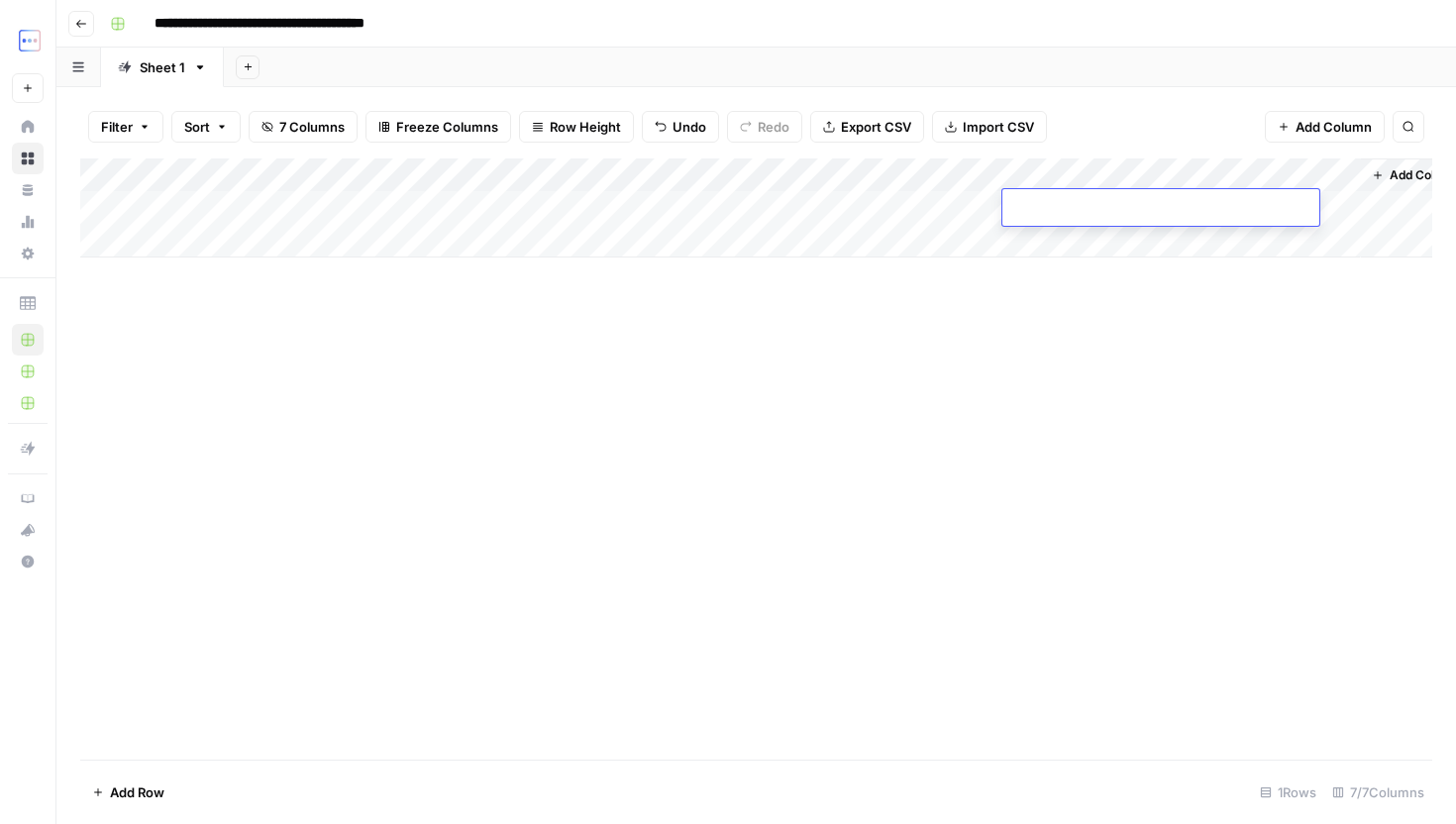 click on "Add Column" at bounding box center [756, 459] 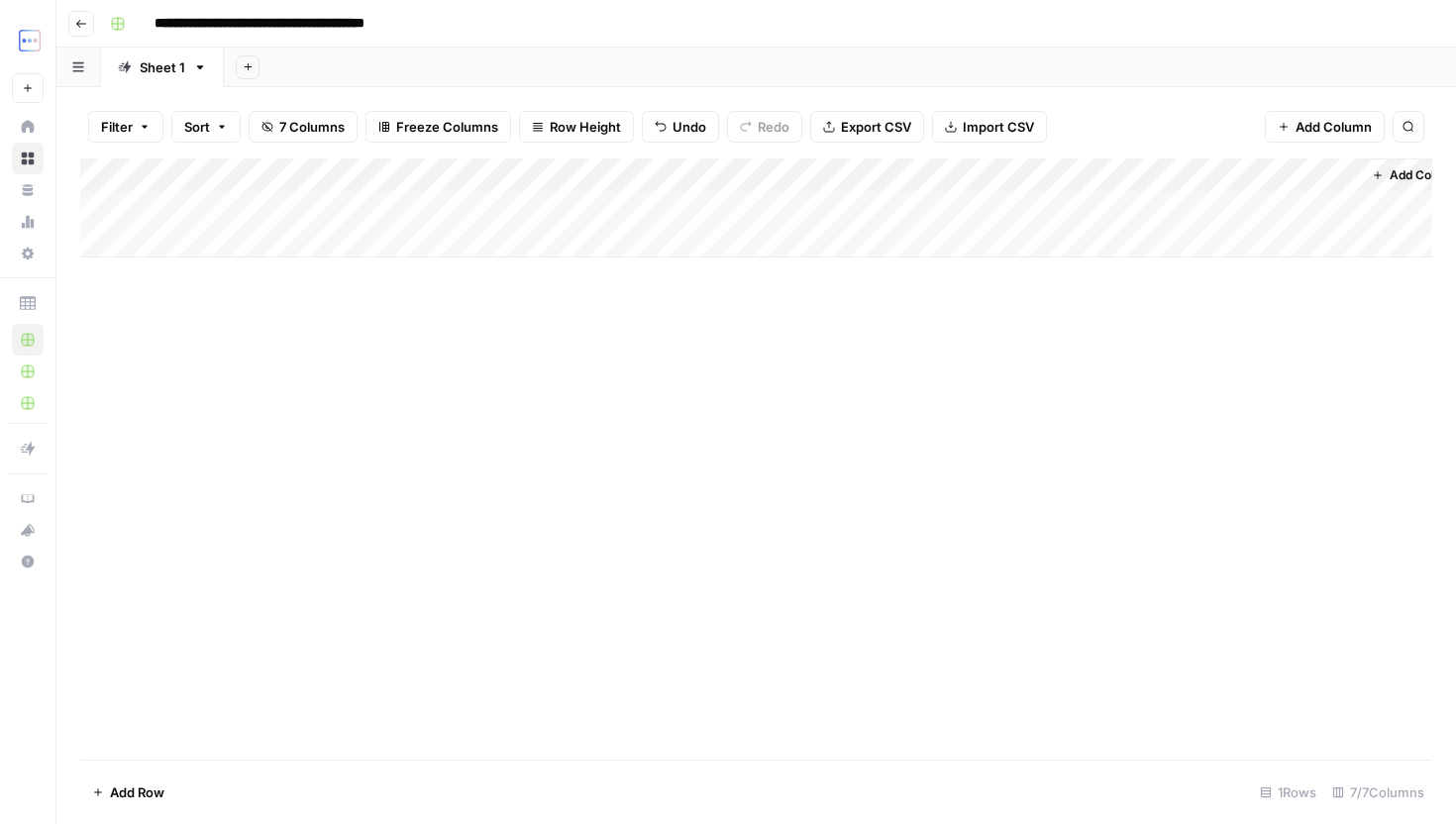 click on "Add Column" at bounding box center [756, 208] 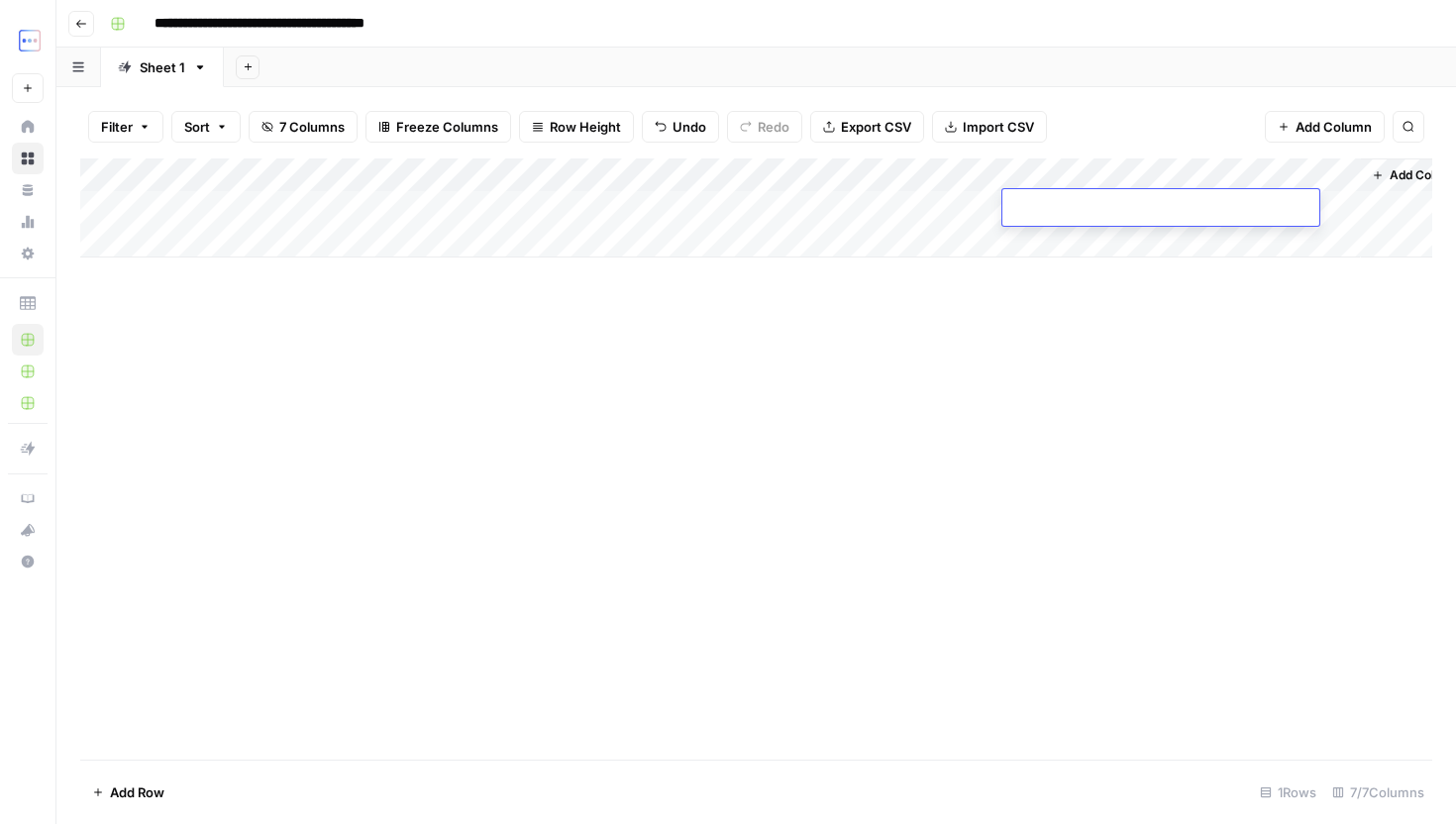 click at bounding box center [1161, 209] 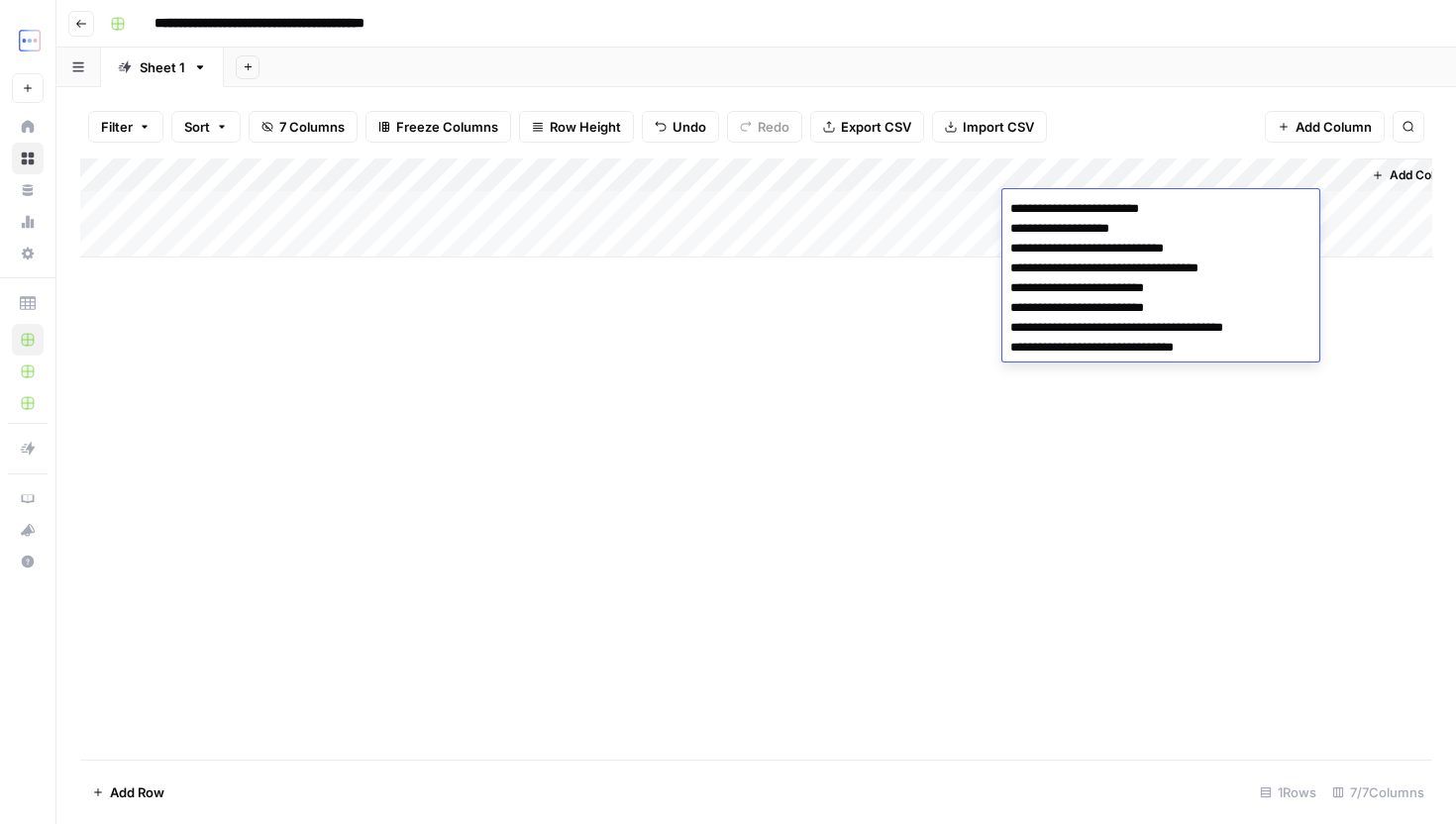 click on "Add Column" at bounding box center (756, 459) 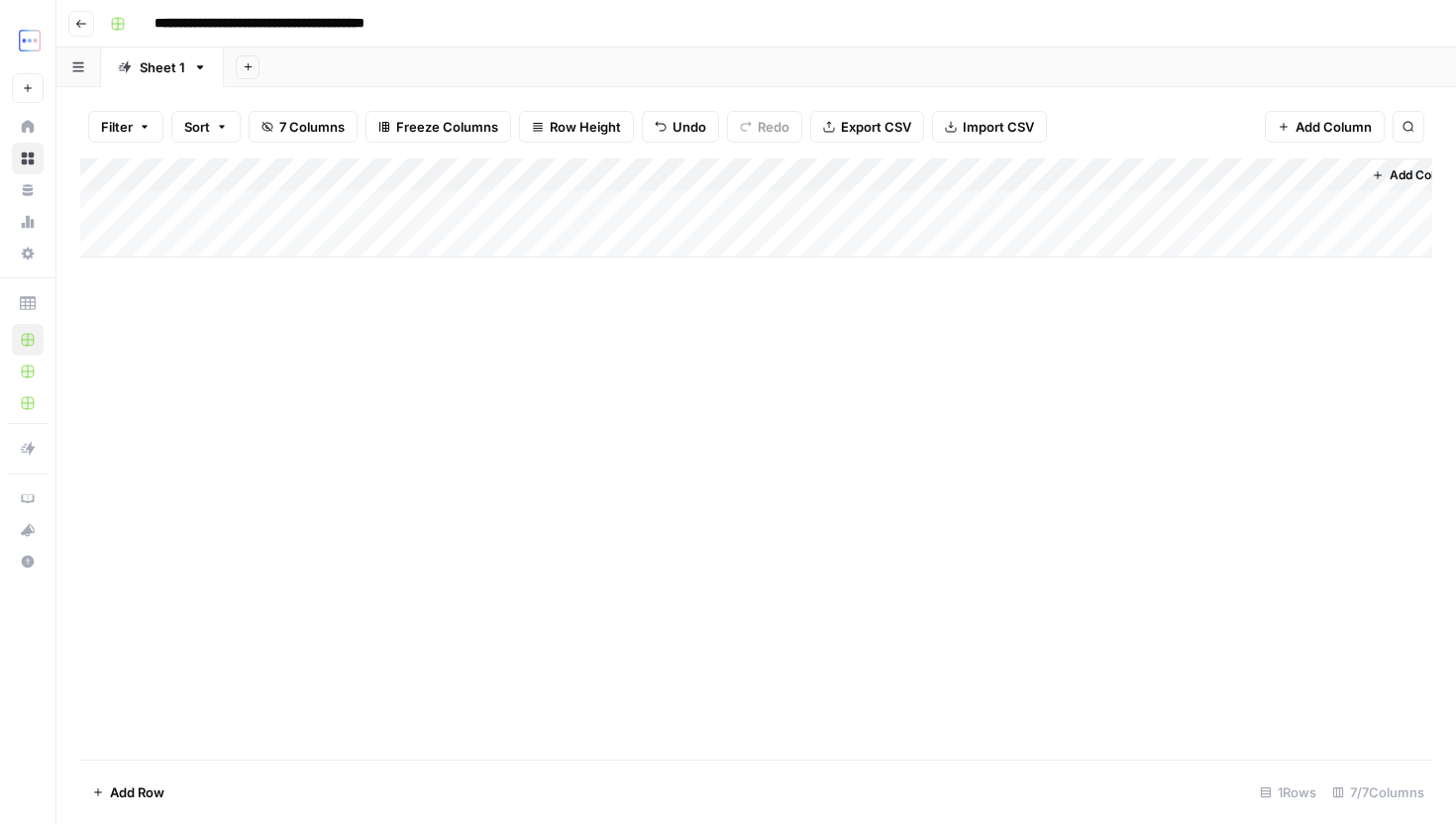 drag, startPoint x: 1179, startPoint y: 219, endPoint x: 1191, endPoint y: 339, distance: 120.59851 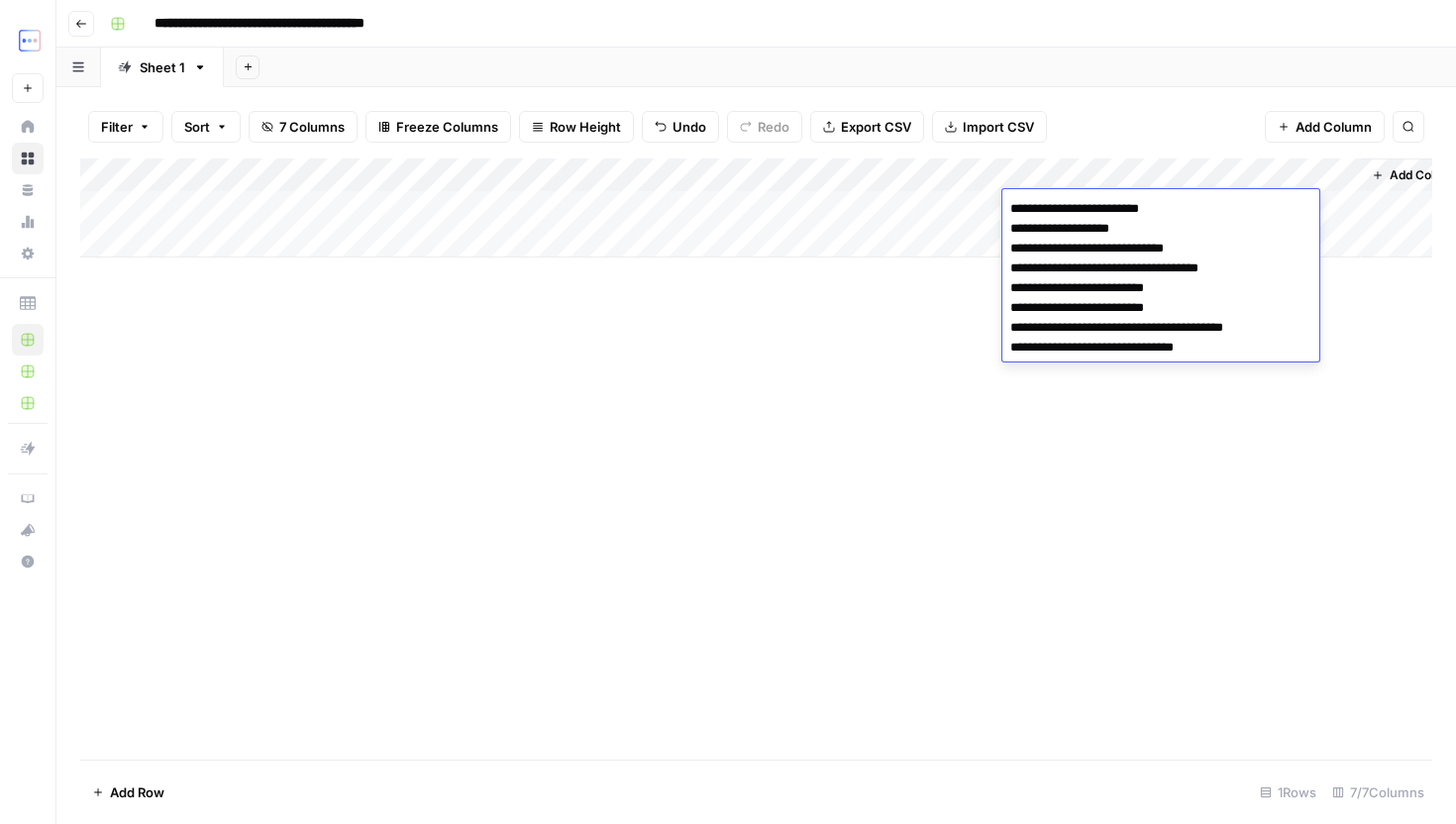 click on "**********" at bounding box center (1161, 278) 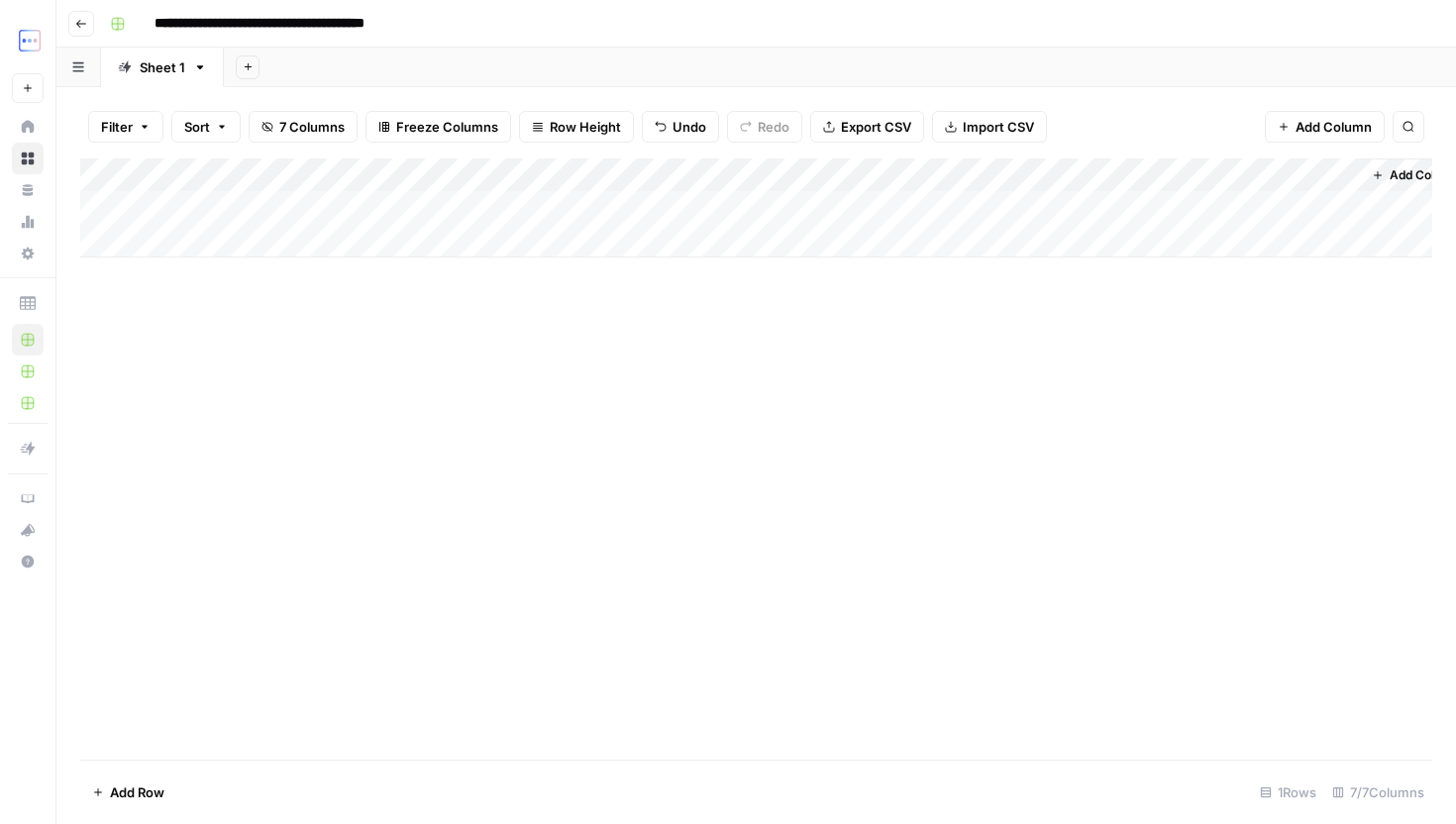 click on "Add Column" at bounding box center (756, 208) 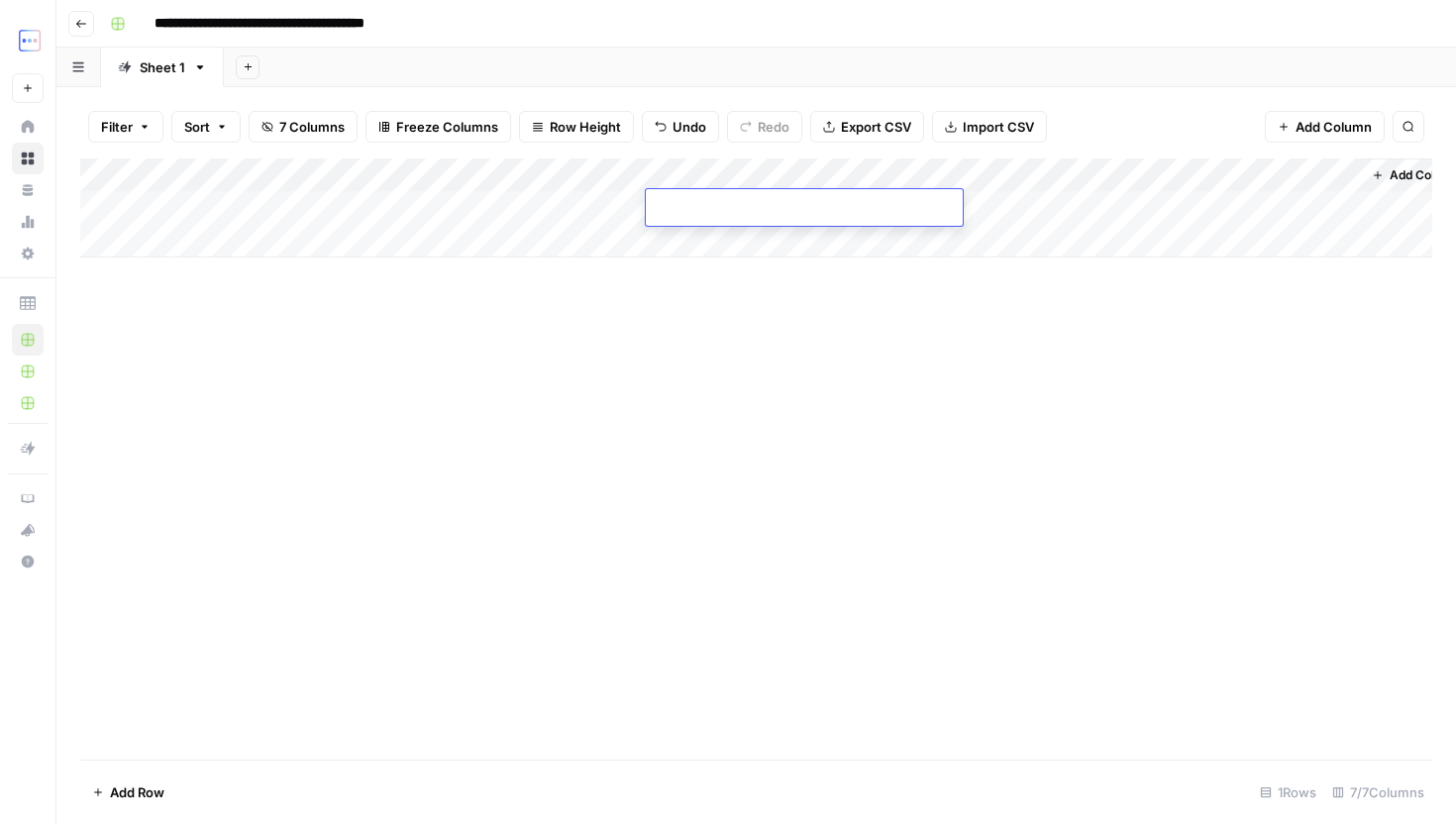 paste on "**********" 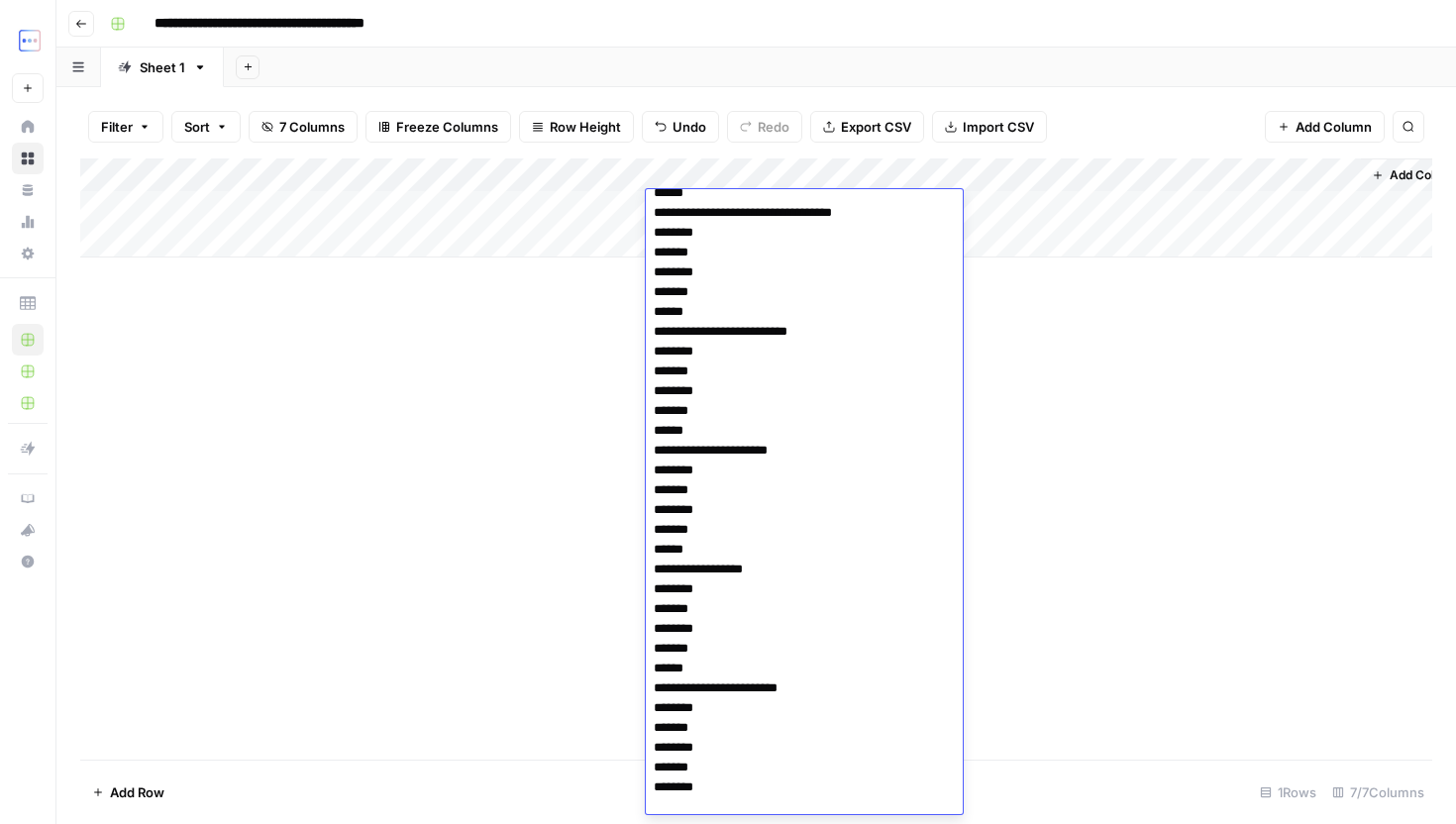 scroll, scrollTop: 0, scrollLeft: 0, axis: both 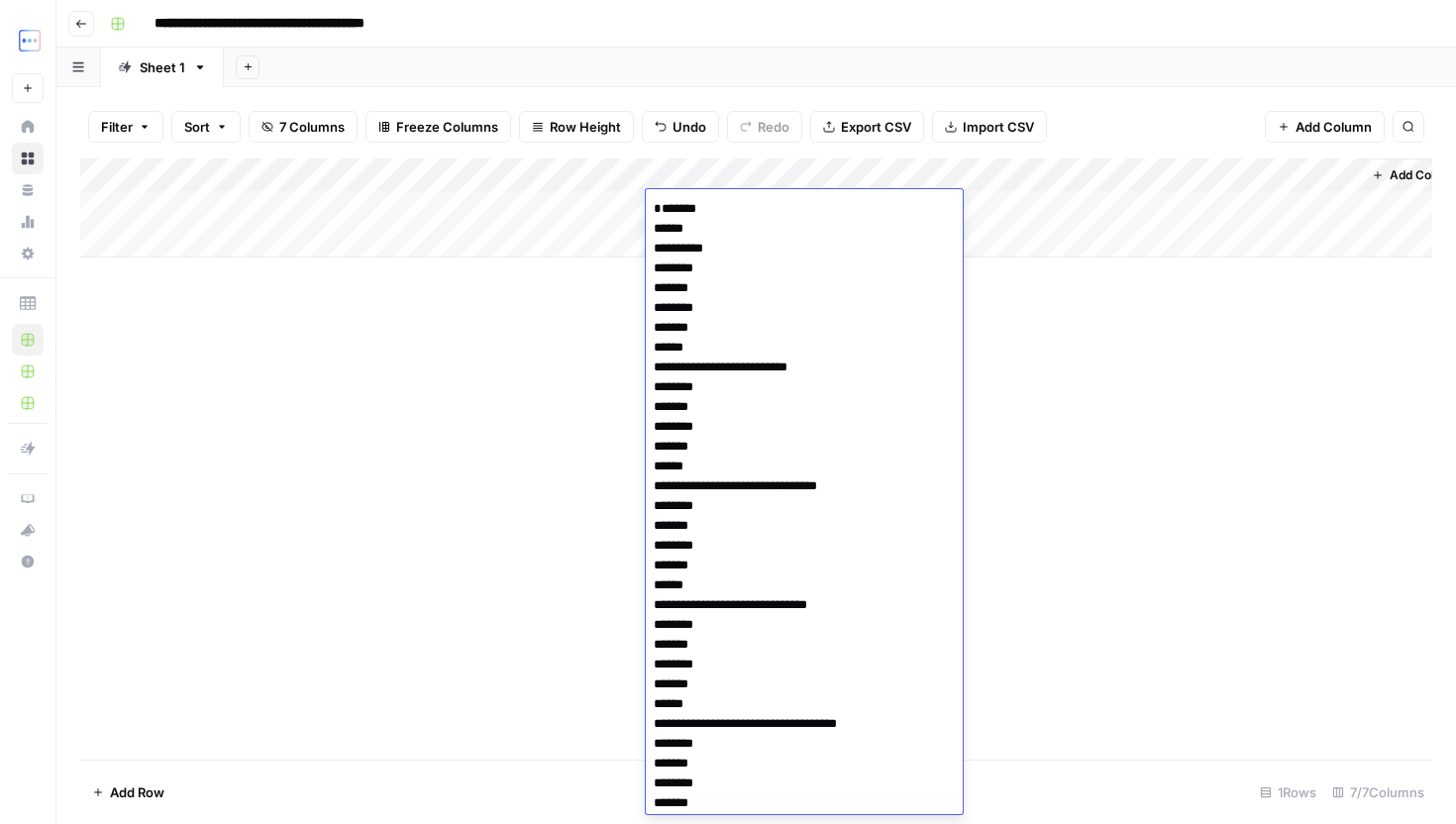 click on "**********" at bounding box center [804, 942] 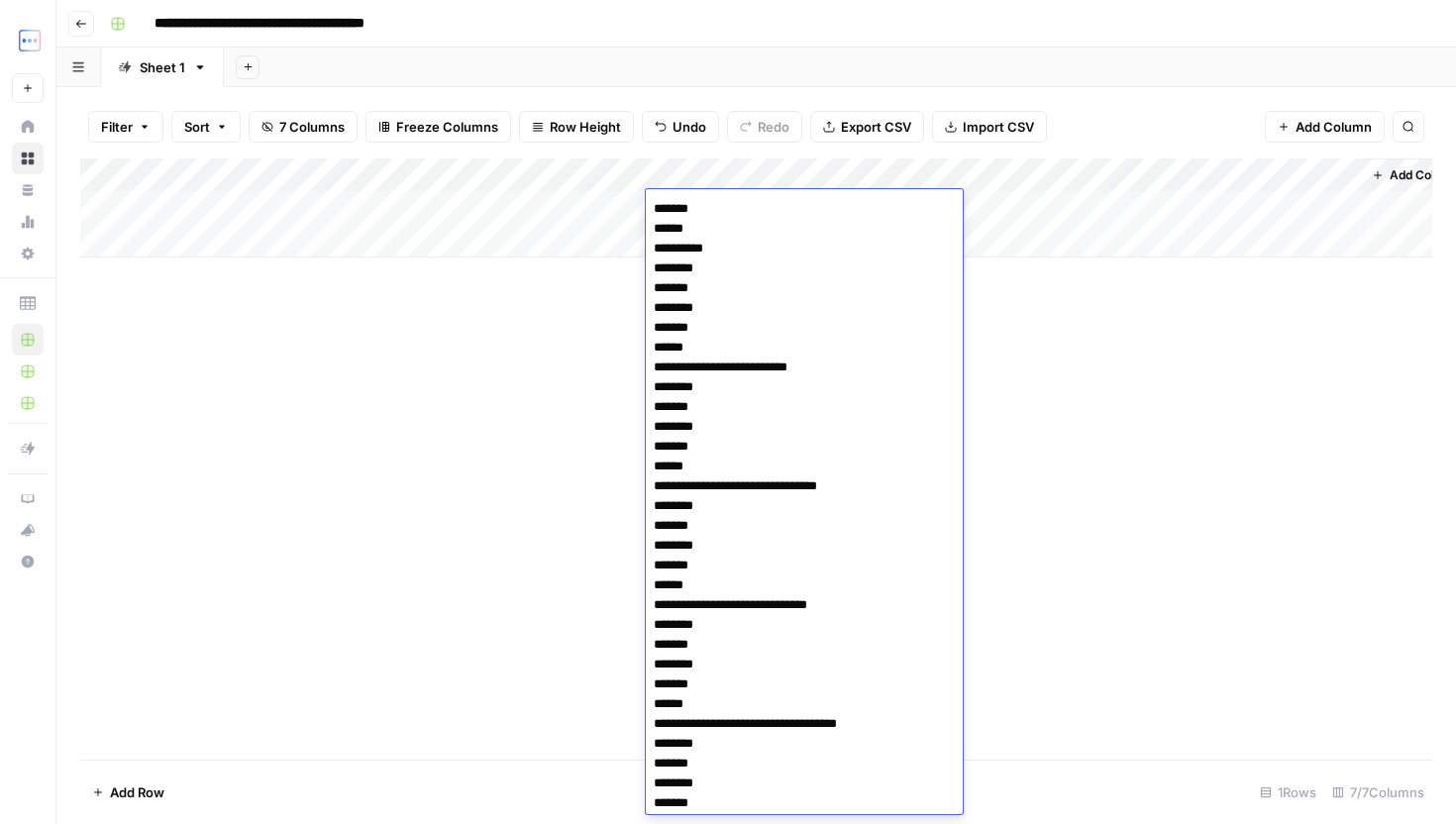 click on "Add Column" at bounding box center (756, 459) 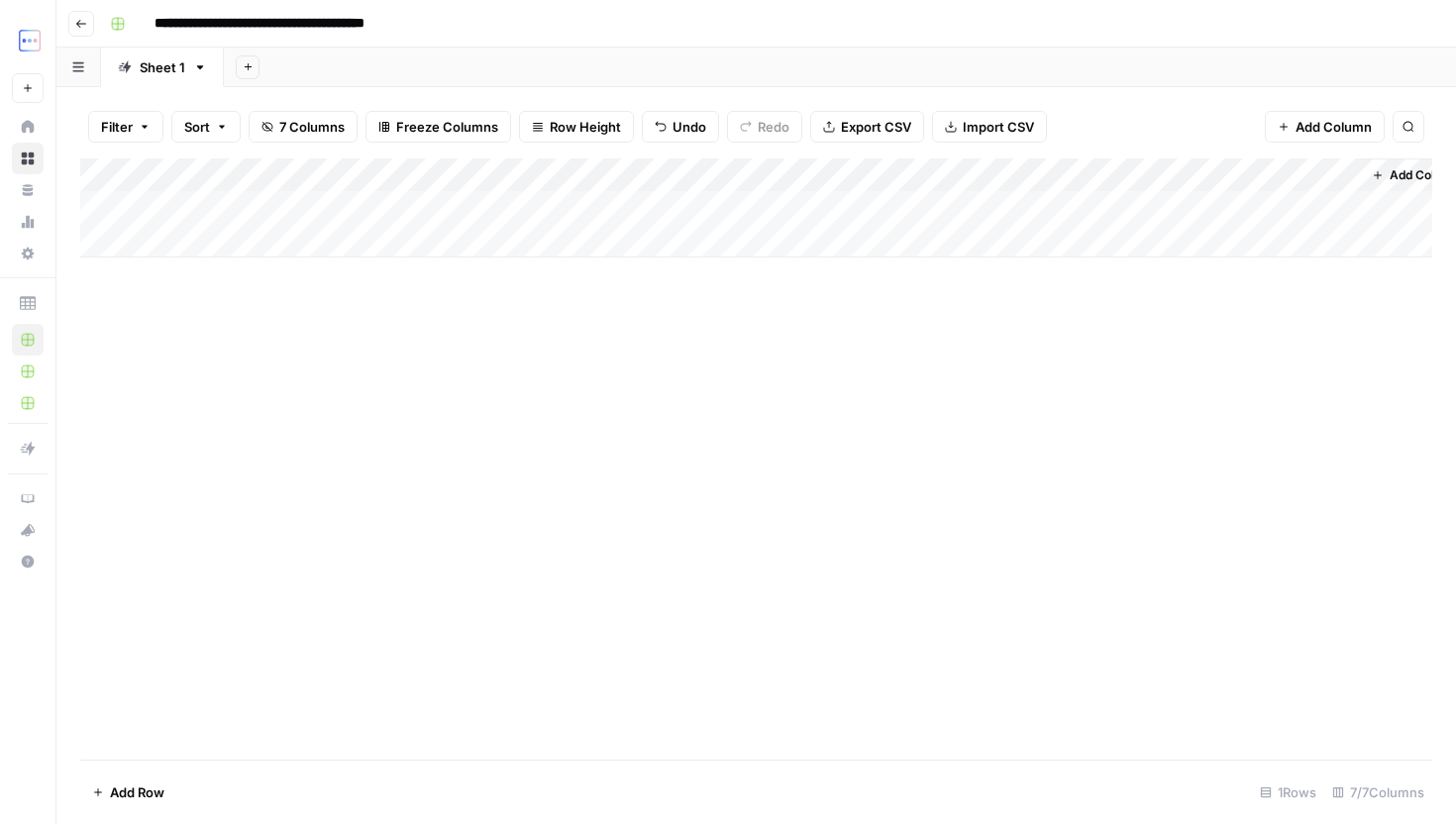 click on "Add Column" at bounding box center (756, 208) 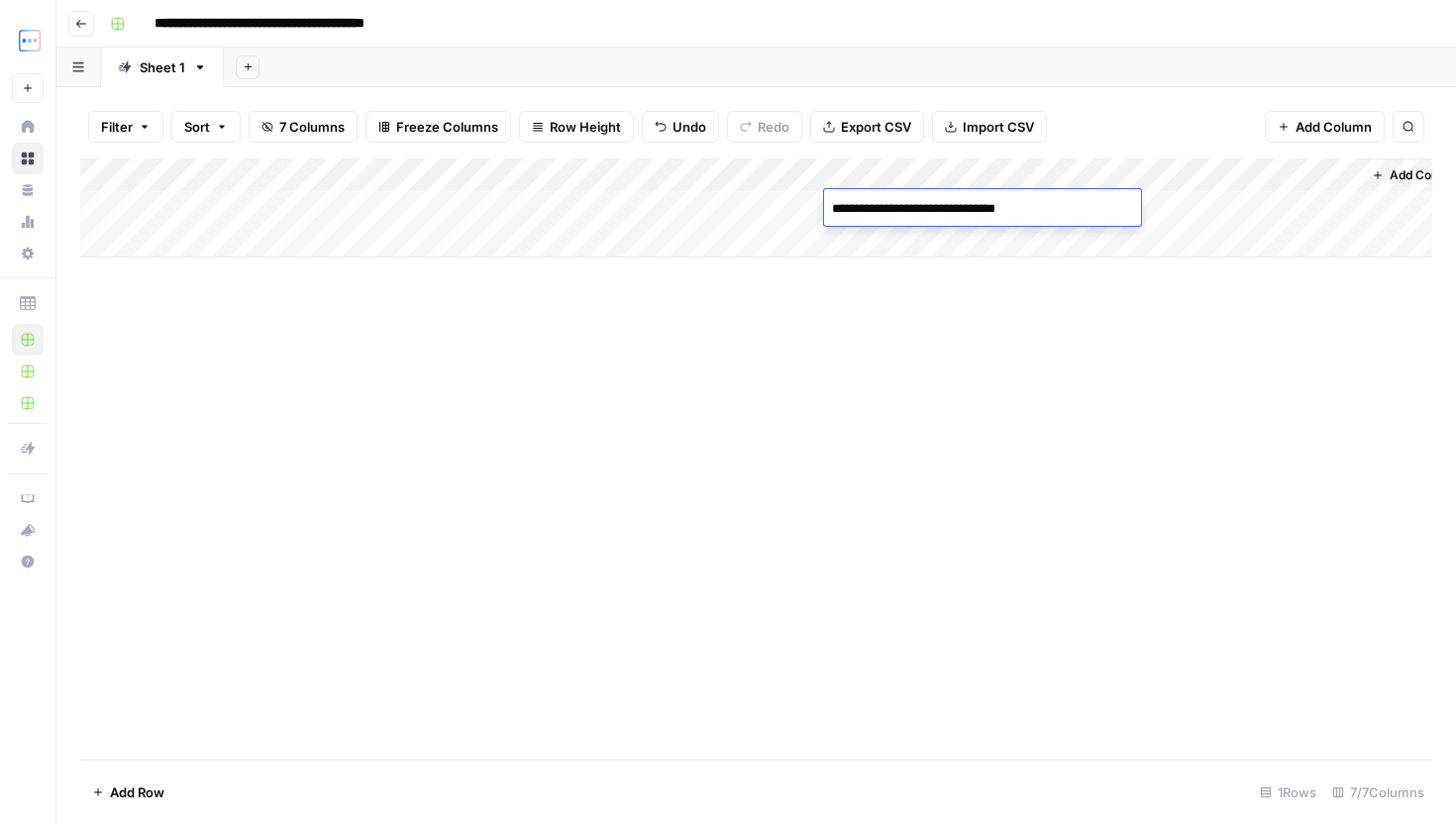 click on "Add Column" at bounding box center [756, 459] 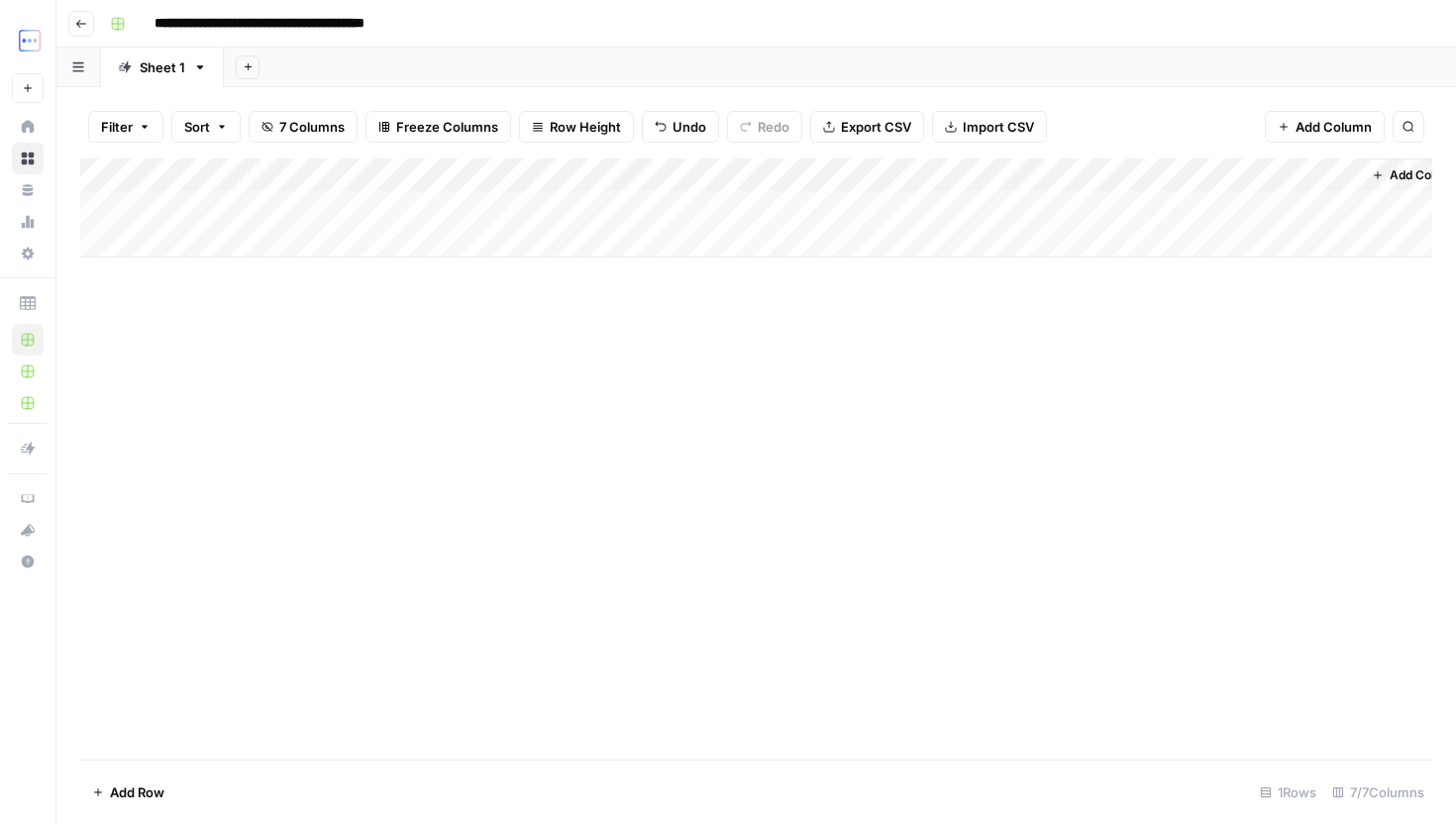 click on "Add Column" at bounding box center [756, 208] 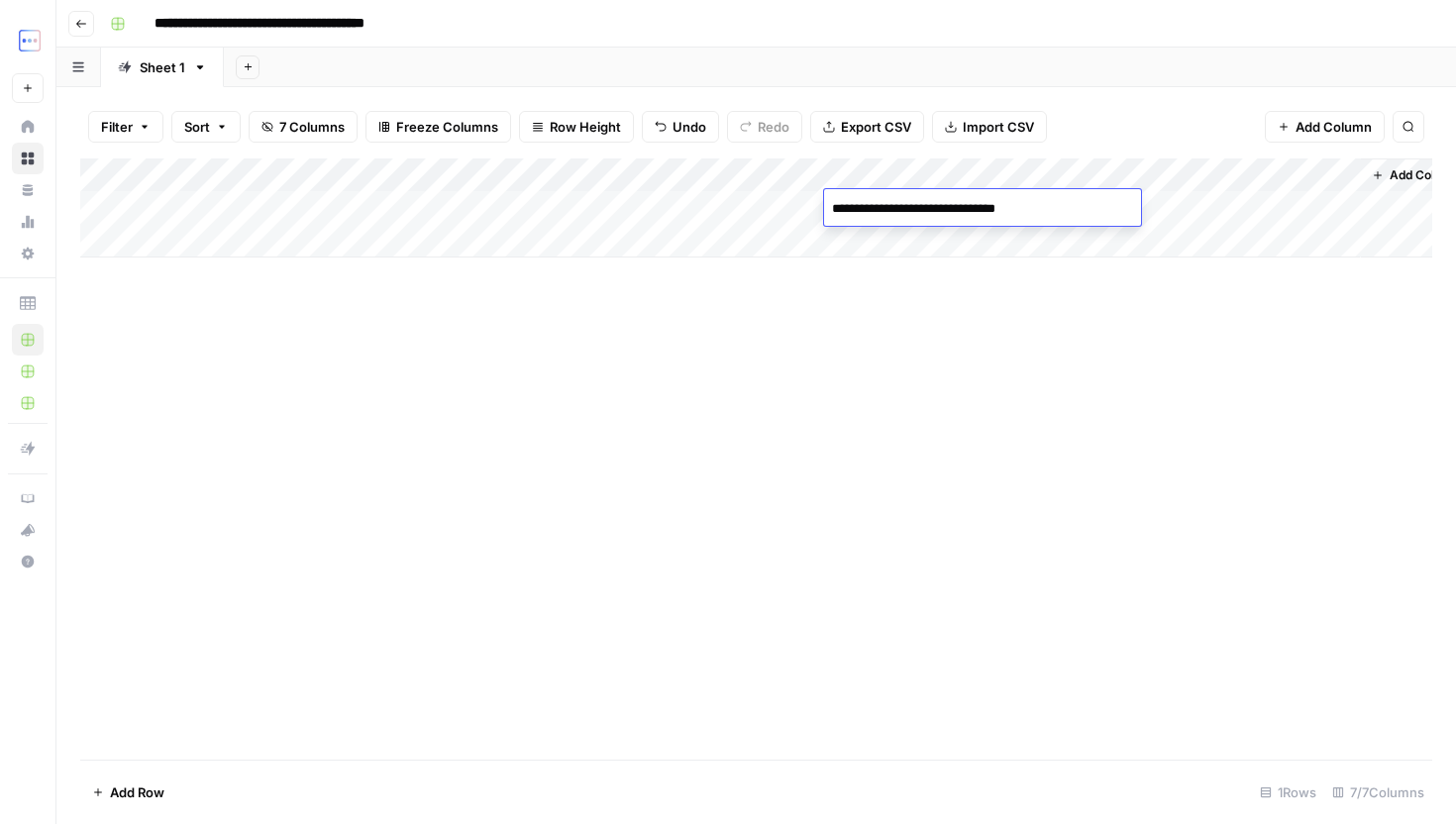 click on "Add Column" at bounding box center [756, 208] 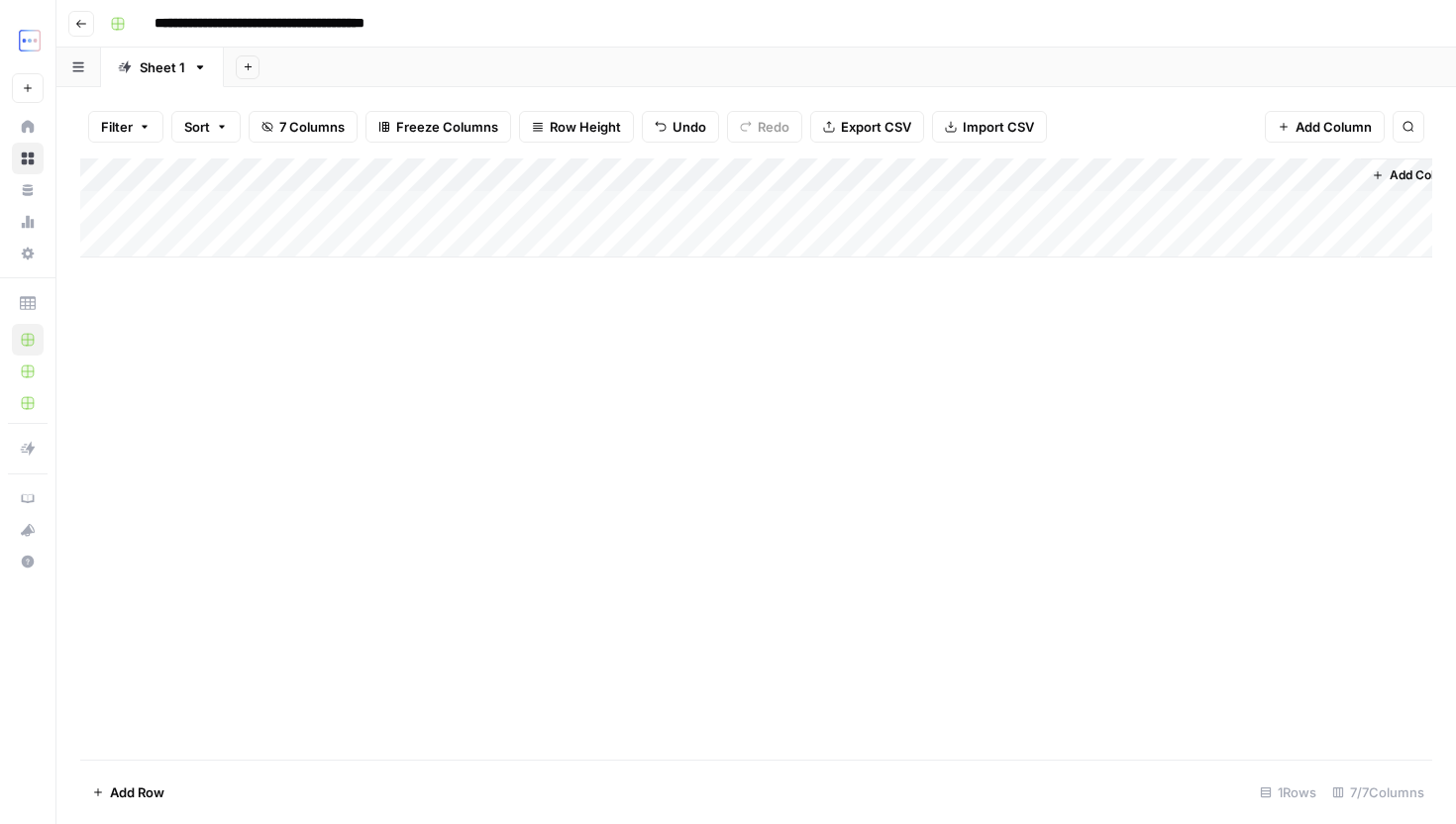 click on "Add Column" at bounding box center (756, 208) 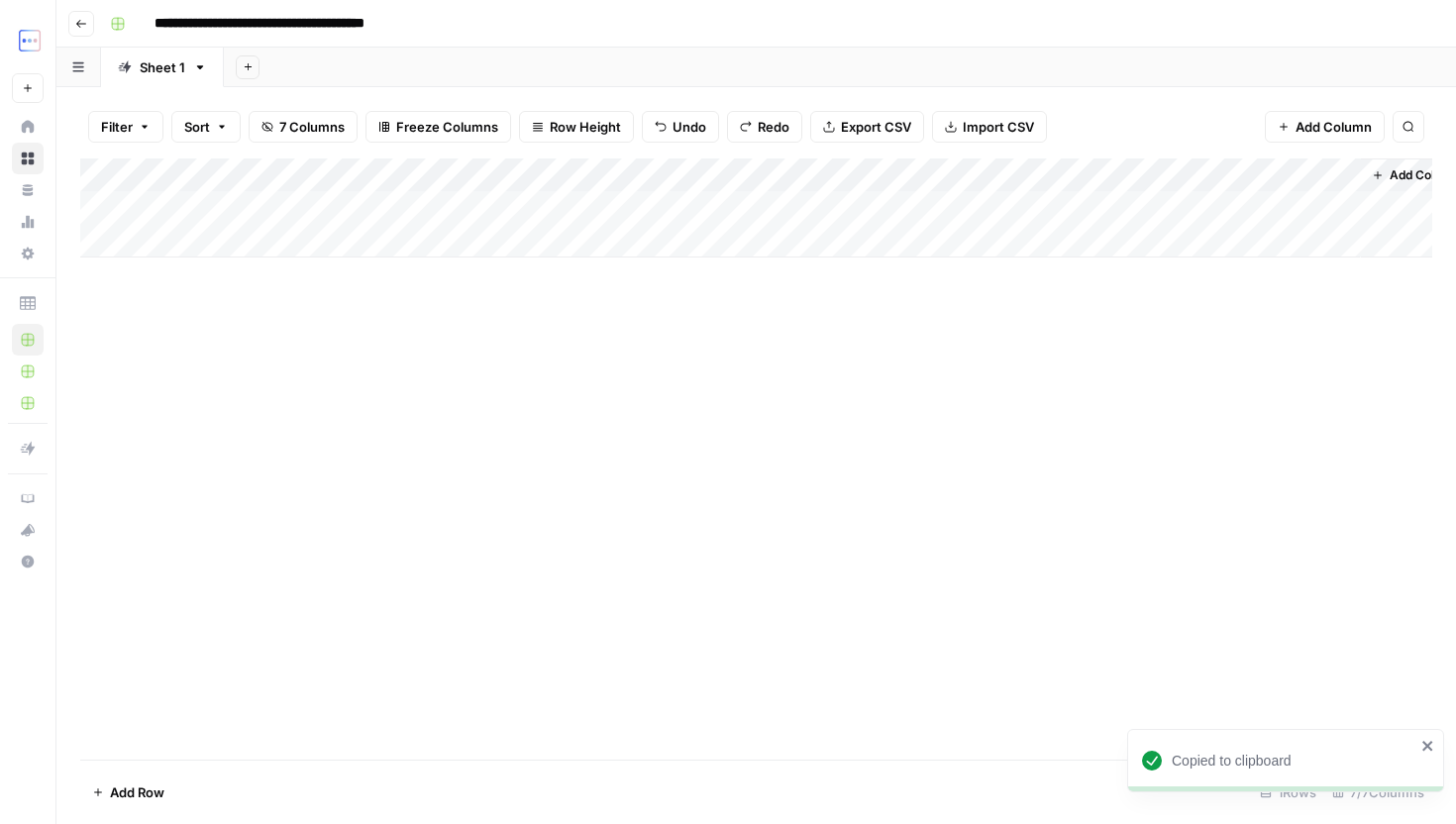 click on "Add Column" at bounding box center [756, 208] 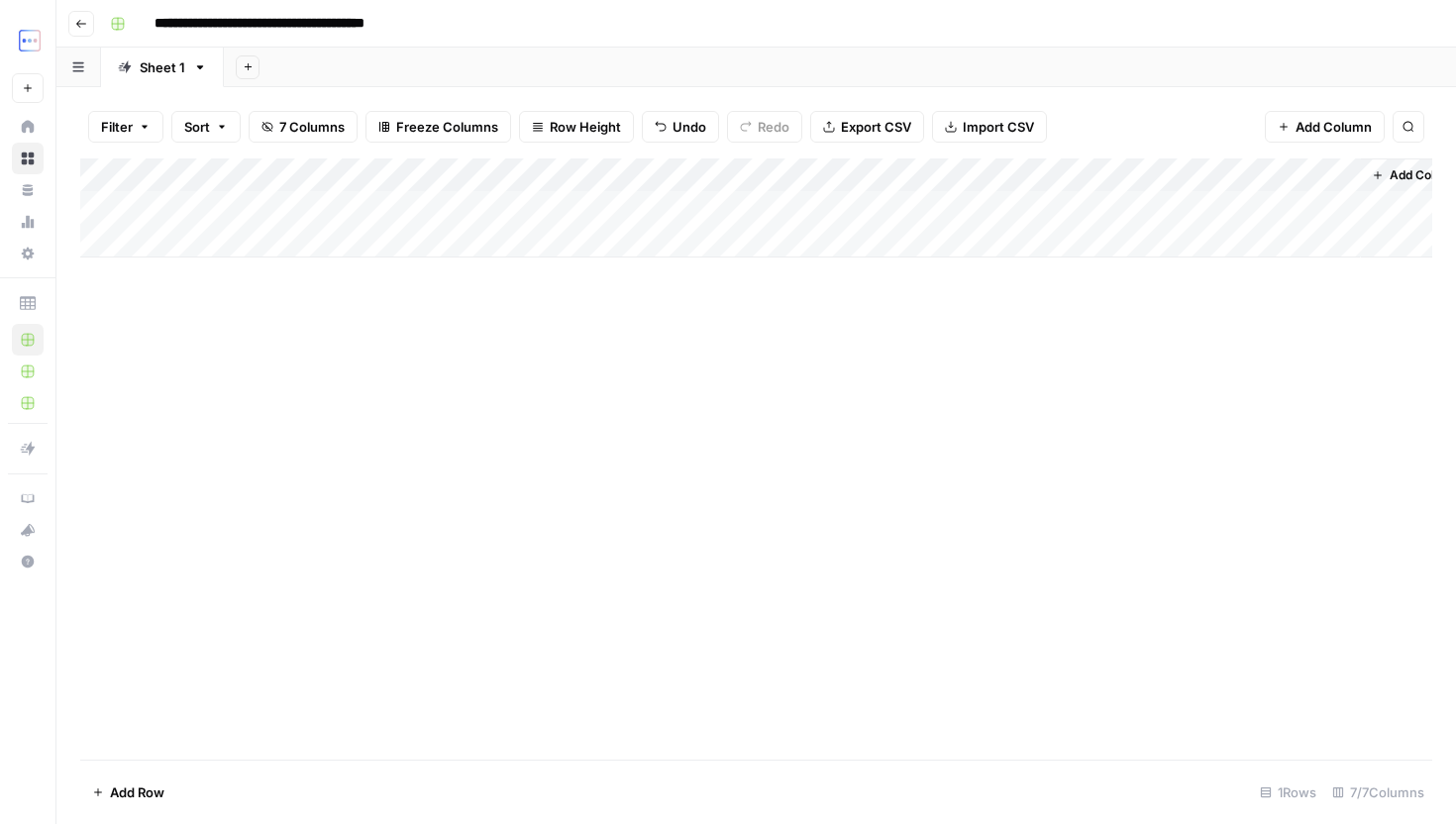 click on "Add Column" at bounding box center (756, 208) 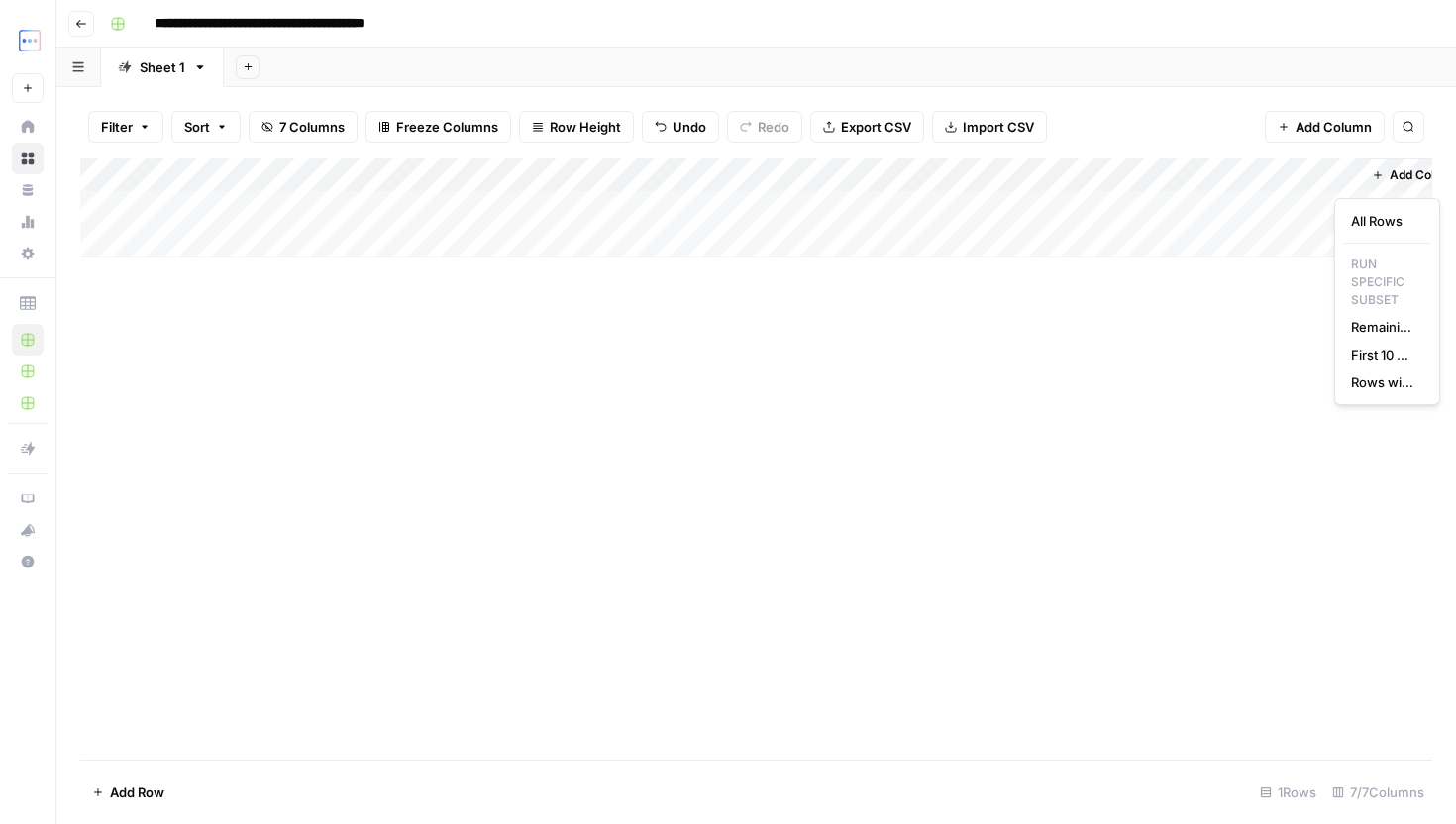 click on "Add Column" at bounding box center [756, 208] 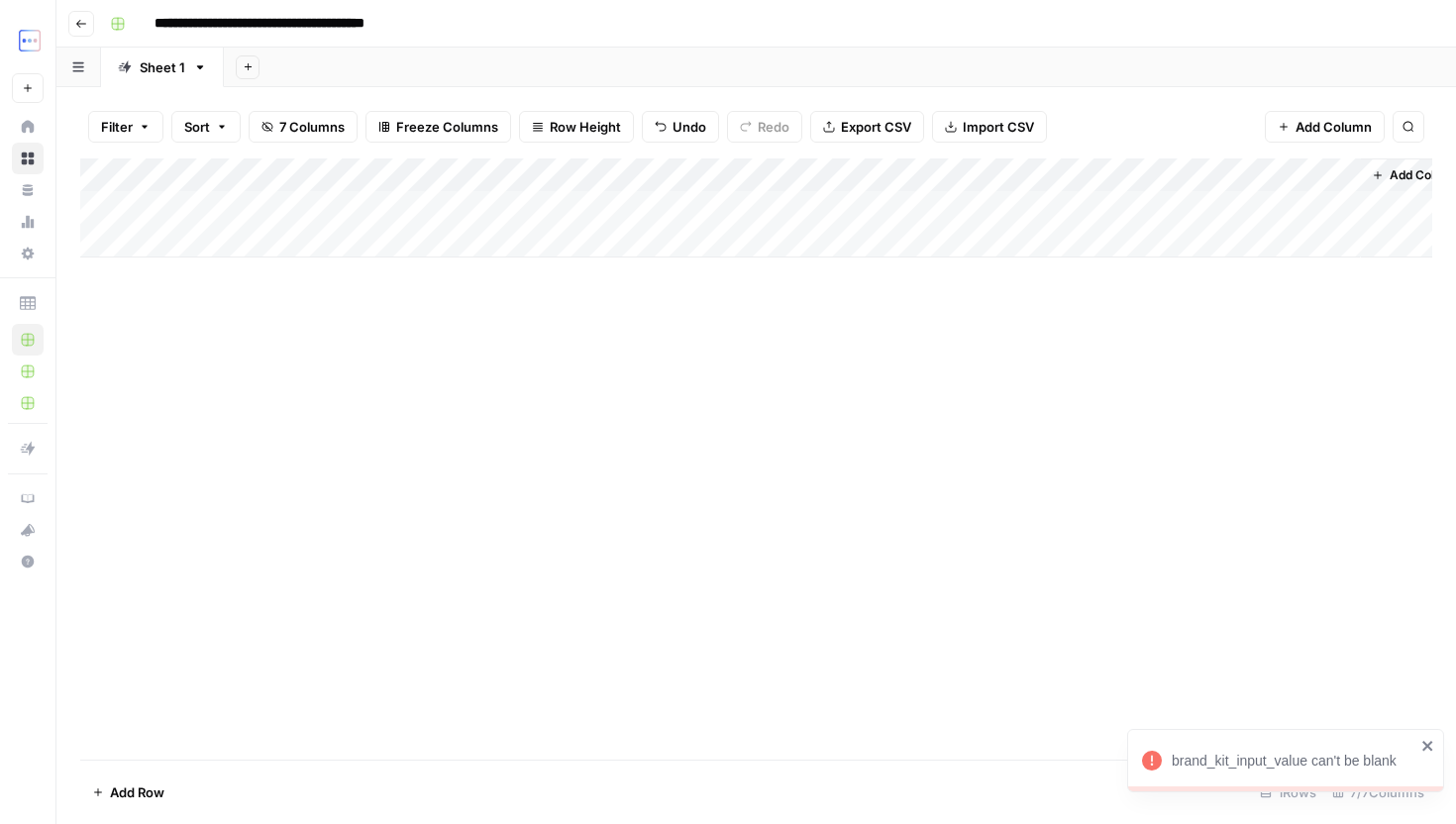 click on "Add Column" at bounding box center [756, 208] 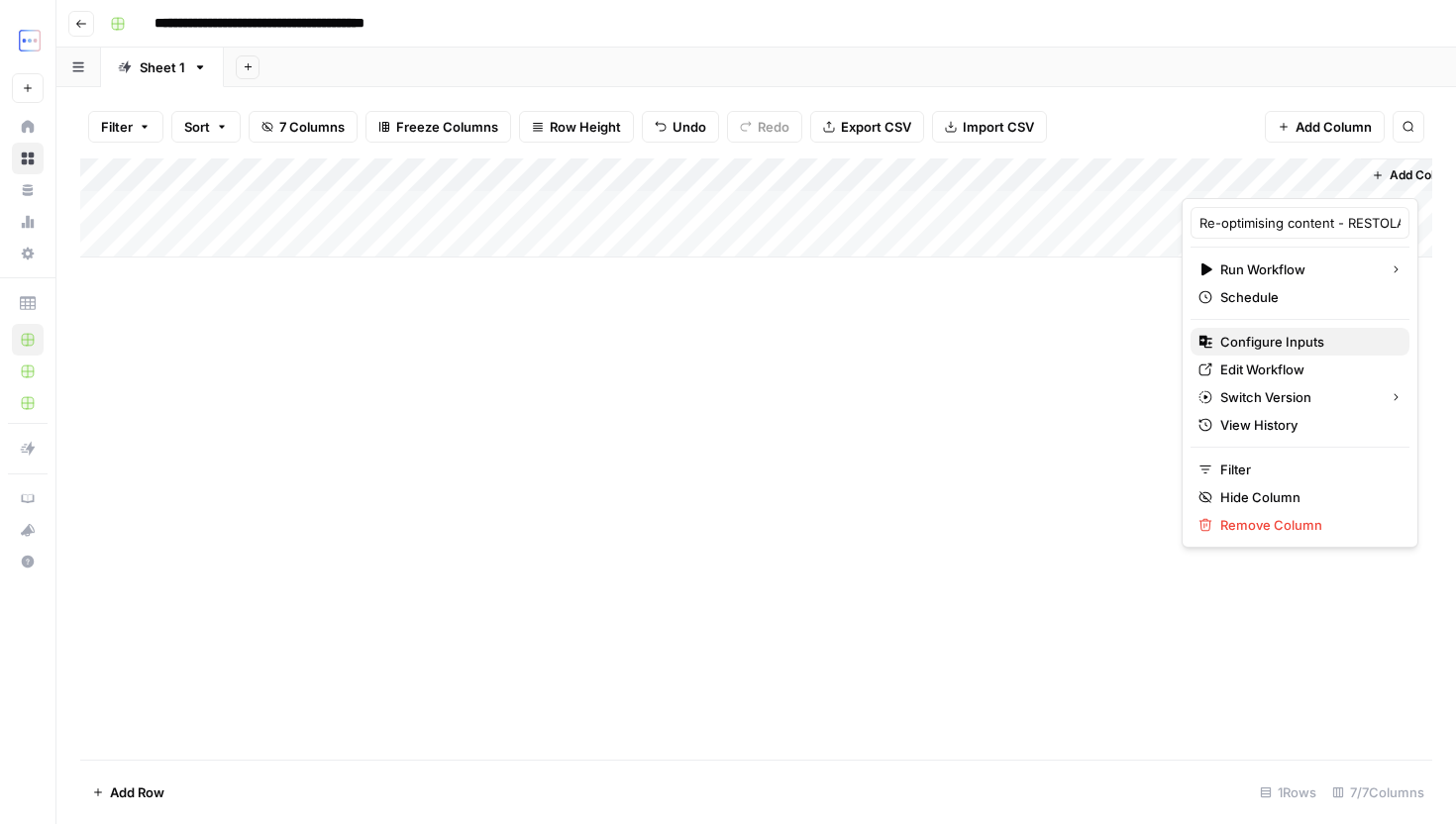 click on "Configure Inputs" at bounding box center [1272, 342] 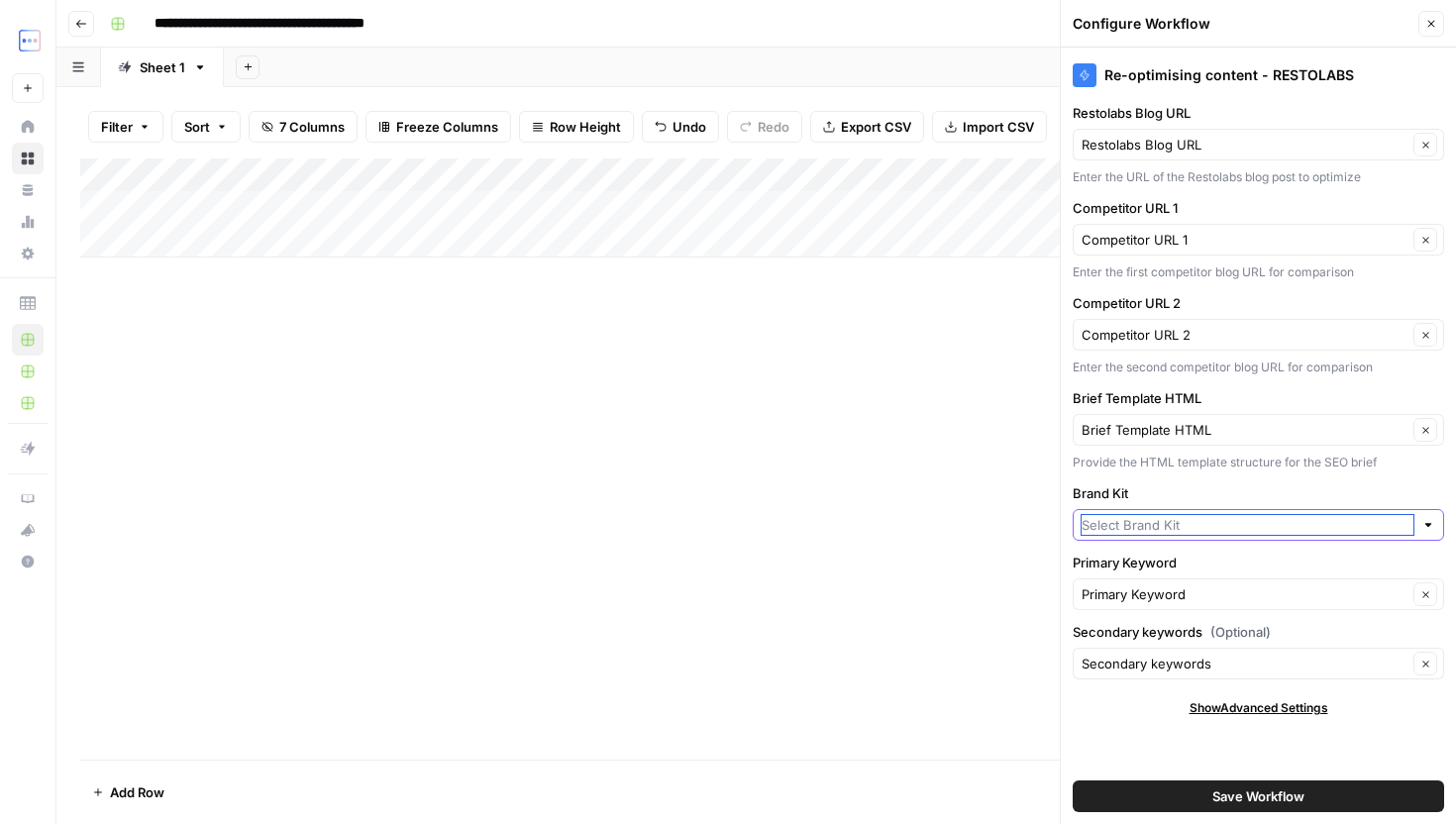 click on "Brand Kit" at bounding box center (1247, 525) 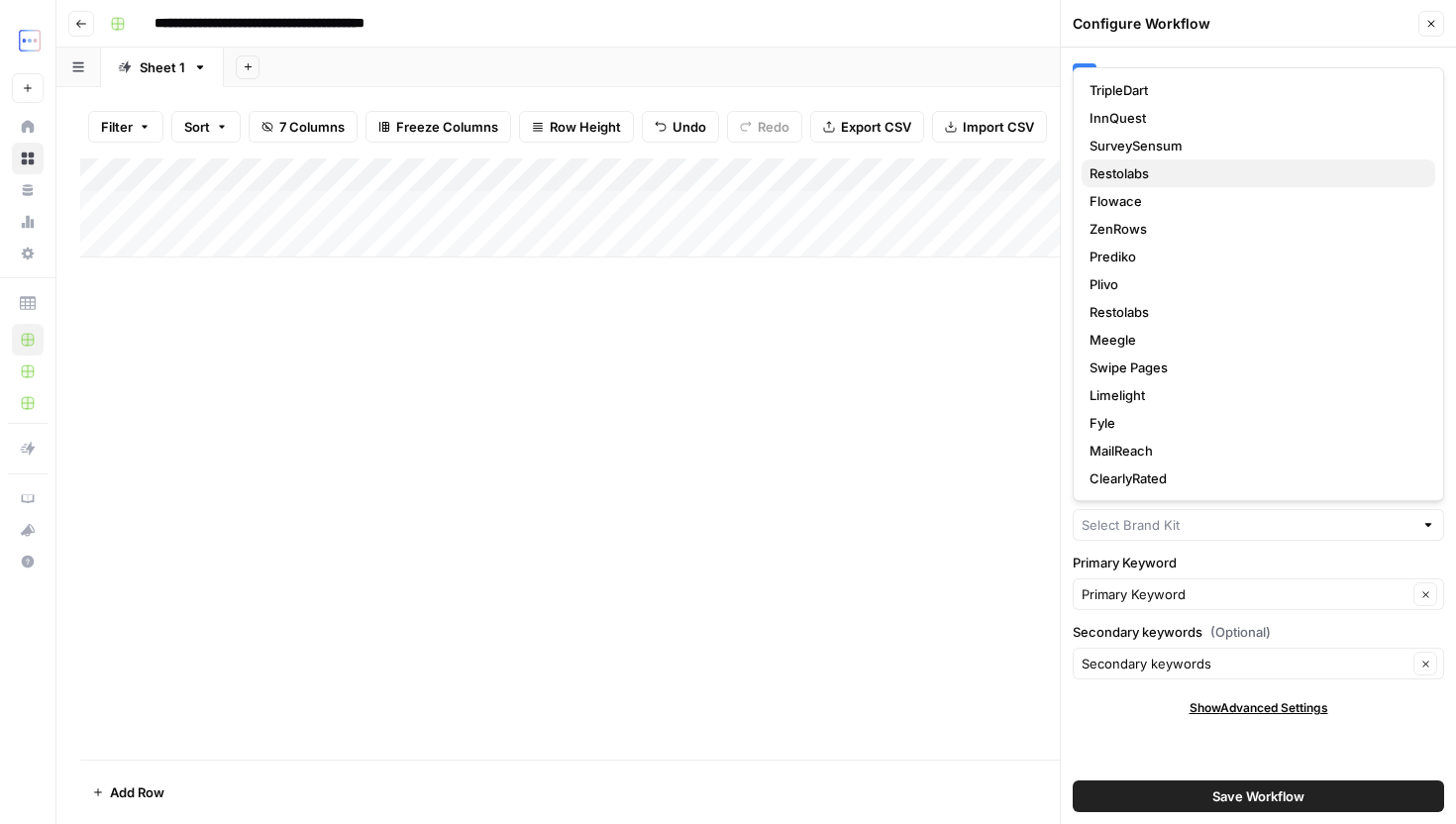 click on "Restolabs" at bounding box center (1258, 173) 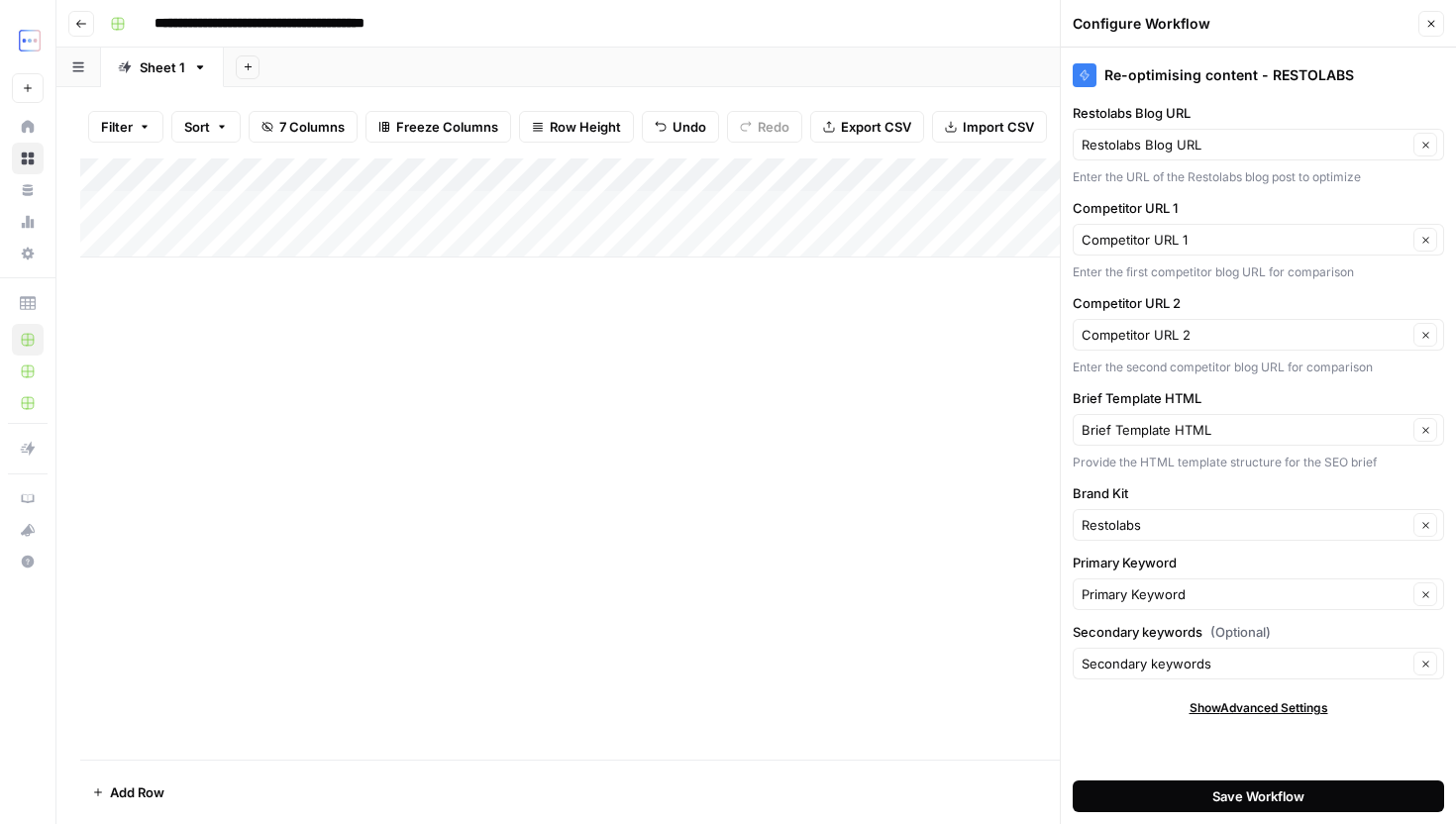click on "Save Workflow" at bounding box center (1258, 796) 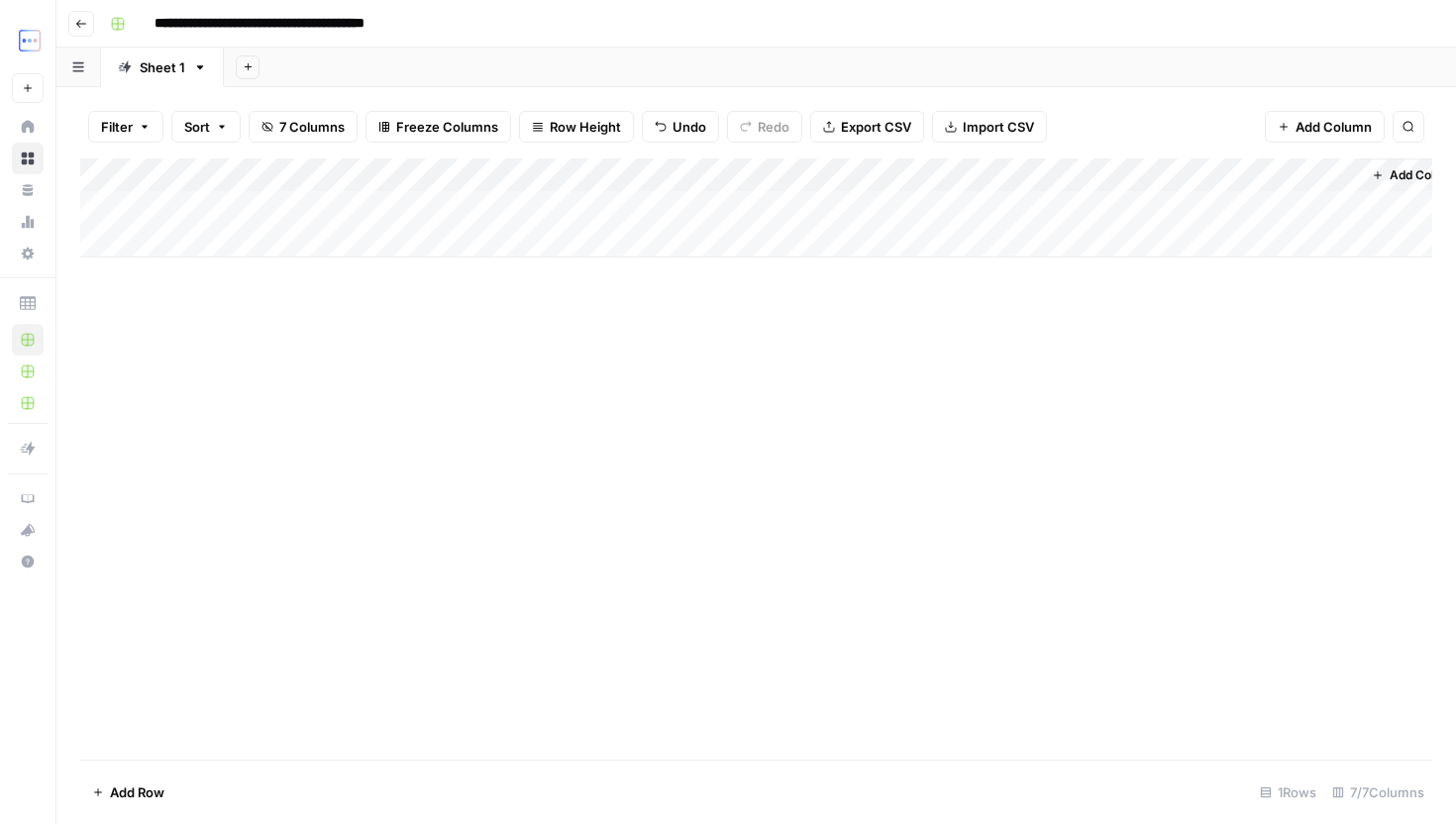 click on "Add Column" at bounding box center (756, 208) 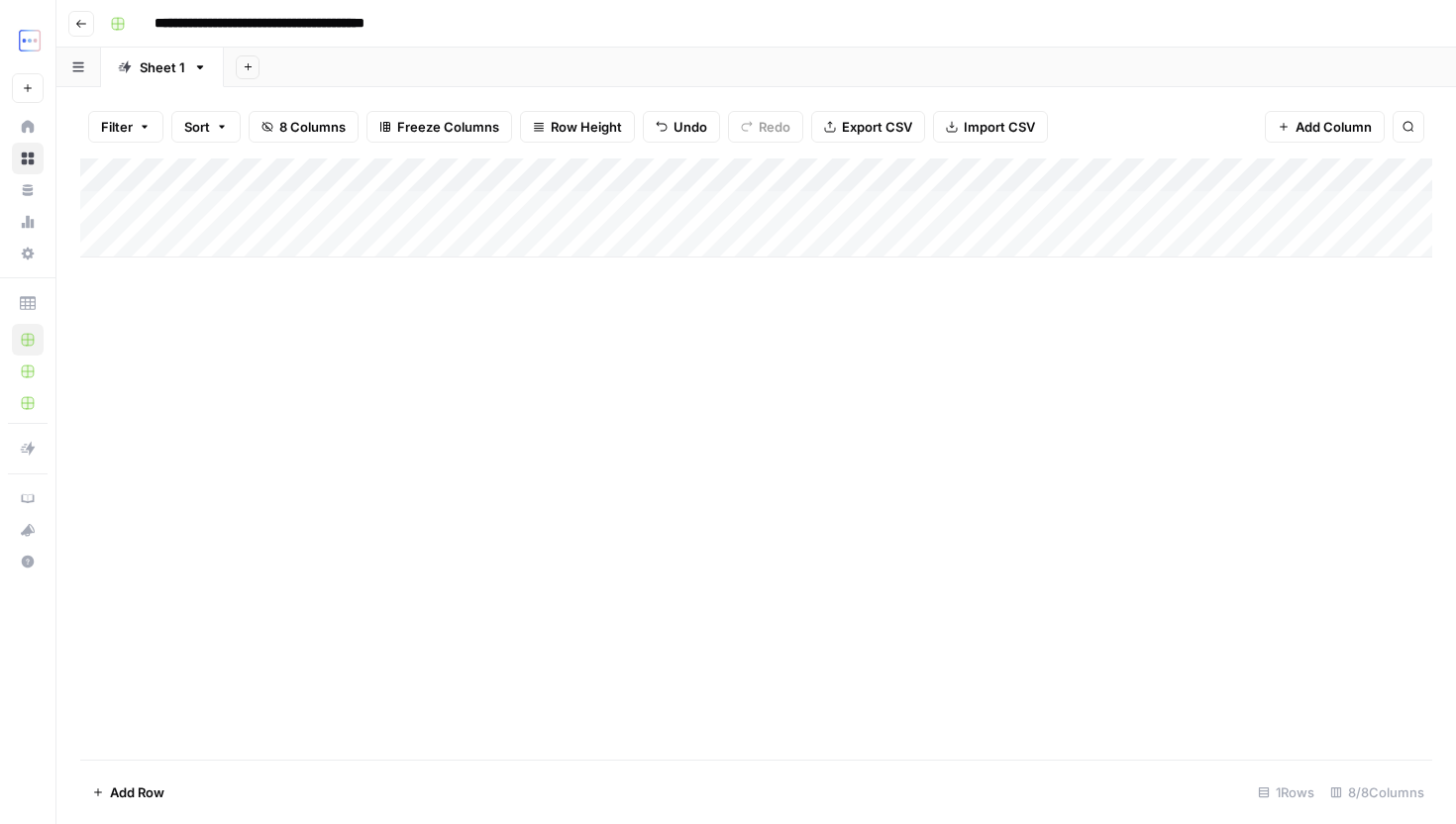 click on "Add Column" at bounding box center (756, 208) 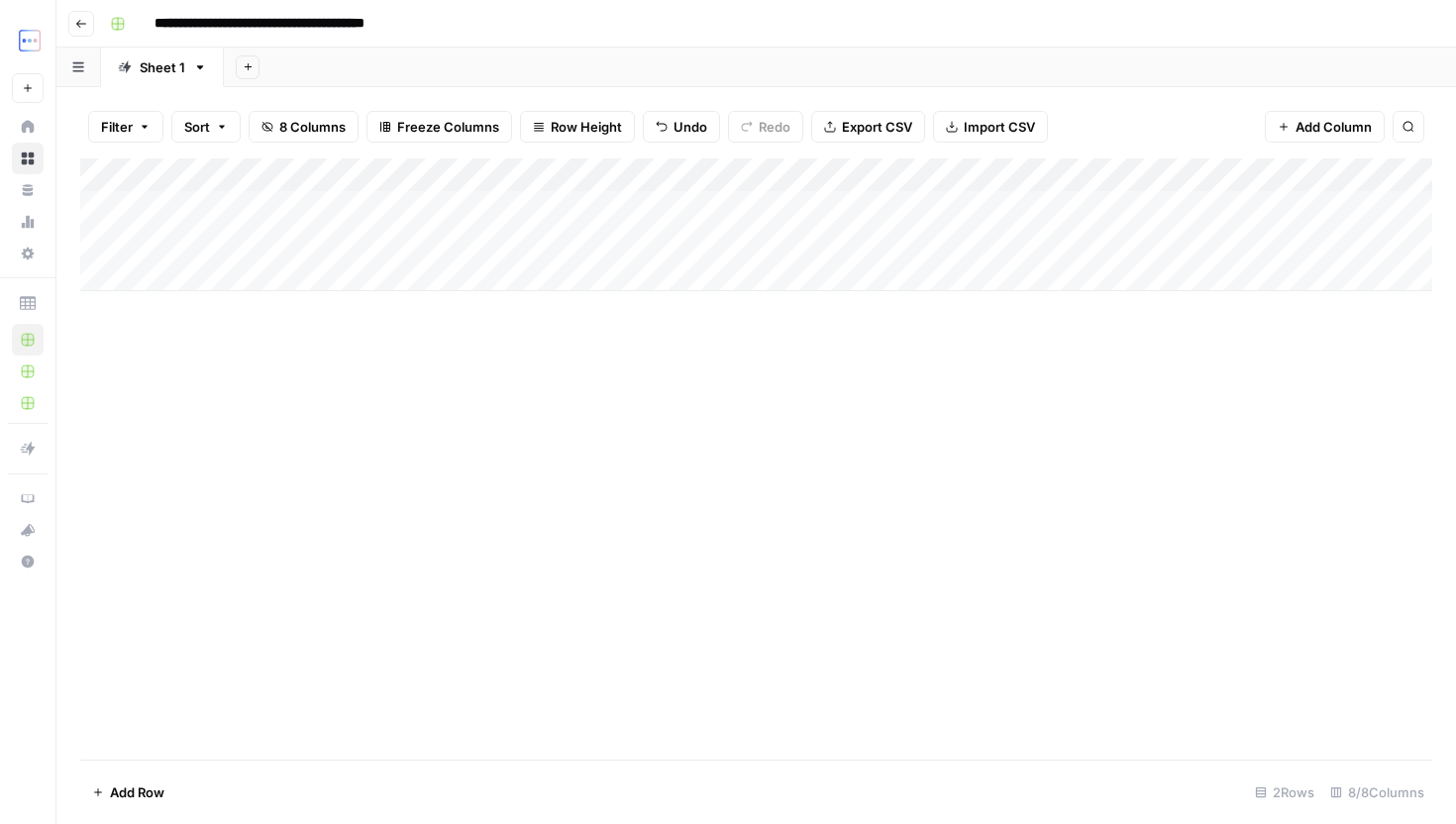 click on "Add Column" at bounding box center (756, 225) 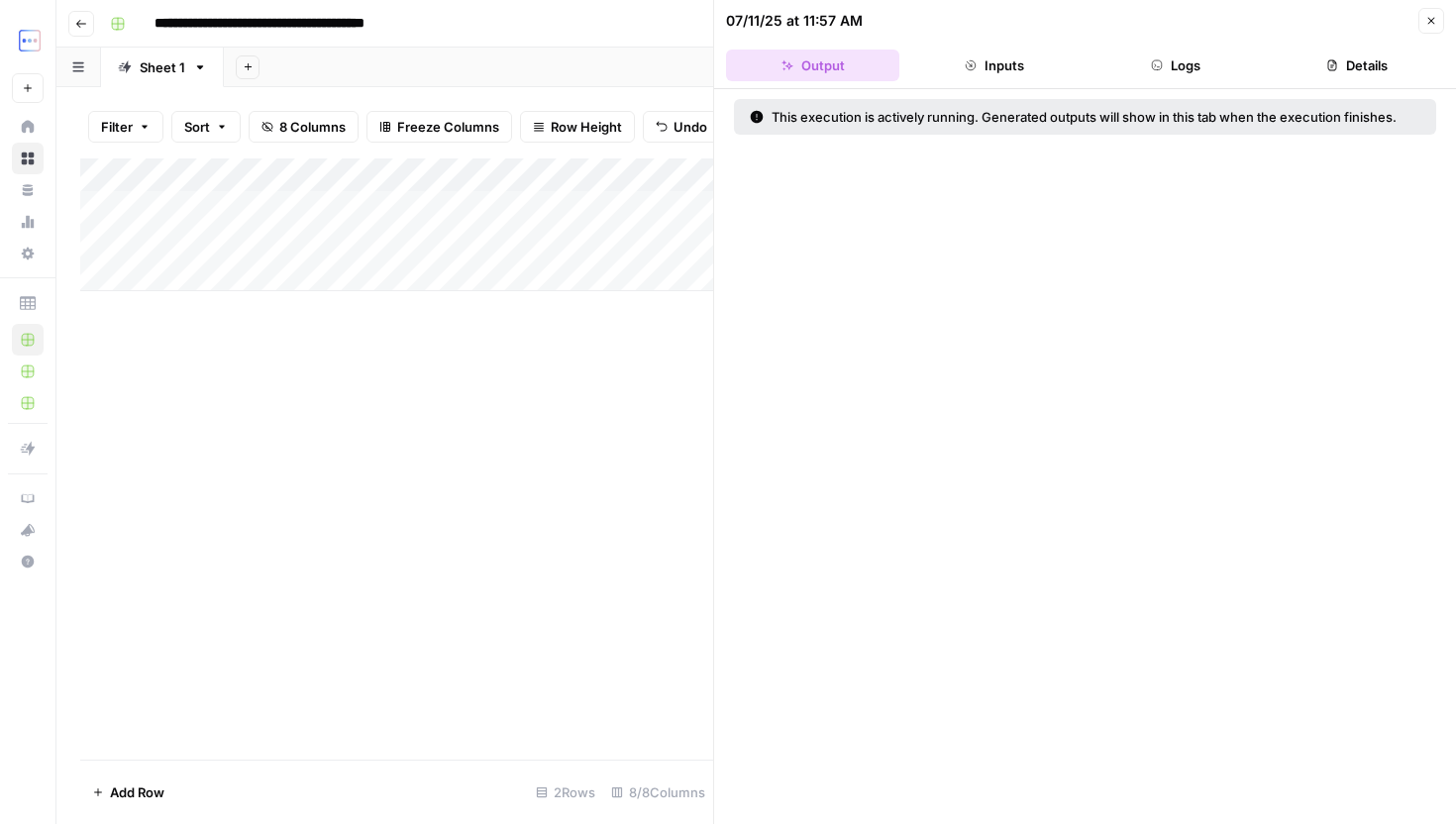 click on "Output" at bounding box center (812, 65) 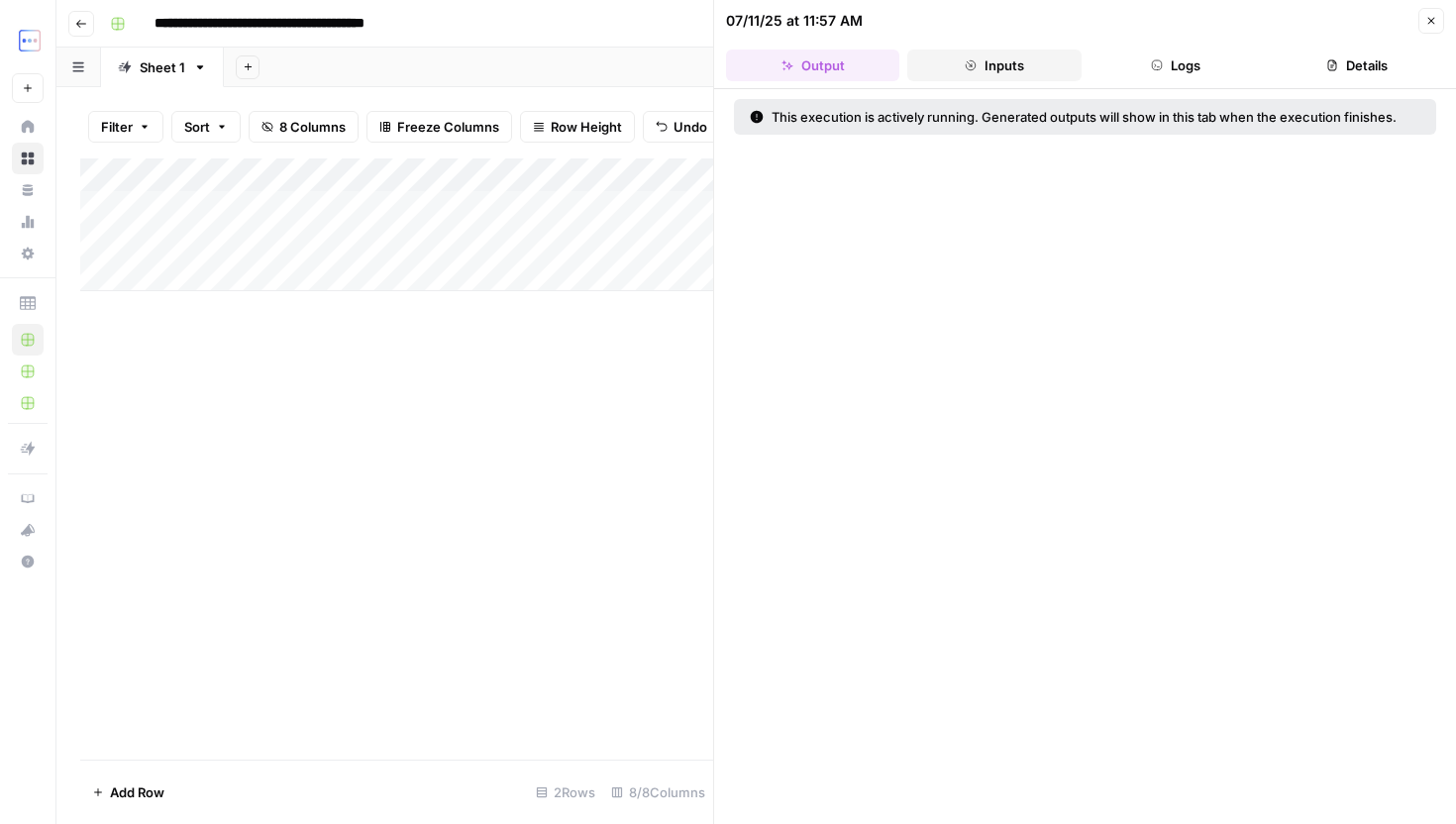 click on "Inputs" at bounding box center [993, 65] 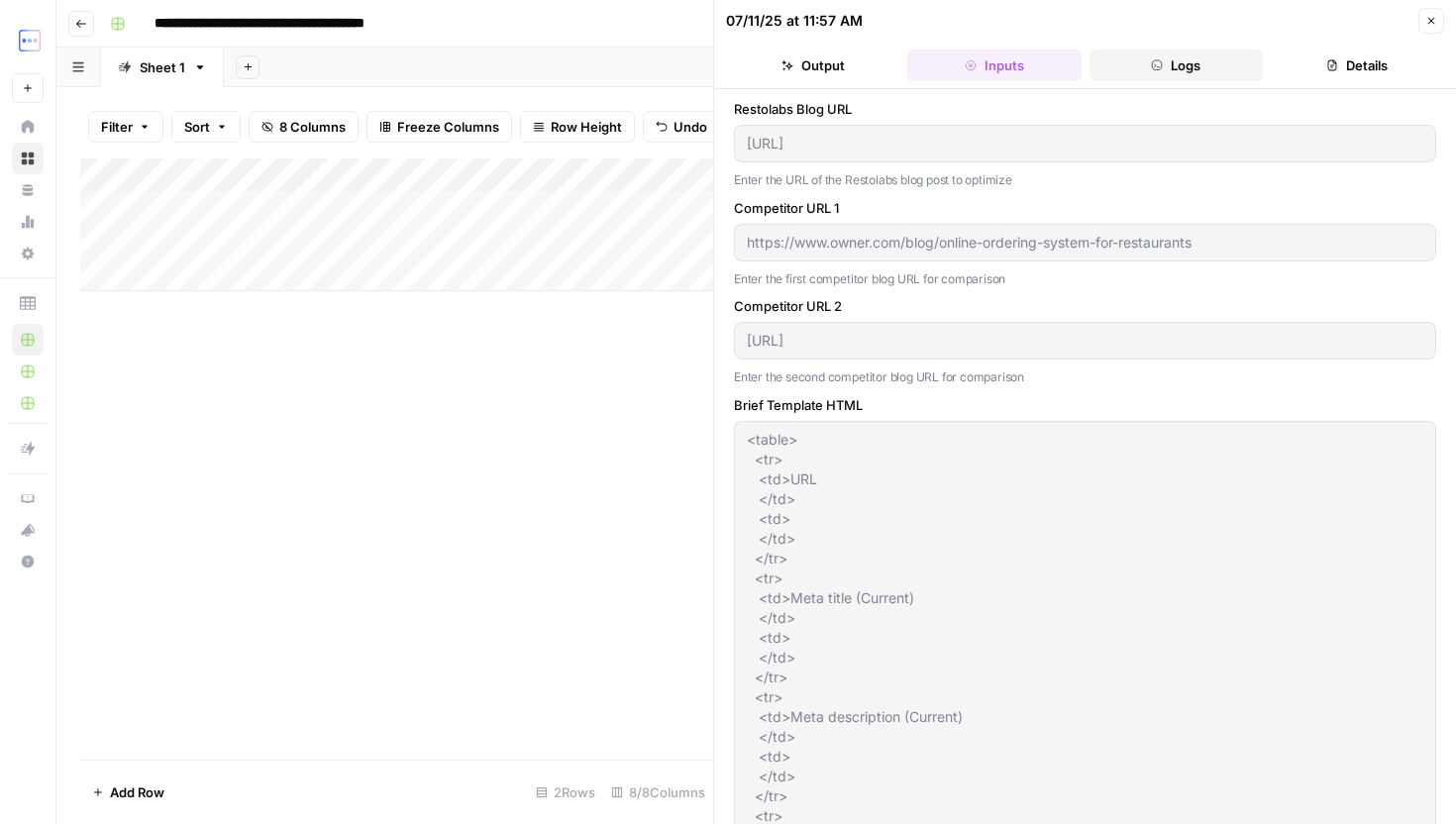 click on "Logs" at bounding box center [1176, 65] 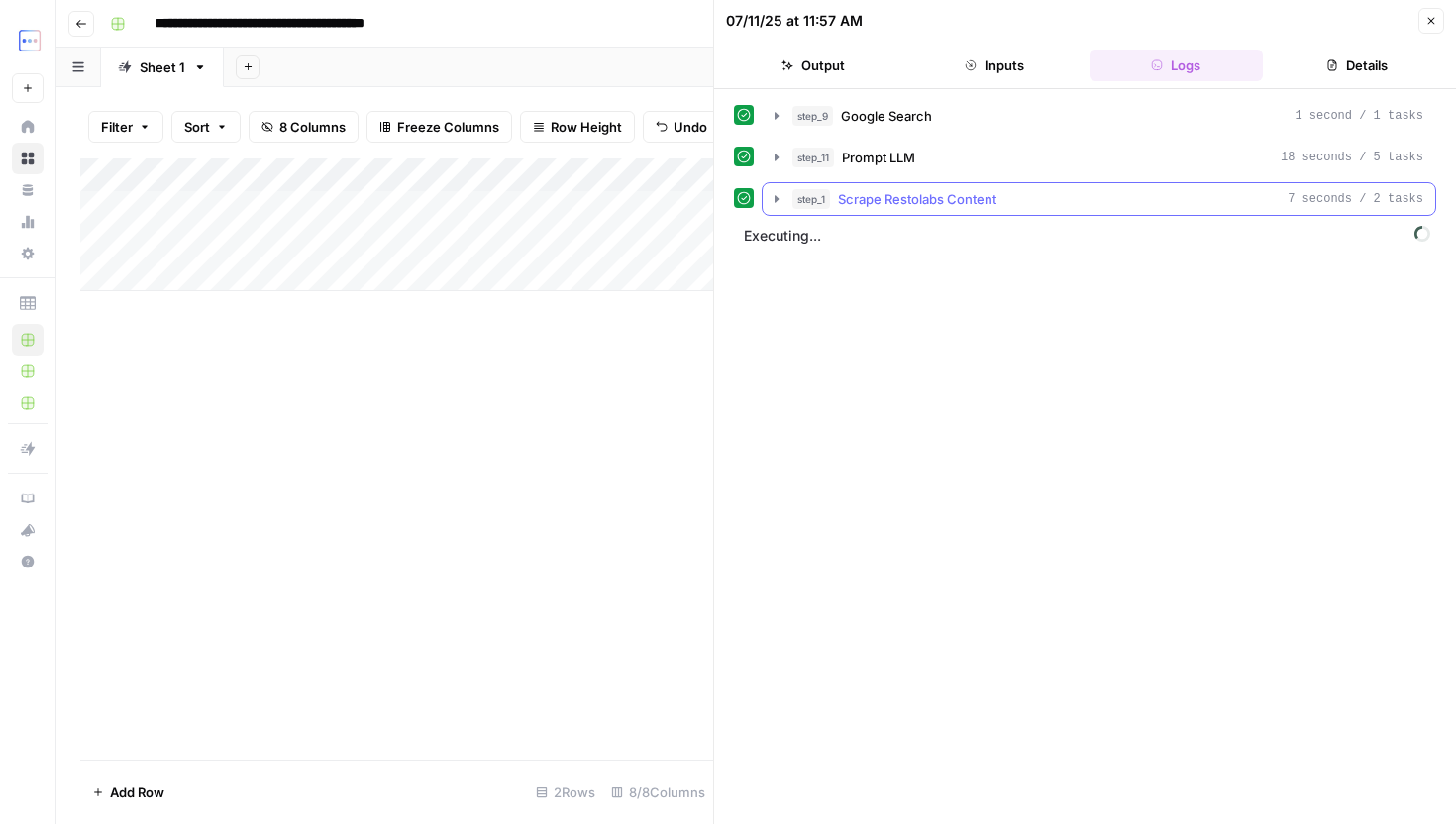 click on "step_1 Scrape Restolabs Content 7 seconds / 2 tasks" at bounding box center [1107, 199] 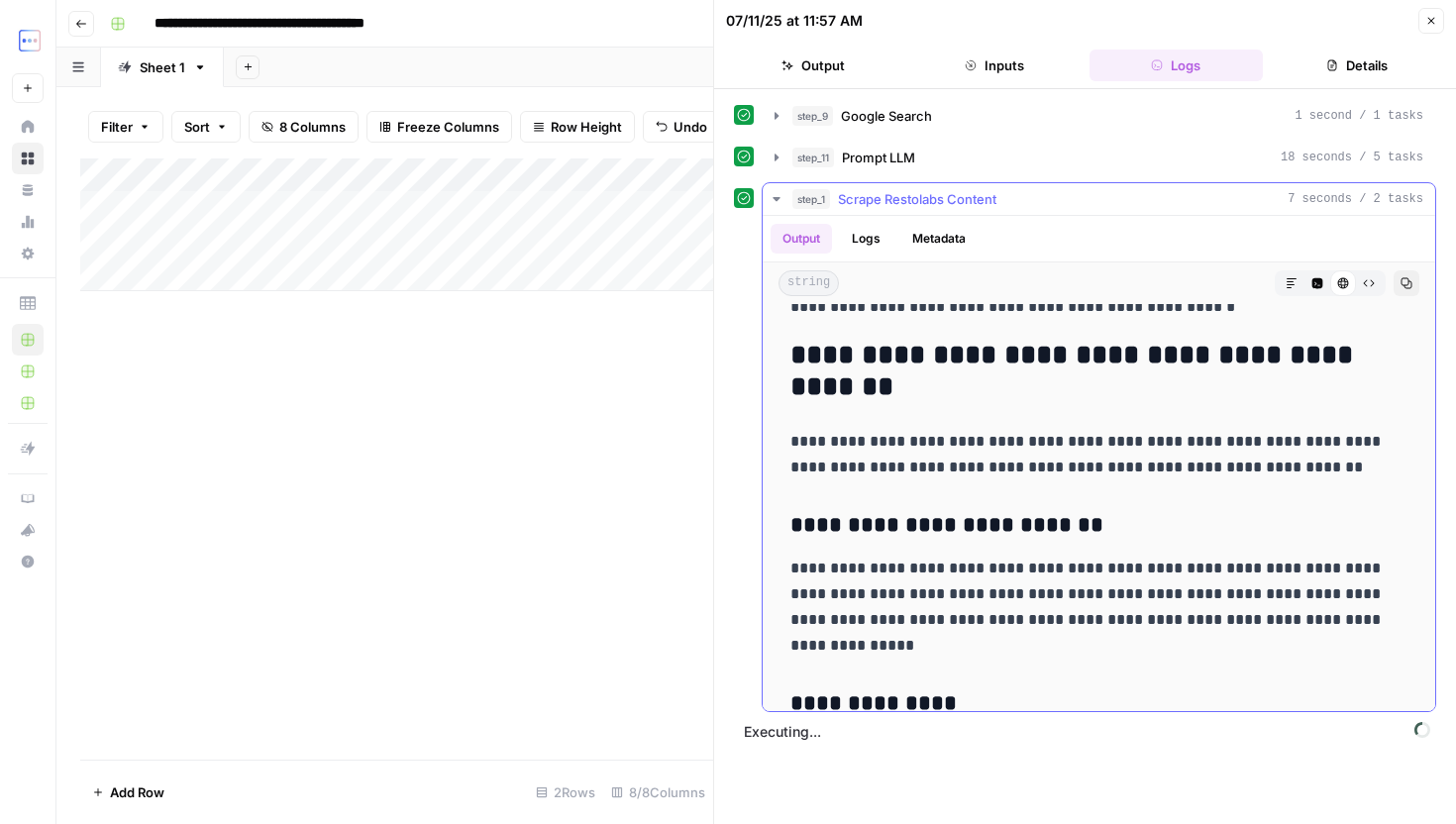 scroll, scrollTop: 3013, scrollLeft: 0, axis: vertical 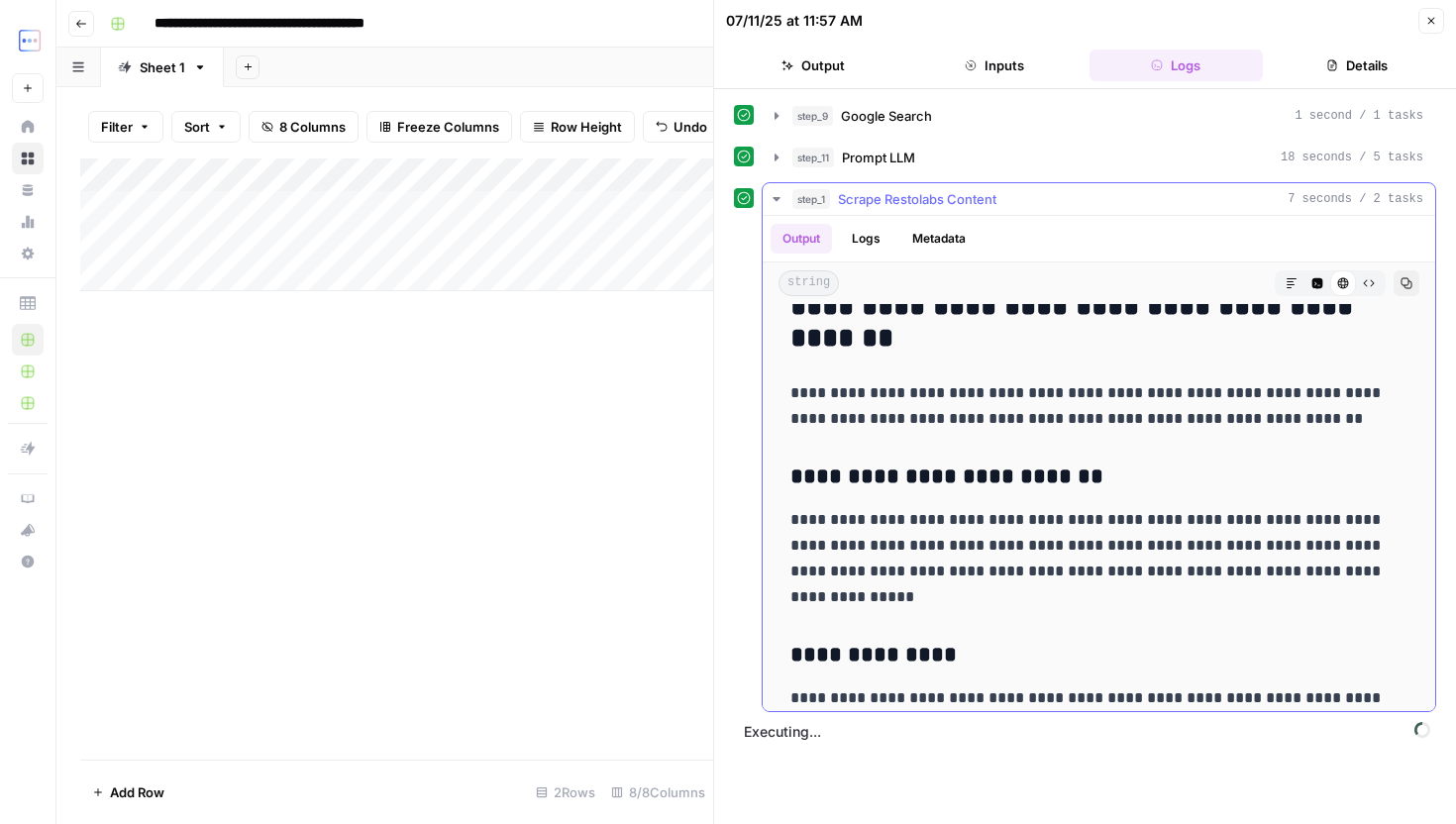 click on "Scrape Restolabs Content" at bounding box center (917, 199) 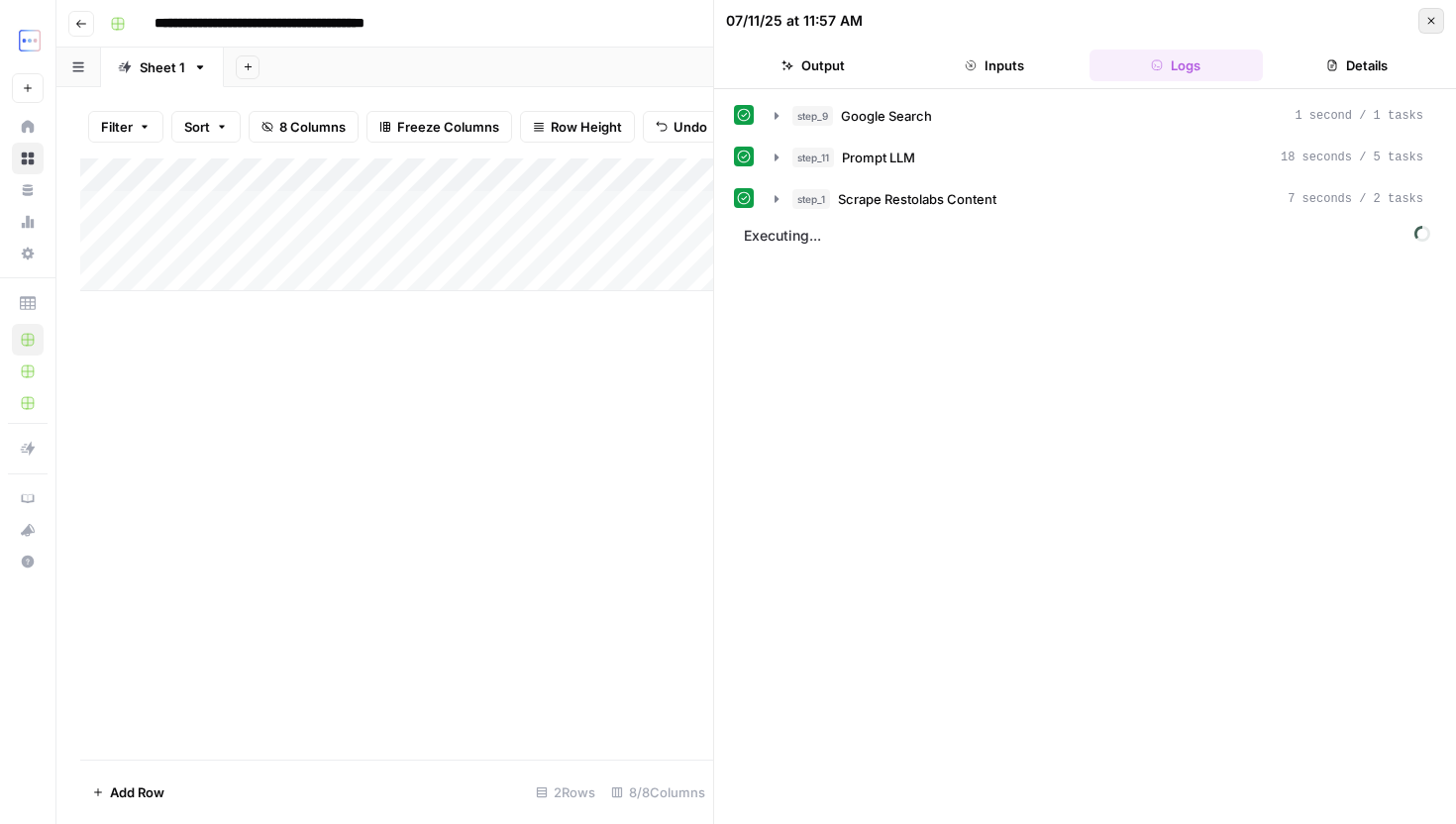click 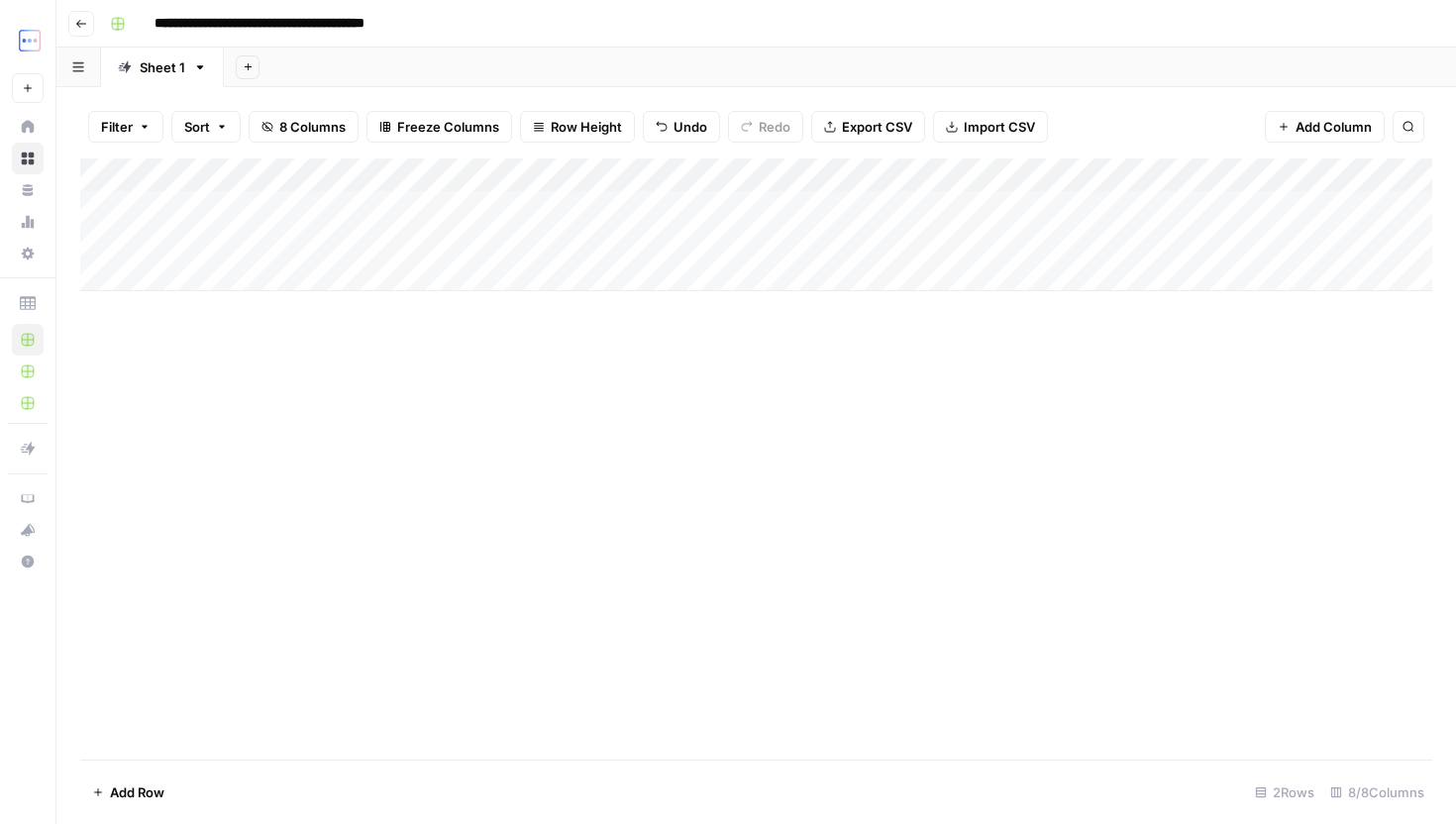 click on "Add Column" at bounding box center (756, 225) 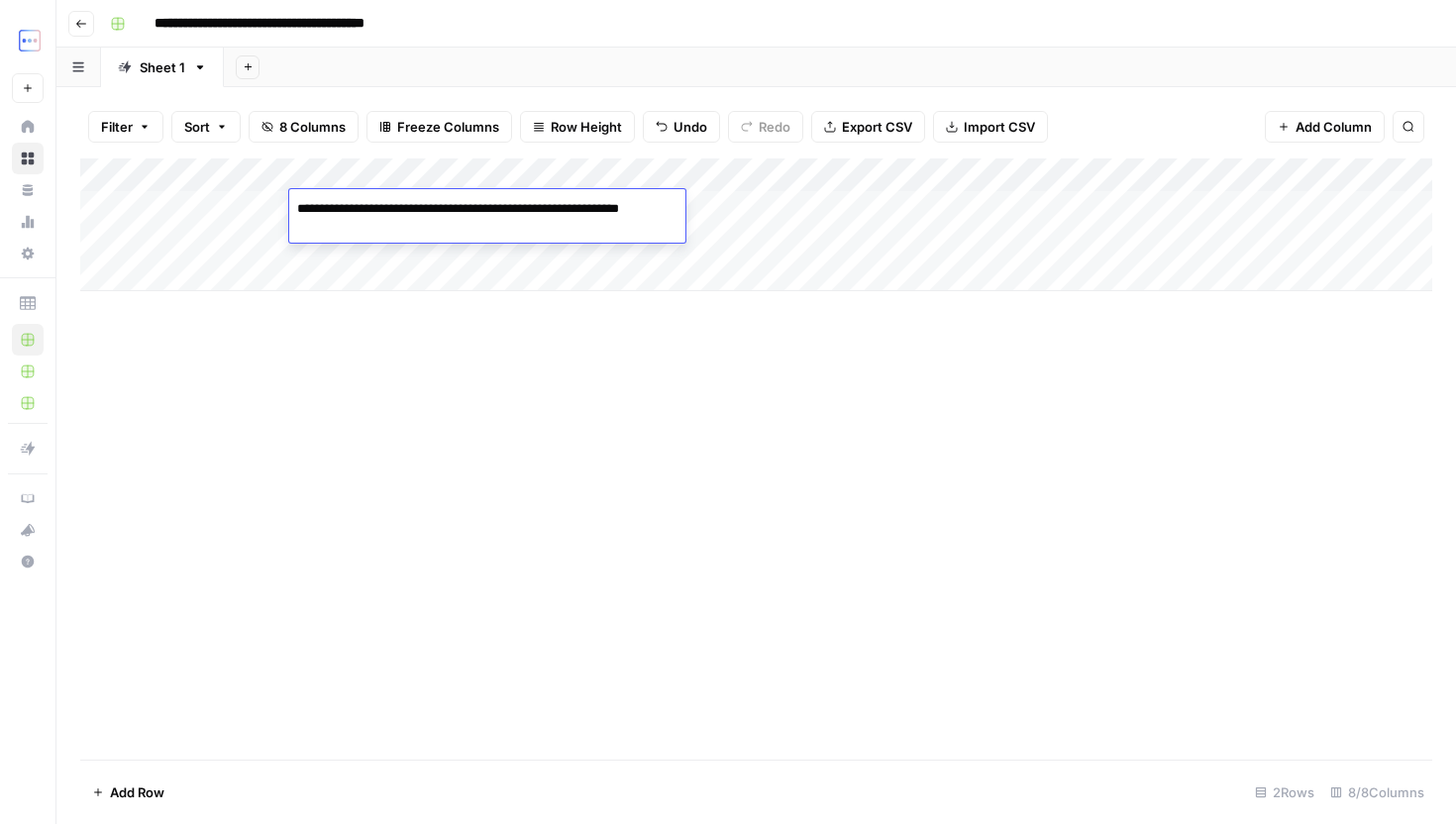 click on "Add Column" at bounding box center [756, 459] 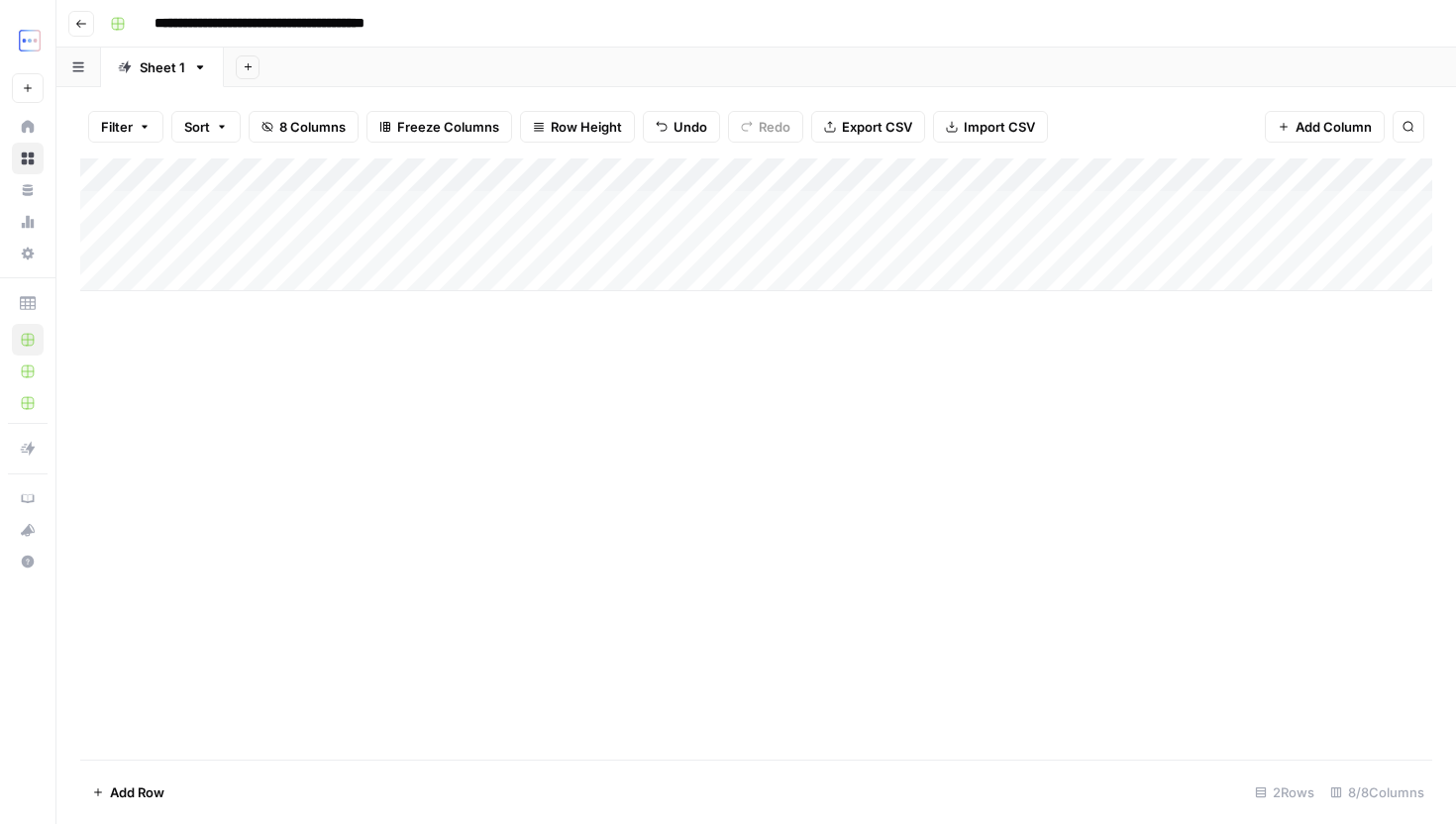 click on "Add Column" at bounding box center [756, 225] 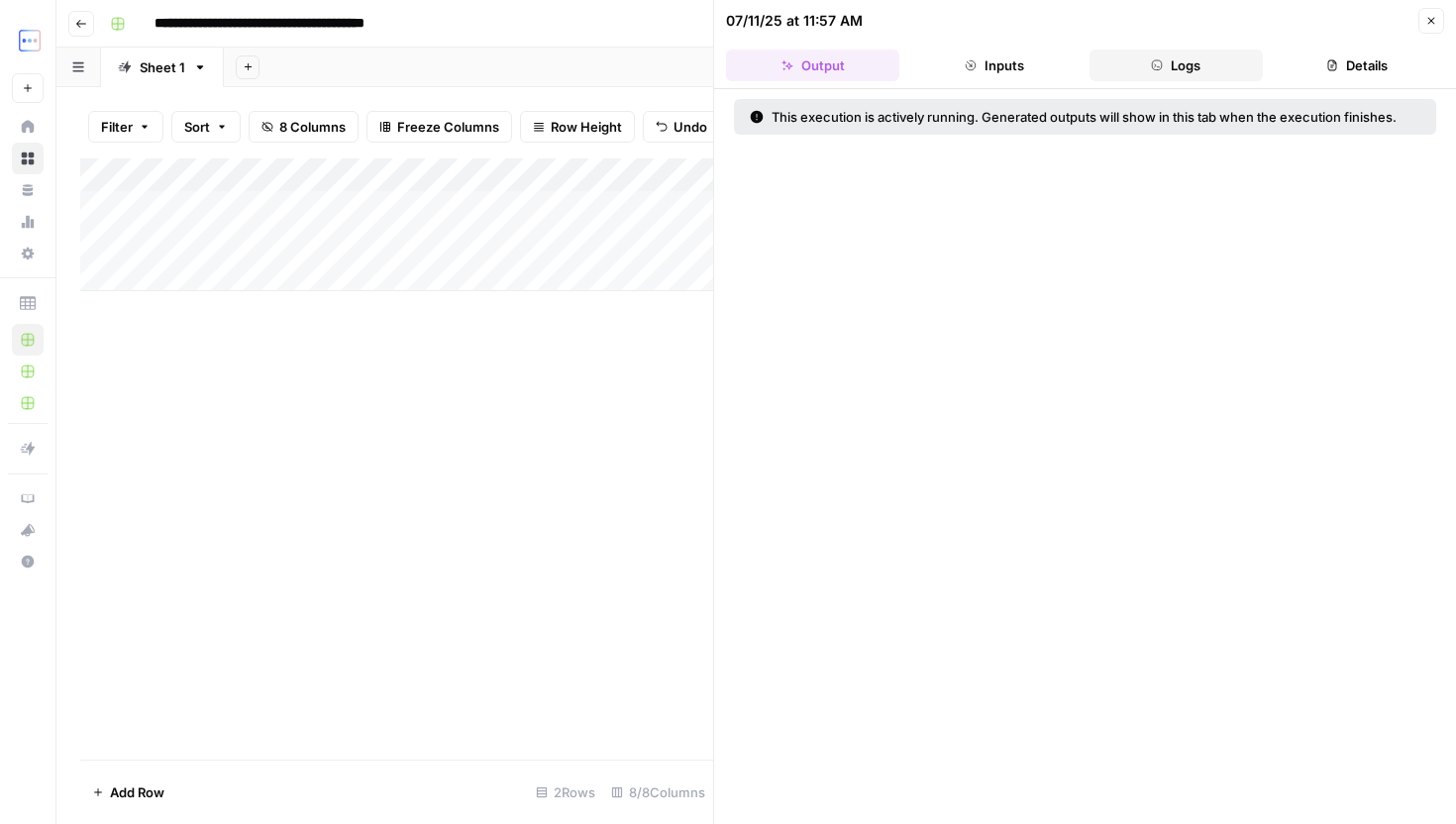 click on "Logs" at bounding box center (1176, 65) 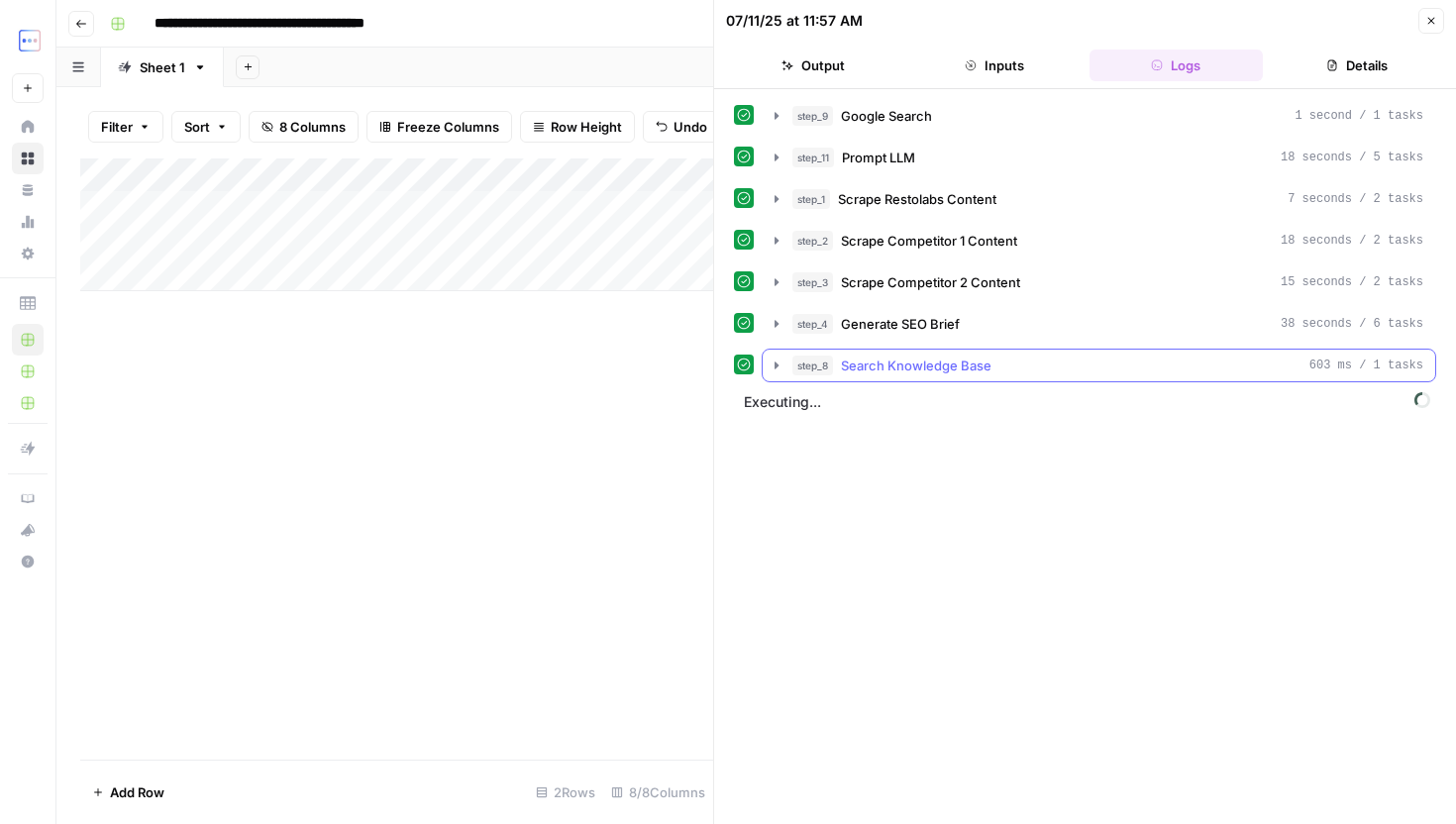 click on "Search Knowledge Base" at bounding box center [916, 365] 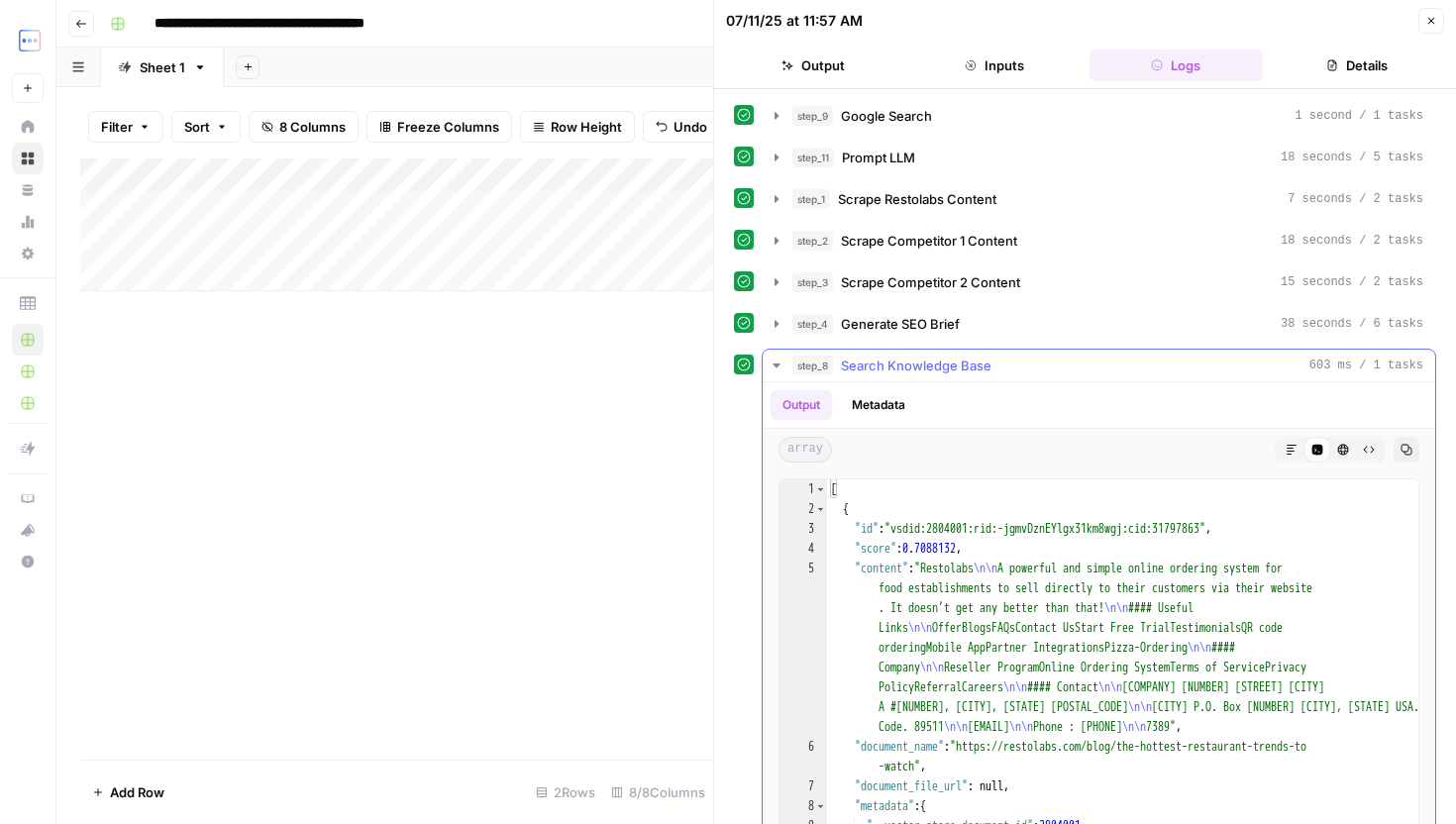 click on "Search Knowledge Base" at bounding box center (916, 365) 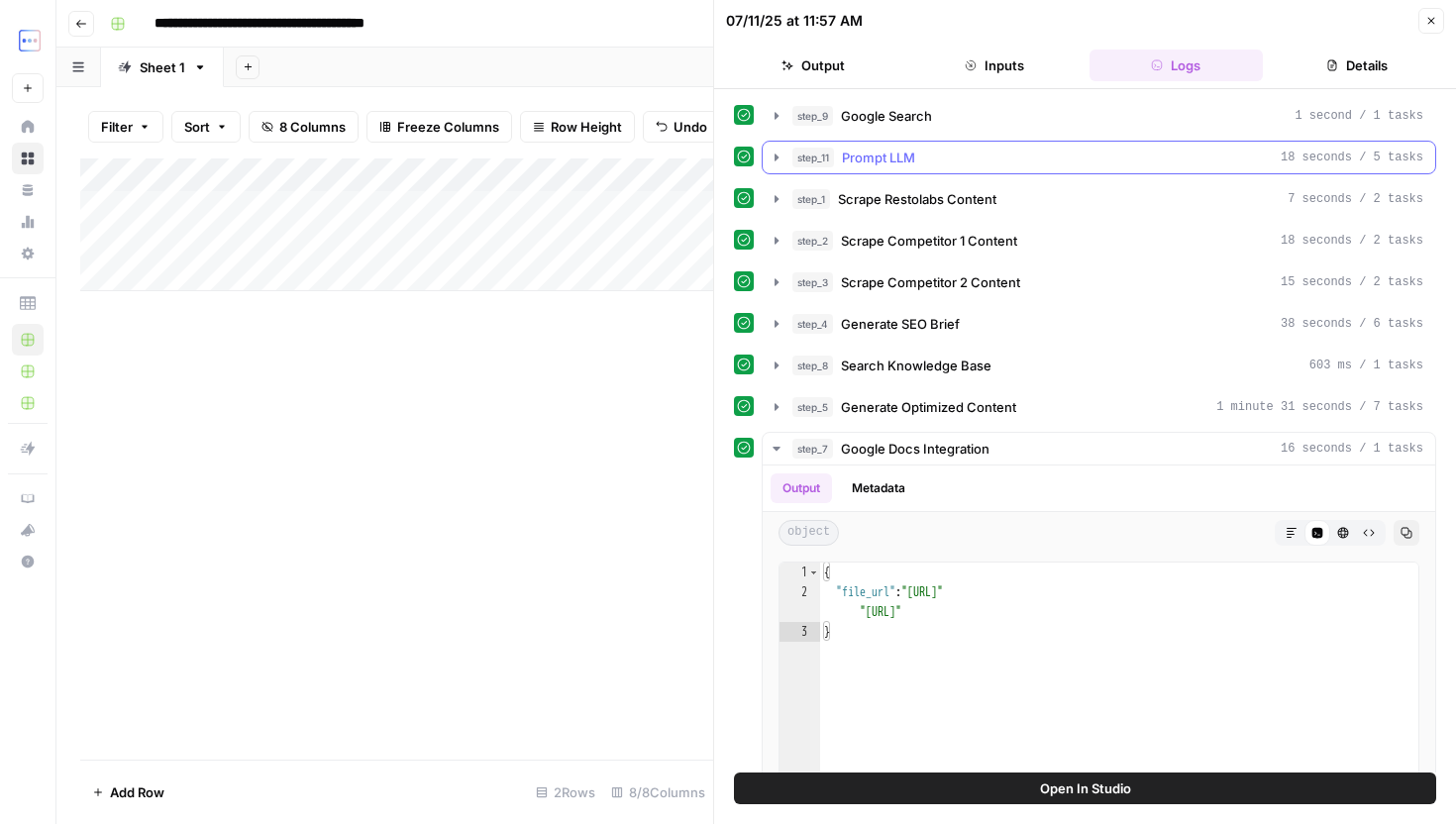 click on "step_11 Prompt LLM 18 seconds / 5 tasks" at bounding box center (1107, 157) 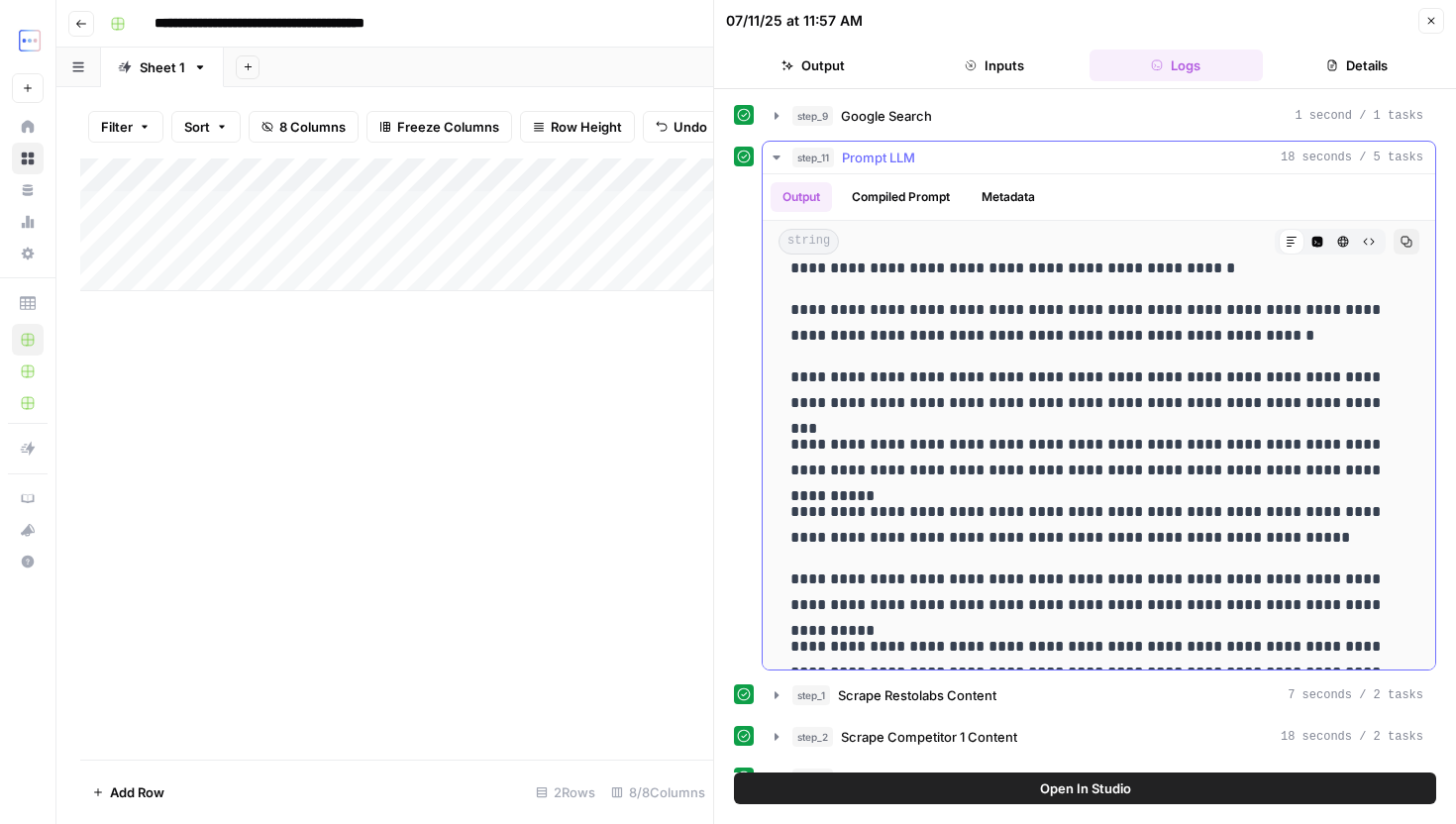 scroll, scrollTop: 120, scrollLeft: 0, axis: vertical 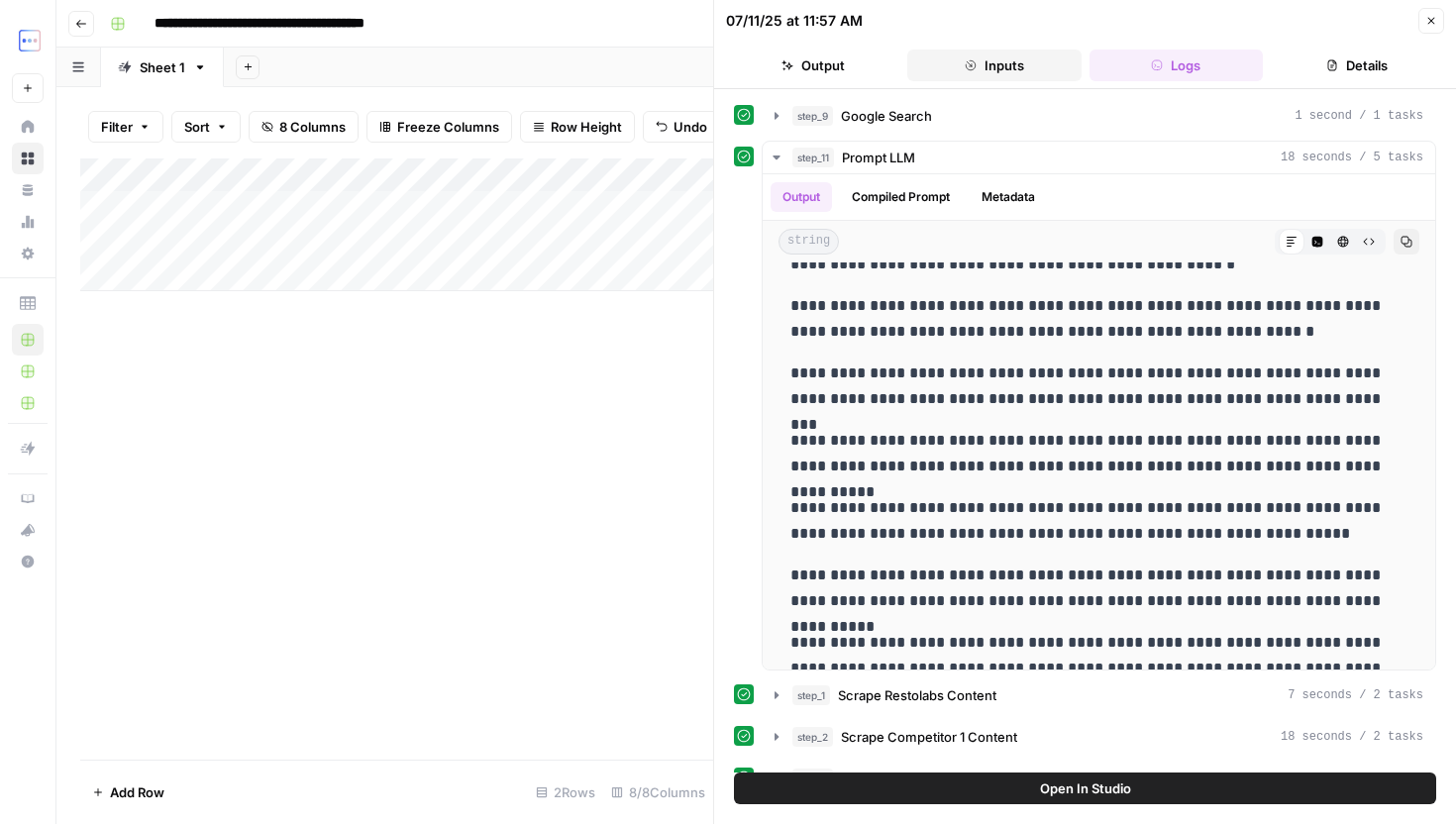 click on "Inputs" at bounding box center (993, 65) 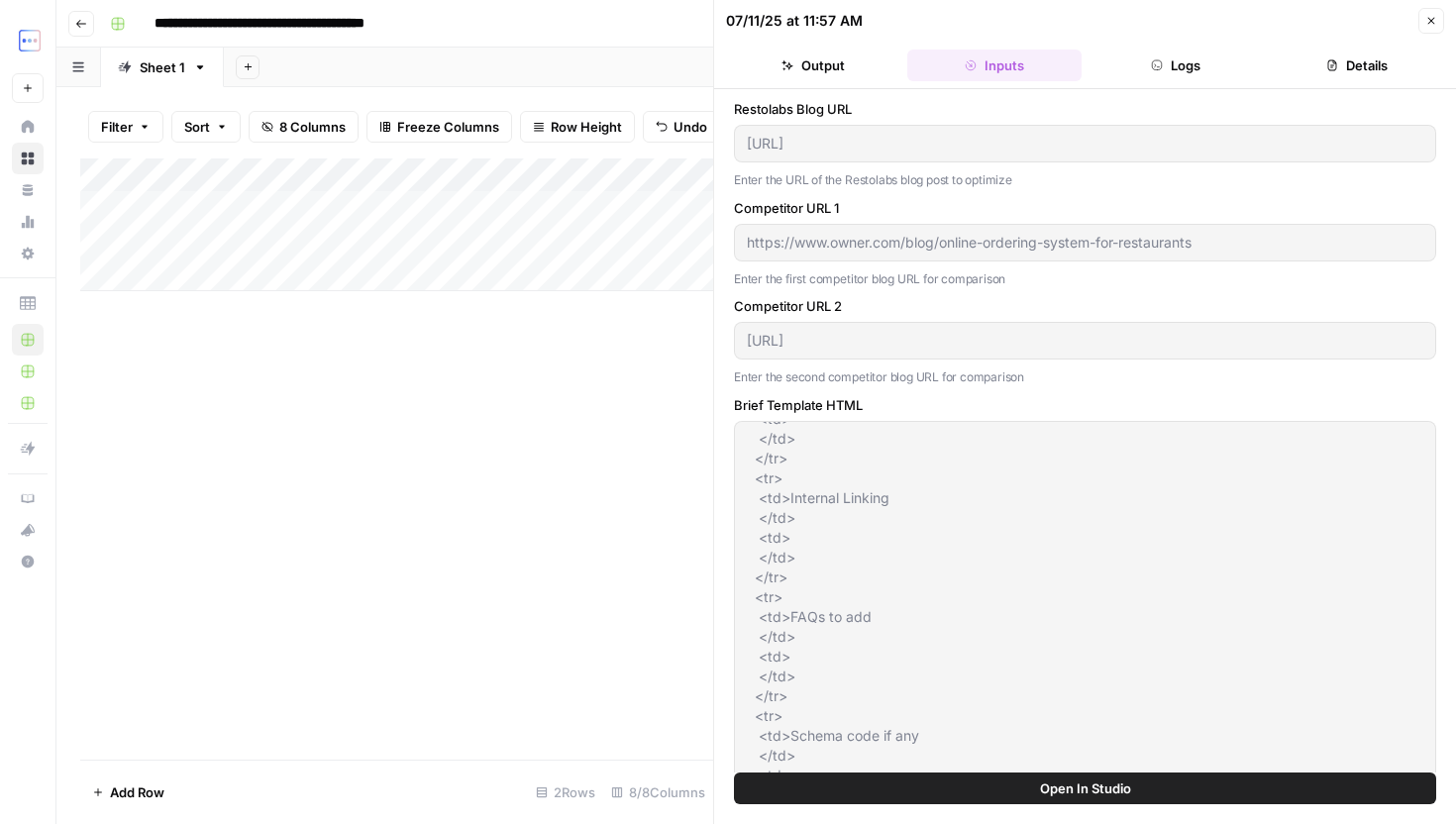 scroll, scrollTop: 1070, scrollLeft: 0, axis: vertical 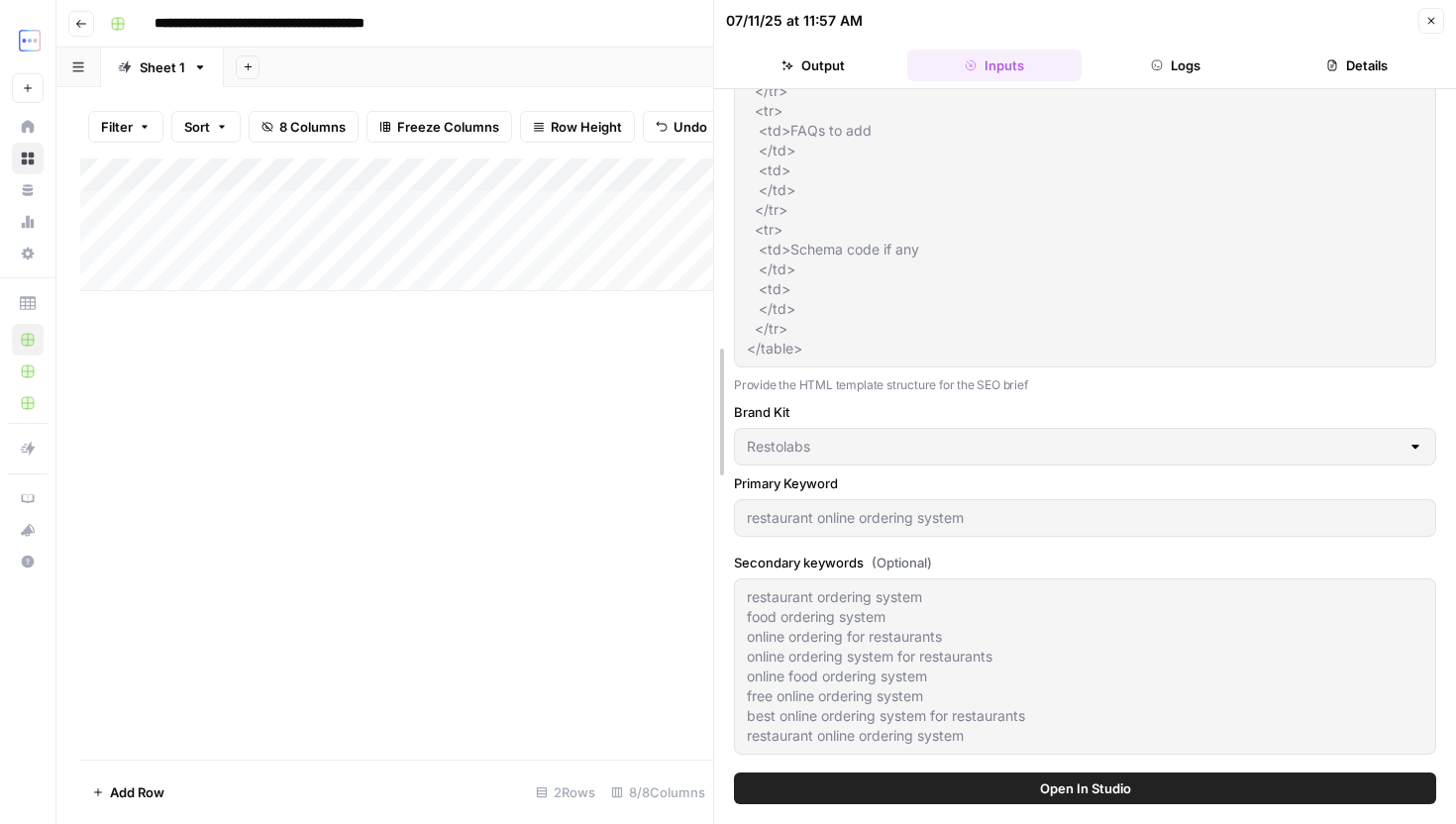 click on "07/11/25 at 11:57 AM Close Output Inputs Logs Details Restolabs Blog URL https://www.restolabs.com/blog/free-food-online-ordering-systems-for-restaurants Enter the URL of the Restolabs blog post to optimize Competitor URL 1 https://www.owner.com/blog/online-ordering-system-for-restaurants Enter the first competitor blog URL for comparison Competitor URL 2 https://get.popmenu.com/post/restaurant-online-ordering-systems-apps Enter the second competitor blog URL for comparison Brief Template HTML Provide the HTML template structure for the SEO brief Brand Kit Restolabs Primary Keyword restaurant online ordering system Secondary keywords   (Optional) restaurant ordering system
food ordering system
online ordering for restaurants
online ordering system for restaurants
online food ordering system
free online ordering system
best online ordering system for restaurants
restaurant online ordering system Open In Studio" at bounding box center (1085, 412) 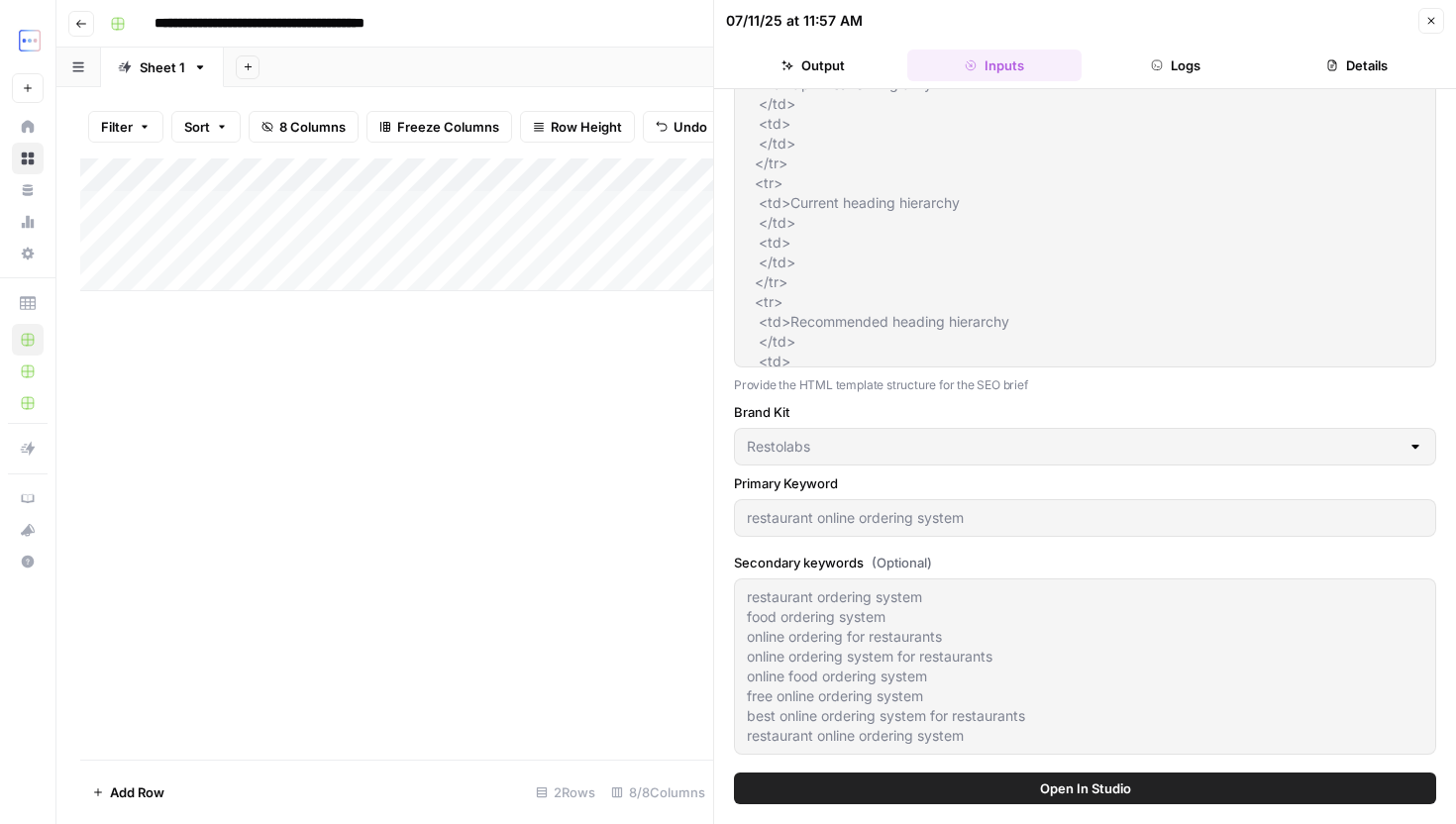 scroll, scrollTop: 0, scrollLeft: 0, axis: both 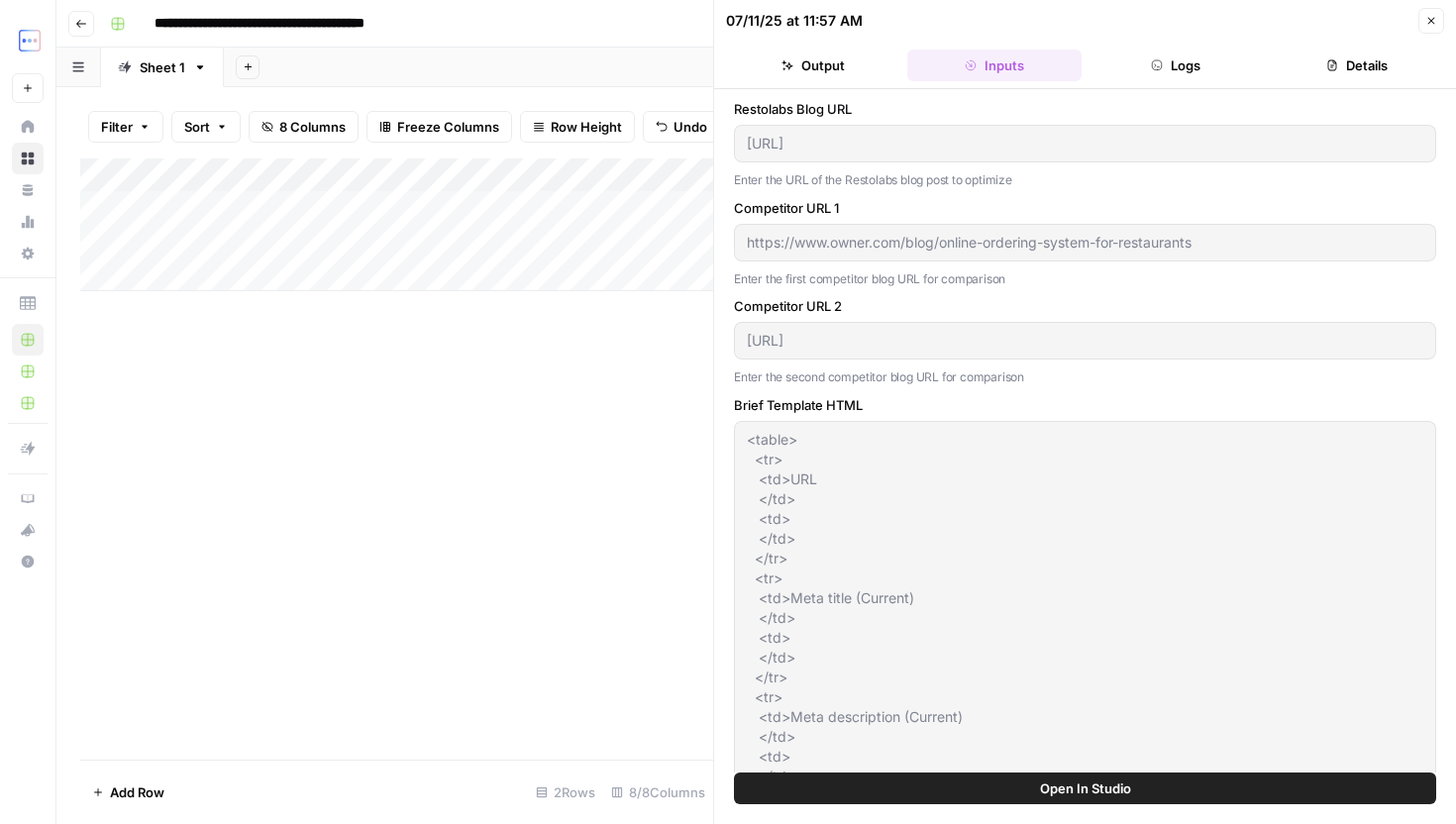 click on "07/11/25 at 11:57 AM Close Output Inputs Logs Details" at bounding box center [1085, 45] 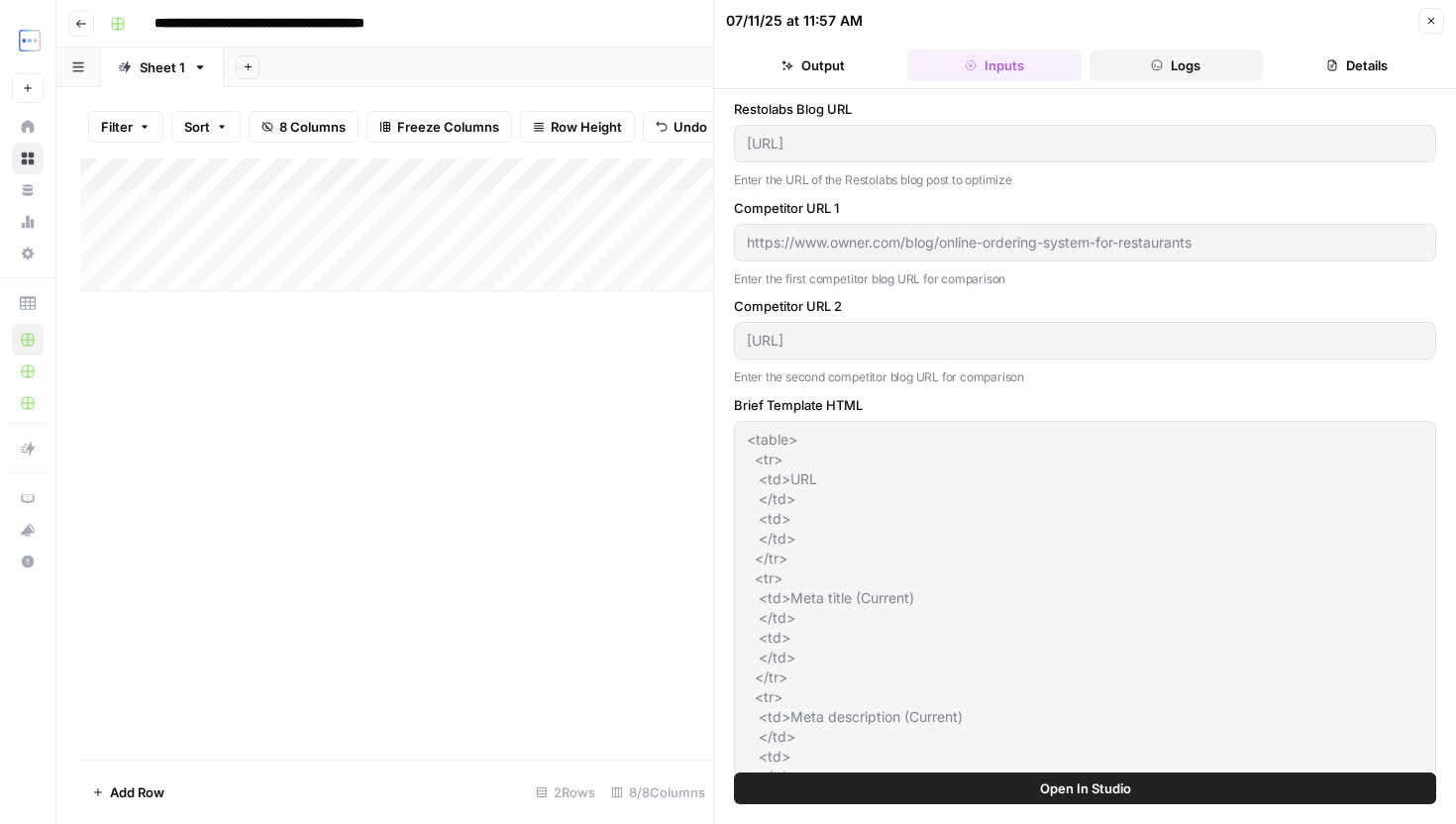 click on "Logs" at bounding box center (1176, 65) 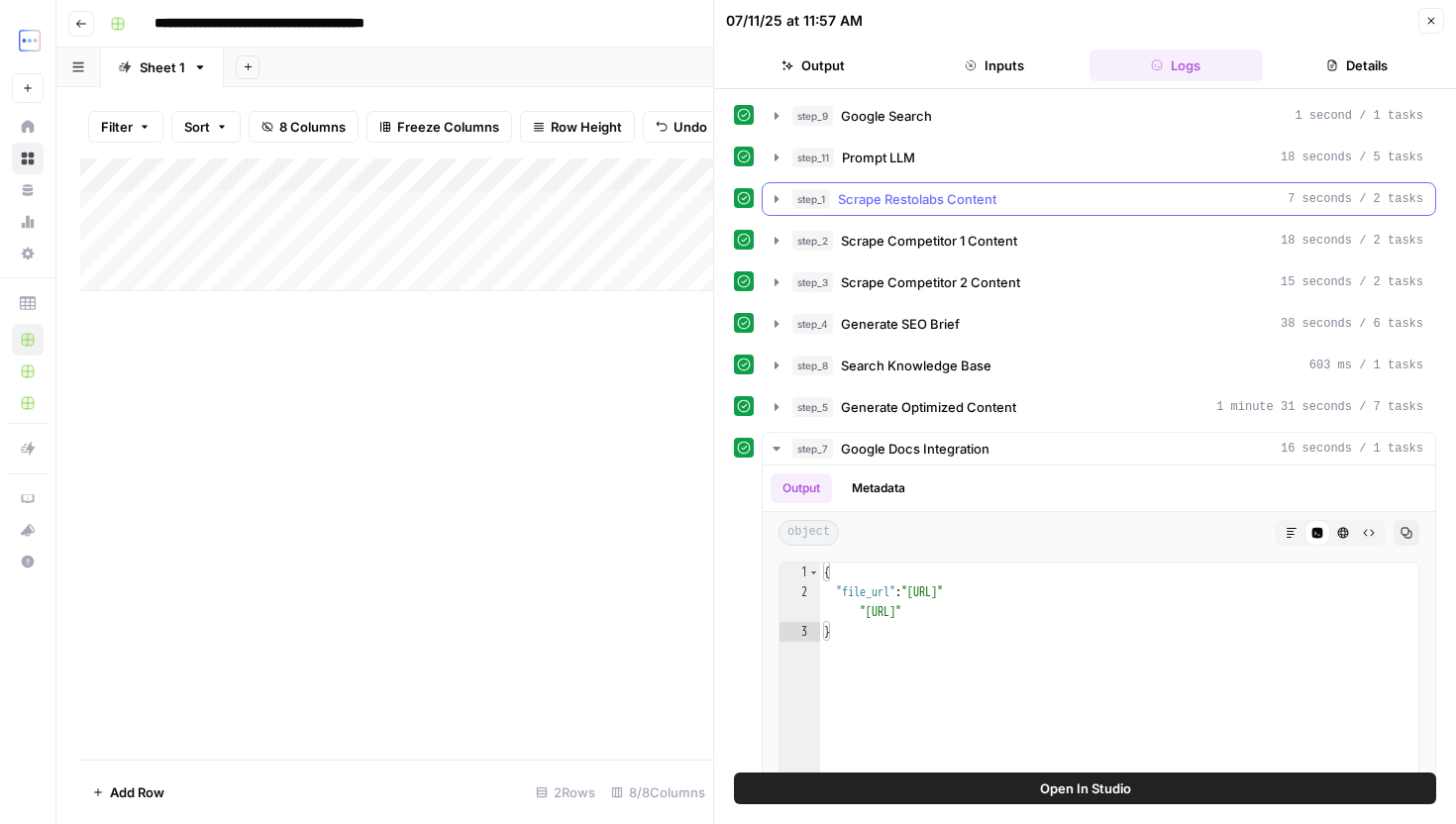 click on "Scrape Restolabs Content" at bounding box center (917, 199) 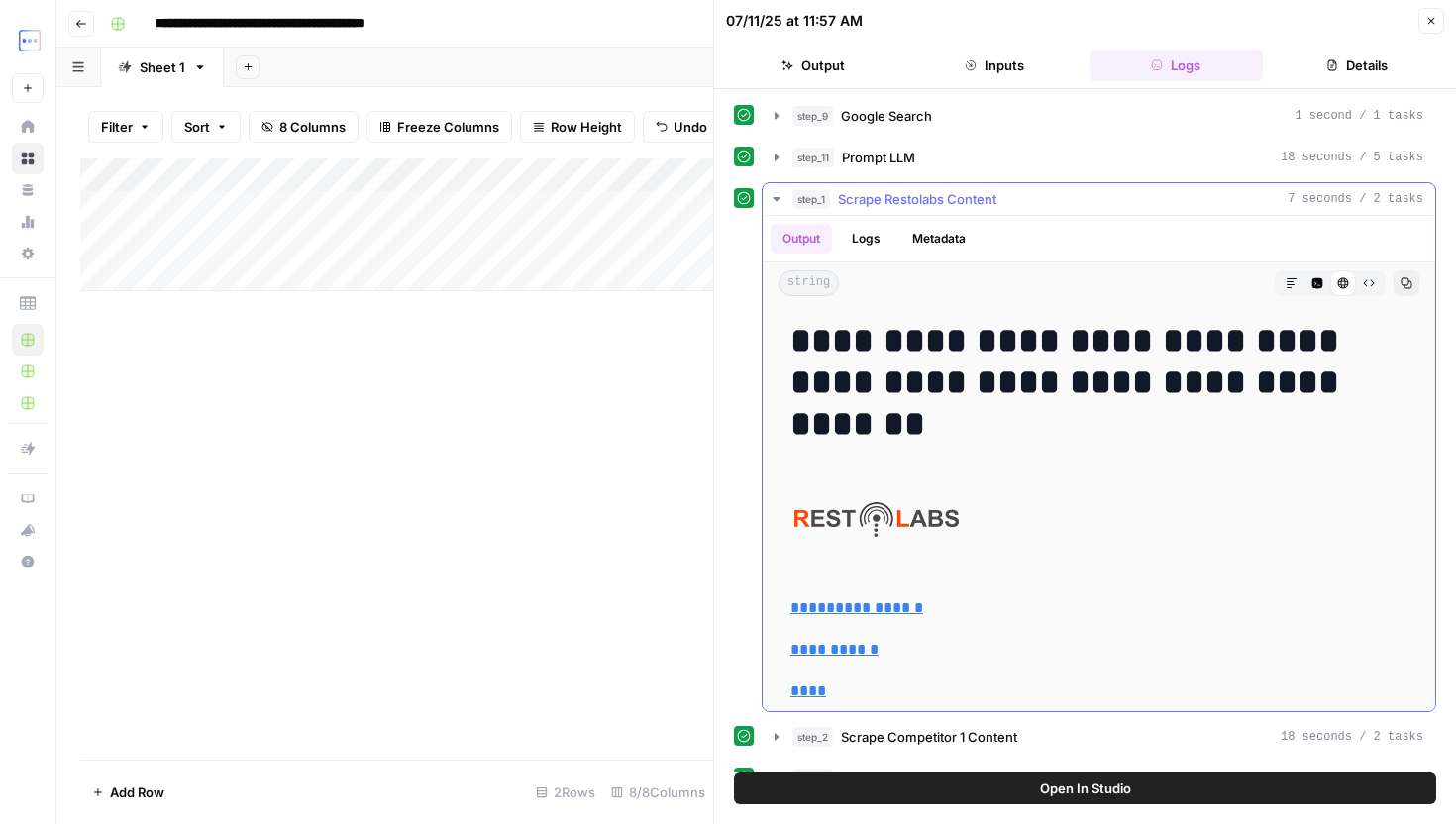 click on "Prompt LLM" at bounding box center (879, 157) 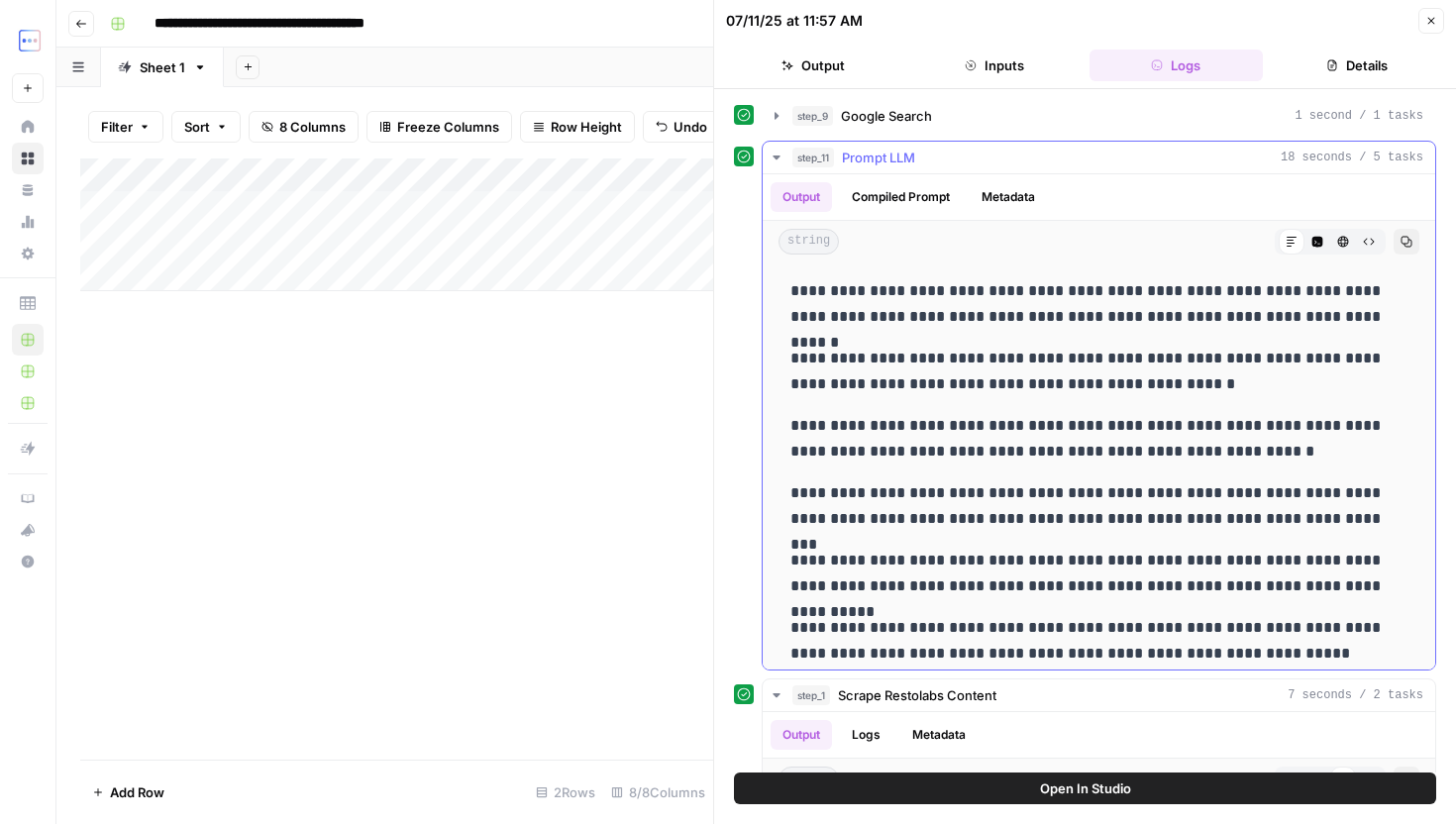 drag, startPoint x: 789, startPoint y: 286, endPoint x: 1093, endPoint y: 337, distance: 308.24828 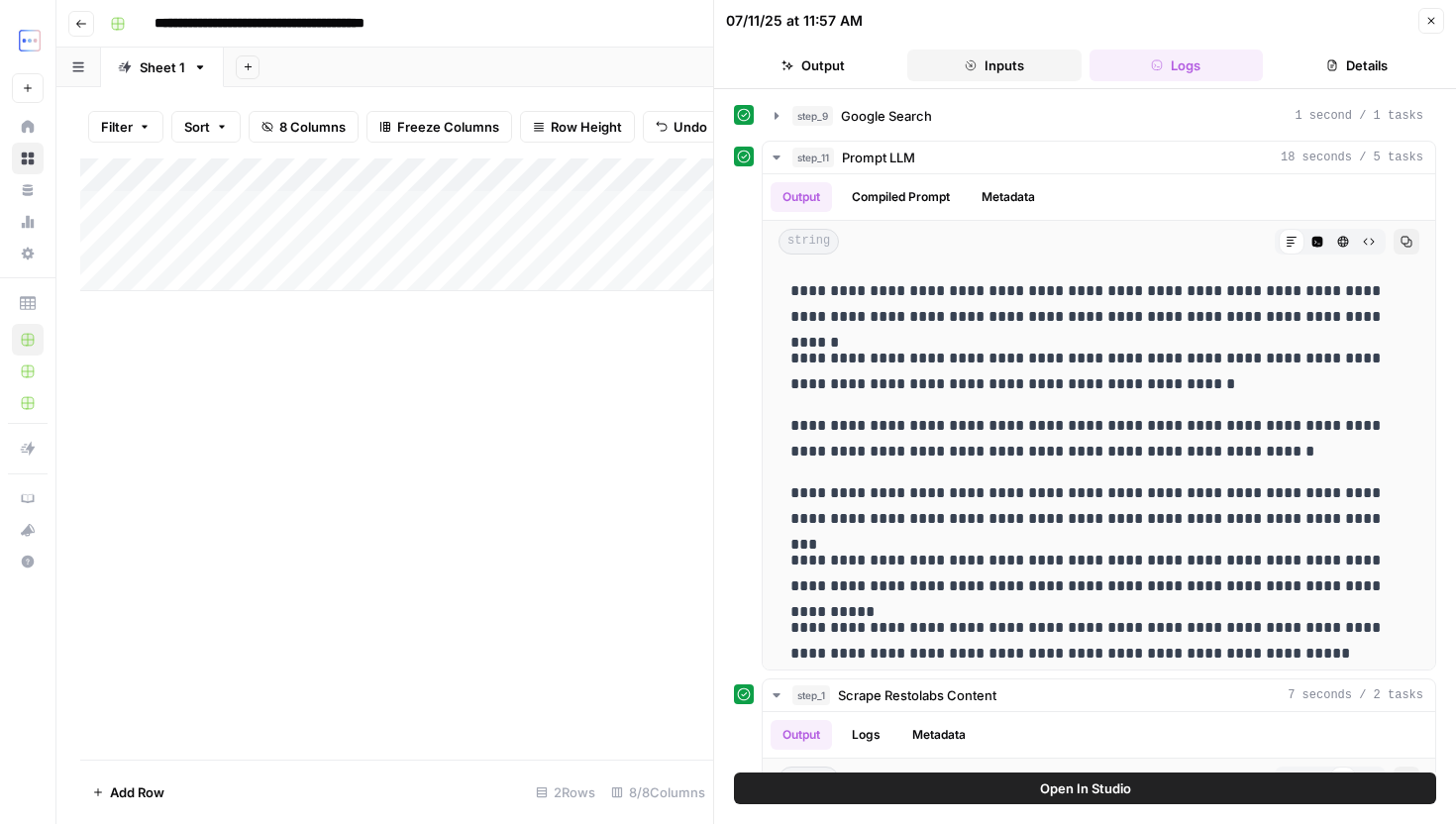 click on "Inputs" at bounding box center (993, 65) 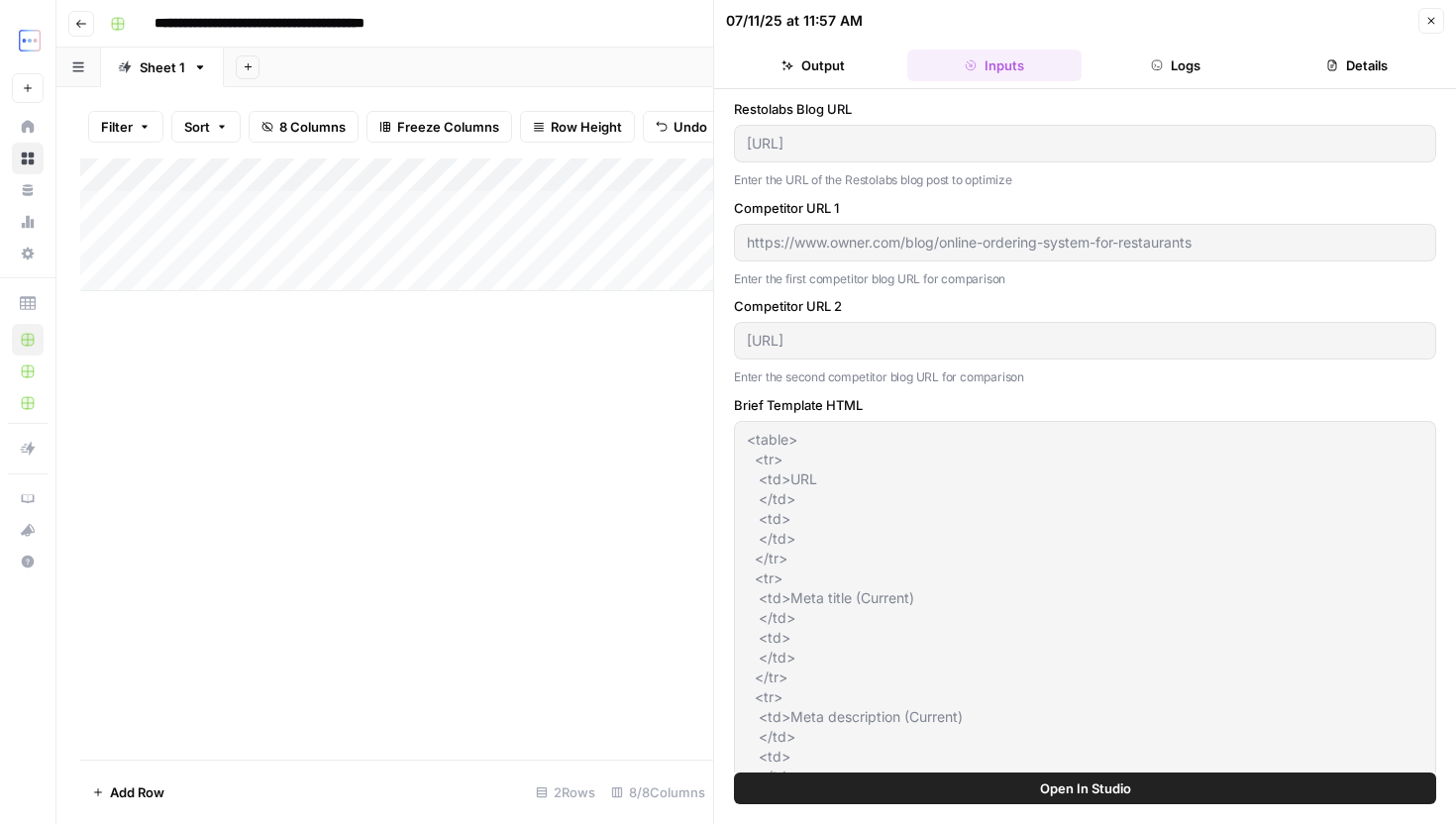 scroll, scrollTop: 467, scrollLeft: 0, axis: vertical 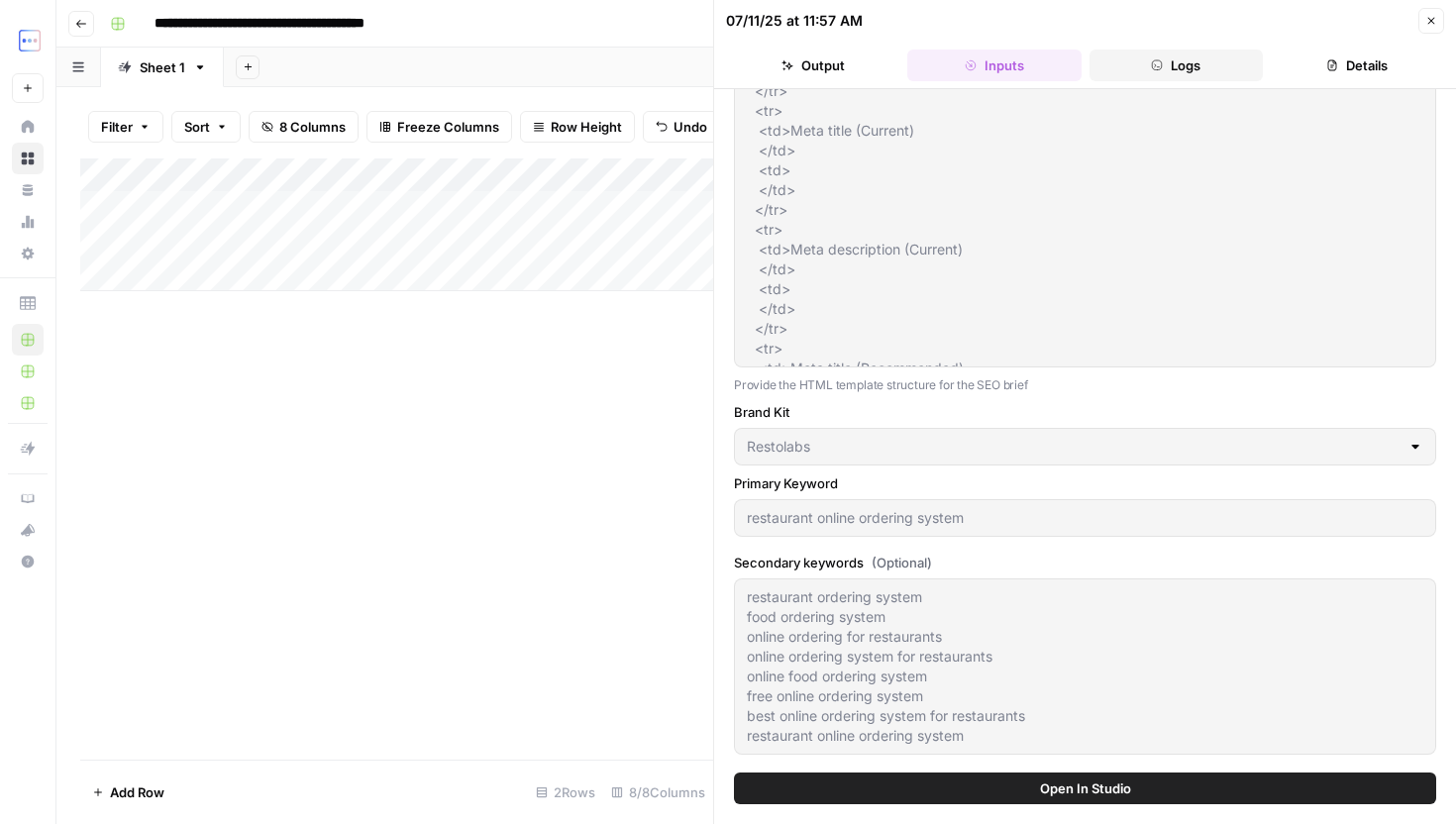 click on "Logs" at bounding box center [1176, 65] 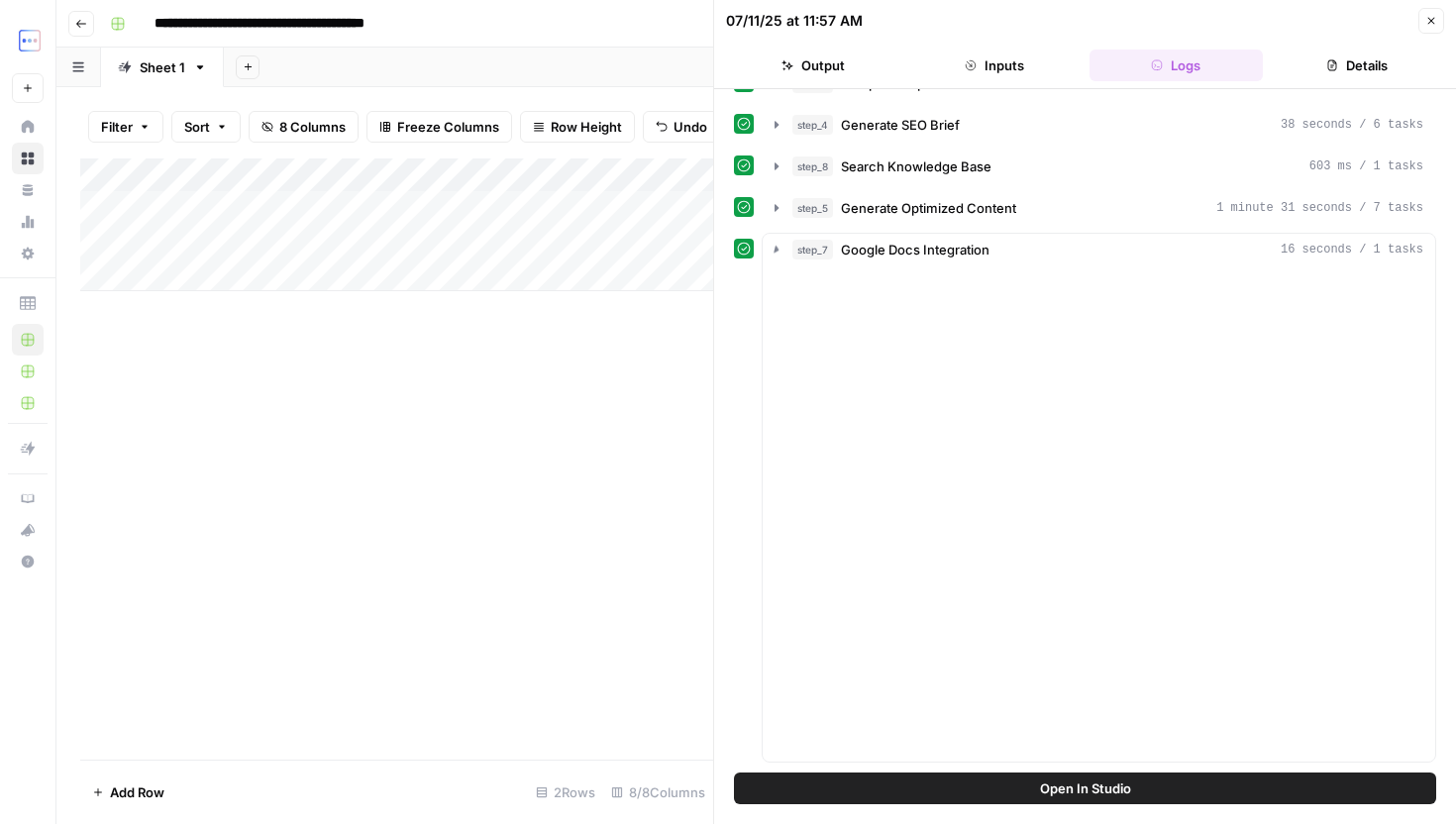 scroll, scrollTop: 0, scrollLeft: 0, axis: both 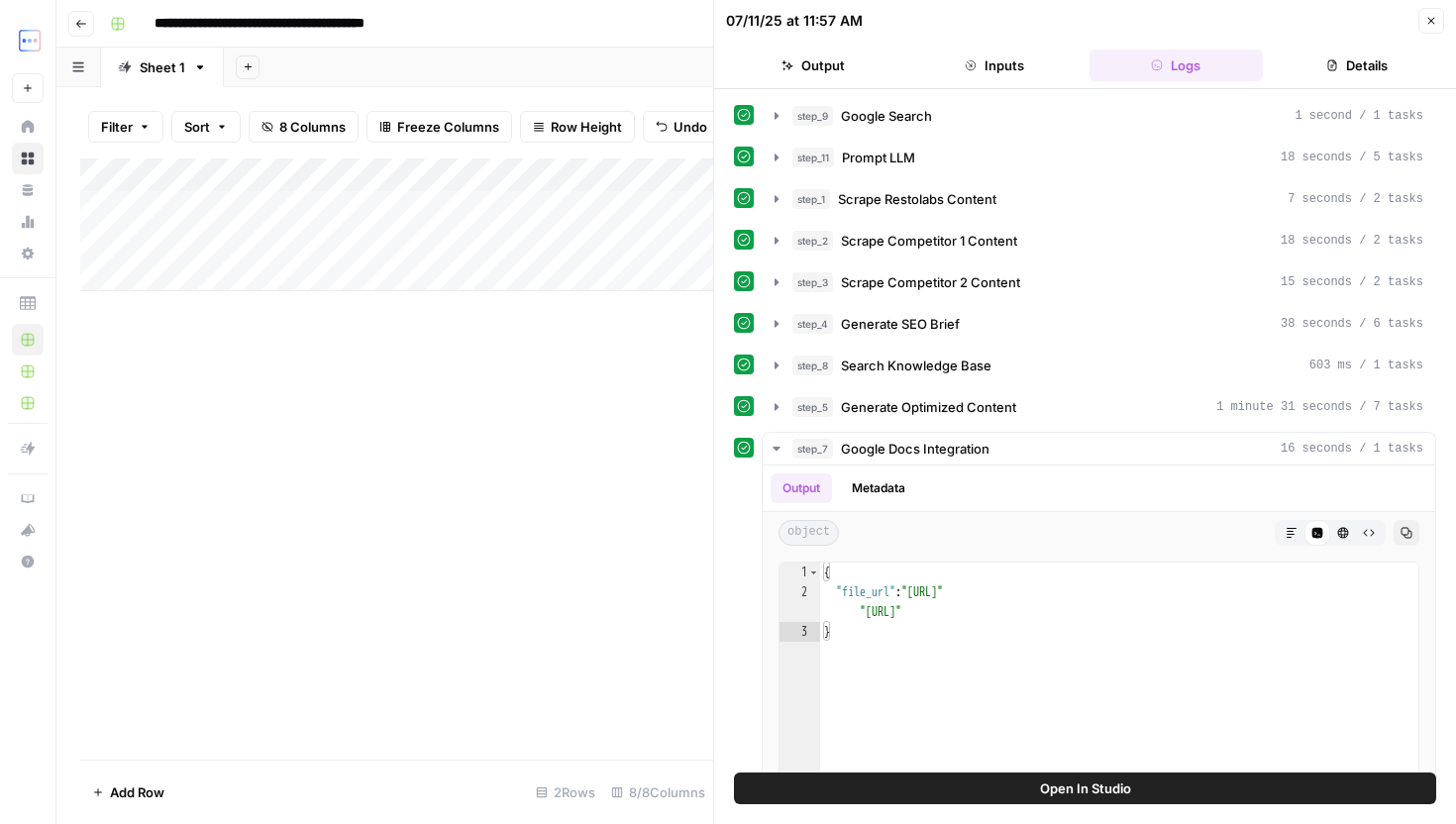 click on "step_9 Google Search 1 second / 1 tasks step_11 Prompt LLM 18 seconds / 5 tasks step_1 Scrape Restolabs Content 7 seconds / 2 tasks step_2 Scrape Competitor 1 Content 18 seconds / 2 tasks step_3 Scrape Competitor 2 Content 15 seconds / 2 tasks step_4 Generate SEO Brief 38 seconds / 6 tasks step_8 Search Knowledge Base 603 ms / 1 tasks step_5 Generate Optimized Content 1 minute 31 seconds / 7 tasks step_7 Google Docs Integration 16 seconds / 1 tasks Output Metadata object Markdown Code Editor HTML Viewer Raw Output Copy 1 2 3 {    "file_url" :  "https://docs.google.com/document/d/1QXEJFsoFfoSAZpG4p_9JZJm1Y        -0xUAOtftG-J8oVZvs/edit" }" at bounding box center [1085, 530] 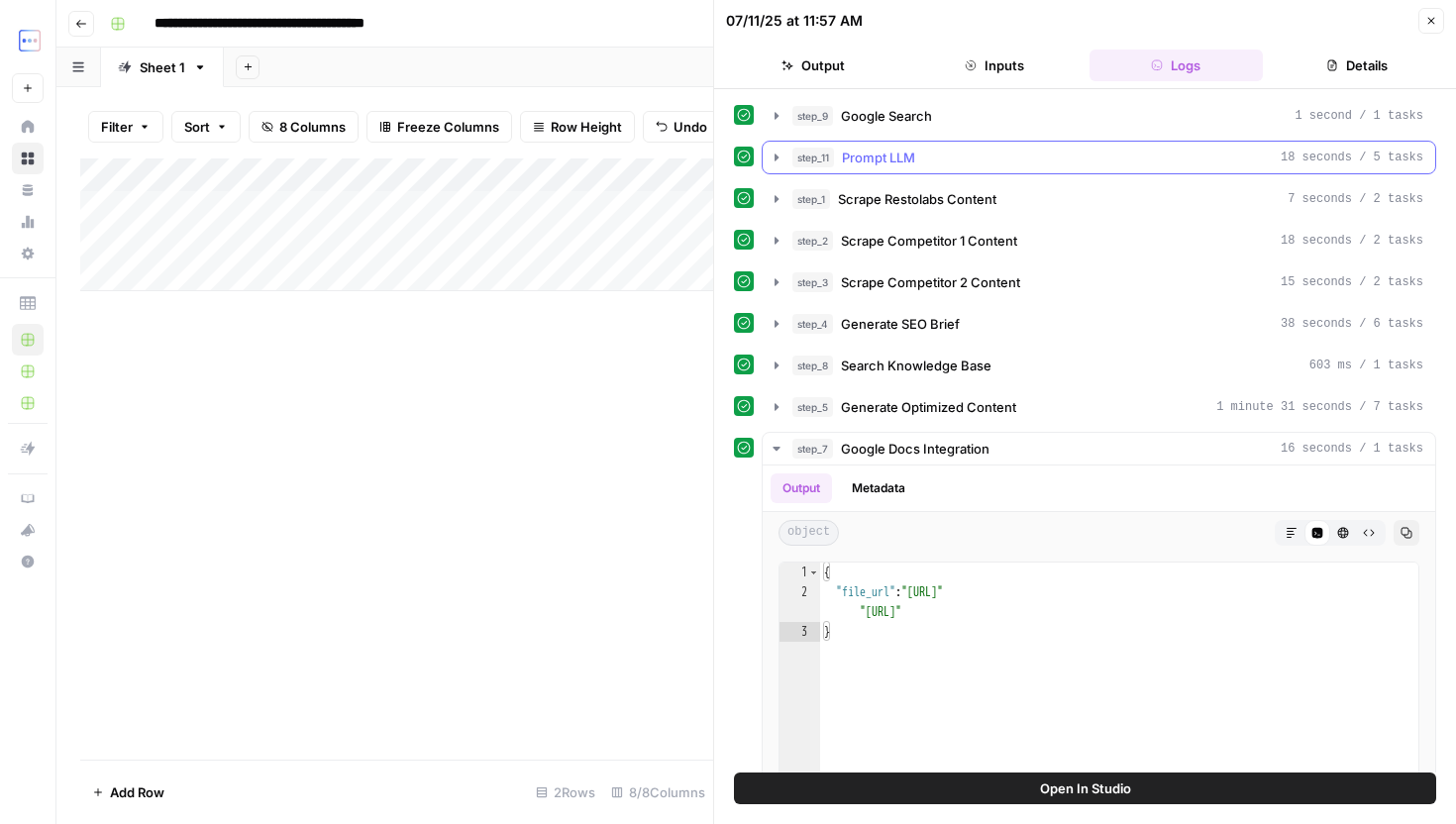click on "step_11 Prompt LLM 18 seconds / 5 tasks" at bounding box center (1098, 157) 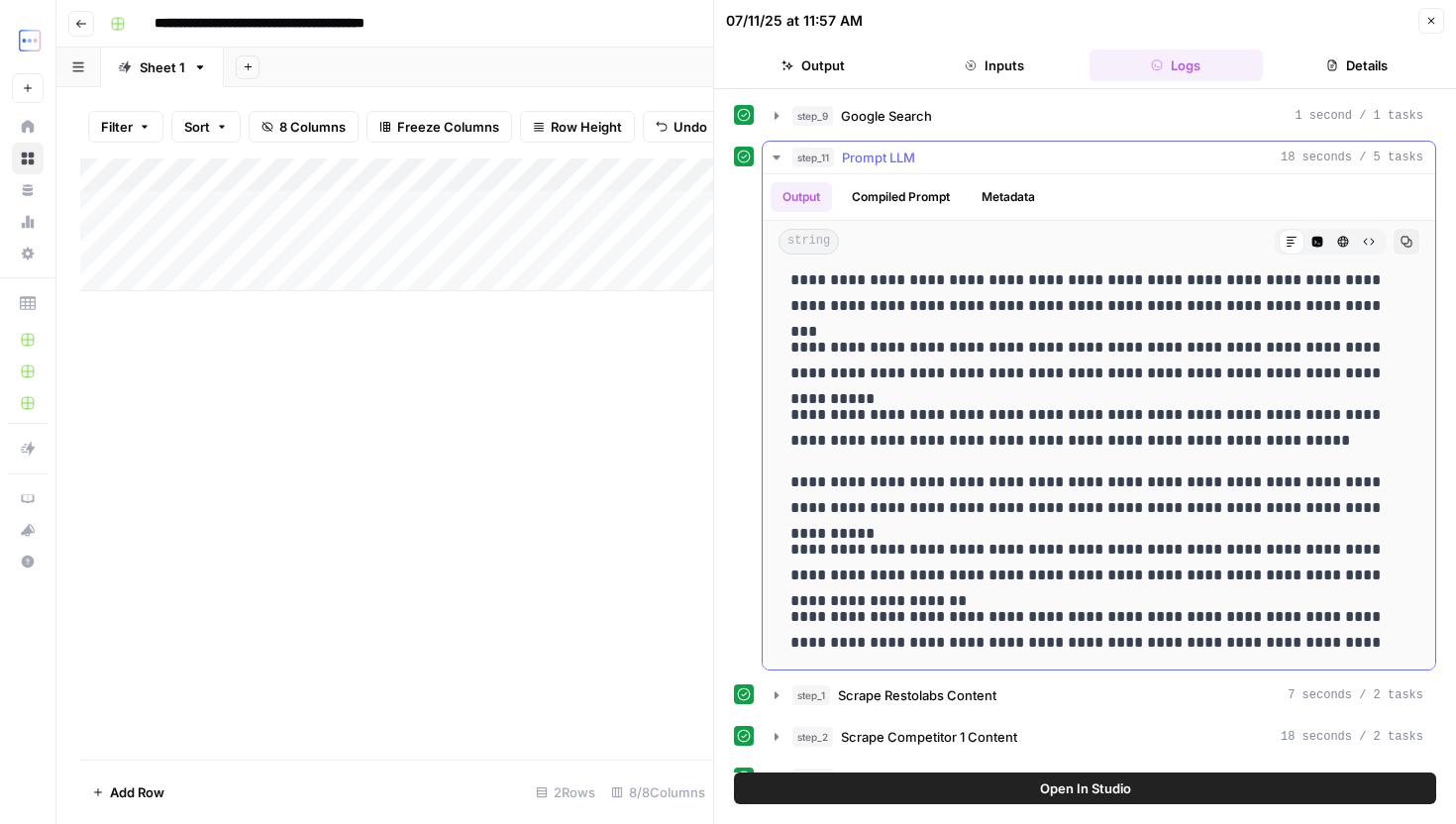 scroll, scrollTop: 215, scrollLeft: 0, axis: vertical 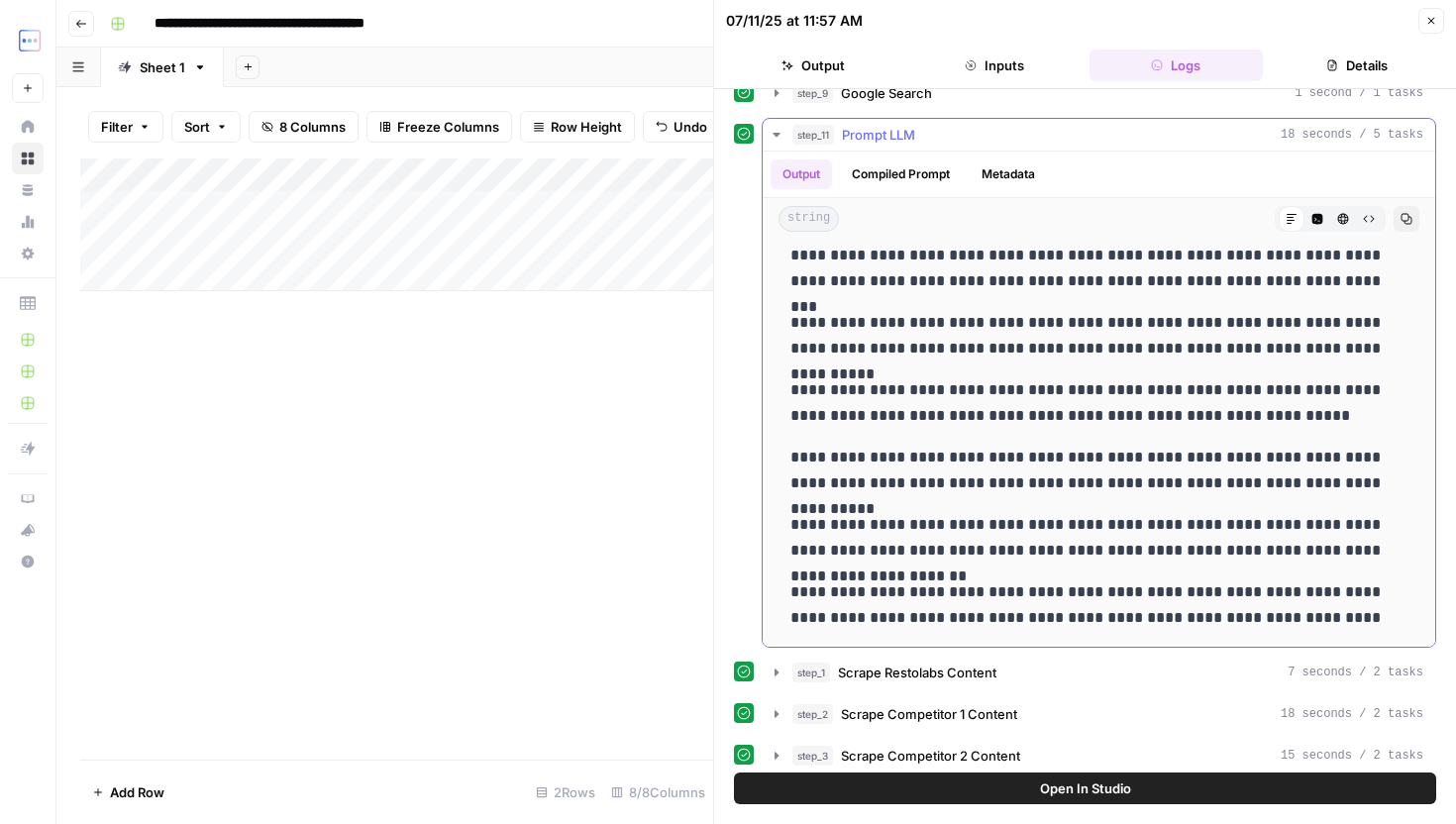 click on "step_11 Prompt LLM 18 seconds / 5 tasks" at bounding box center (1107, 135) 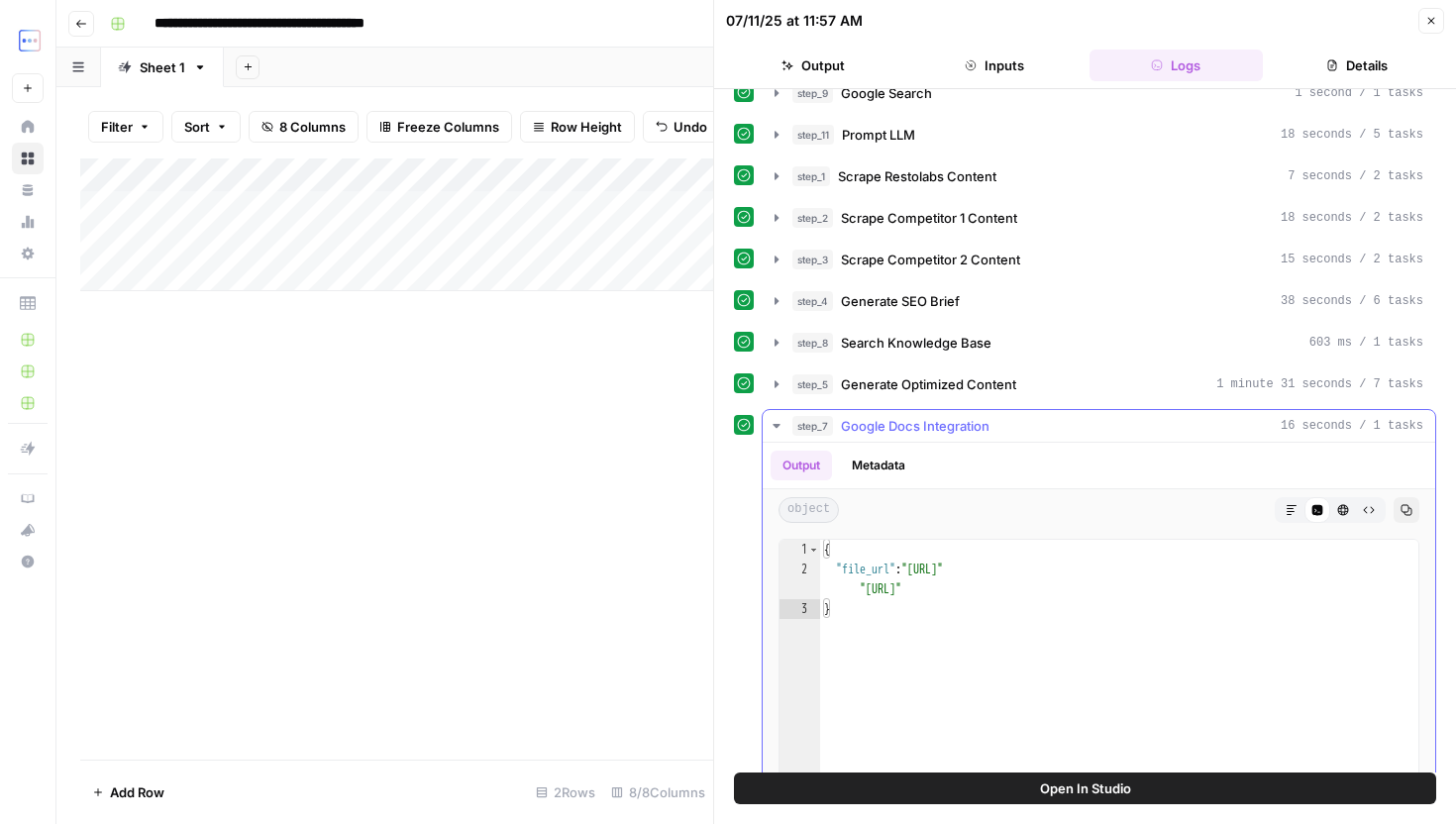 click on "Output Metadata" at bounding box center (1098, 465) 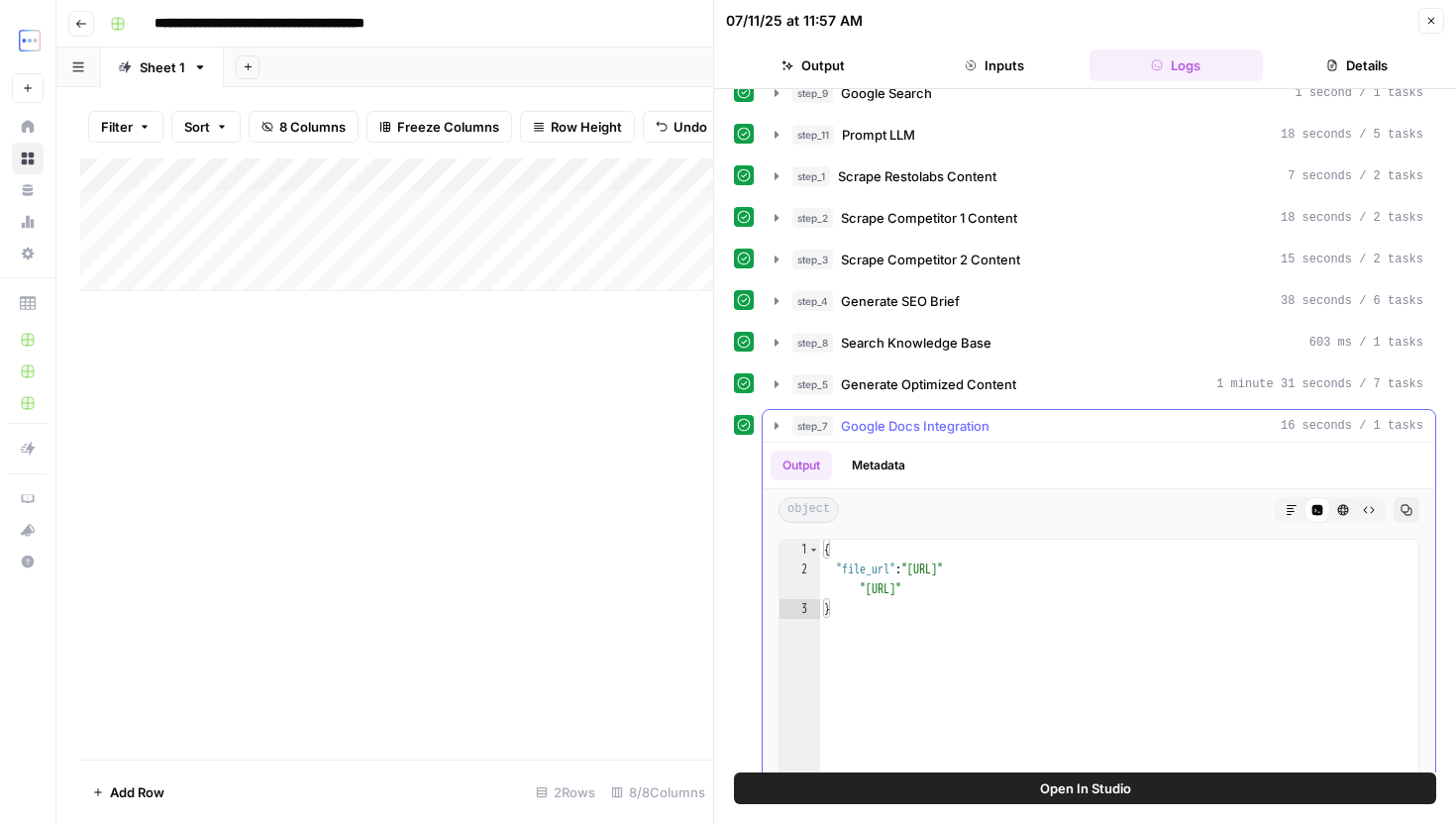 scroll, scrollTop: 0, scrollLeft: 0, axis: both 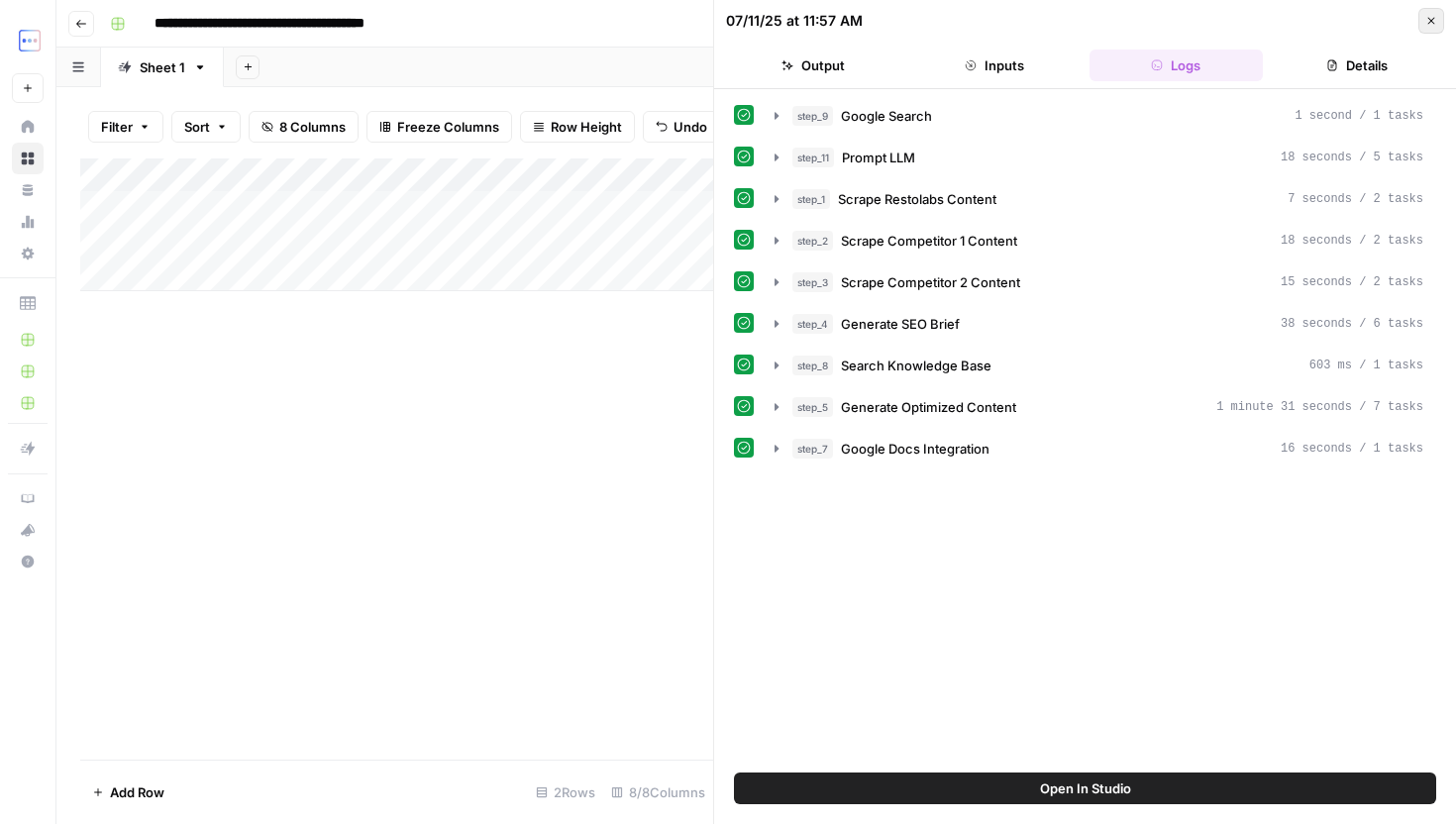 click 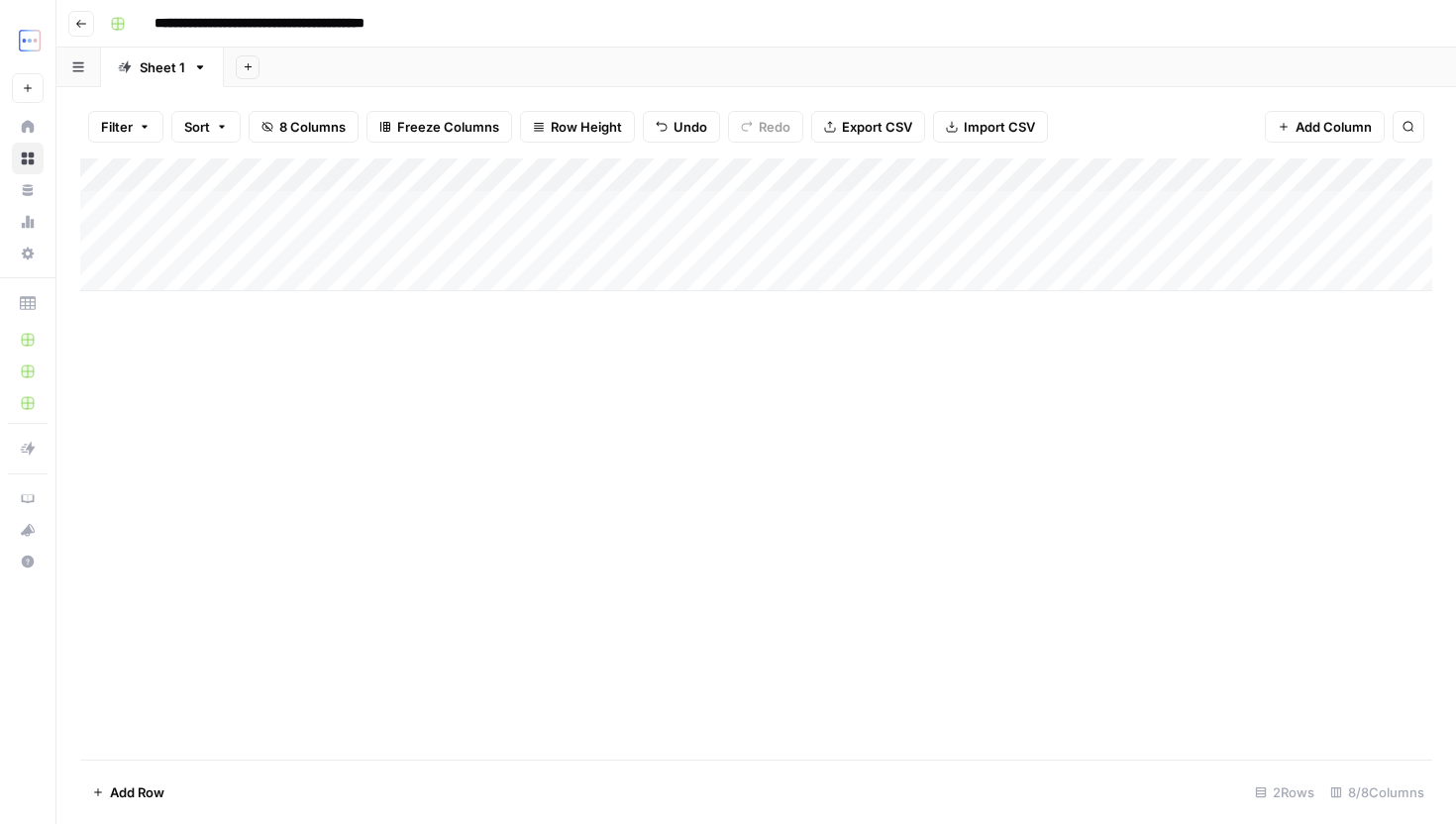 click on "Add Column" at bounding box center [756, 225] 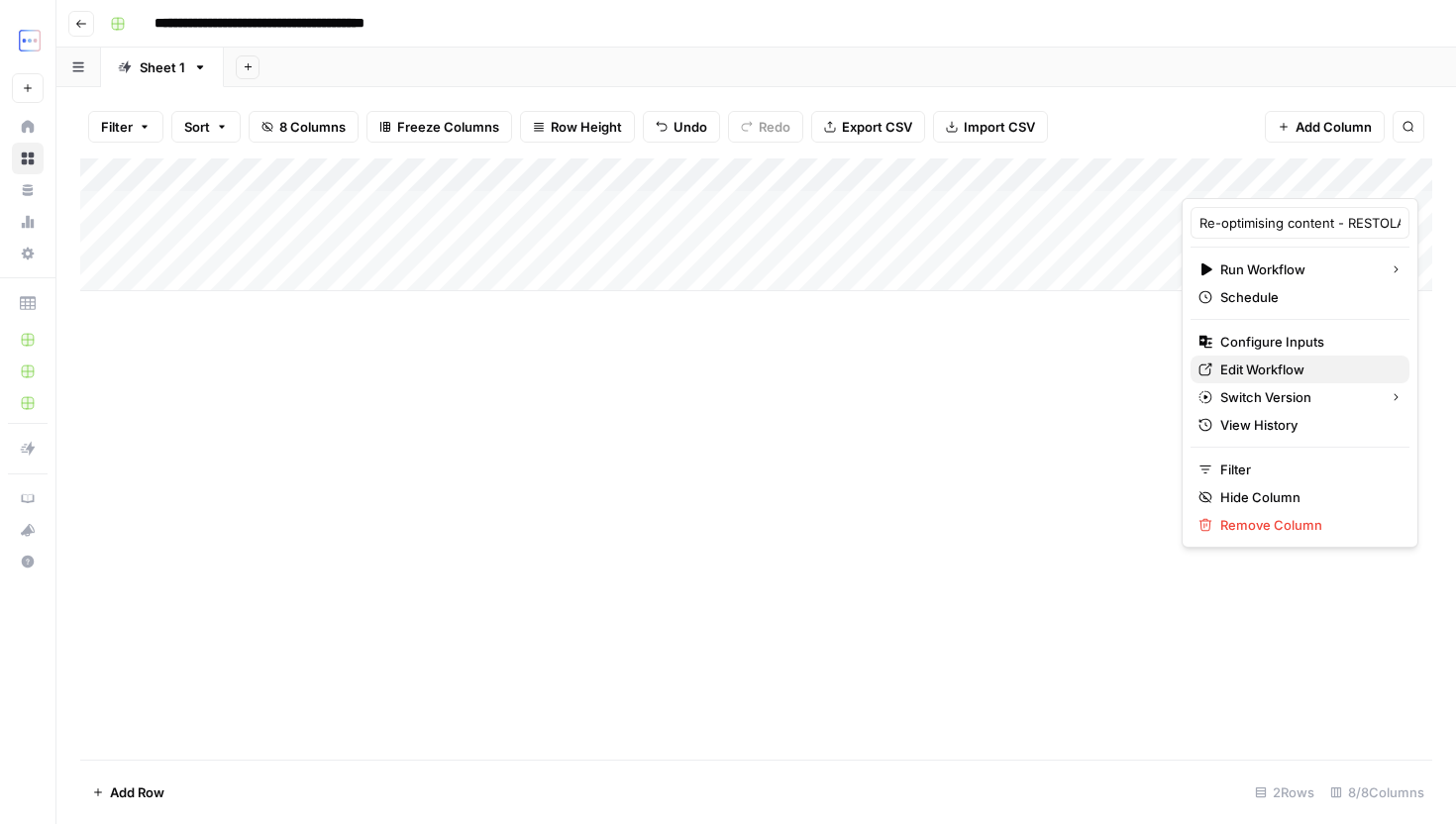 click on "Edit Workflow" at bounding box center (1262, 369) 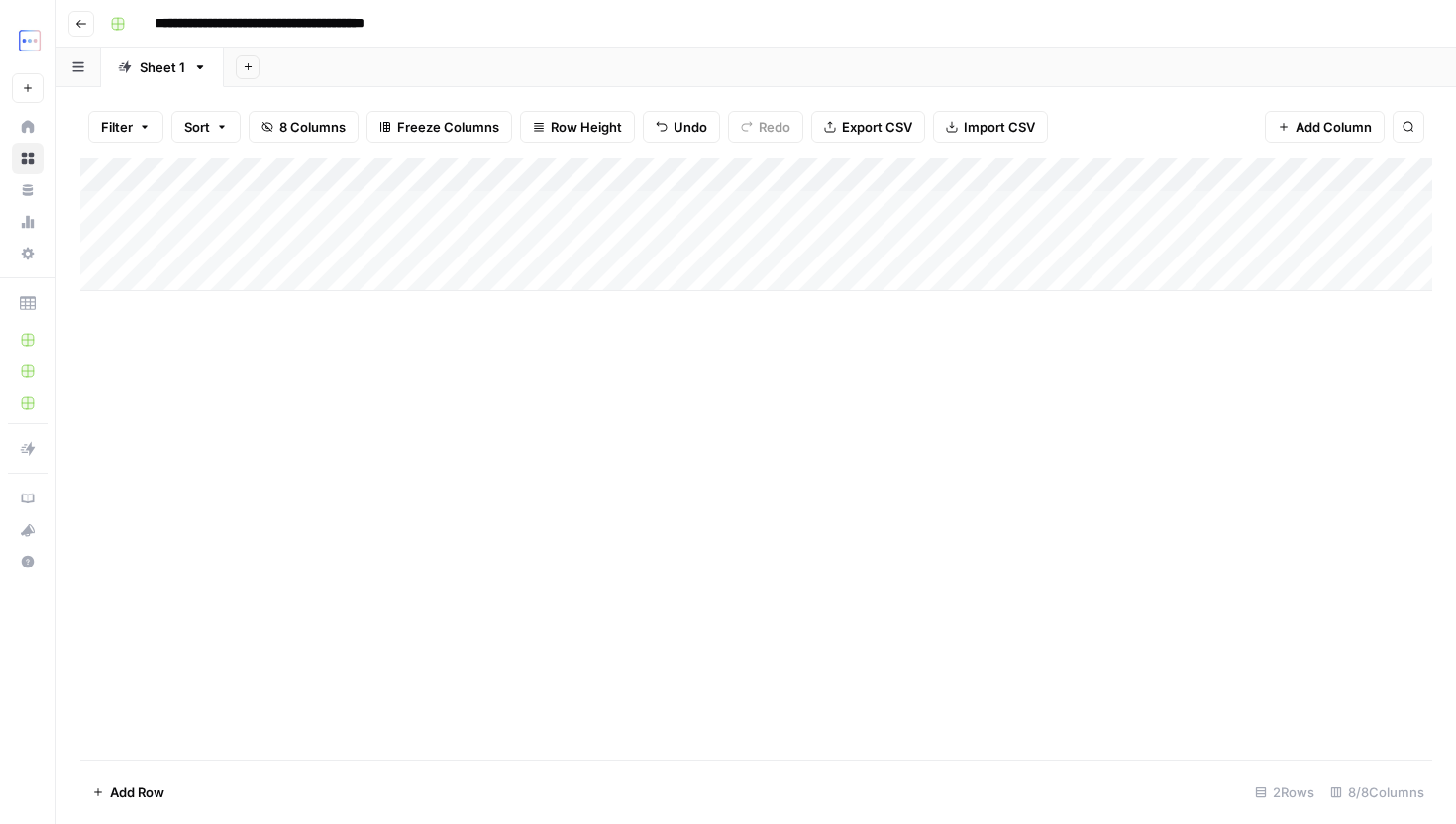 click on "Add Column" at bounding box center [756, 225] 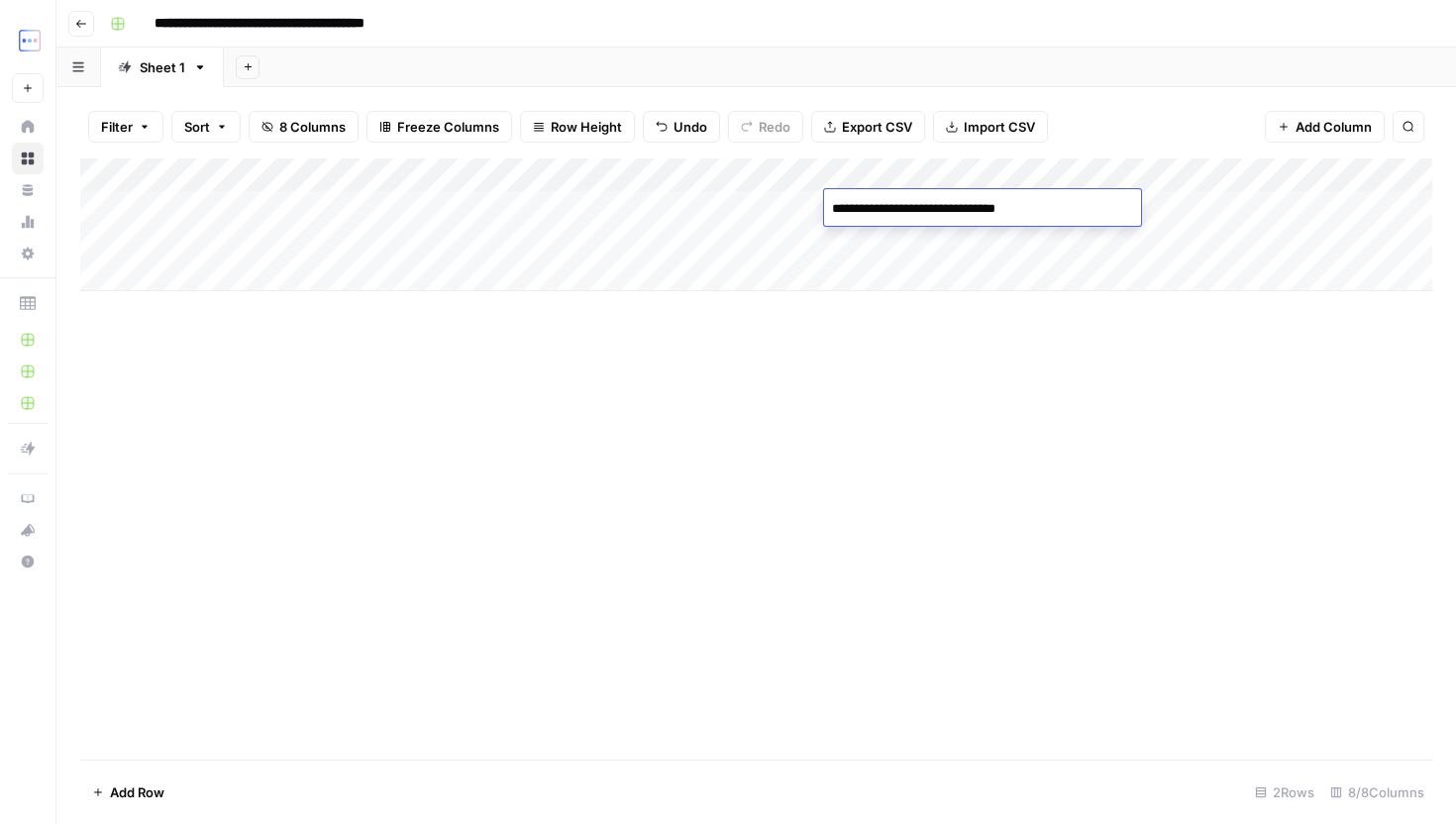 click on "**********" at bounding box center [983, 209] 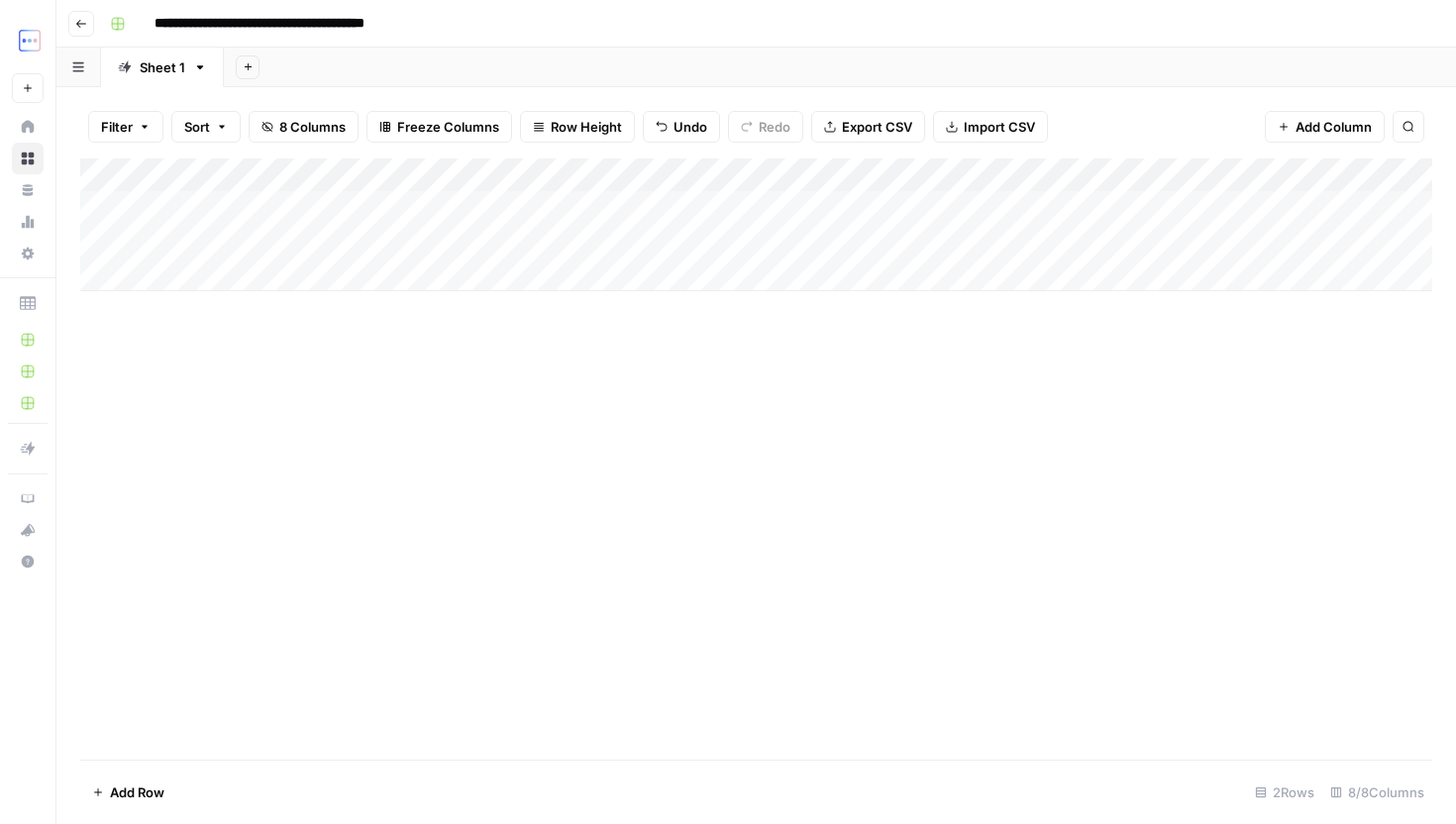 click on "Add Column" at bounding box center [756, 225] 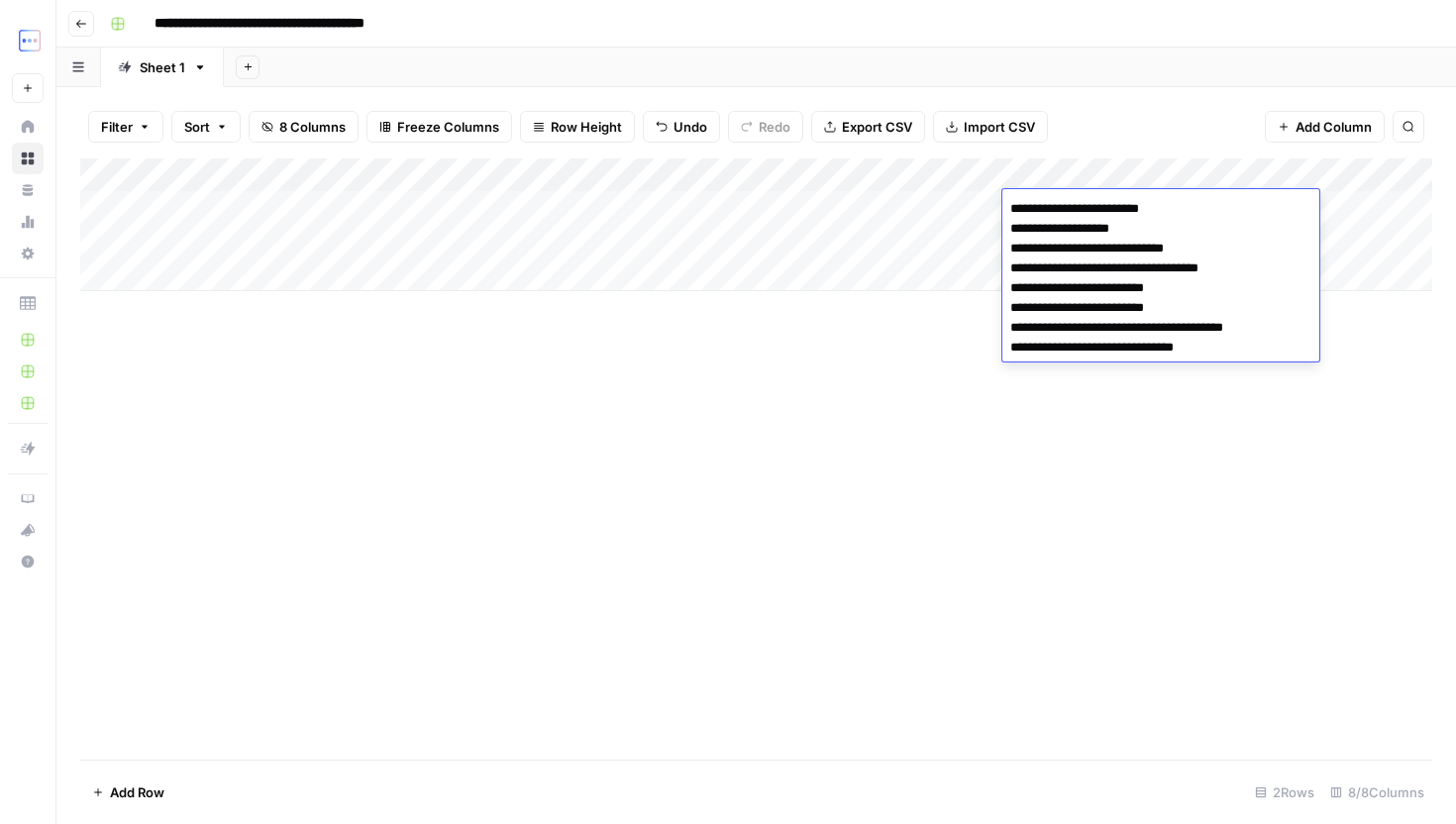 click on "Add Column" at bounding box center [756, 459] 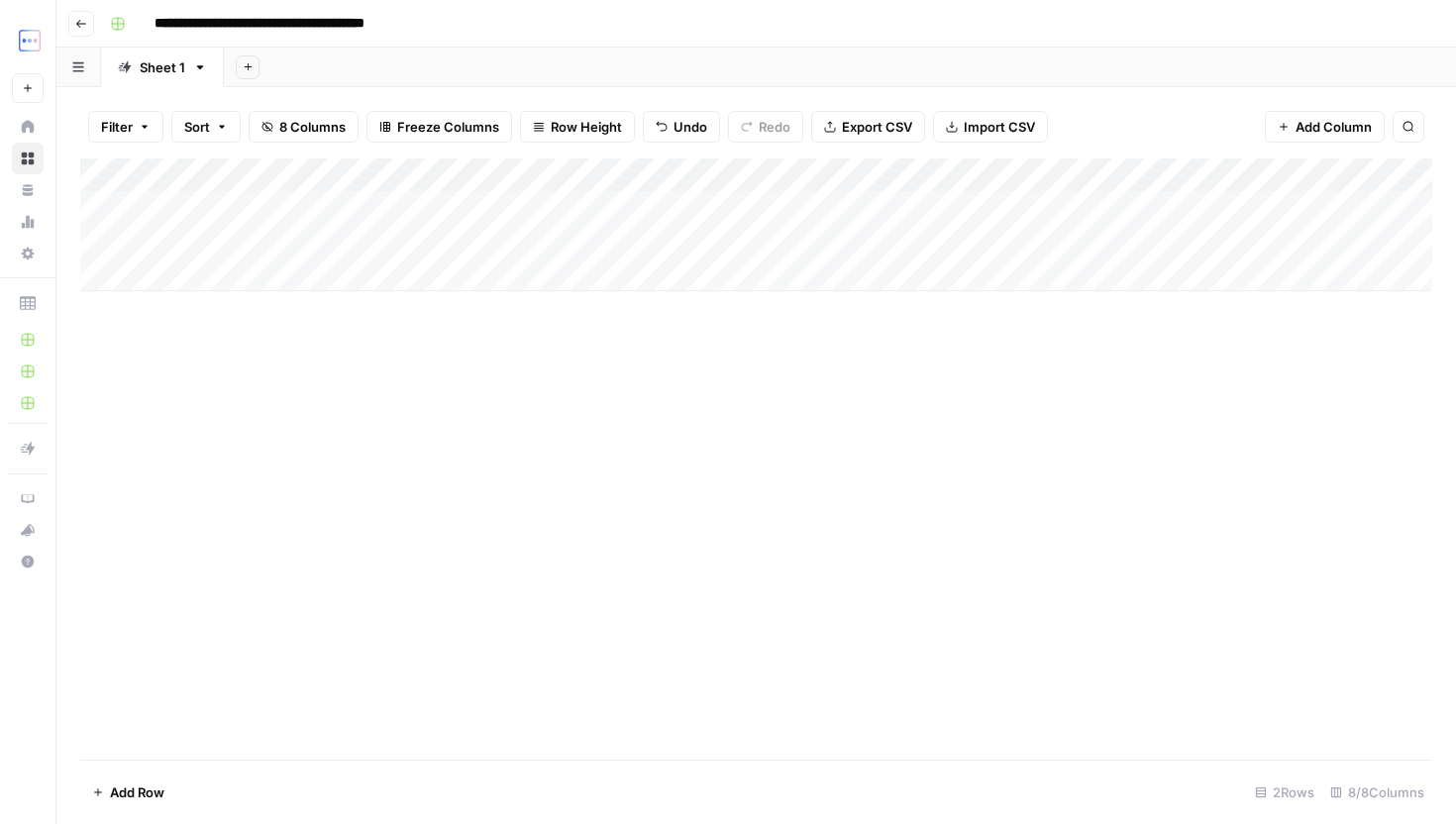 click on "Add Column" at bounding box center (756, 225) 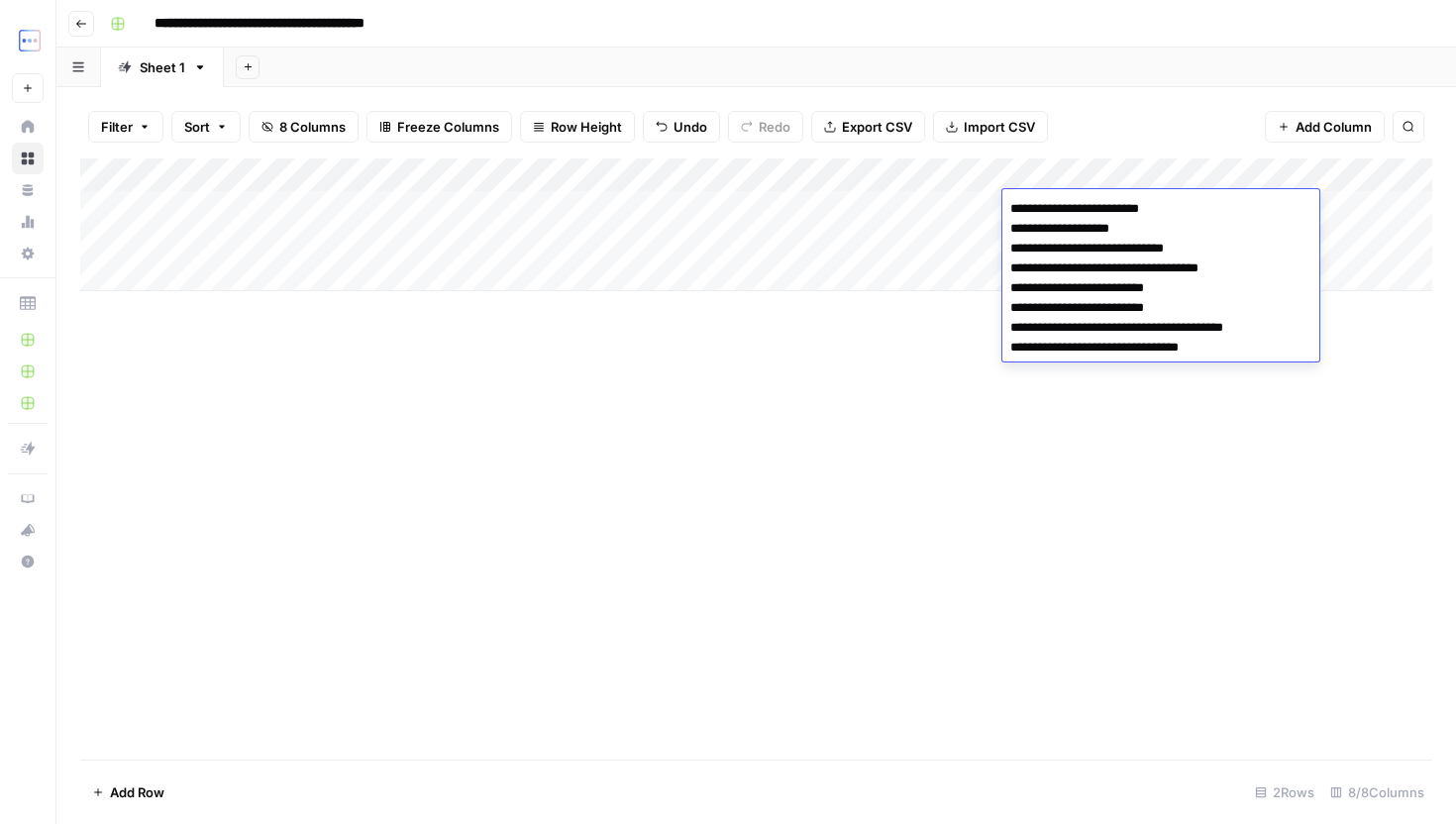 type on "**********" 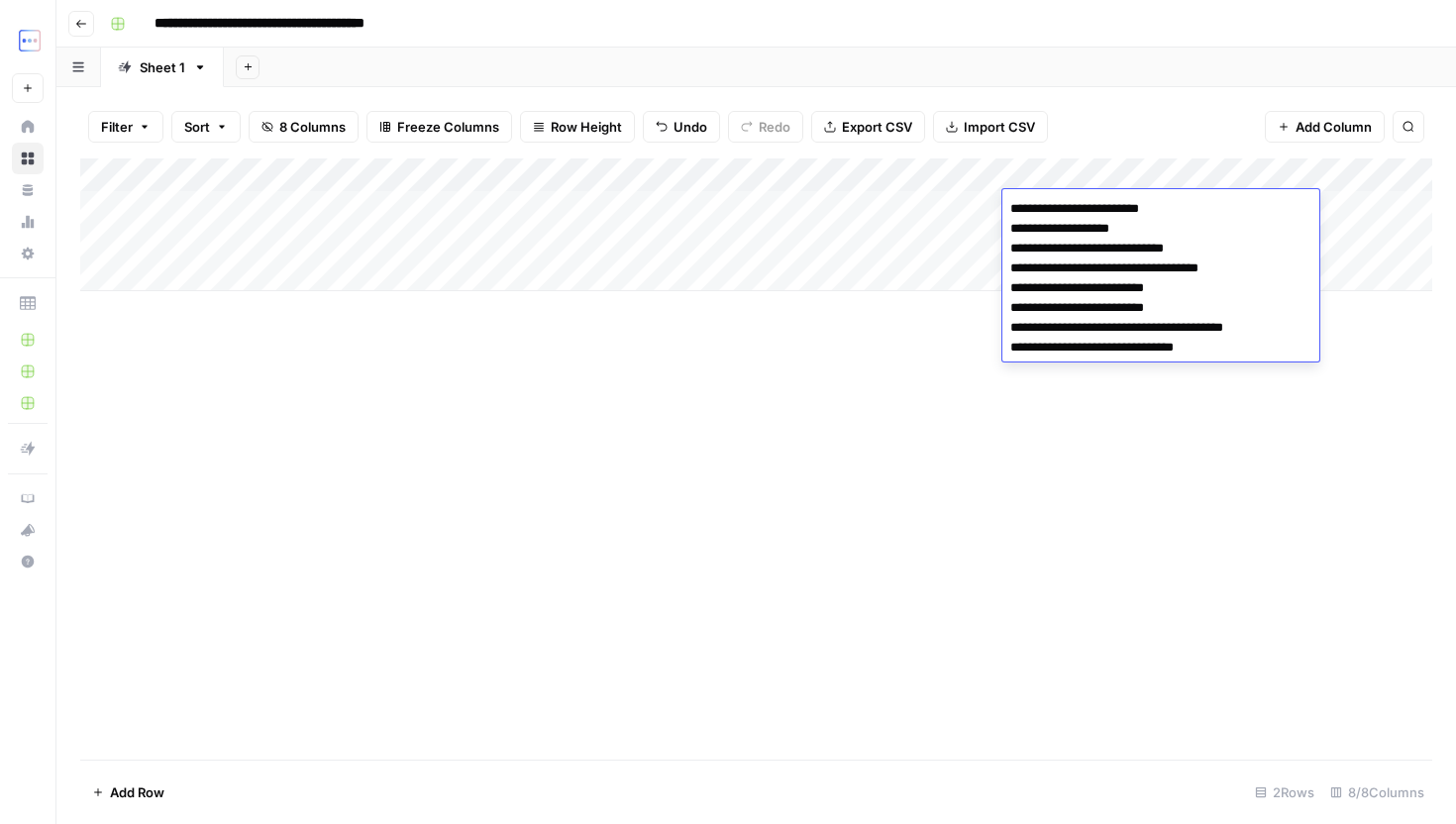 click on "Add Column" at bounding box center (756, 459) 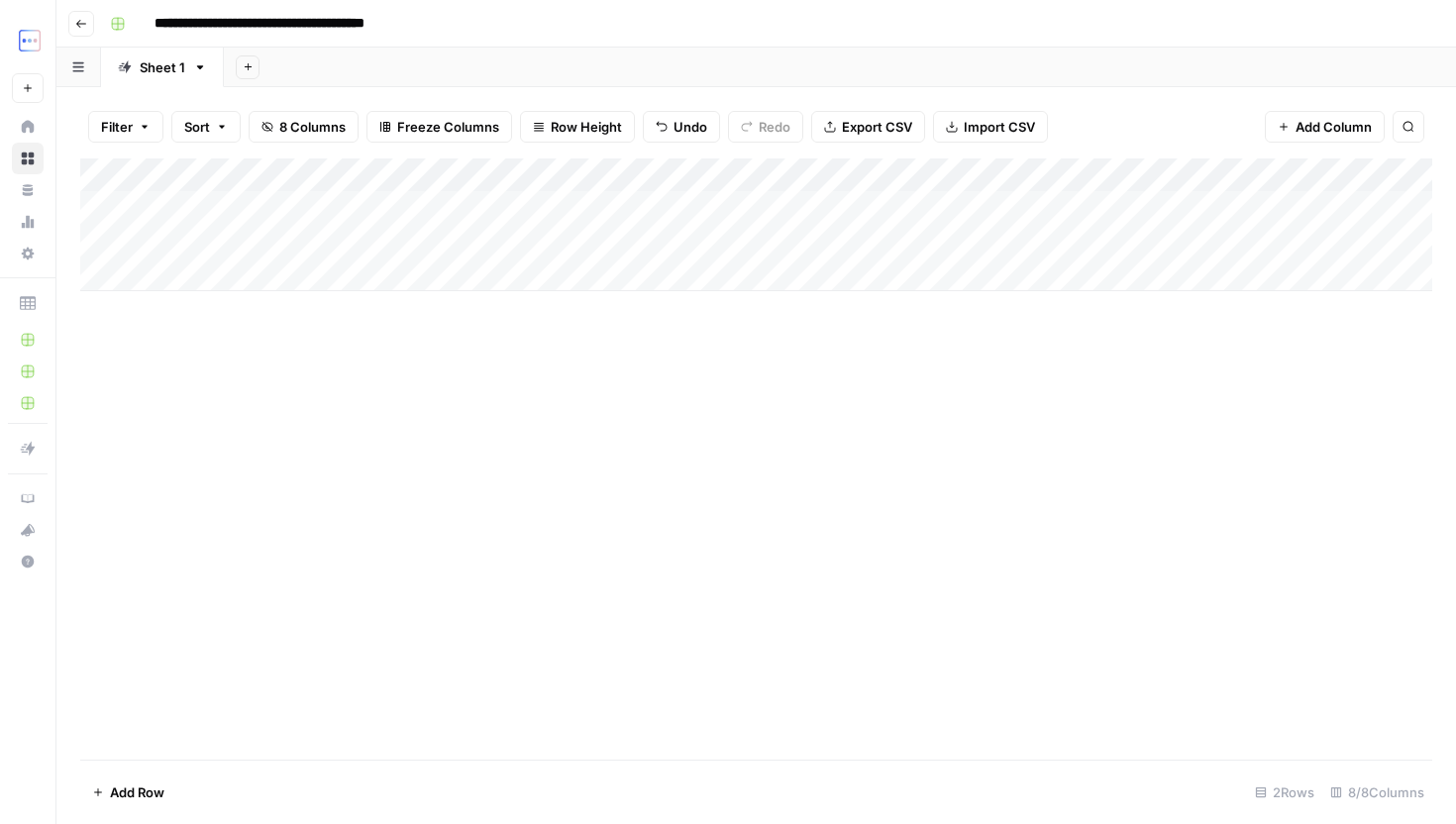 click on "Add Column" at bounding box center [756, 225] 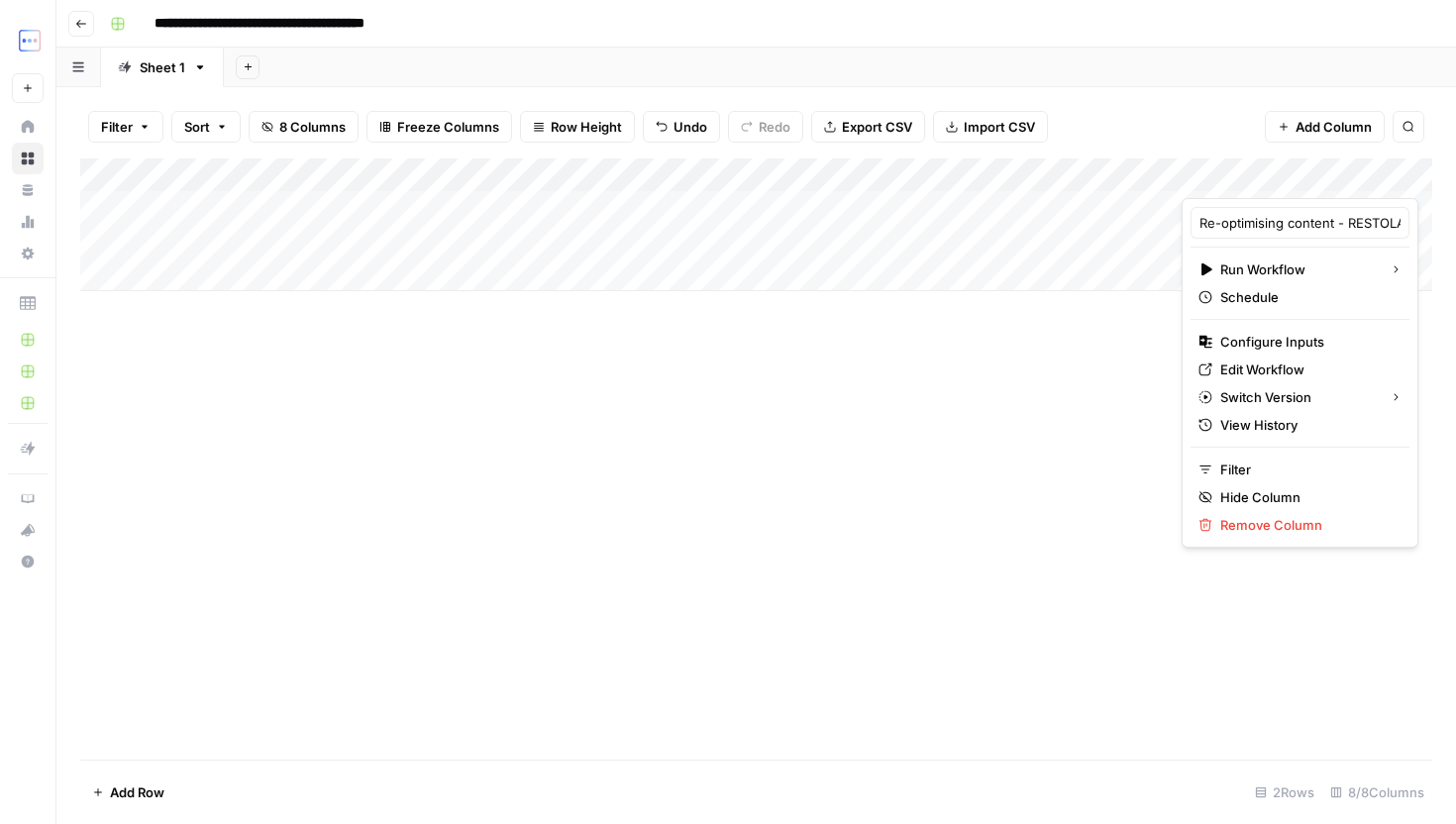 click on "Add Column" at bounding box center (756, 459) 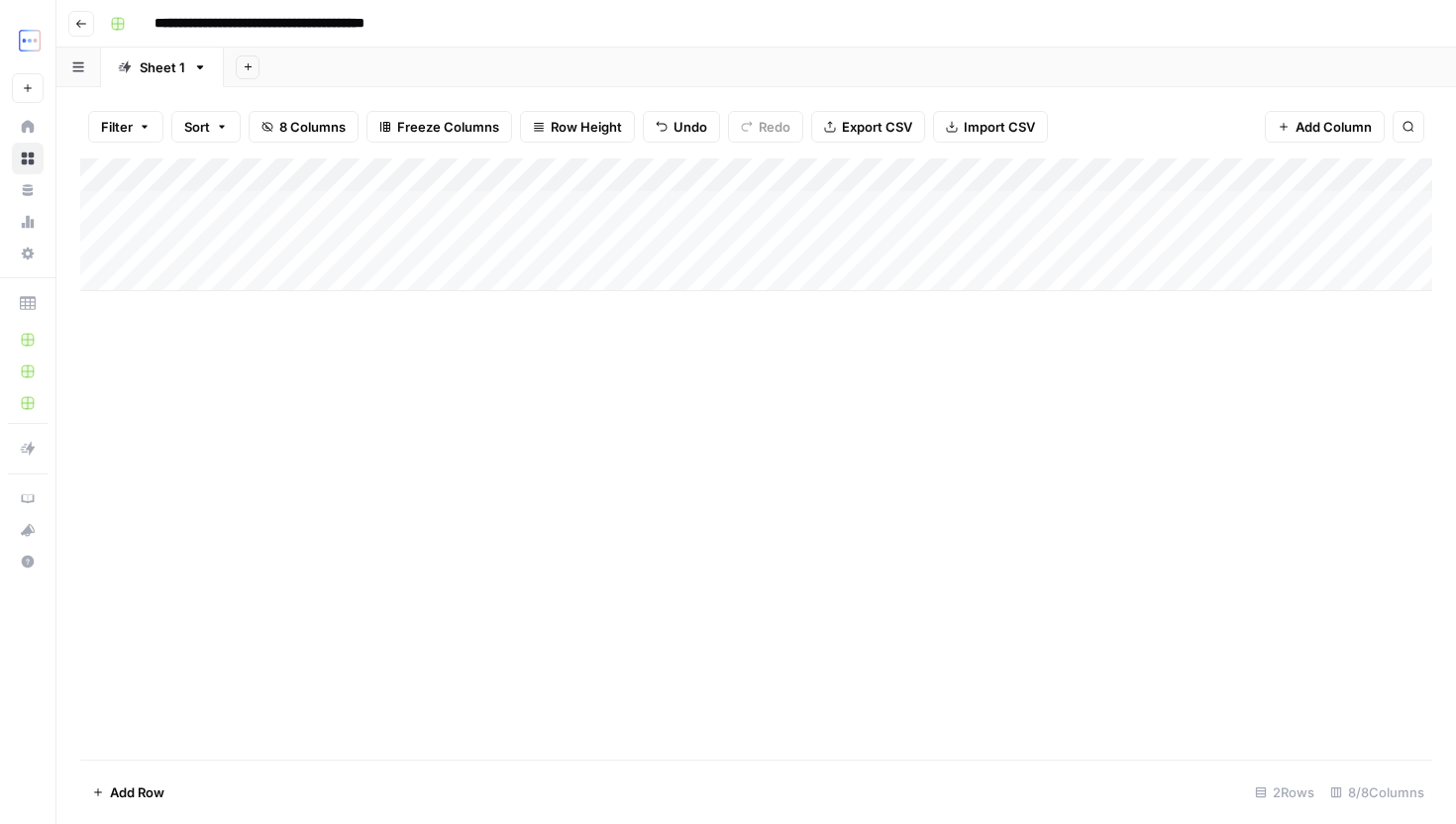 click on "Add Column" at bounding box center (756, 225) 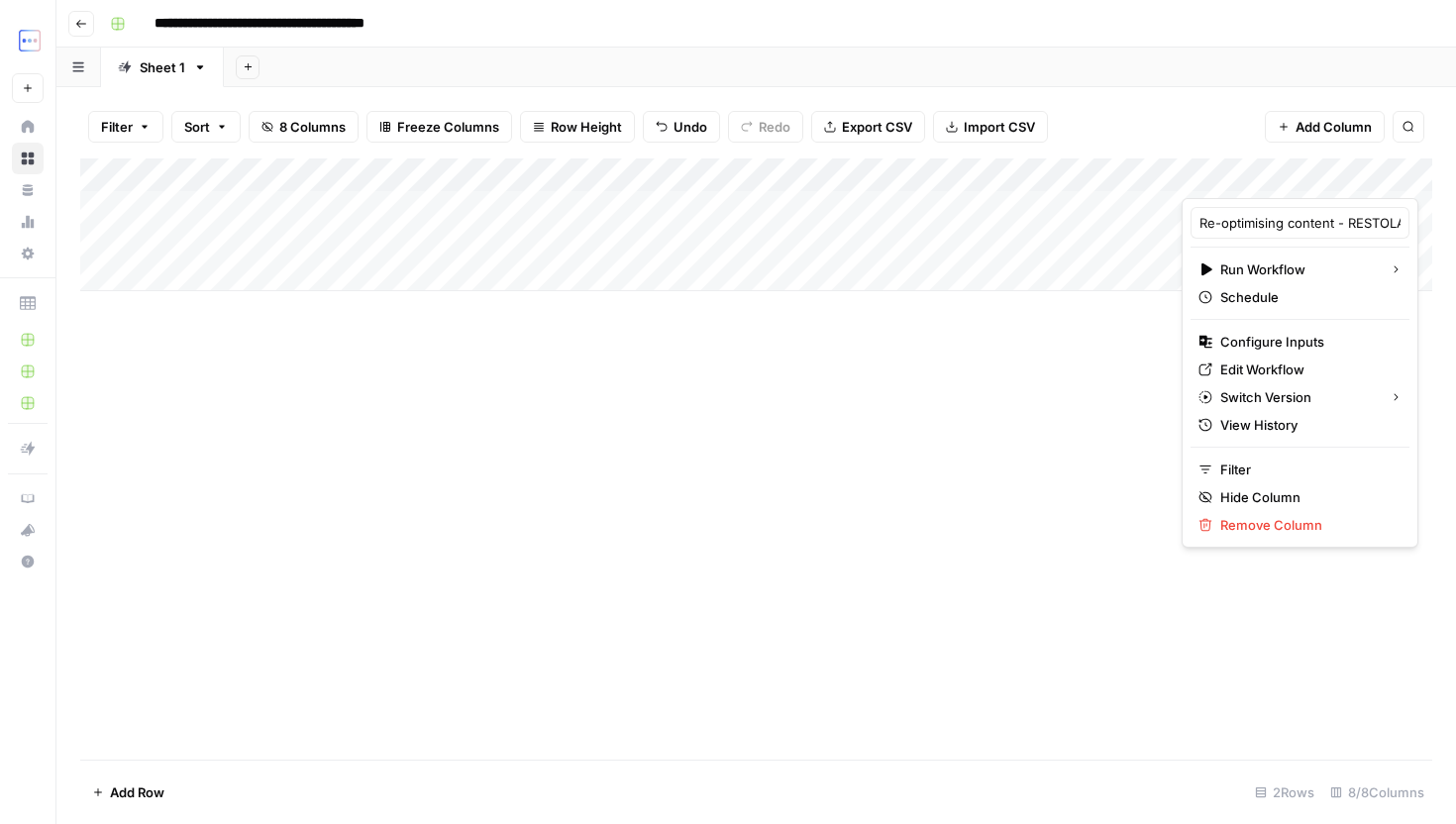 click on "Add Column" at bounding box center (756, 459) 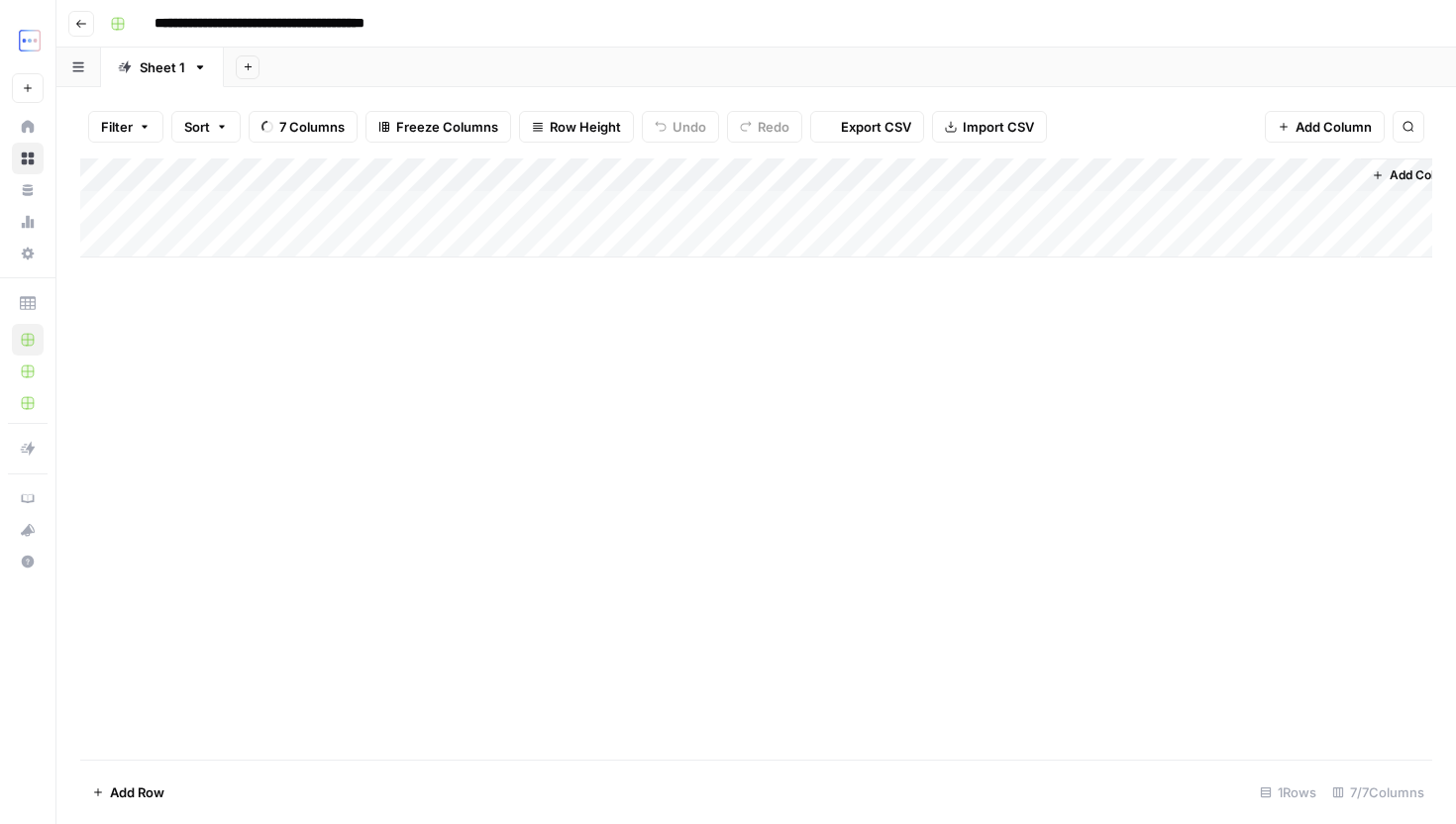scroll, scrollTop: 0, scrollLeft: 0, axis: both 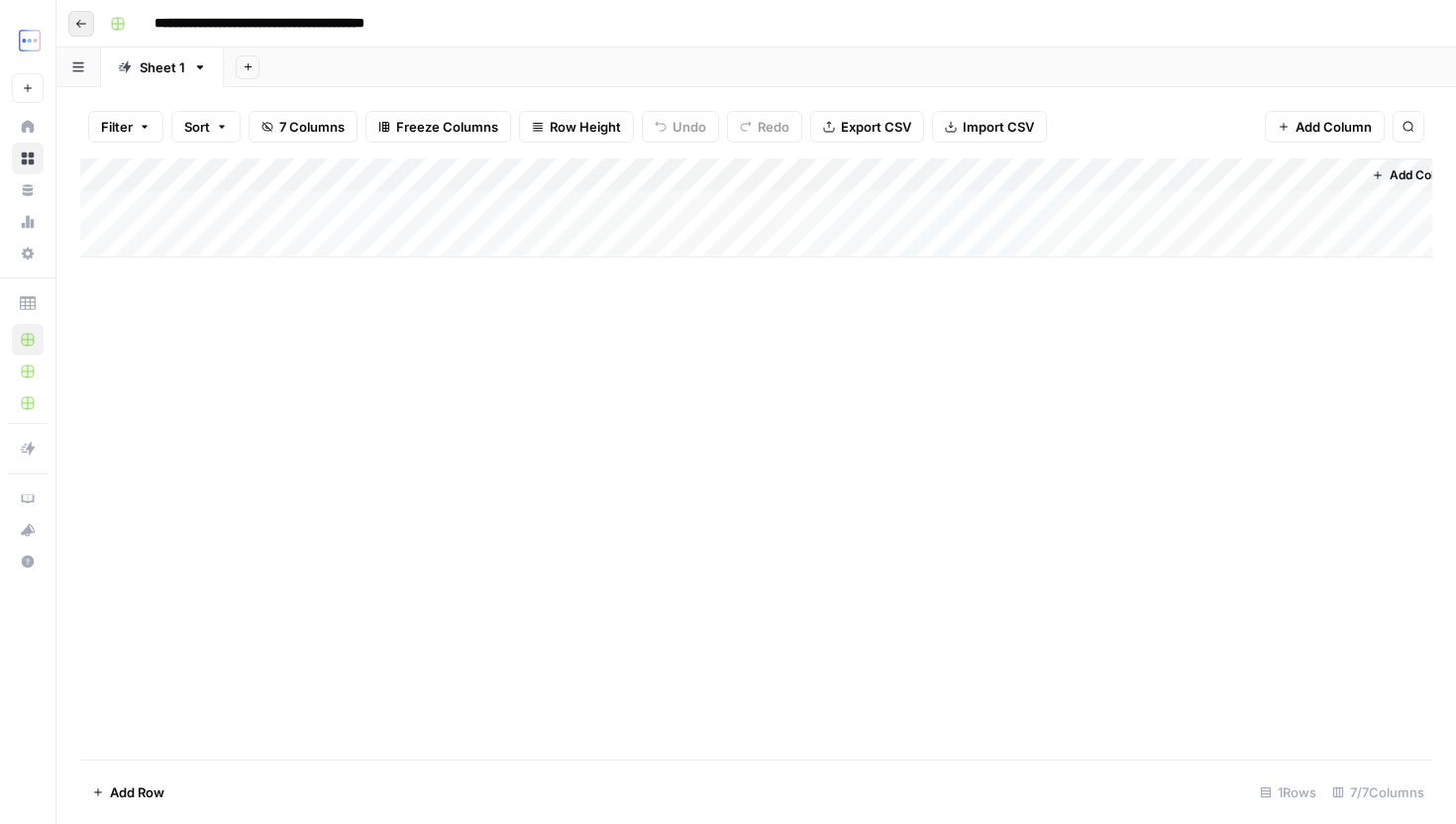 click on "Go back" at bounding box center (81, 24) 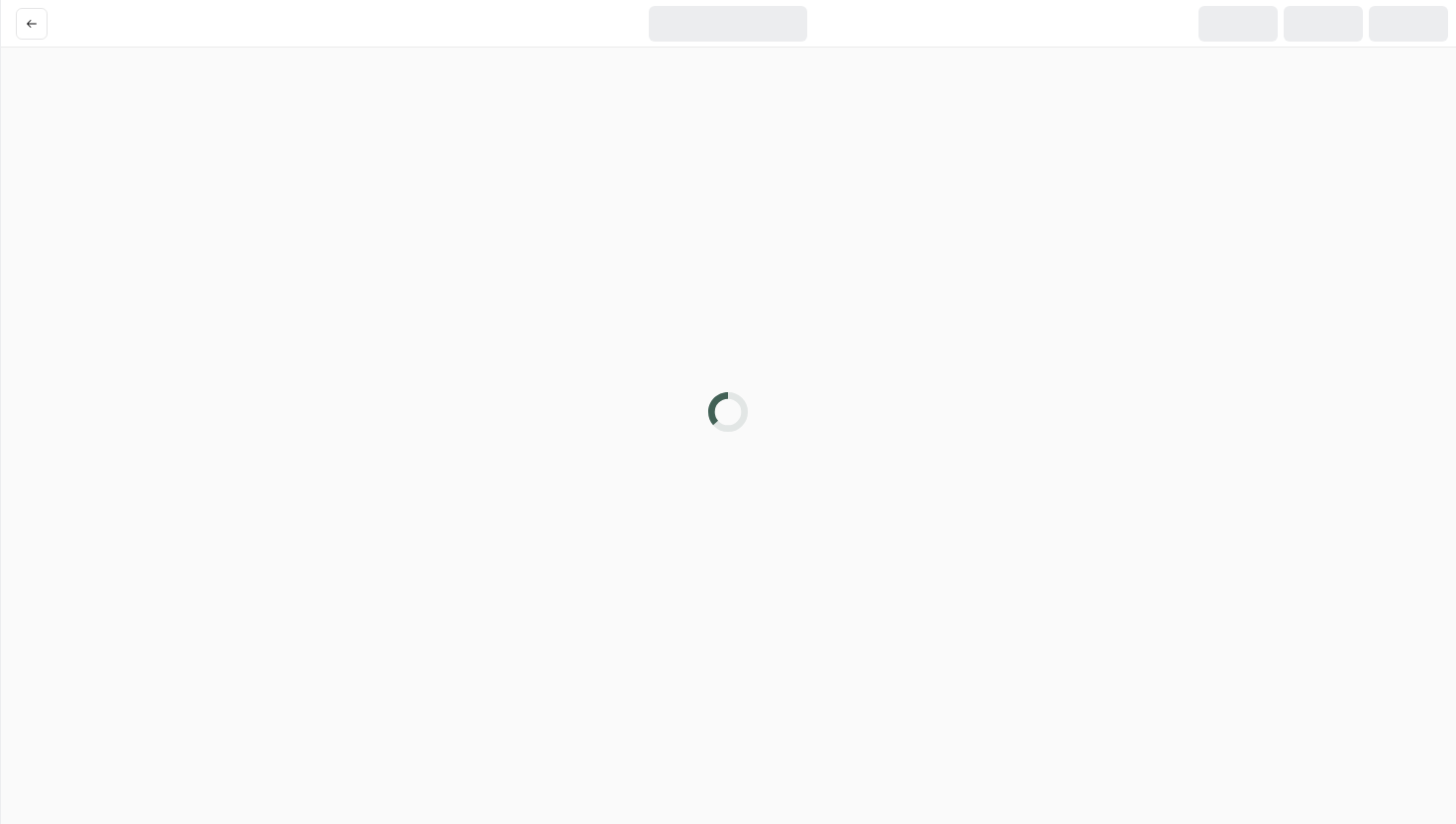 scroll, scrollTop: 0, scrollLeft: 0, axis: both 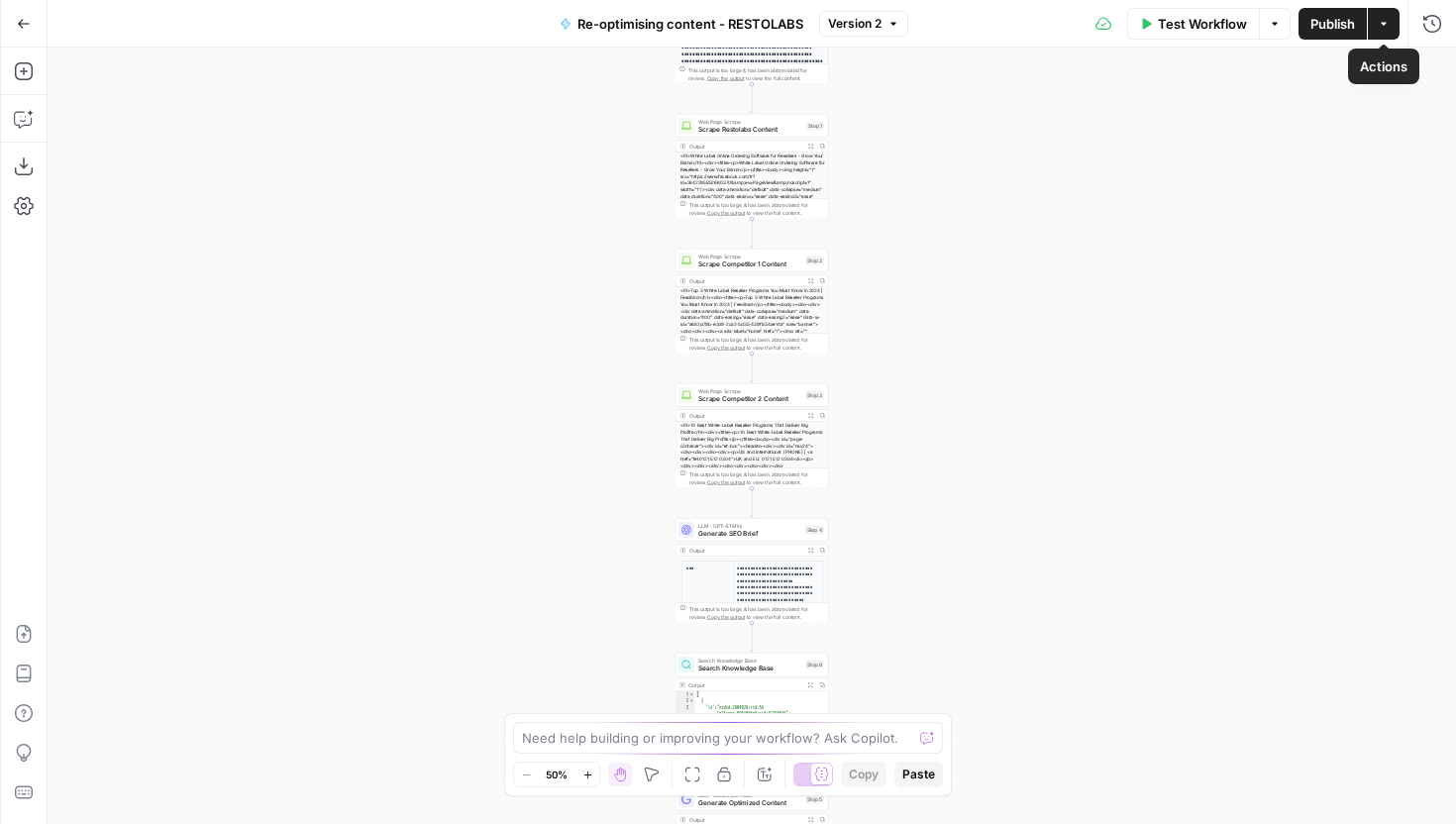 click on "Test Workflow Options Publish Actions Run History" at bounding box center [1182, 23] 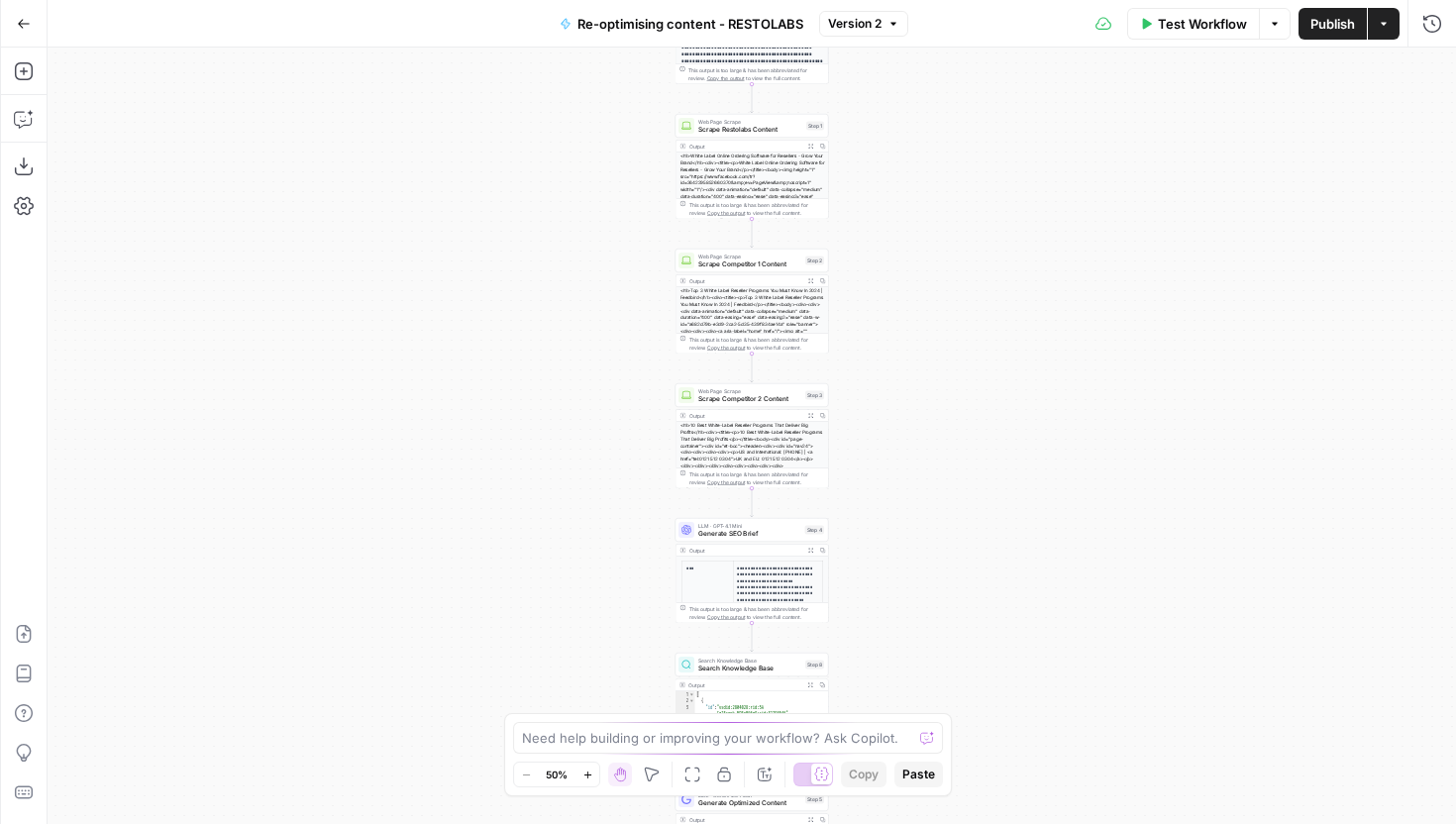 click on "Test Workflow Options Publish Actions Run History" at bounding box center (1182, 23) 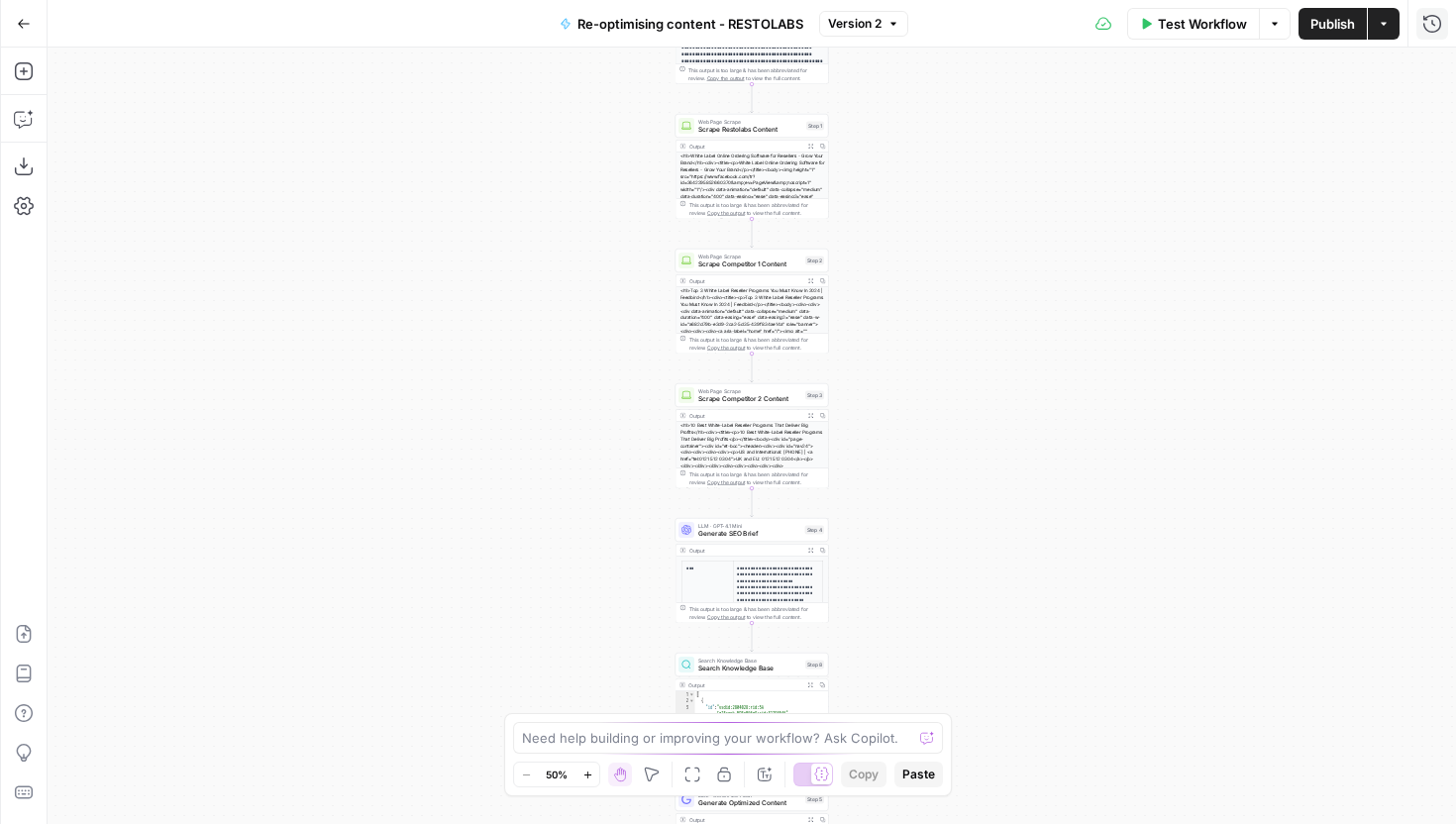 click on "Run History" at bounding box center [1432, 24] 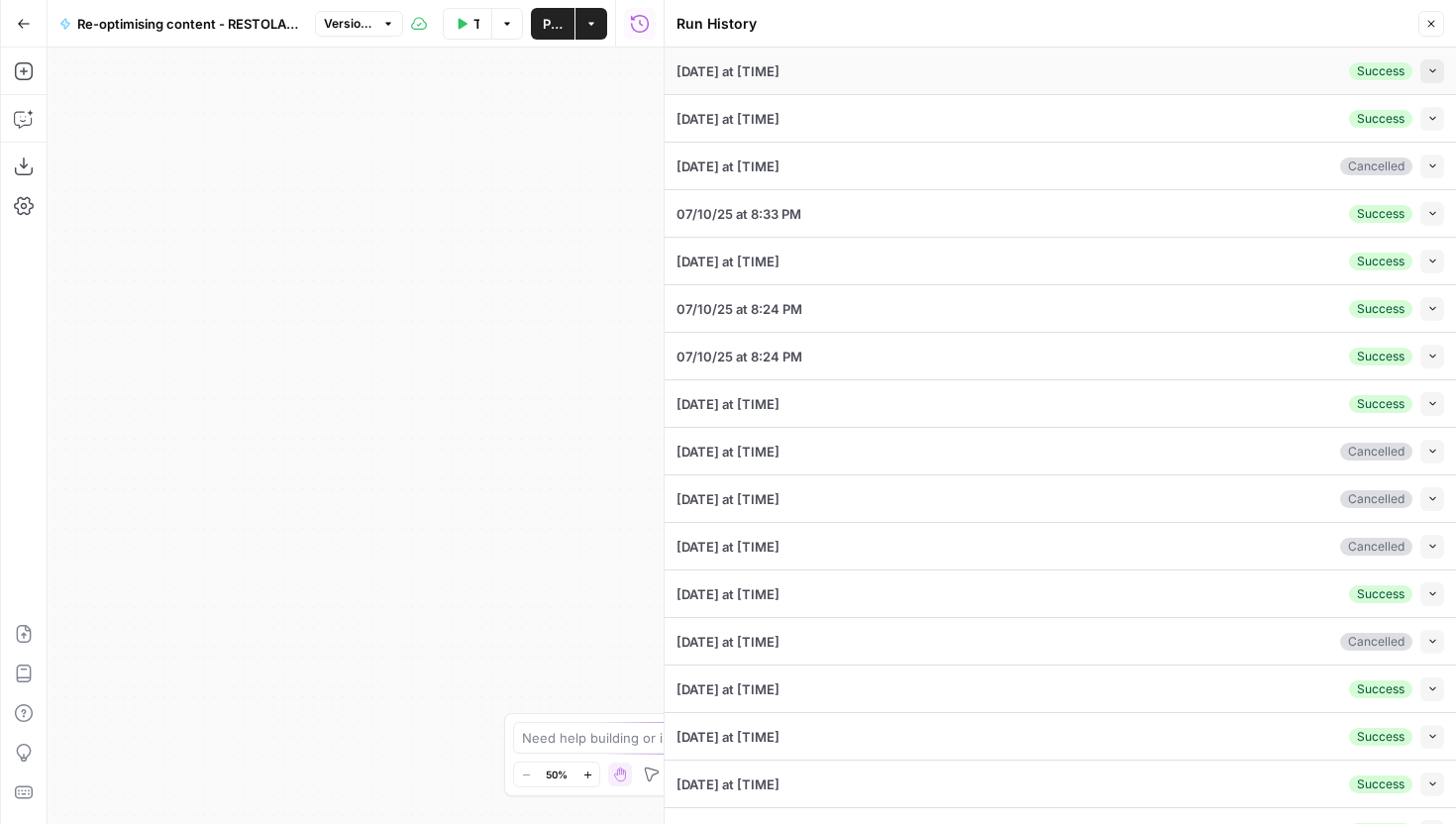 click on "Collapse" at bounding box center (1432, 71) 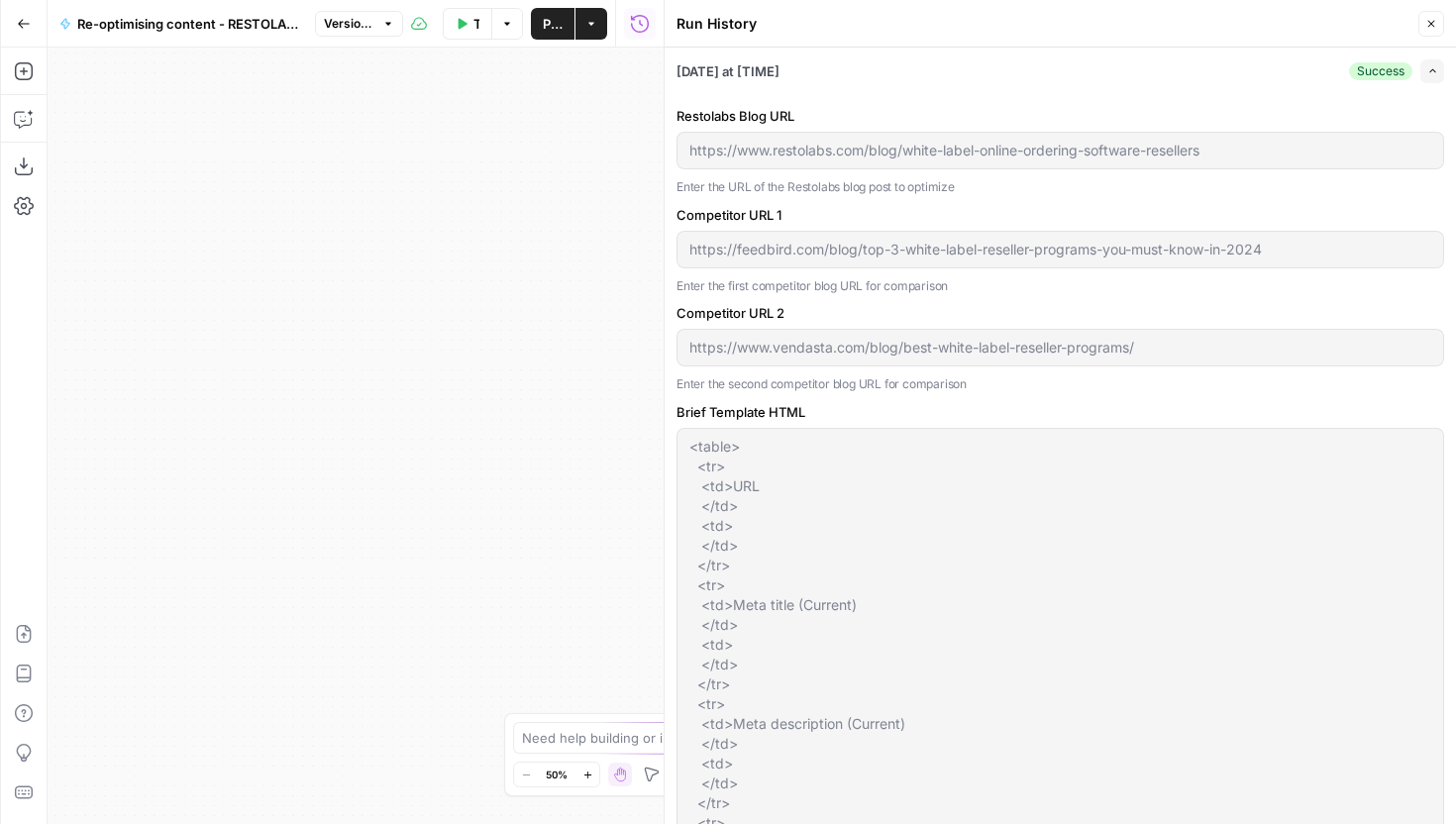 type on "Restolabs" 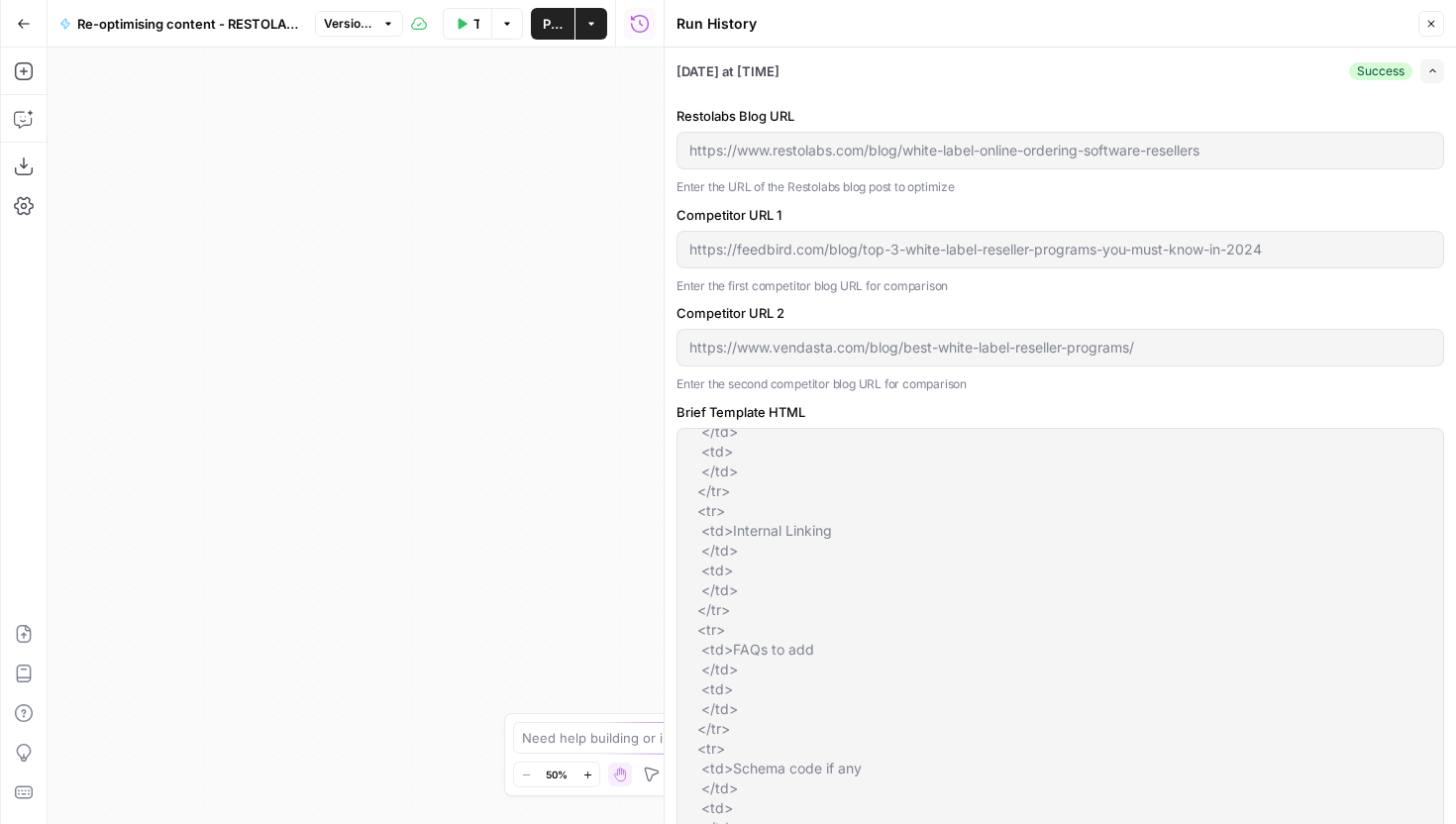 scroll, scrollTop: 1129, scrollLeft: 0, axis: vertical 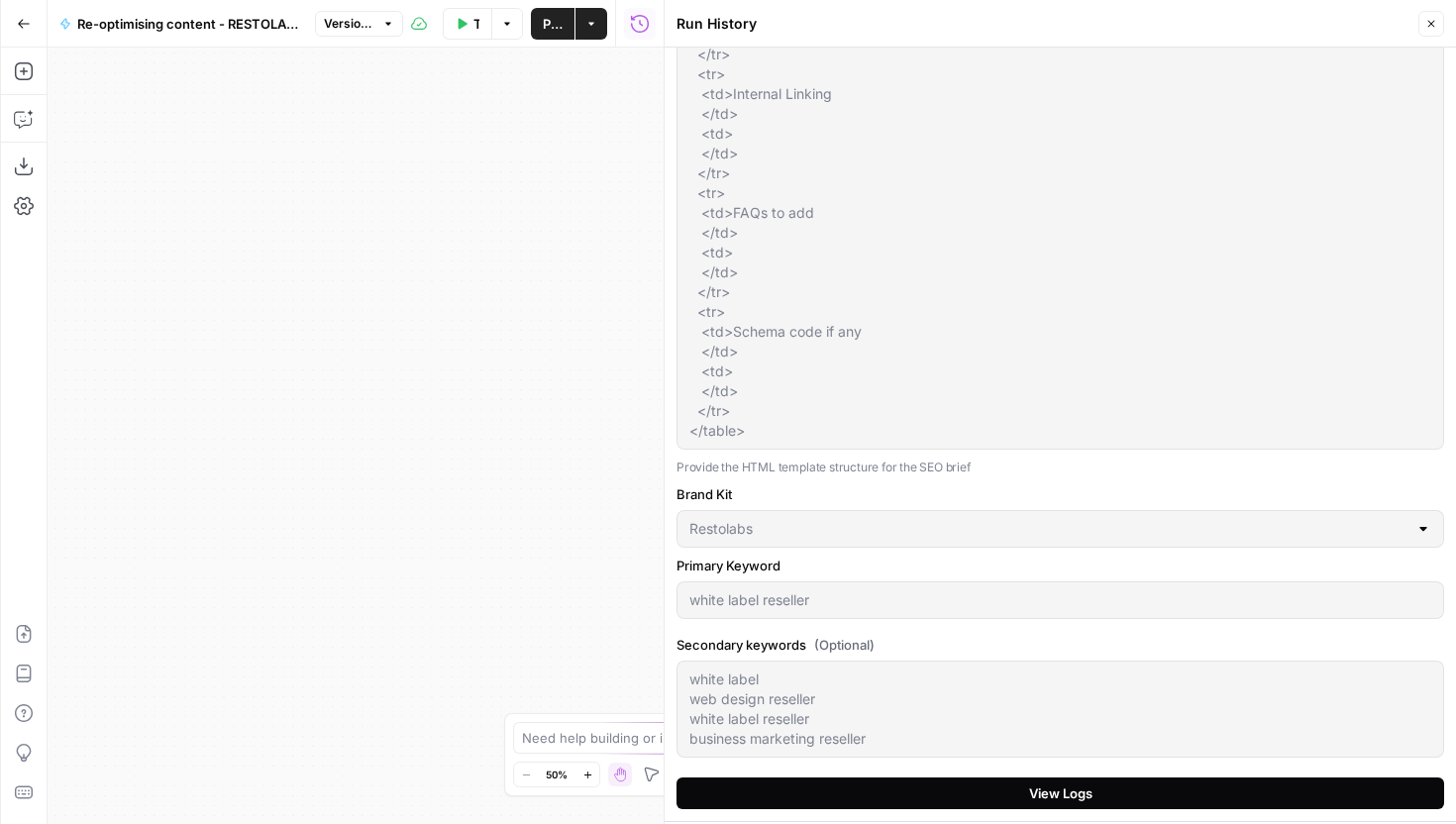 click on "View Logs" at bounding box center [1060, 793] 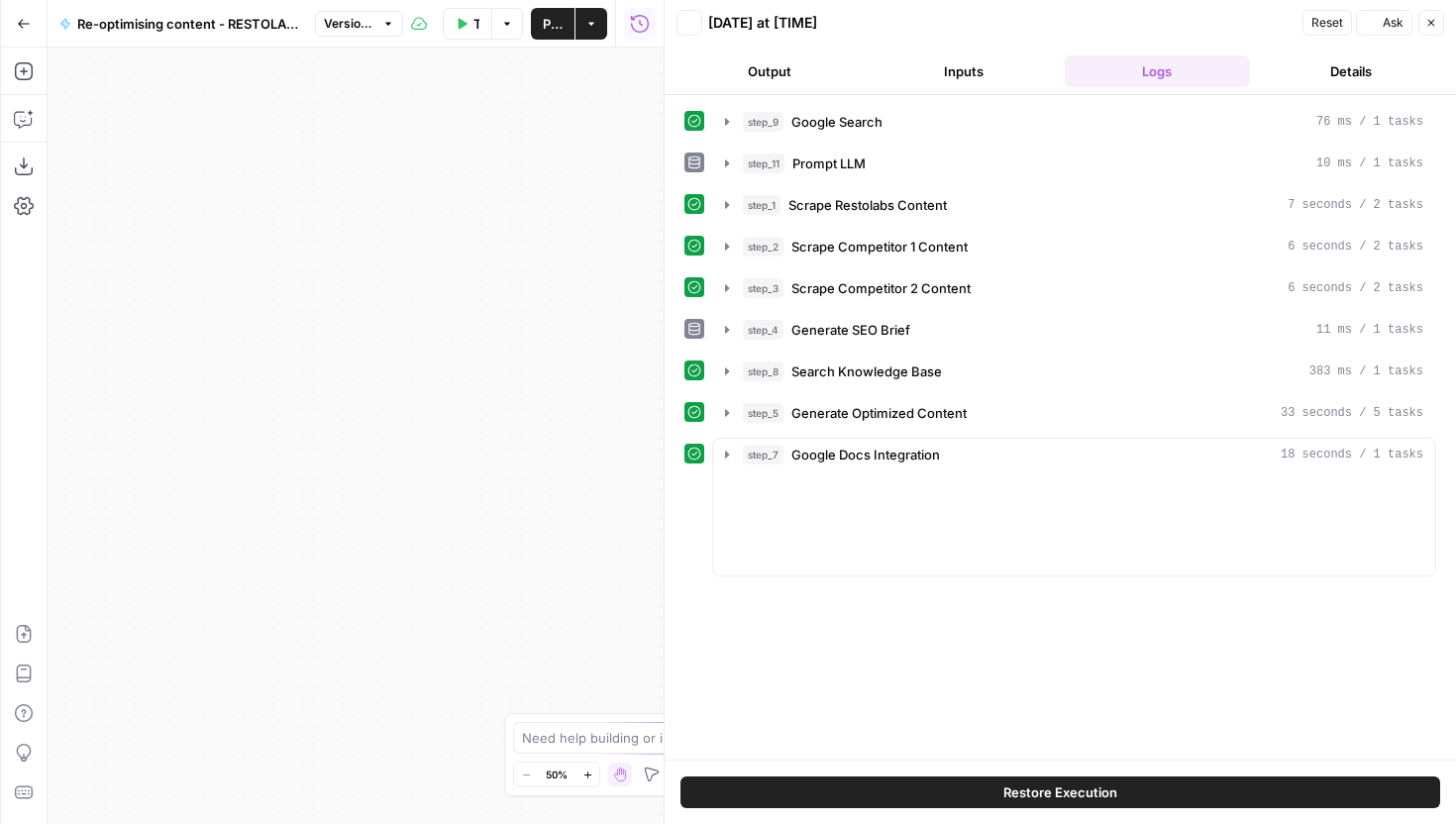 scroll, scrollTop: 0, scrollLeft: 0, axis: both 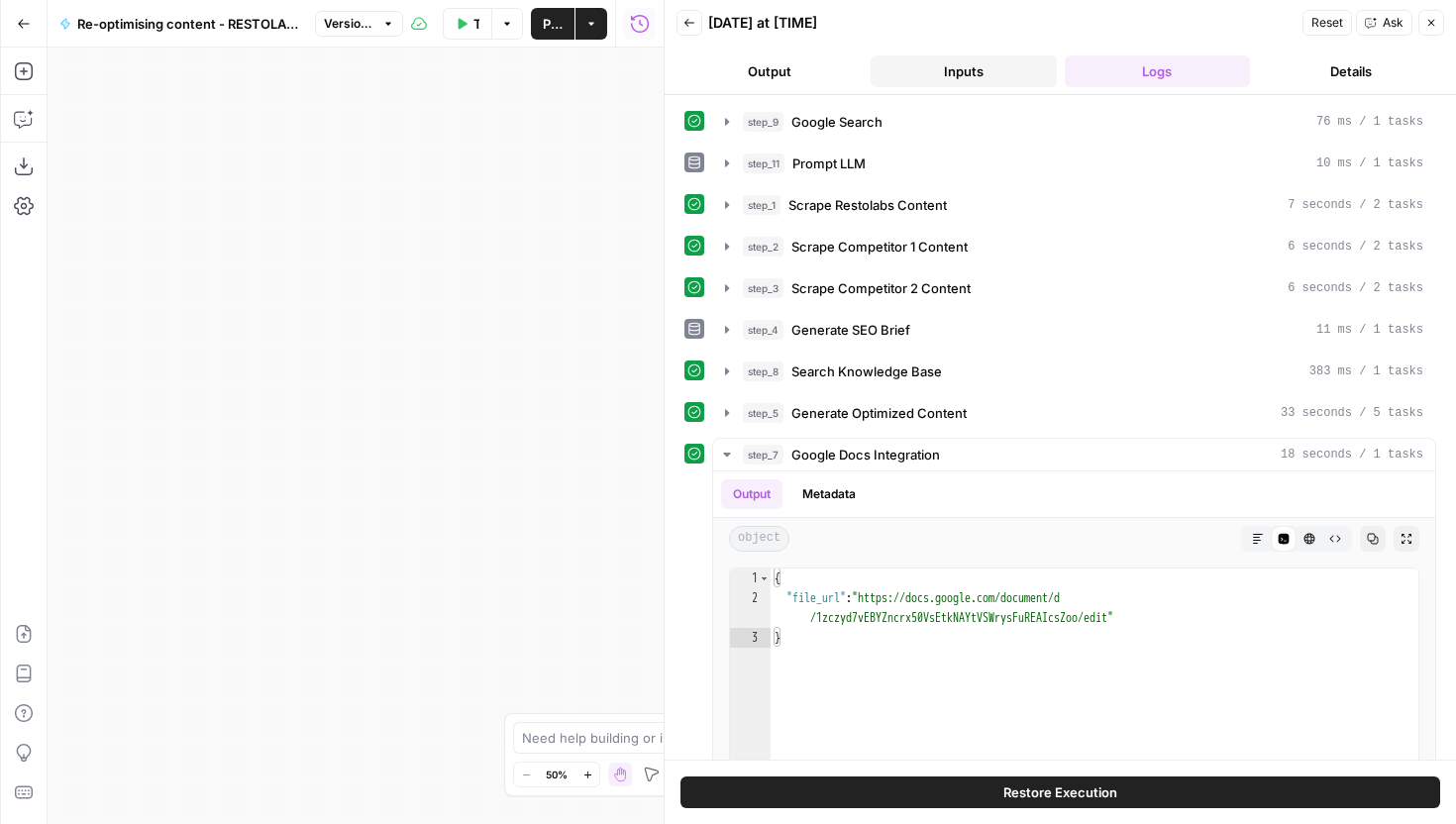 click on "Inputs" at bounding box center [964, 71] 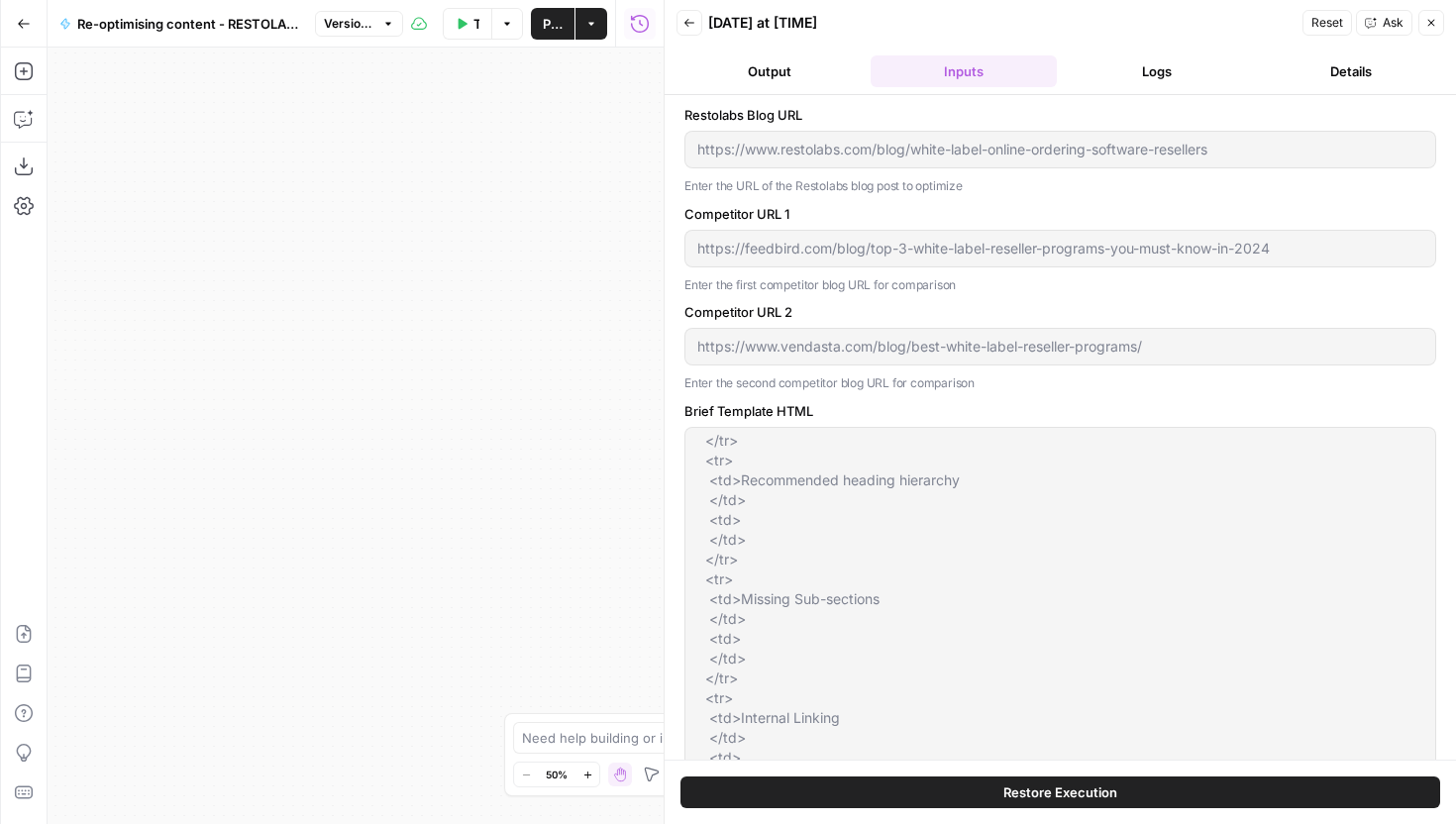 scroll, scrollTop: 1129, scrollLeft: 0, axis: vertical 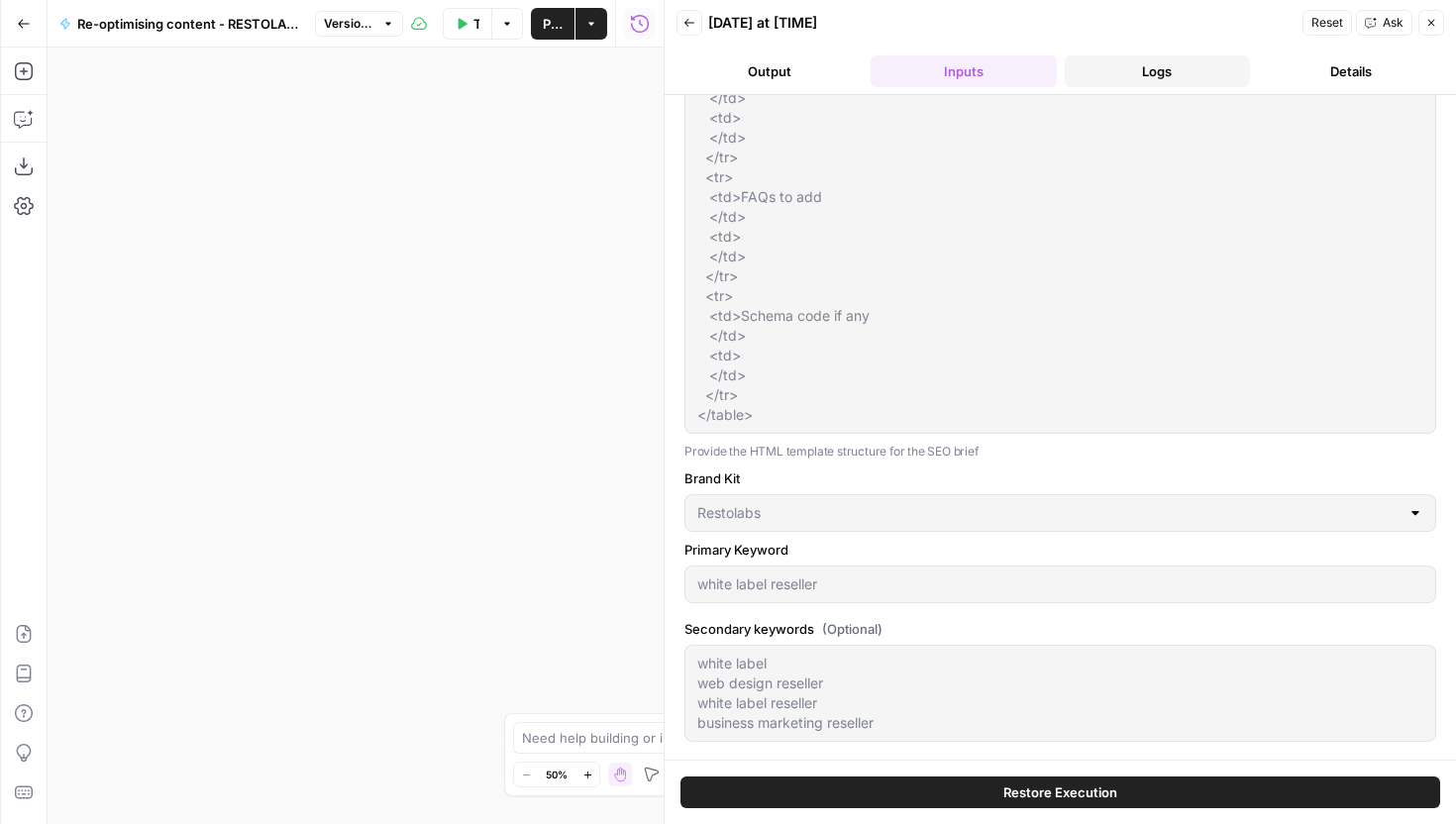 click on "Logs" at bounding box center [1158, 71] 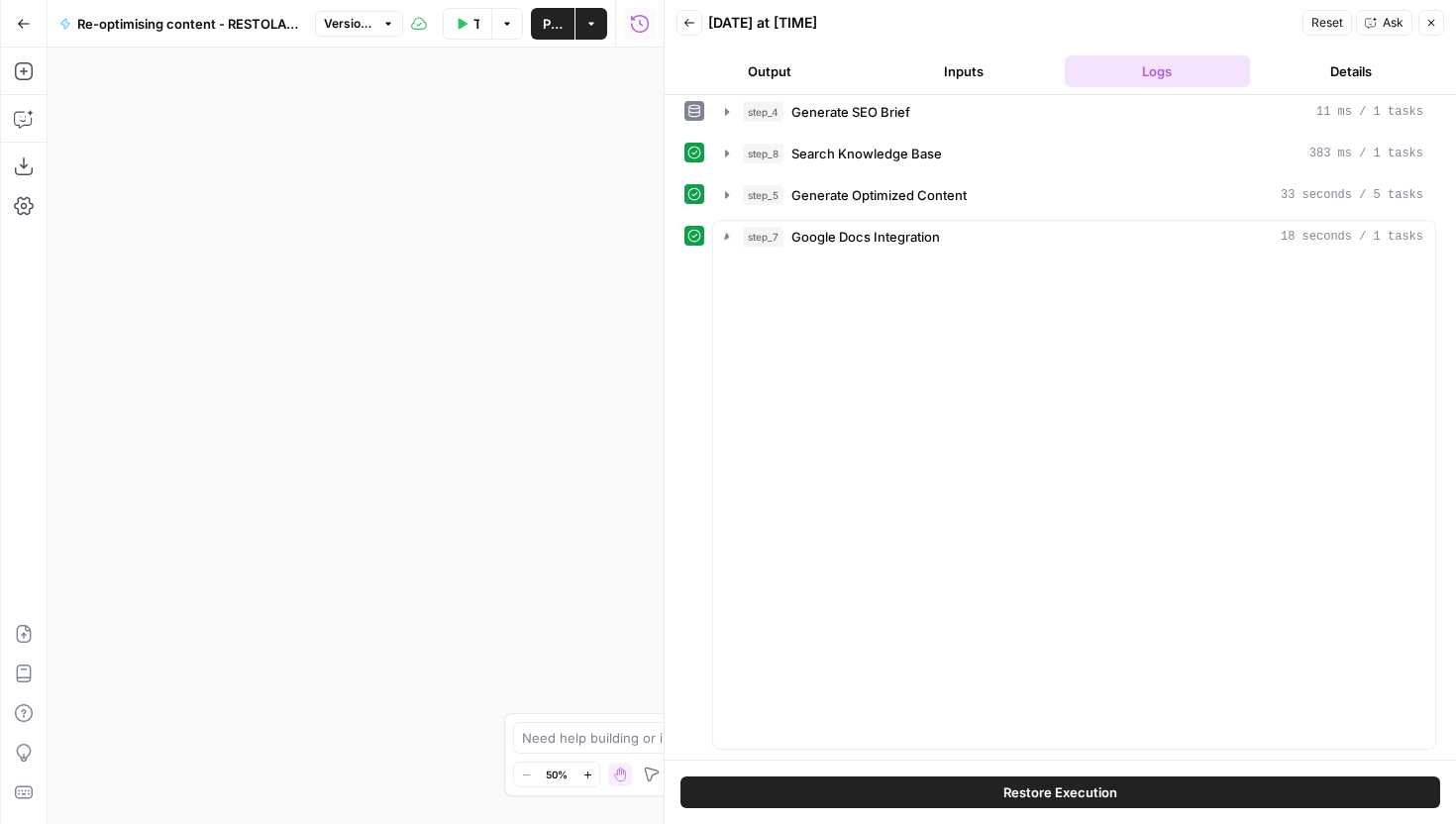 scroll, scrollTop: 0, scrollLeft: 0, axis: both 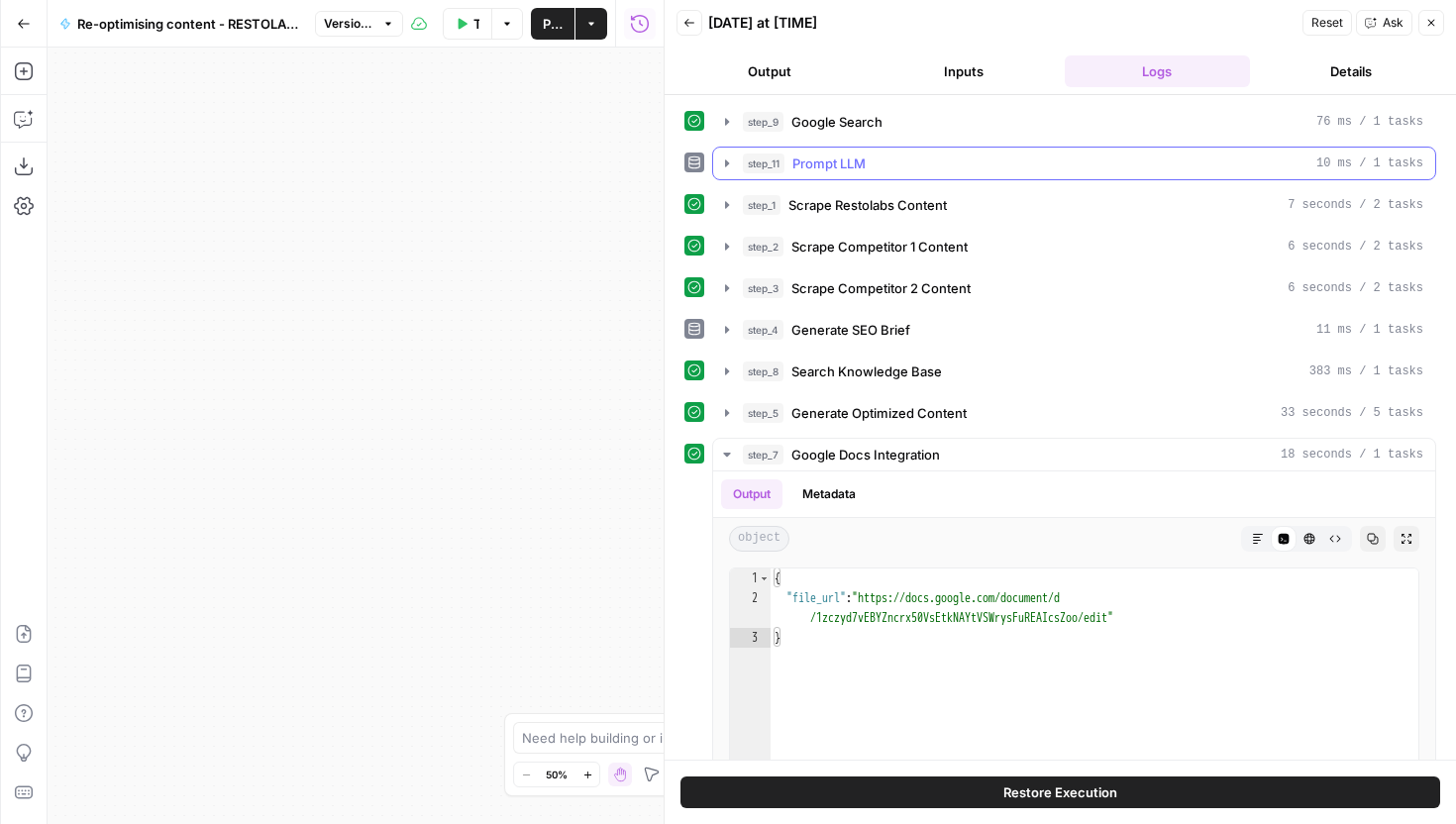 click on "step_11 Prompt LLM 10 ms / 1 tasks" at bounding box center (1083, 163) 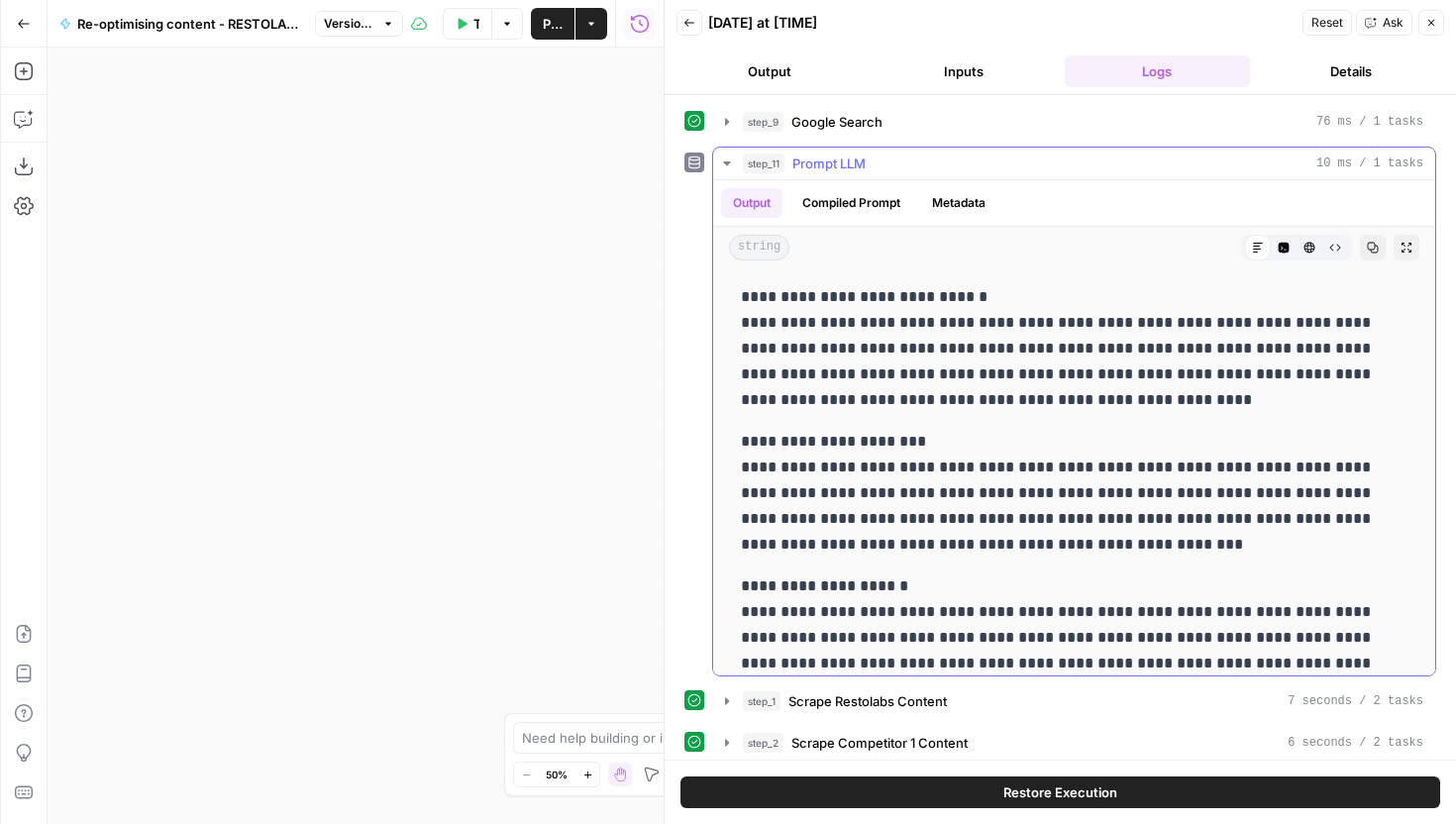 scroll, scrollTop: 12, scrollLeft: 0, axis: vertical 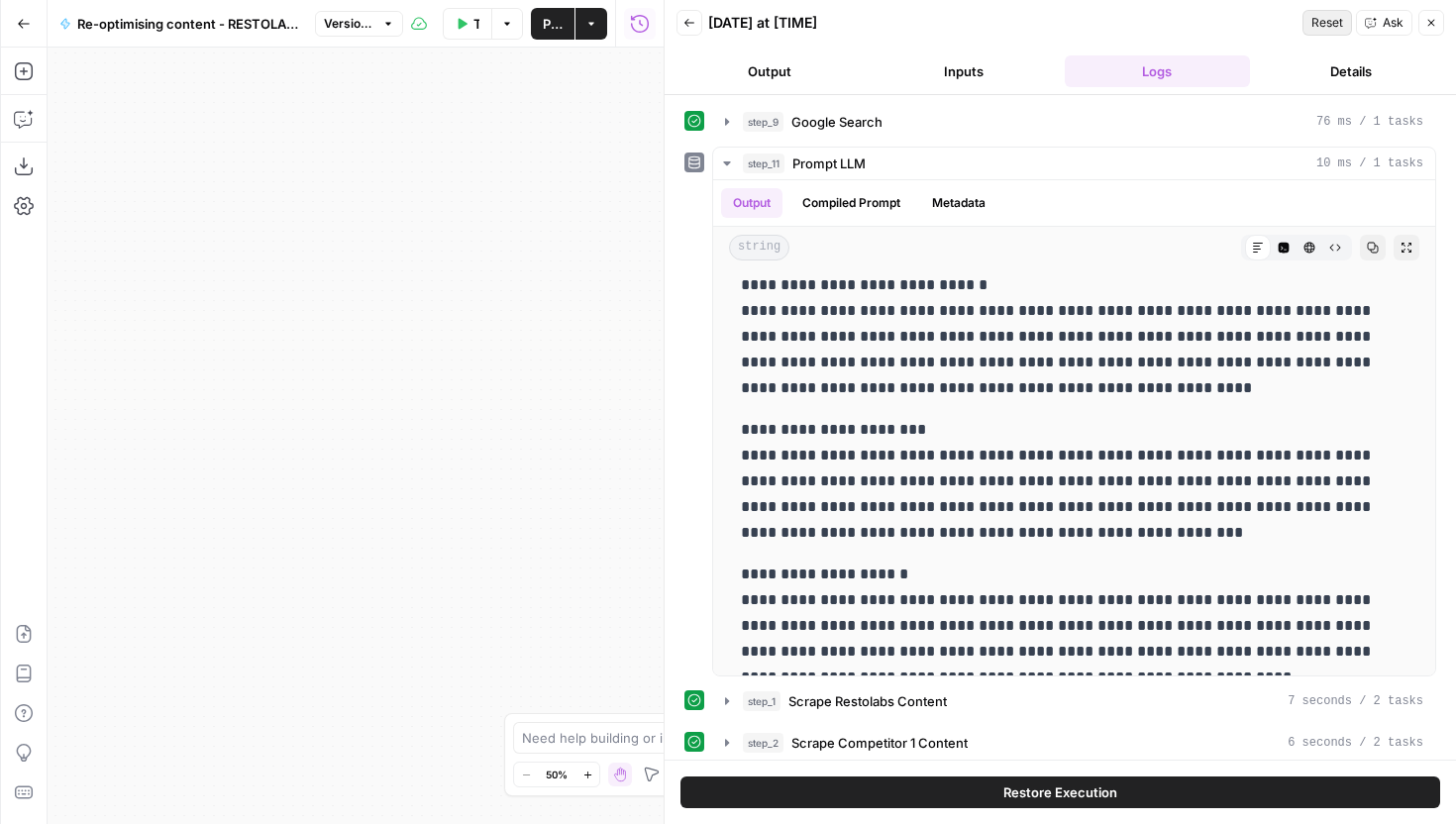 click on "Reset" at bounding box center [1327, 23] 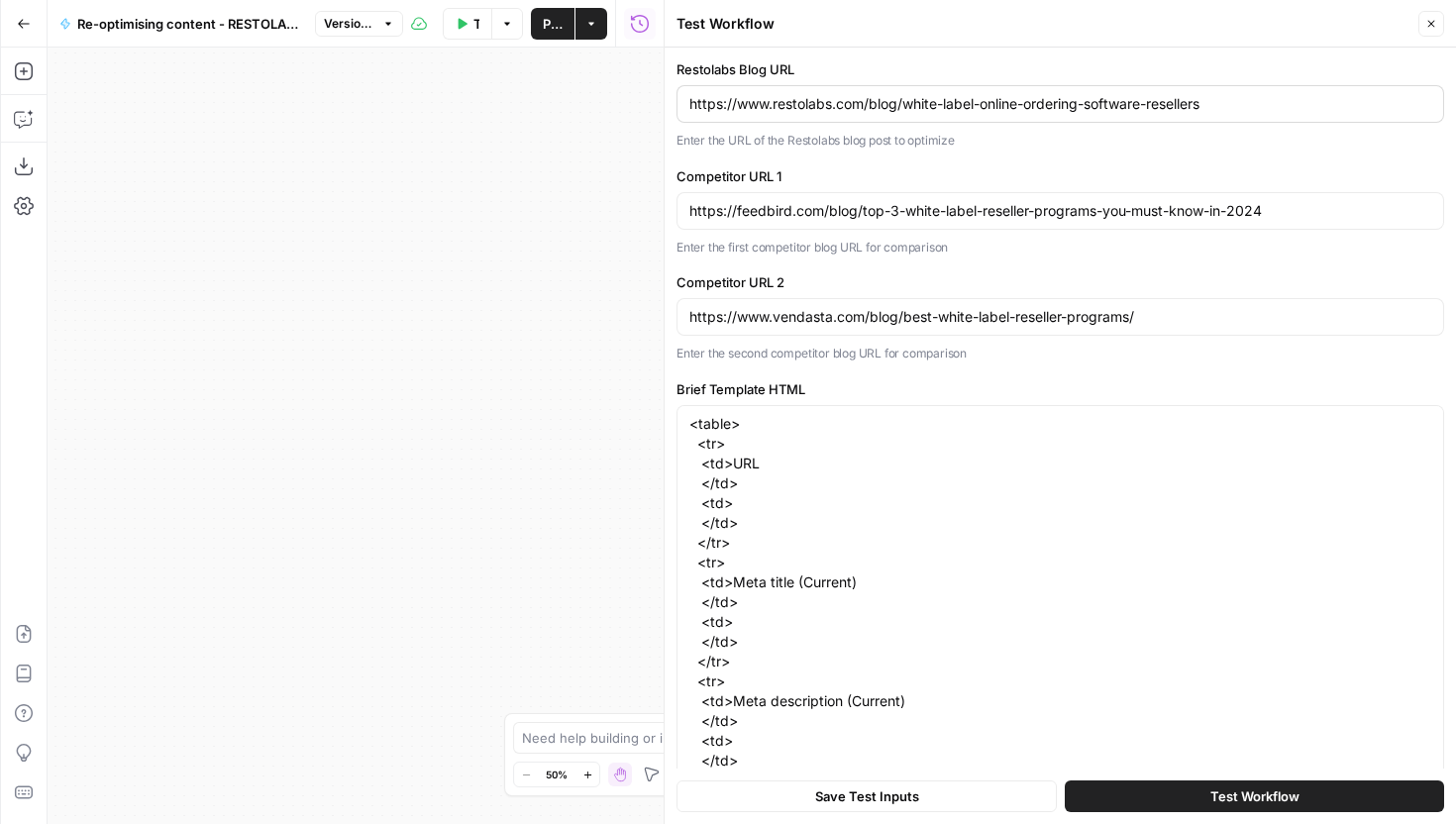 click on "https://www.restolabs.com/blog/white-label-online-ordering-software-resellers" at bounding box center [1060, 104] 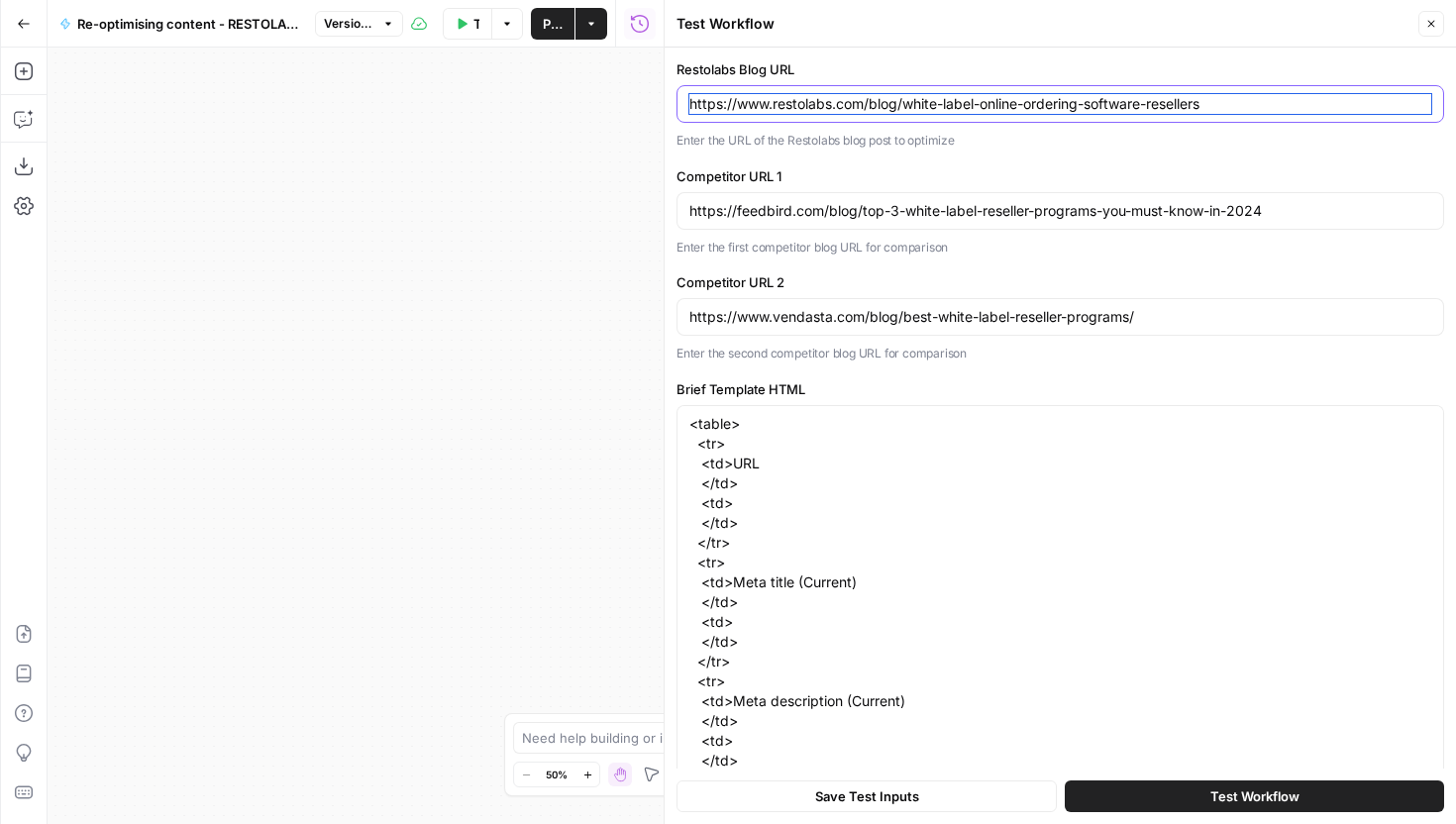 paste on "free-food-online-ordering-systems-for-restaurant" 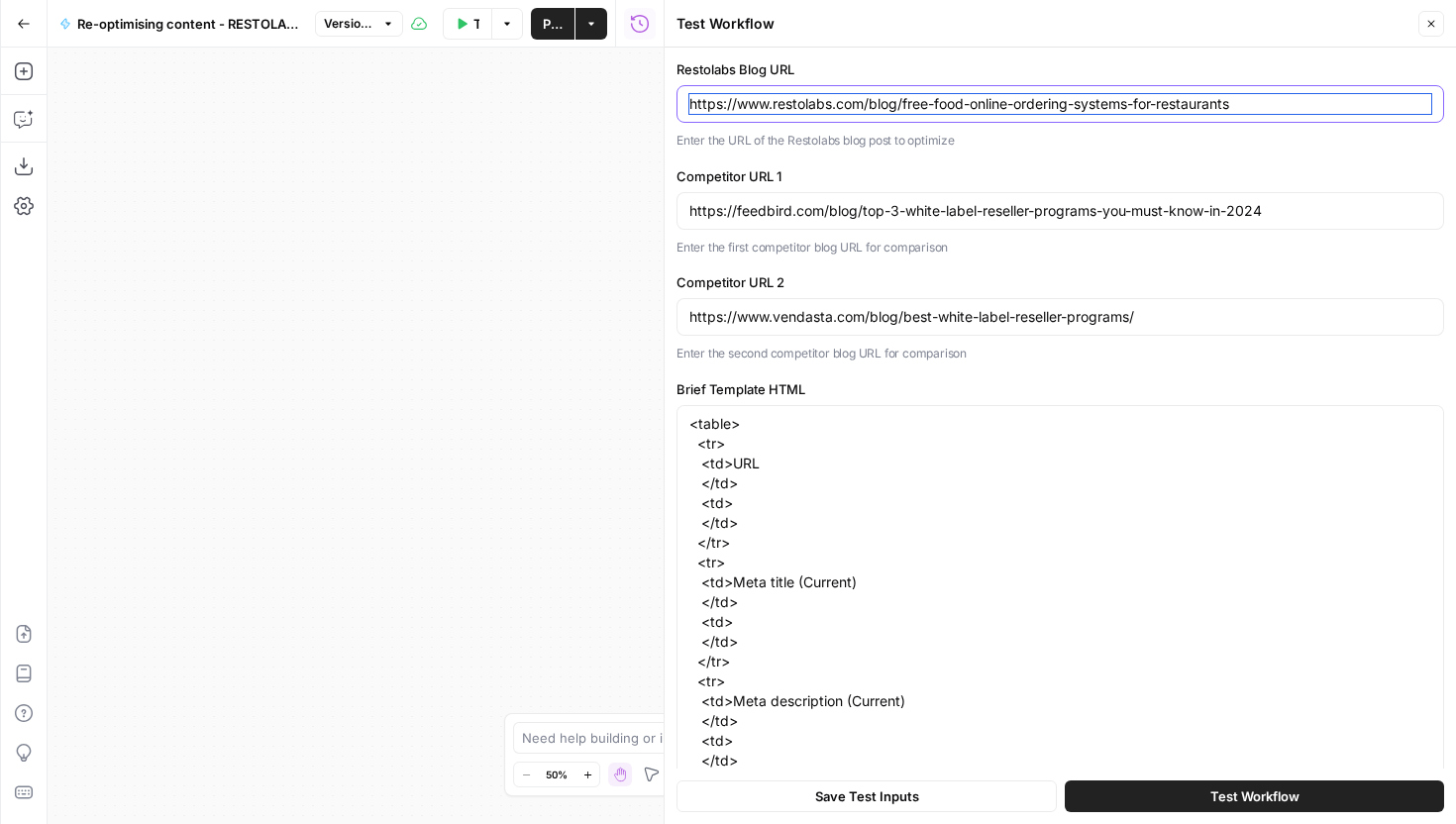 type on "https://www.restolabs.com/blog/free-food-online-ordering-systems-for-restaurants" 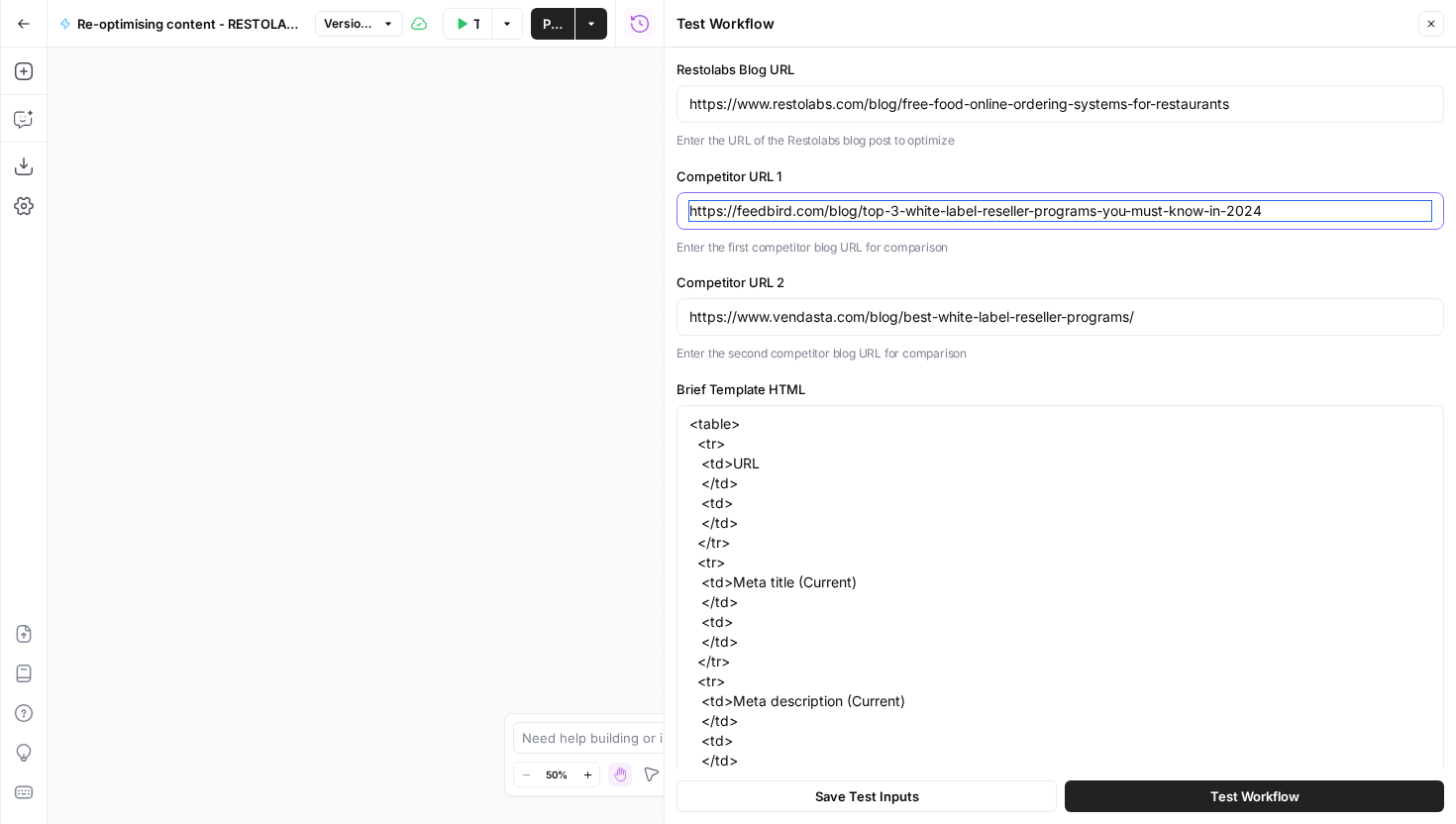 click on "https://feedbird.com/blog/top-3-white-label-reseller-programs-you-must-know-in-2024" at bounding box center [1060, 211] 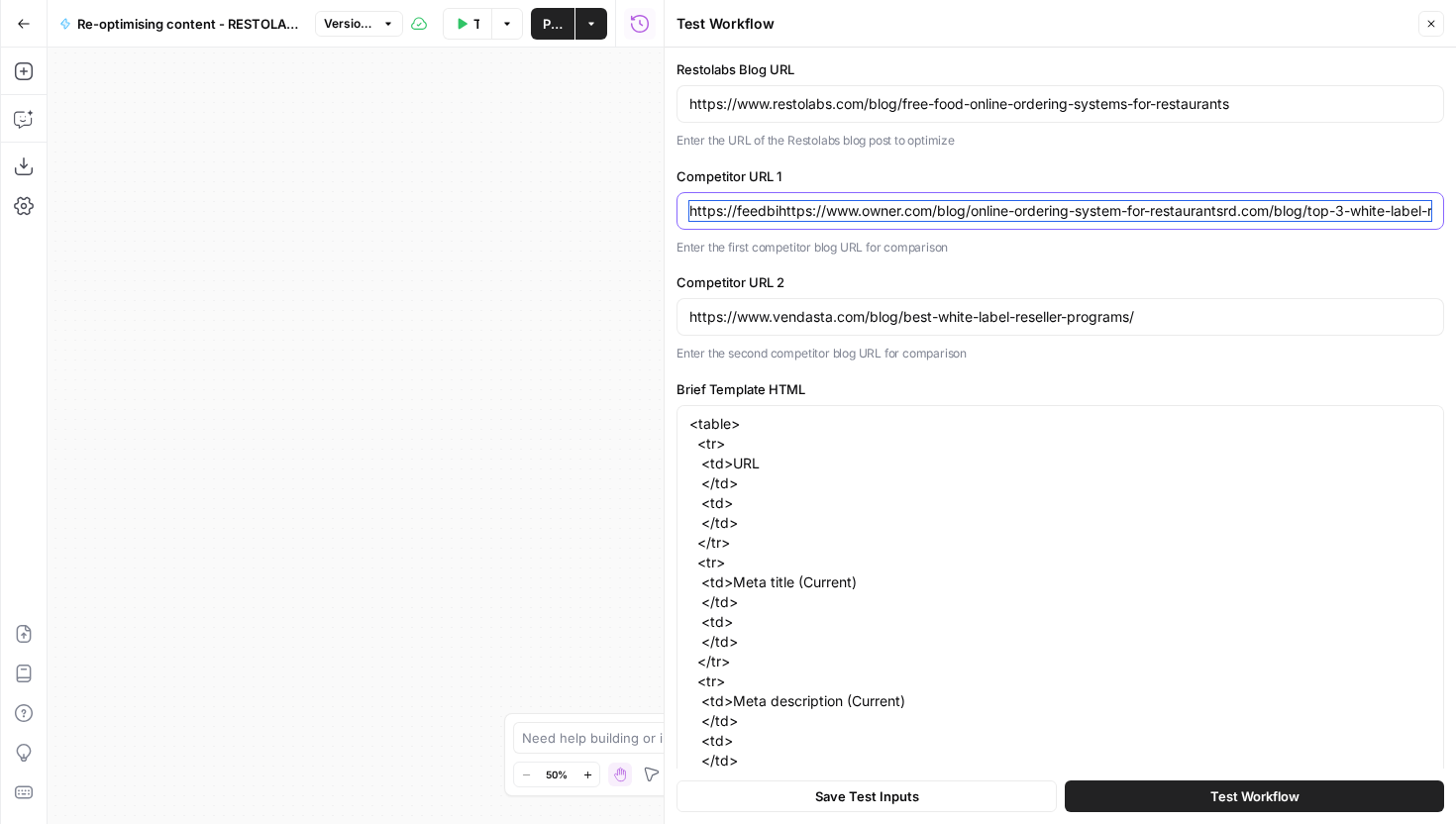 paste on "www.owner.com/blog/online-ordering-system-for-restaurants" 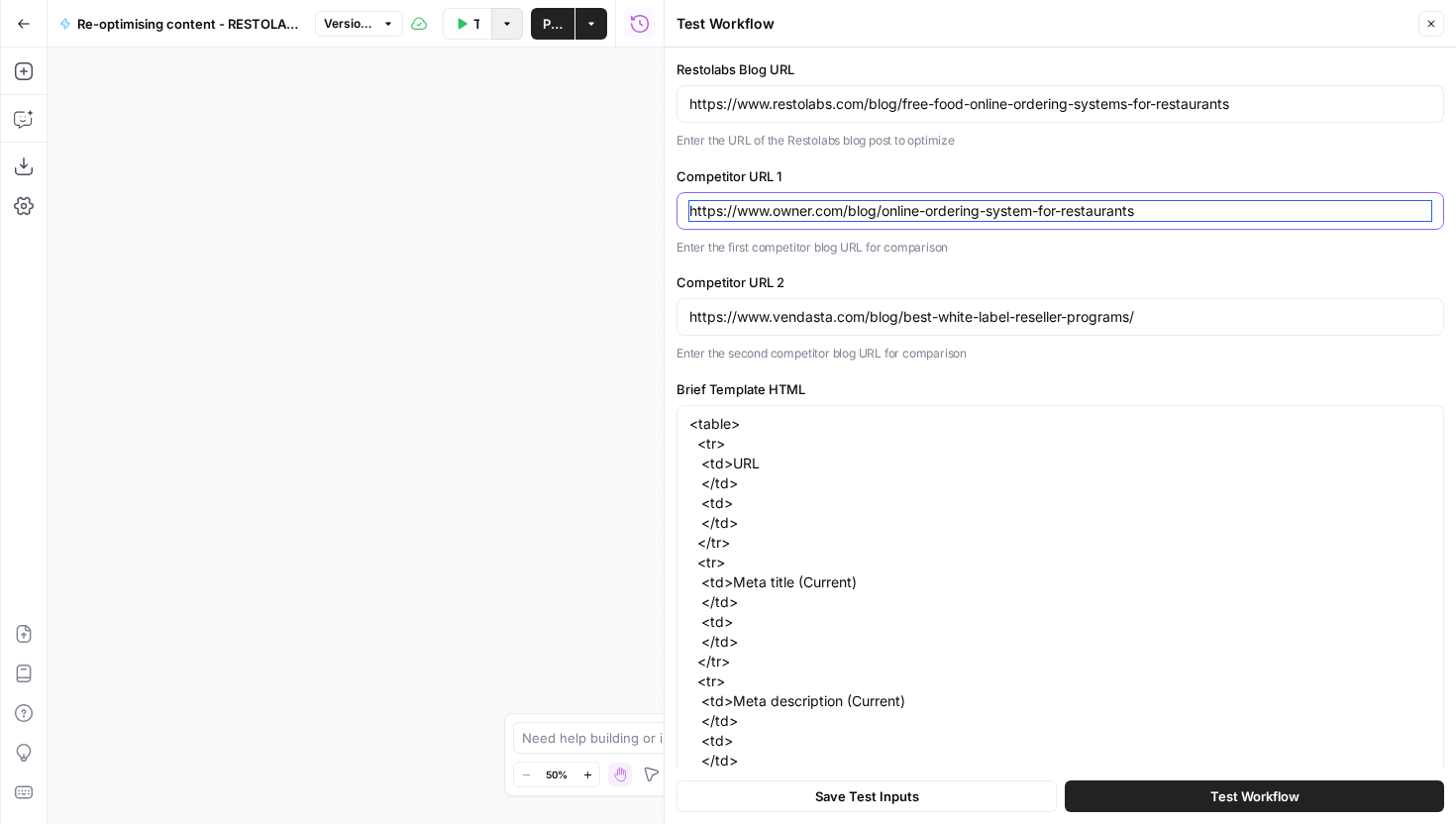 type on "https://www.owner.com/blog/online-ordering-system-for-restaurants" 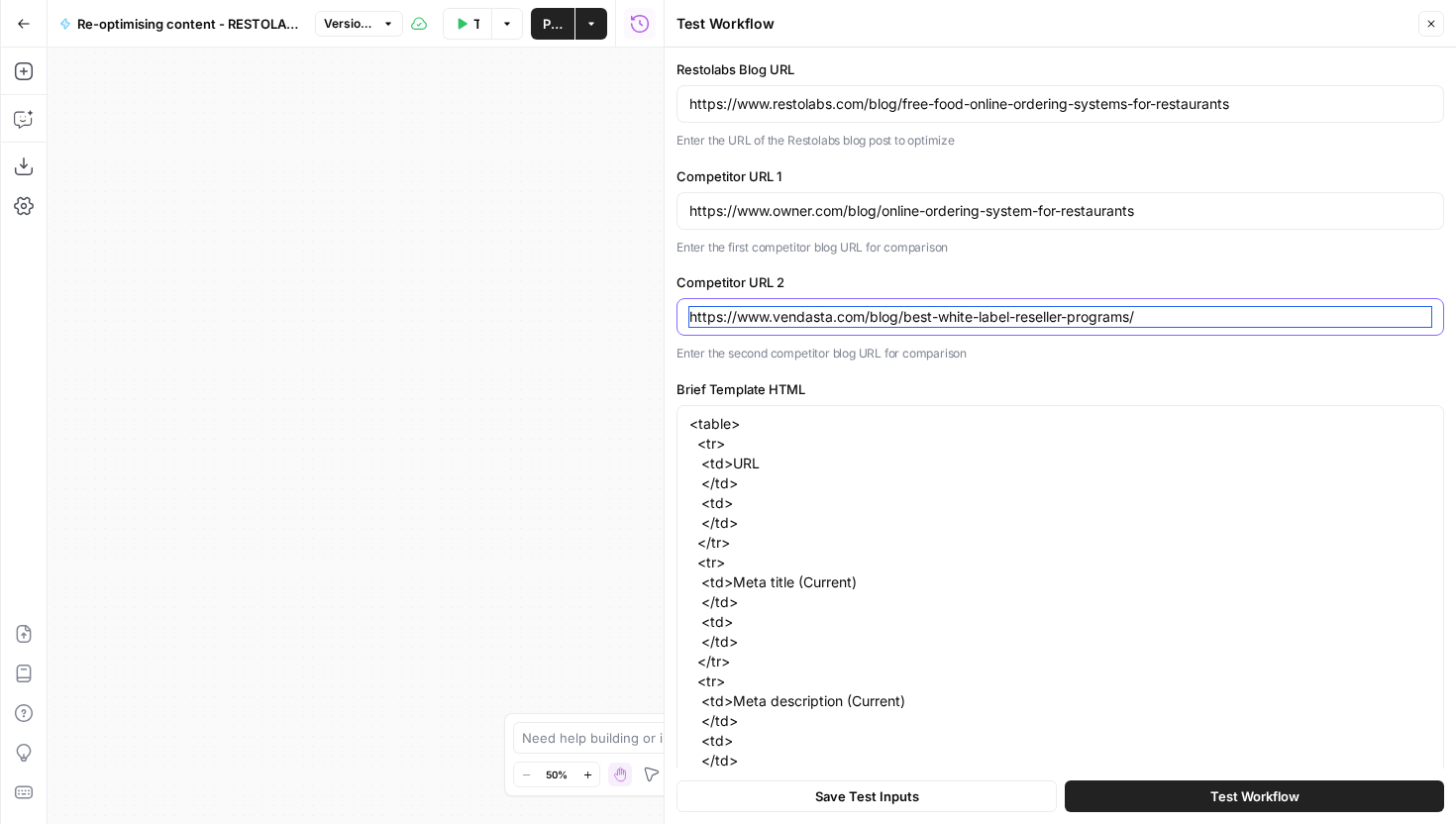 click on "https://www.vendasta.com/blog/best-white-label-reseller-programs/" at bounding box center [1060, 317] 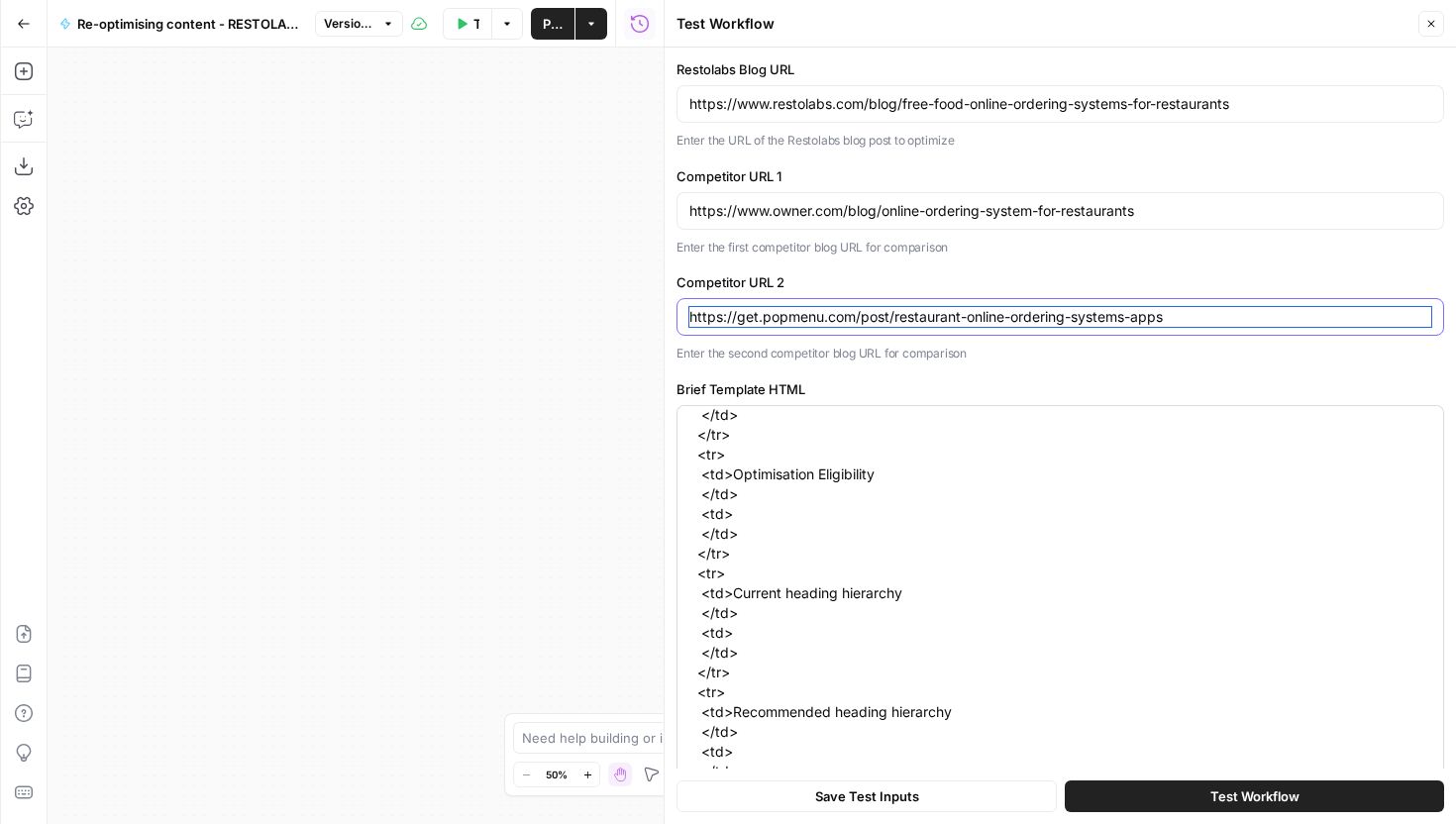 scroll, scrollTop: 1129, scrollLeft: 0, axis: vertical 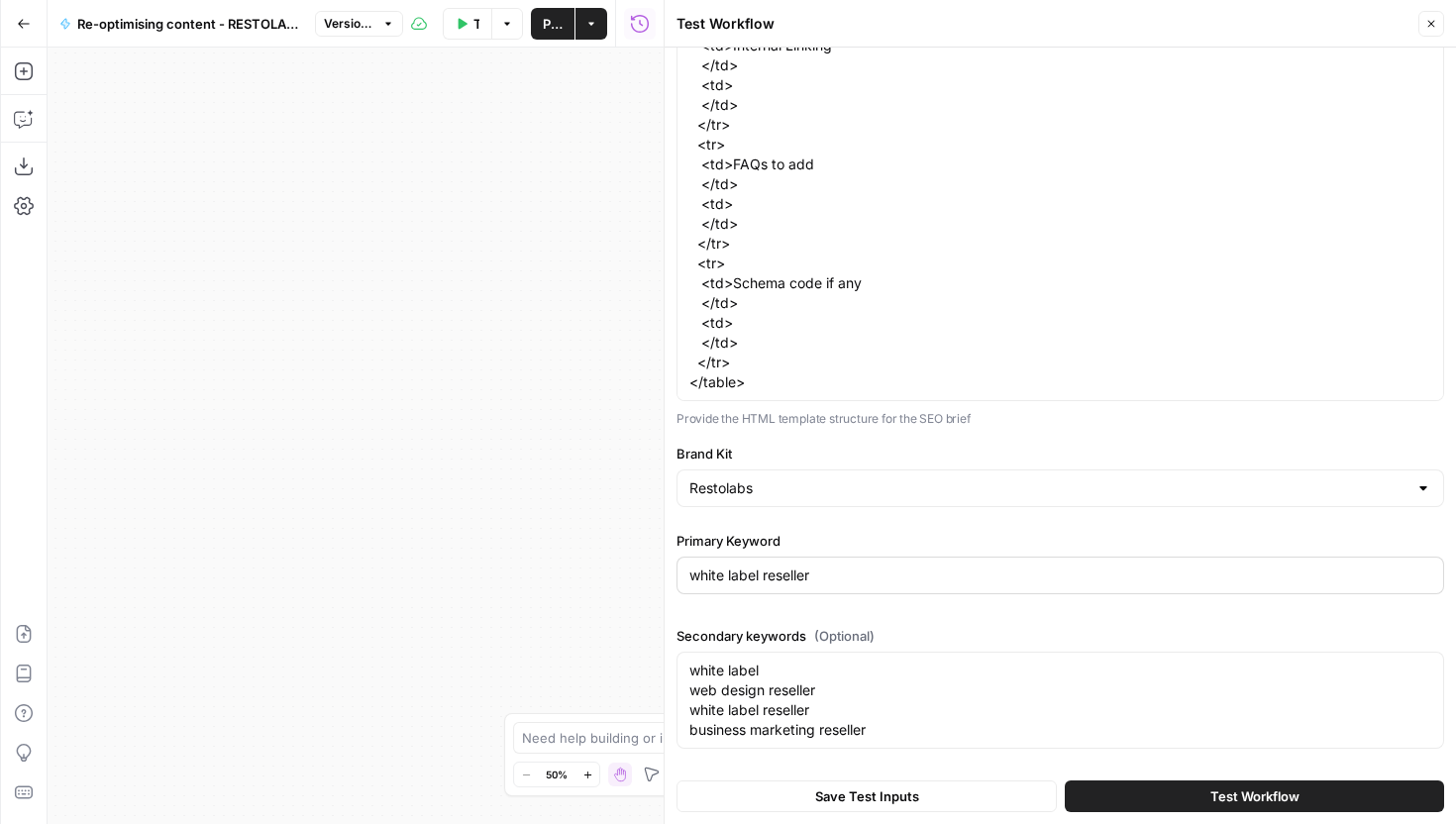 type on "https://get.popmenu.com/post/restaurant-online-ordering-systems-apps" 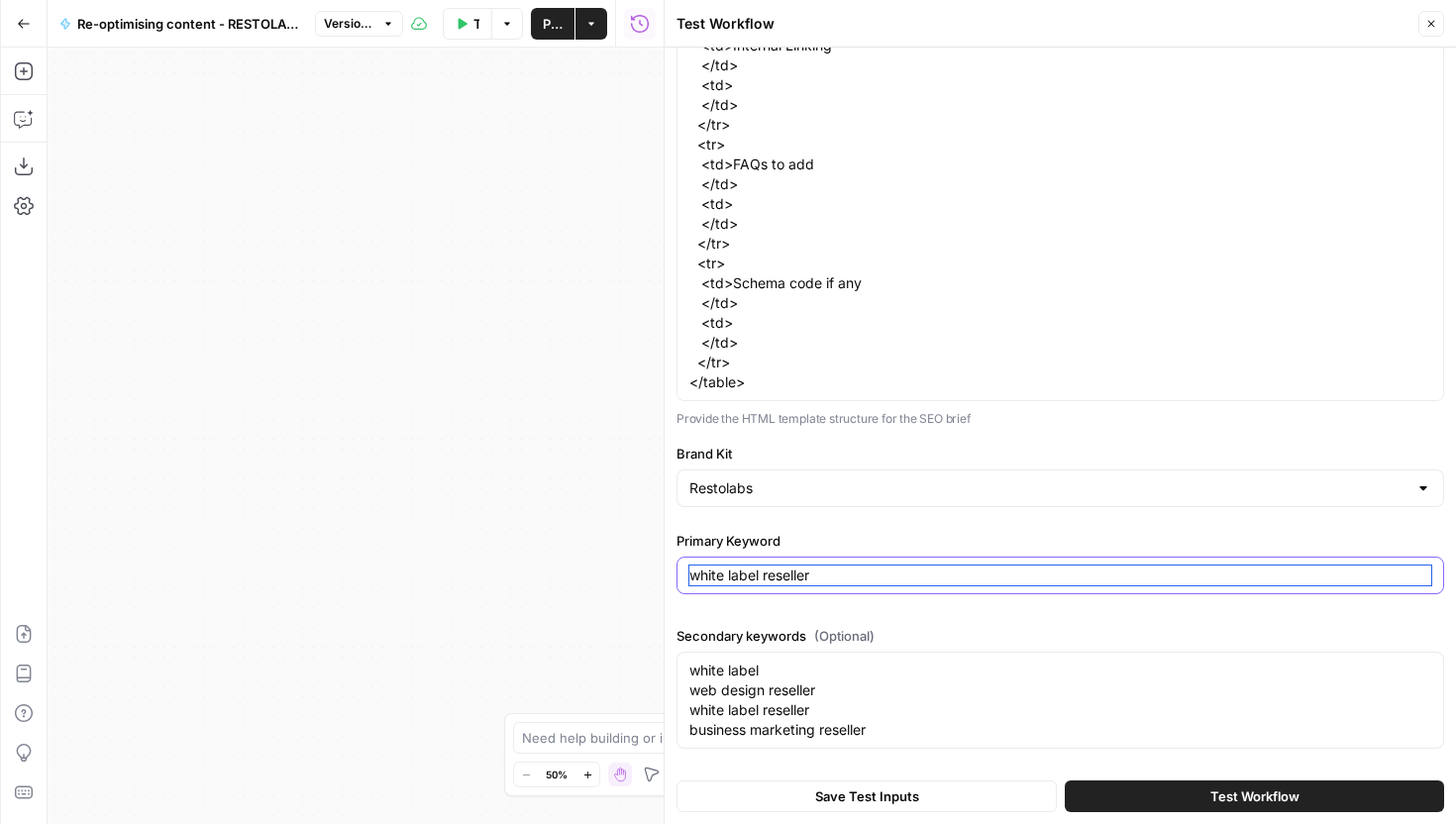 click on "white label reseller" at bounding box center (1060, 575) 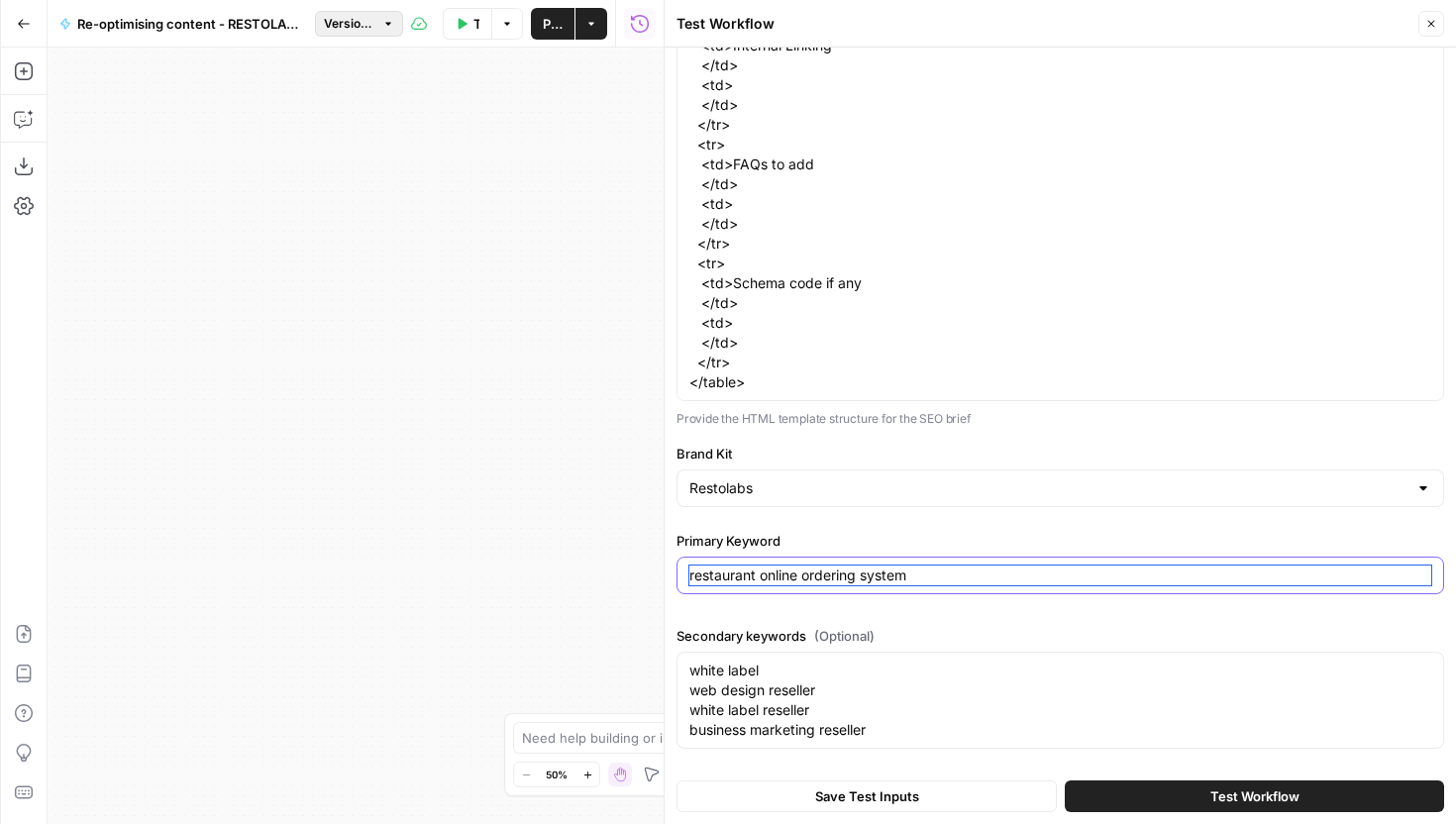 type on "restaurant online ordering system" 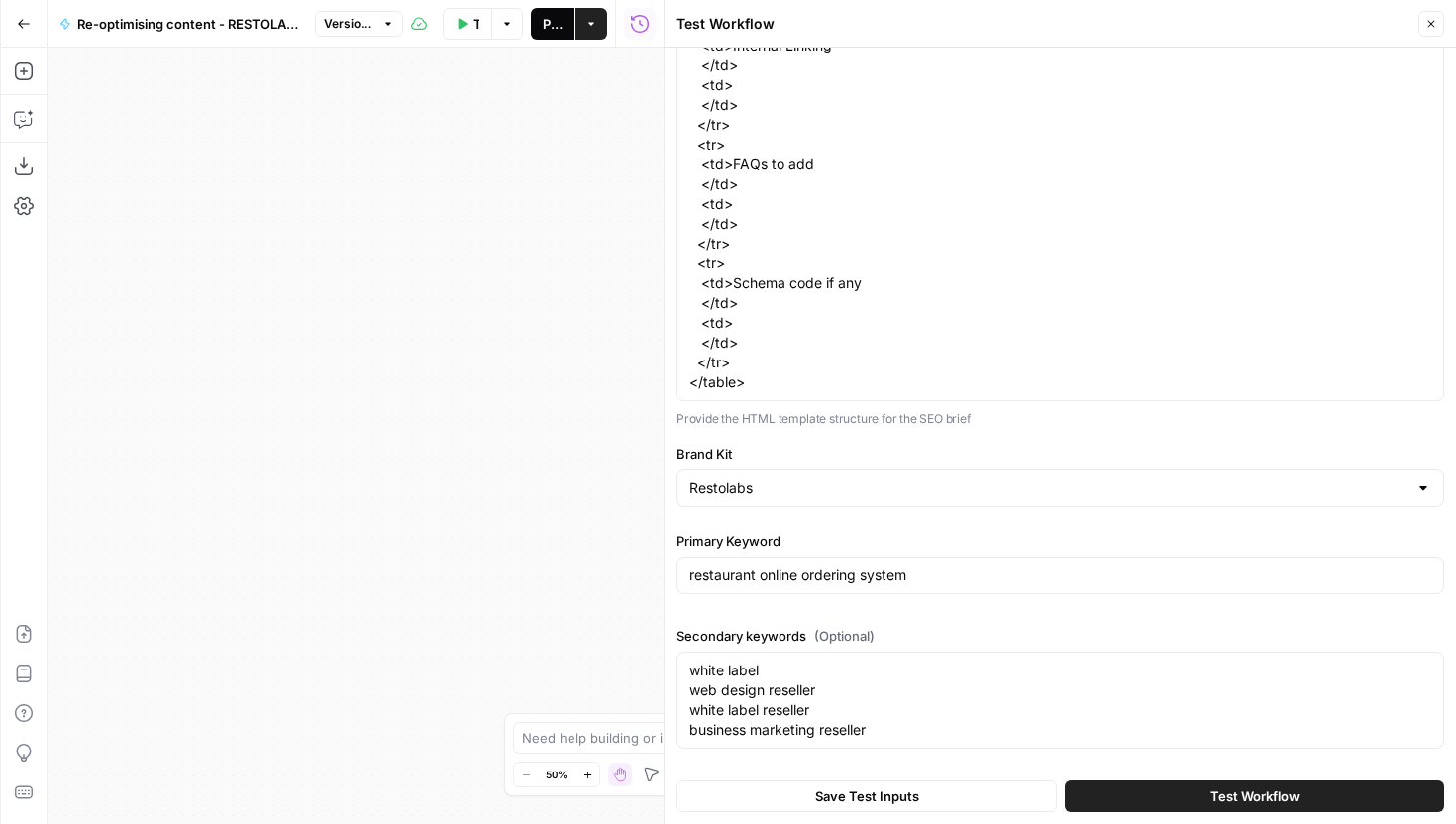 click on "Publish" at bounding box center [553, 24] 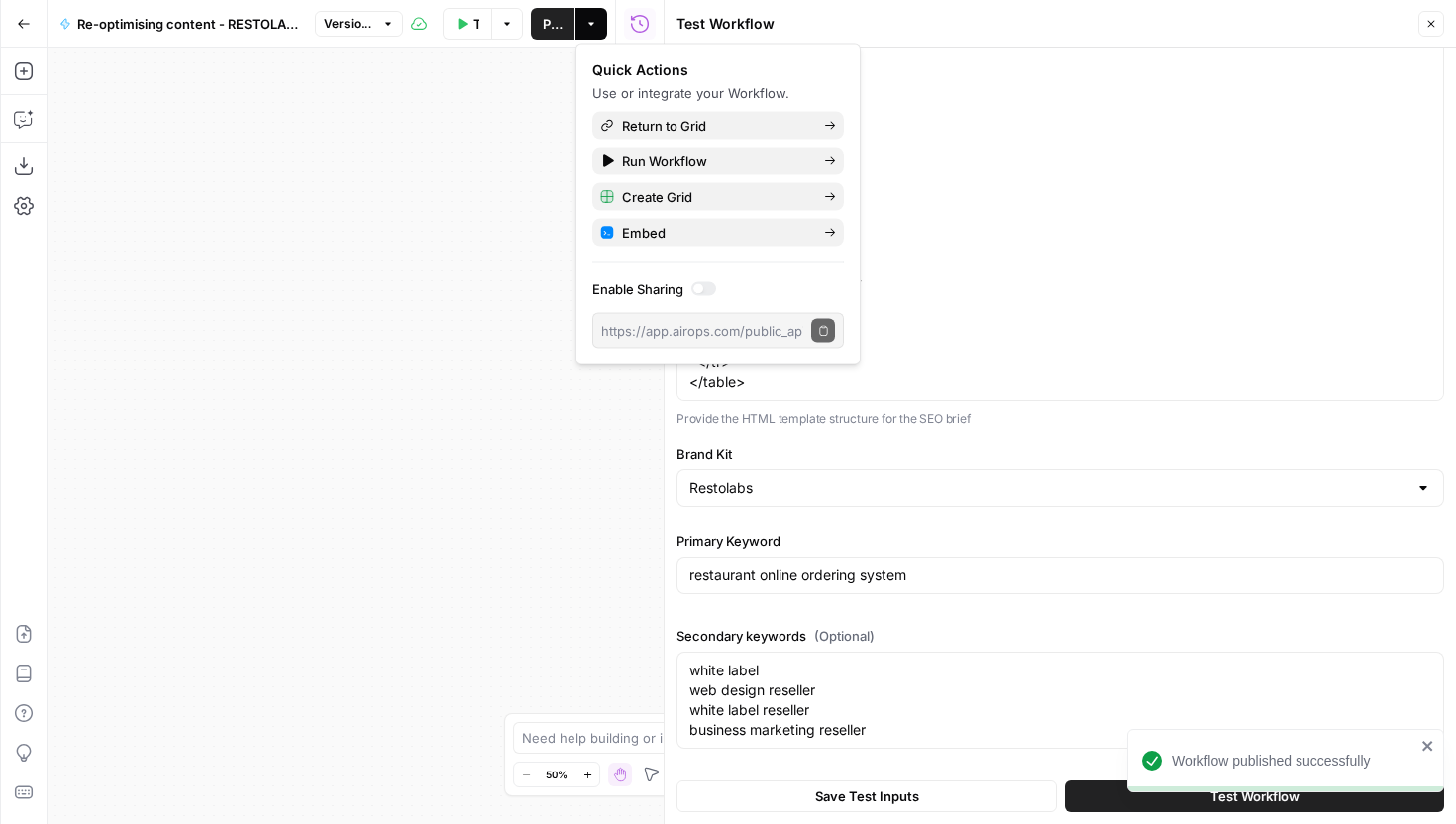 click on "Re-optimising content - RESTOLABS Version 3" at bounding box center [225, 24] 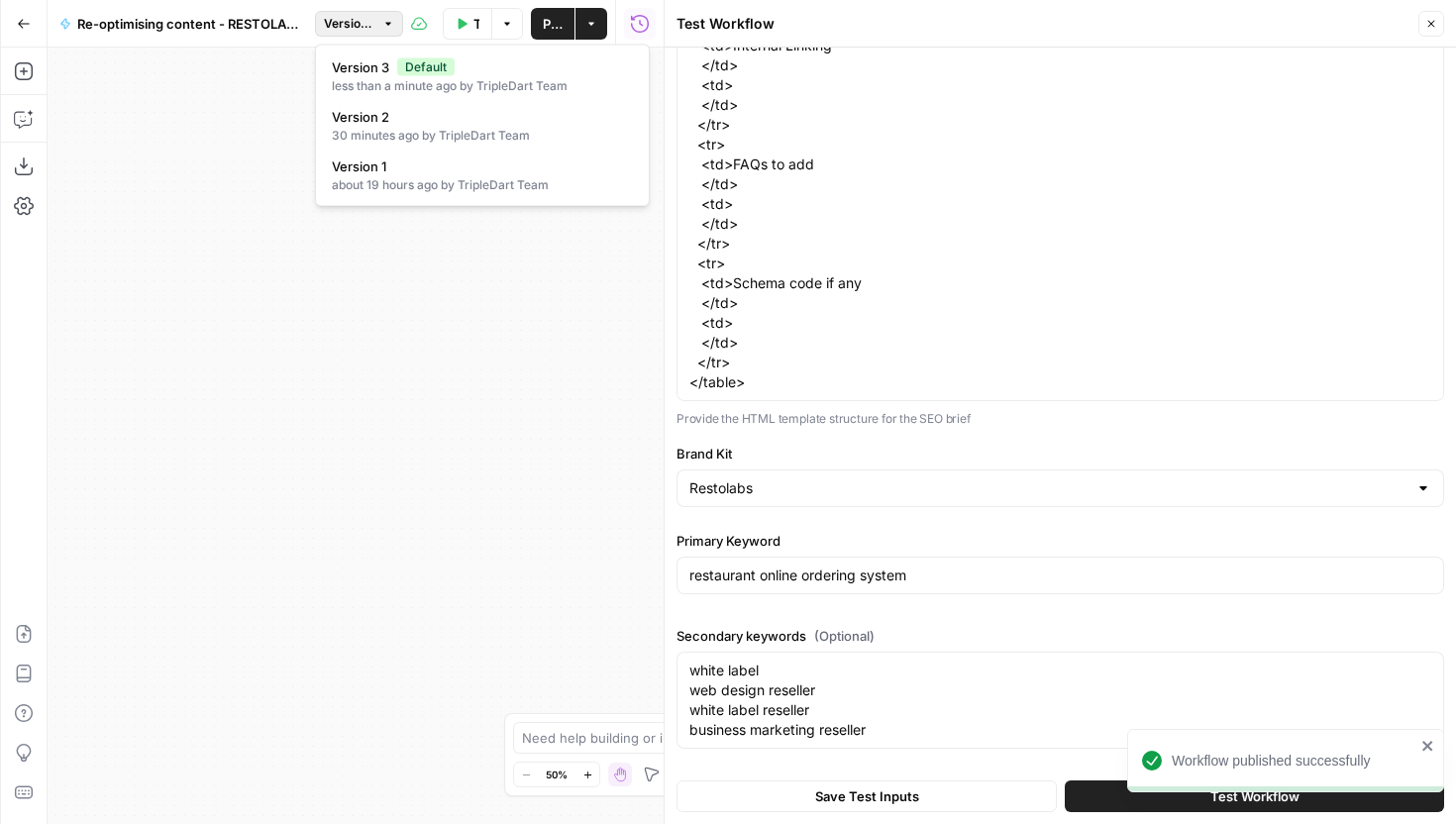 click on "Version 3" at bounding box center [359, 24] 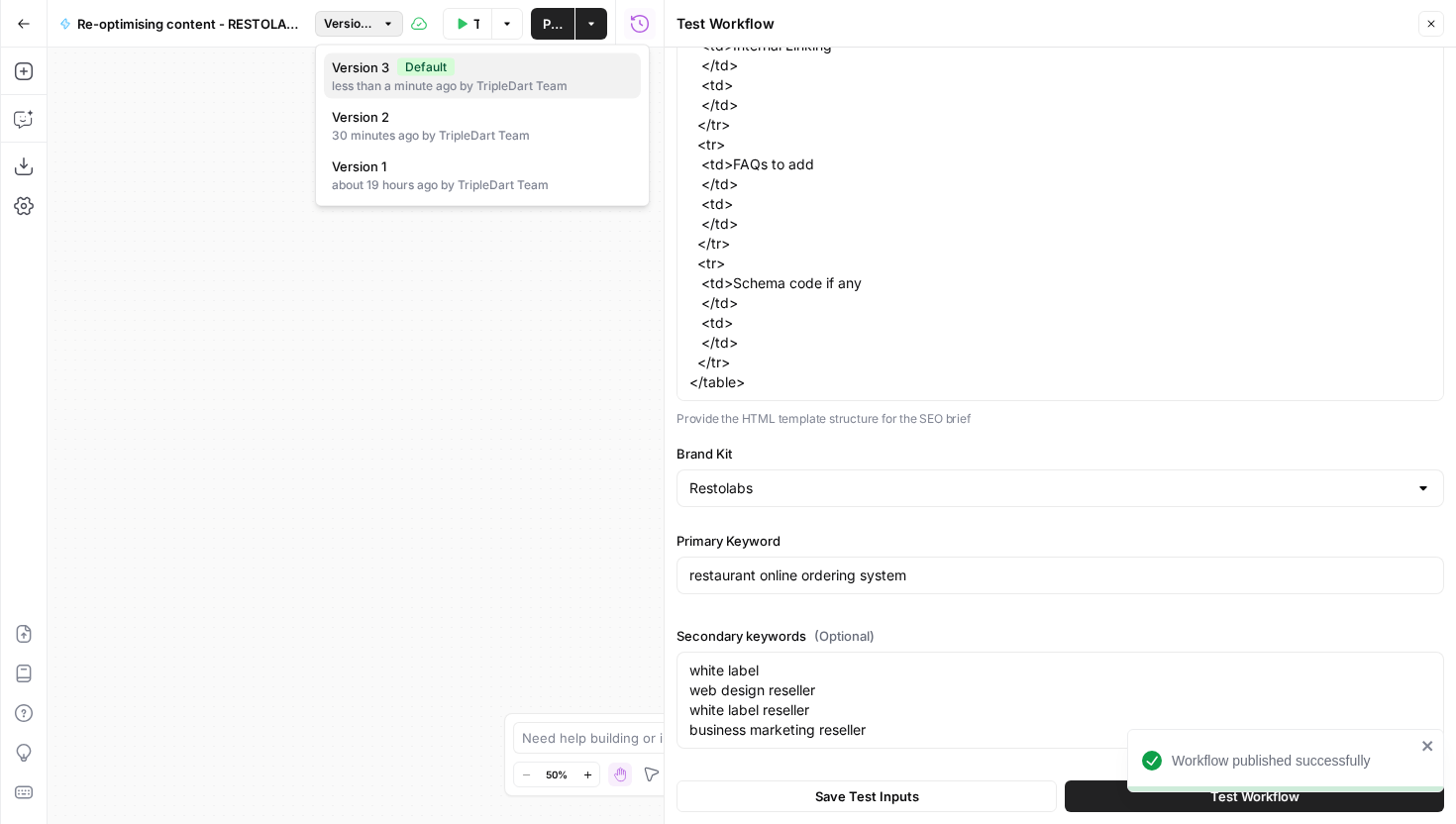 click on "less than a minute ago
by TripleDart Team" at bounding box center [482, 86] 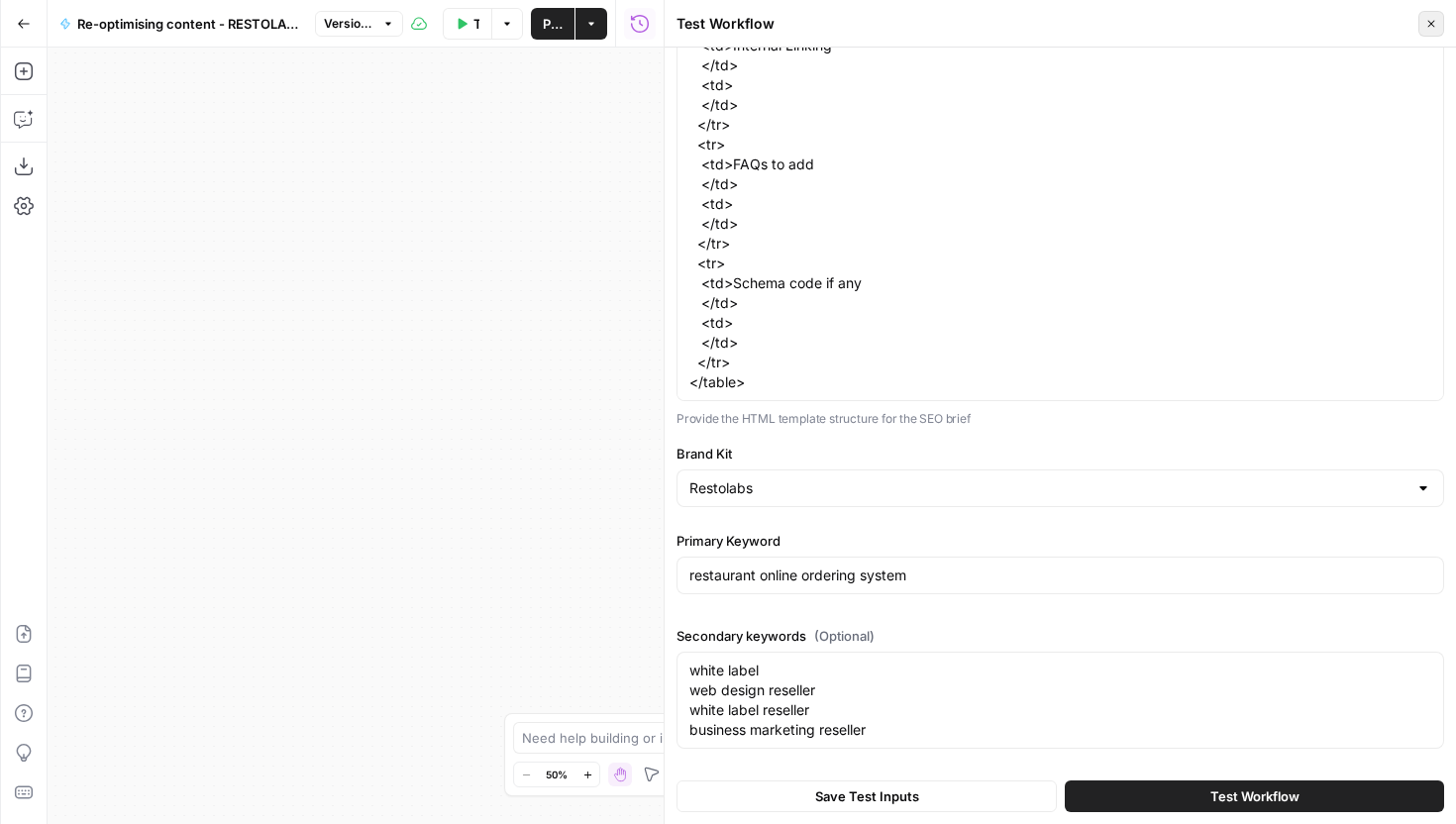 click 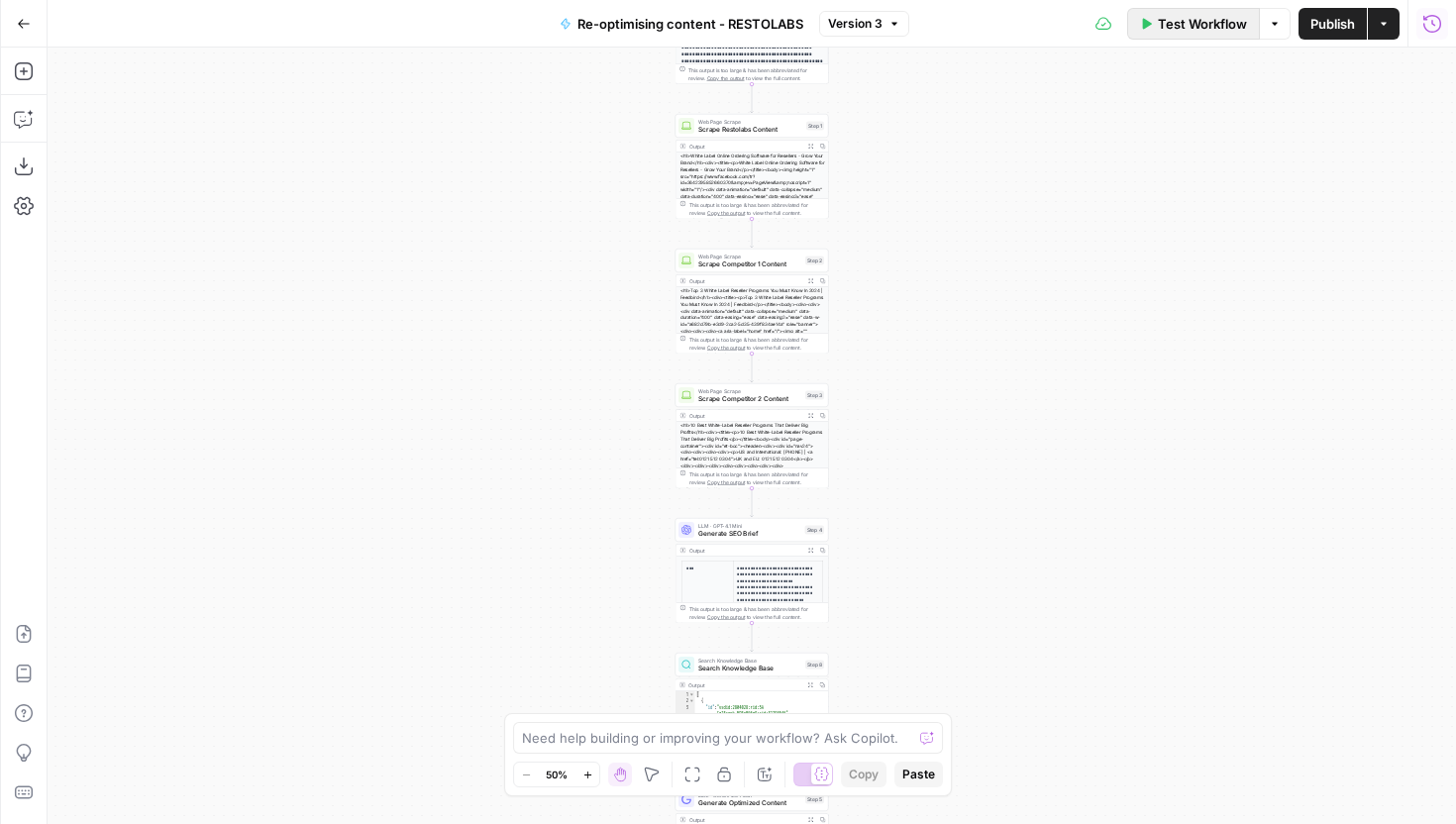 click on "Test Workflow" at bounding box center [1194, 24] 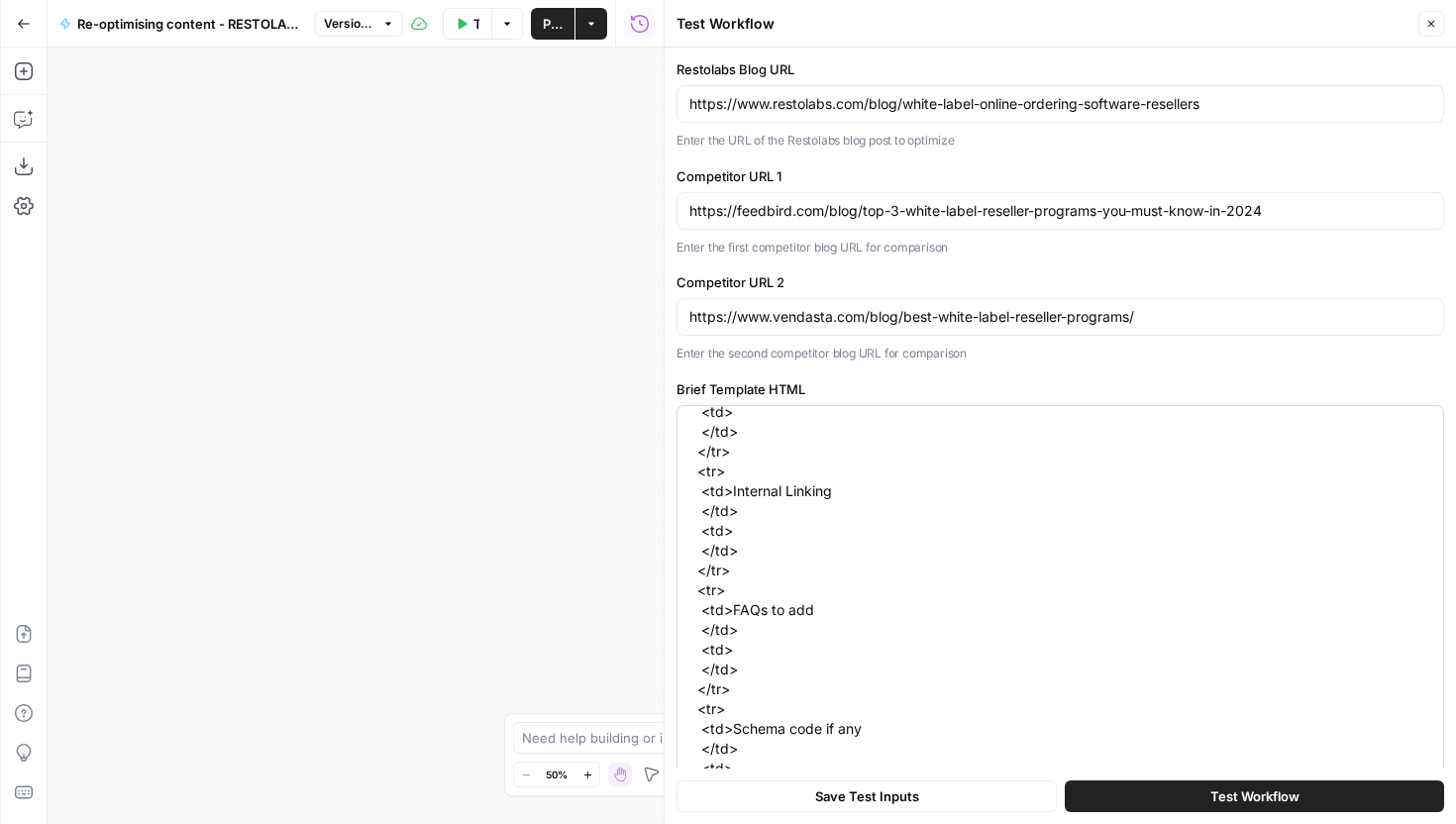 scroll, scrollTop: 1129, scrollLeft: 0, axis: vertical 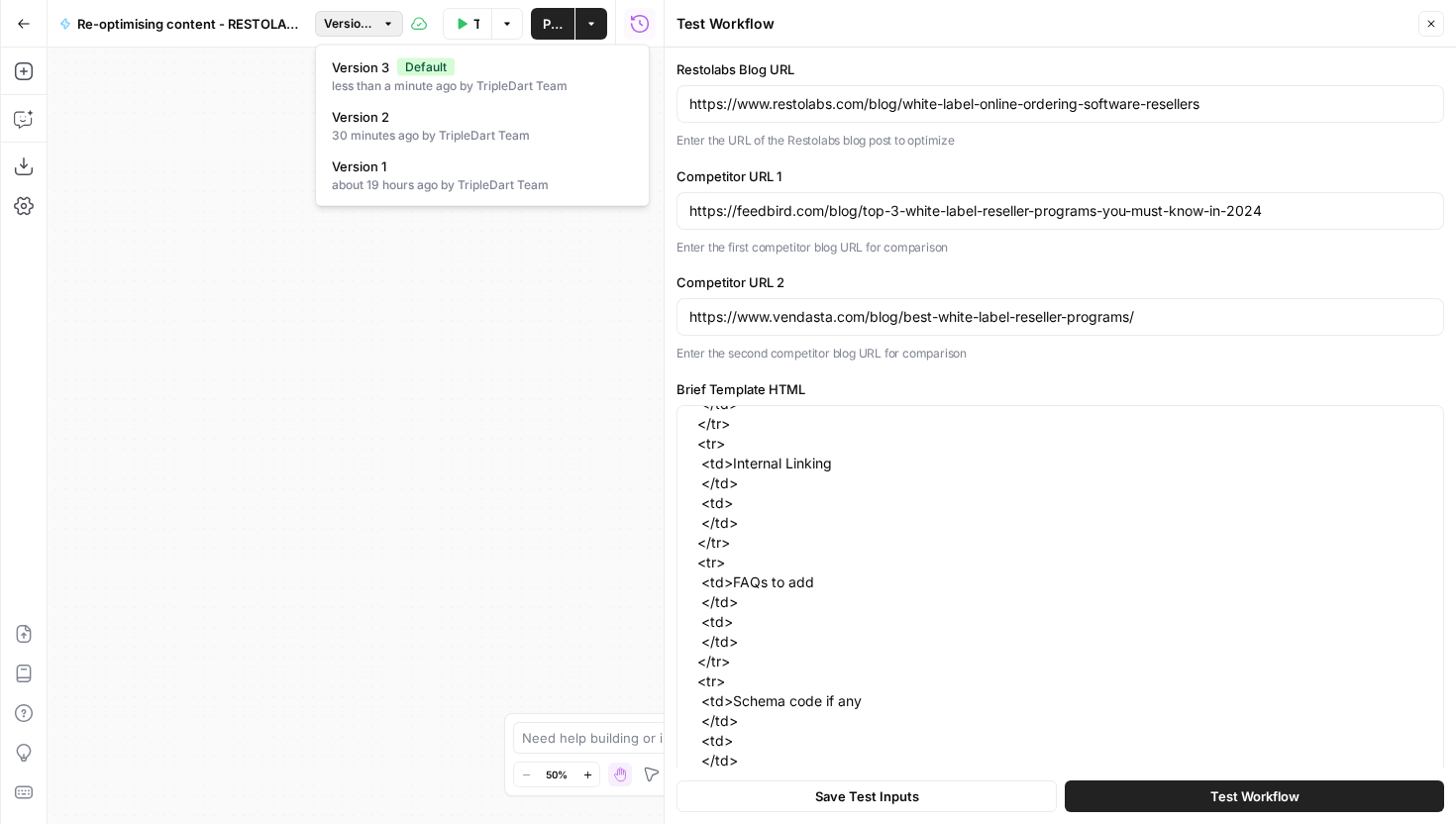 click 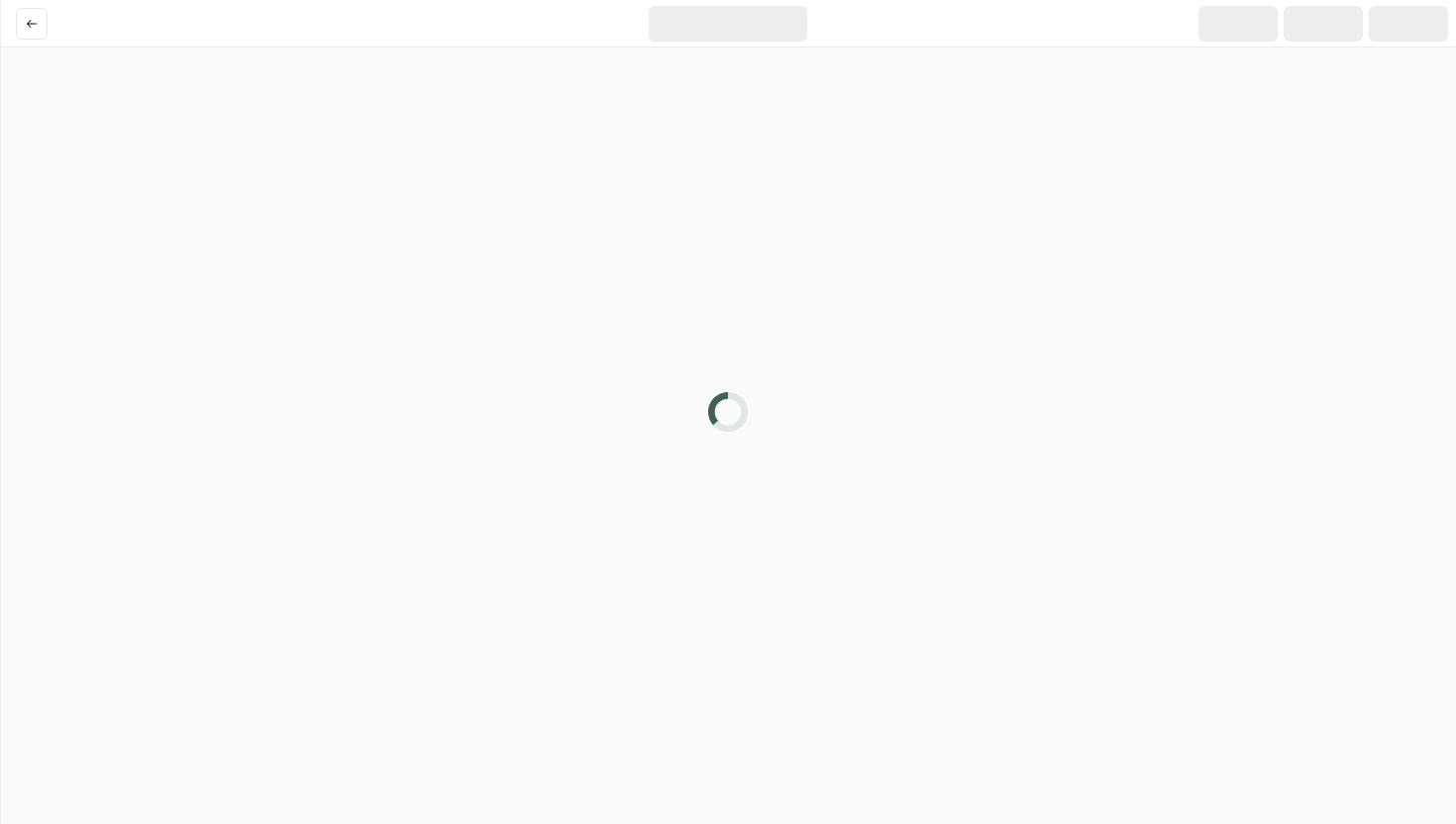 scroll, scrollTop: 0, scrollLeft: 0, axis: both 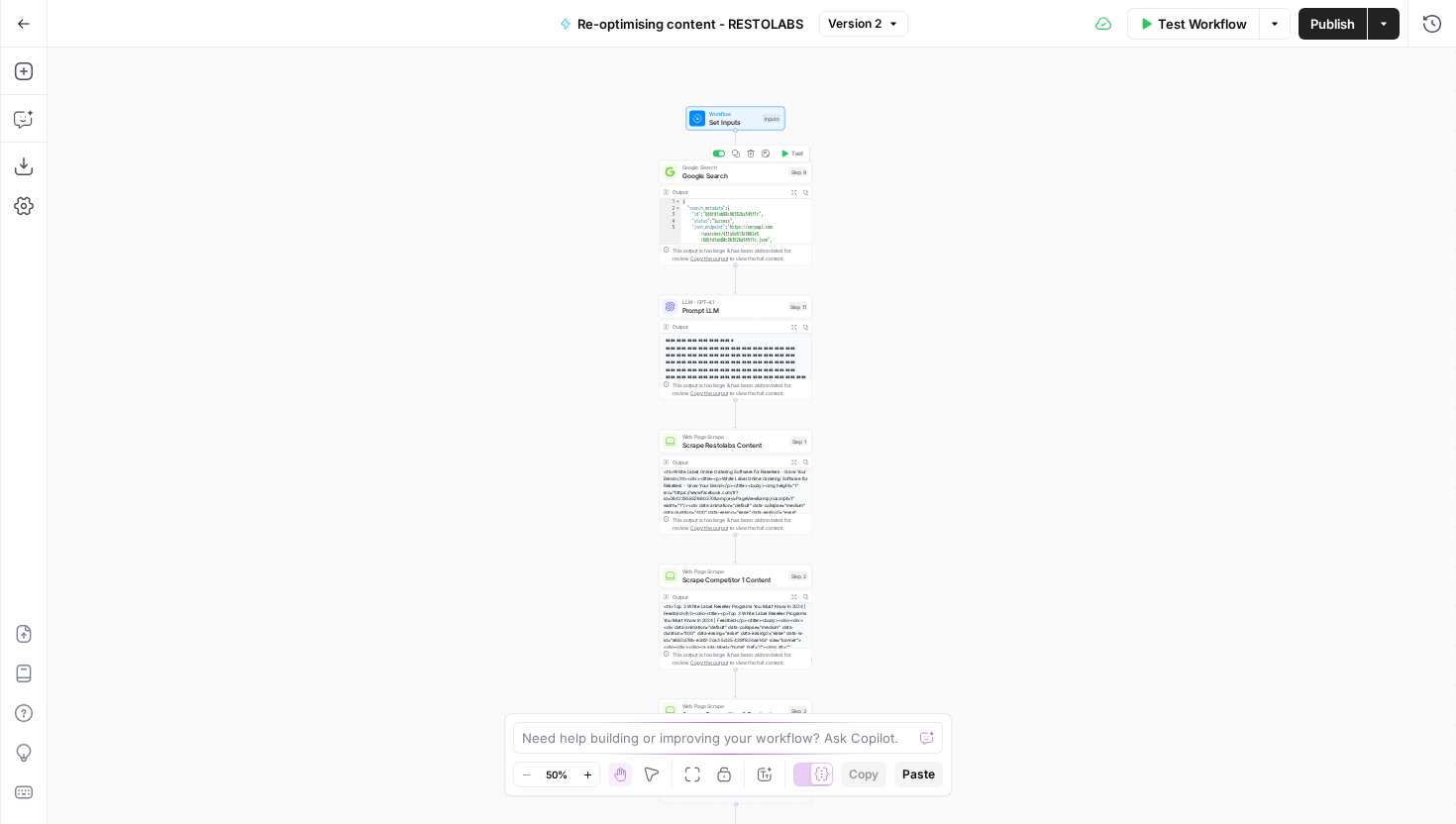 click on "Google Search" at bounding box center [734, 175] 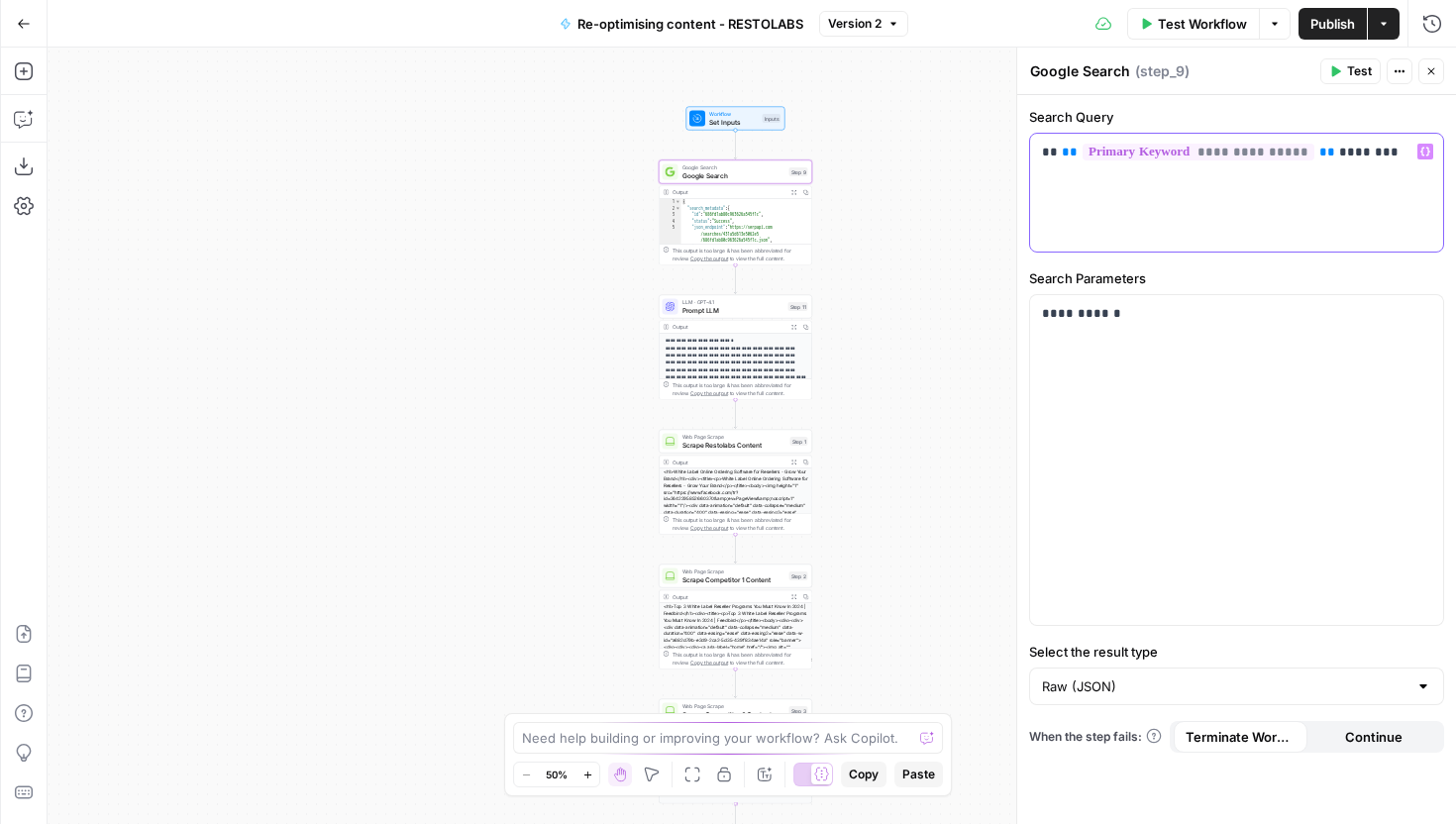click on "**********" at bounding box center (1236, 152) 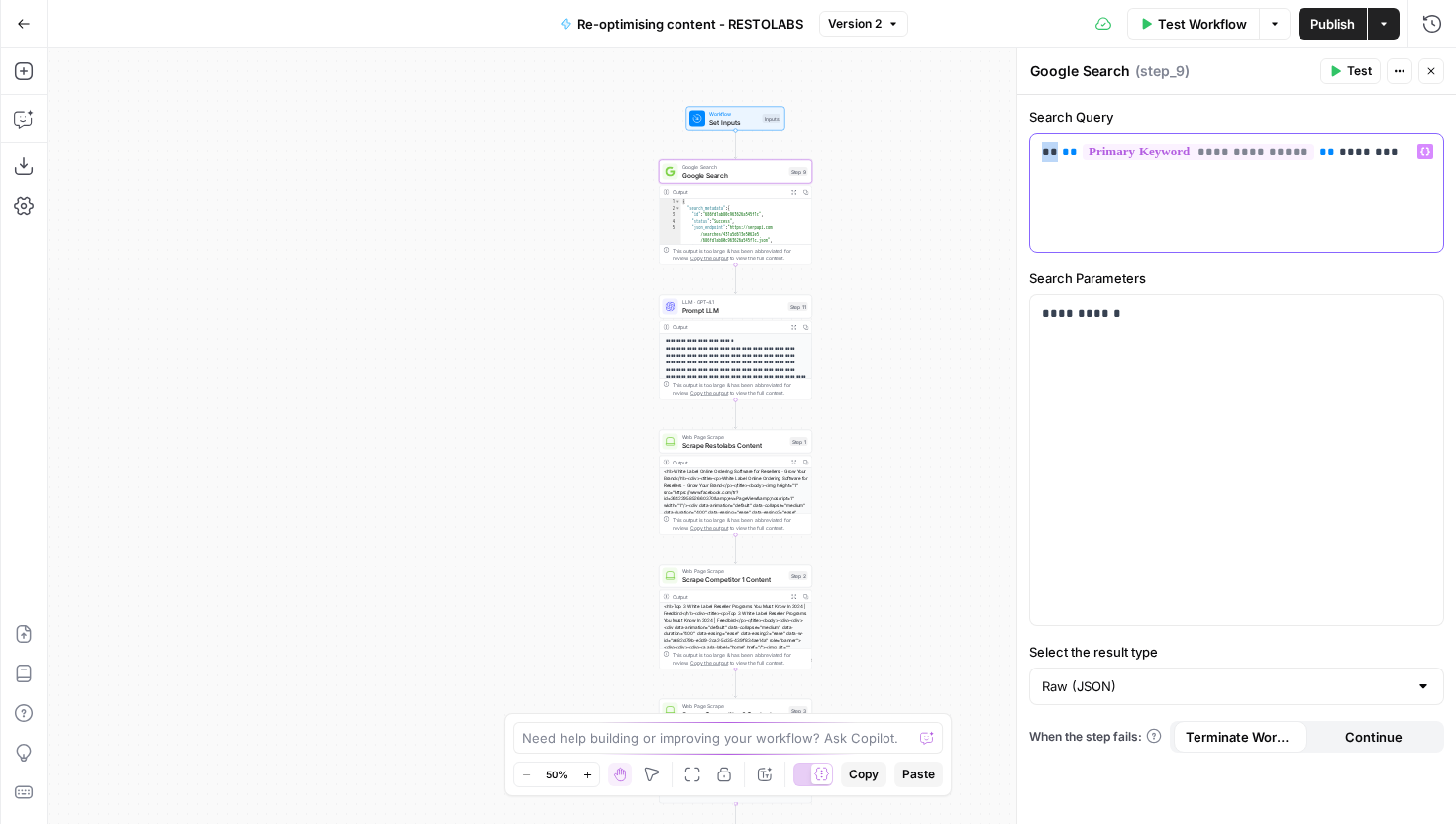 click on "**********" at bounding box center [1236, 152] 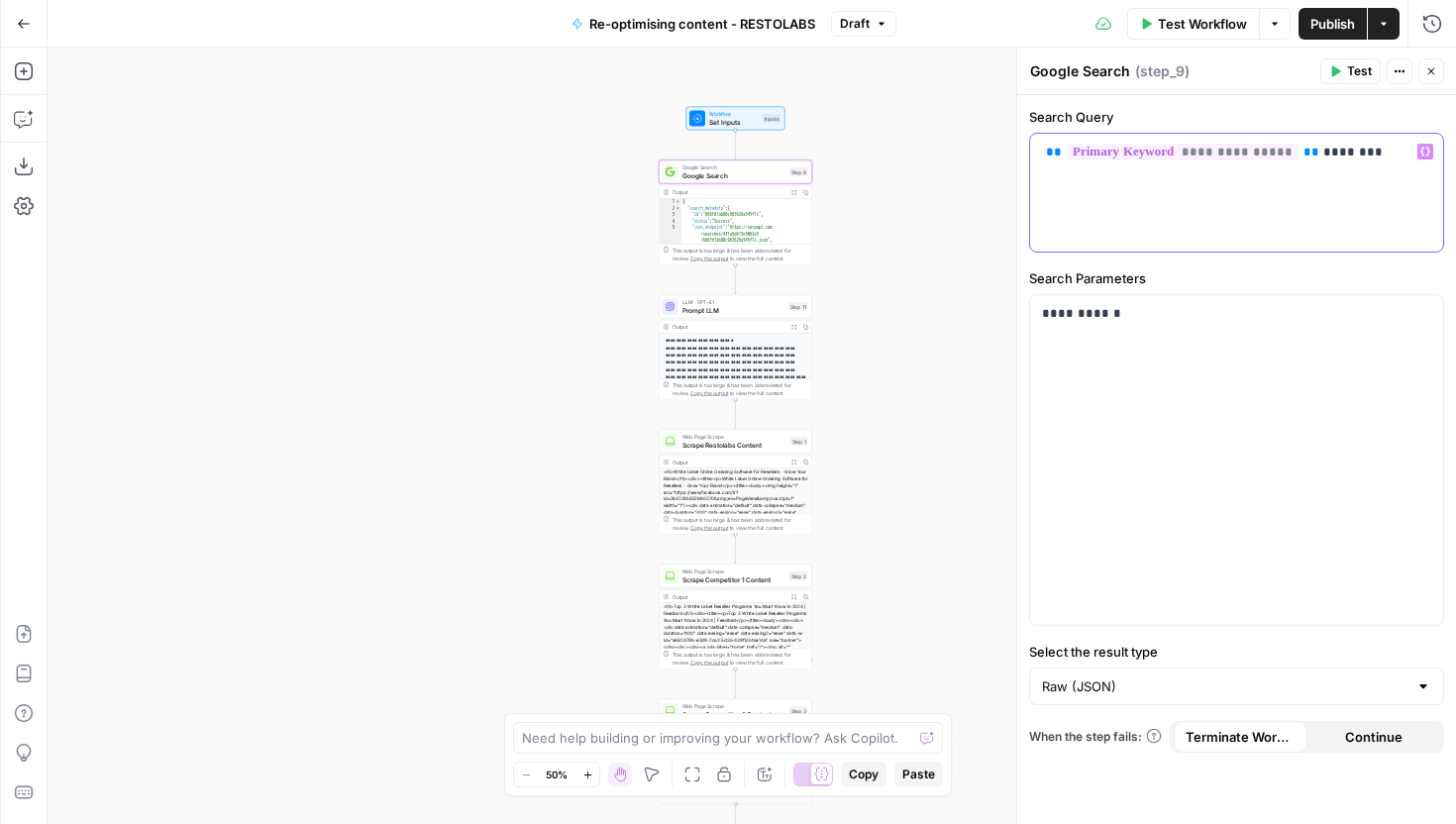 click on "**********" at bounding box center [1236, 152] 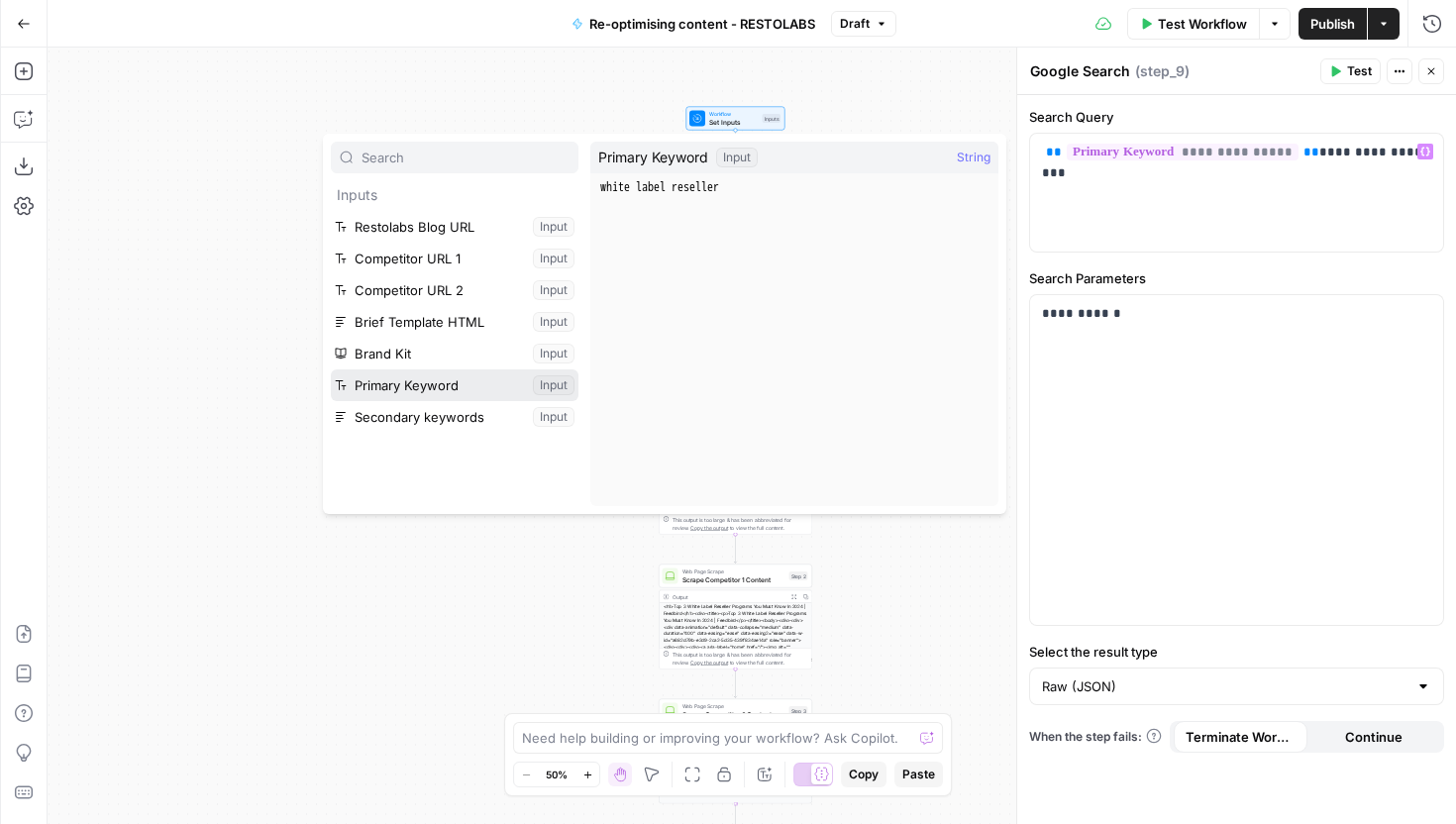 click at bounding box center [455, 385] 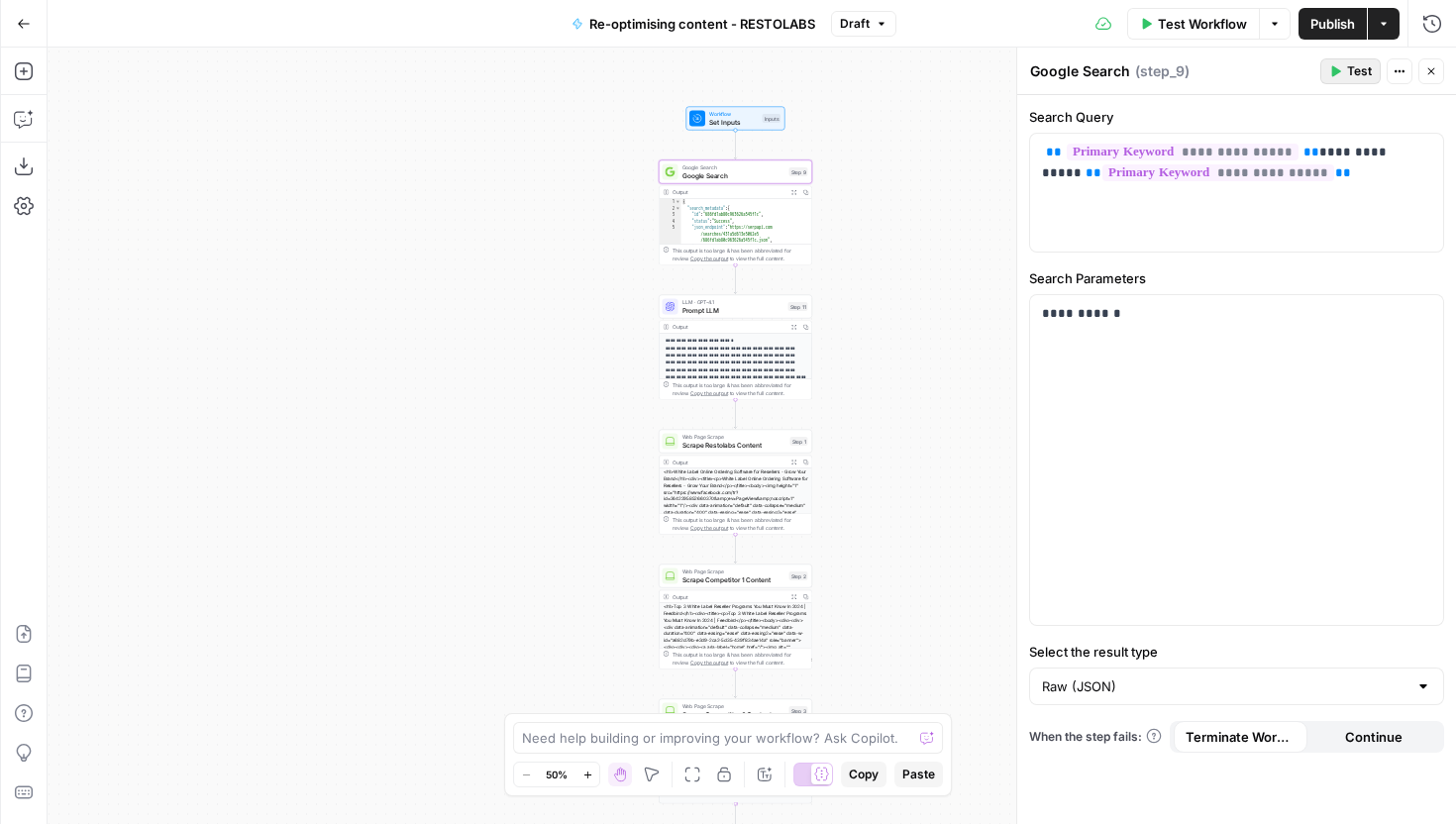 click on "Test" at bounding box center [1359, 71] 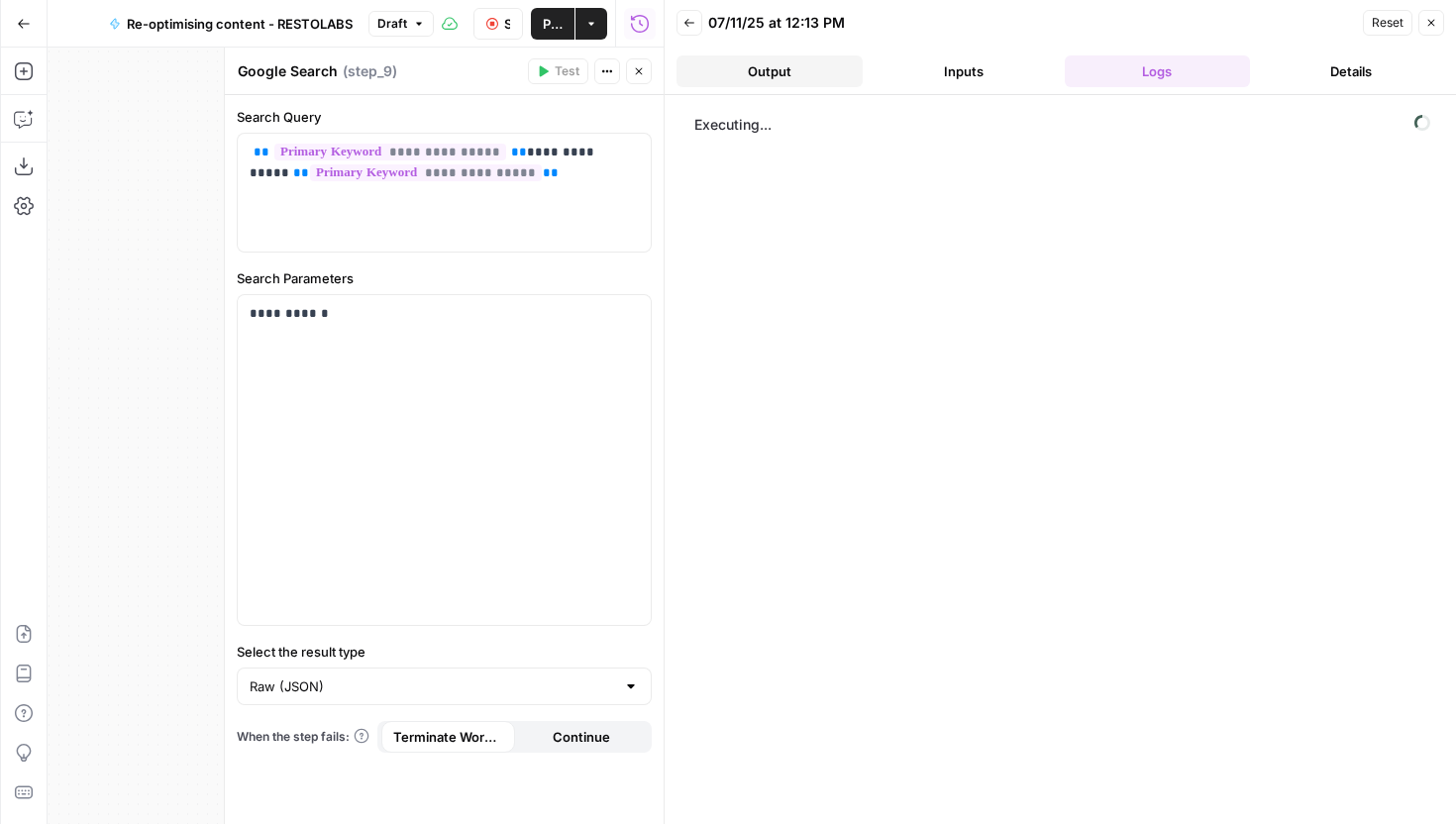 click on "Output" at bounding box center (770, 71) 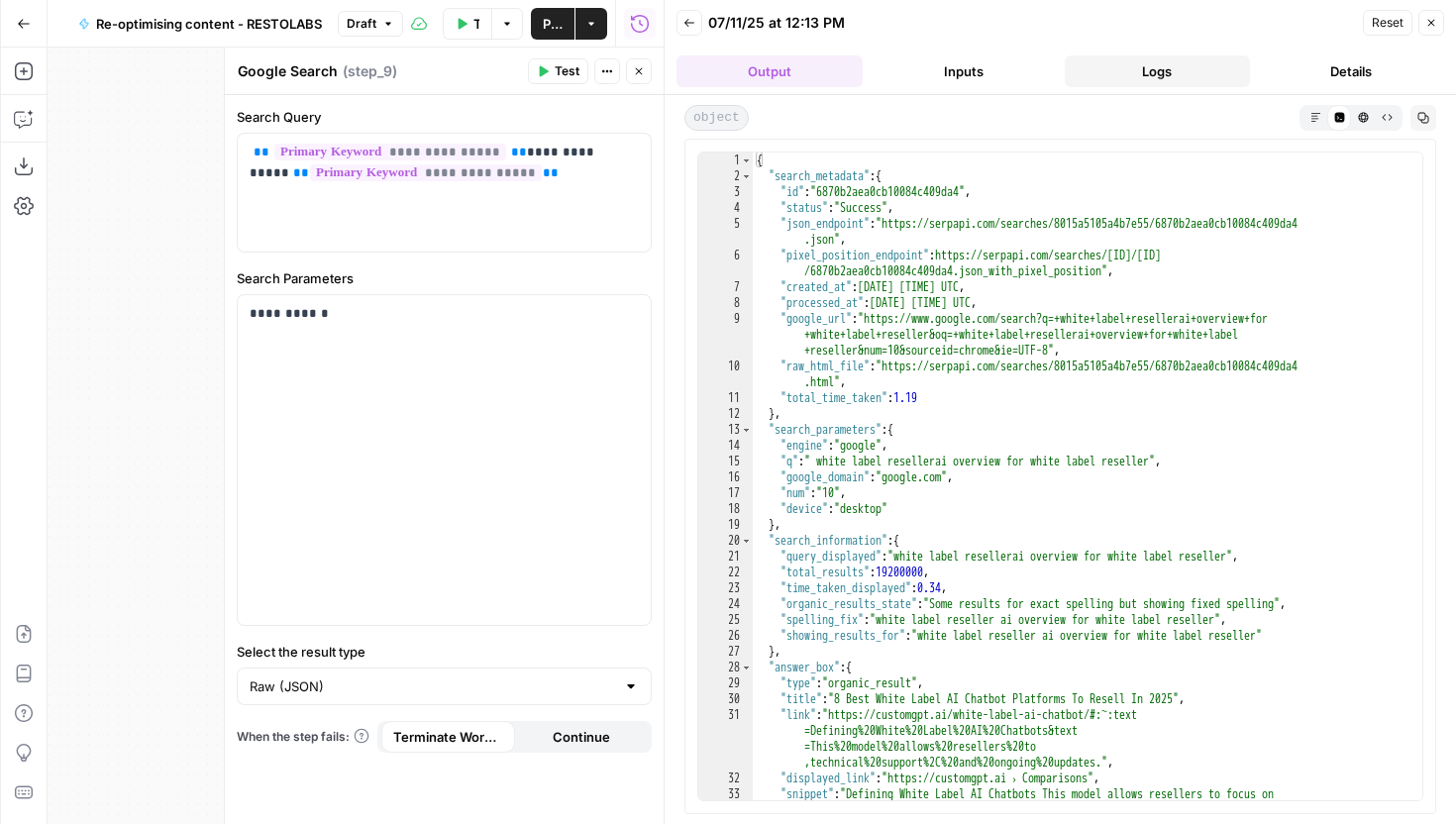 click on "Logs" at bounding box center [1158, 71] 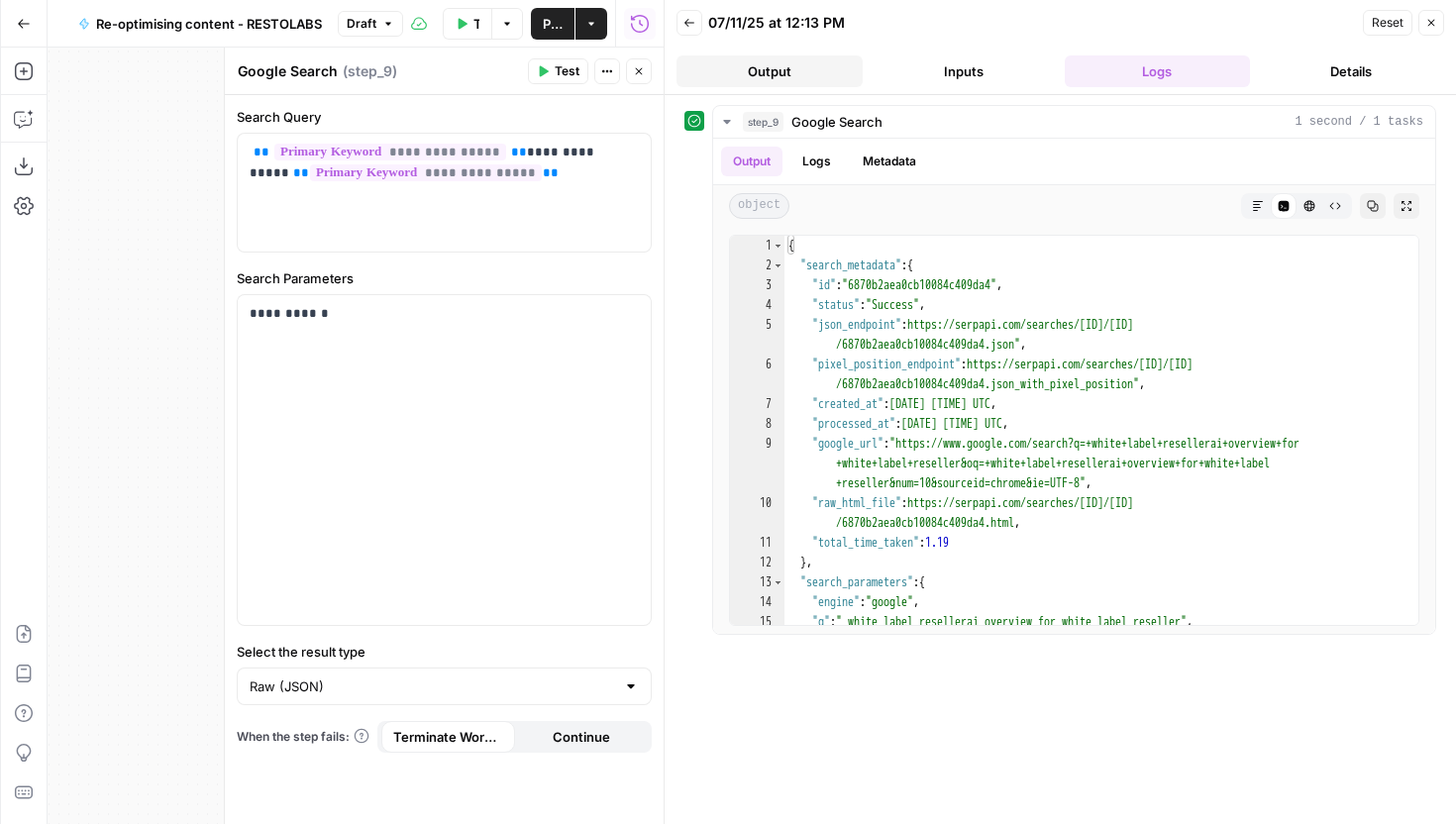 click on "Output" at bounding box center [770, 71] 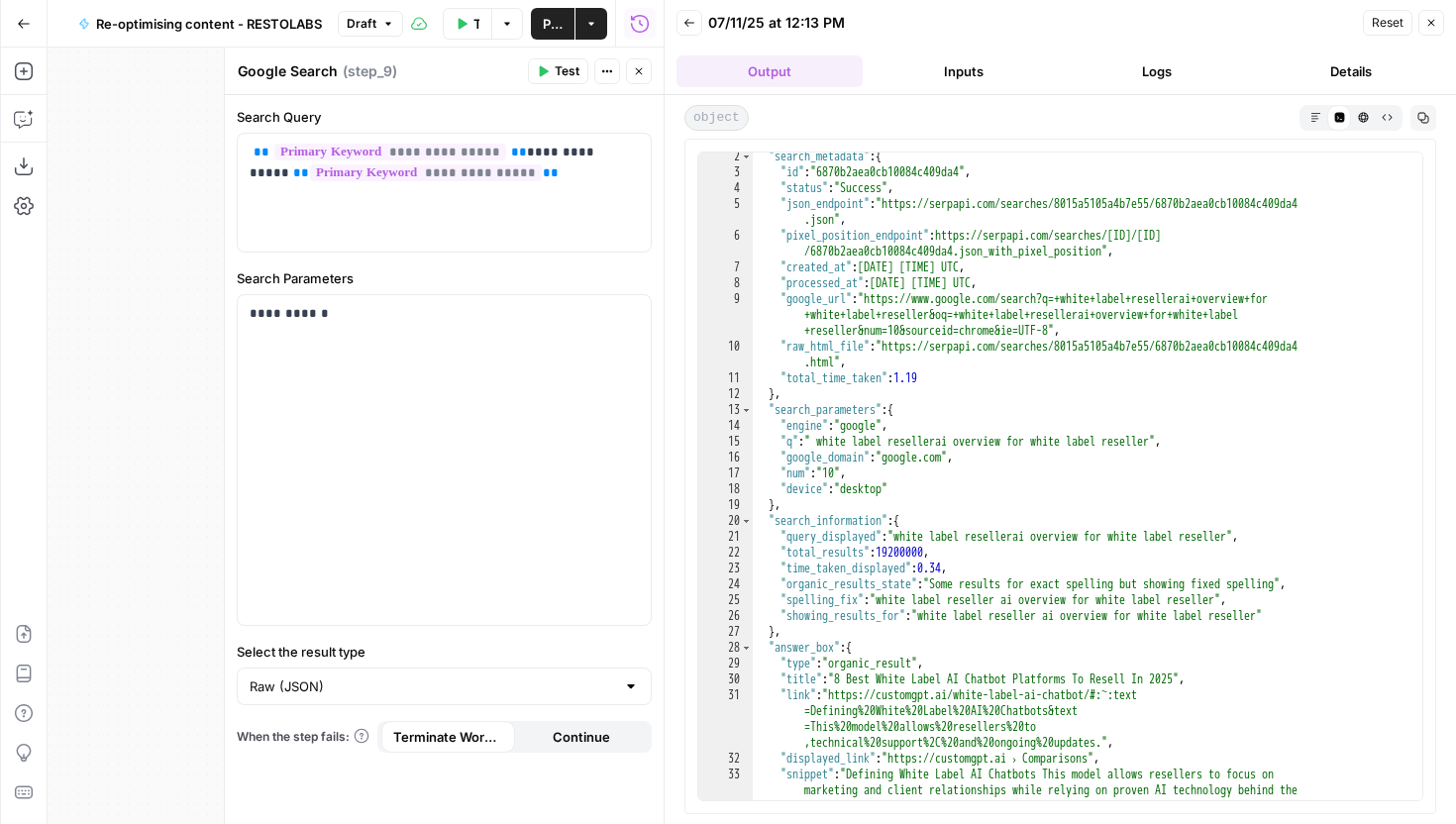scroll, scrollTop: 23, scrollLeft: 0, axis: vertical 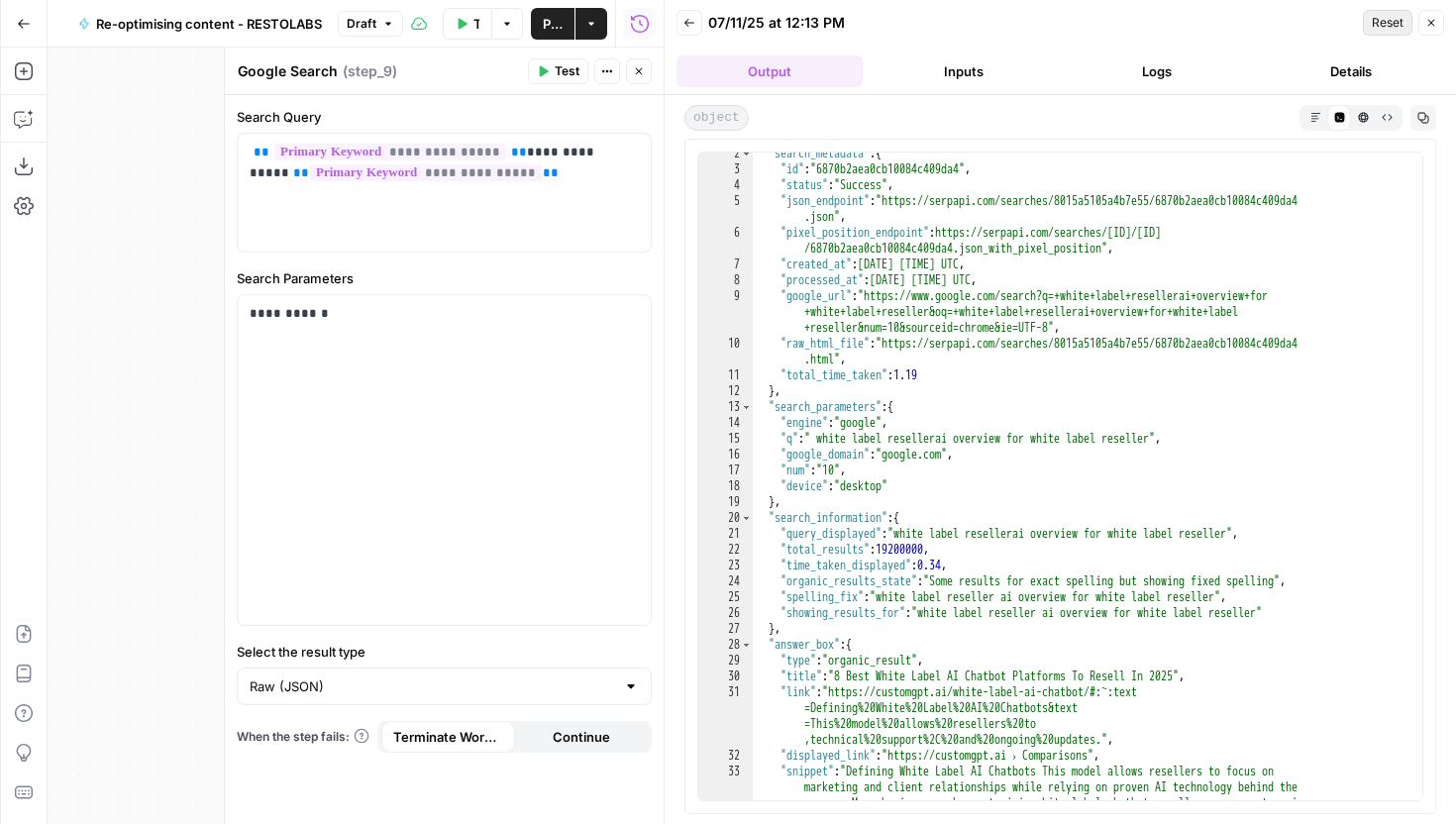click on "Reset" at bounding box center (1388, 23) 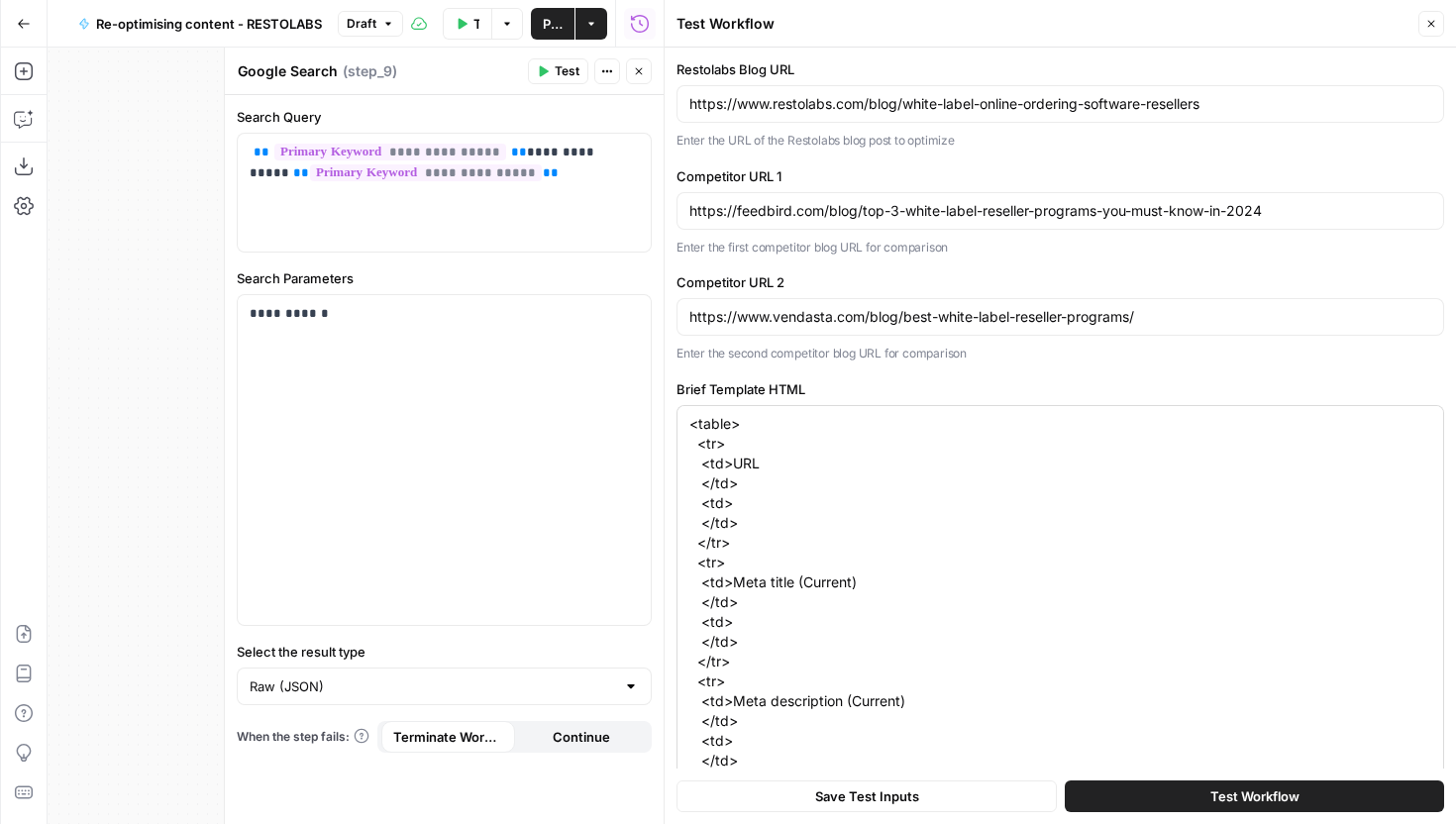 type on "Restolabs" 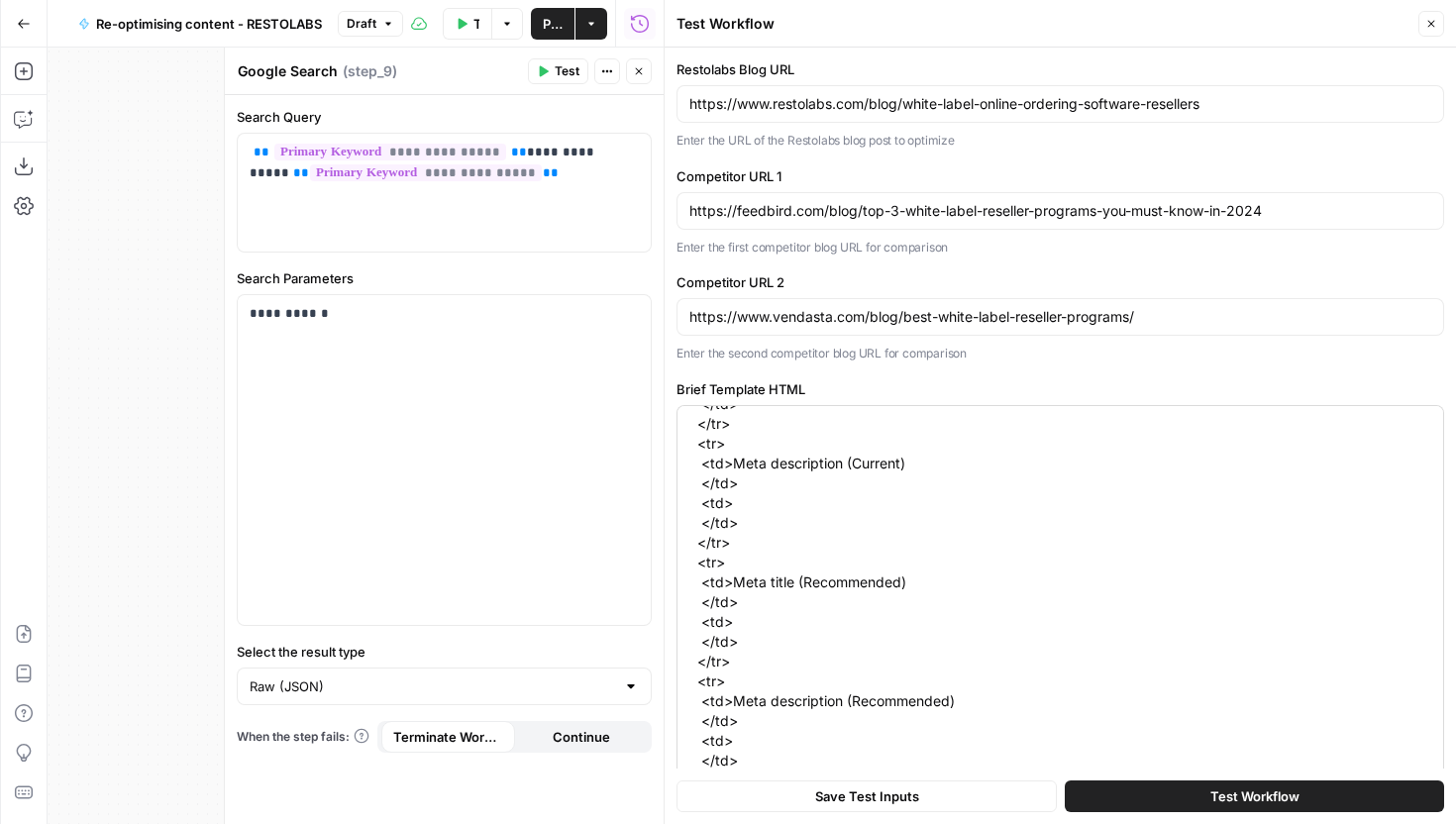 scroll, scrollTop: 244, scrollLeft: 0, axis: vertical 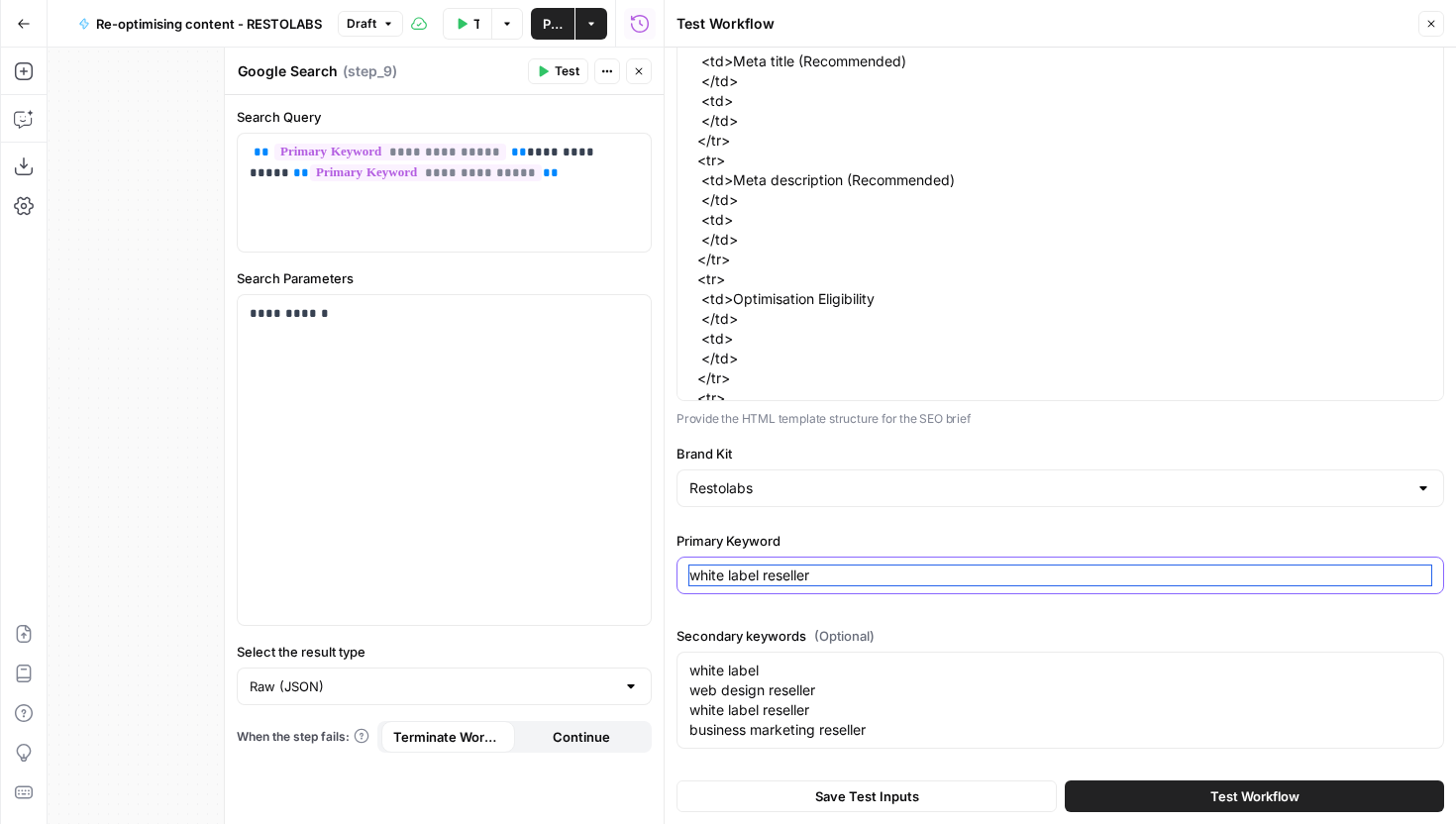 click on "white label reseller" at bounding box center [1060, 575] 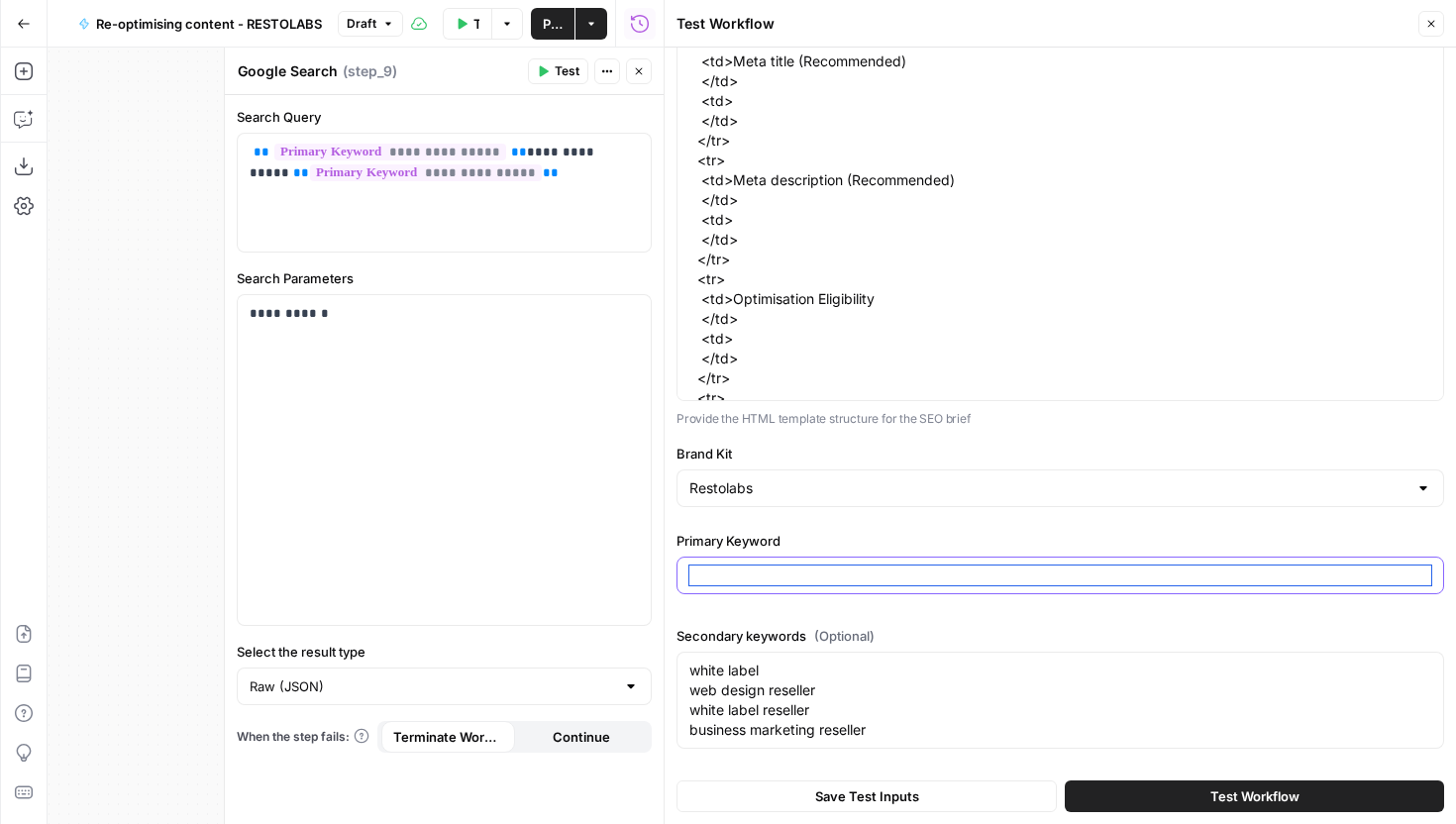 paste on "restaurant online ordering system" 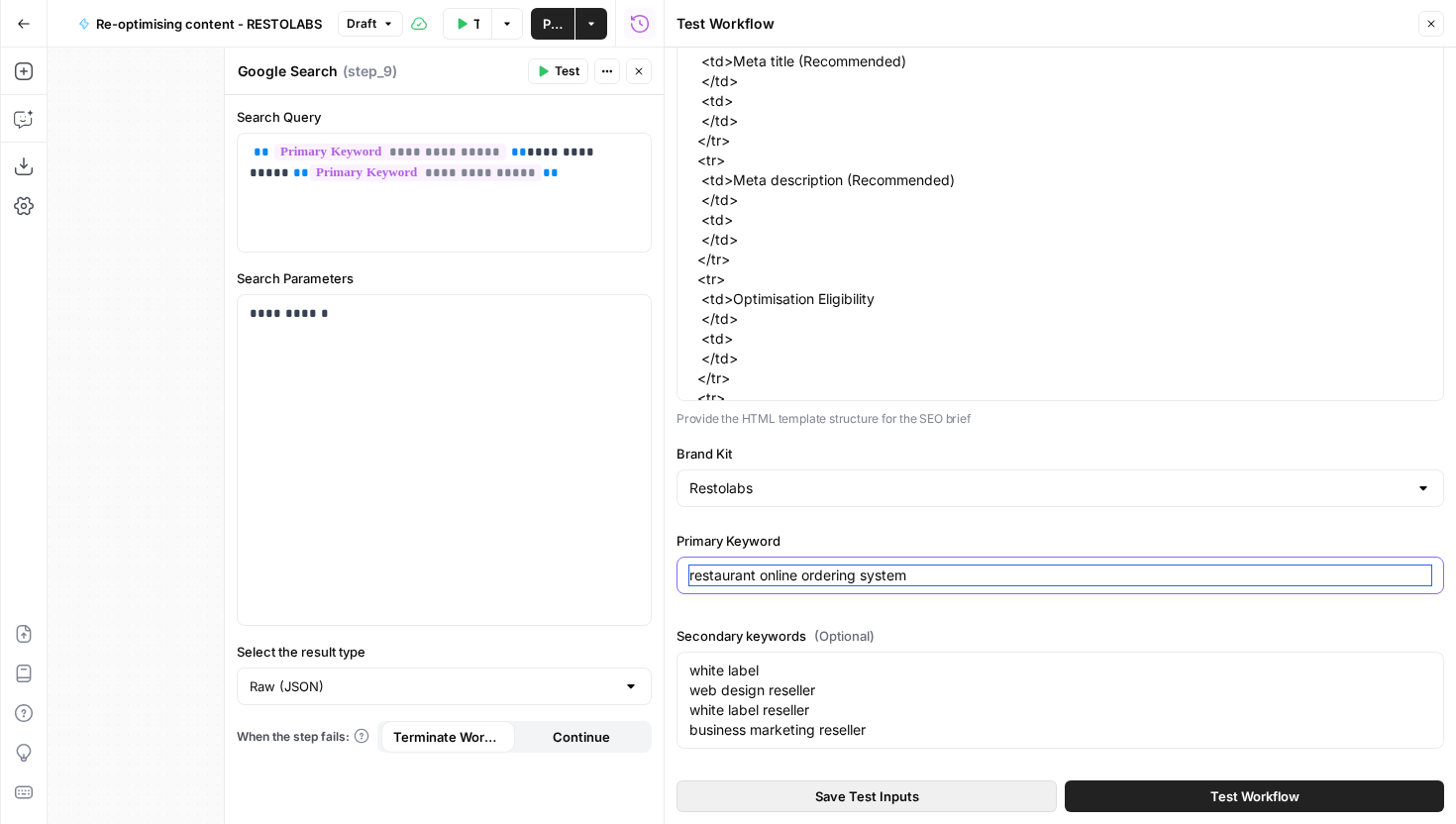 type on "restaurant online ordering system" 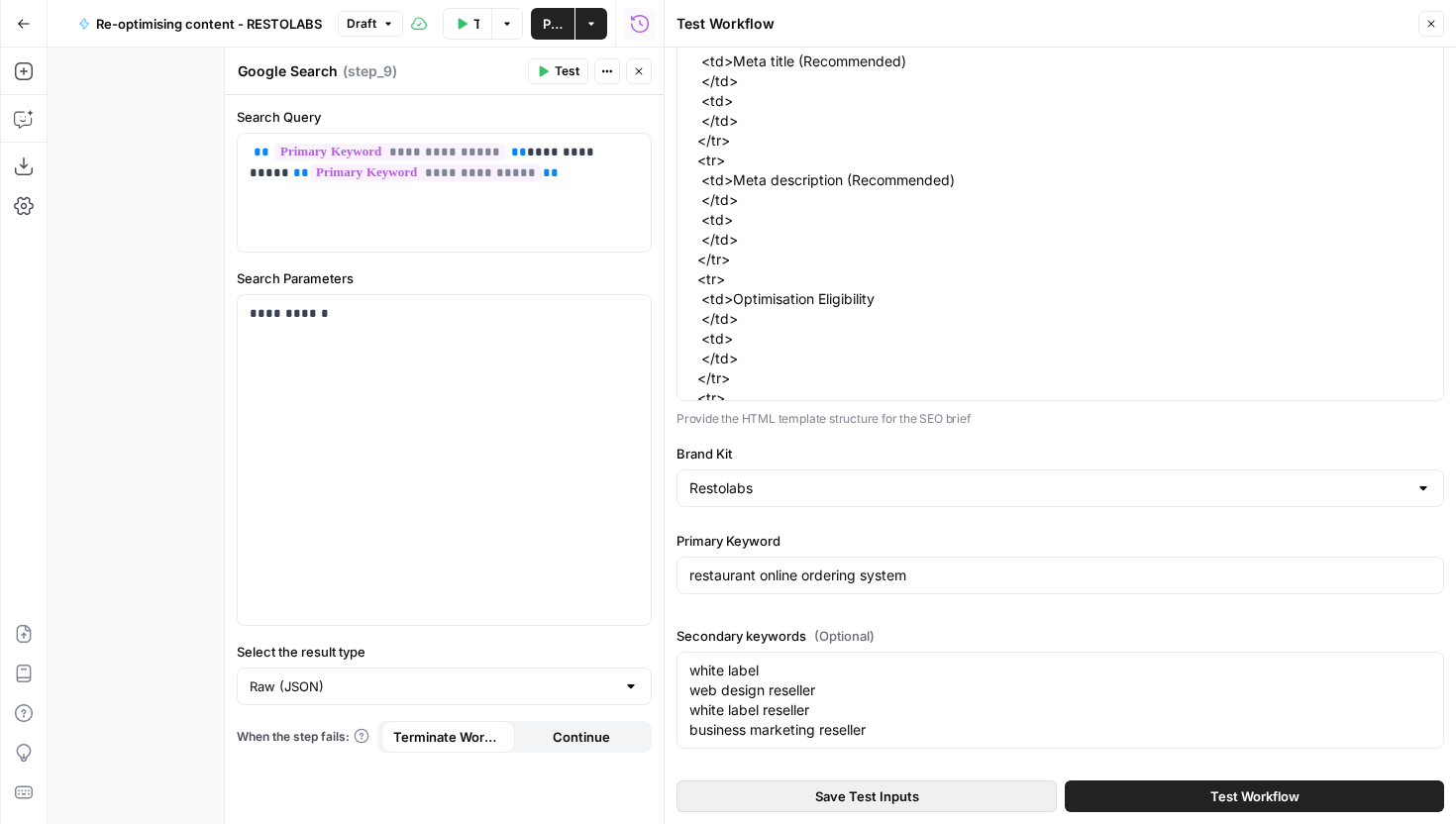 click on "Save Test Inputs" at bounding box center (867, 796) 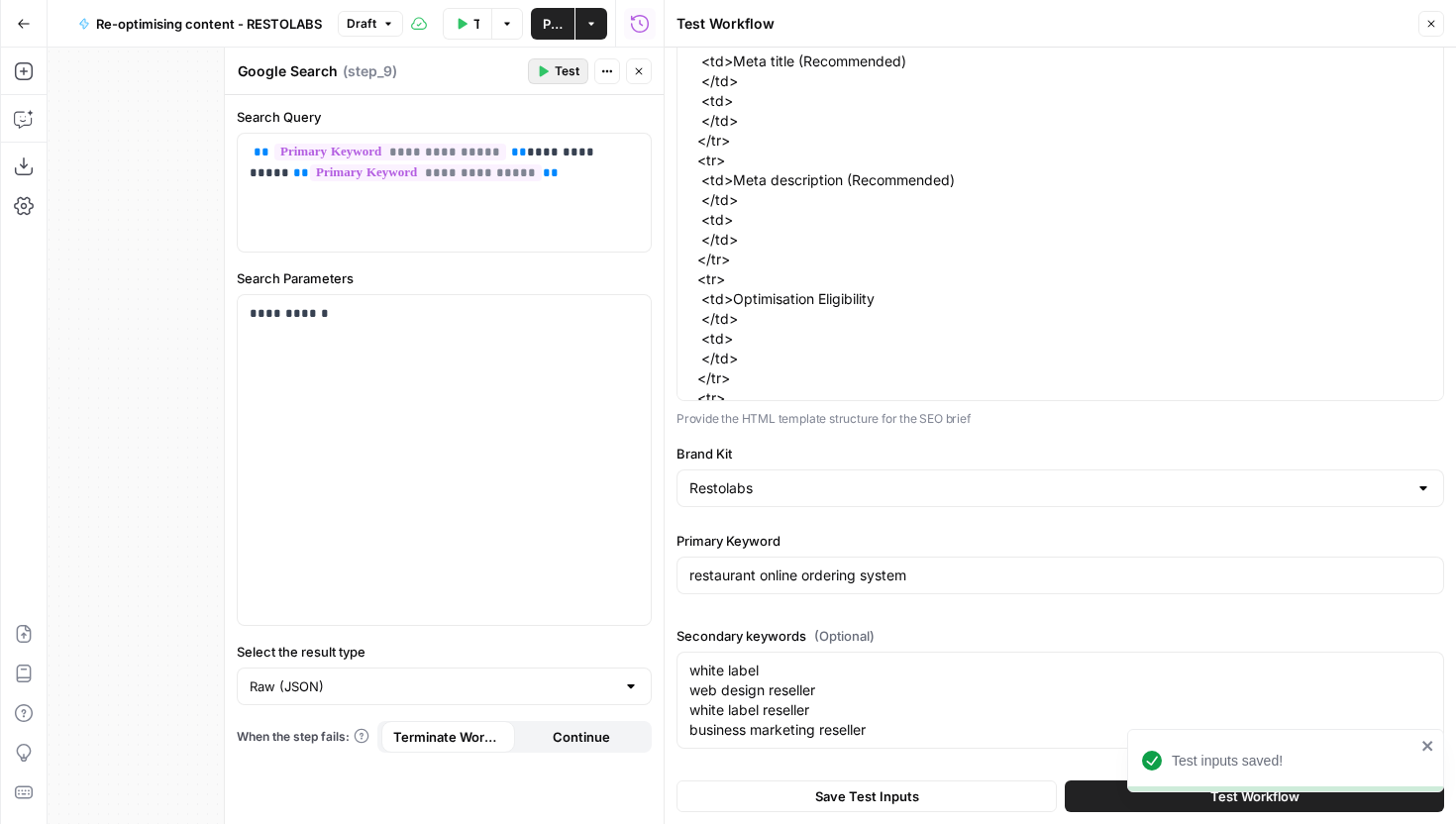 click on "Test" at bounding box center [558, 71] 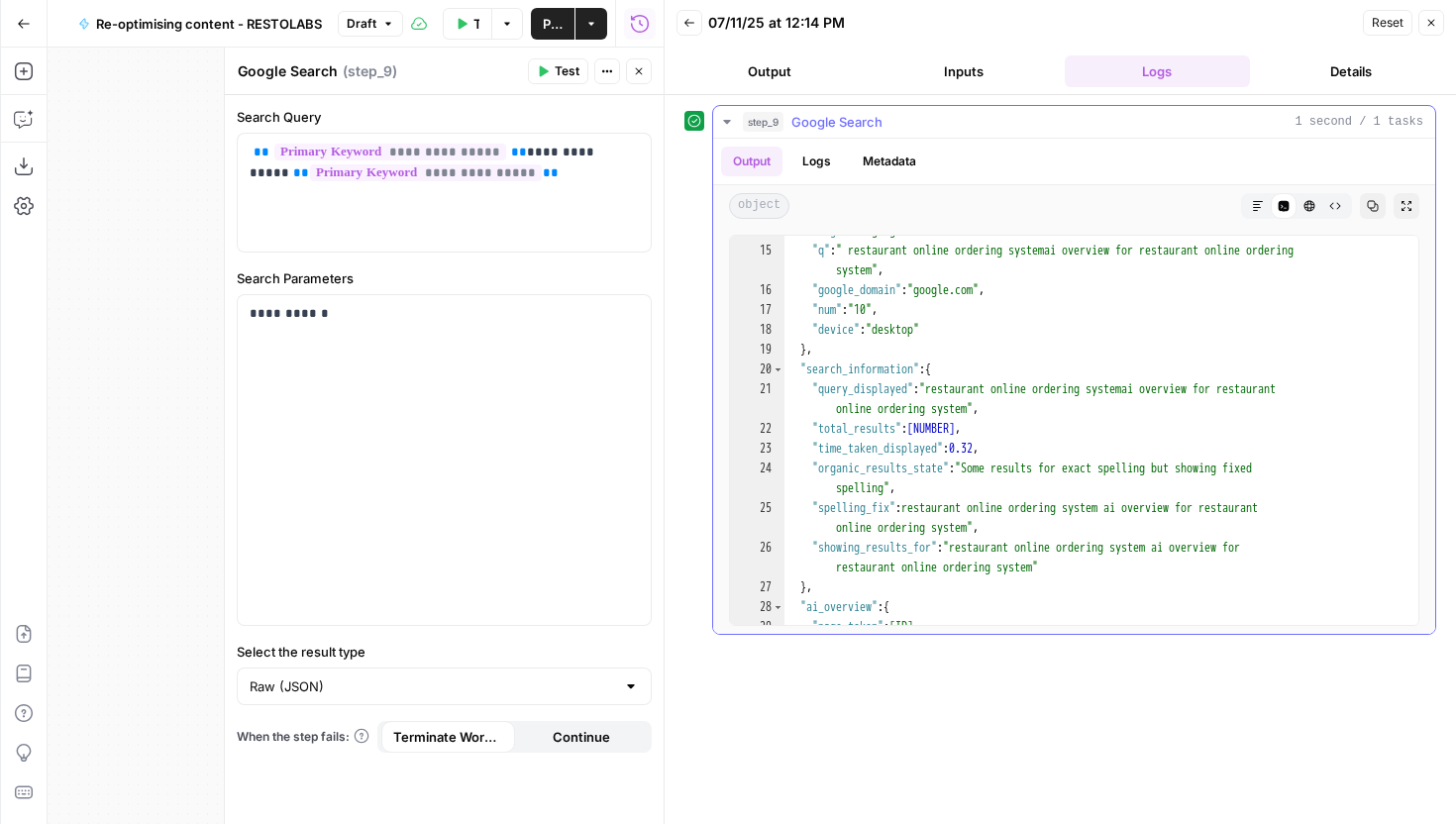 scroll, scrollTop: 388, scrollLeft: 0, axis: vertical 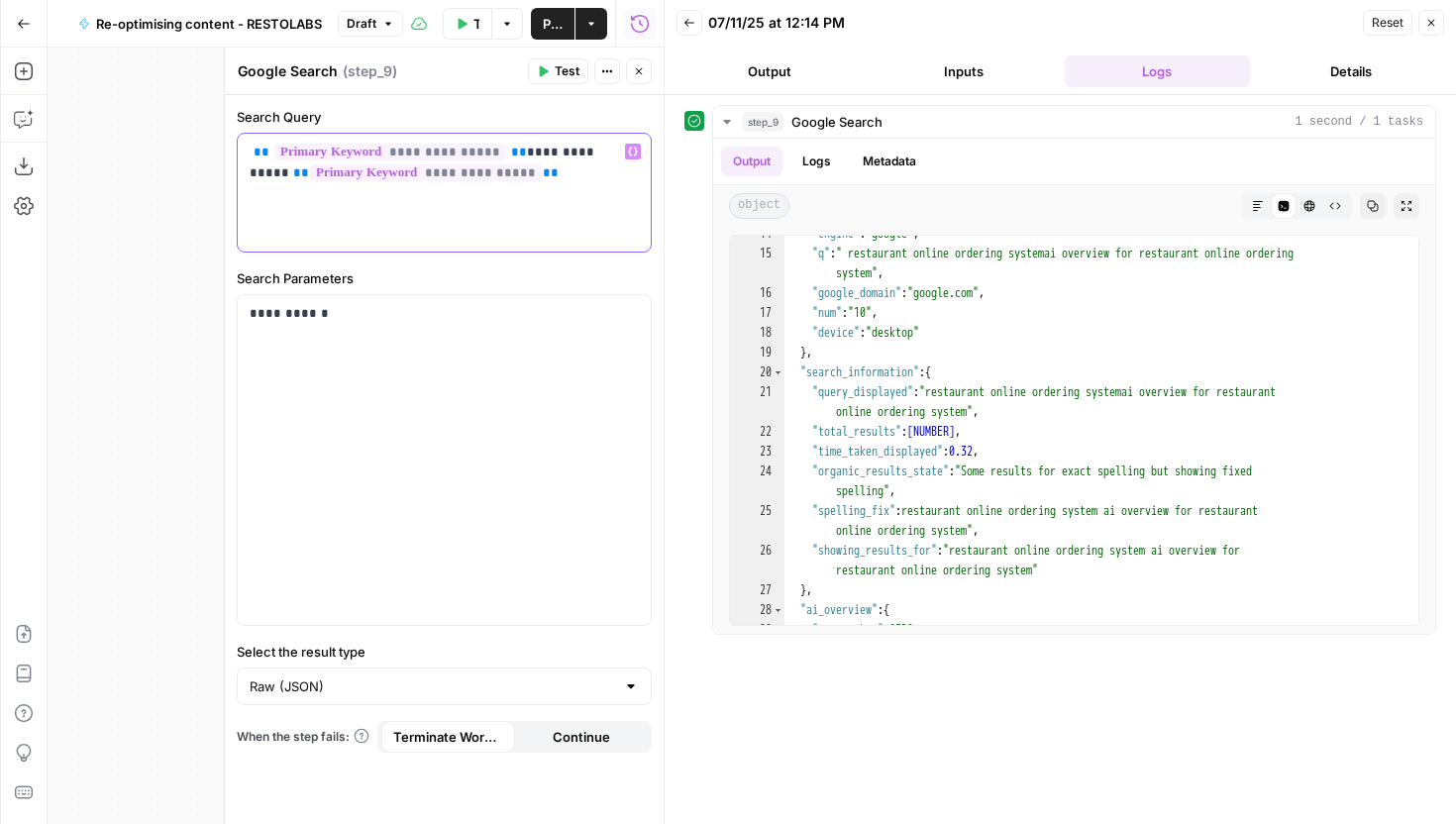 drag, startPoint x: 505, startPoint y: 149, endPoint x: 518, endPoint y: 193, distance: 45.880279 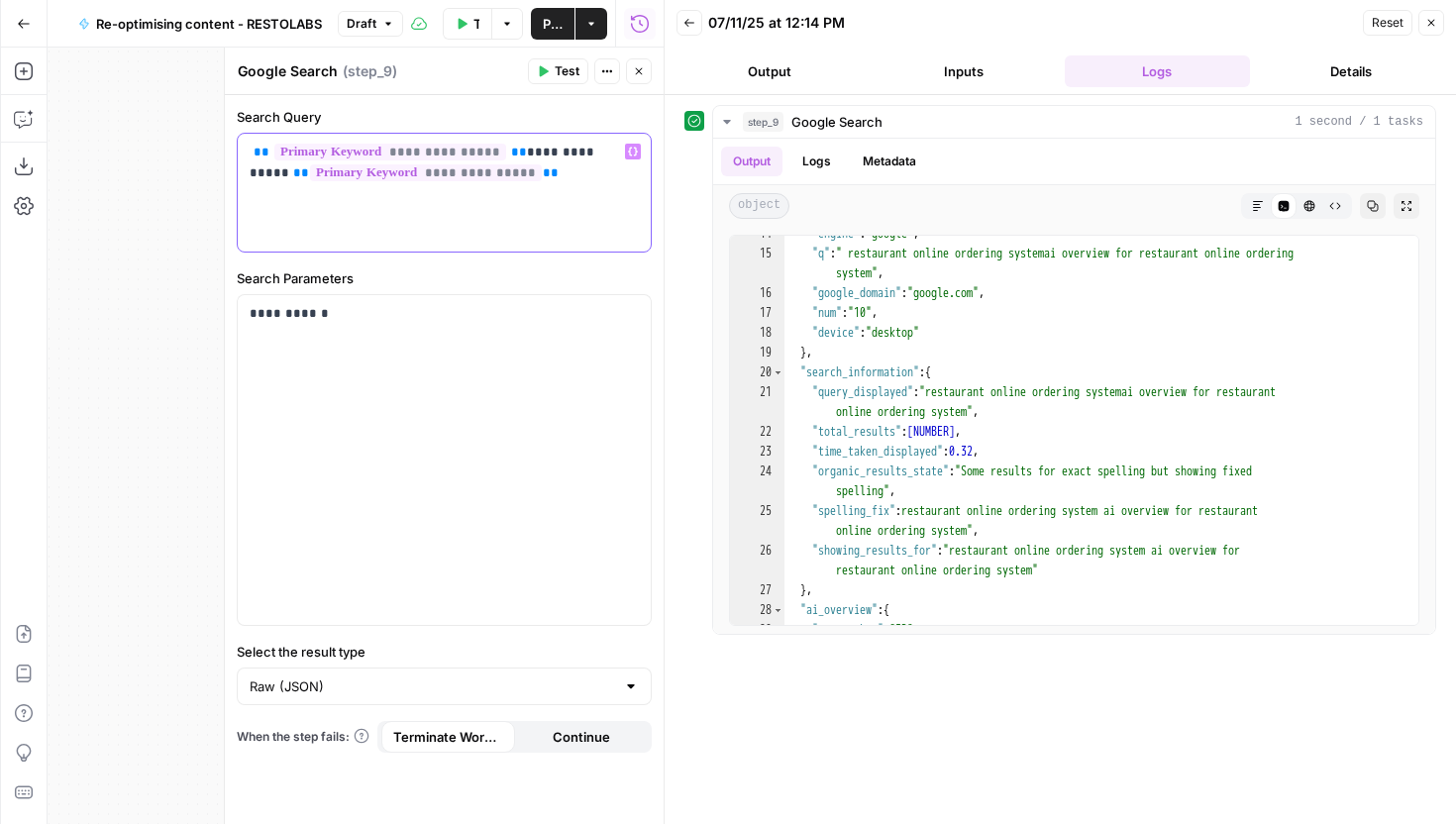 click on "**********" at bounding box center (444, 192) 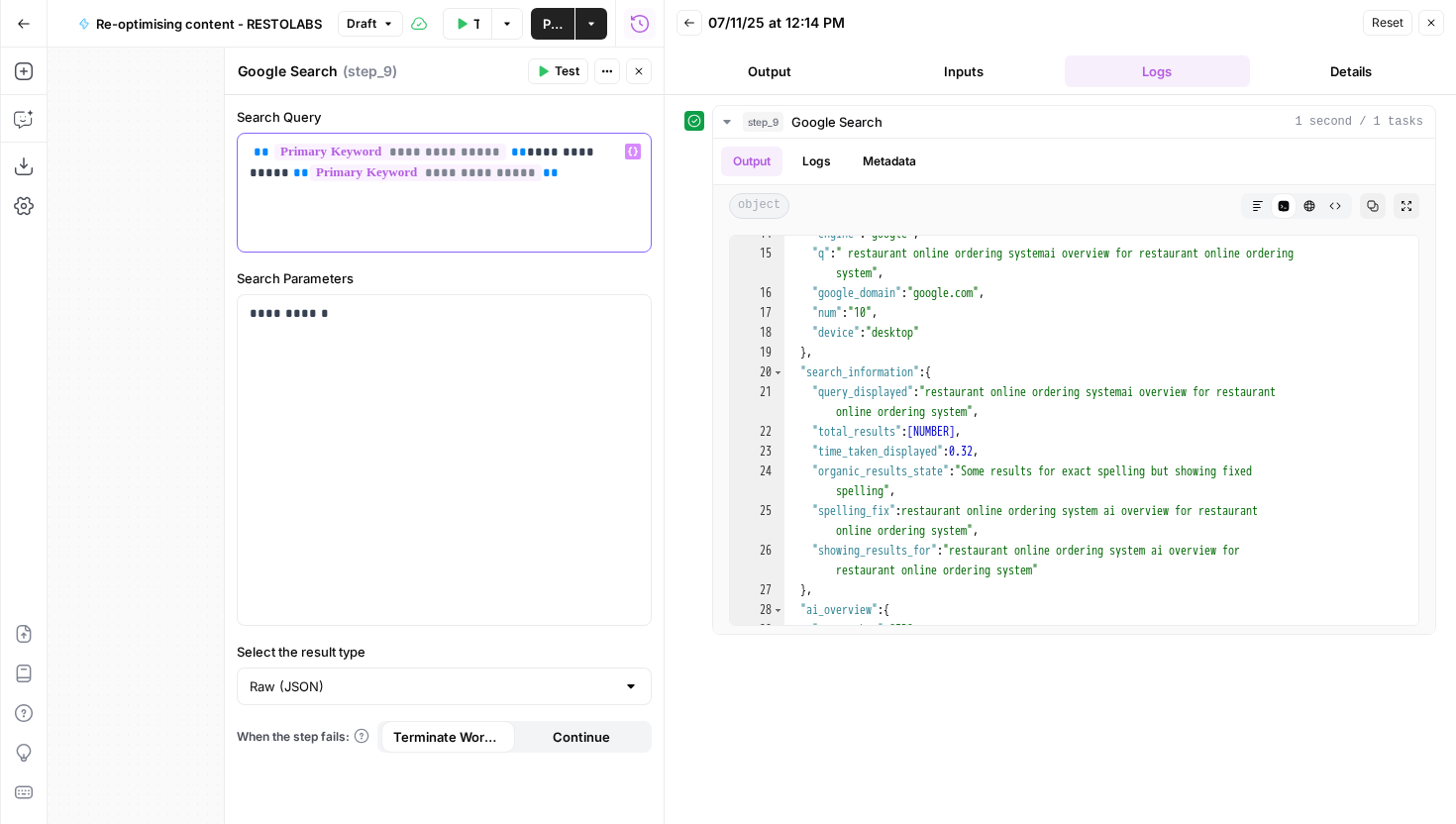 click on "**********" at bounding box center (444, 162) 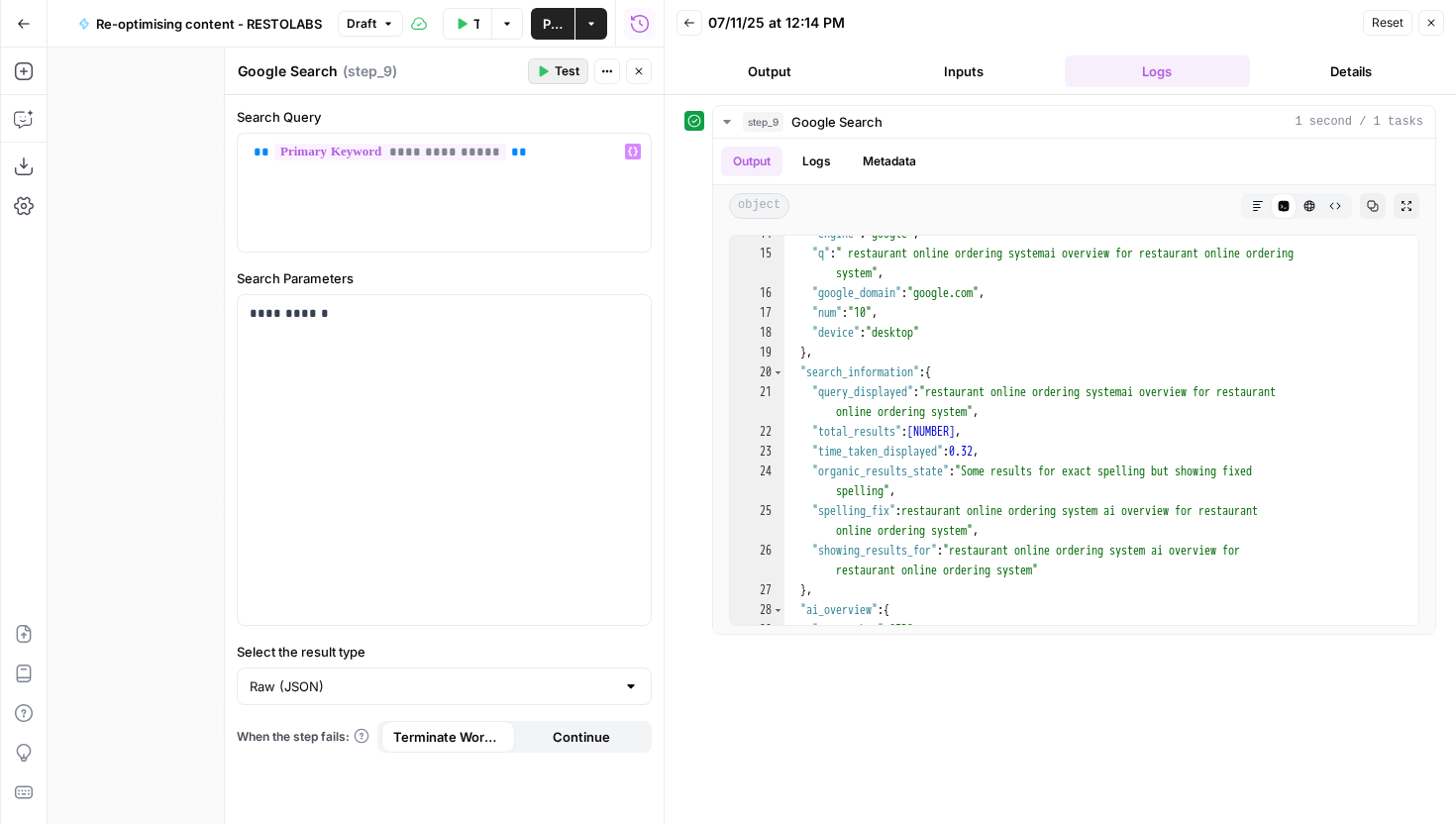 click on "Test" at bounding box center (567, 71) 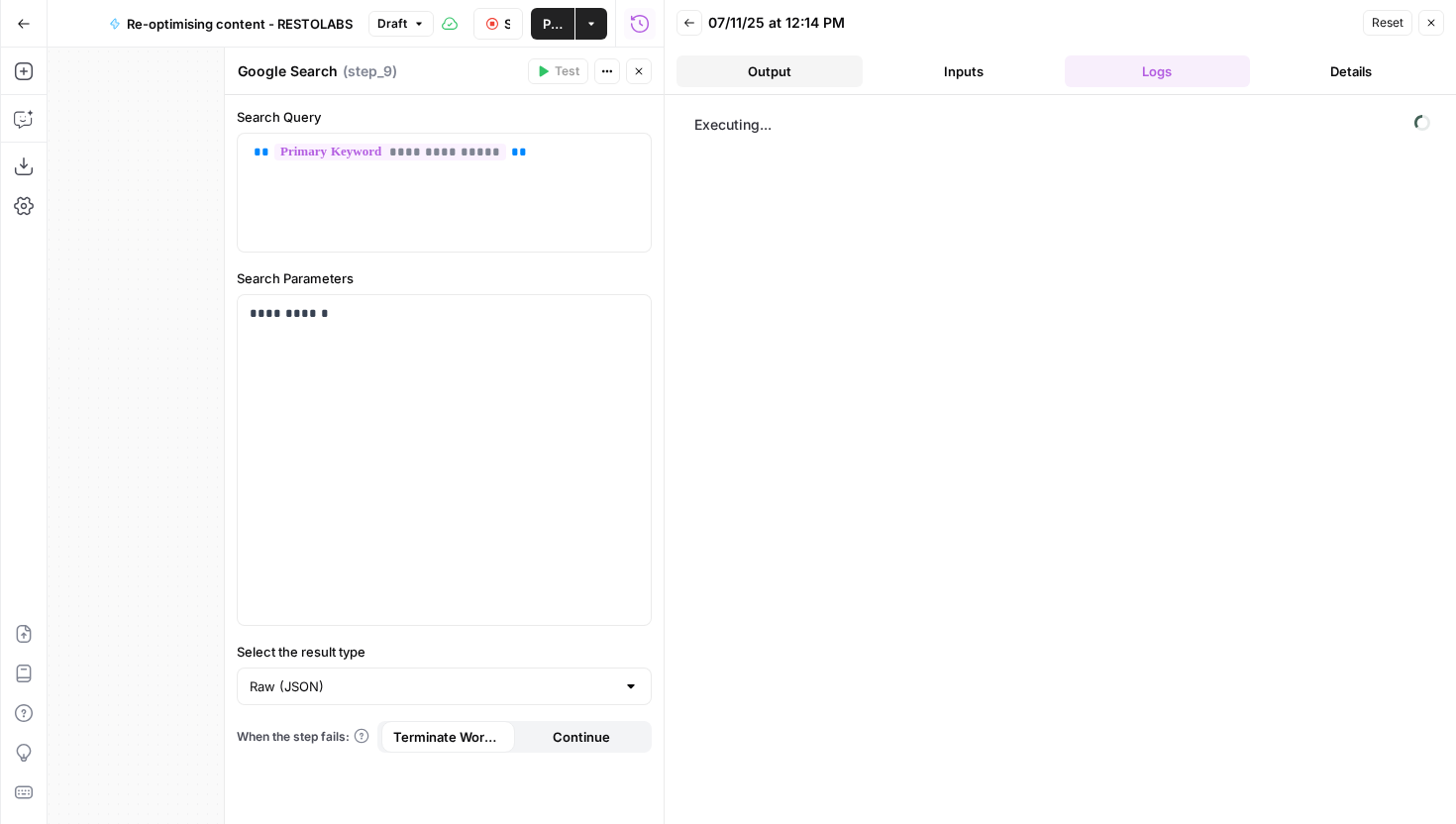 click on "Output" at bounding box center (770, 71) 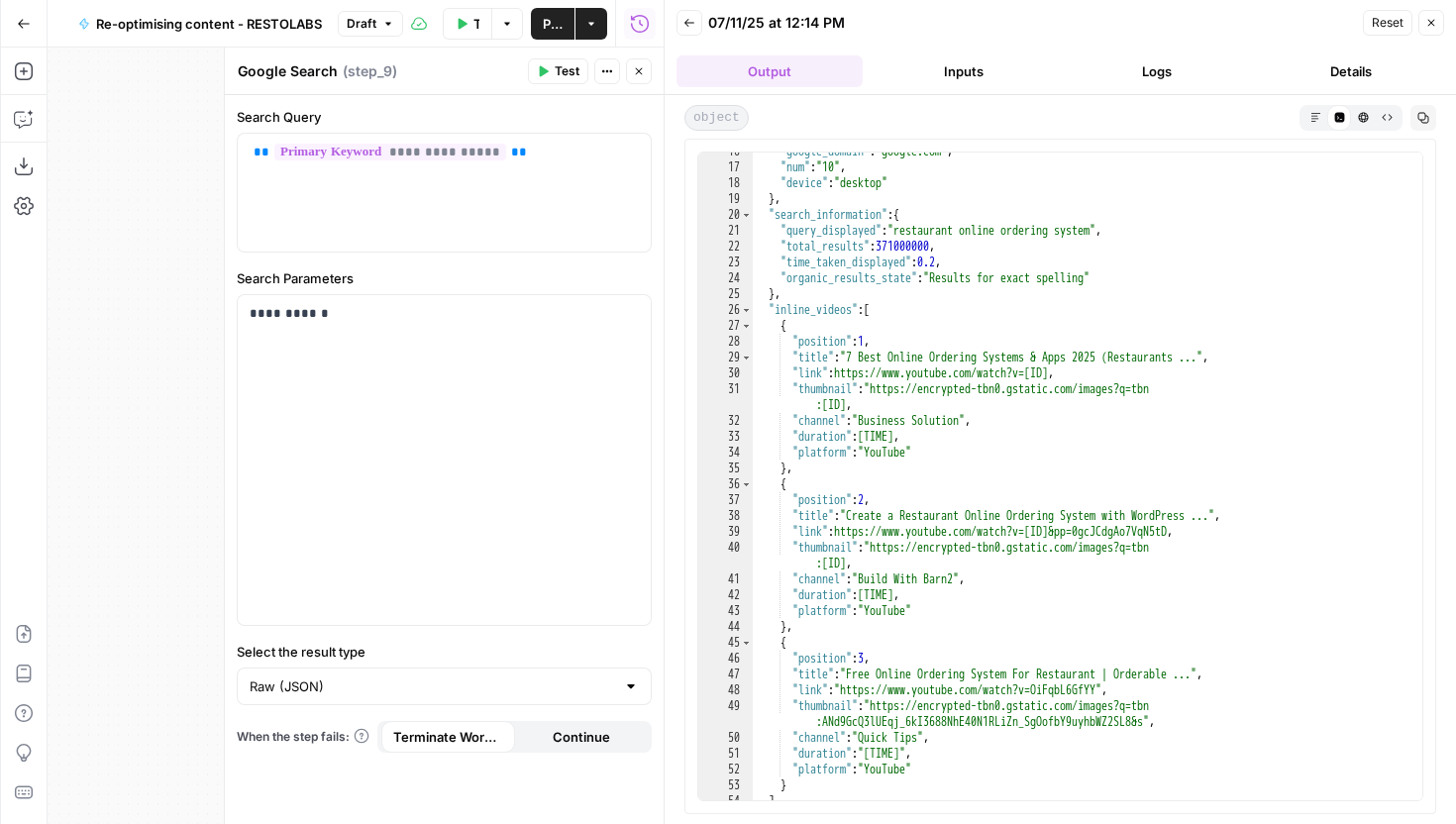 scroll, scrollTop: 312, scrollLeft: 0, axis: vertical 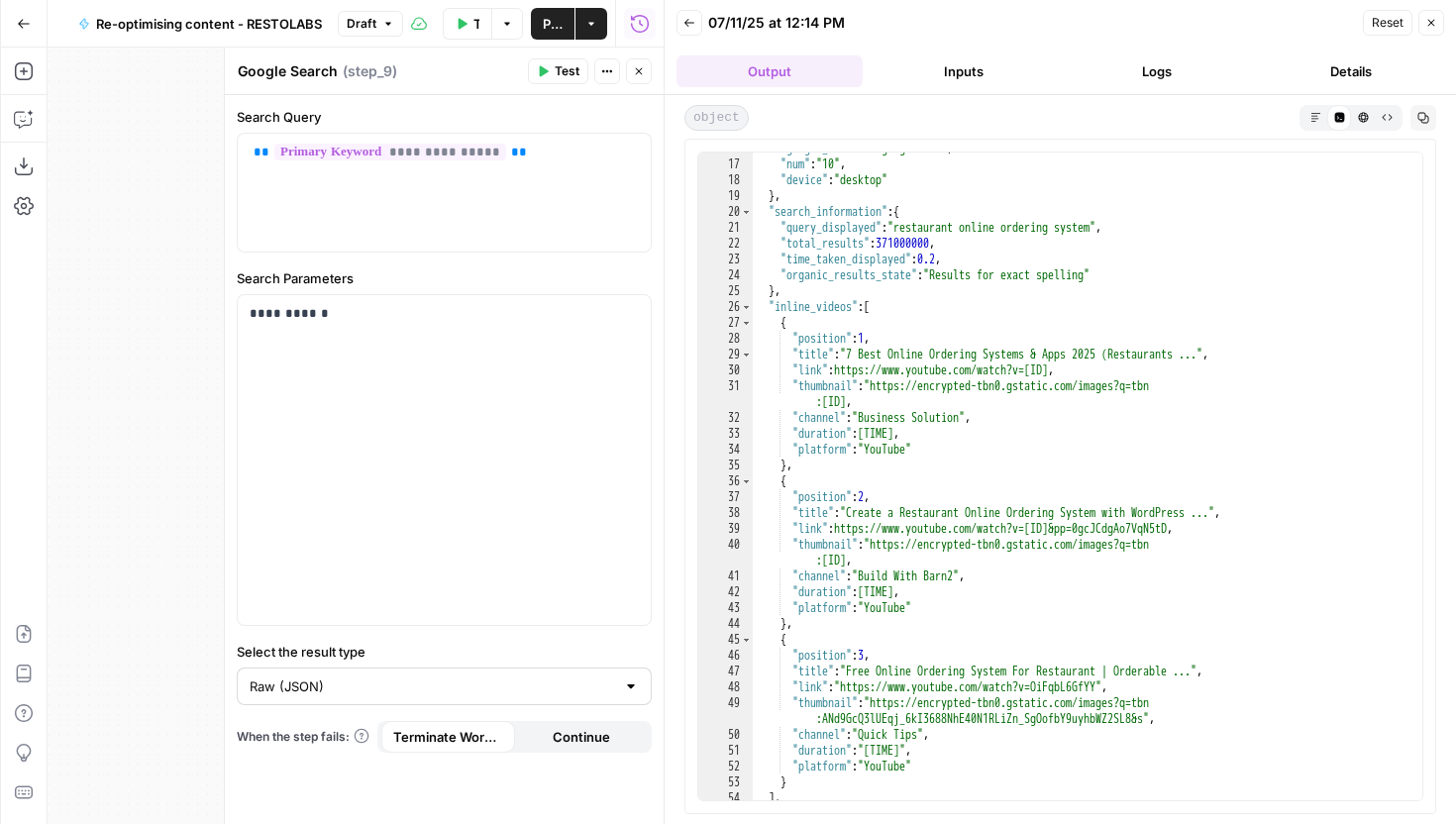 click on "Raw (JSON)" at bounding box center (444, 686) 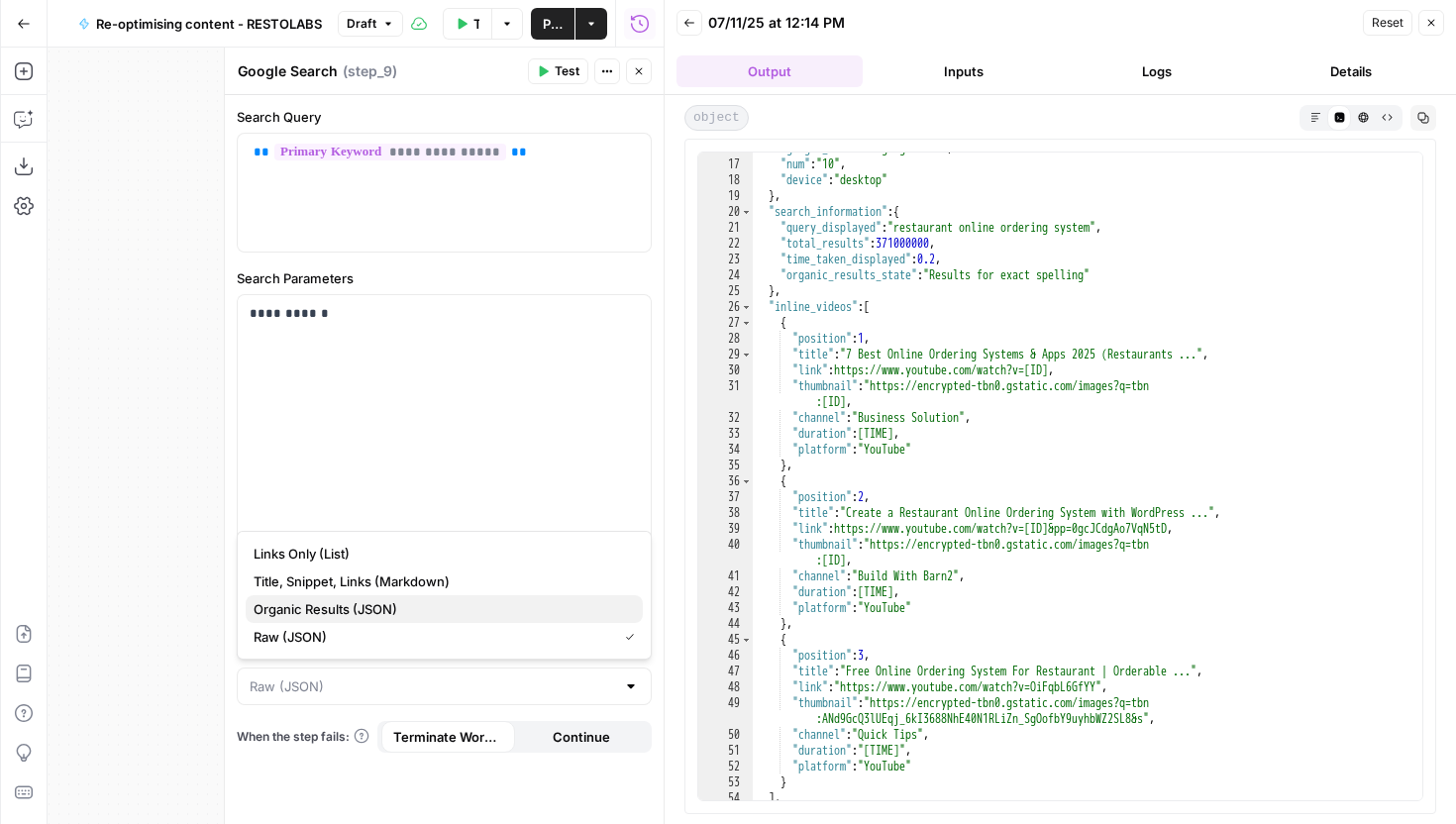 click on "Organic Results (JSON)" at bounding box center (444, 609) 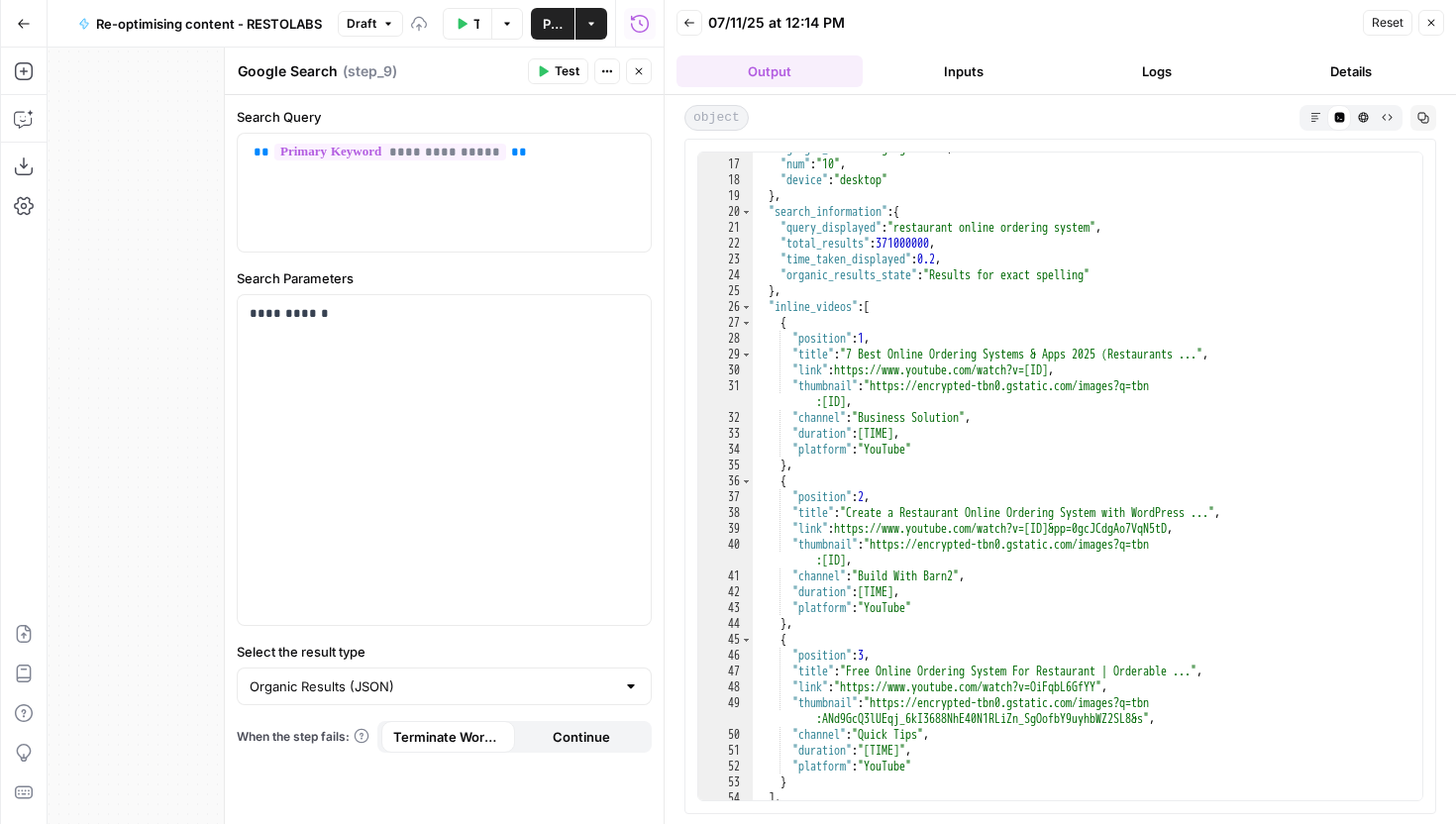 click on "Google Search Google Search  ( step_9 ) Test Actions Close" at bounding box center [444, 71] 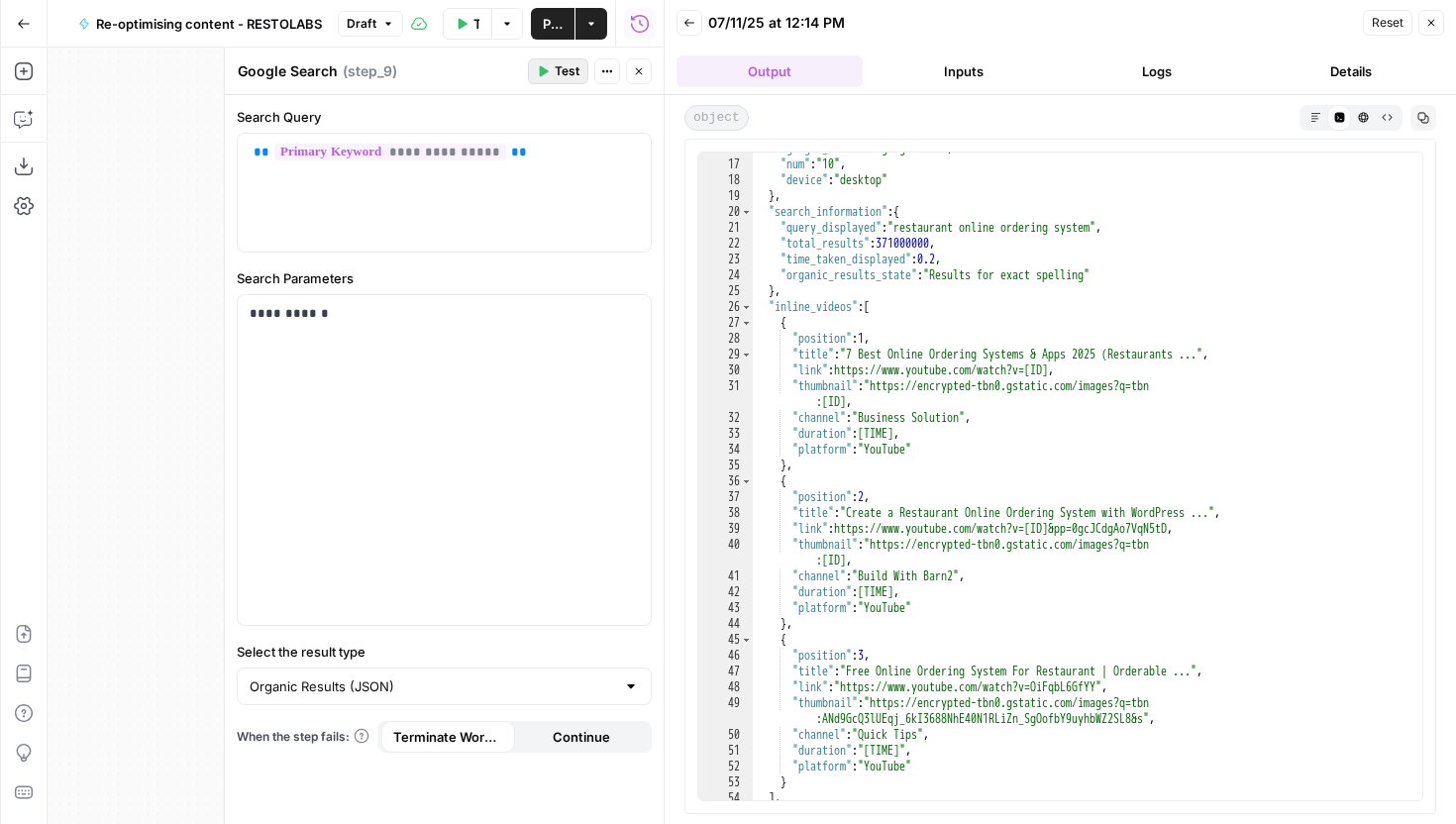 click on "Test" at bounding box center [558, 71] 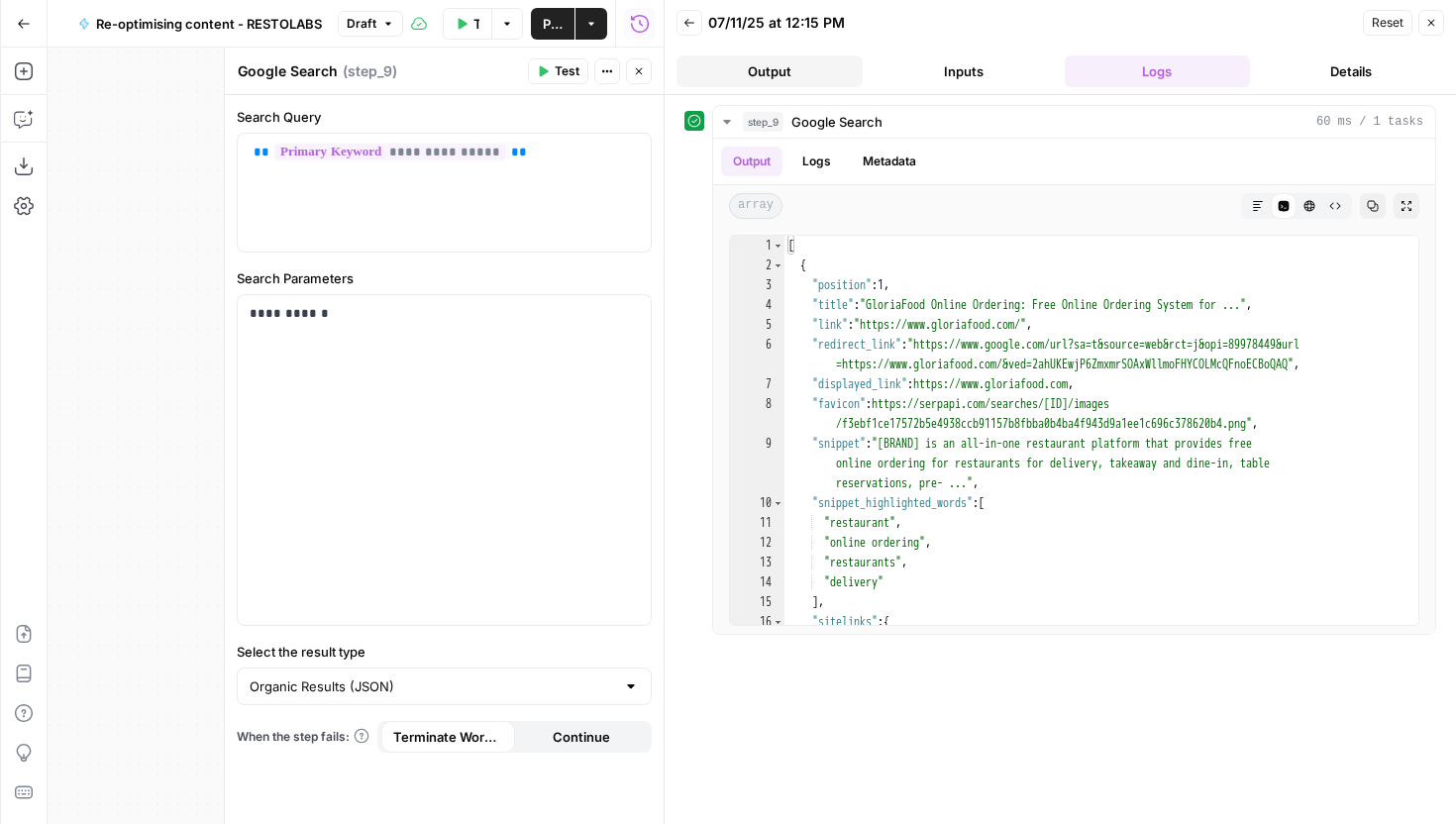 click on "Output" at bounding box center (770, 71) 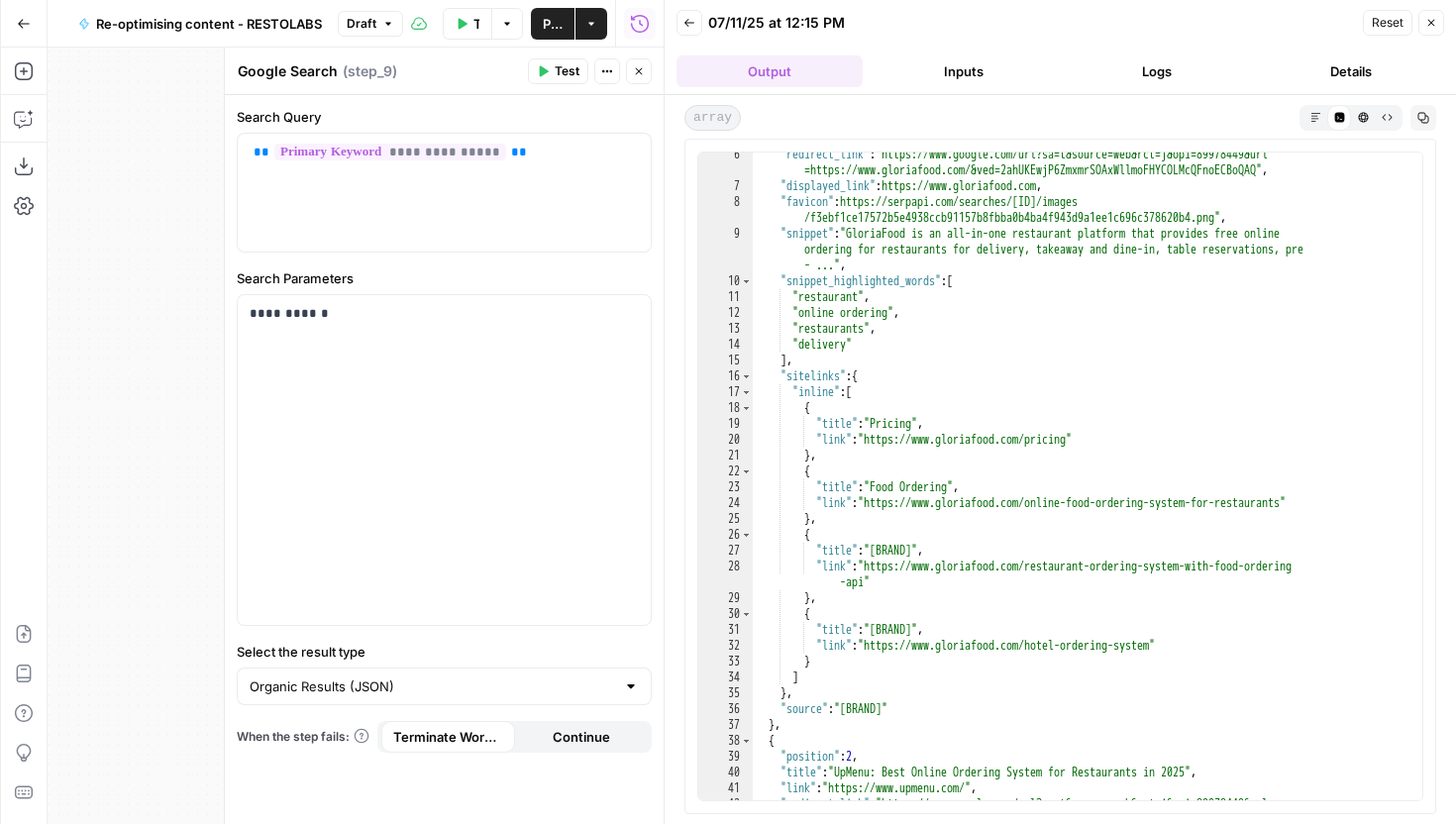 scroll, scrollTop: 0, scrollLeft: 0, axis: both 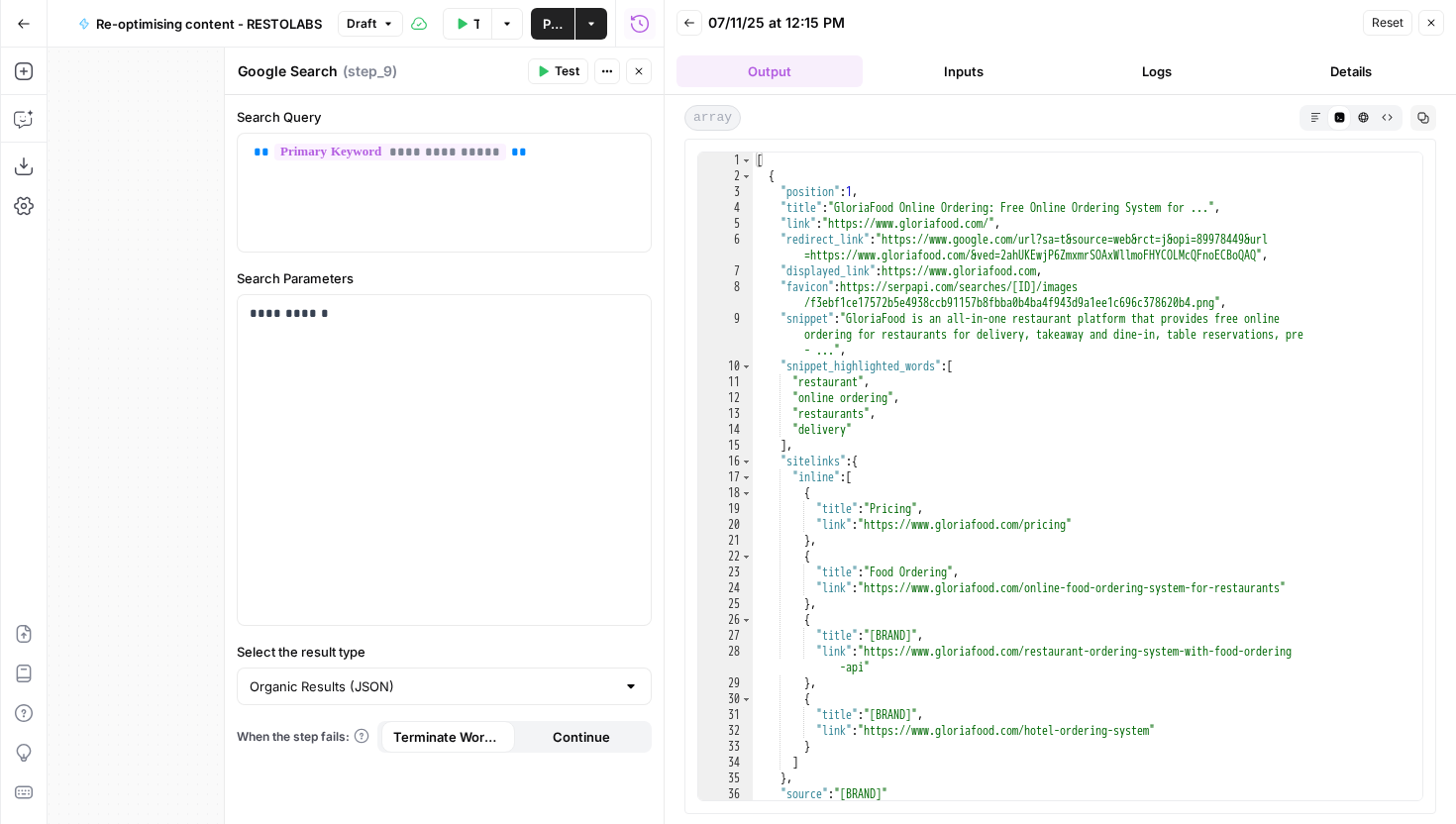 click on "Select the result type Organic Results (JSON)" at bounding box center (444, 673) 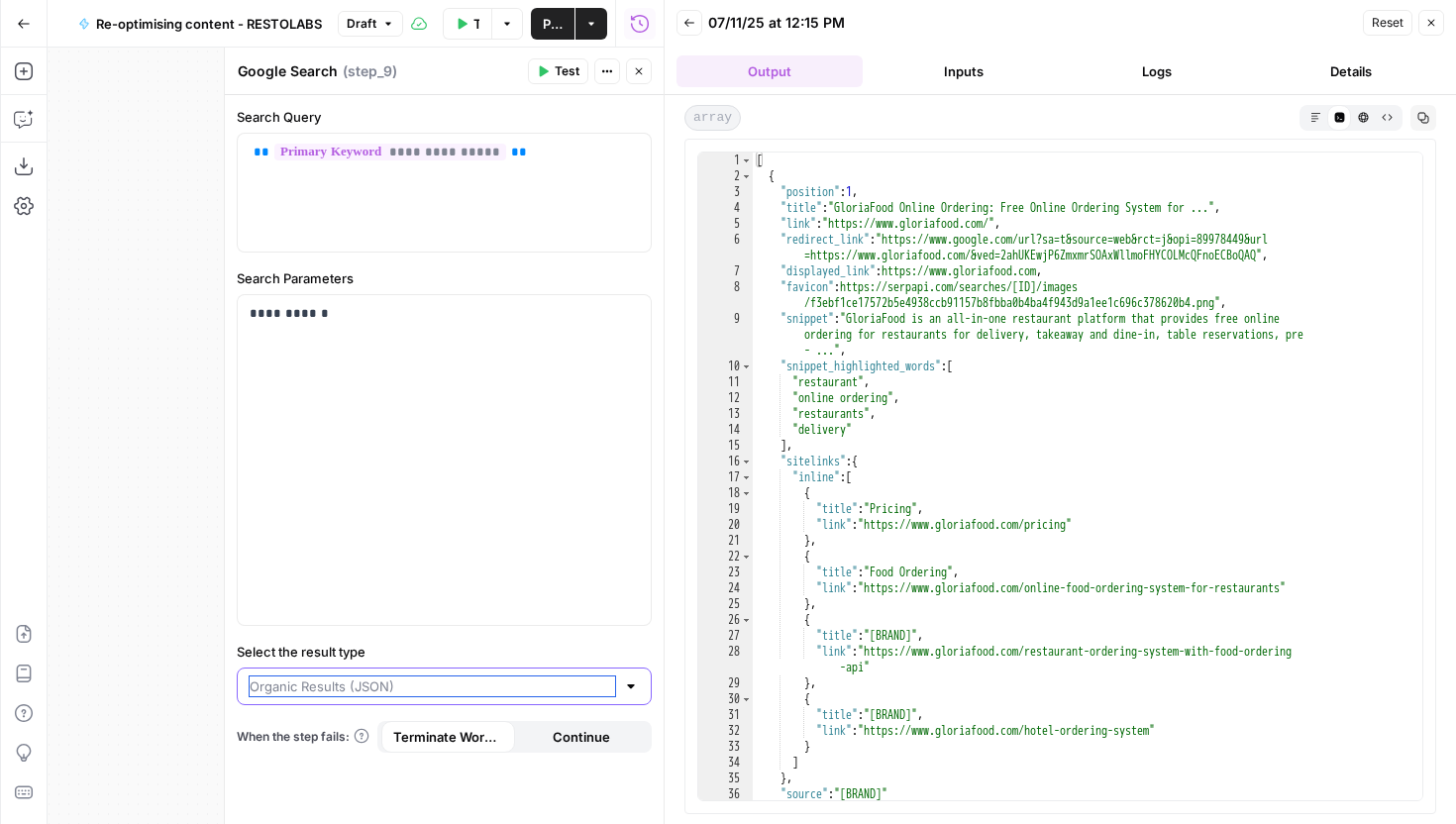 click on "Select the result type" at bounding box center (432, 686) 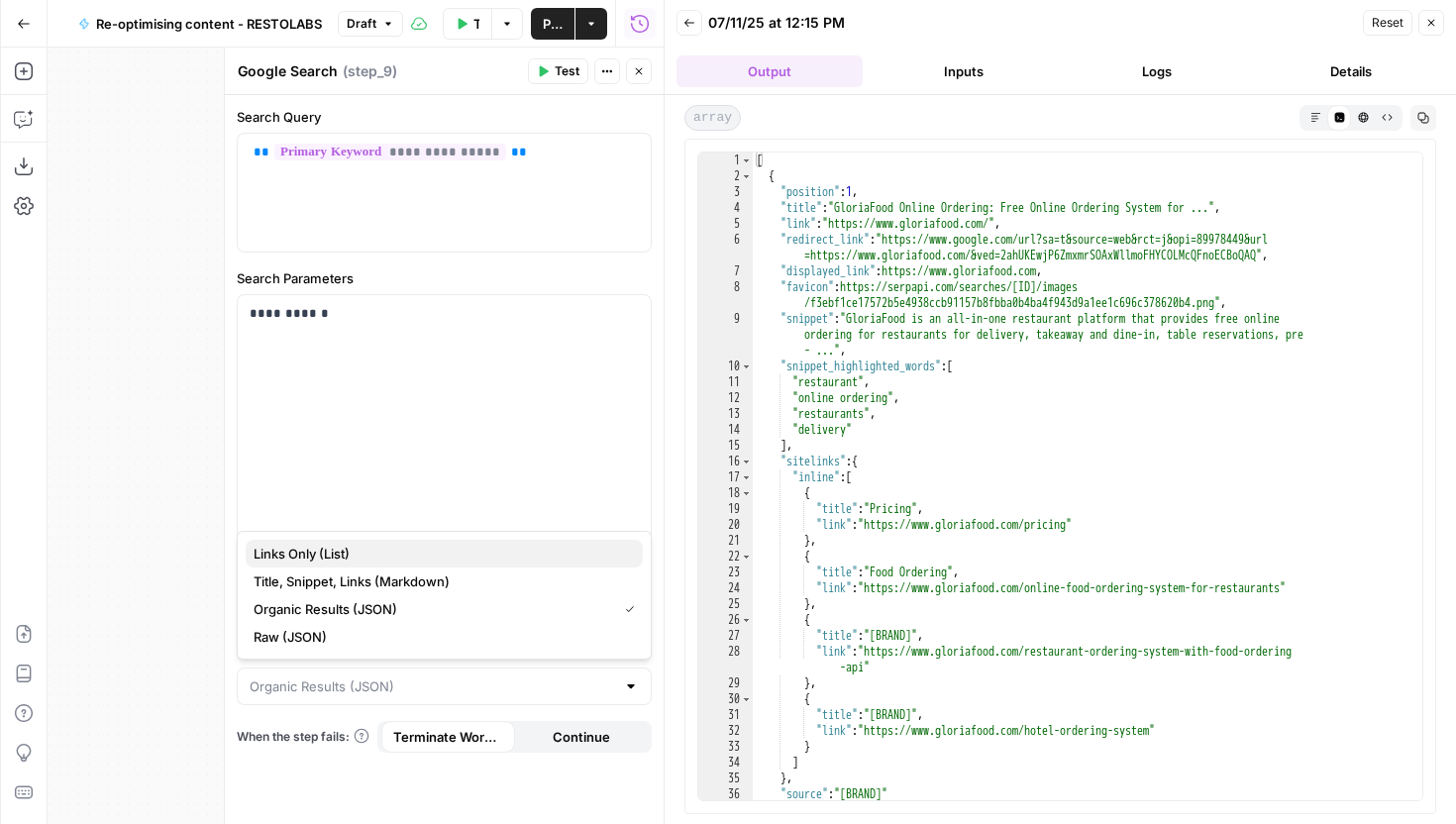 click on "Links Only (List)" at bounding box center (444, 554) 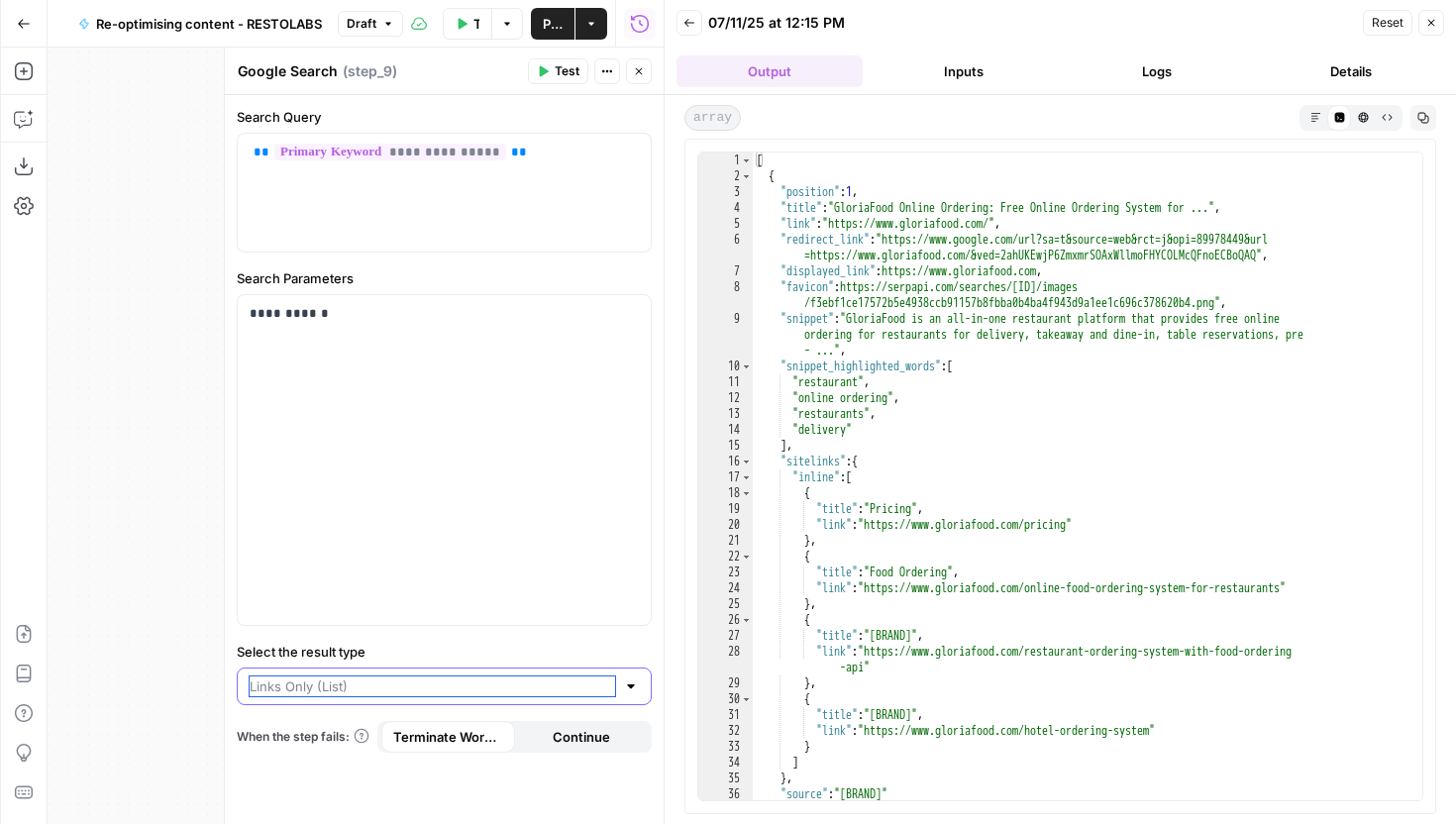 click on "Select the result type" at bounding box center [432, 686] 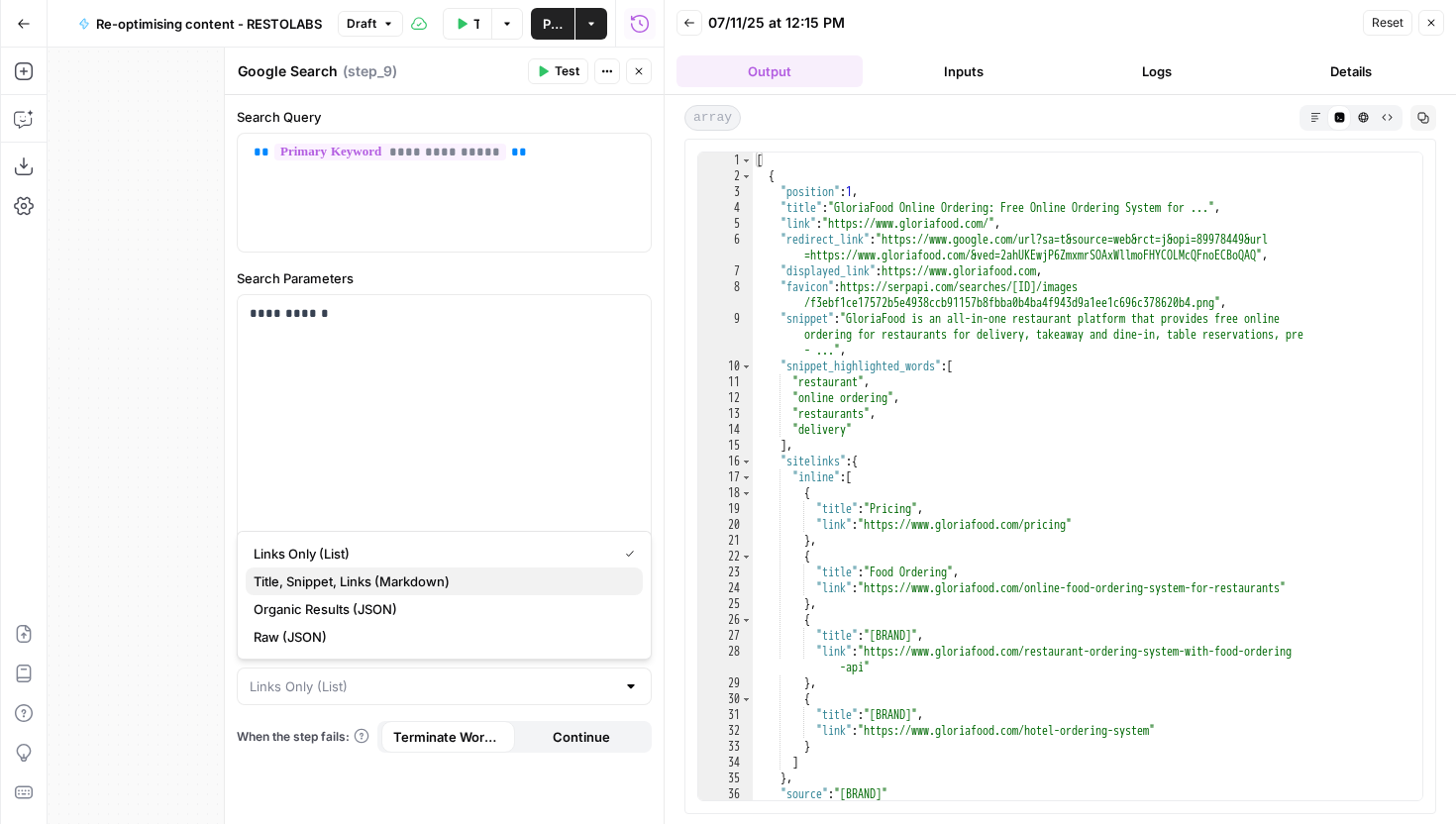 click on "Title, Snippet, Links (Markdown)" at bounding box center [352, 581] 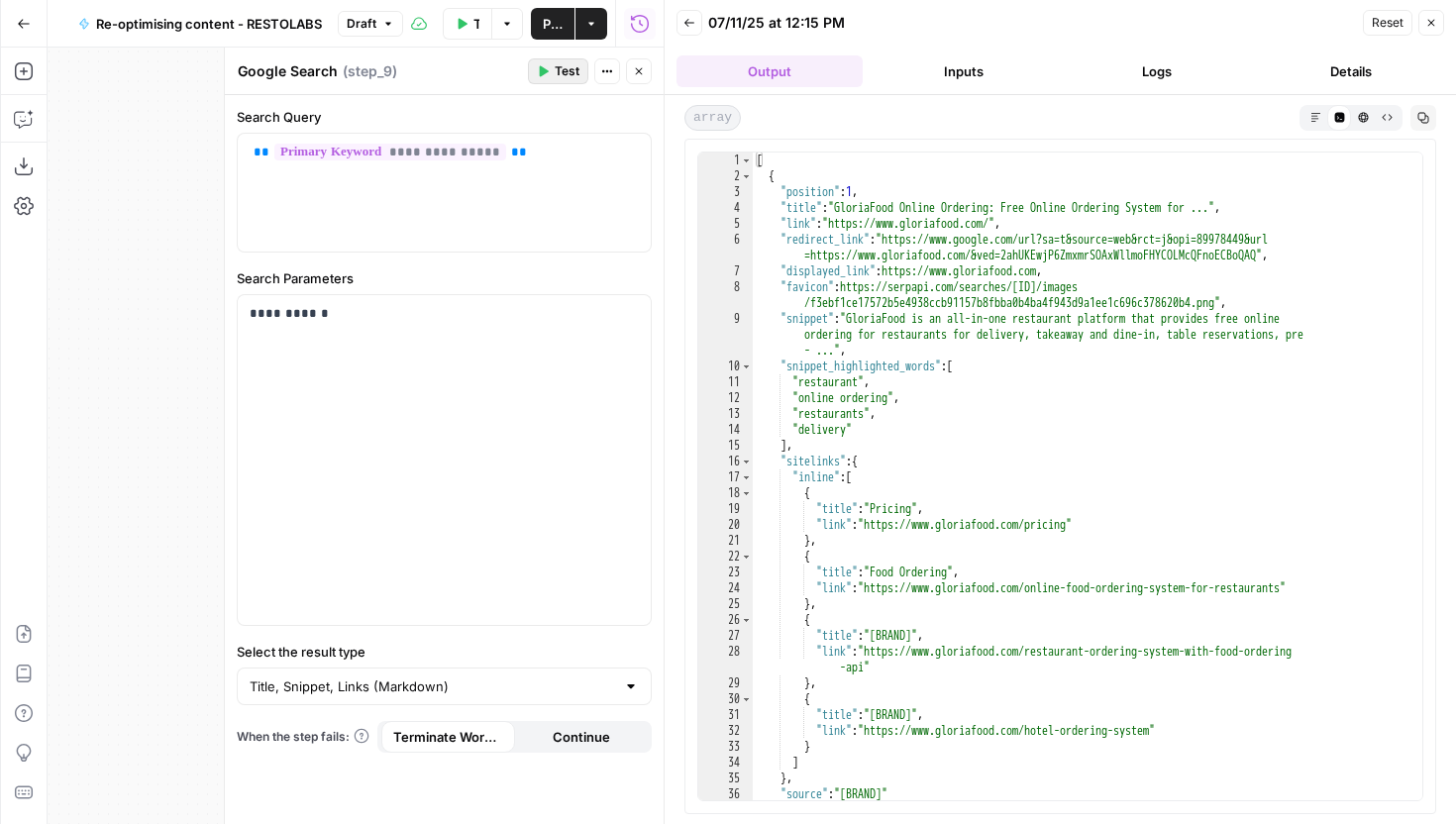 click on "Test" at bounding box center (567, 71) 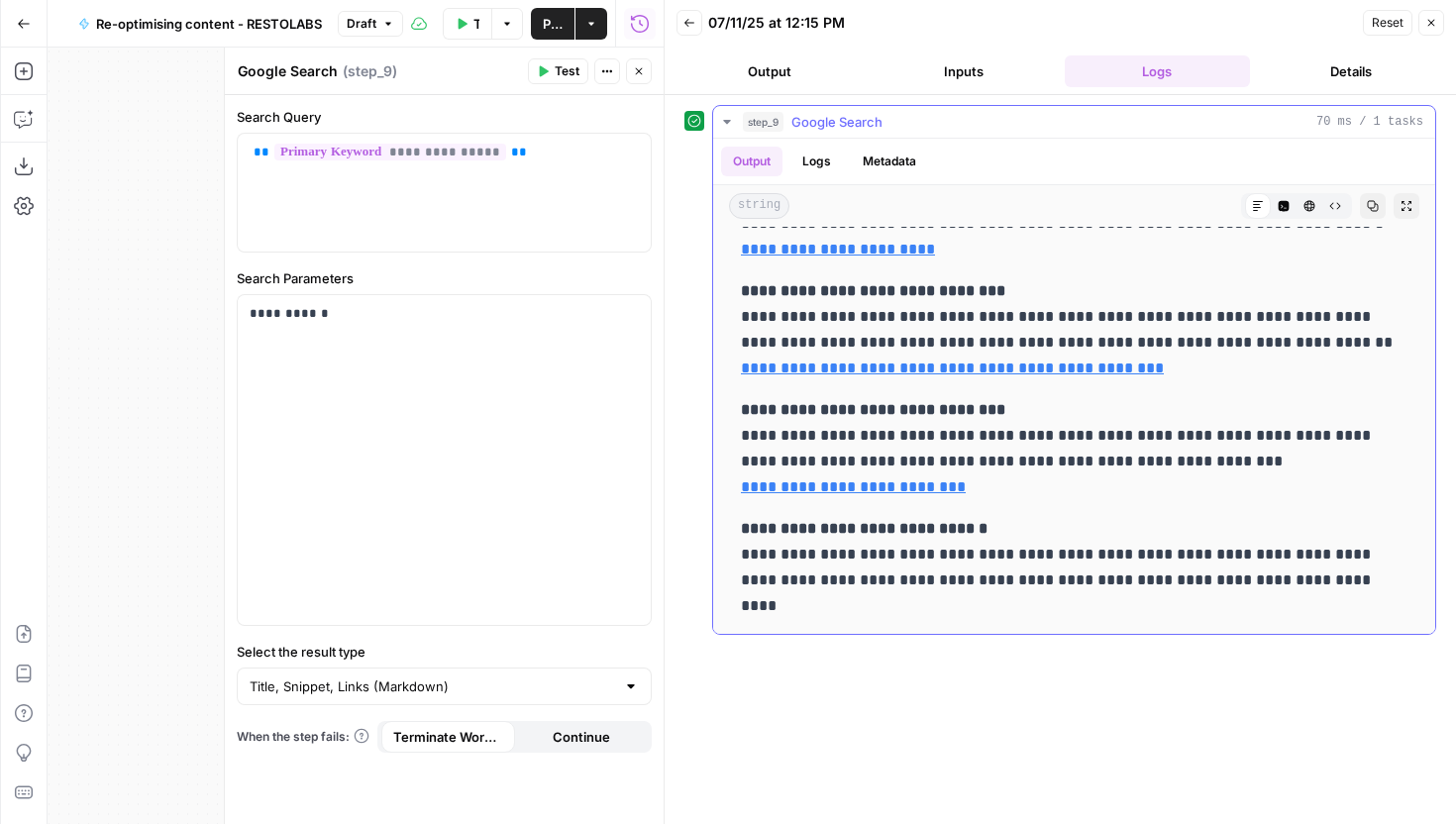 scroll, scrollTop: 678, scrollLeft: 0, axis: vertical 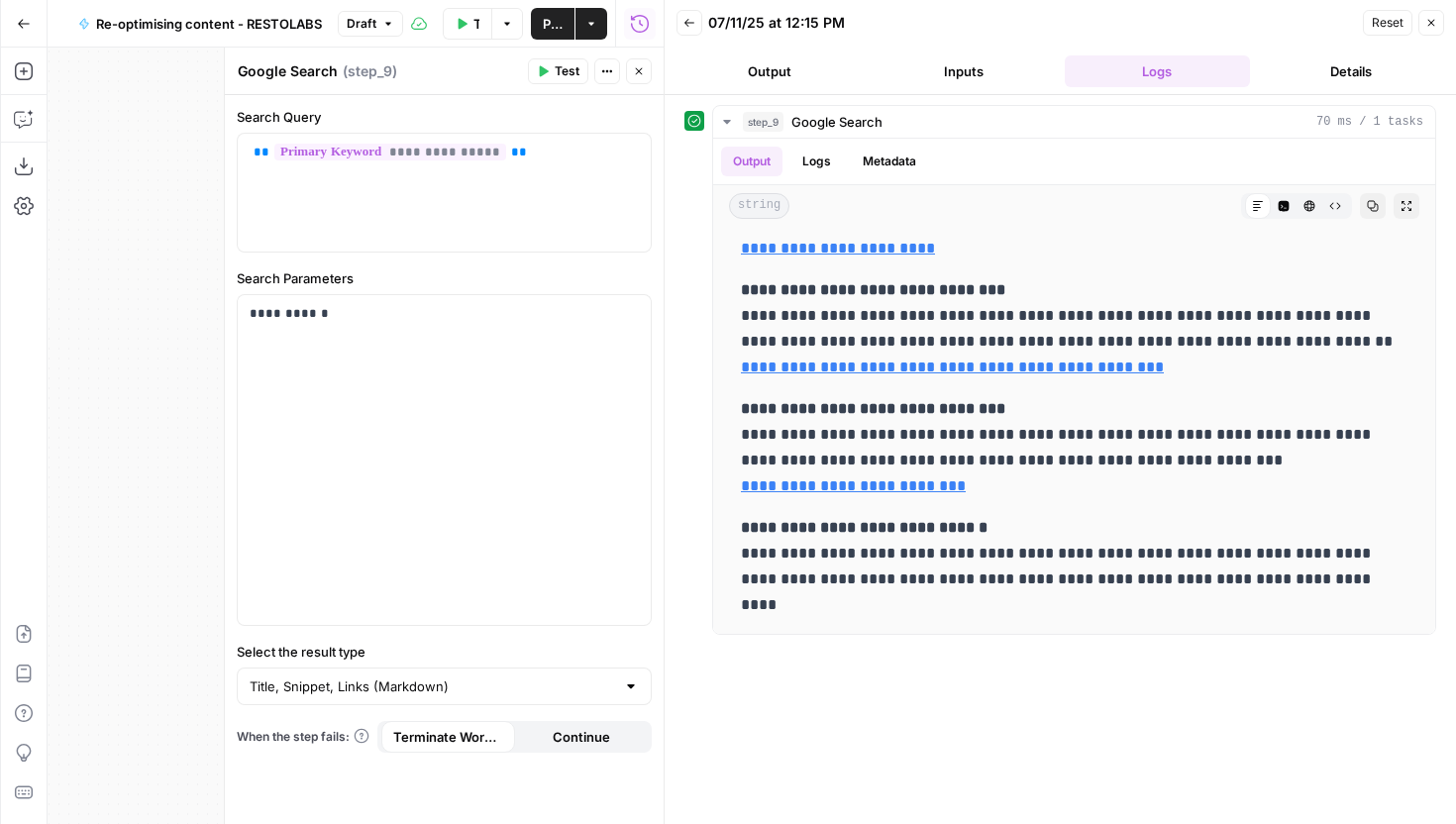 click on "Google Search Google Search  ( step_9 ) Test Actions Close" at bounding box center (444, 71) 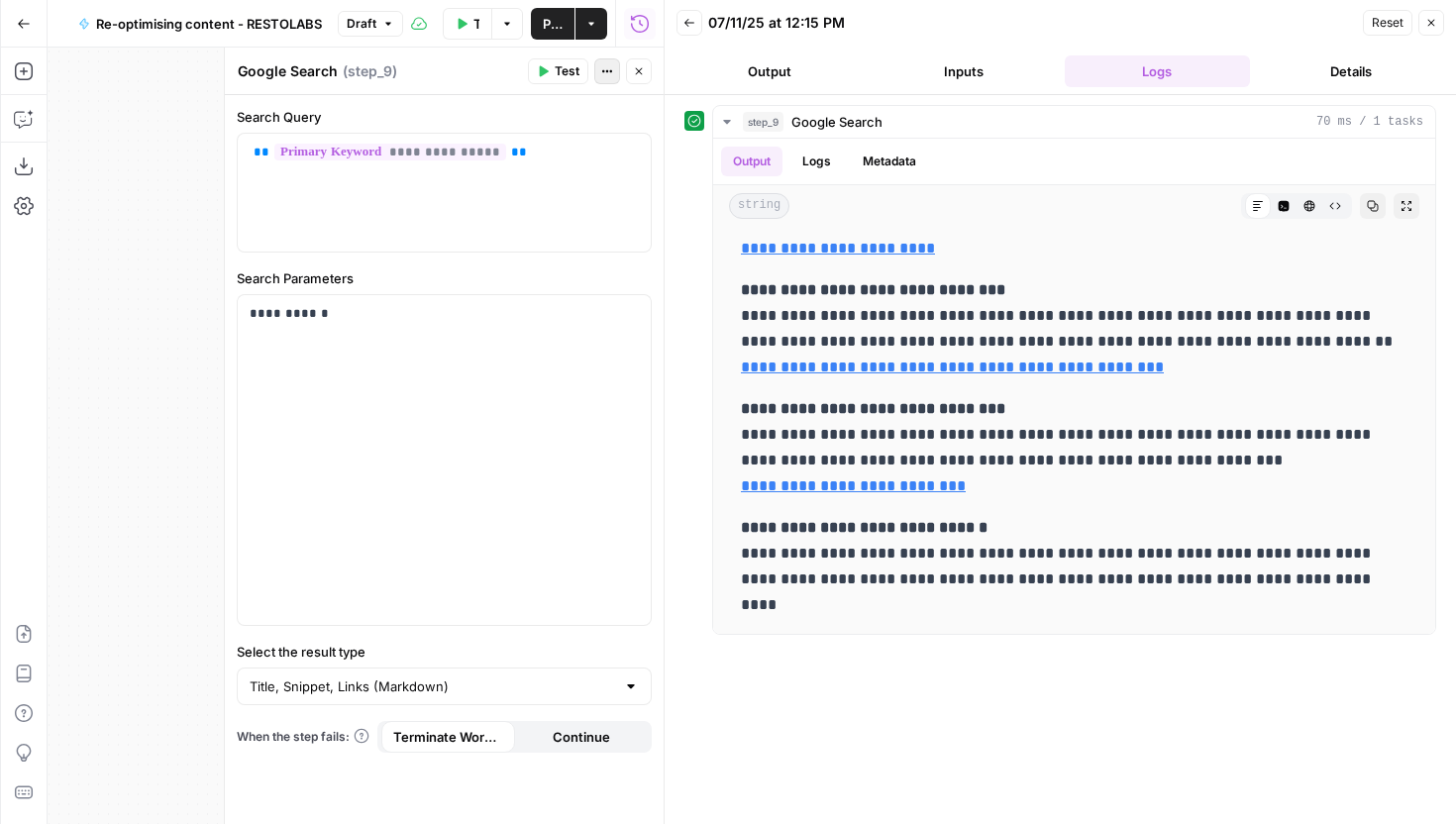 click on "Actions" at bounding box center (607, 71) 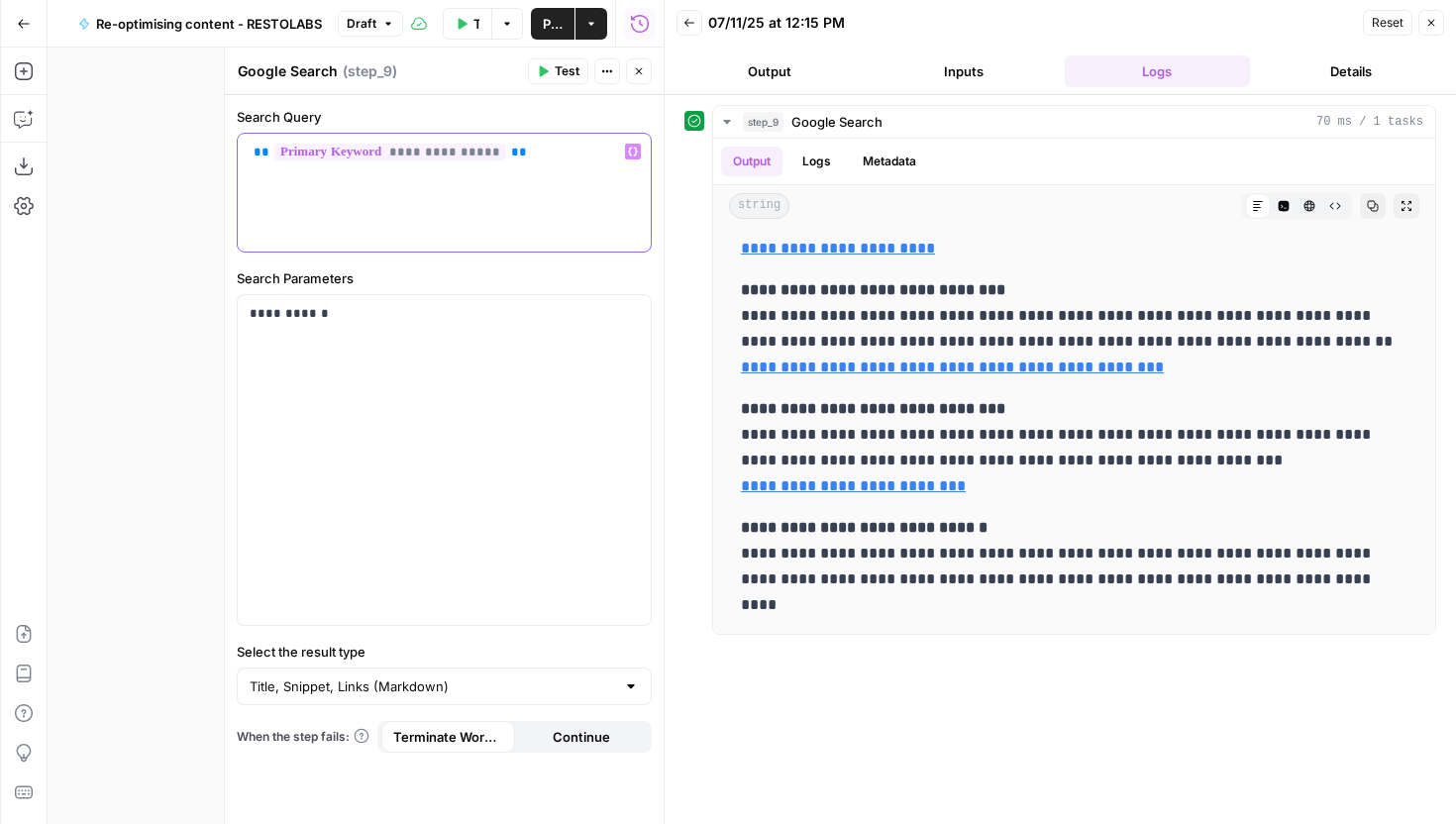 click on "**********" at bounding box center (444, 152) 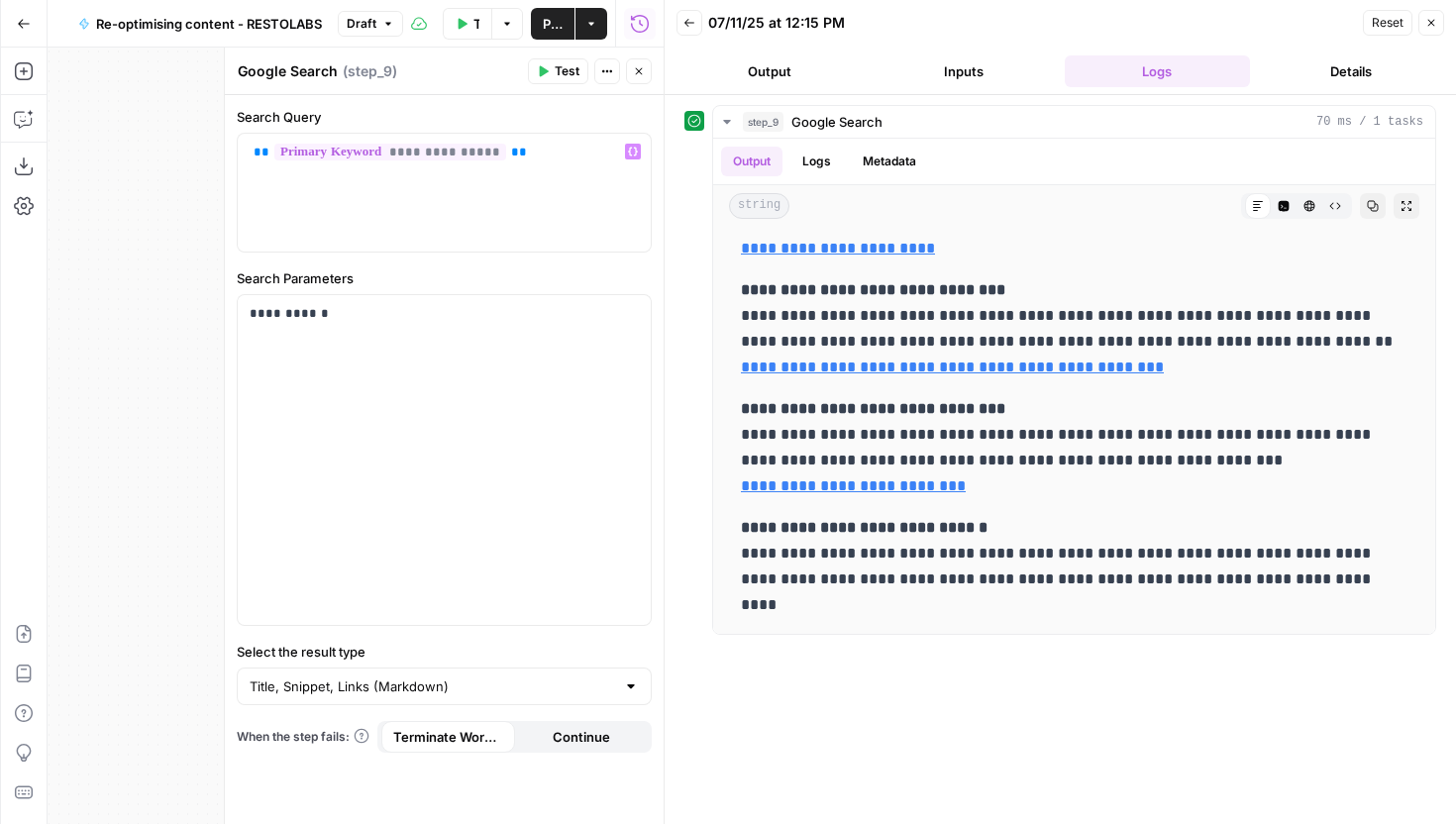 click on "**********" at bounding box center (444, 460) 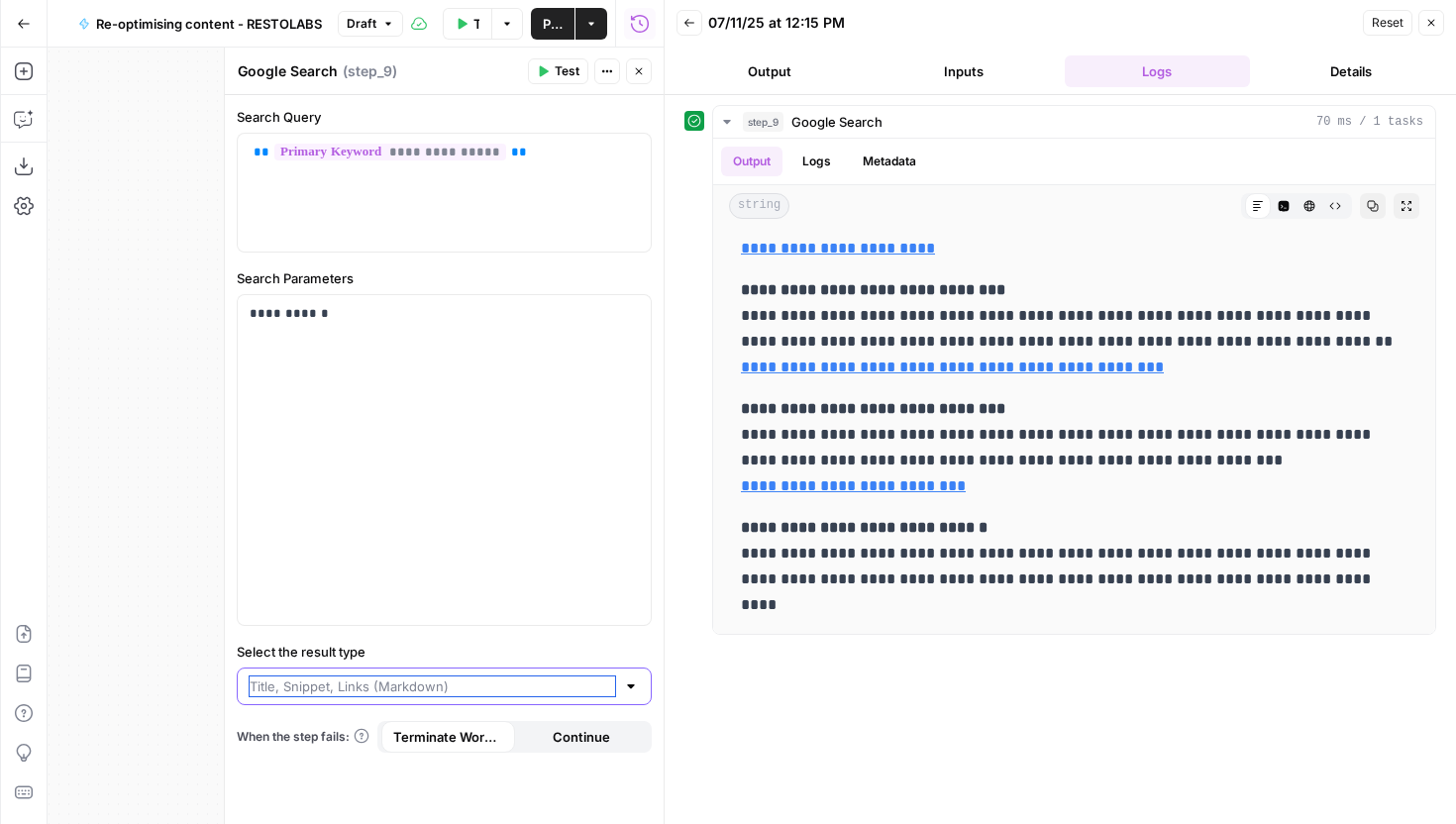 click on "Select the result type" at bounding box center (432, 686) 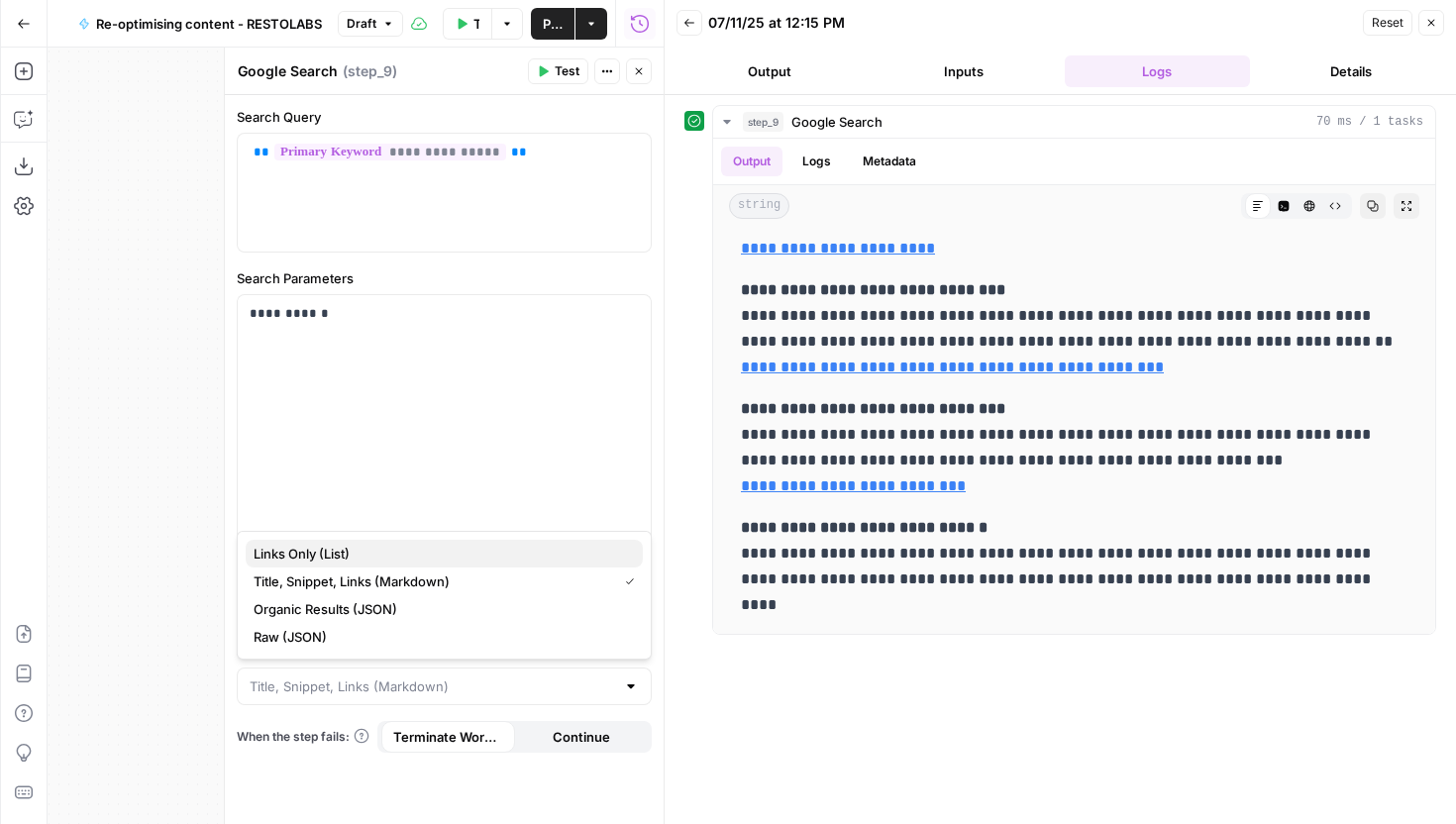 click on "Links Only (List)" at bounding box center (444, 554) 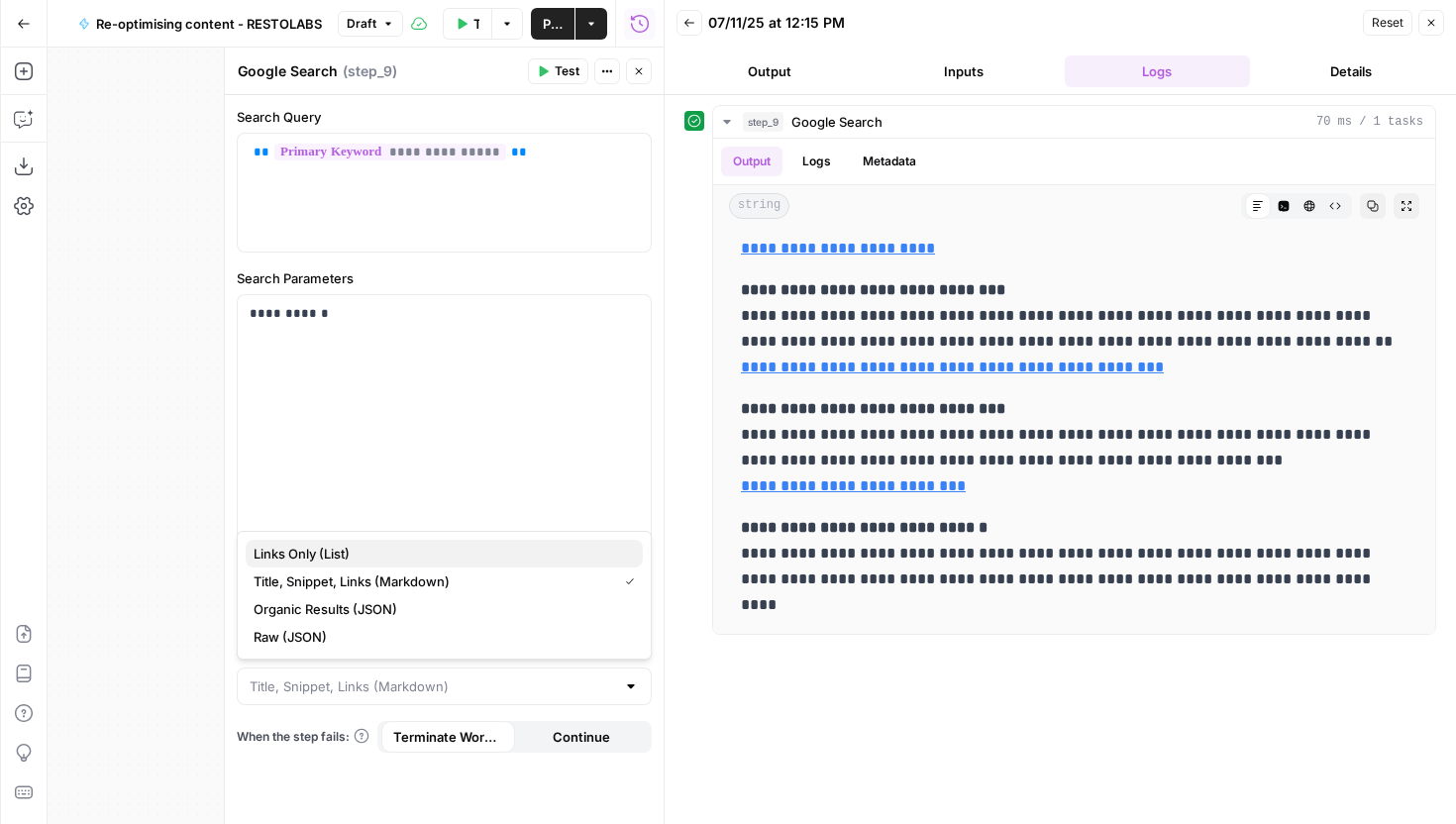 type on "Links Only (List)" 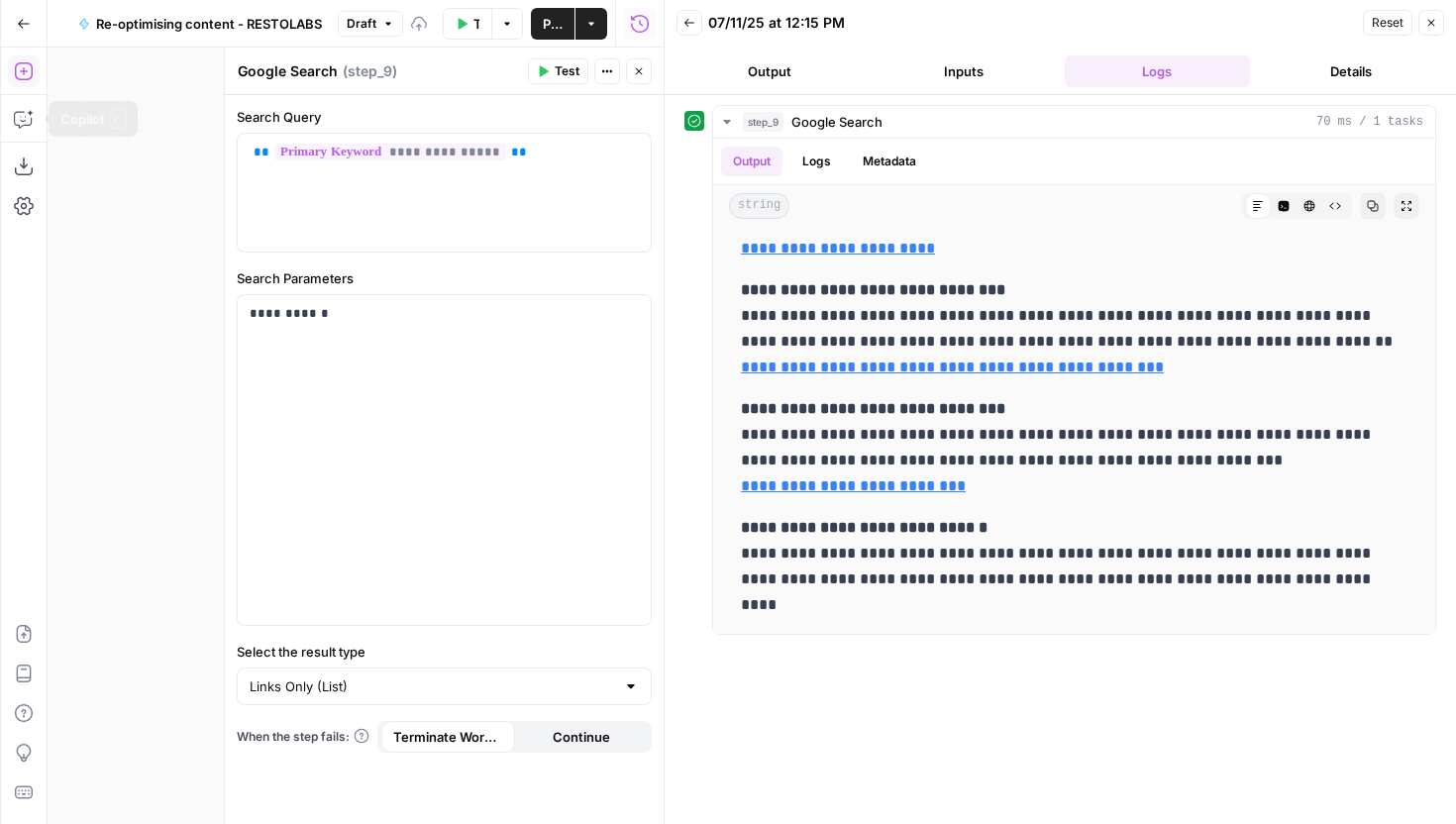 click on "Add Steps" at bounding box center [24, 71] 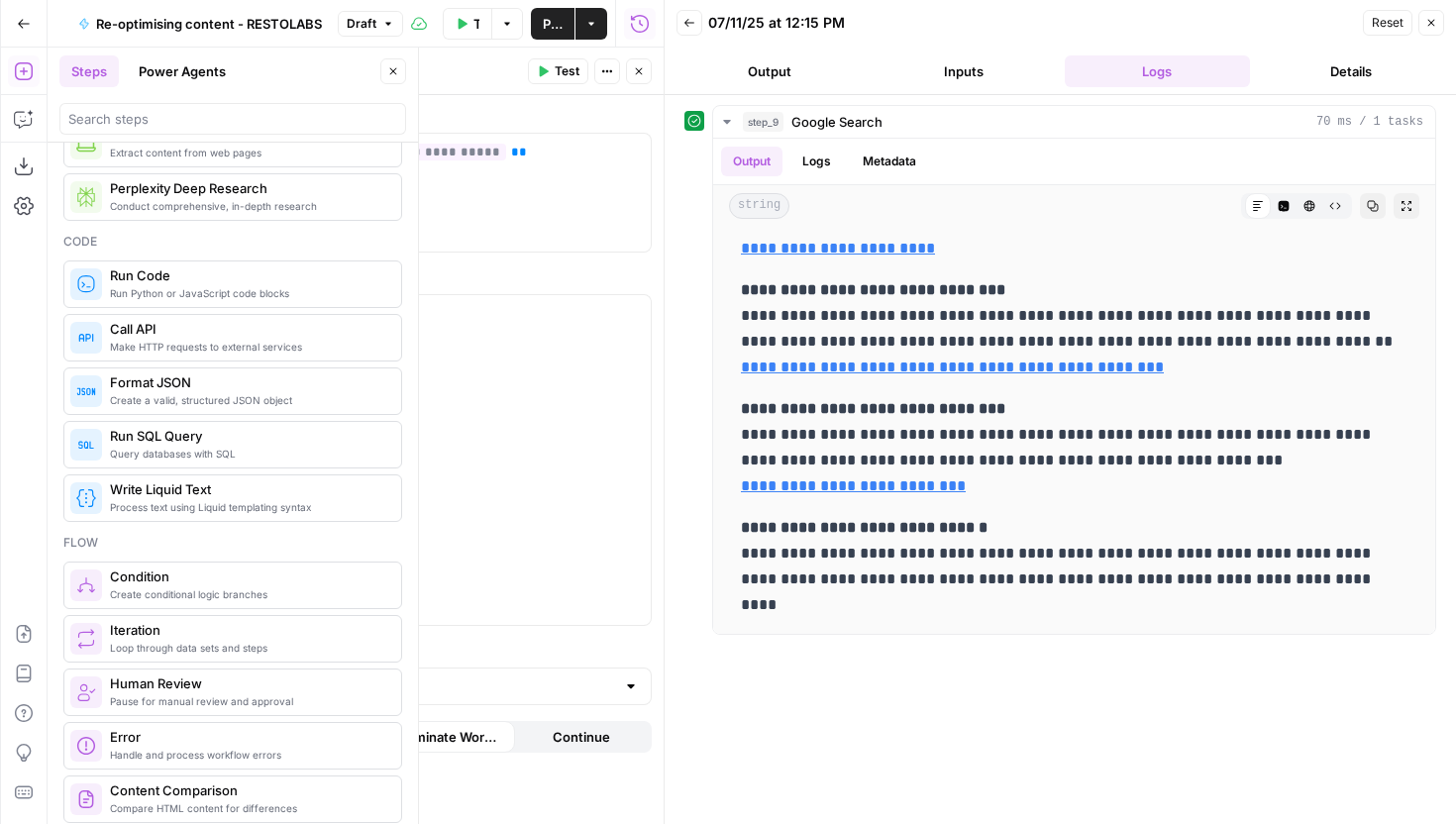 scroll, scrollTop: 260, scrollLeft: 0, axis: vertical 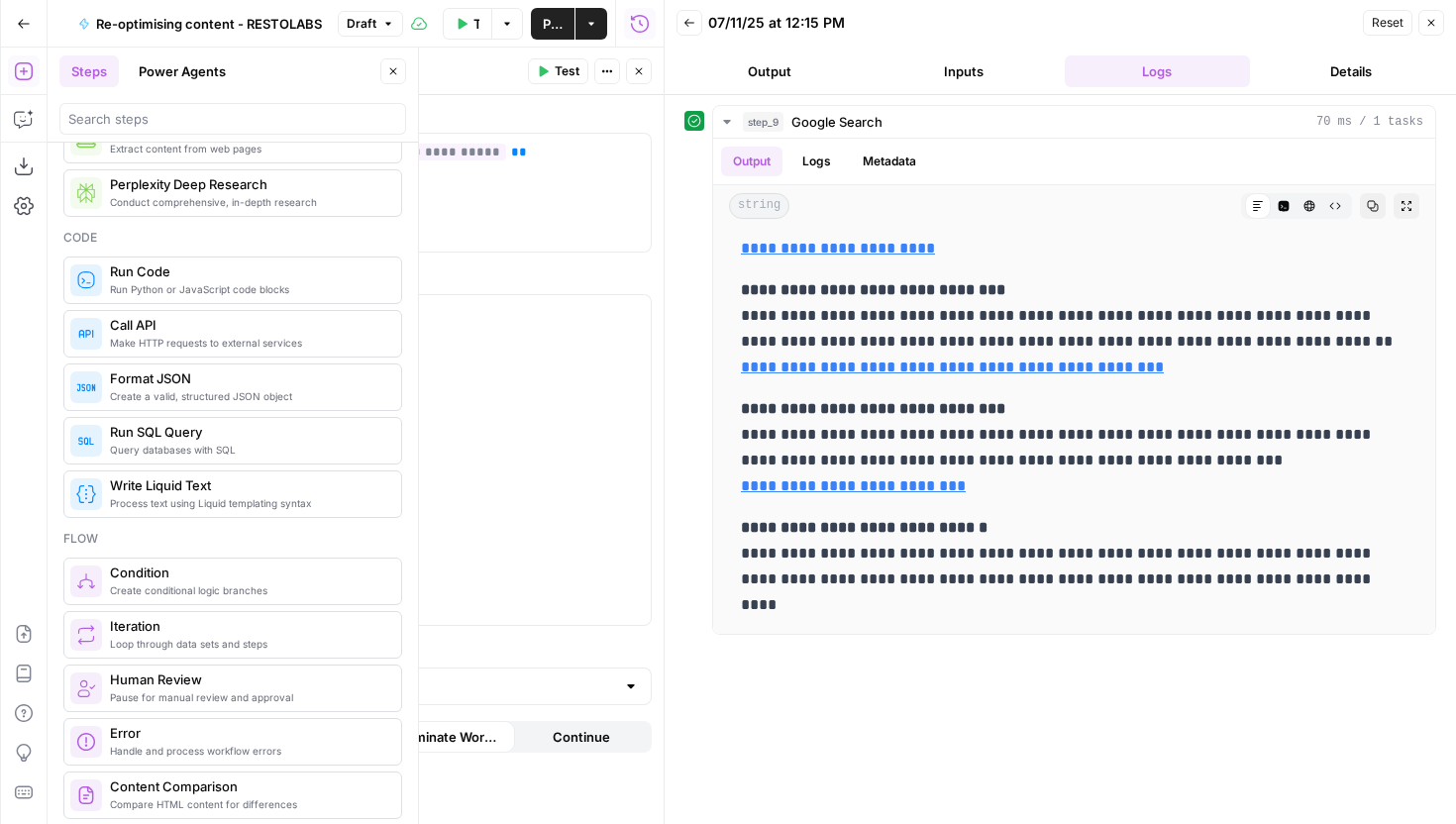 click on "Steps Power Agents Close" at bounding box center [233, 95] 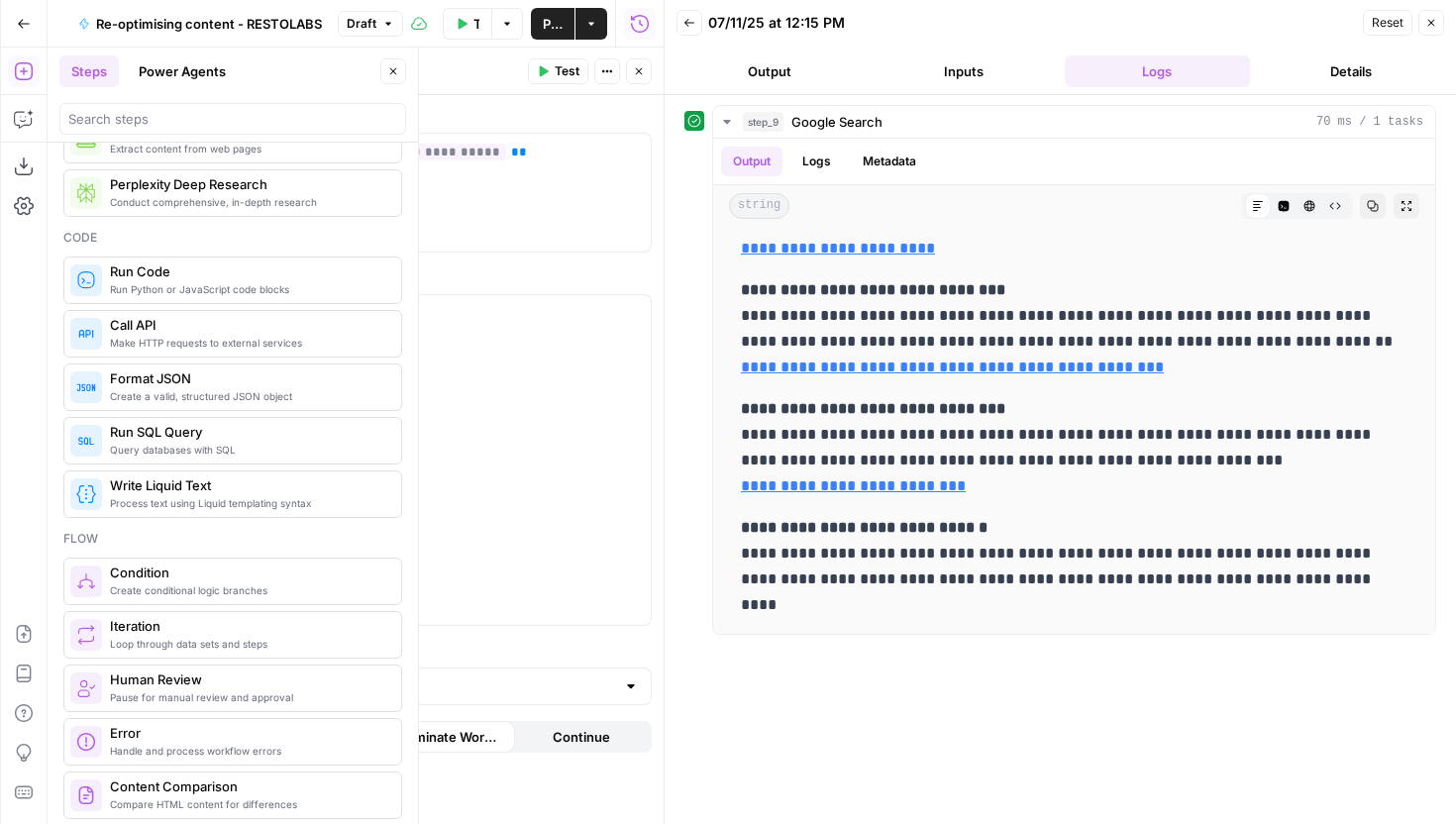 click on "Steps Power Agents Close" at bounding box center (233, 95) 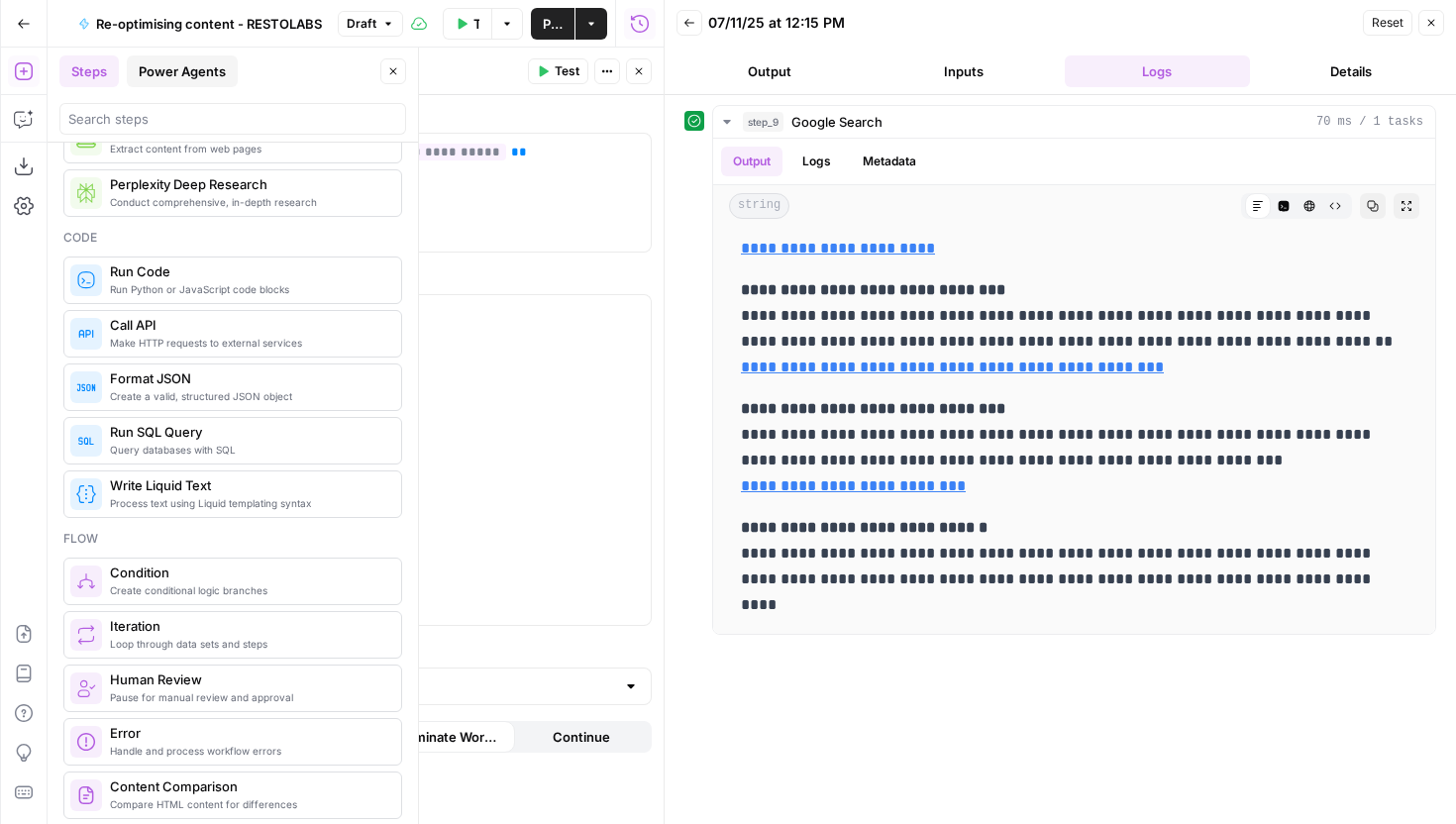 click on "Power Agents" at bounding box center (182, 71) 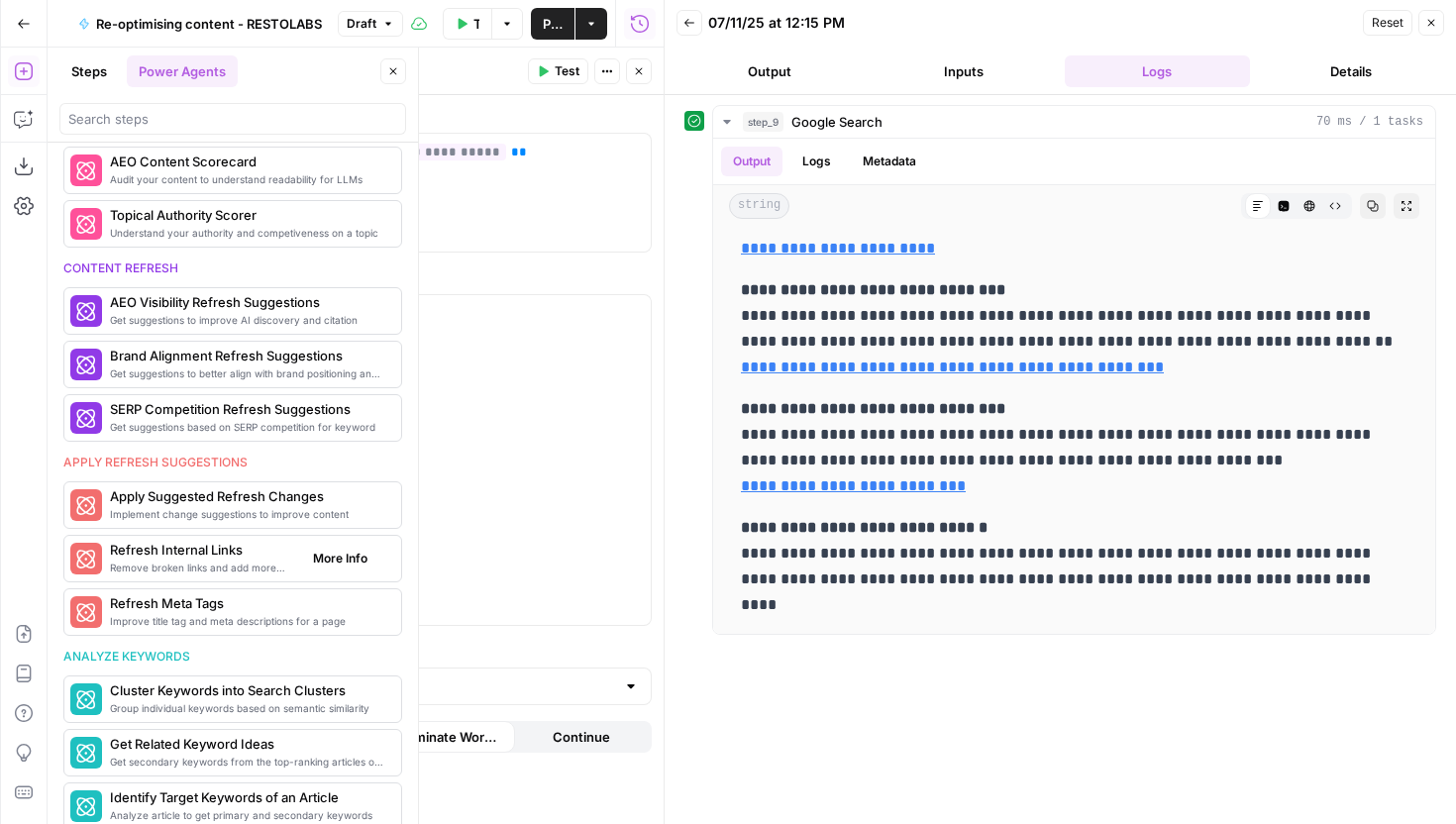 scroll, scrollTop: 743, scrollLeft: 0, axis: vertical 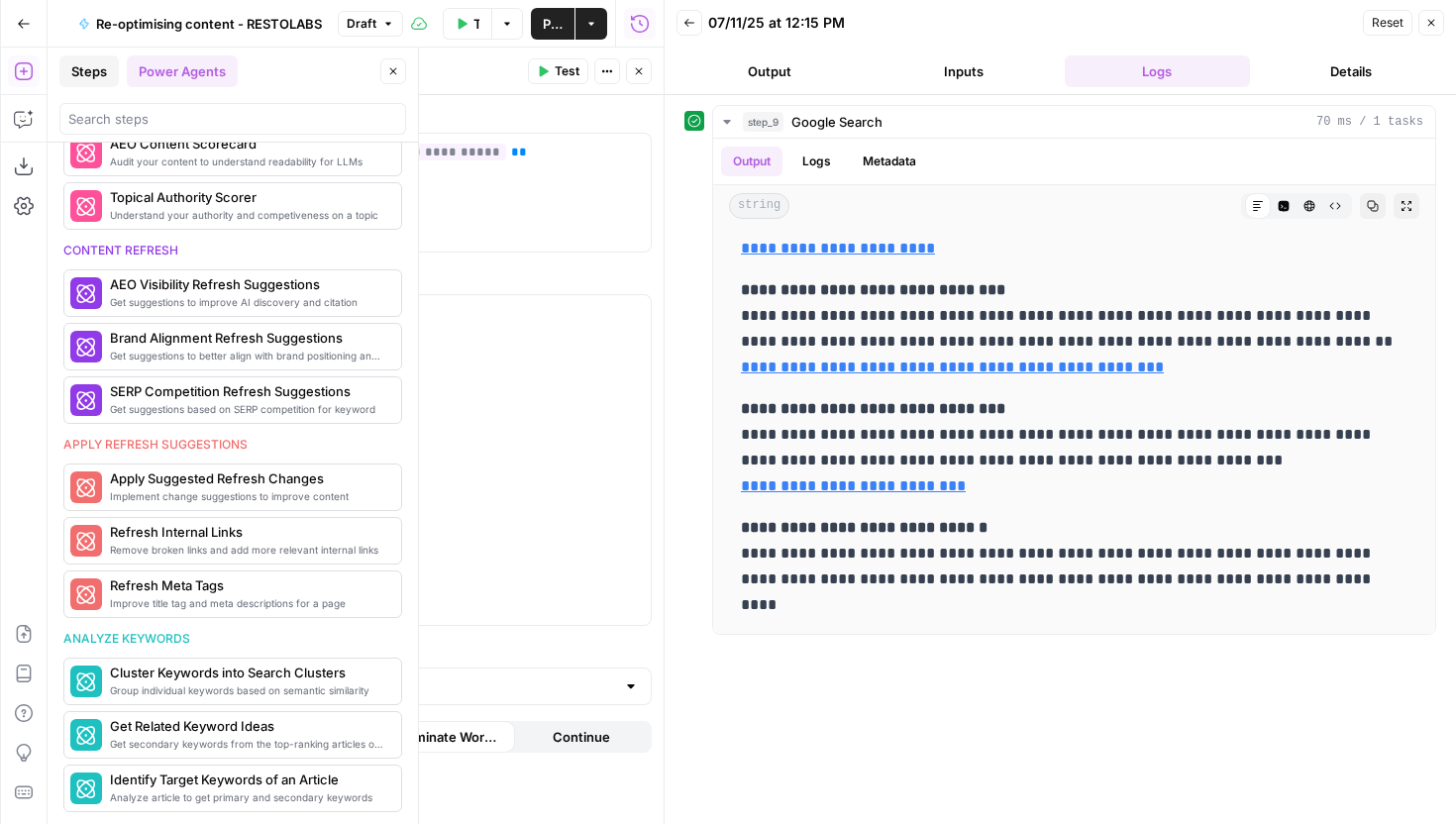 click on "Steps" at bounding box center (89, 71) 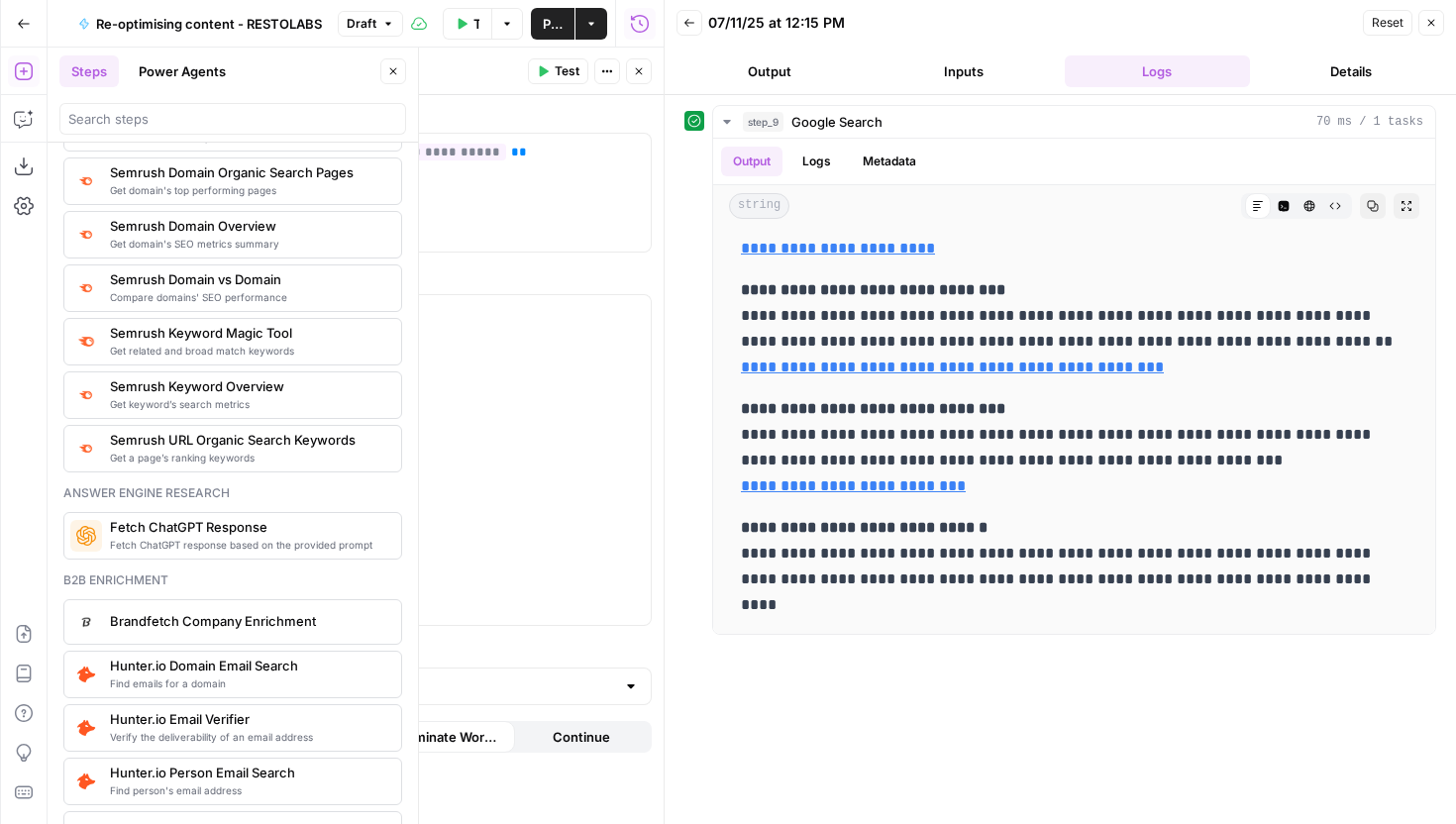 scroll, scrollTop: 2459, scrollLeft: 0, axis: vertical 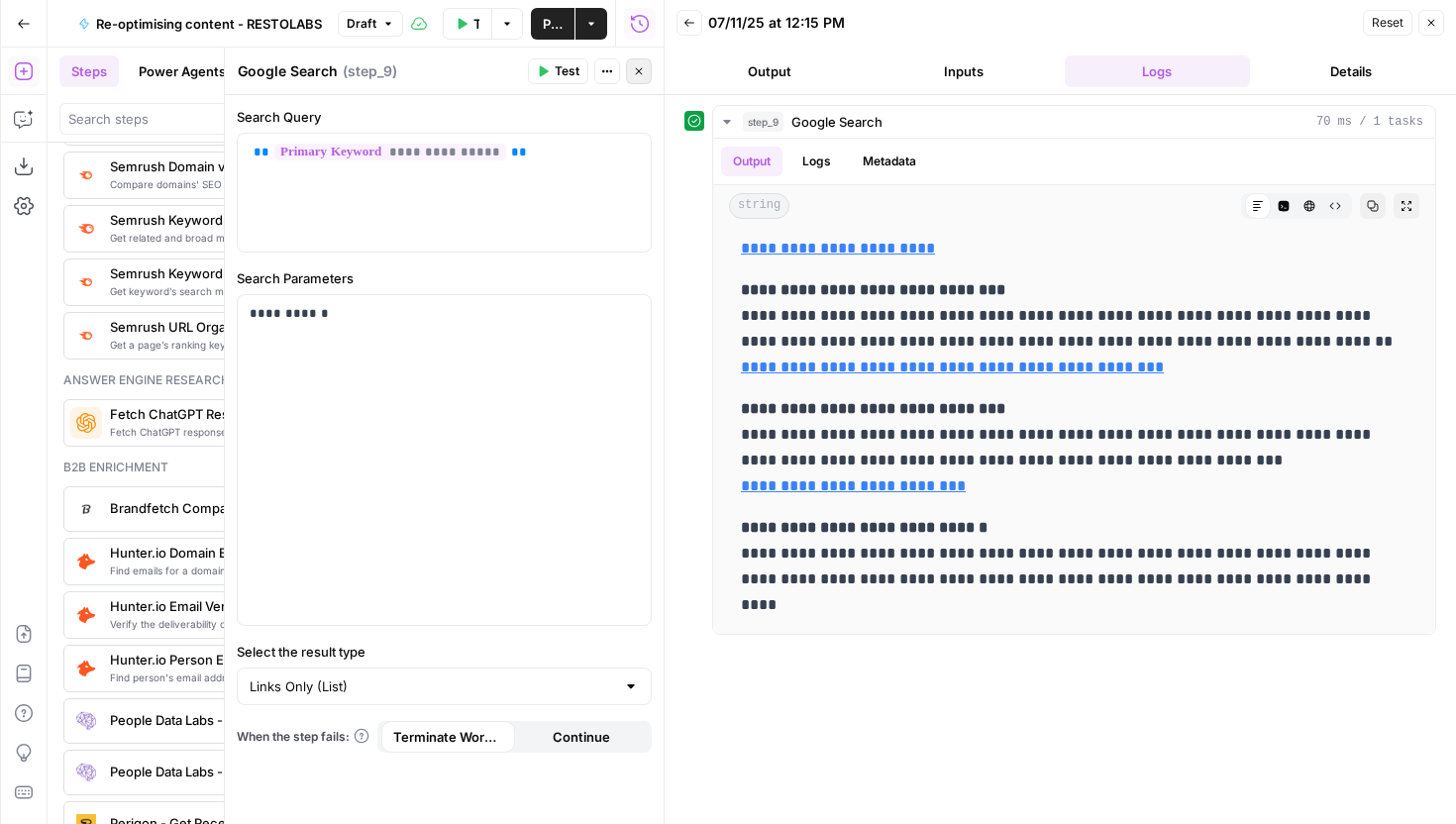 click on "Close" at bounding box center [639, 71] 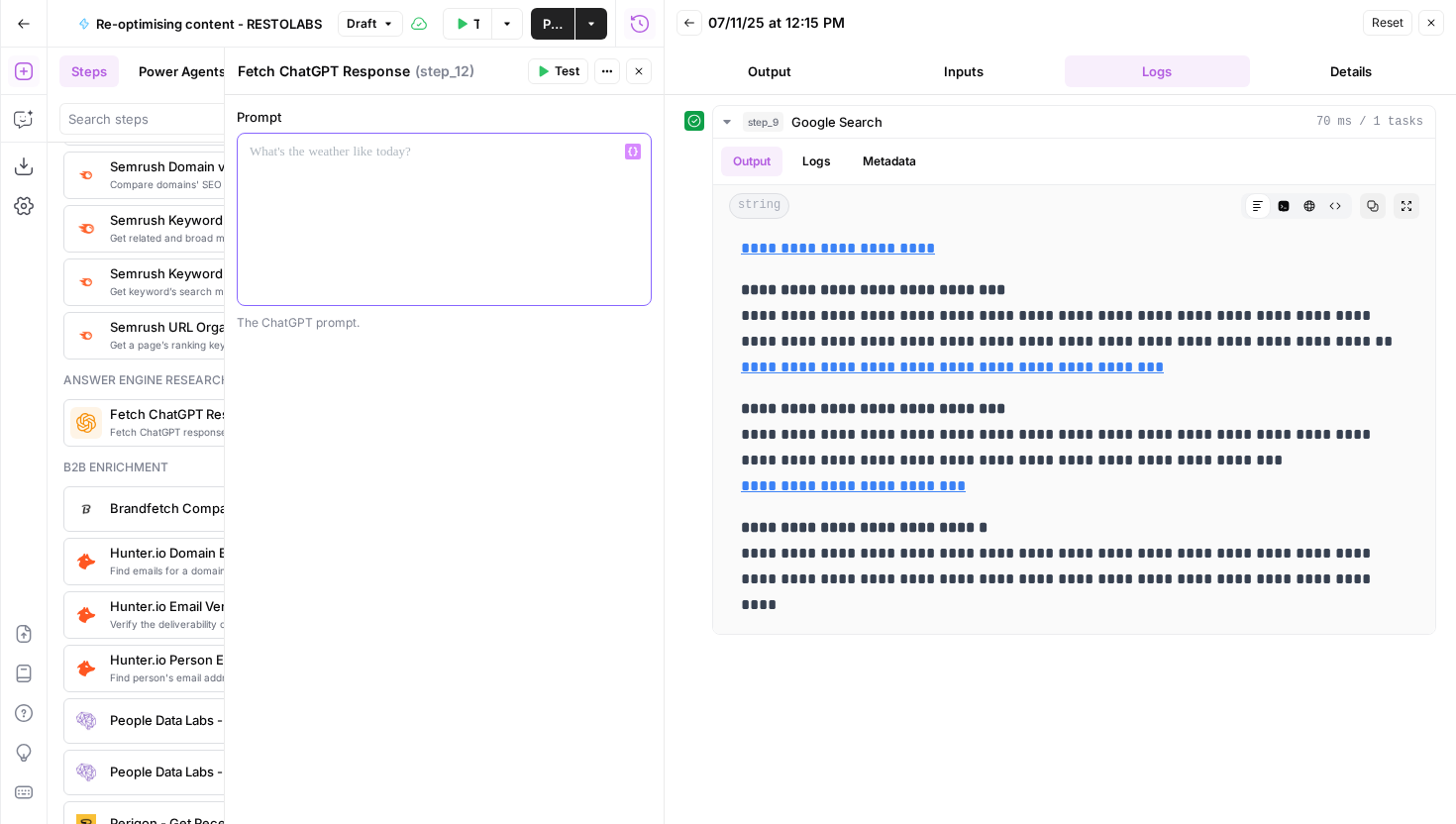 click at bounding box center [444, 152] 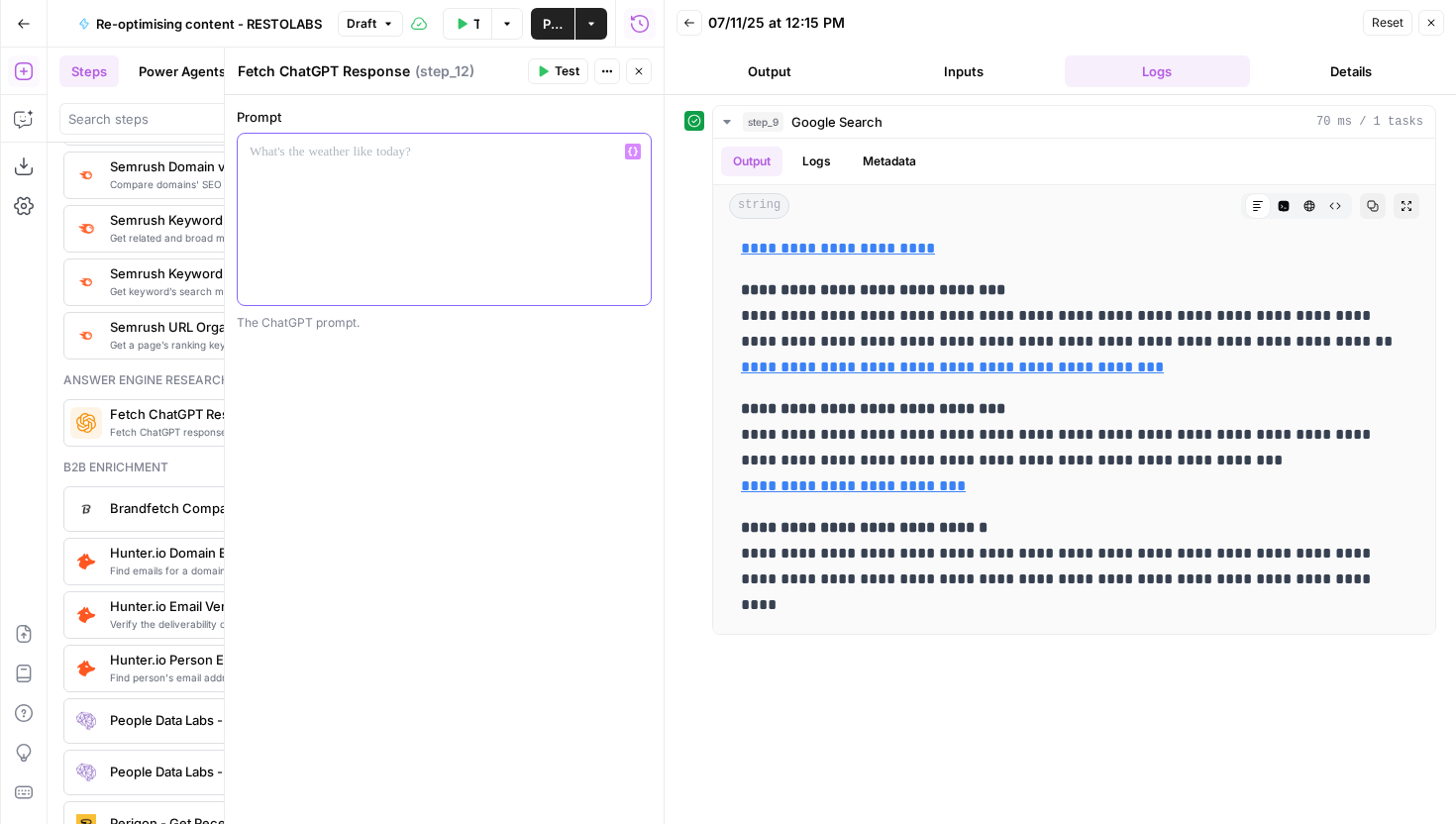 type 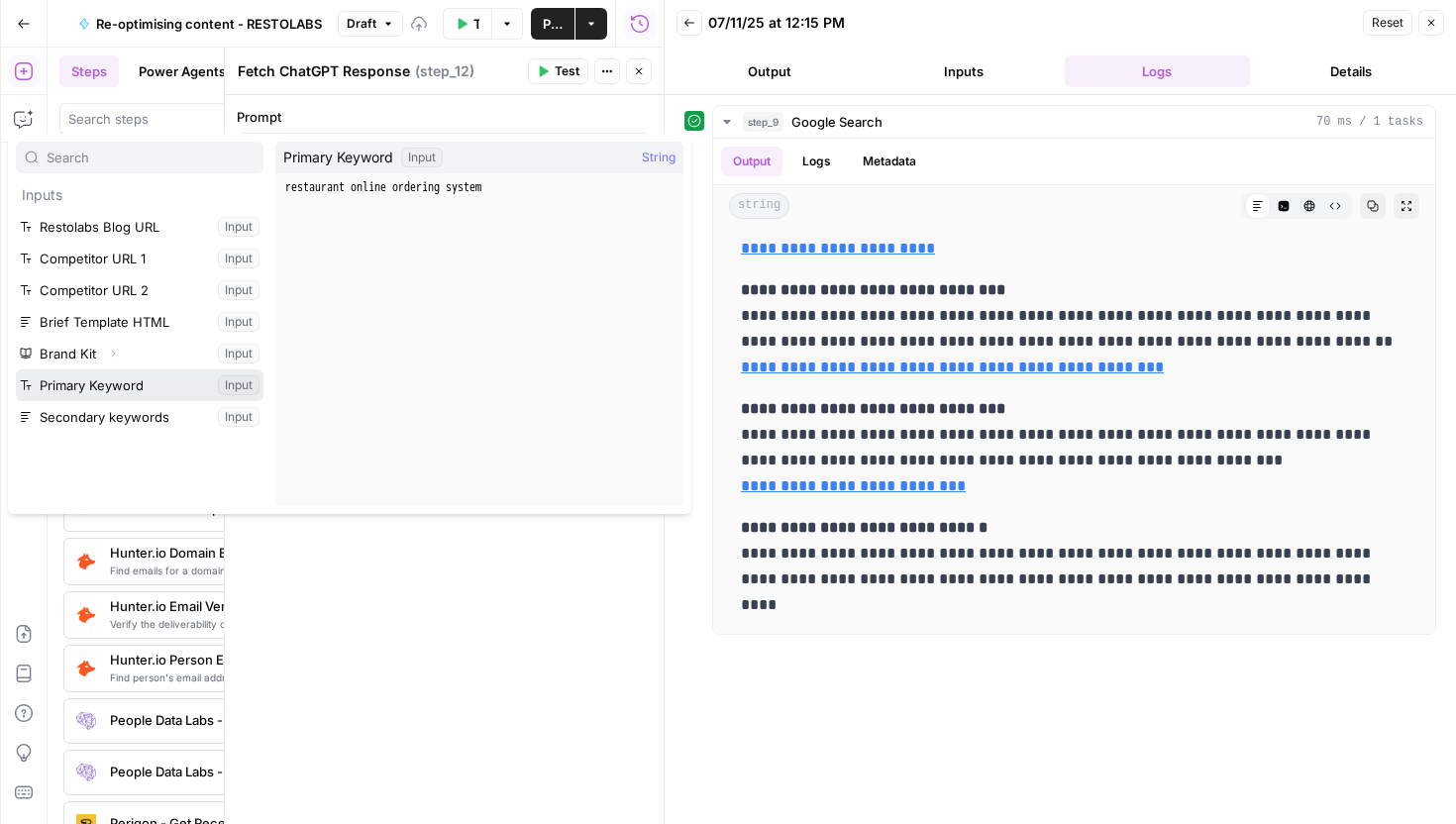 click at bounding box center [140, 385] 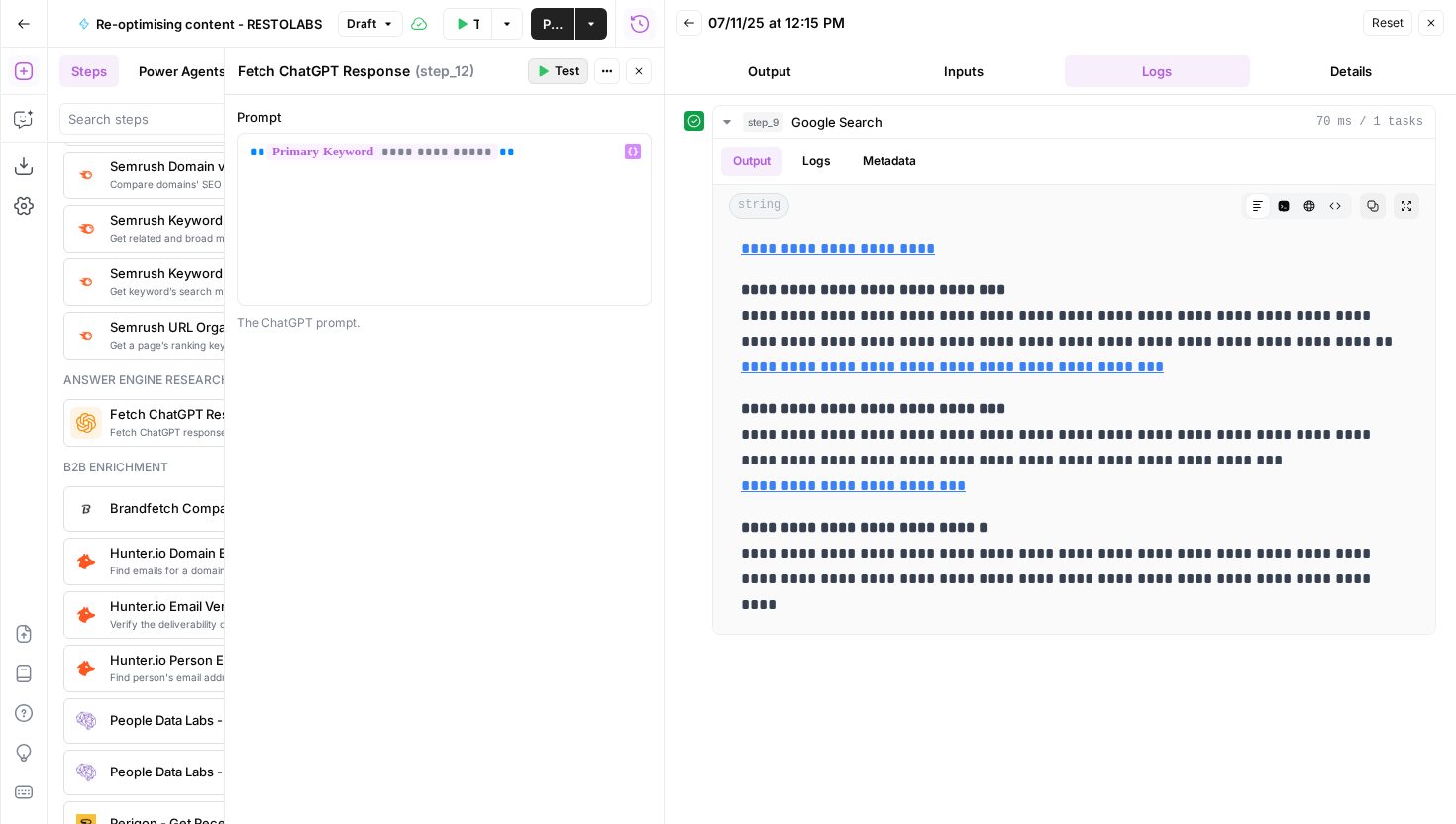click on "Test" at bounding box center [558, 71] 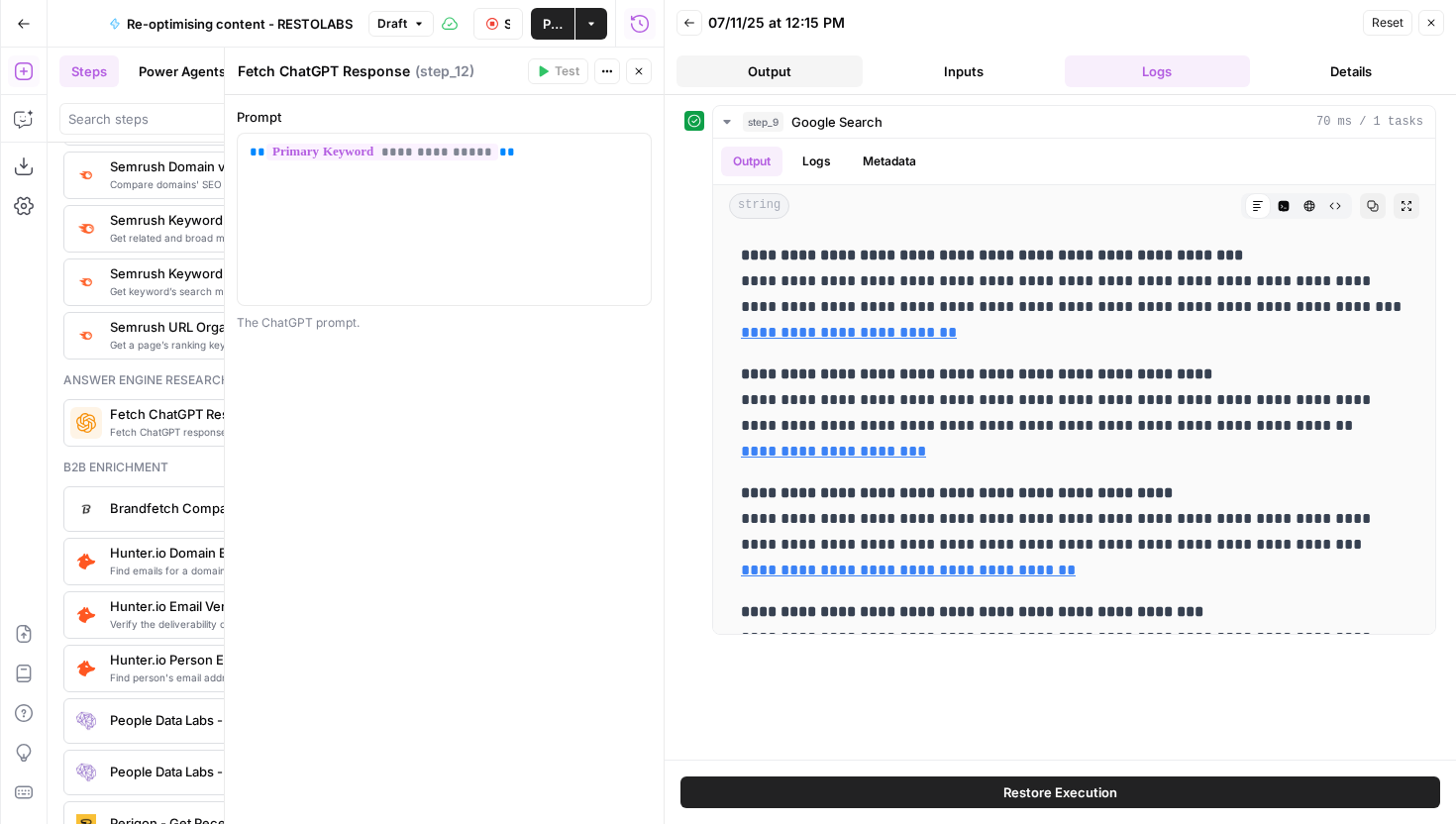click on "Output" at bounding box center (770, 71) 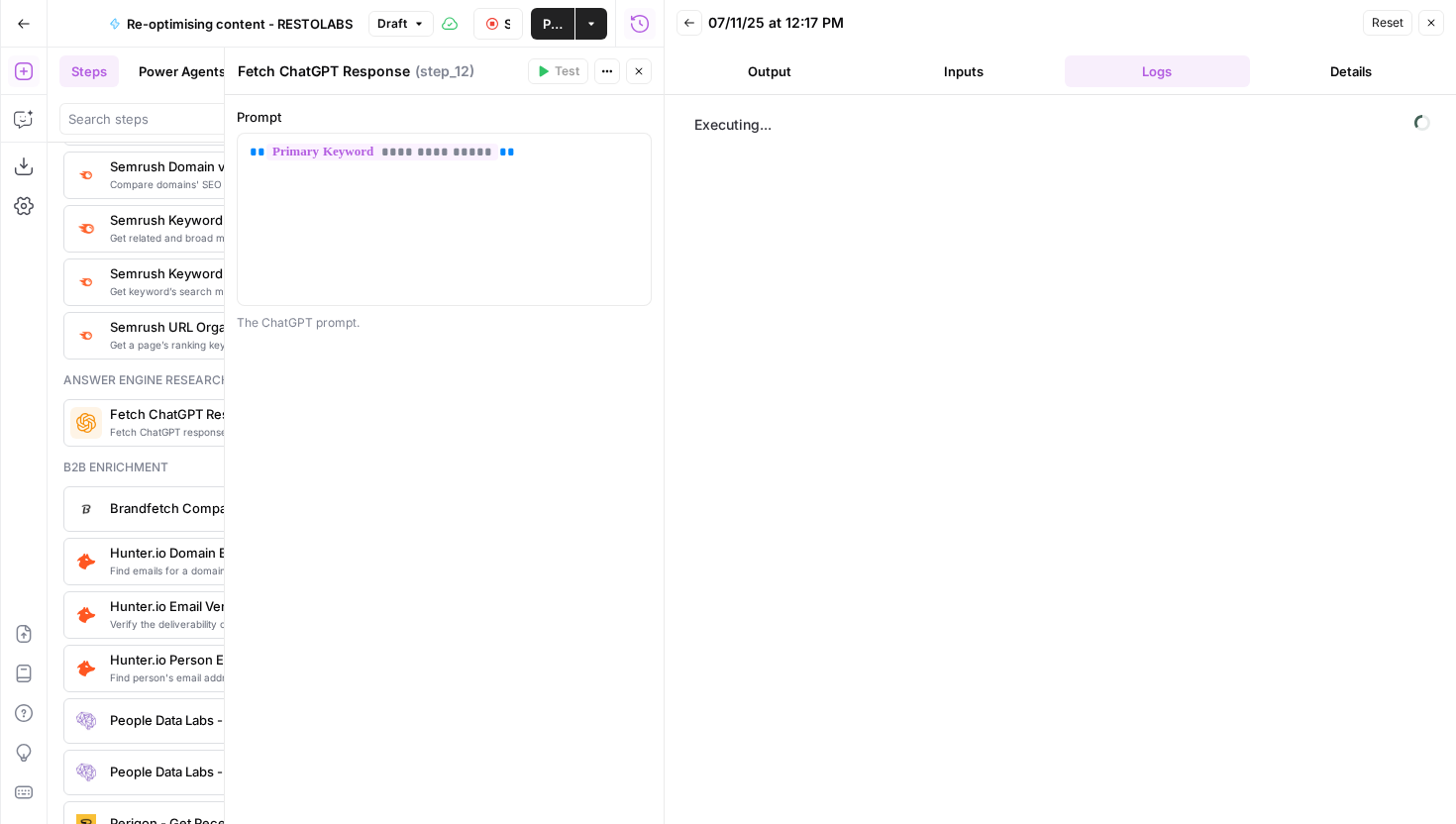 click on "Back 07/11/25 at 12:17 PM Reset Close Output Inputs Logs Details" at bounding box center [1060, 48] 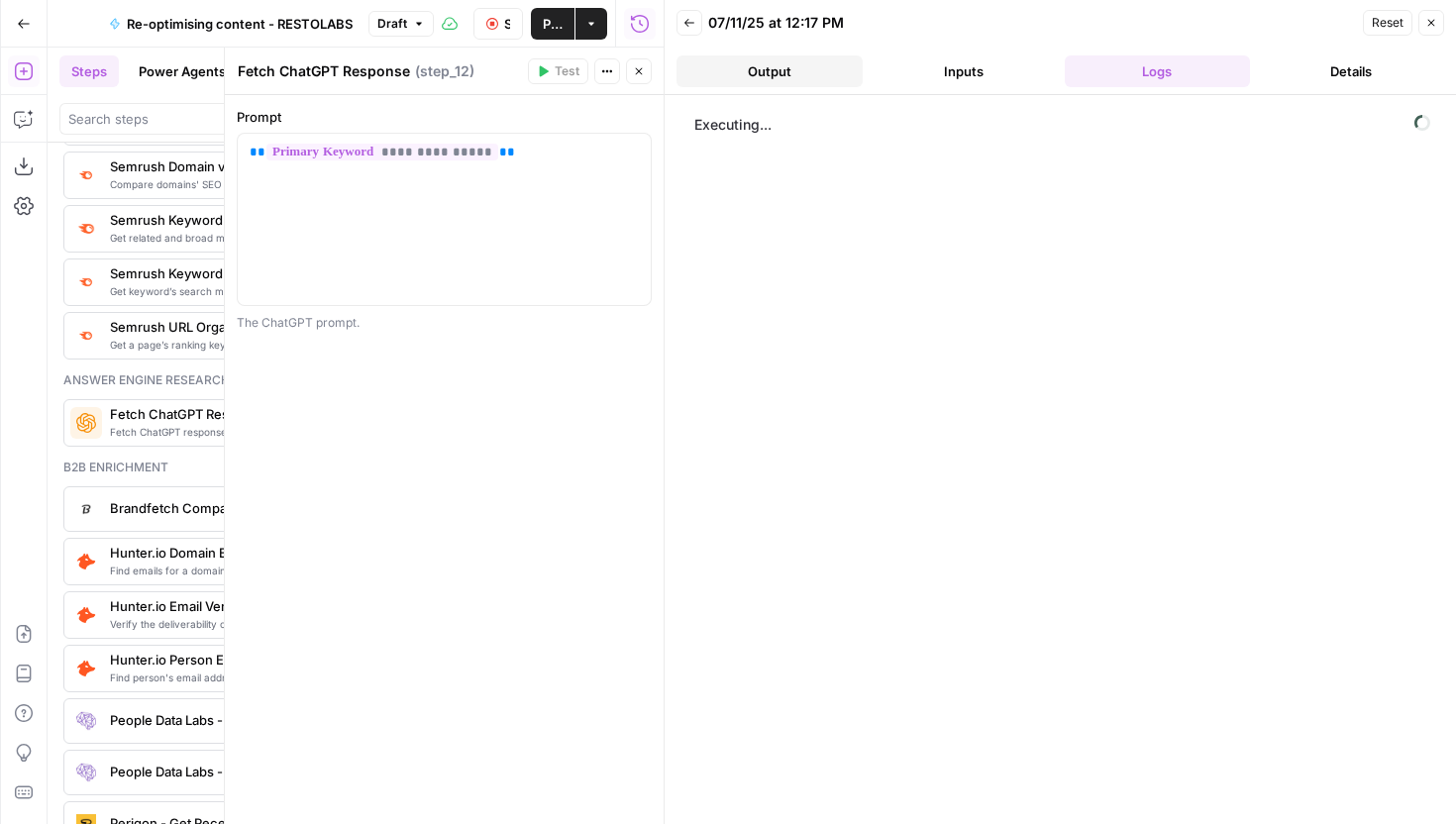 click on "Output" at bounding box center (770, 71) 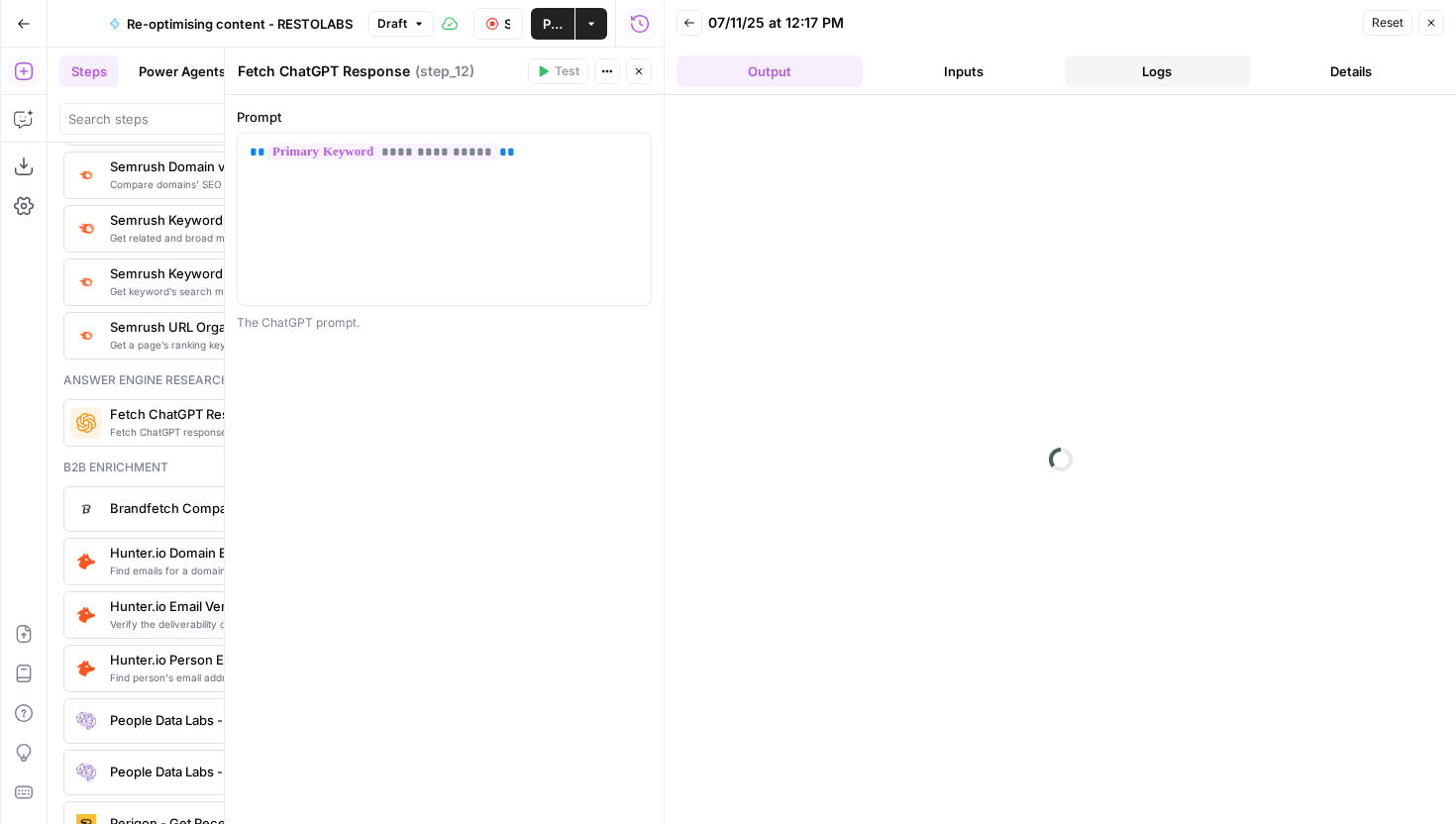 click on "Logs" at bounding box center (1158, 71) 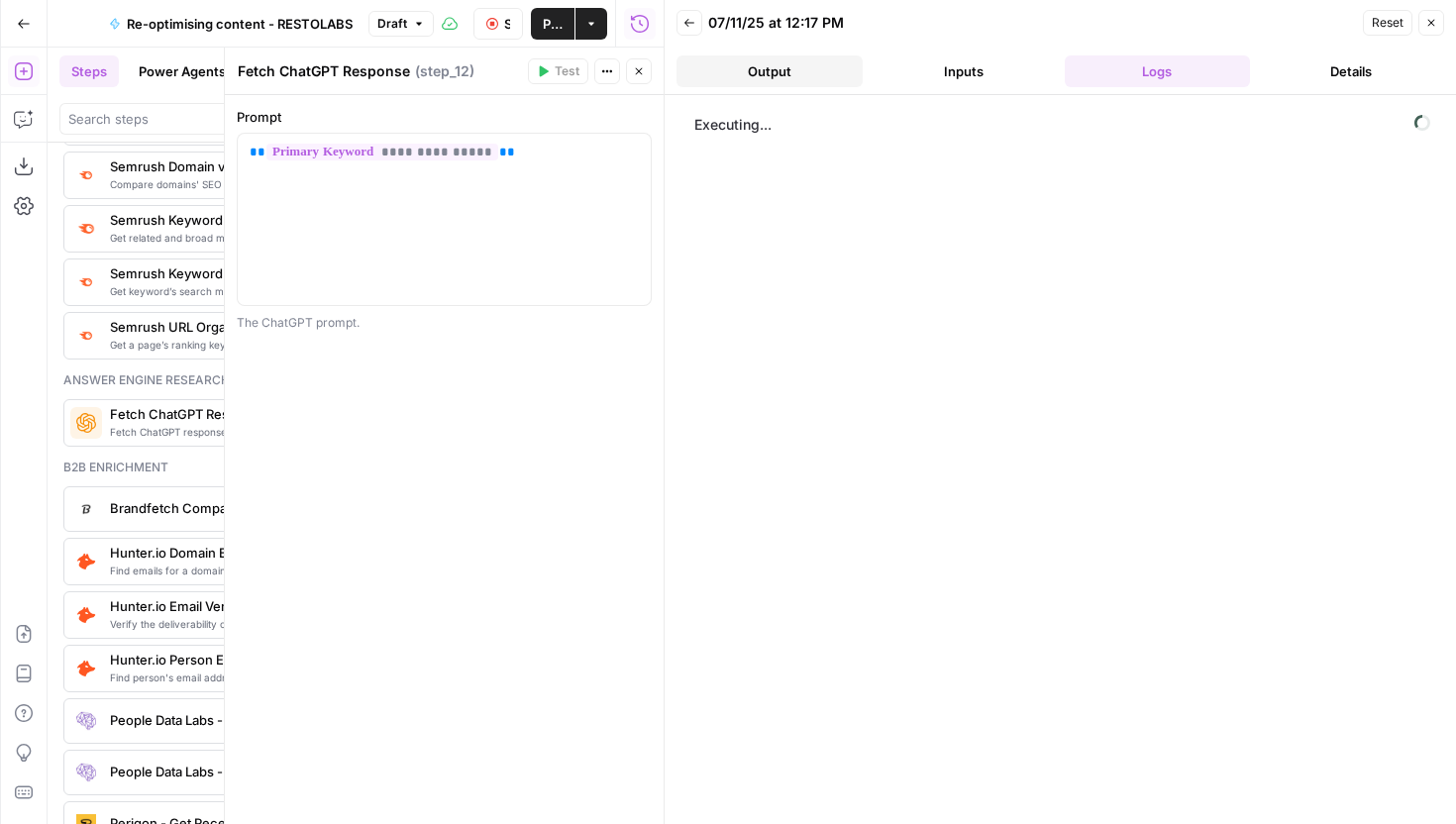 click on "Output" at bounding box center [770, 71] 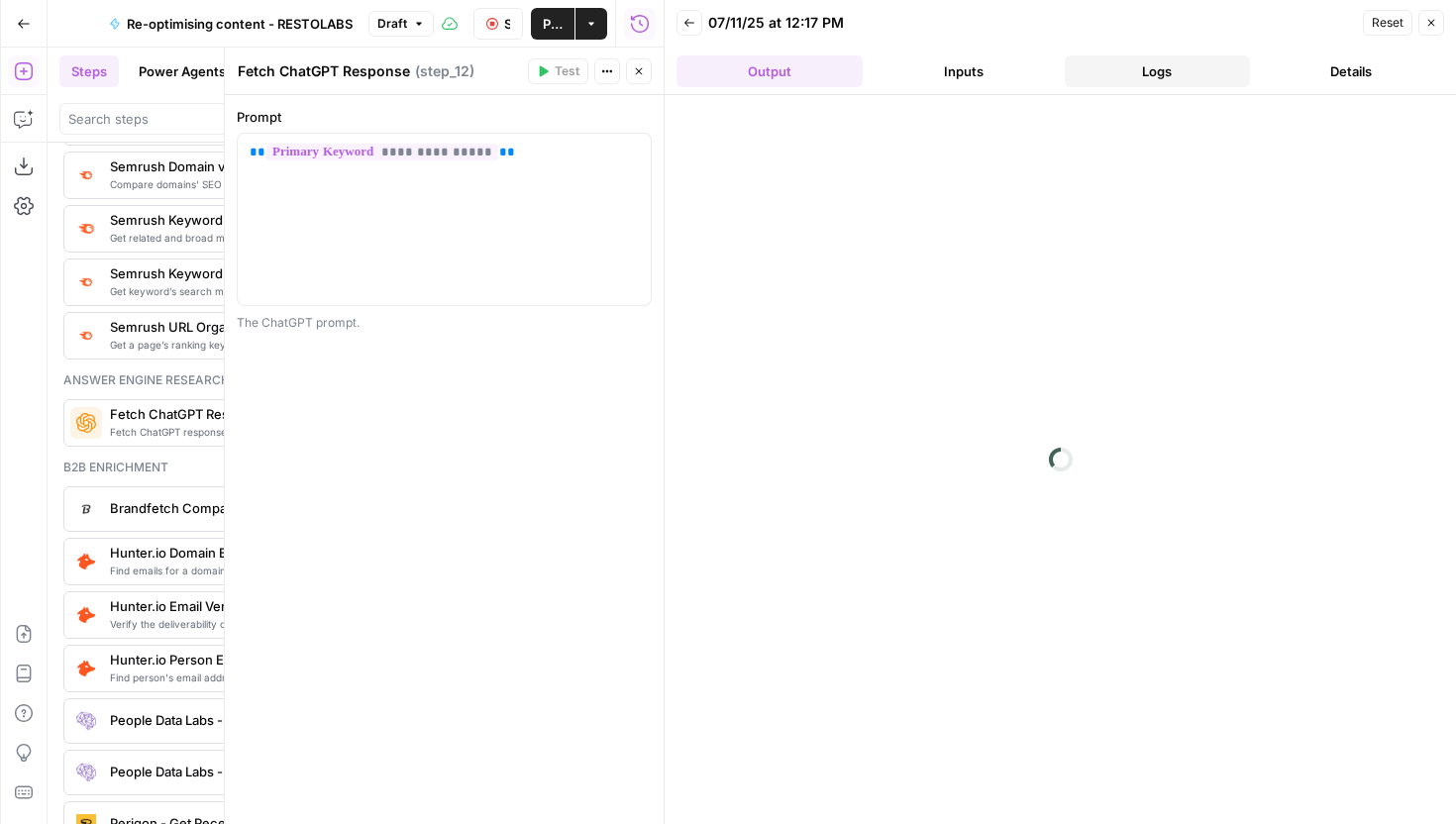 click on "Logs" at bounding box center [1158, 71] 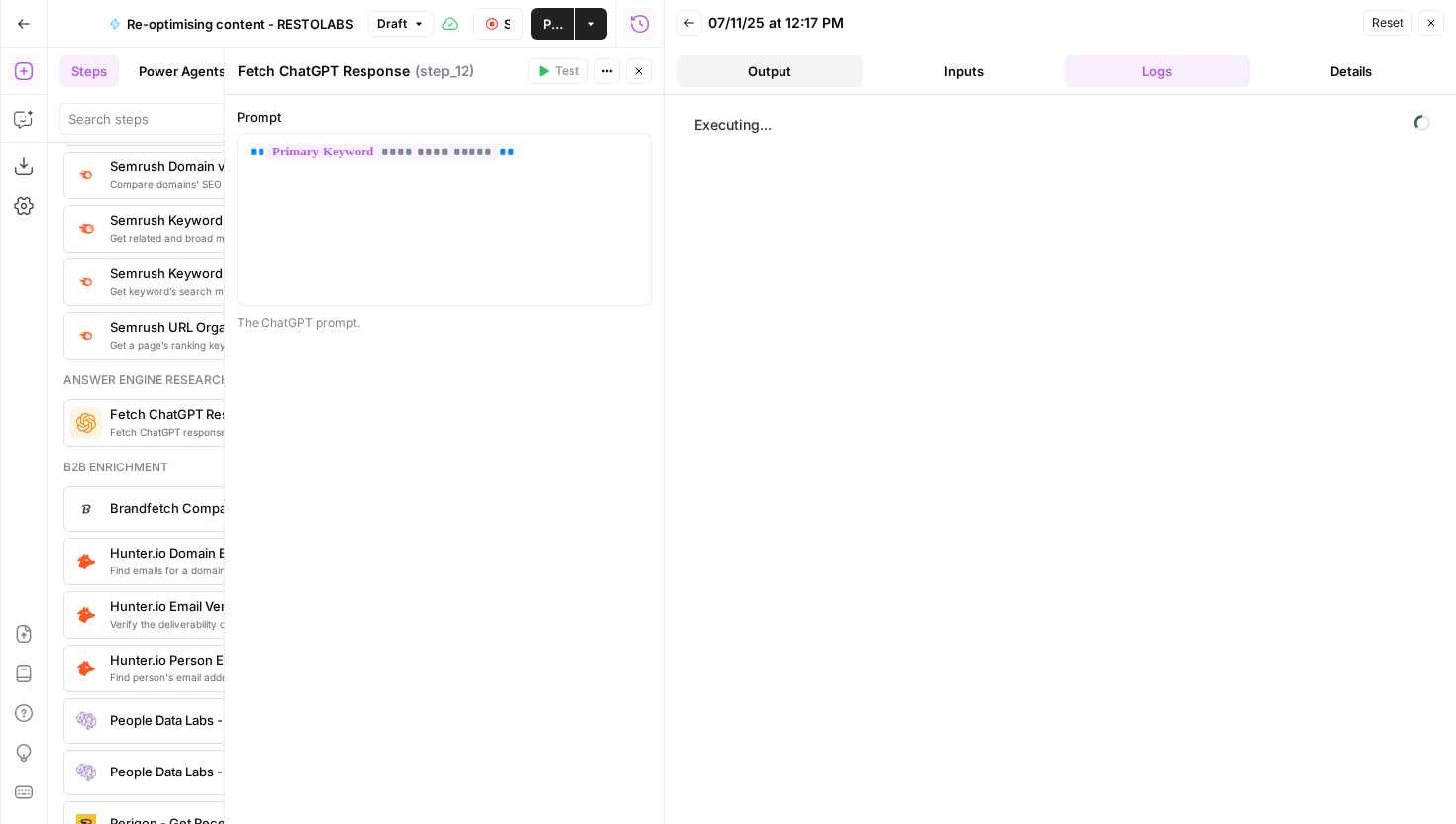 click on "Output" at bounding box center [770, 71] 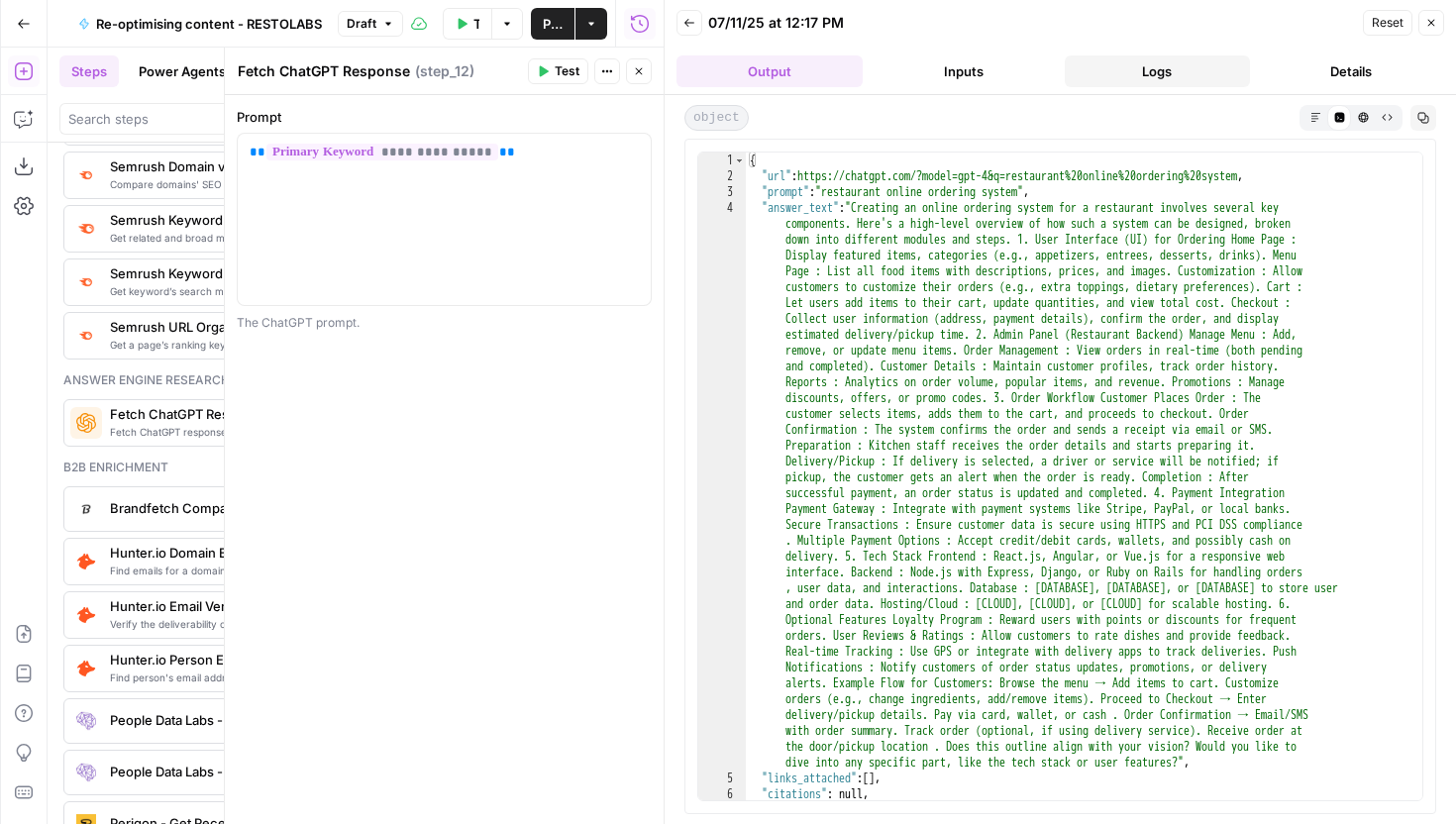 click on "Logs" at bounding box center (1158, 71) 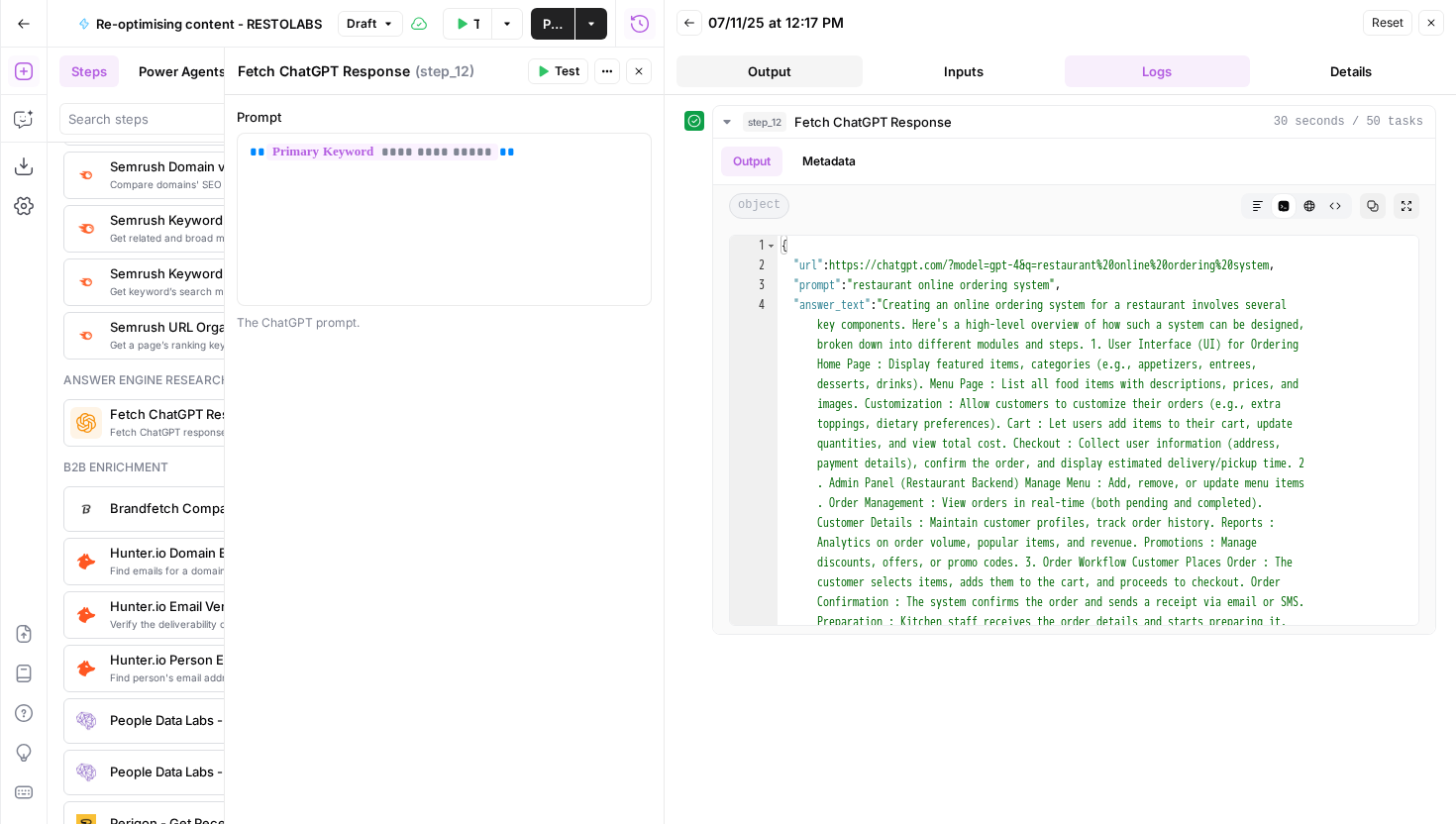 click on "Output" at bounding box center [770, 71] 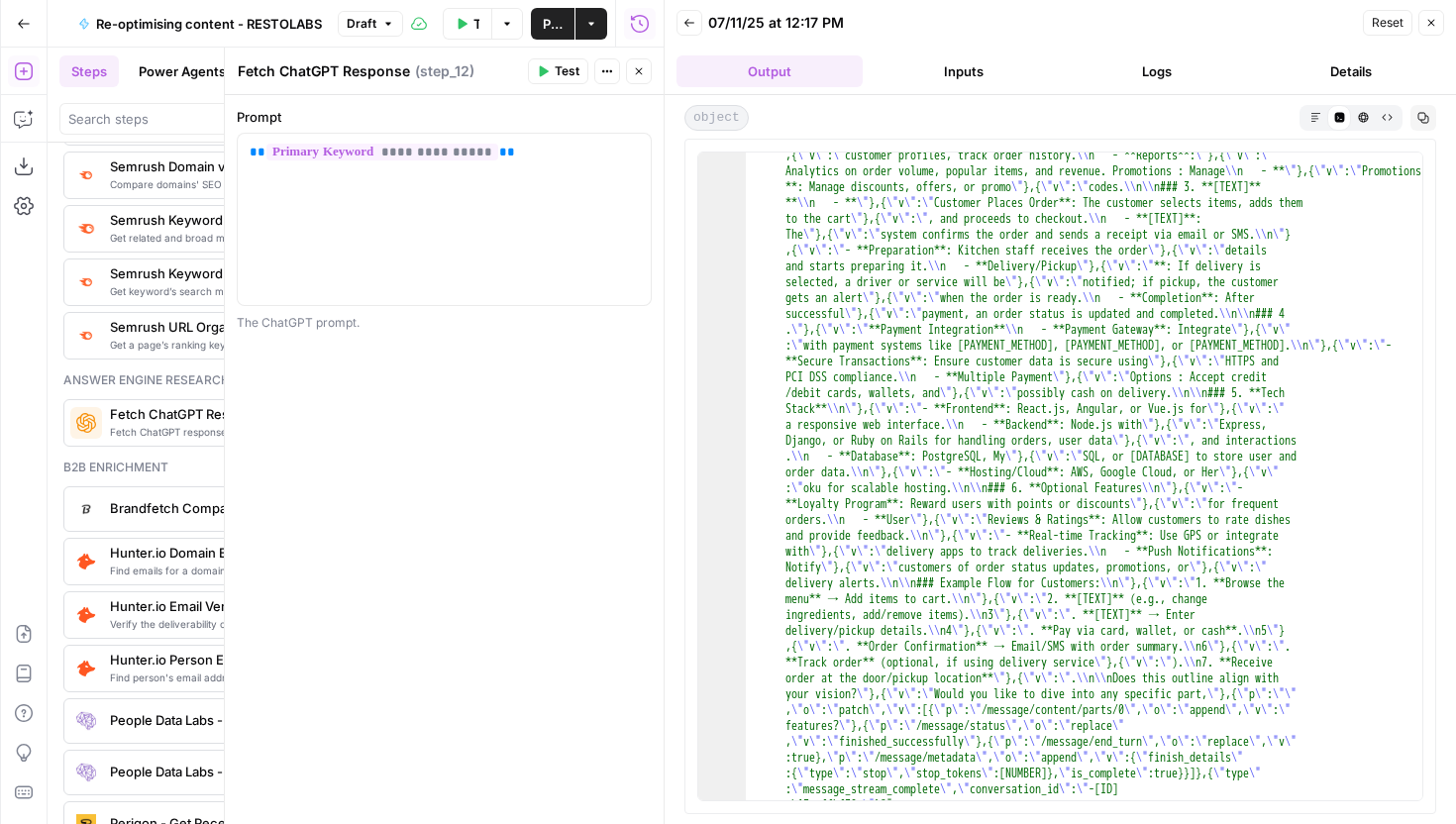 scroll, scrollTop: 2316, scrollLeft: 0, axis: vertical 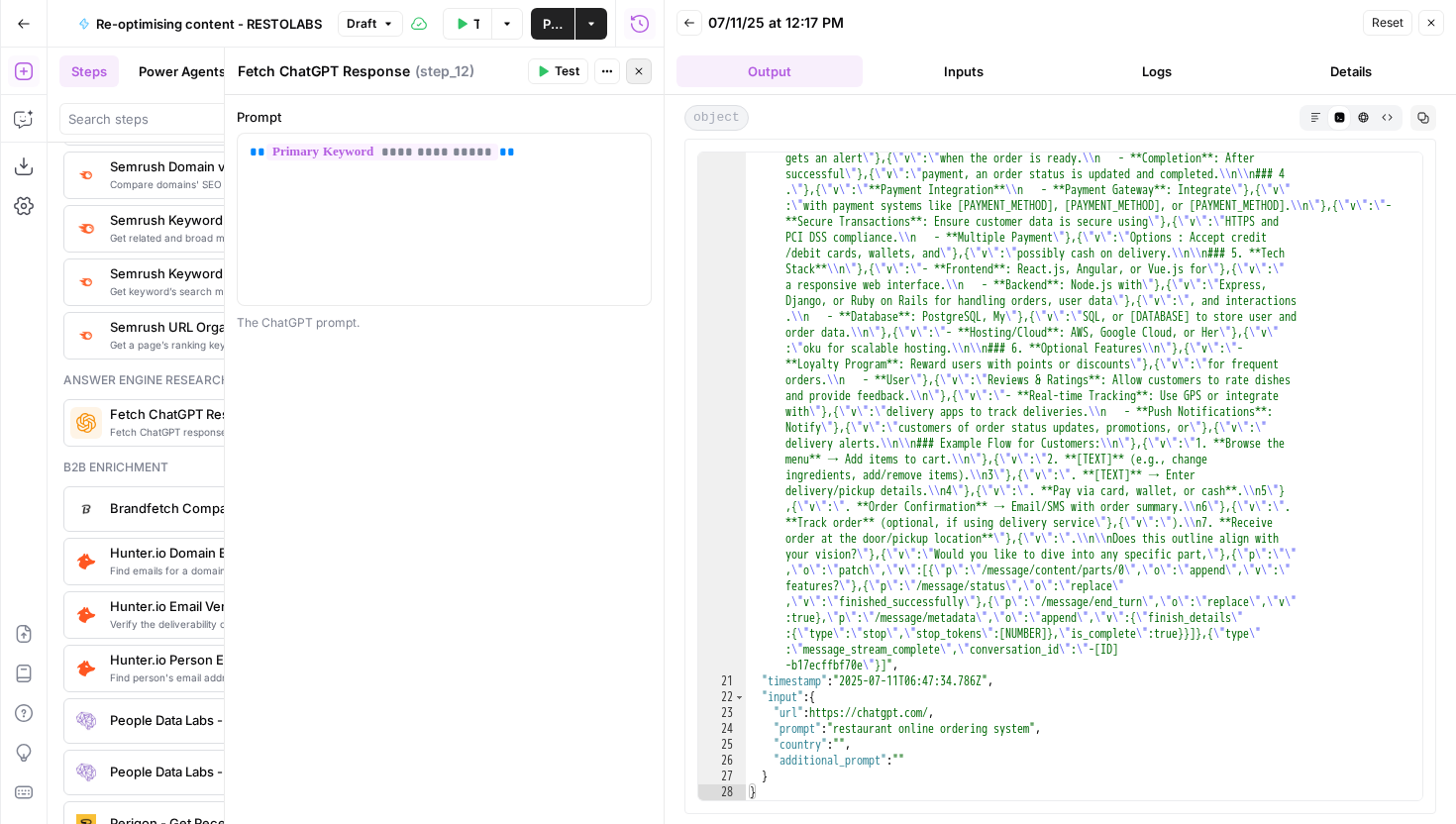 click on "Close" at bounding box center [639, 71] 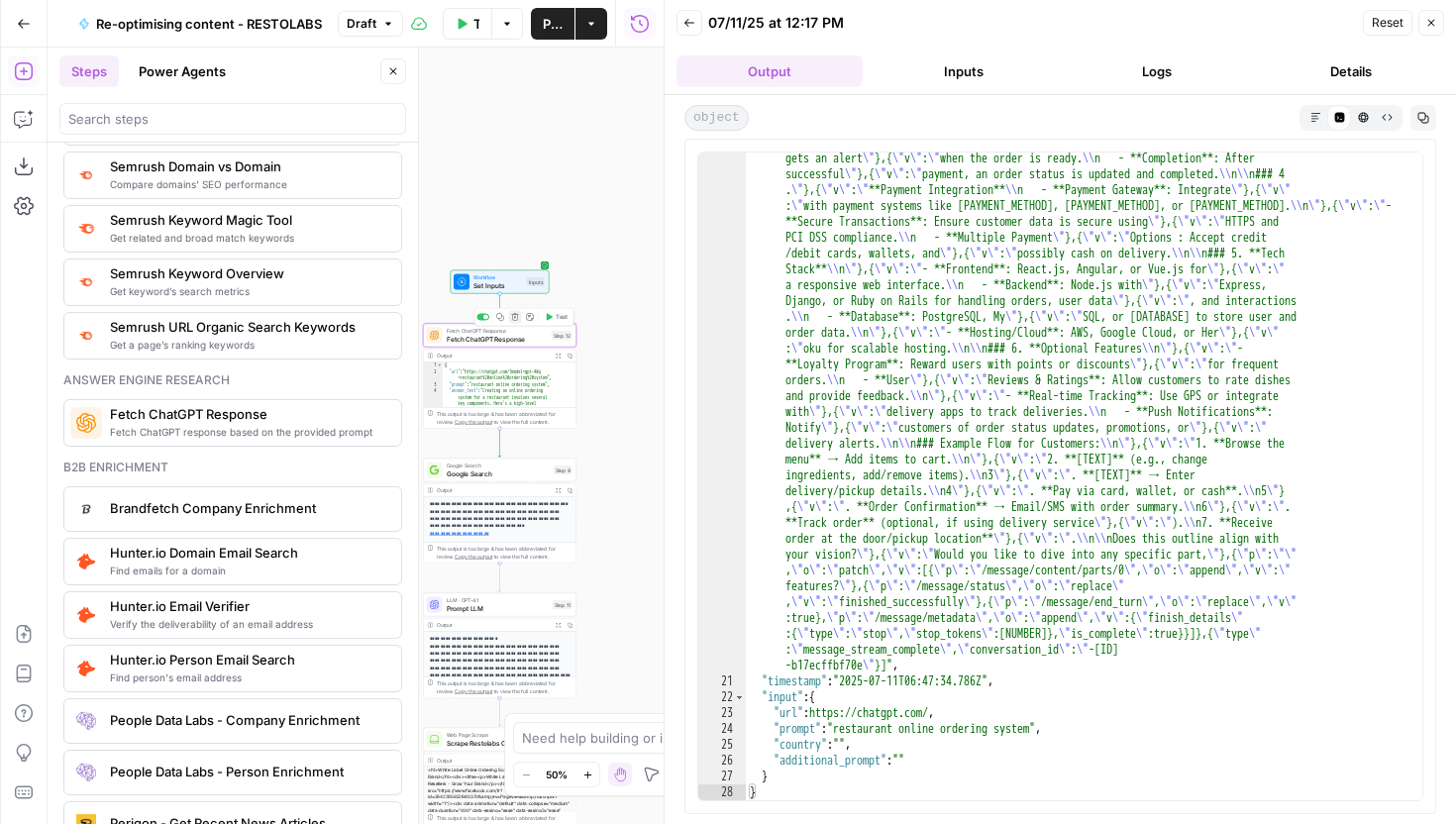 click on "Delete step" at bounding box center [515, 317] 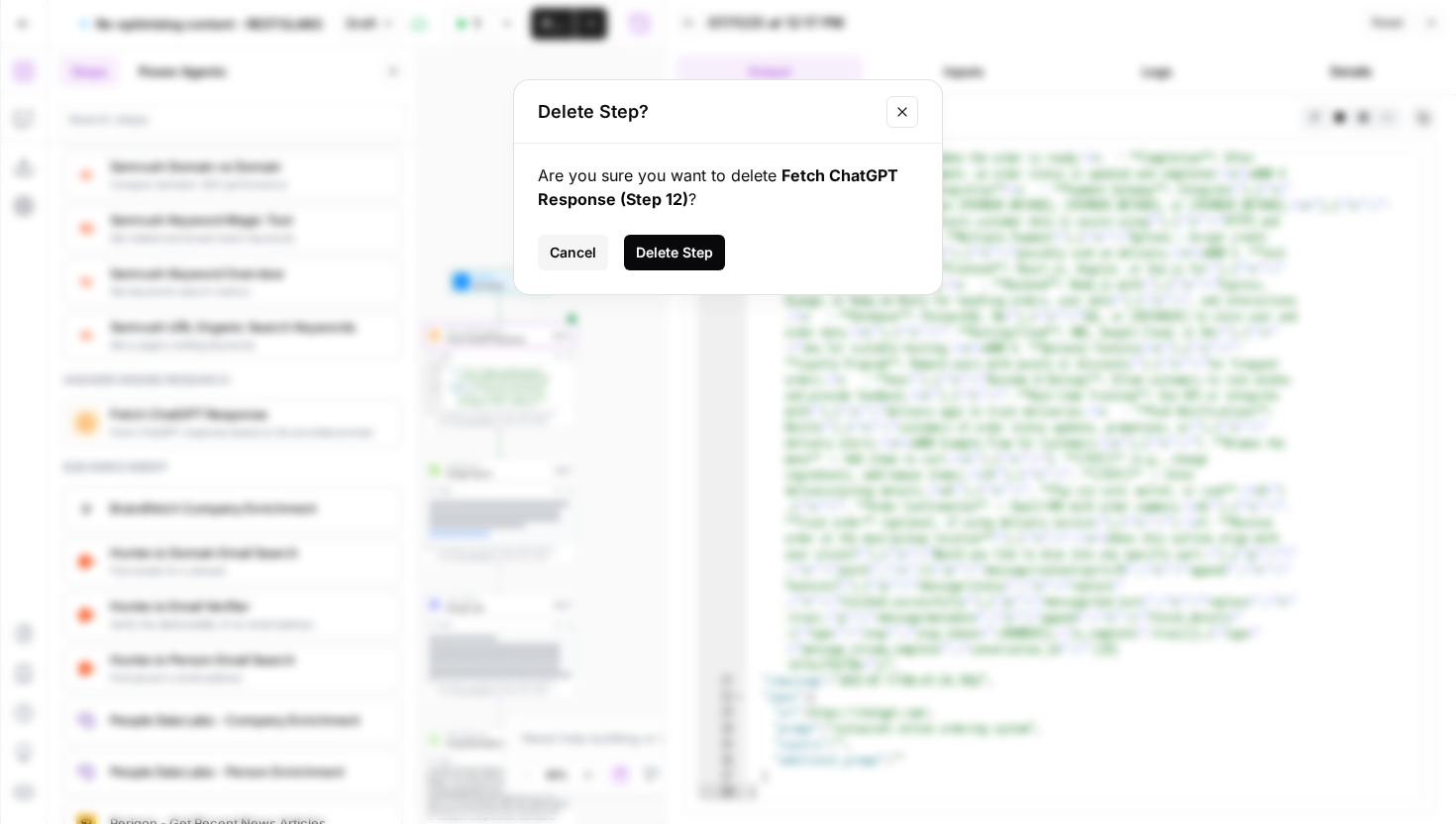 click on "Delete Step" at bounding box center [675, 253] 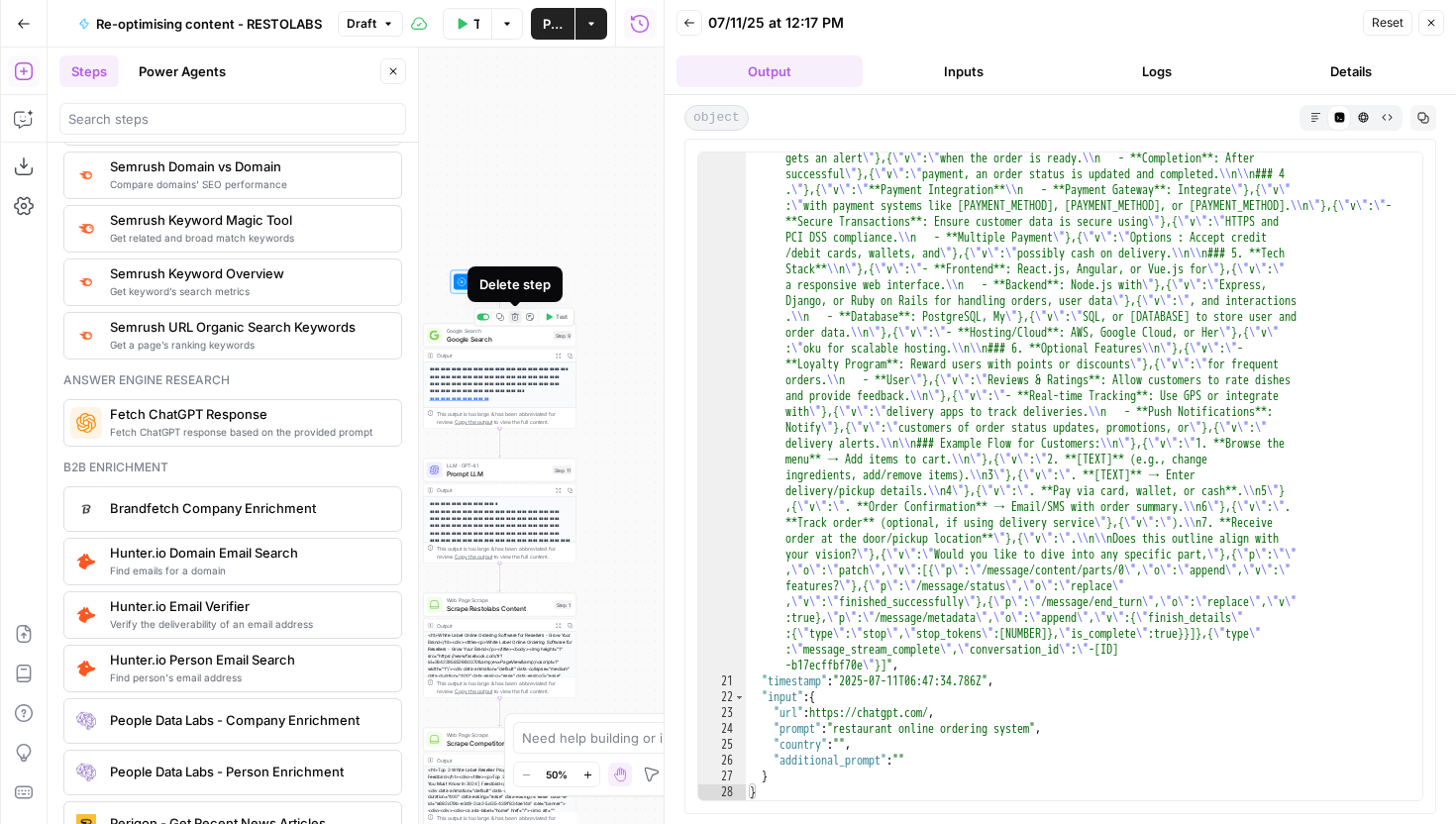 click 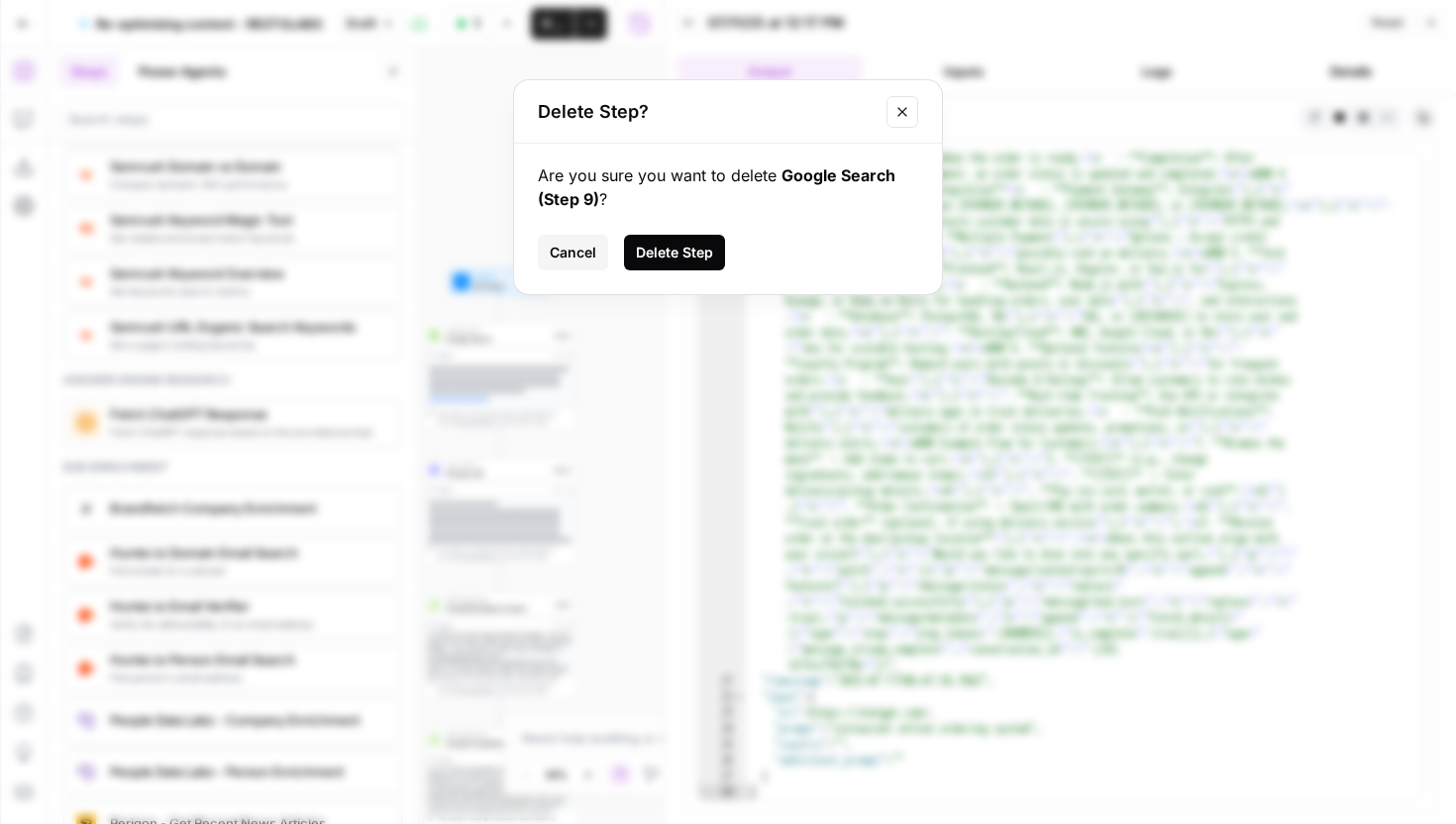 click on "Delete Step" at bounding box center (675, 253) 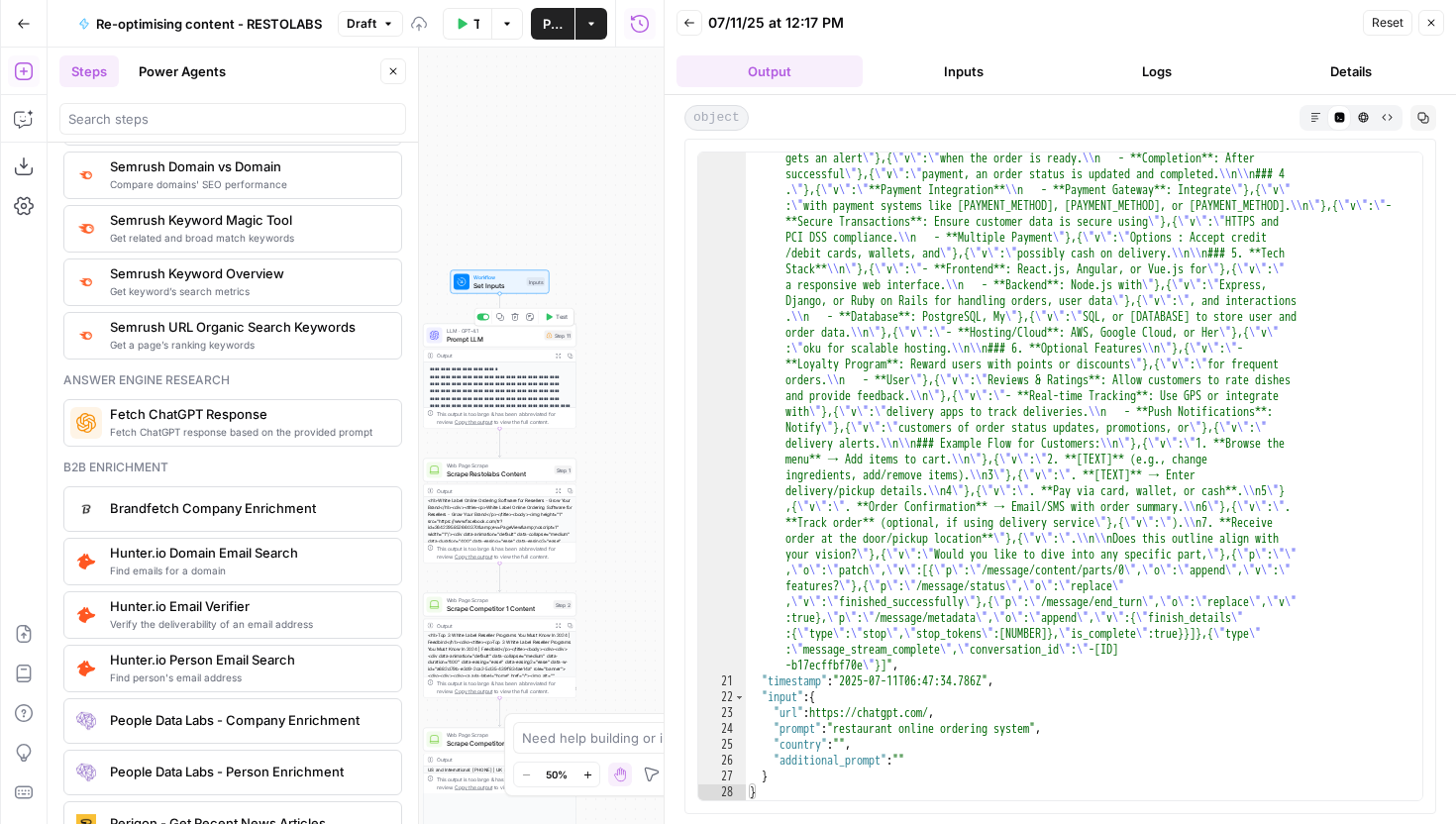 click on "Prompt LLM" at bounding box center [493, 339] 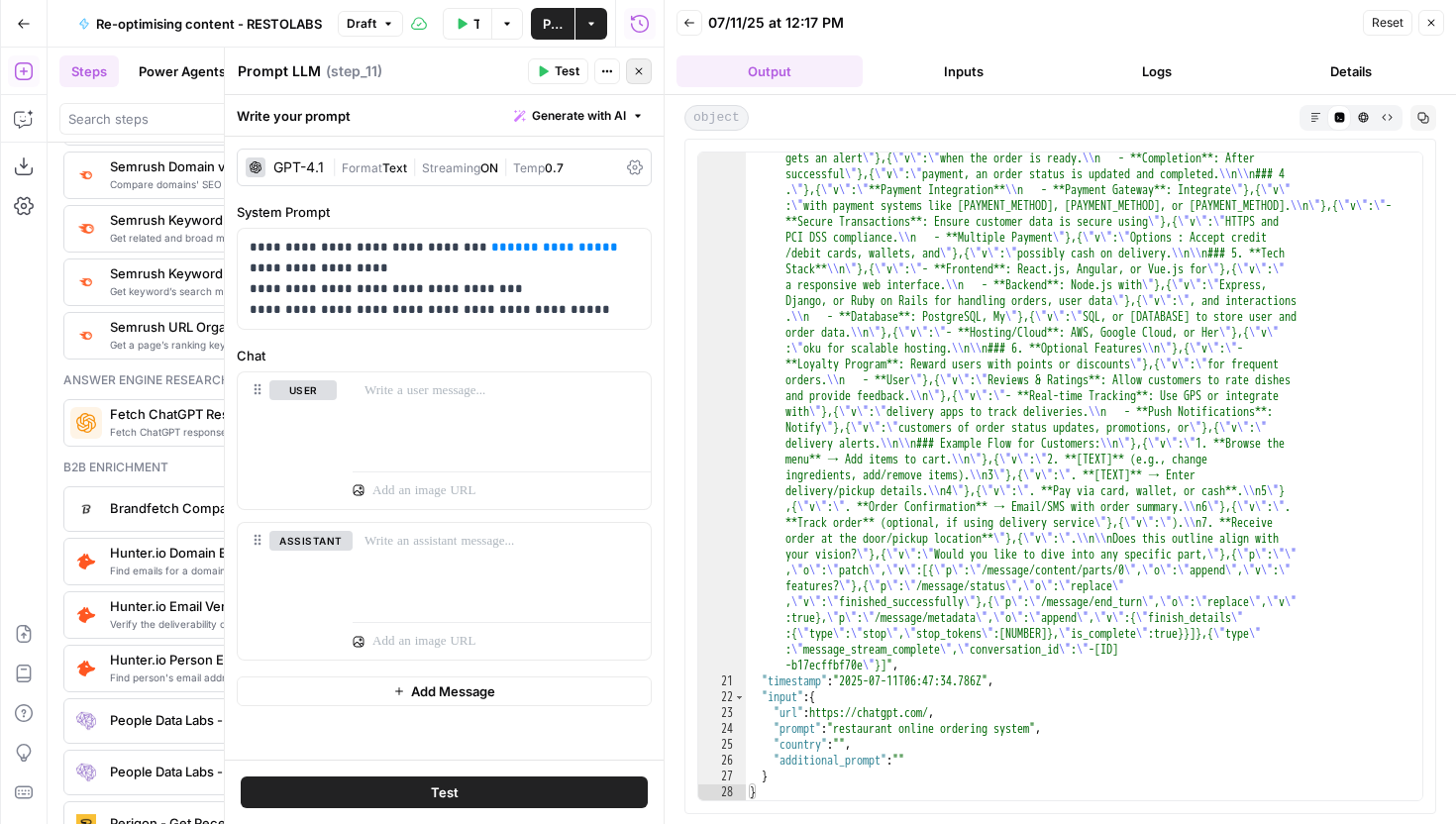 click 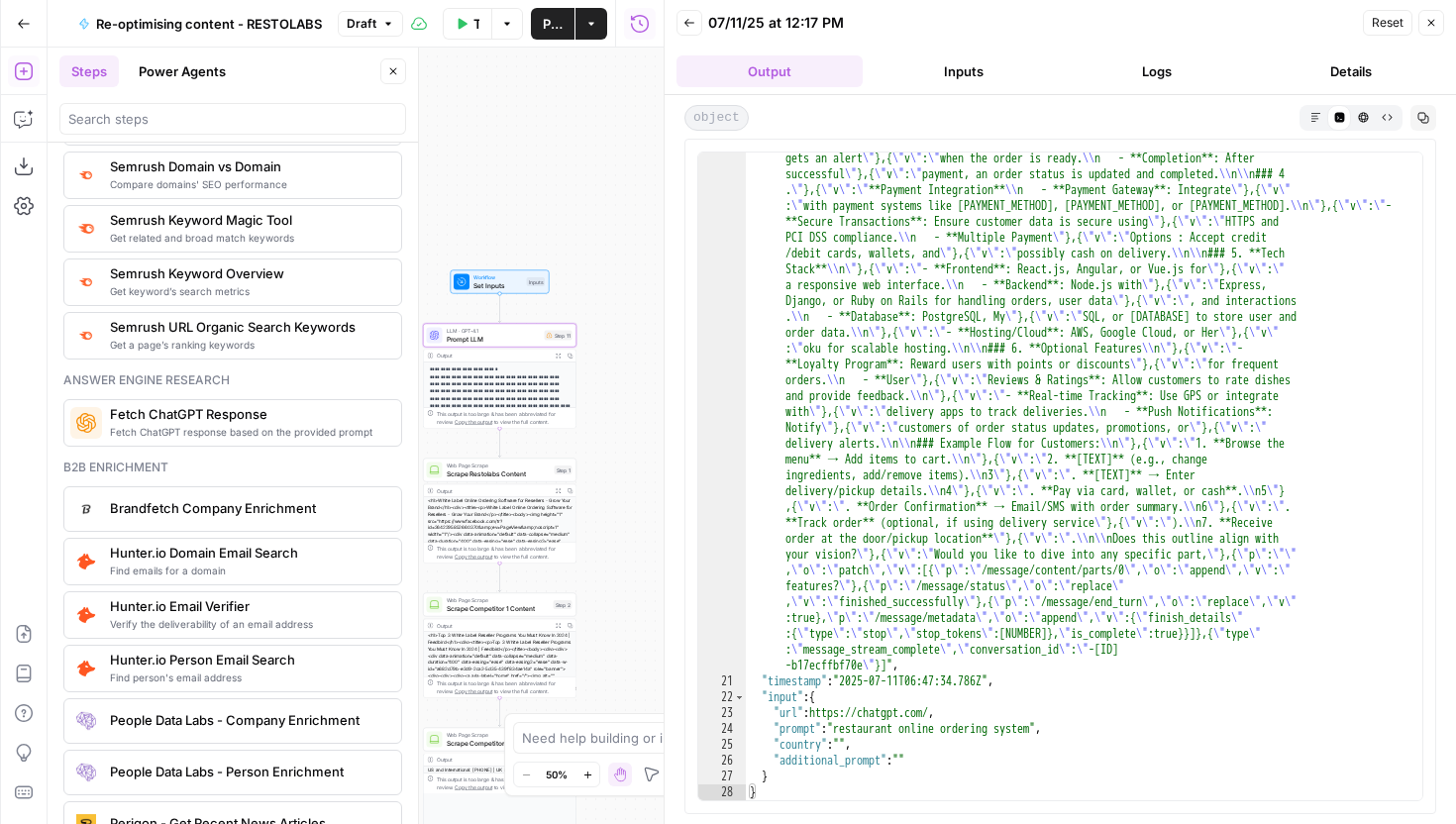 click on "Set Inputs" at bounding box center (498, 285) 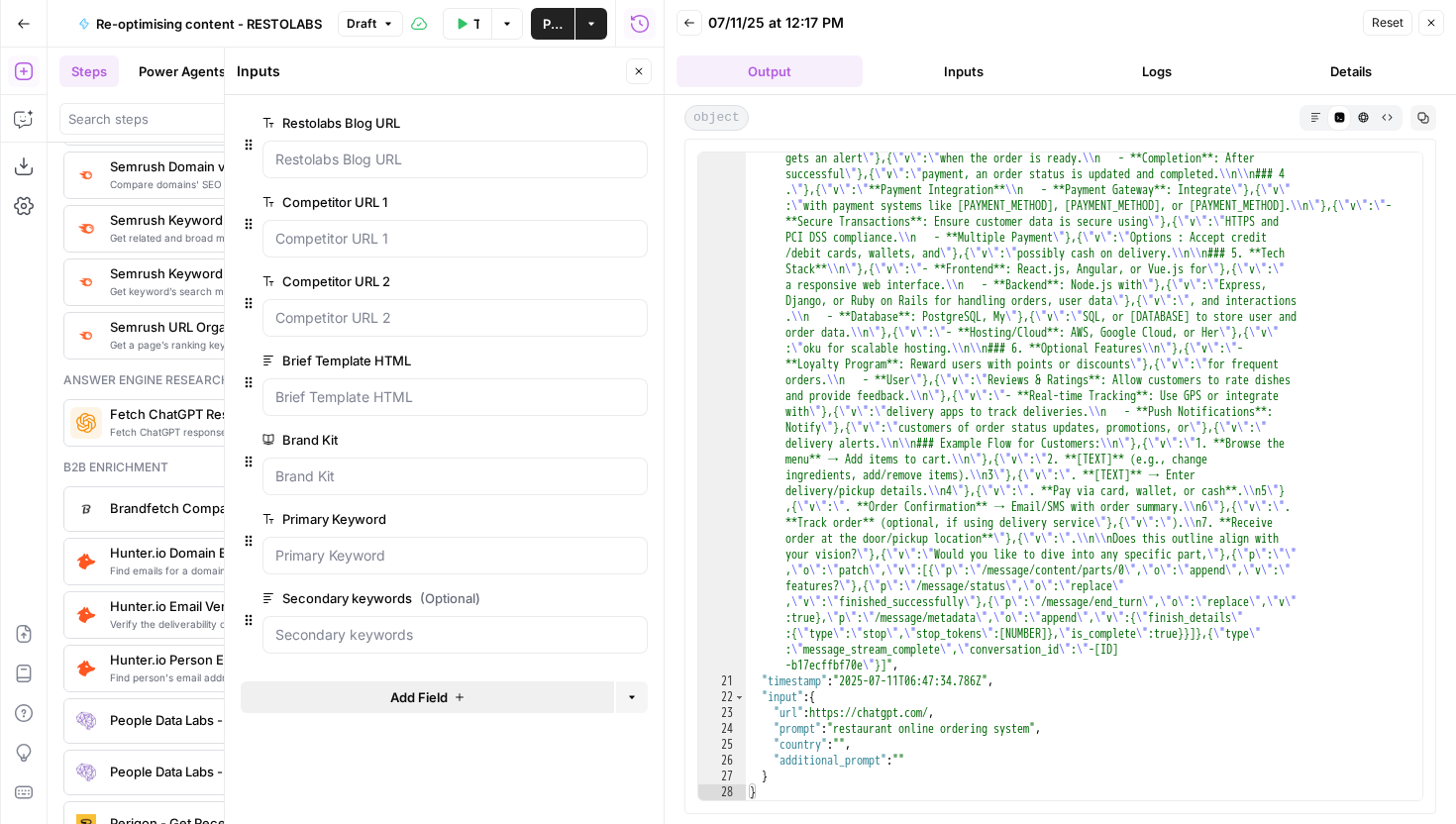 click on "Add Field" at bounding box center (419, 697) 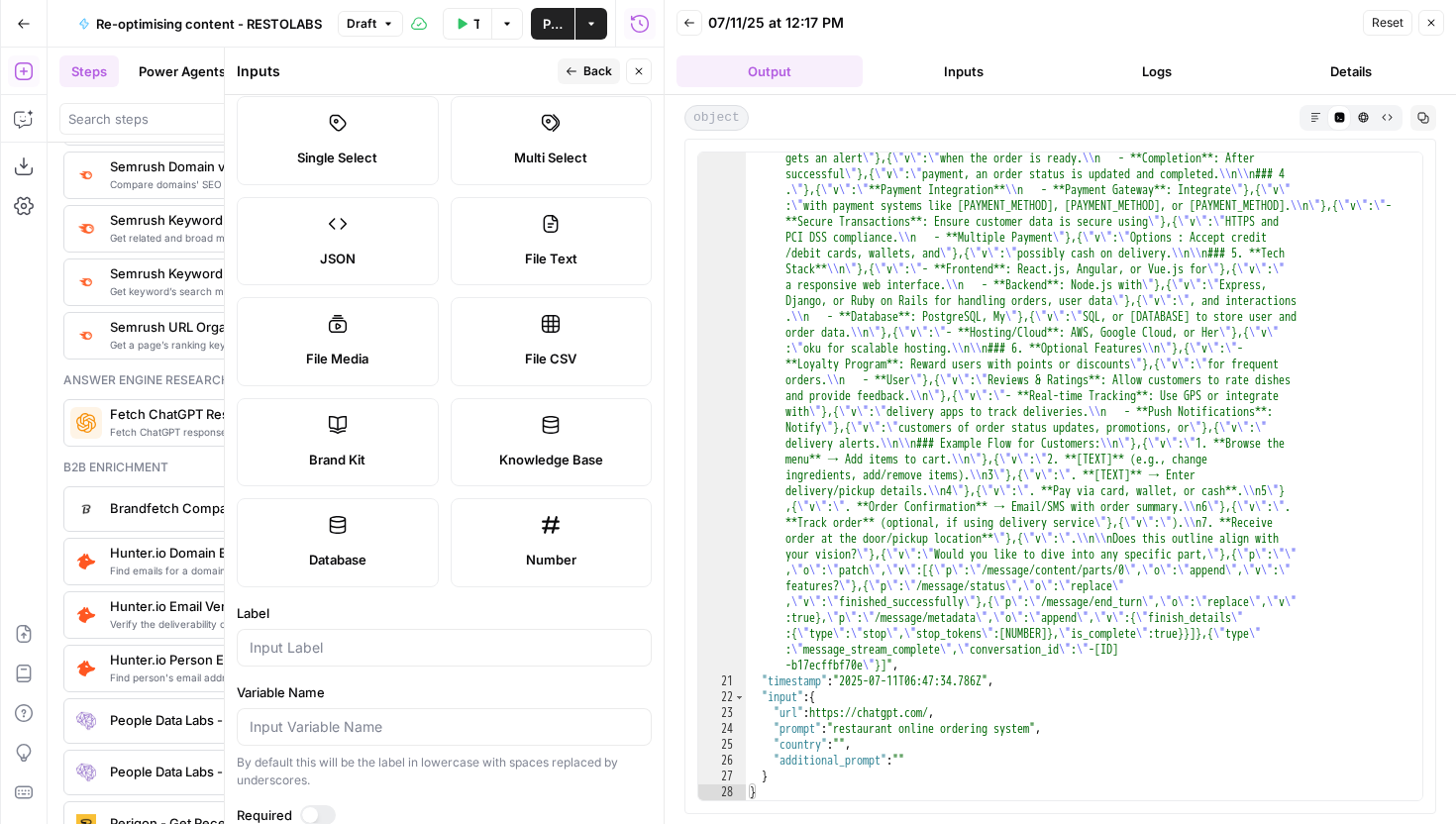 scroll, scrollTop: 0, scrollLeft: 0, axis: both 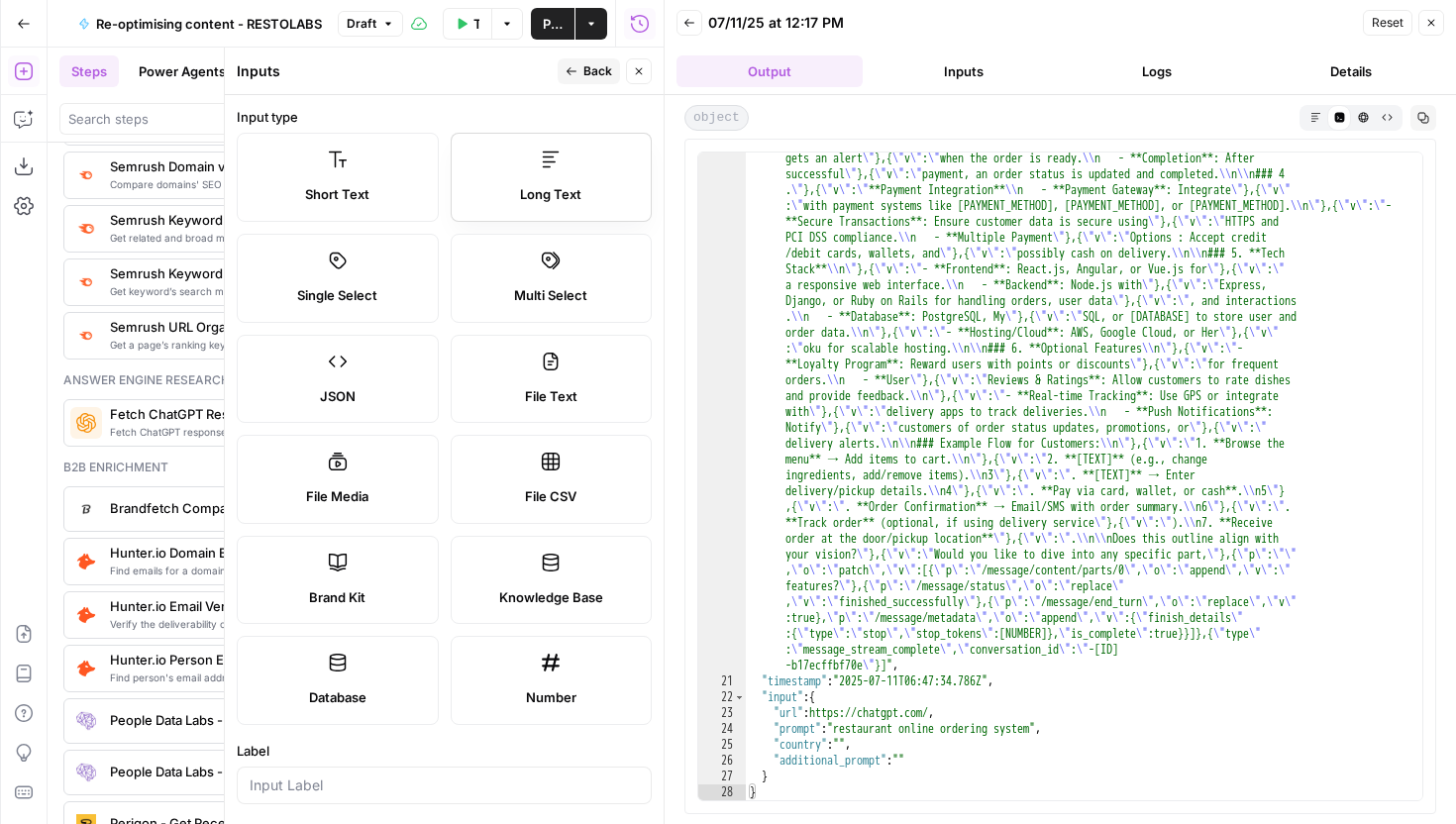 click 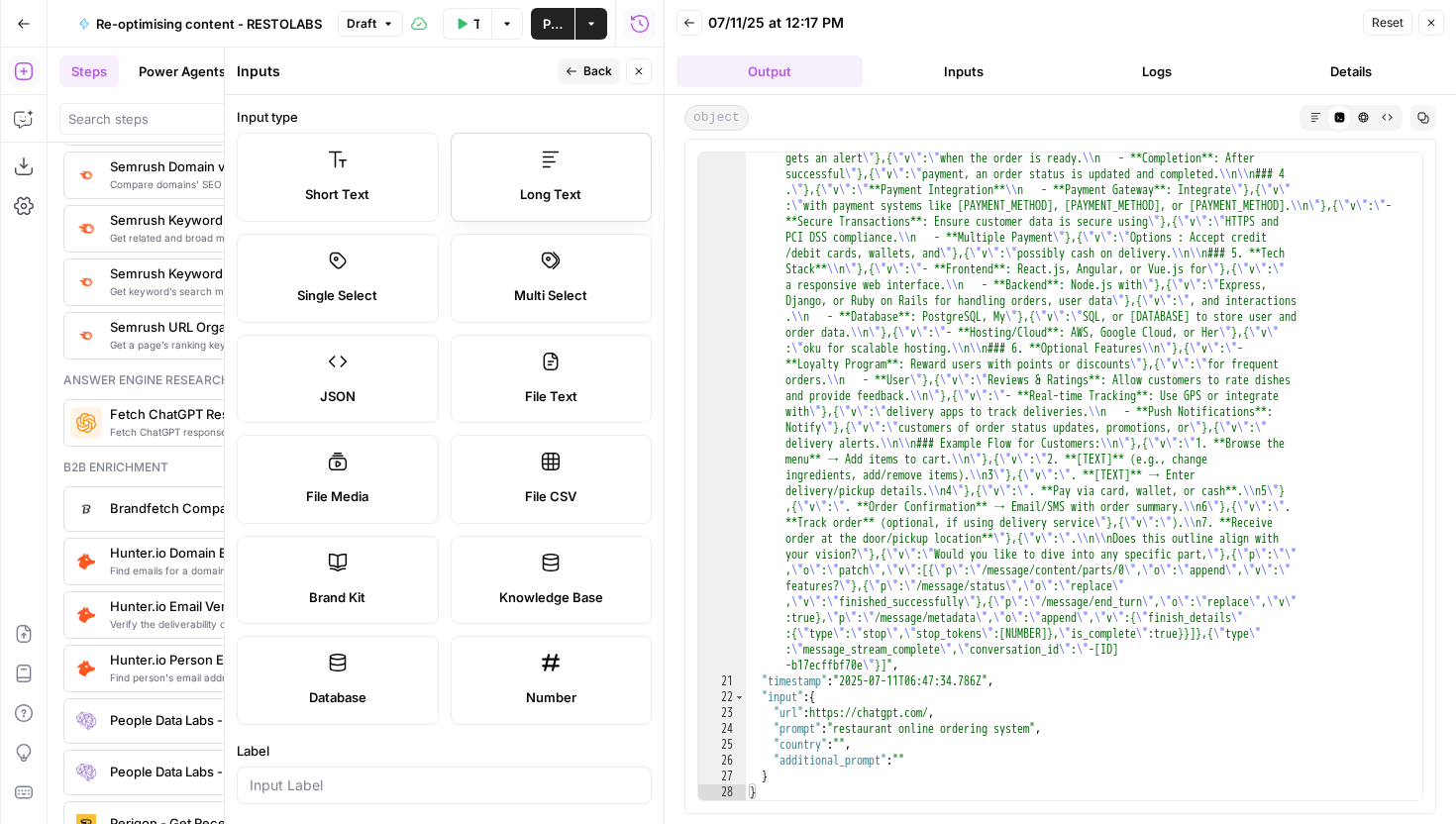 click on "Long Text" at bounding box center [551, 195] 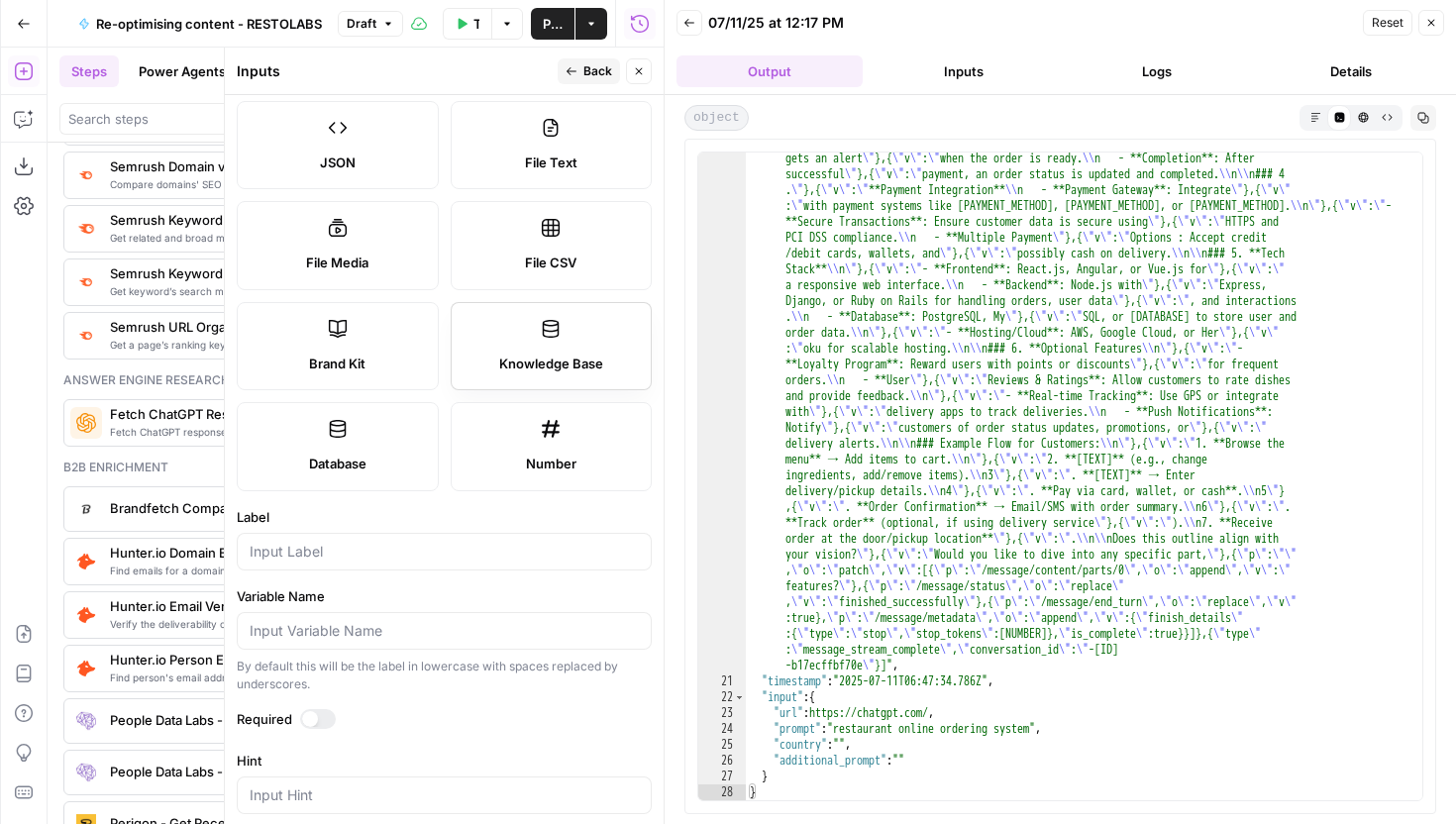 scroll, scrollTop: 248, scrollLeft: 0, axis: vertical 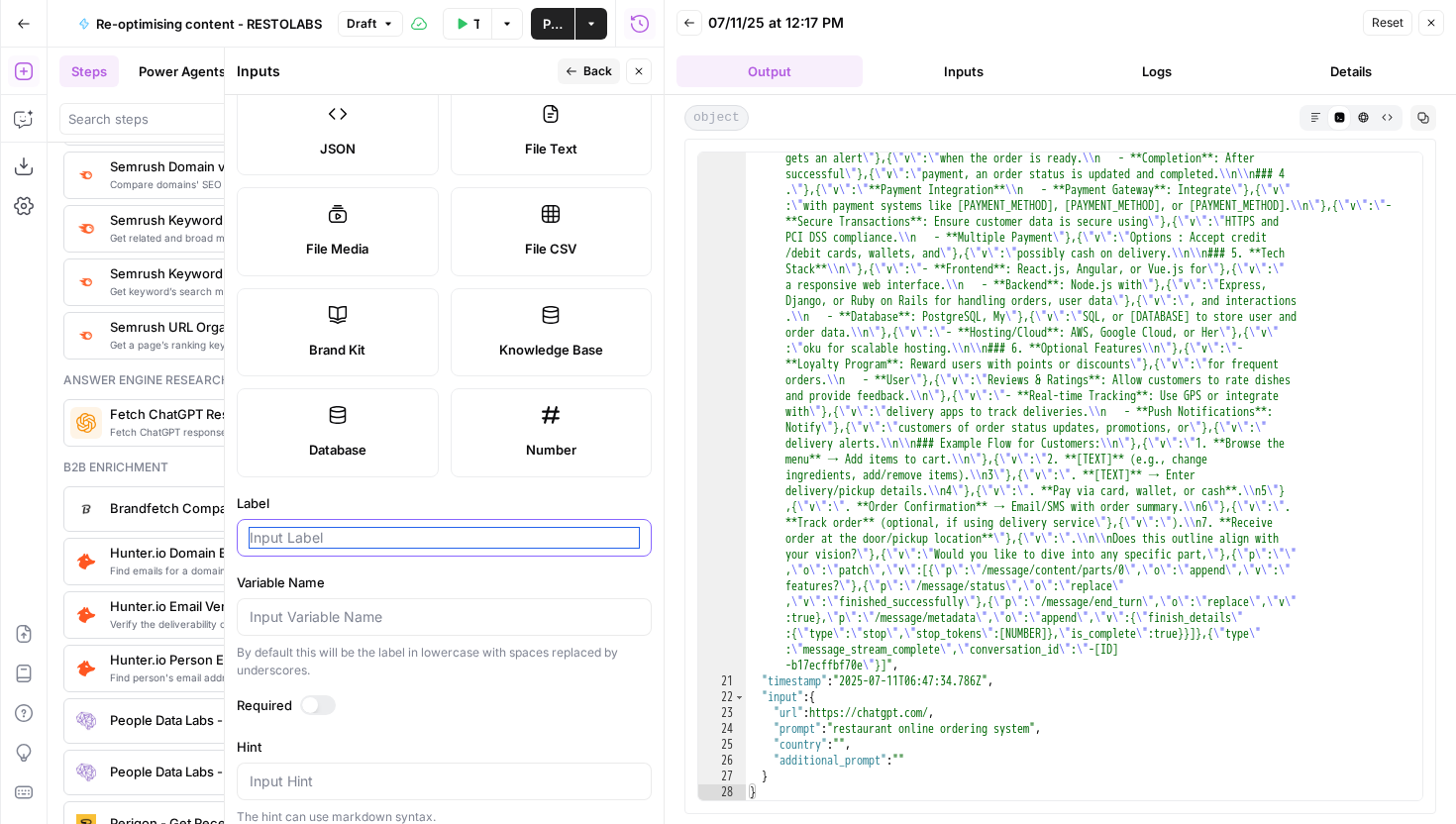 click on "Label" at bounding box center (444, 538) 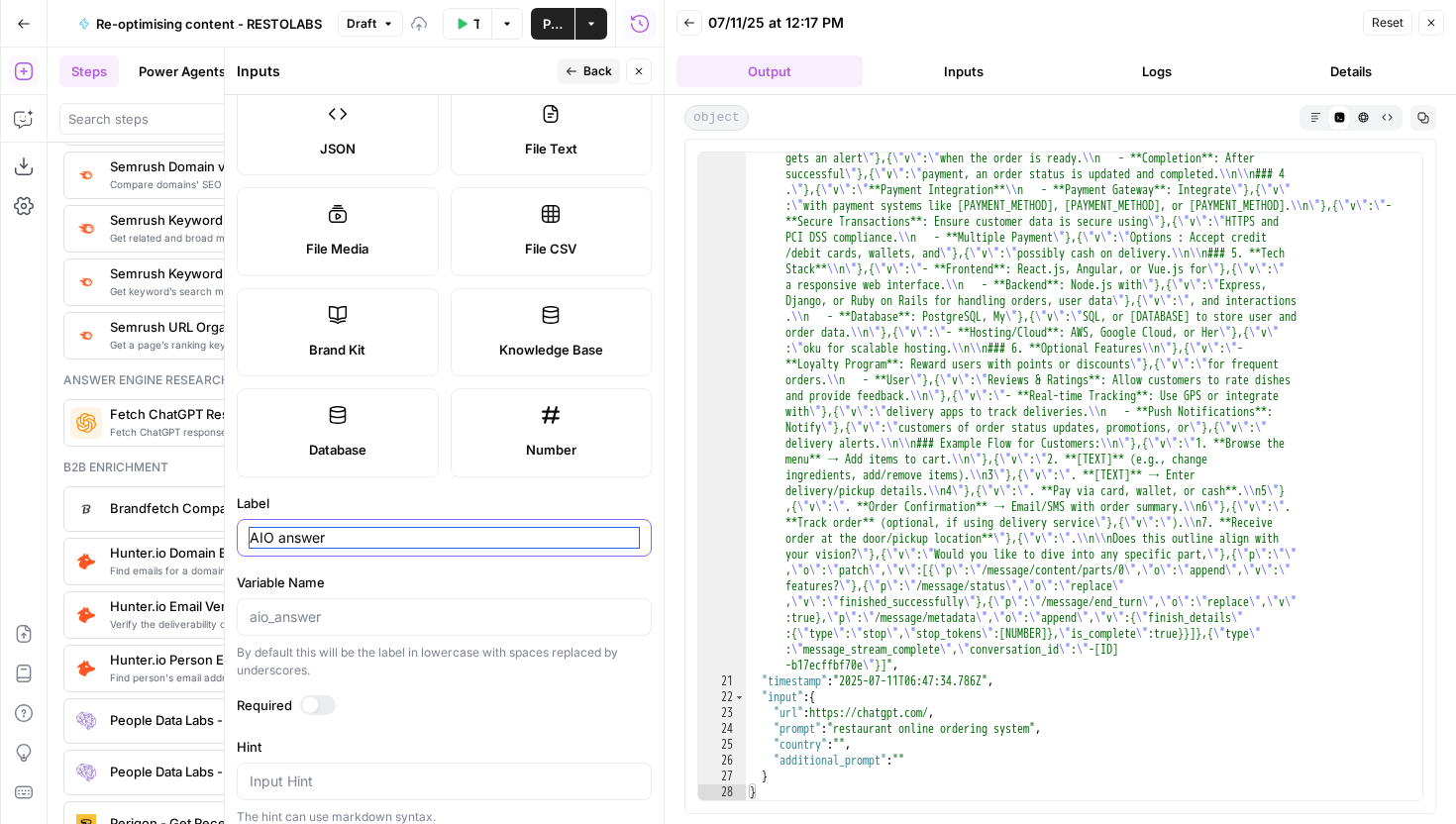 scroll, scrollTop: 512, scrollLeft: 0, axis: vertical 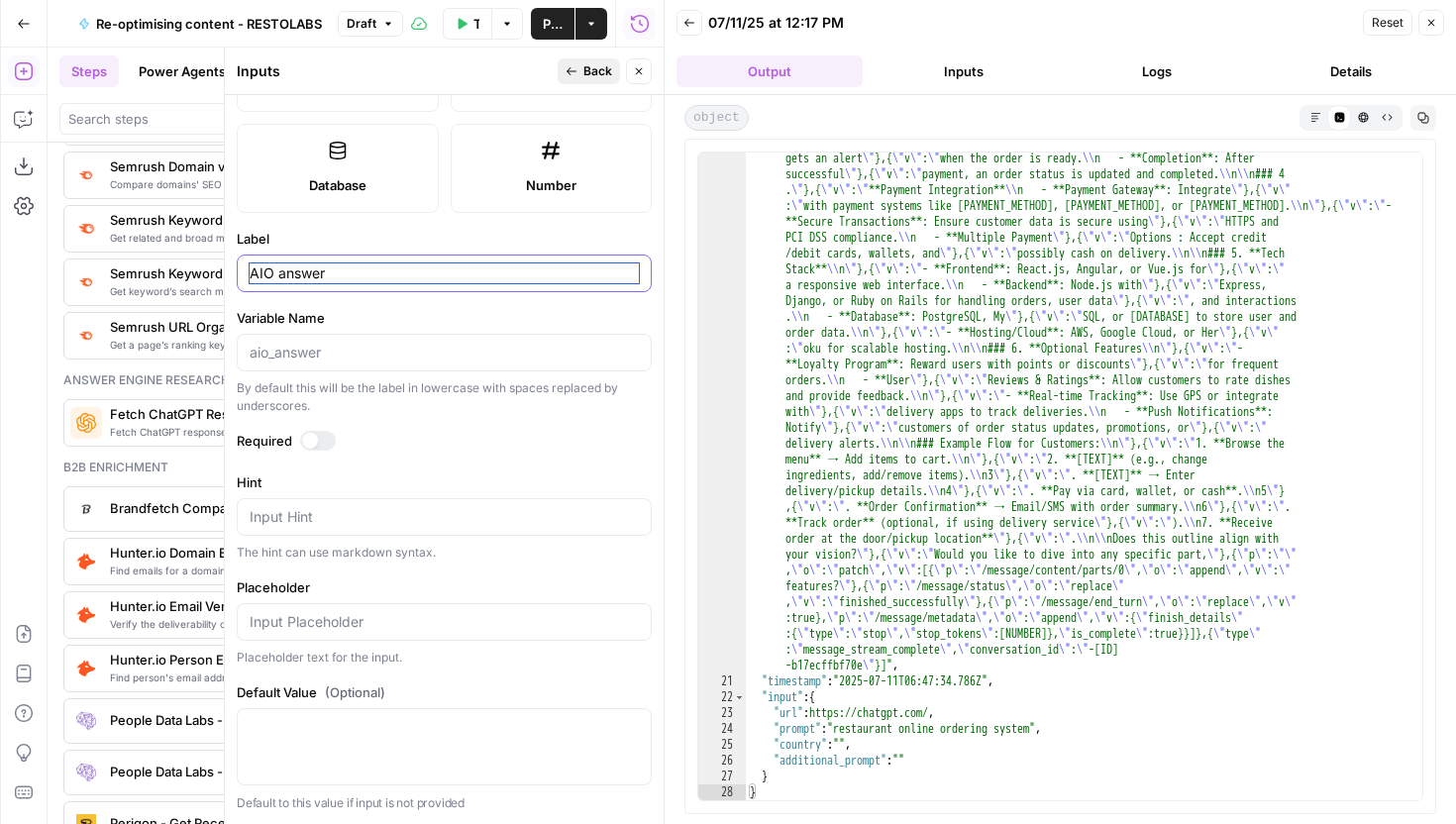 type on "AIO answer" 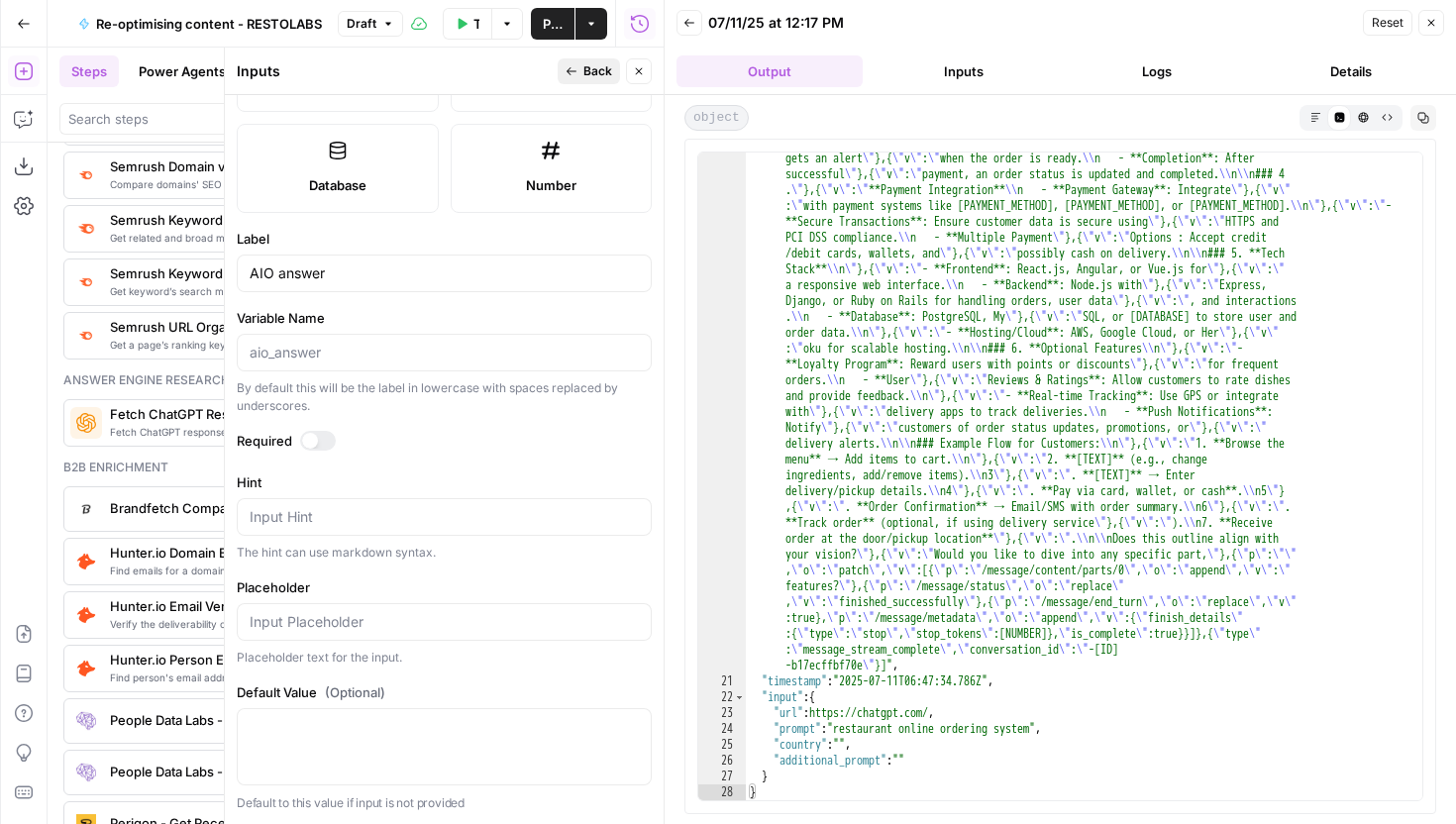 click on "Back" at bounding box center [588, 71] 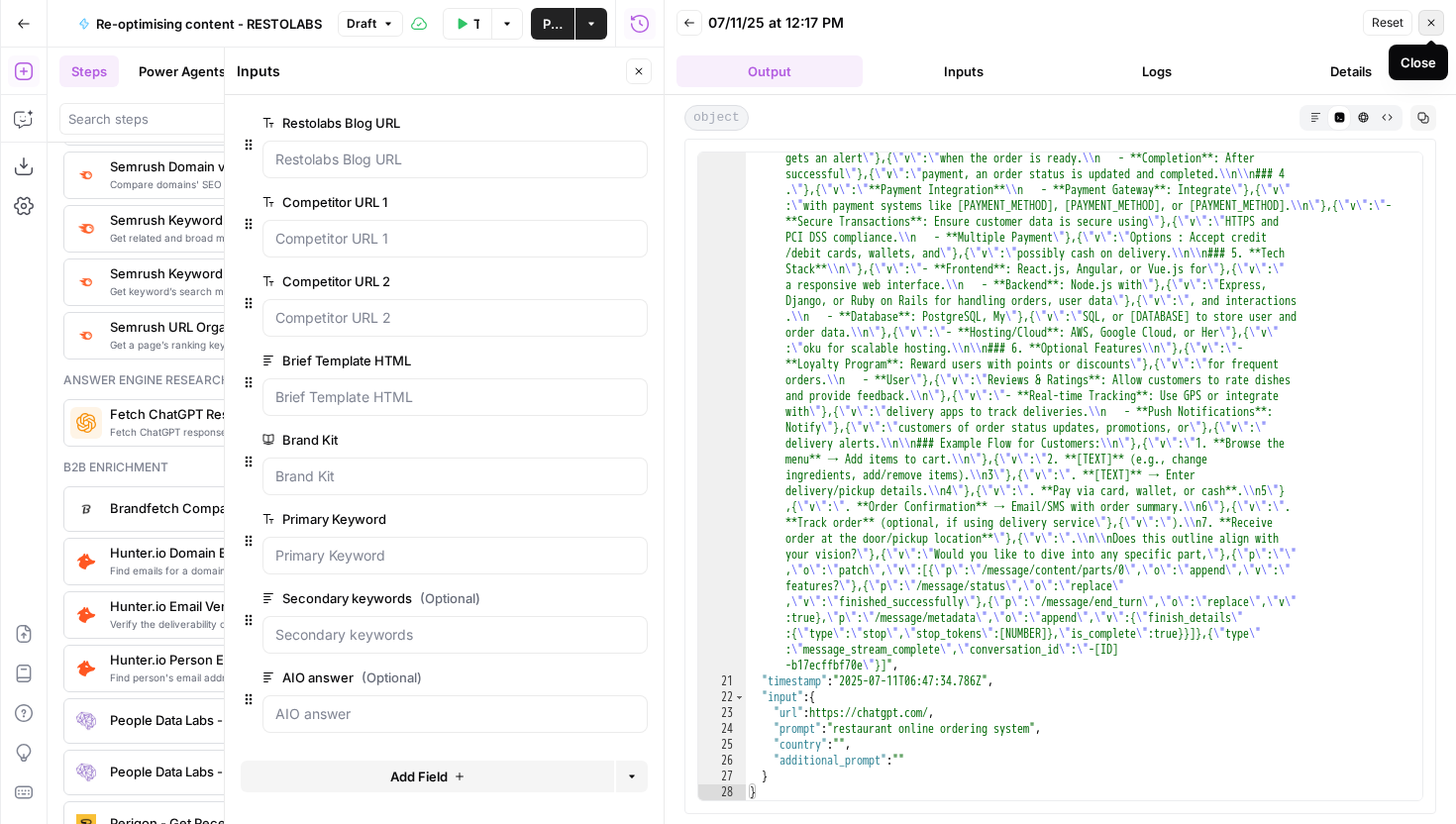 click 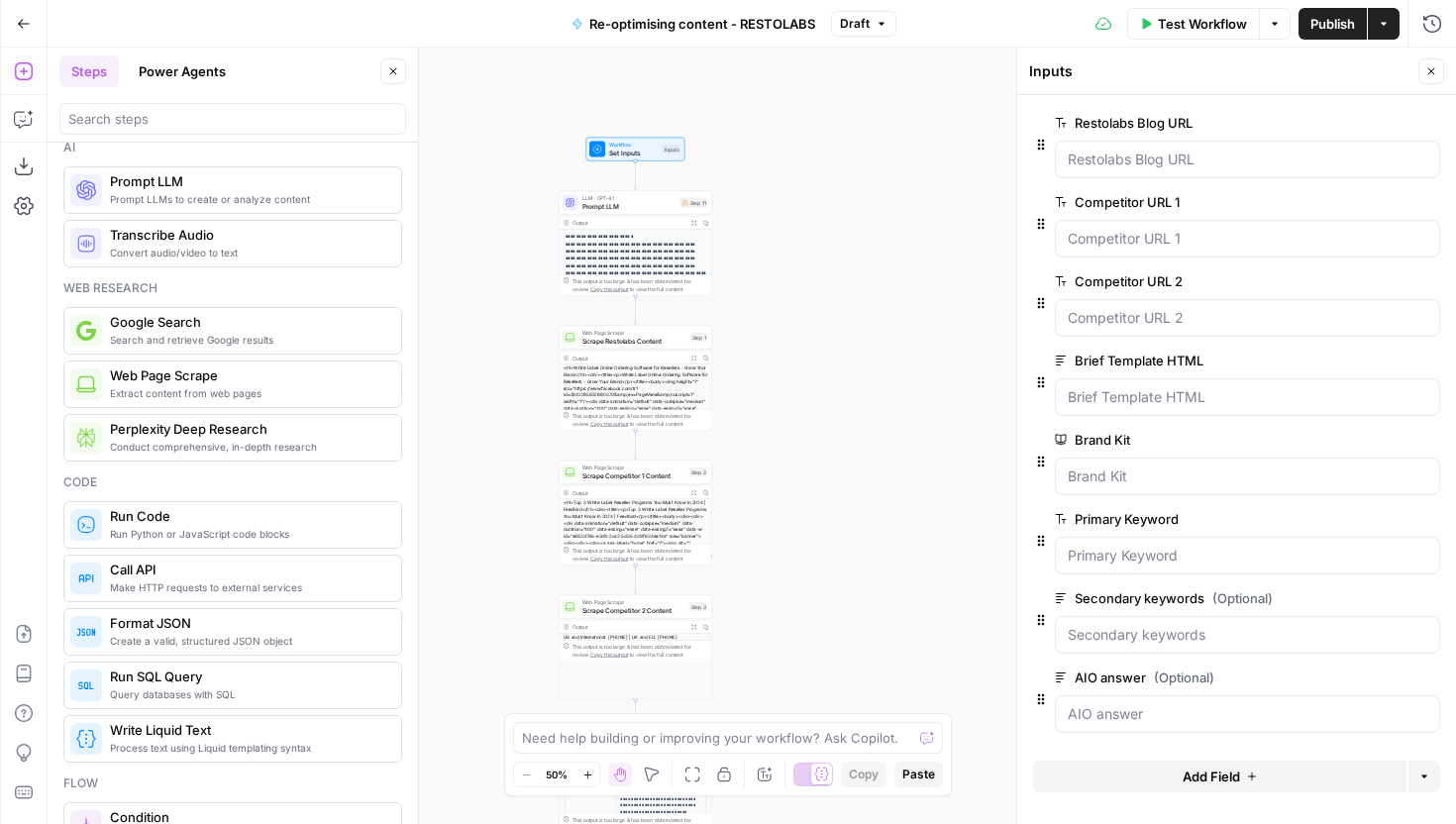 scroll, scrollTop: 0, scrollLeft: 0, axis: both 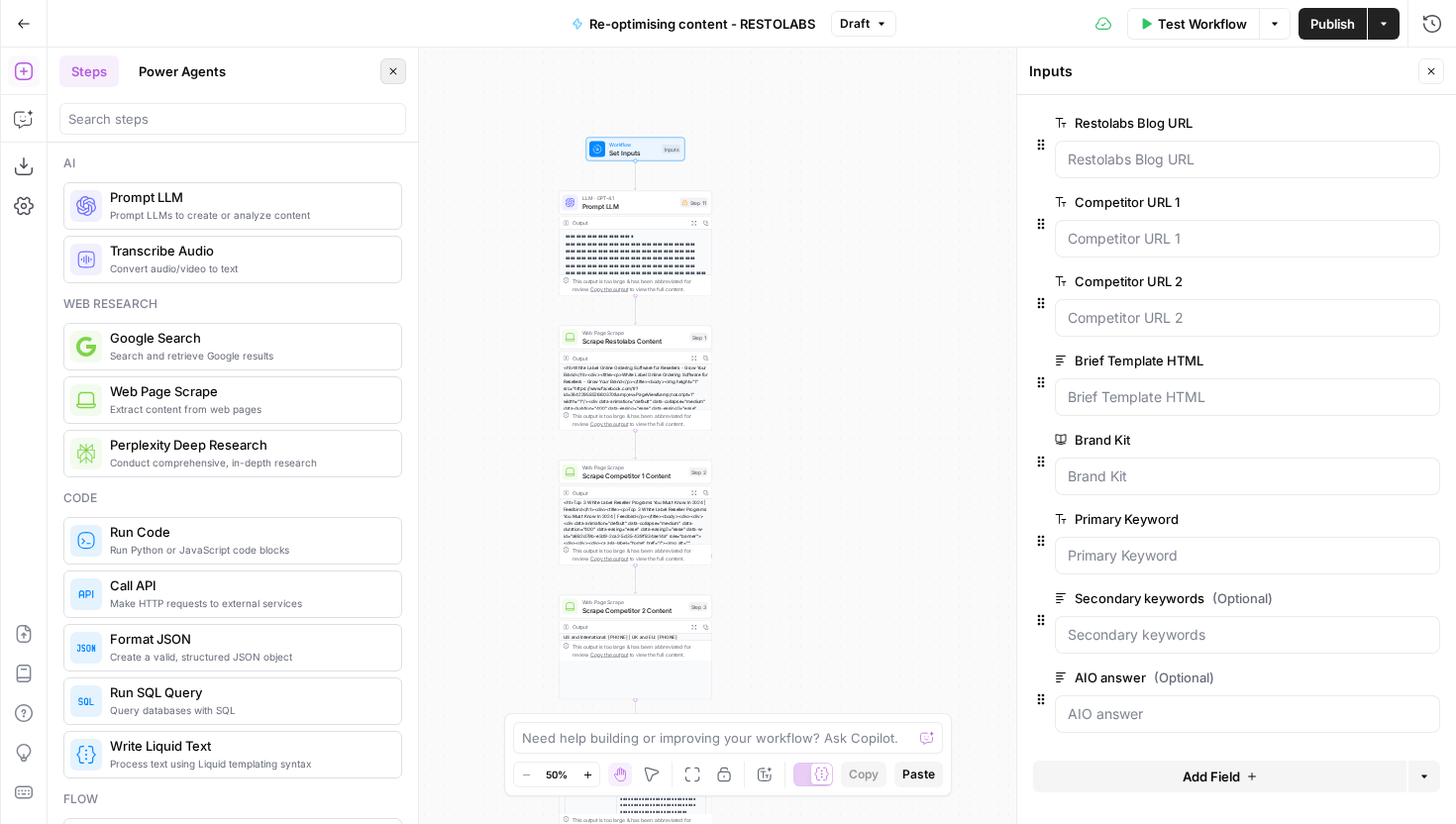 click on "Close" at bounding box center [393, 71] 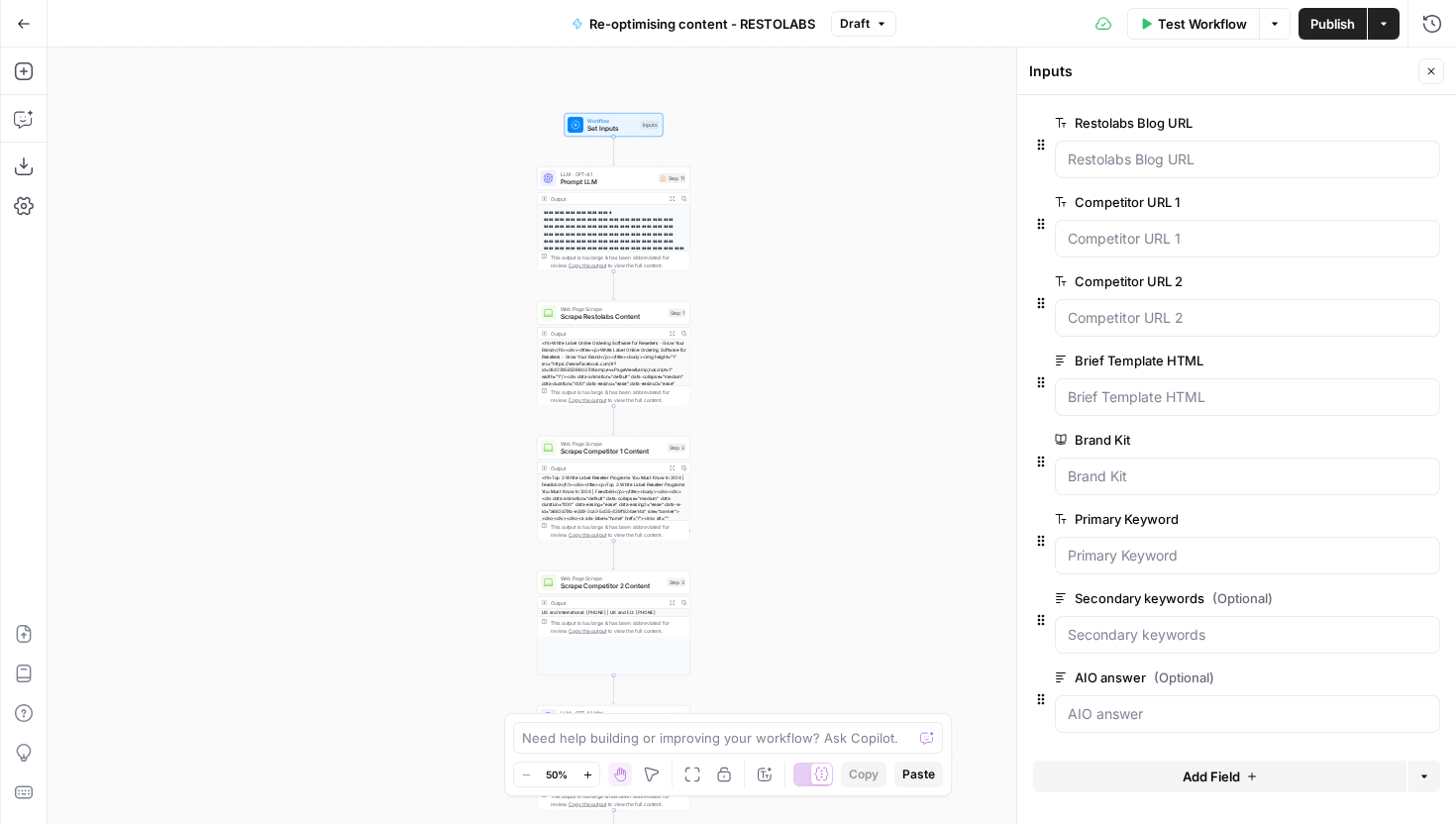 click on "Prompt LLM" at bounding box center (607, 182) 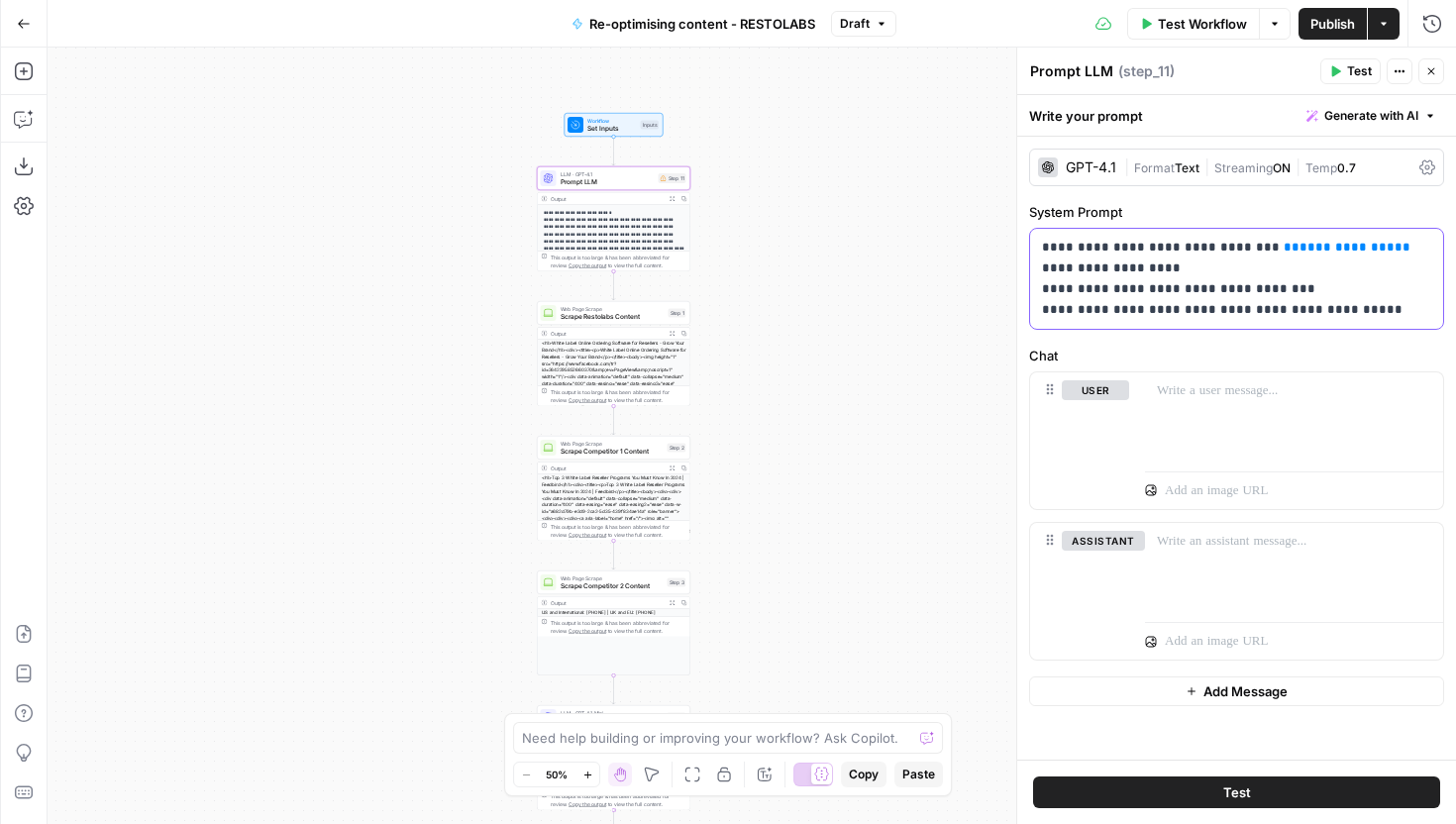 click on "**********" at bounding box center [1236, 278] 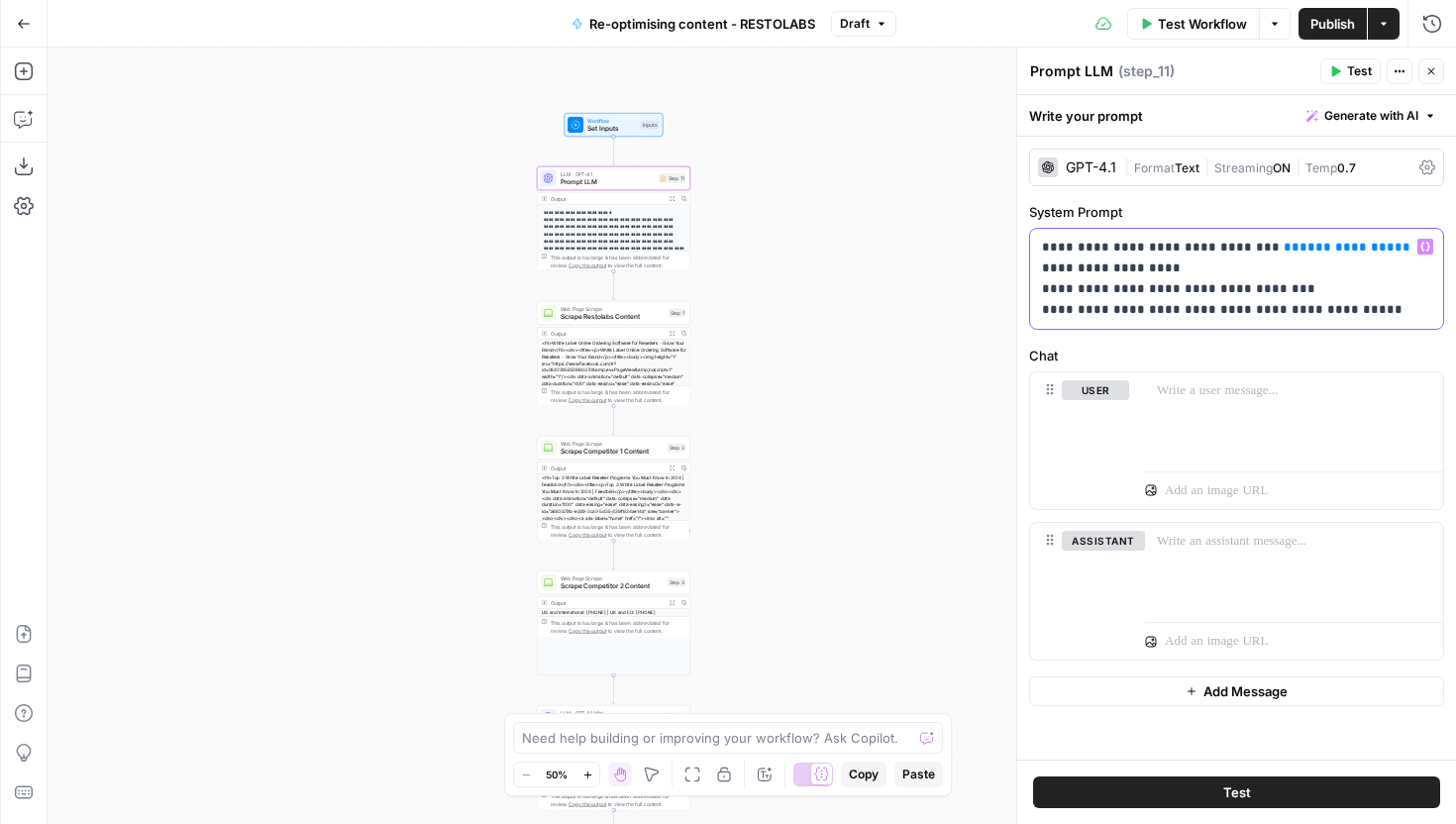 type 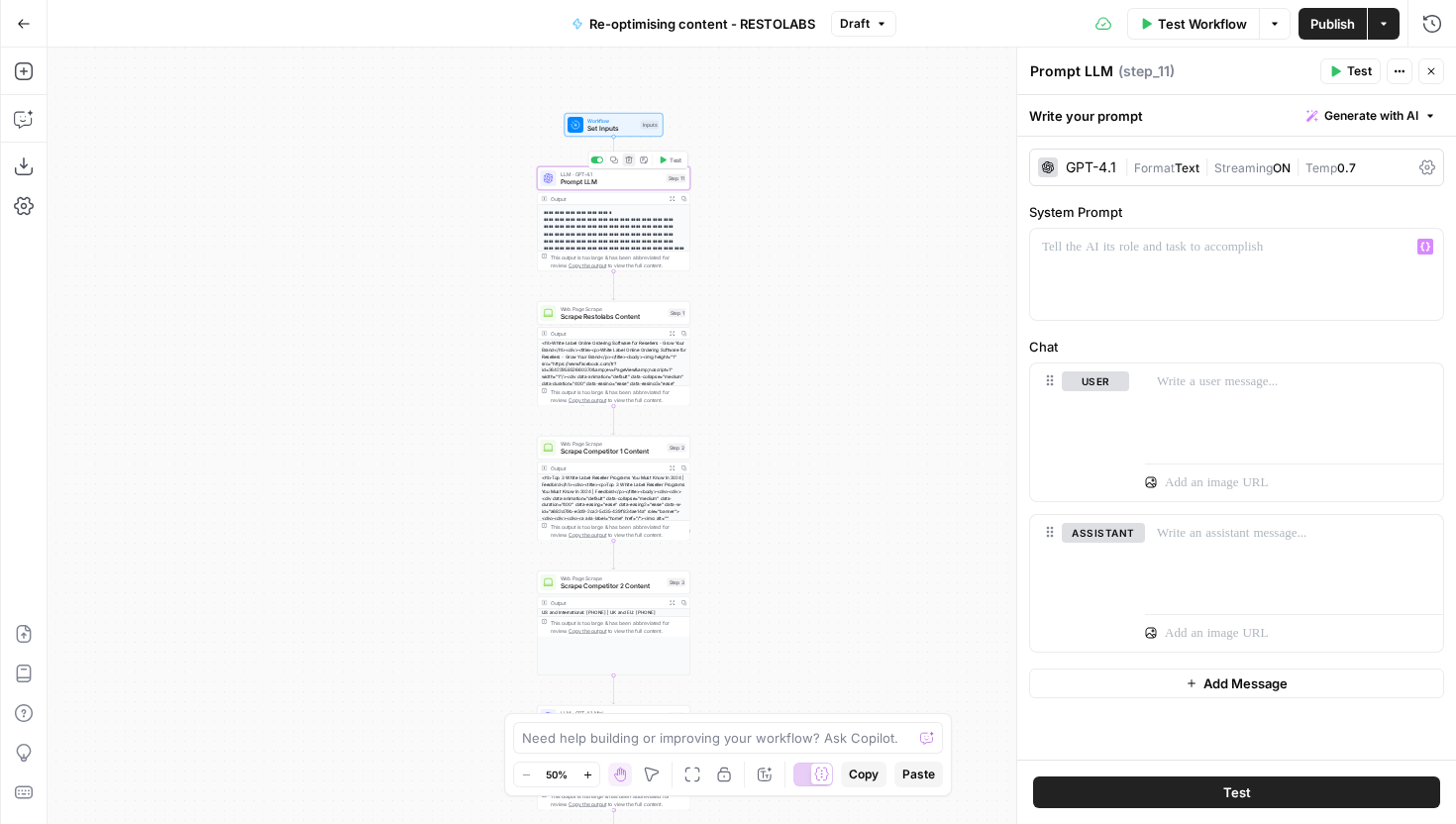 click on "Delete step" at bounding box center [629, 159] 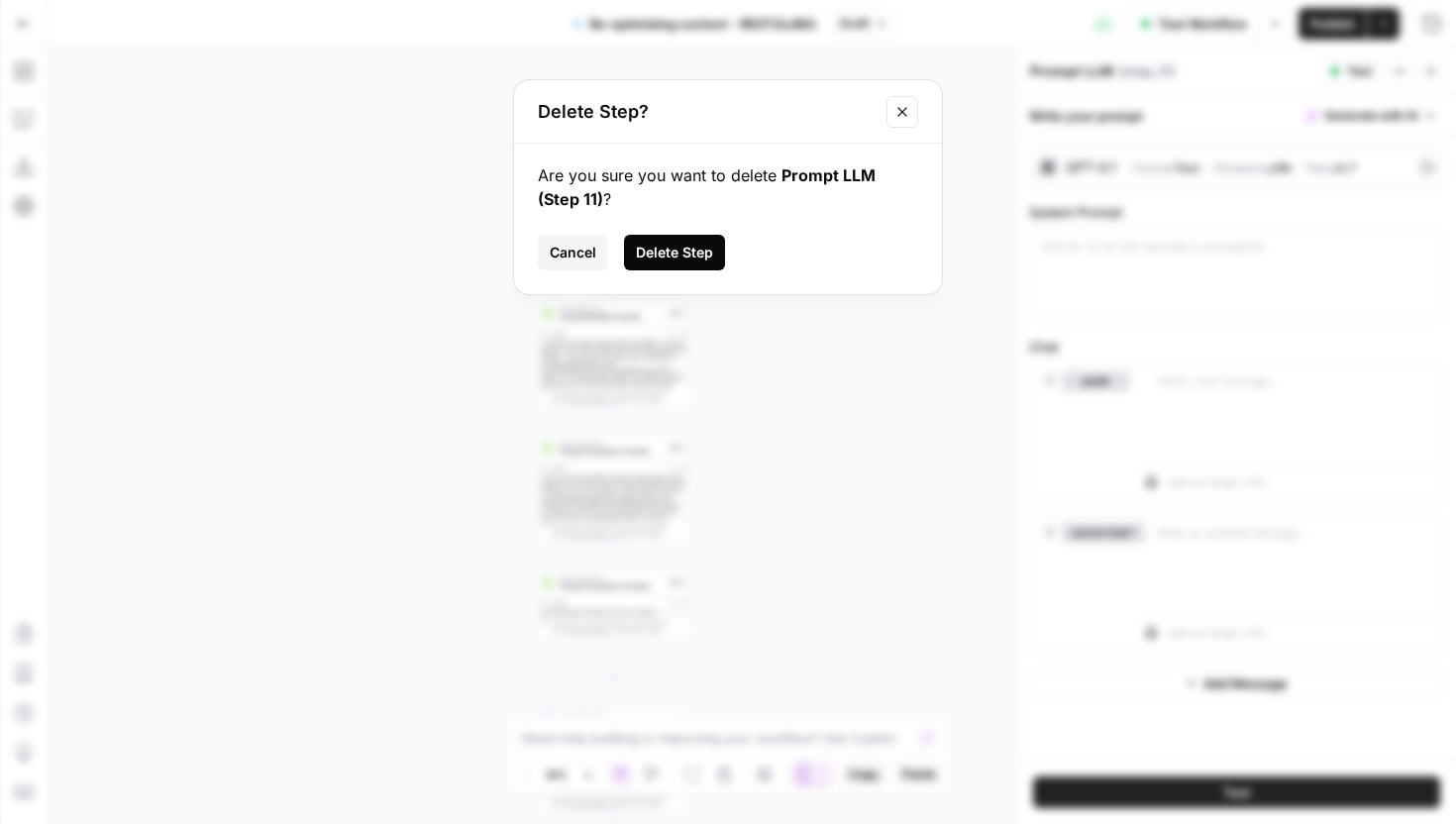 click on "Delete Step" at bounding box center (675, 253) 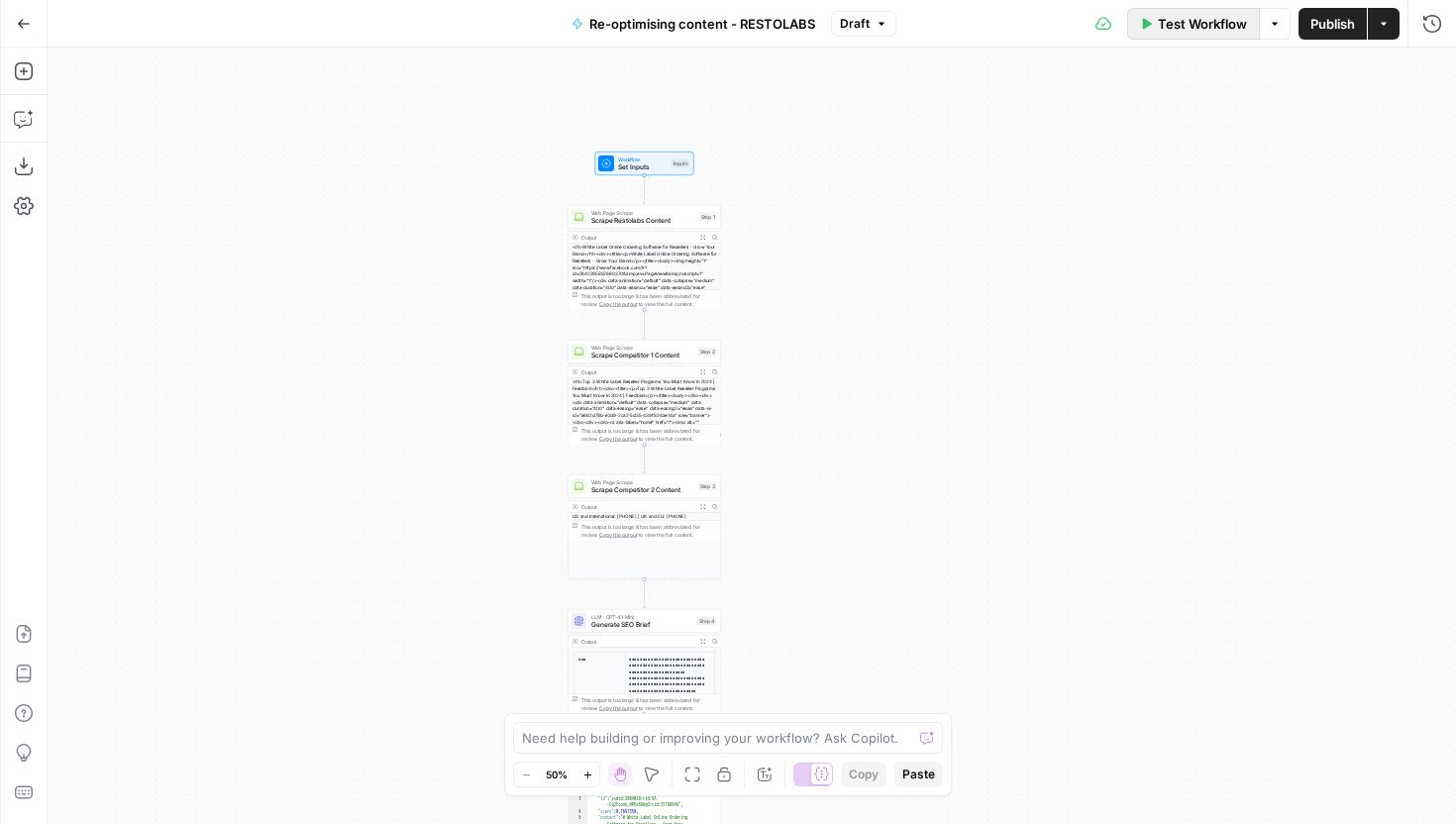 click on "Test Workflow" at bounding box center (1202, 24) 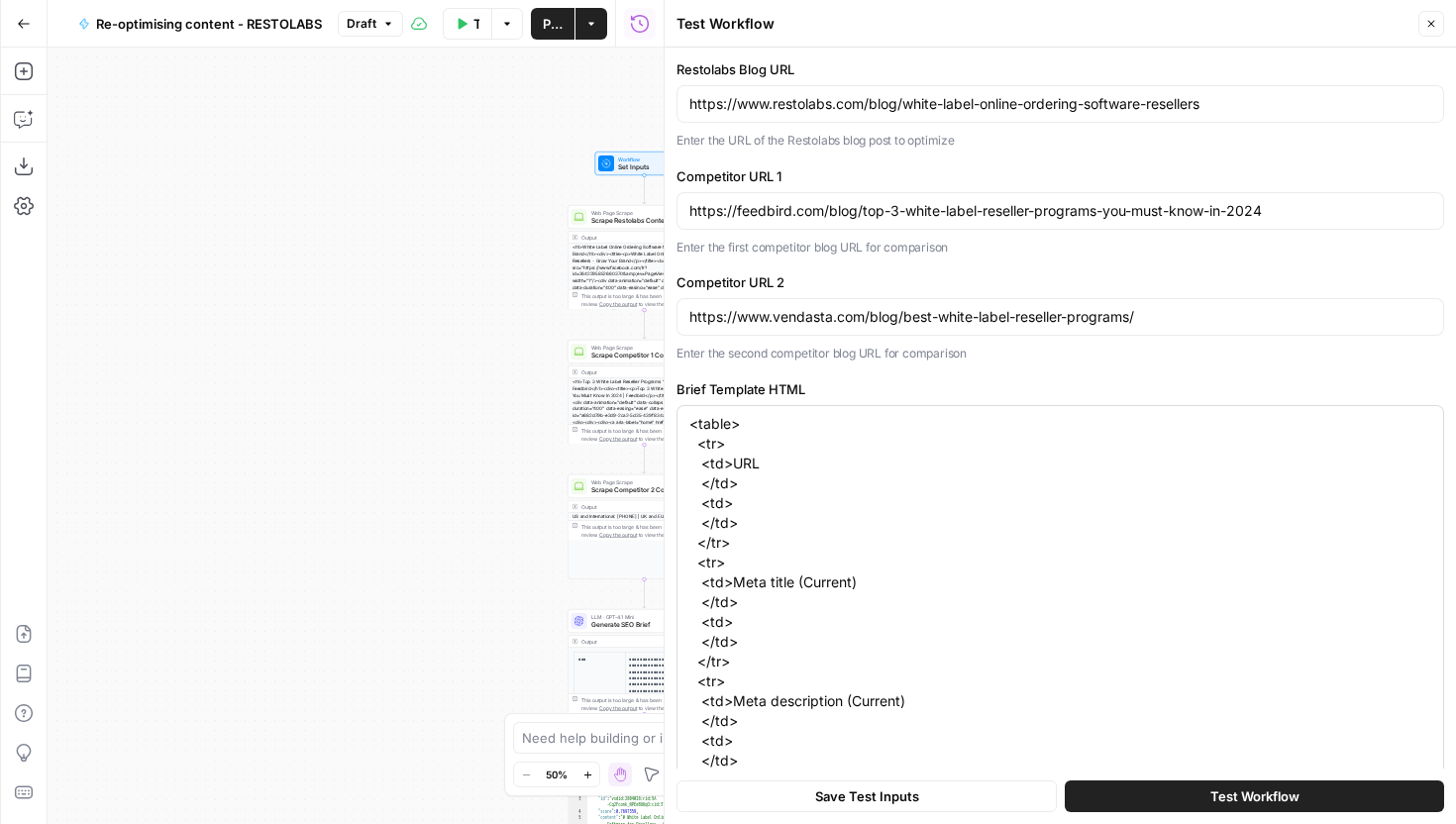 scroll, scrollTop: 1129, scrollLeft: 0, axis: vertical 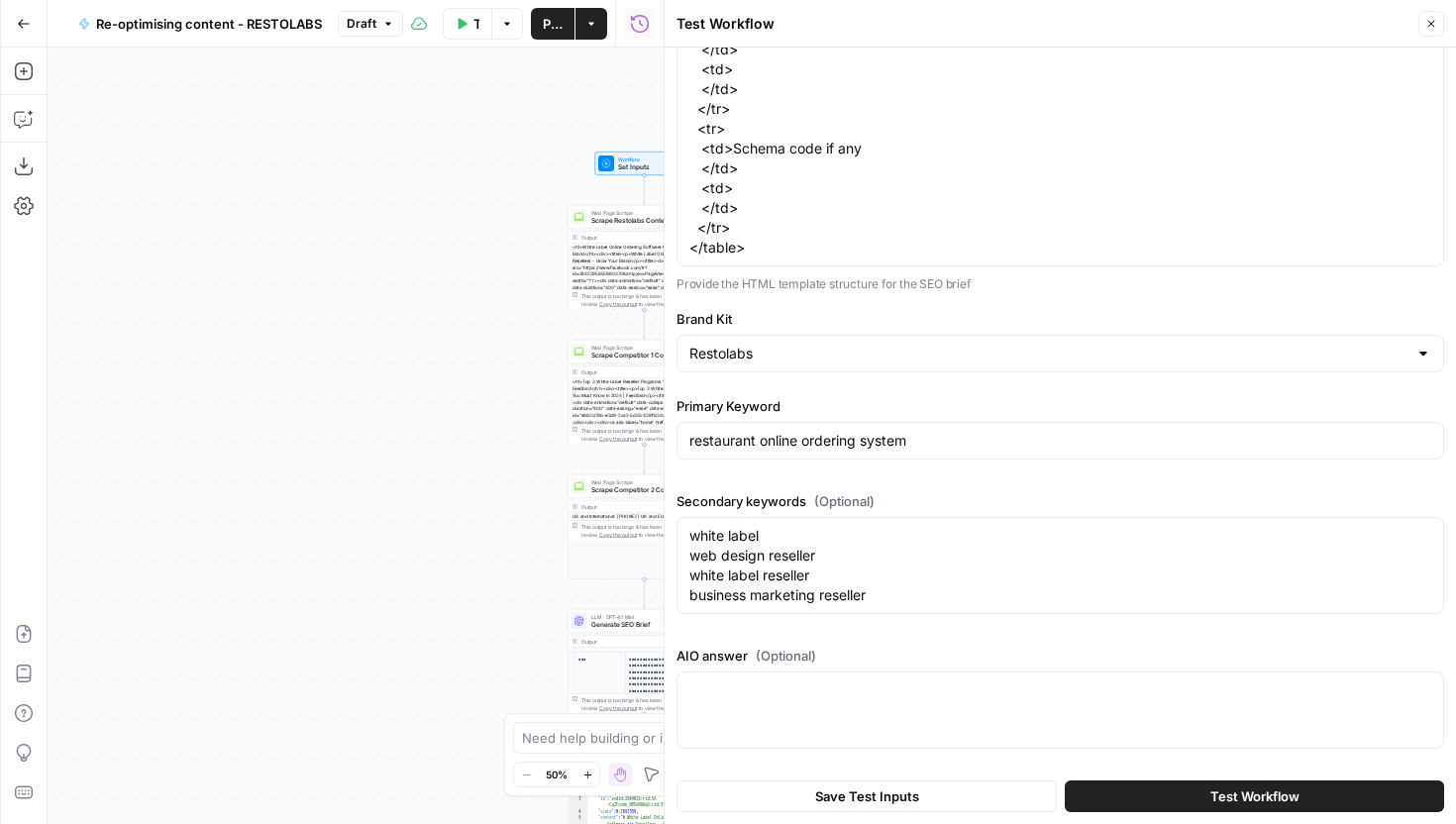 click on "**********" at bounding box center (356, 436) 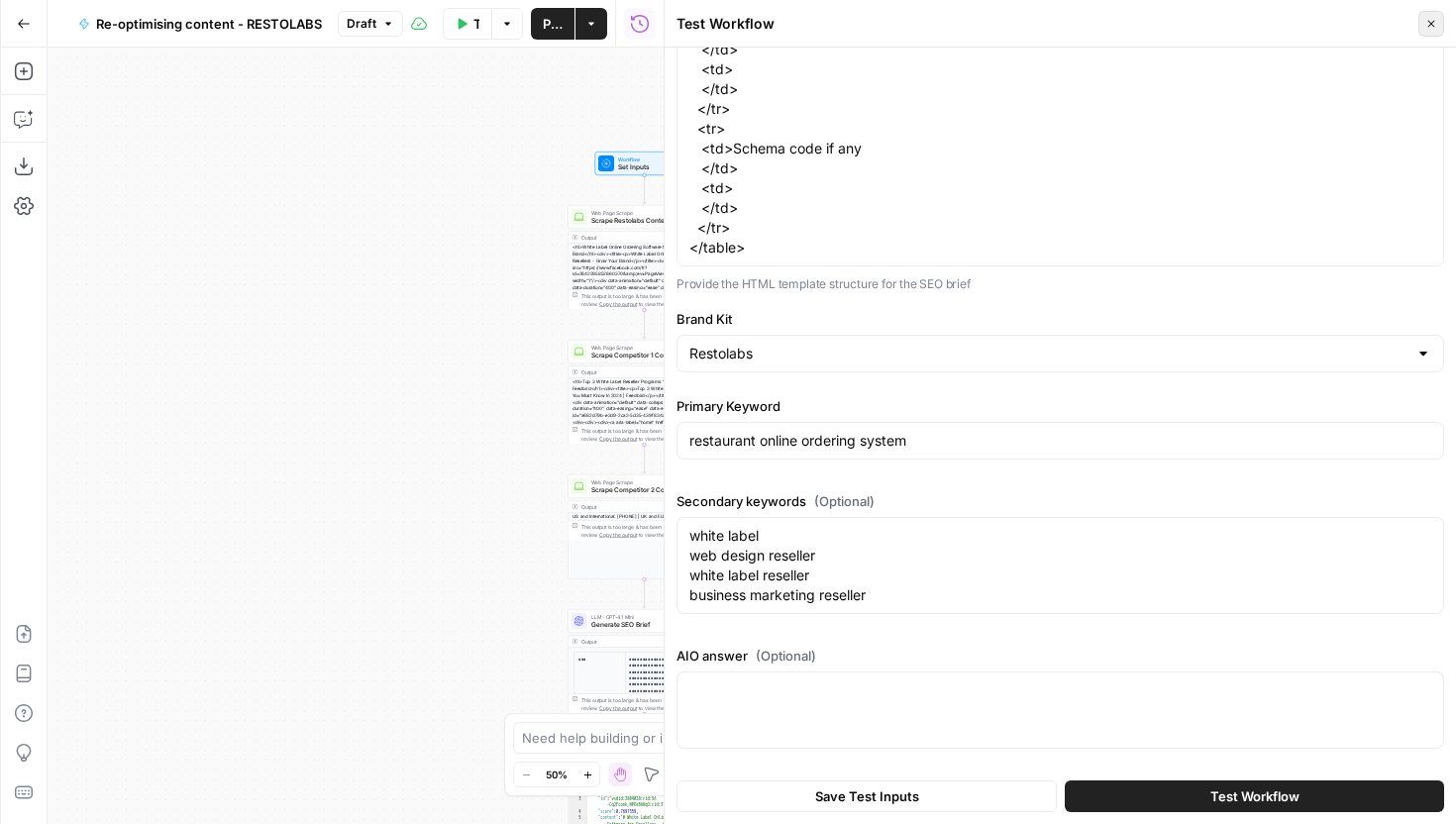 click 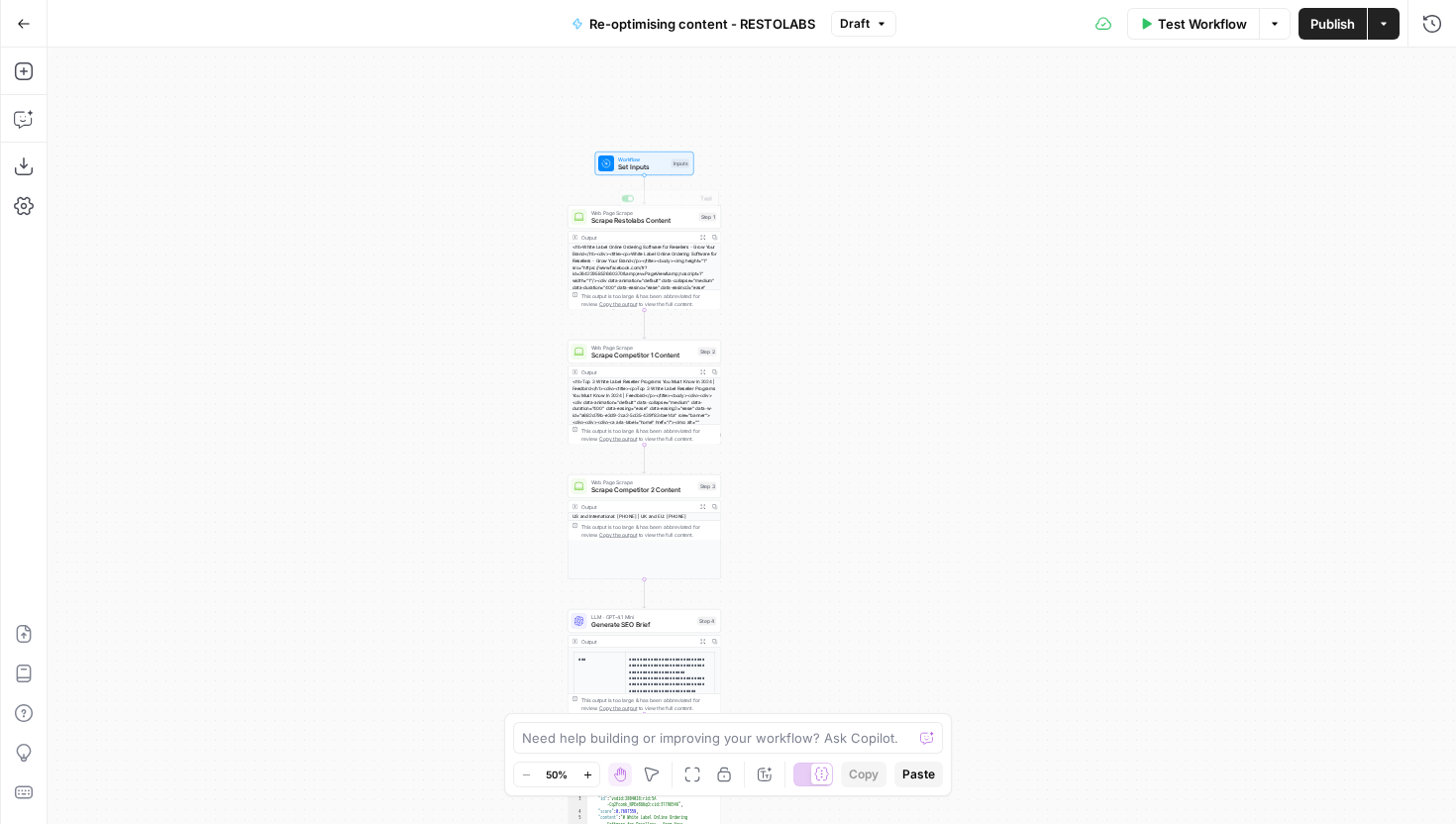 click on "Set Inputs" at bounding box center [643, 167] 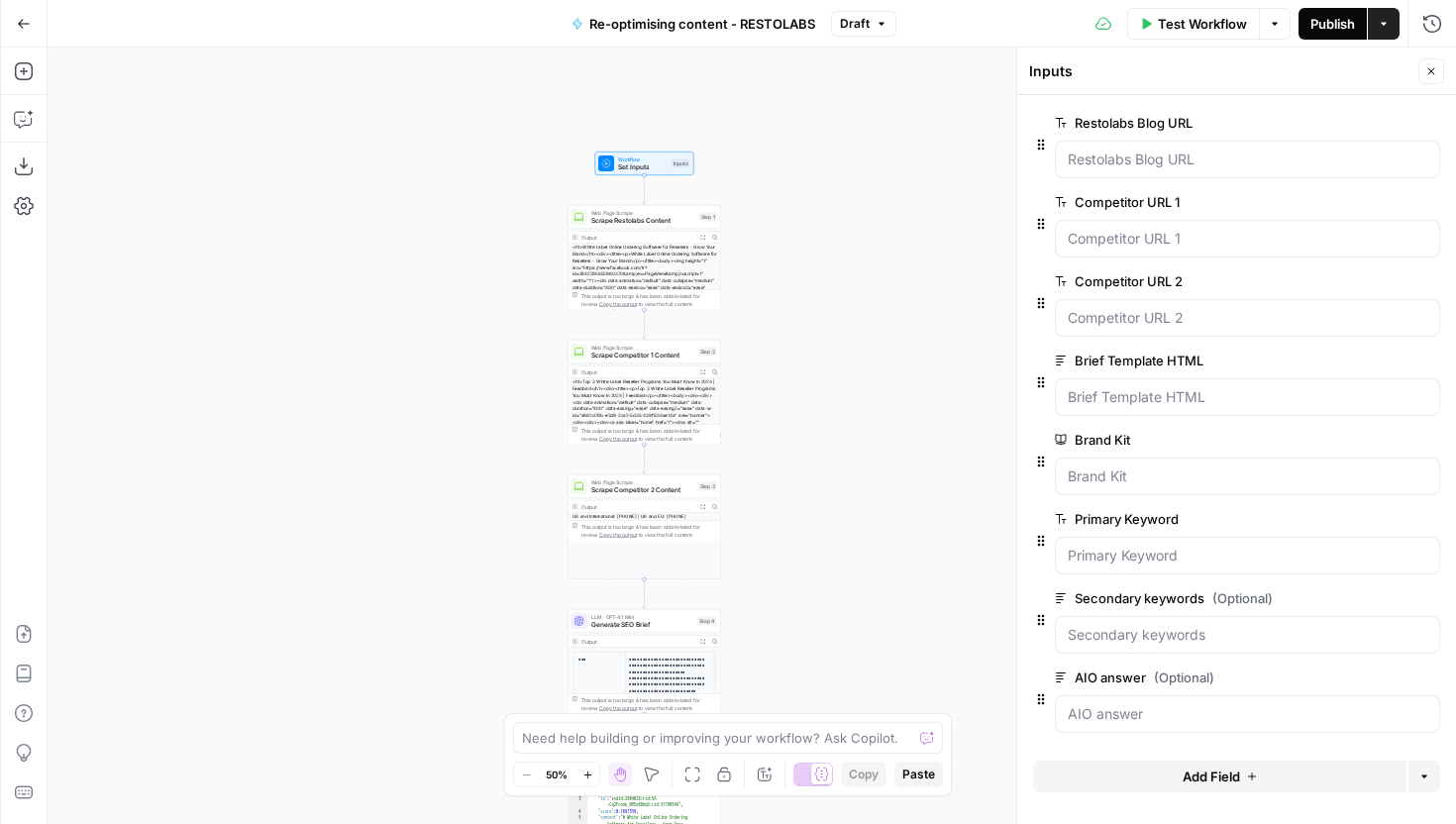 click on "Publish" at bounding box center (1332, 24) 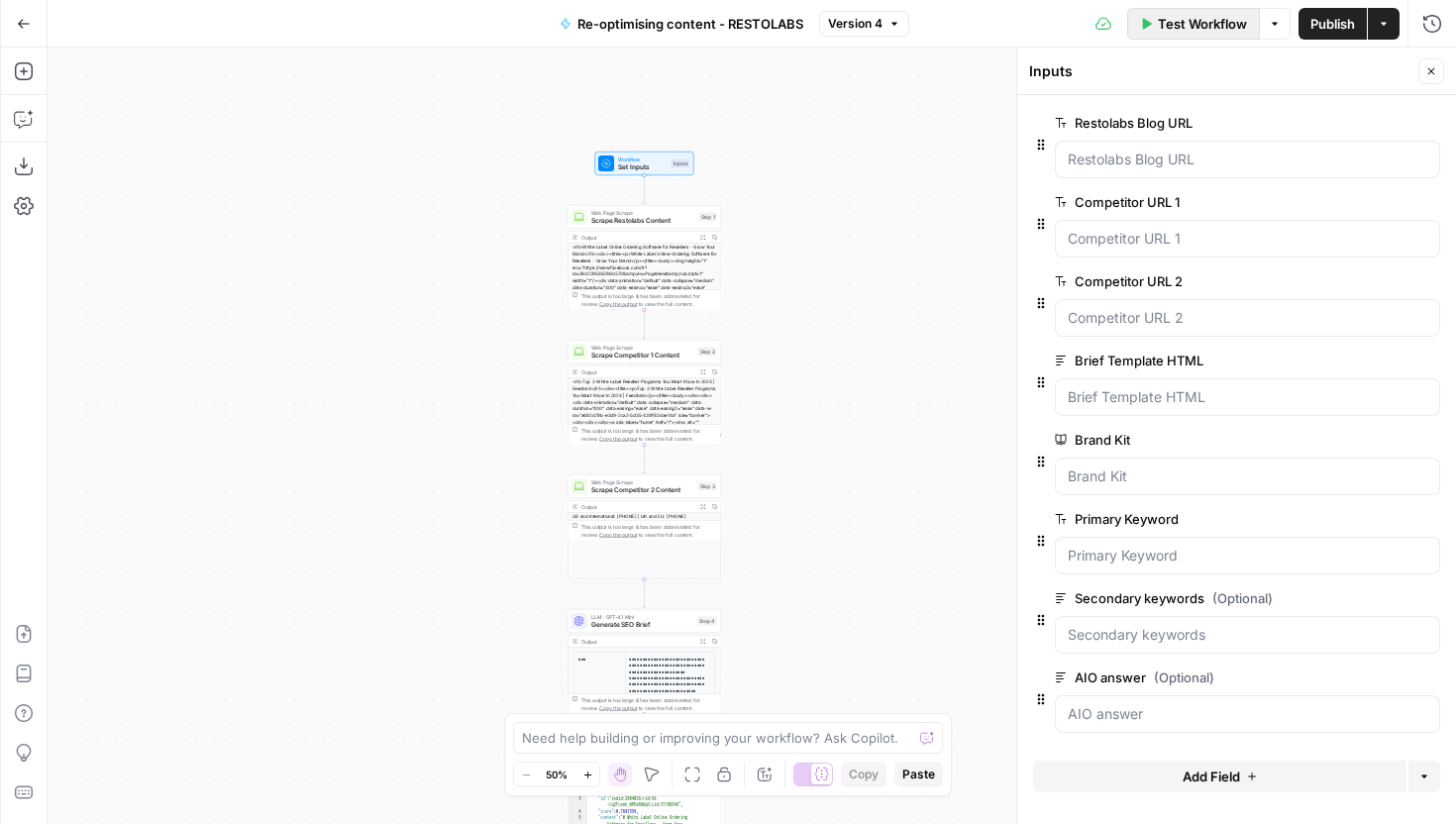 click on "Test Workflow" at bounding box center (1194, 24) 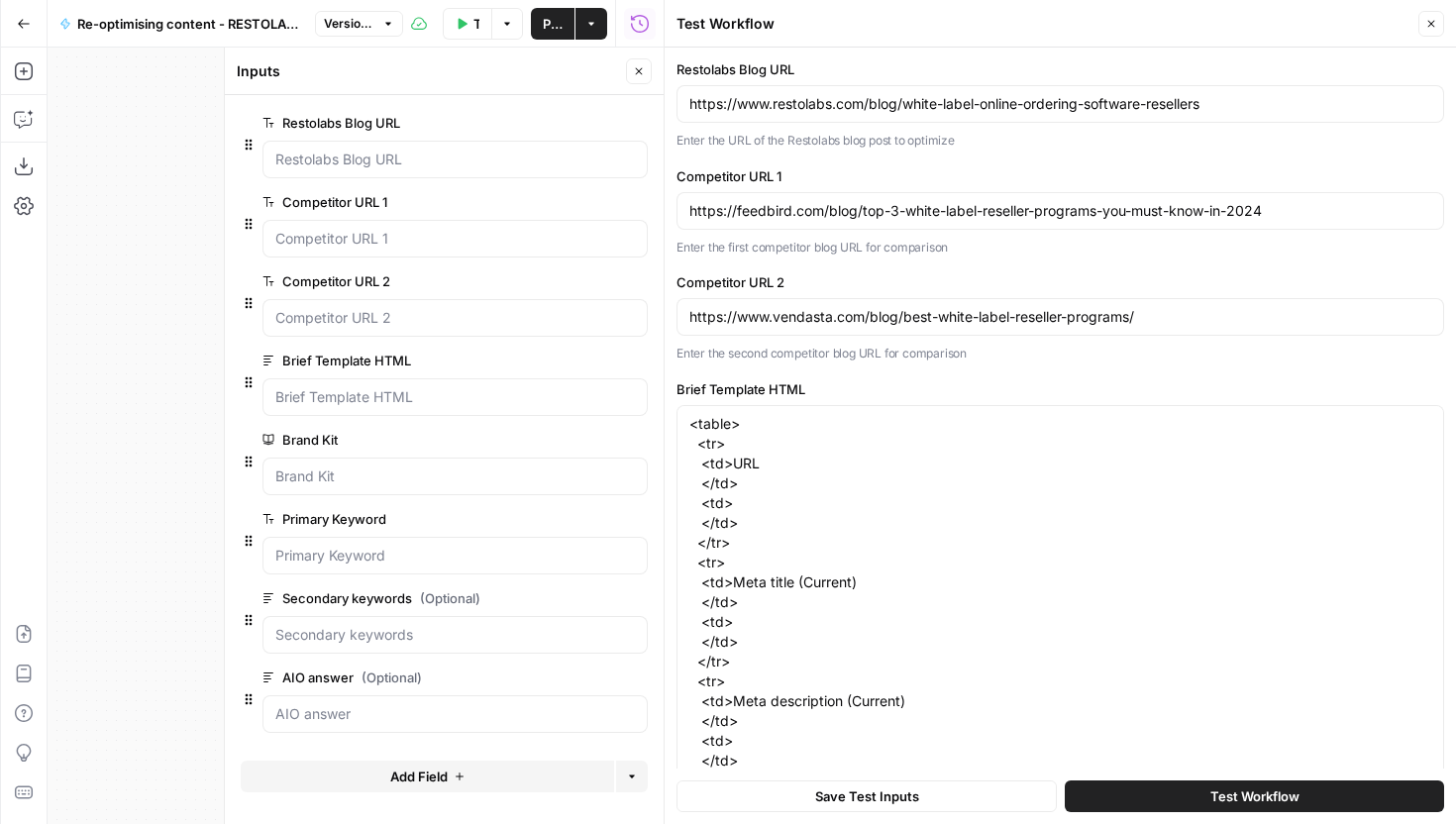 scroll, scrollTop: 553, scrollLeft: 0, axis: vertical 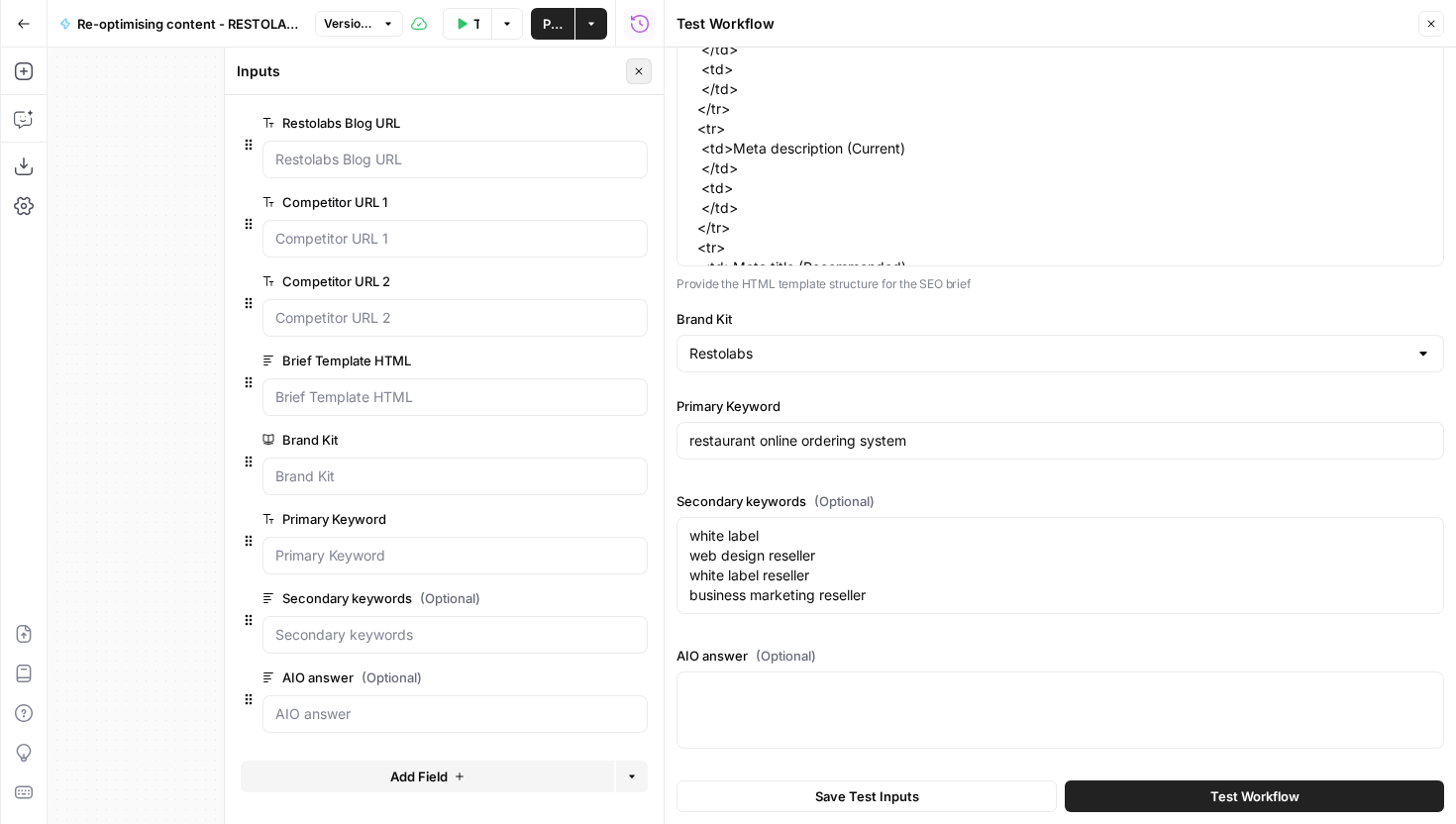 click 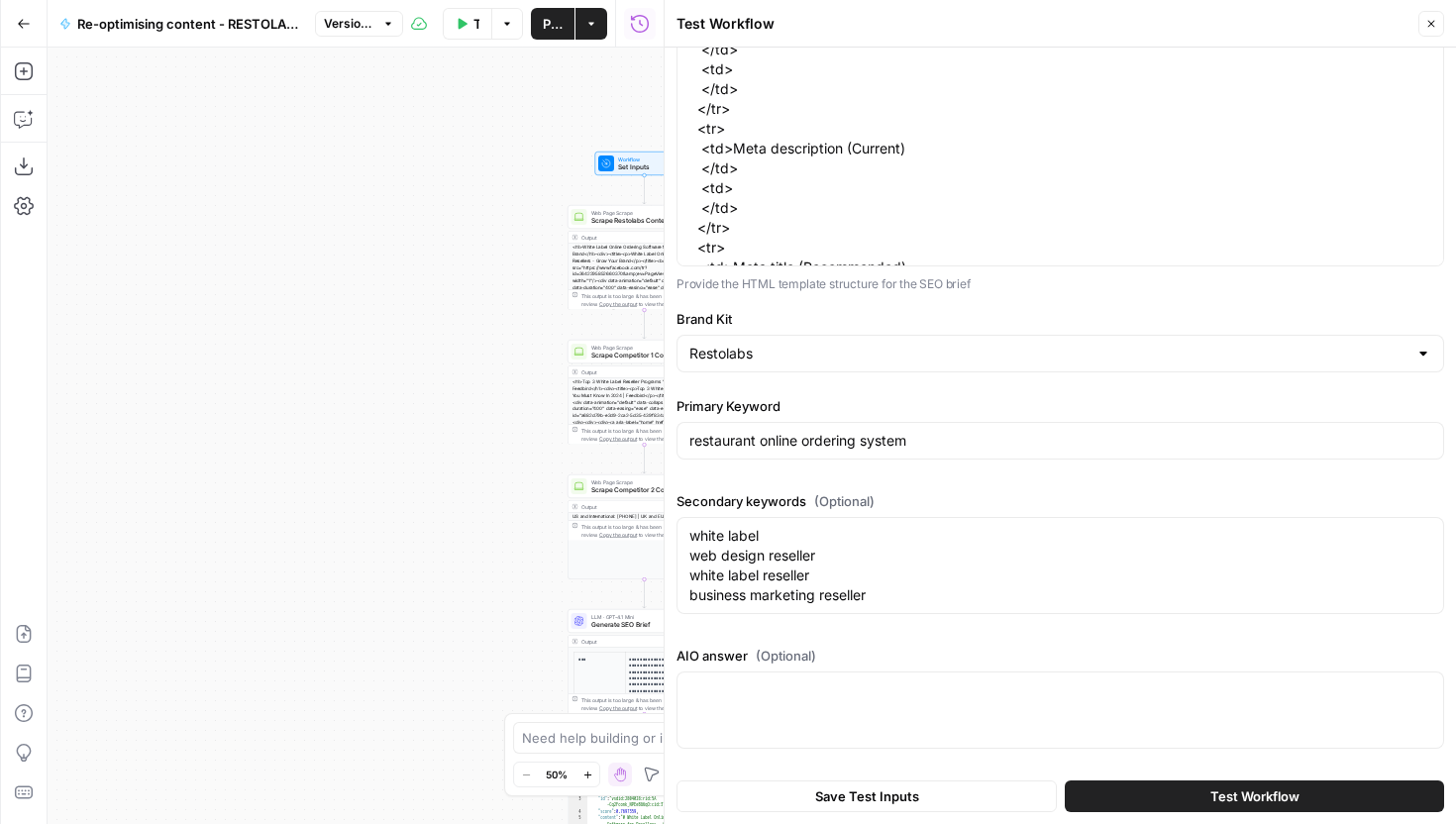 click on "**********" at bounding box center (356, 436) 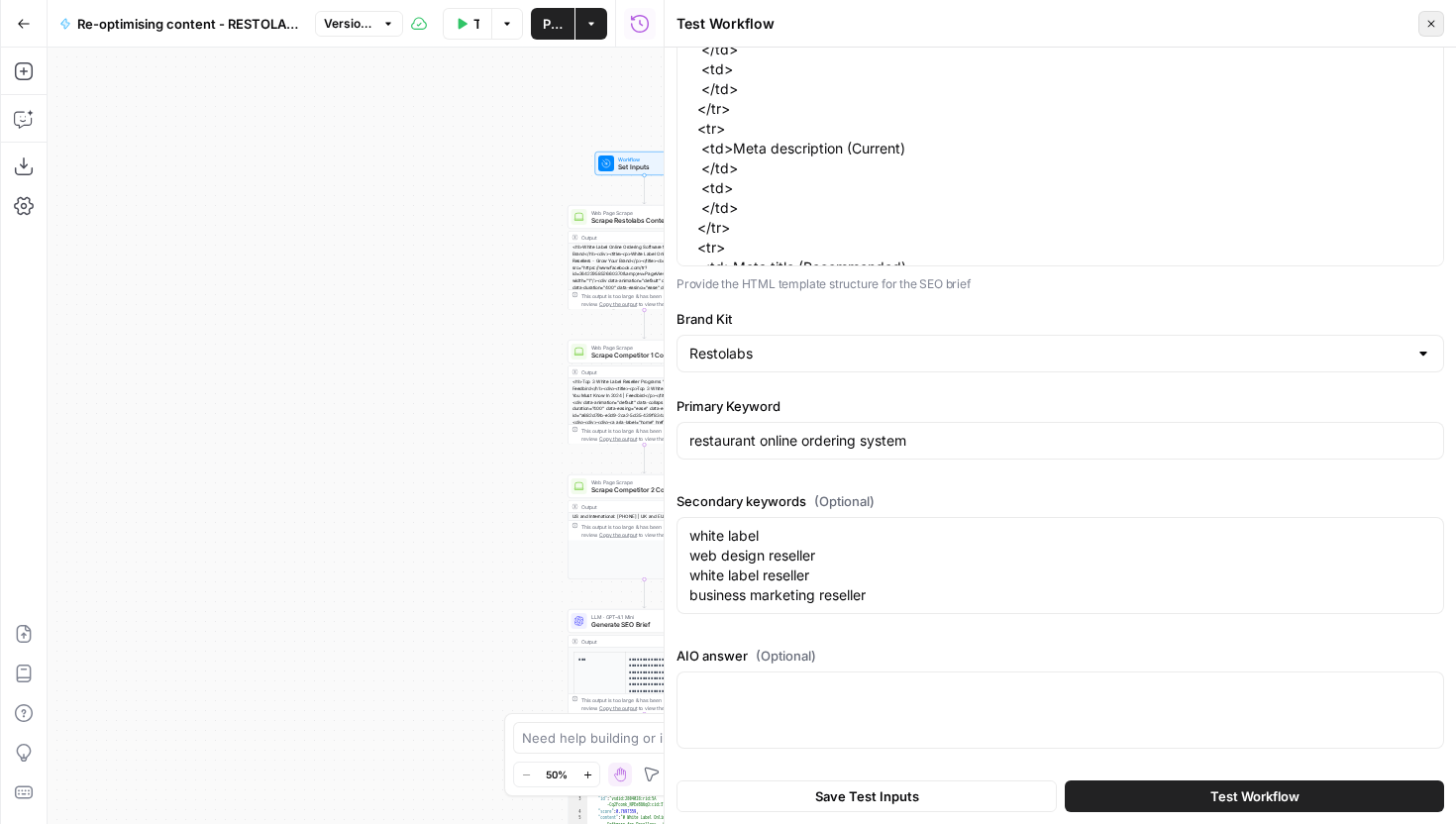 click on "Close" at bounding box center [1431, 24] 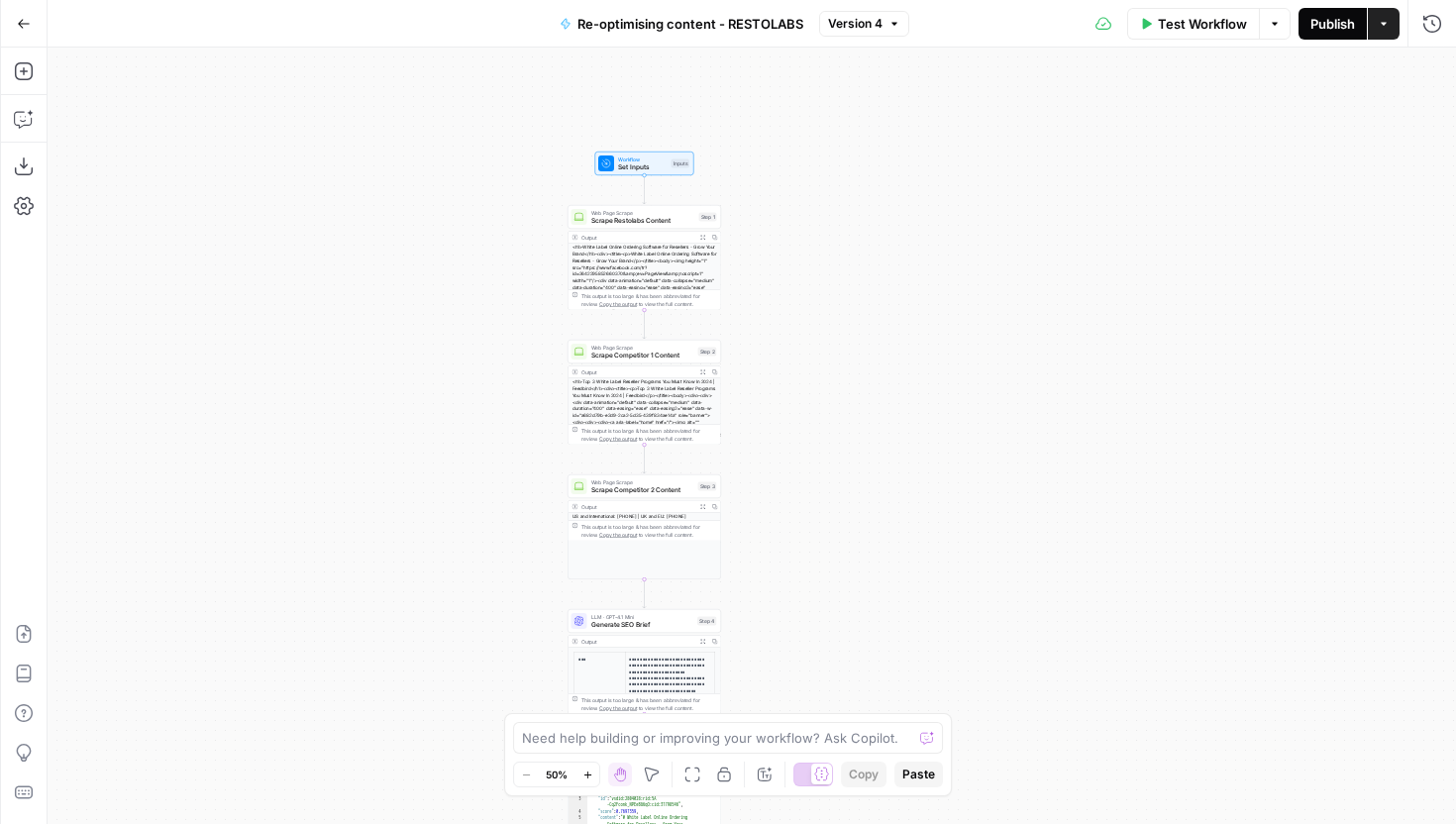 click on "Publish" at bounding box center (1332, 24) 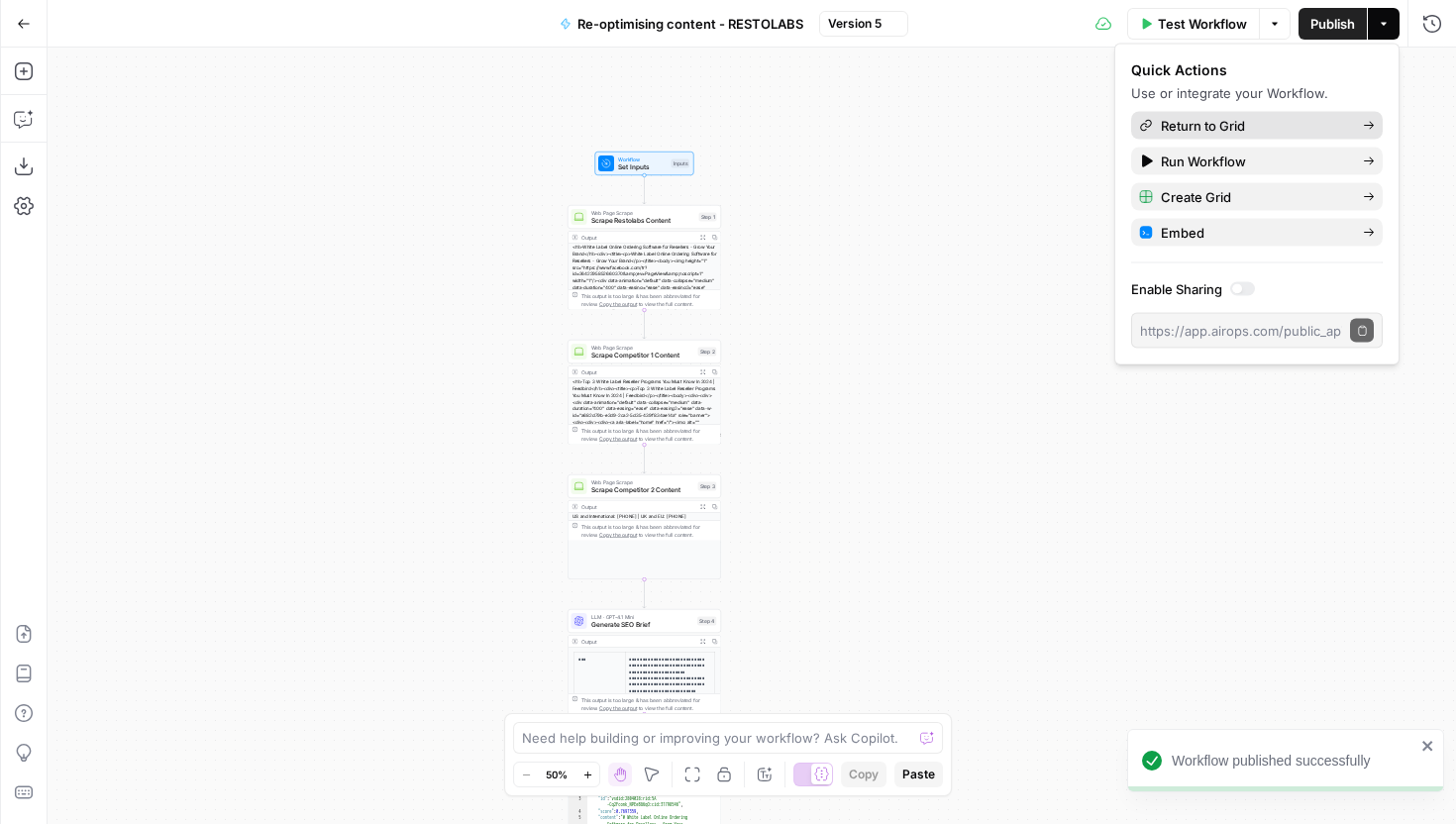 click on "Return to Grid" at bounding box center (1257, 126) 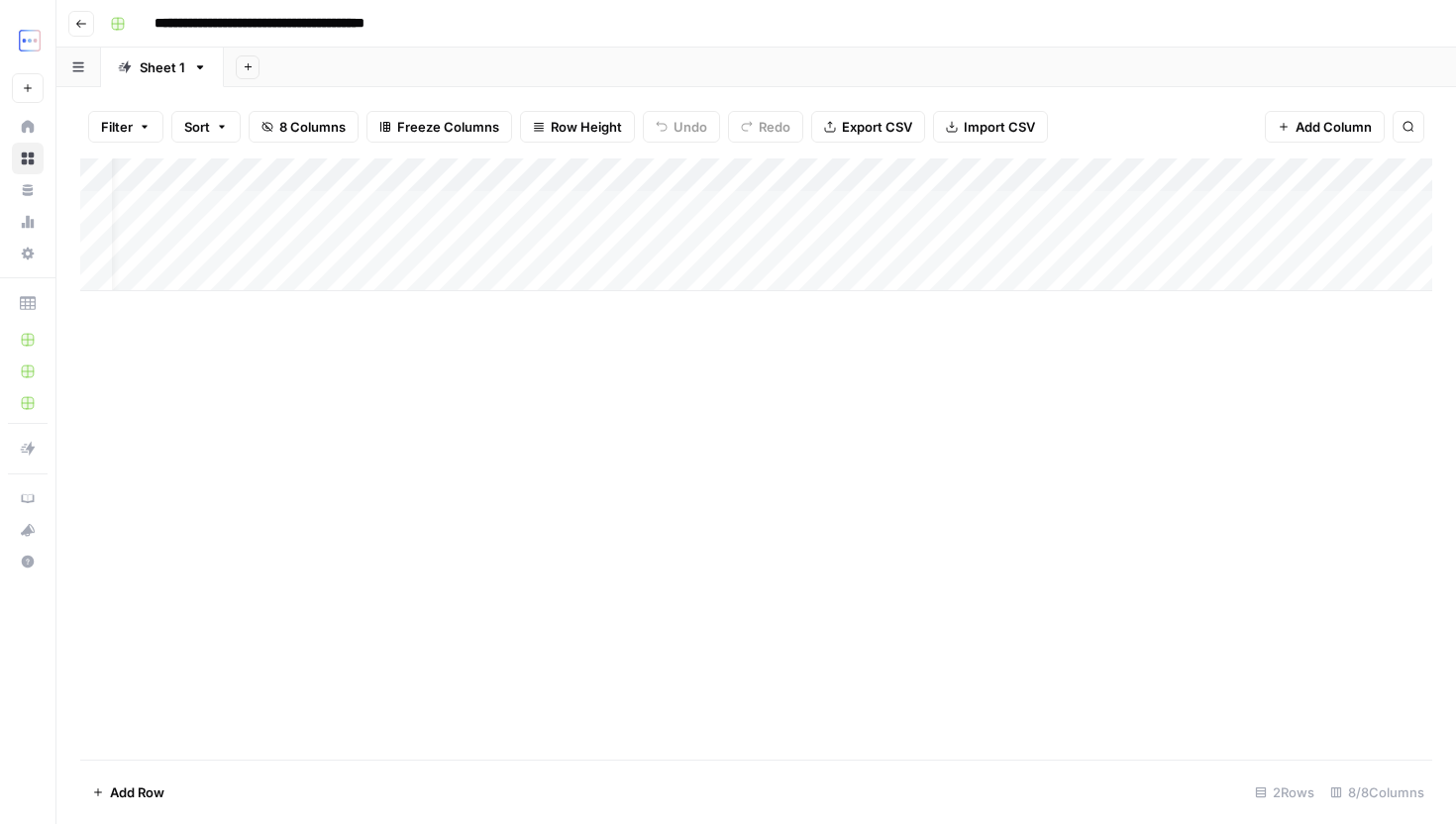 scroll, scrollTop: 0, scrollLeft: 0, axis: both 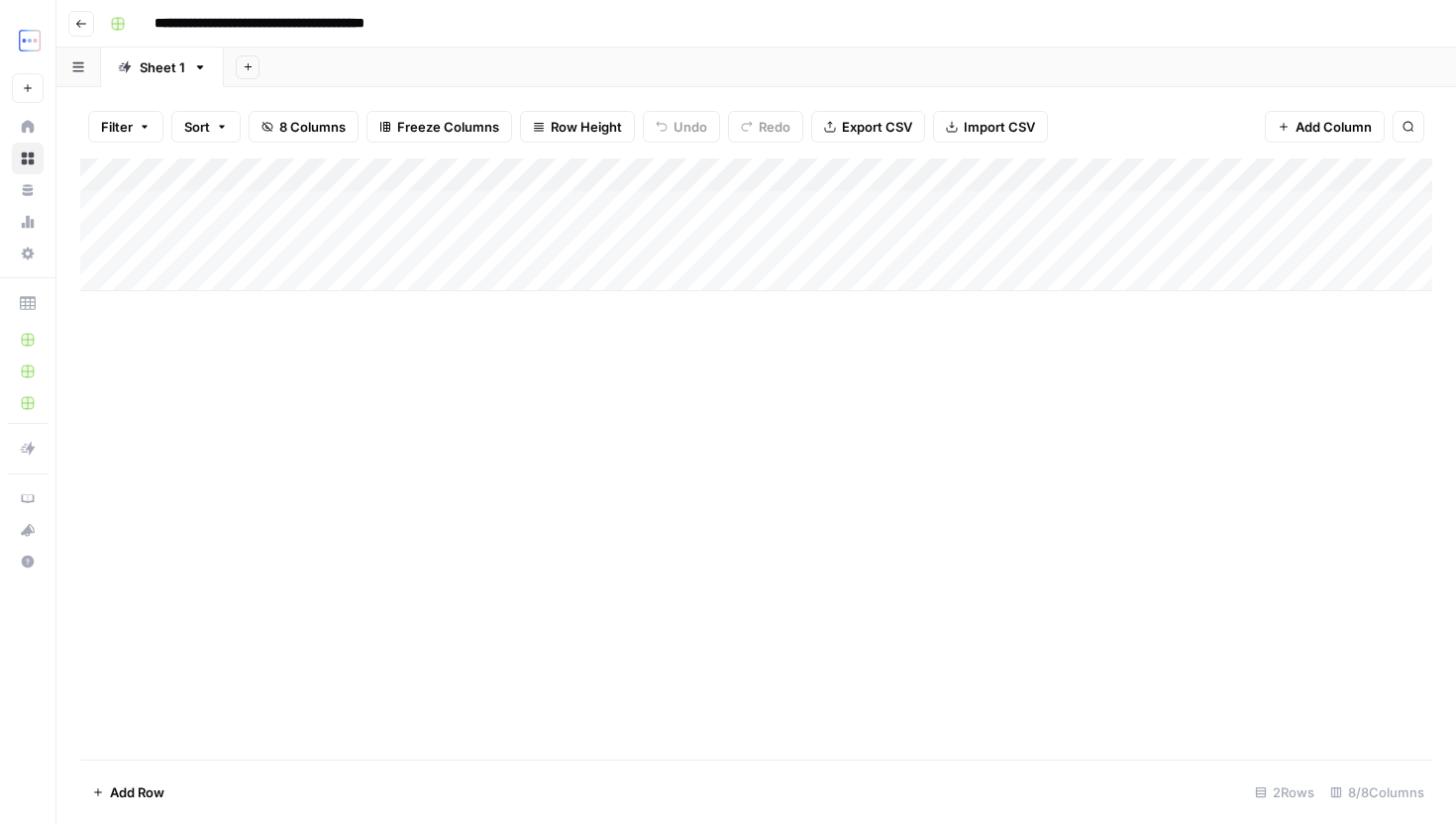 click on "Add Column" at bounding box center (756, 225) 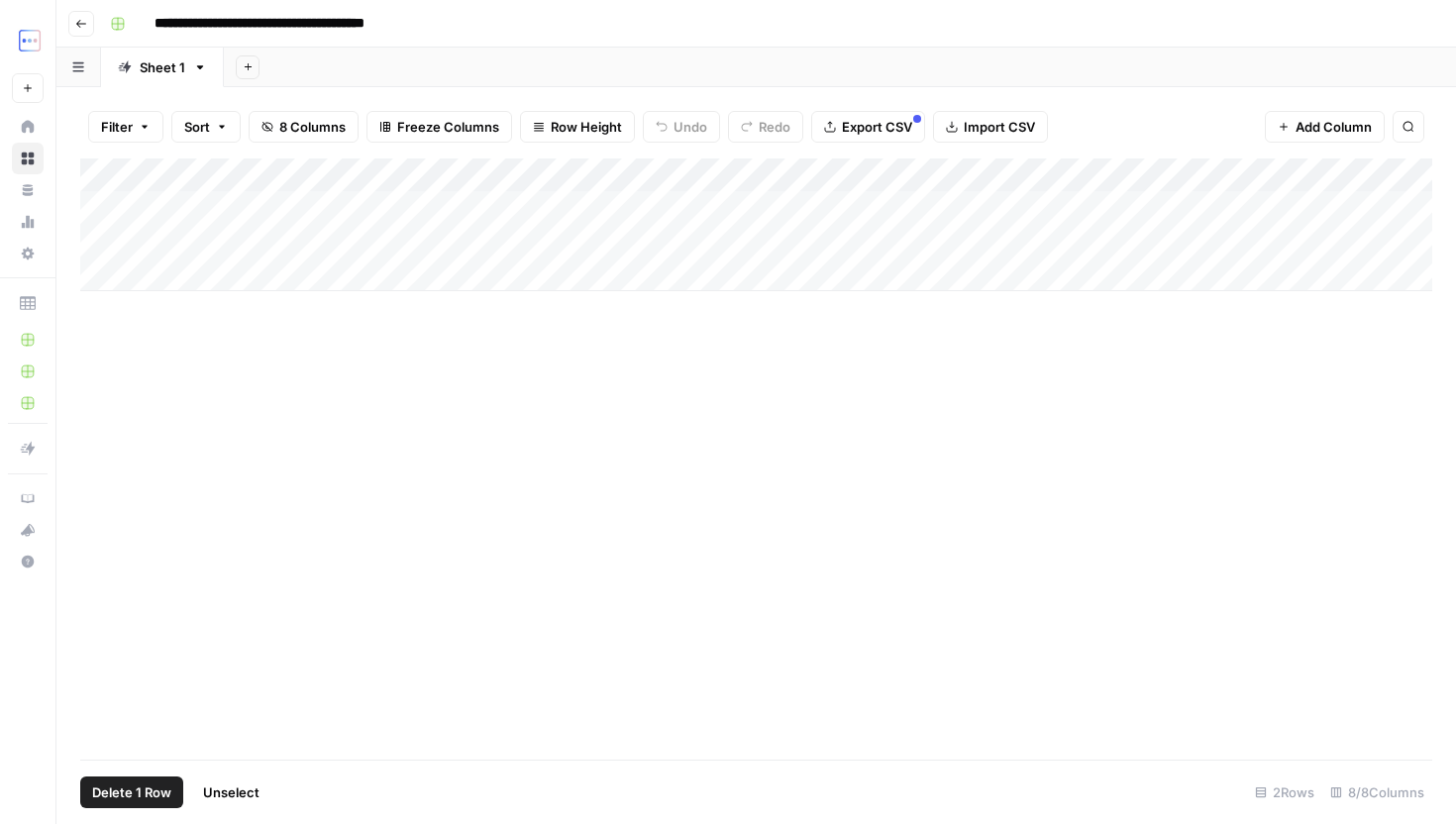 click on "Add Column" at bounding box center [756, 225] 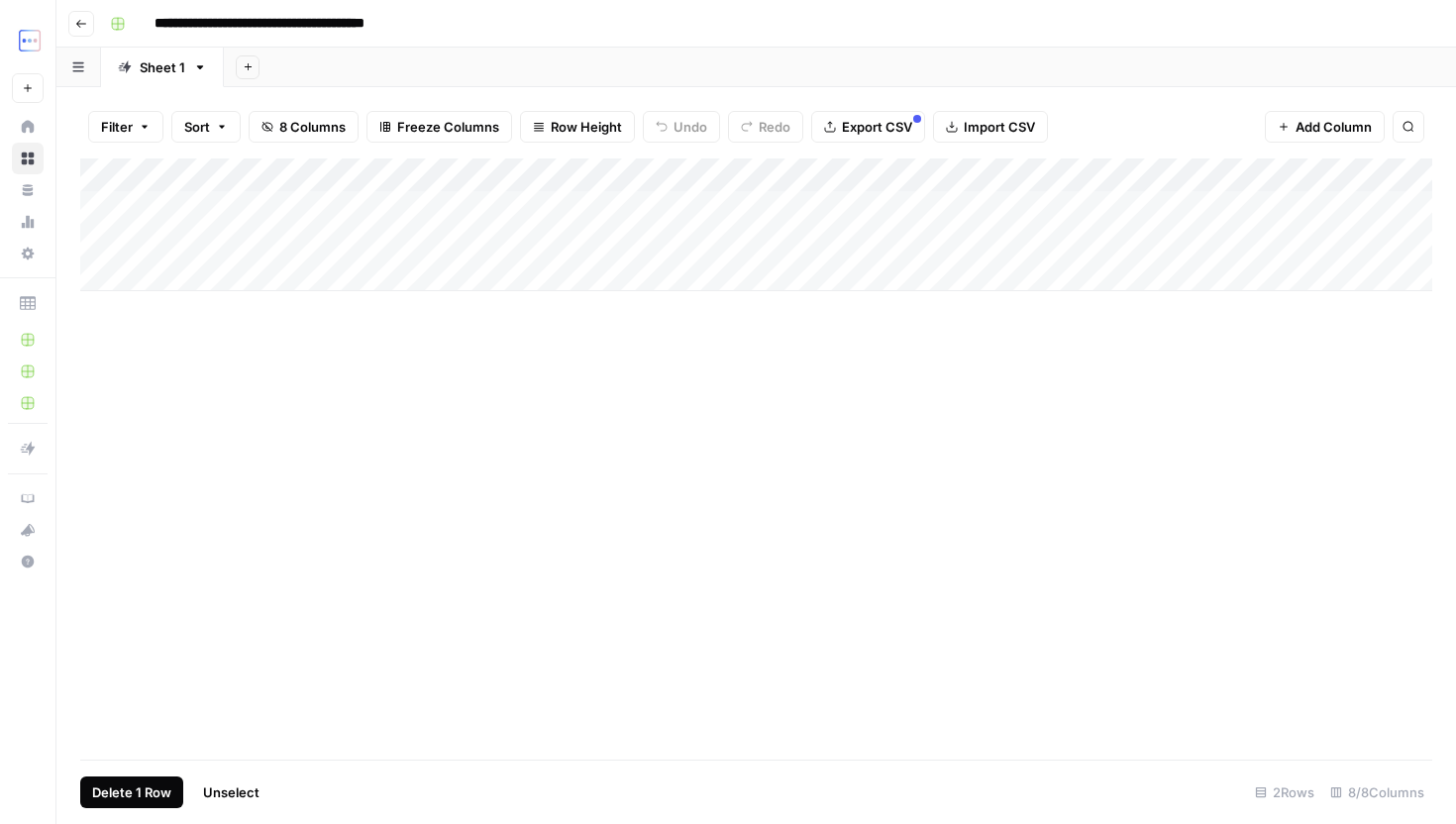 click on "Delete 1 Row" at bounding box center [132, 792] 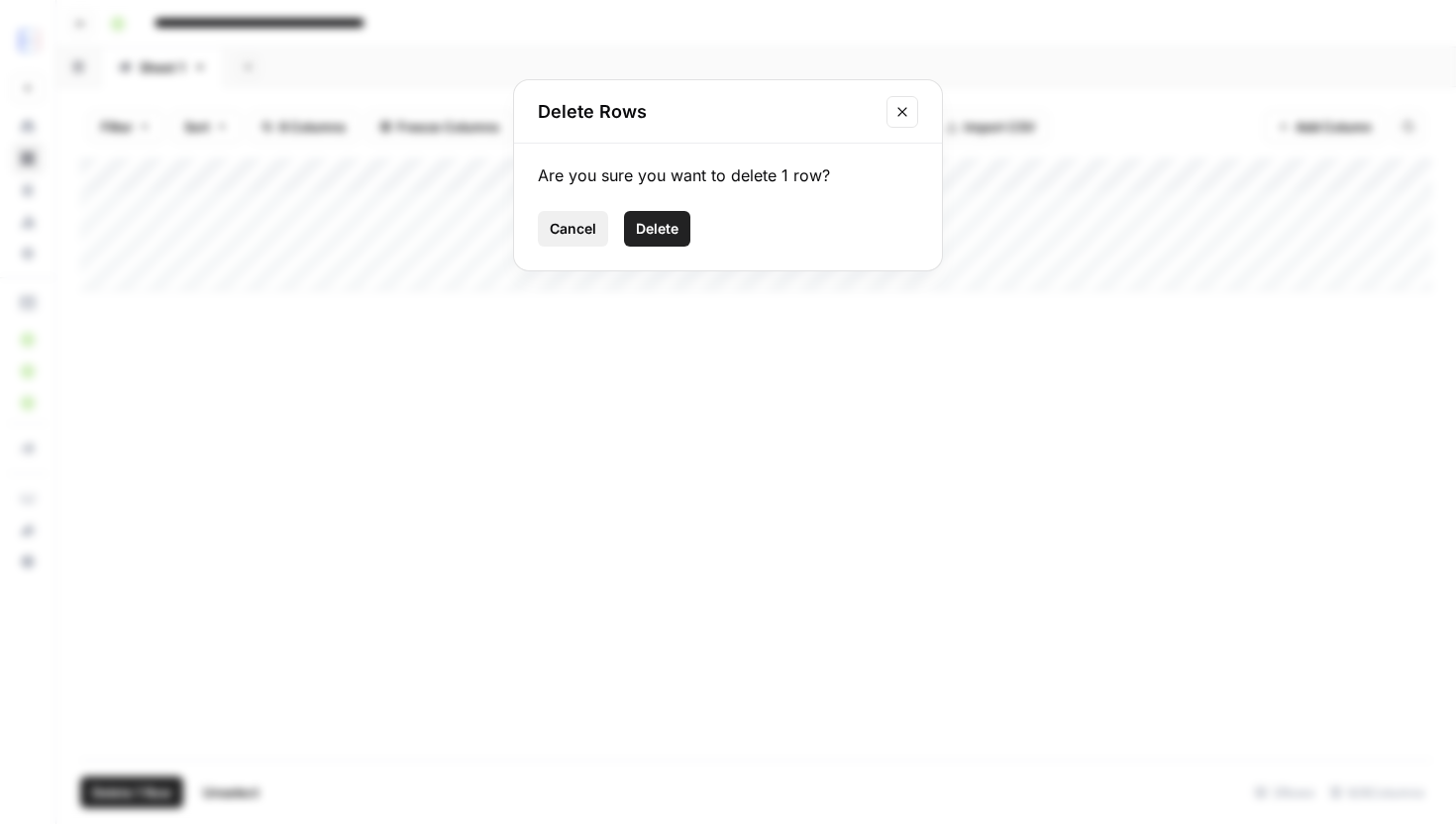 click on "Cancel" at bounding box center (572, 229) 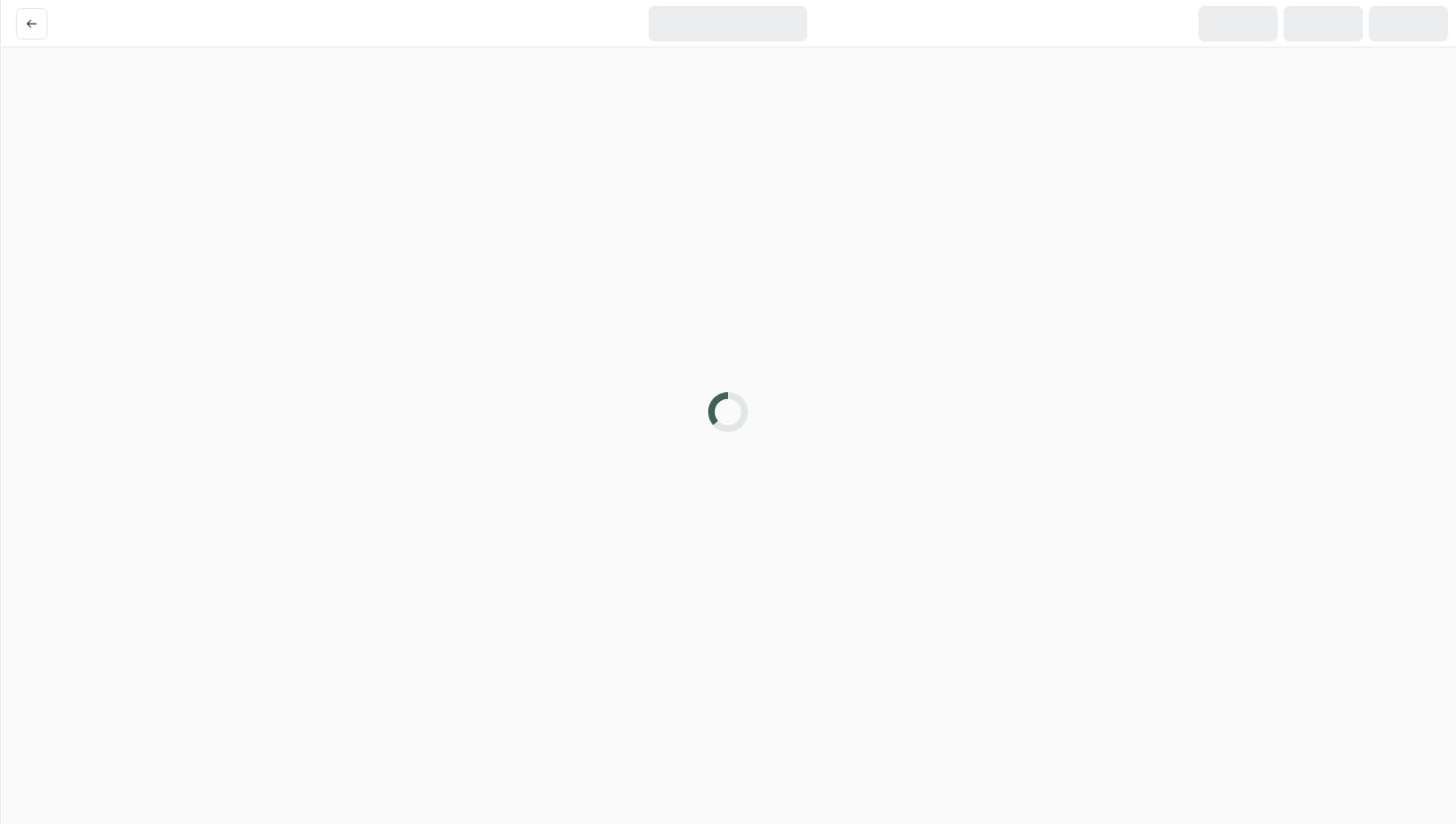 scroll, scrollTop: 0, scrollLeft: 0, axis: both 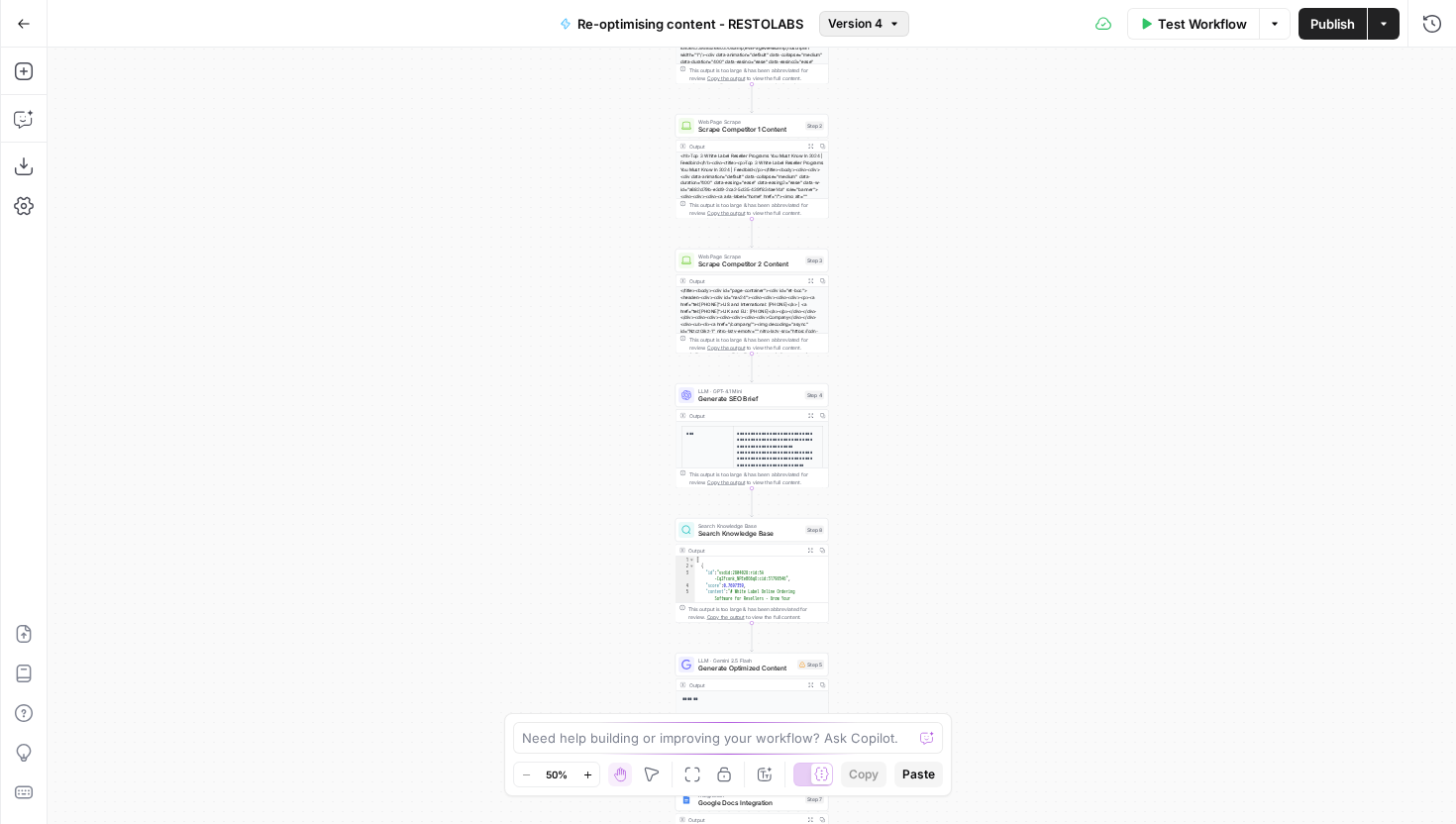click on "Version 4" at bounding box center [855, 24] 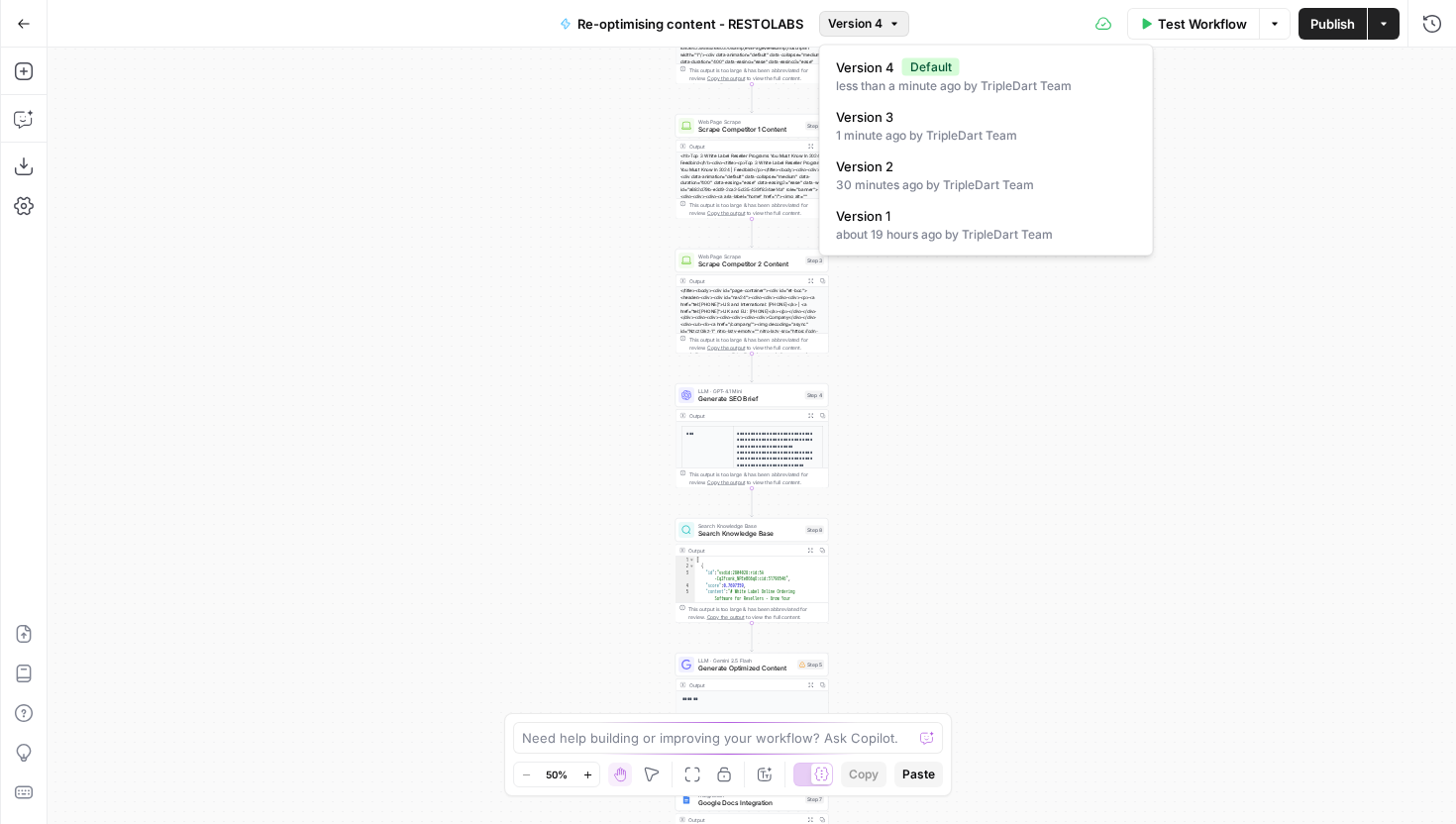 click on "Version 4" at bounding box center [855, 24] 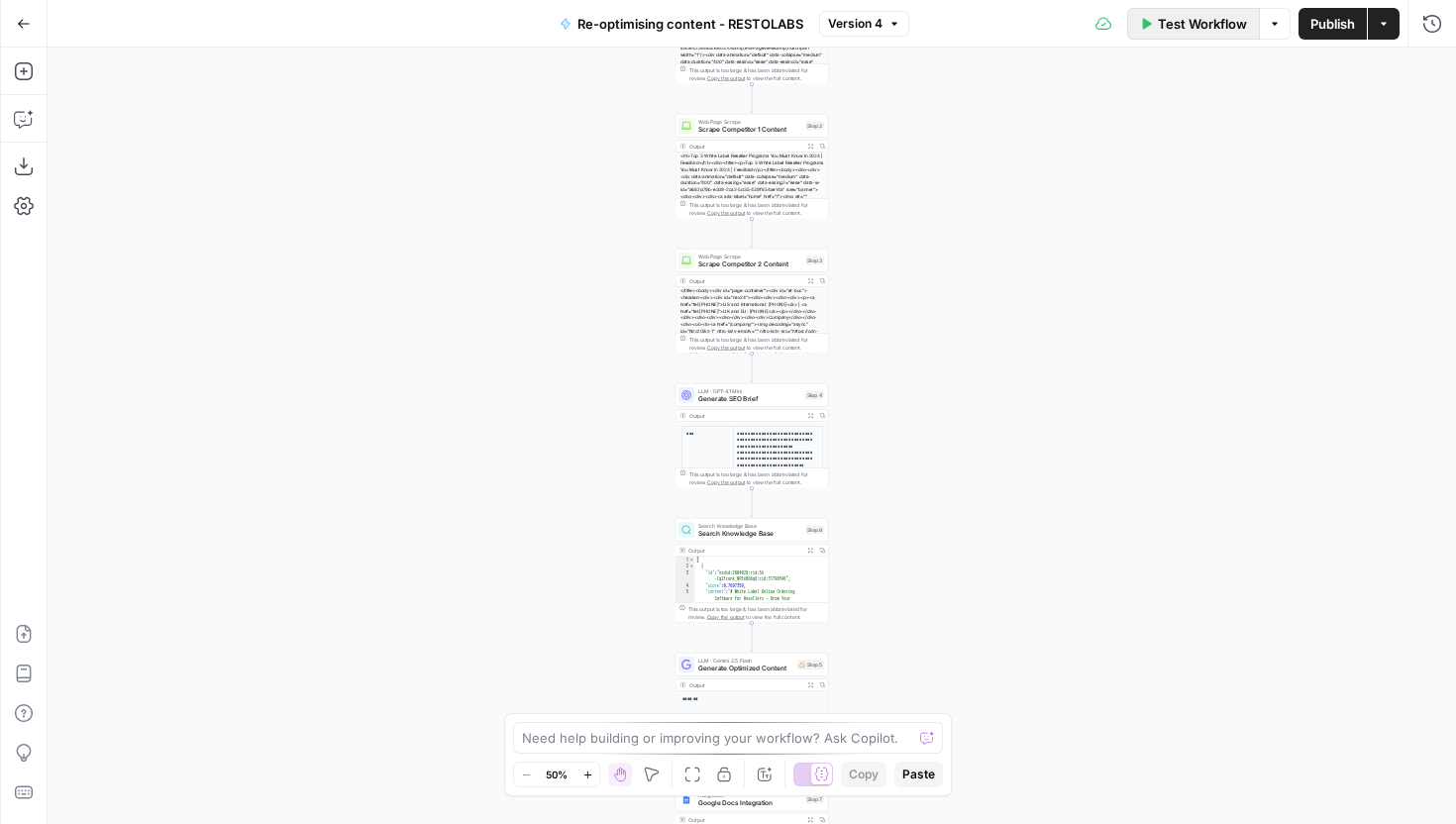 click on "Test Workflow" at bounding box center [1202, 24] 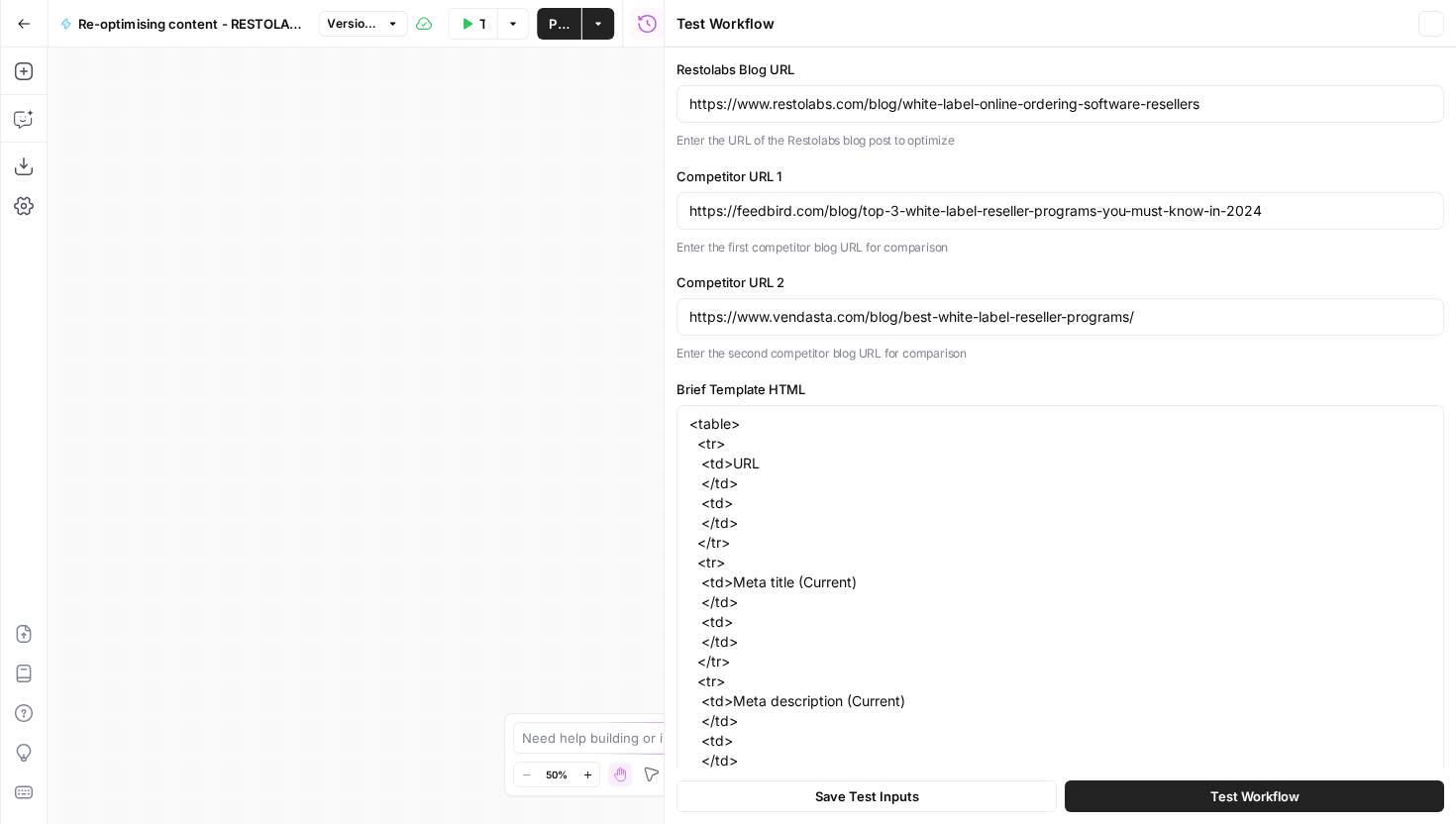 type on "Restolabs" 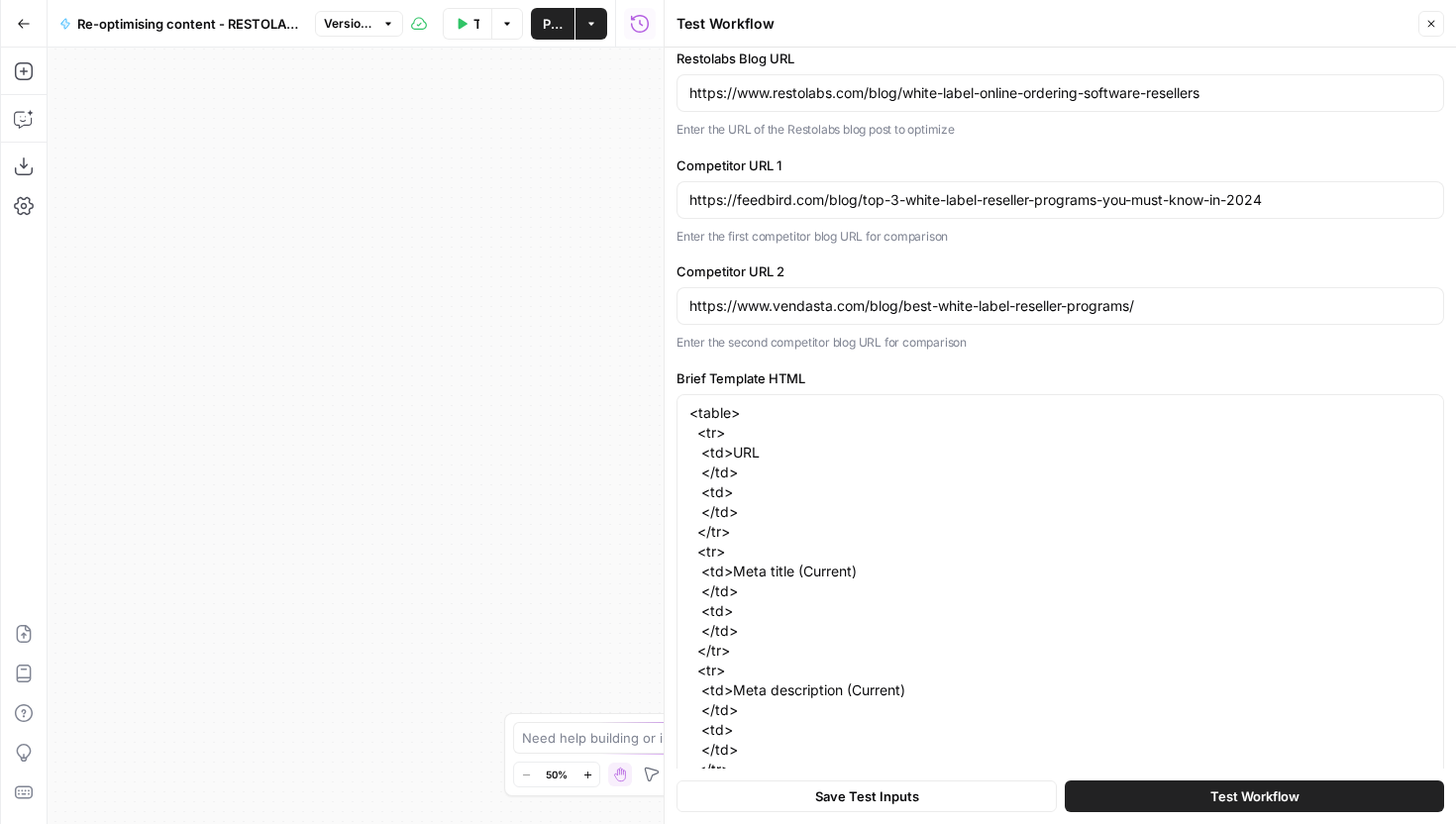 scroll, scrollTop: 0, scrollLeft: 0, axis: both 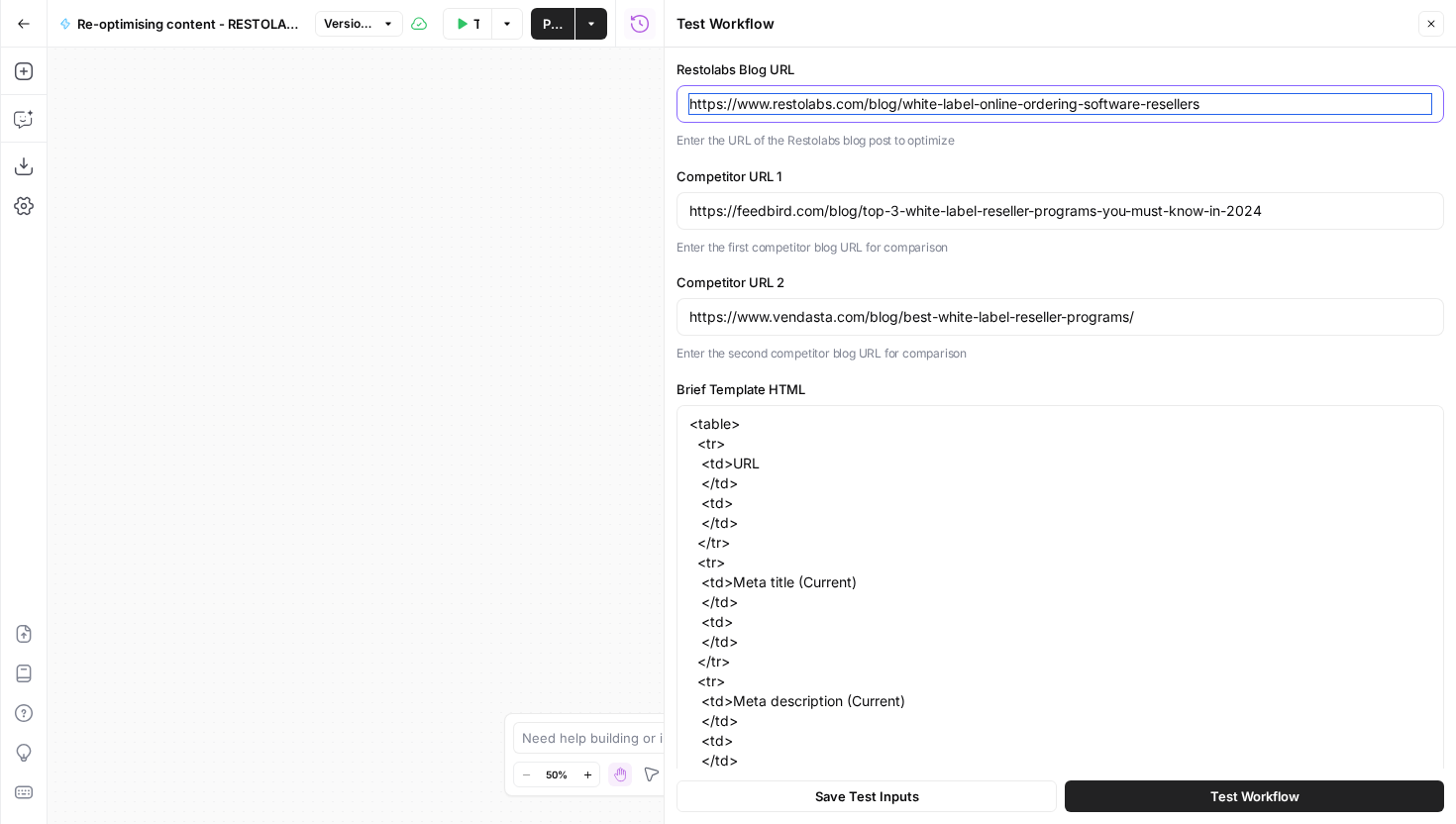click on "https://www.restolabs.com/blog/white-label-online-ordering-software-resellers" at bounding box center (1060, 104) 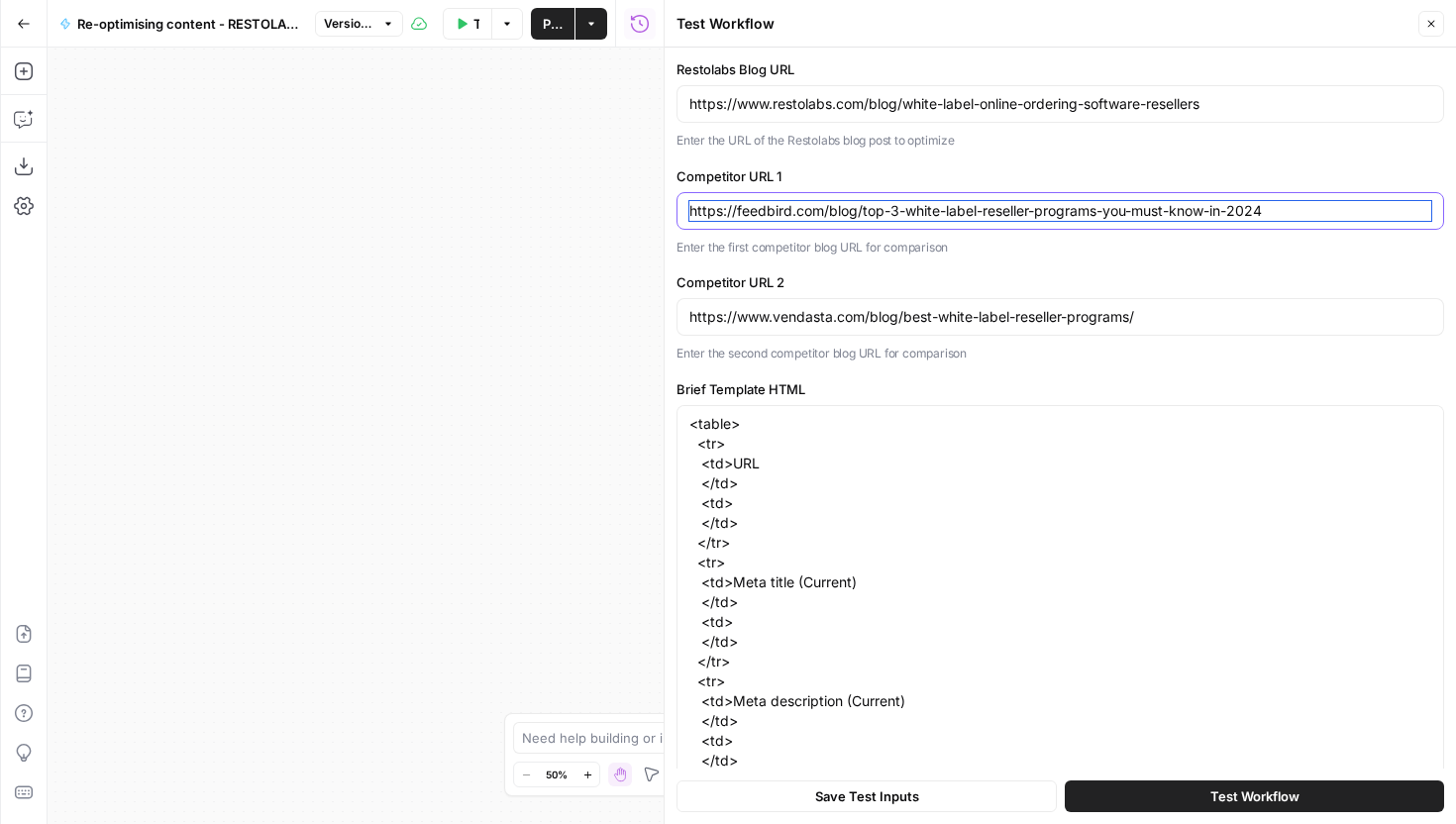 click on "https://feedbird.com/blog/top-3-white-label-reseller-programs-you-must-know-in-2024" at bounding box center [1060, 211] 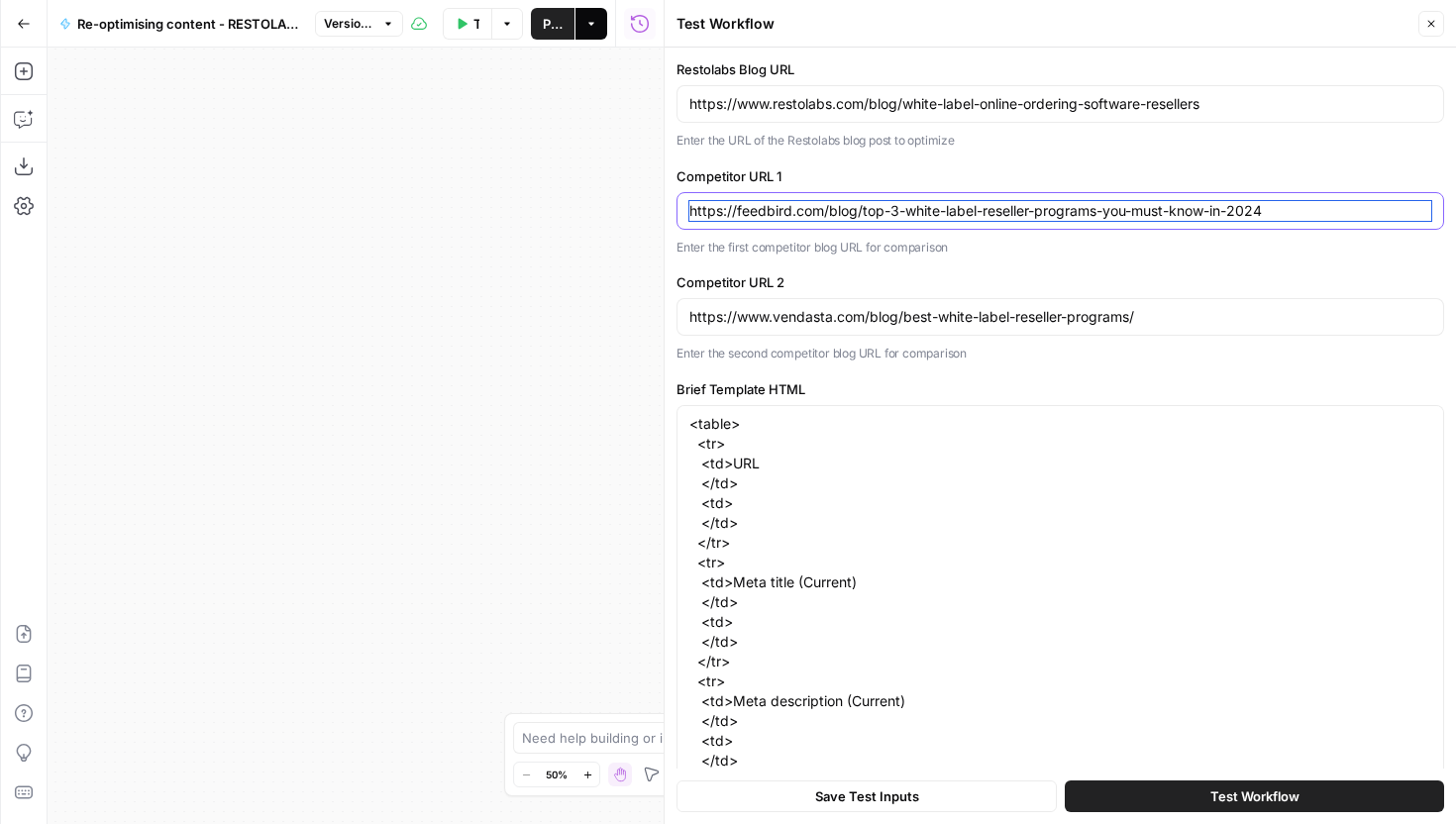 paste on "www.owner.com/blog/online-ordering-system-for-restaurants" 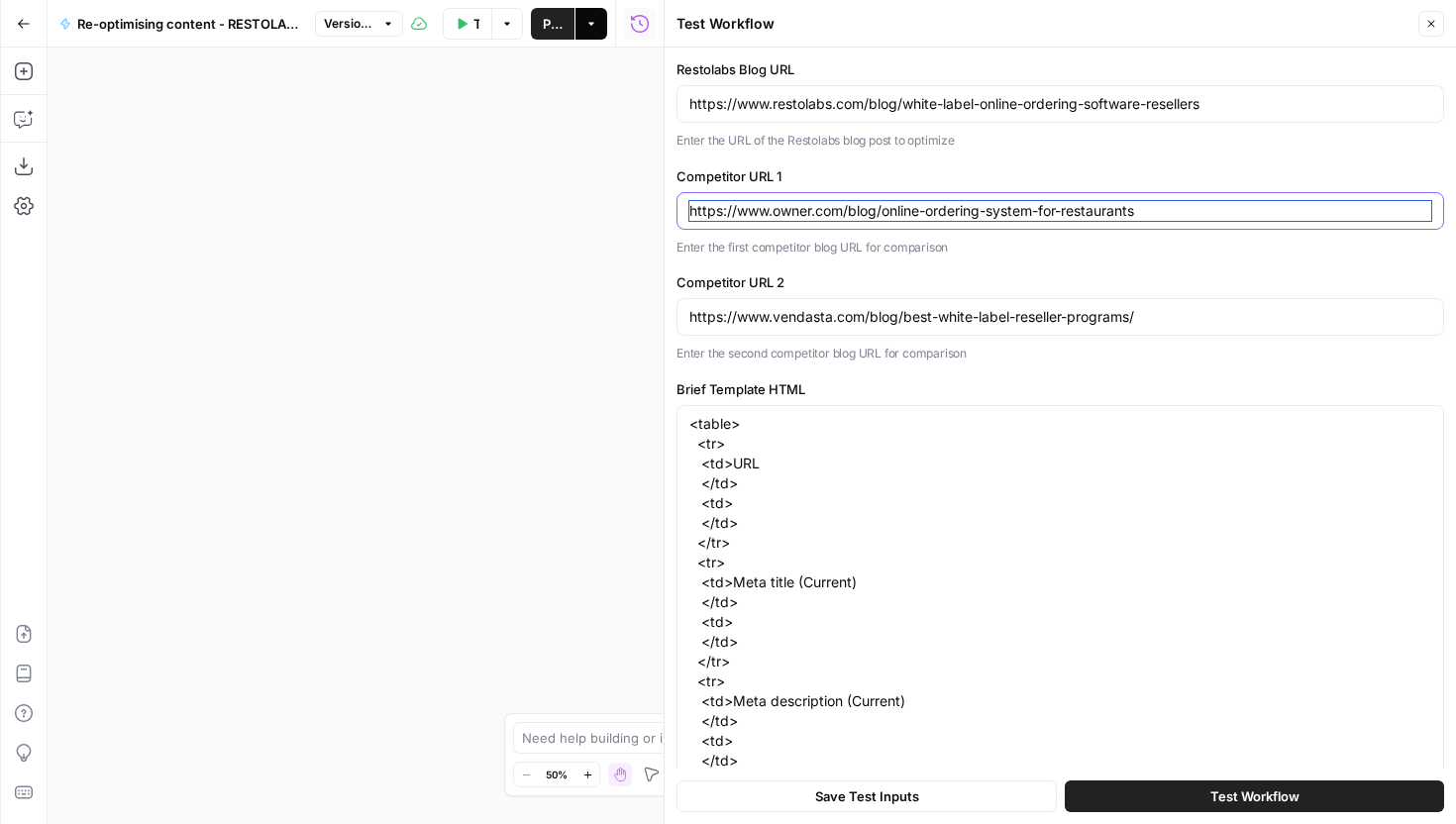 type on "https://www.owner.com/blog/online-ordering-system-for-restaurants" 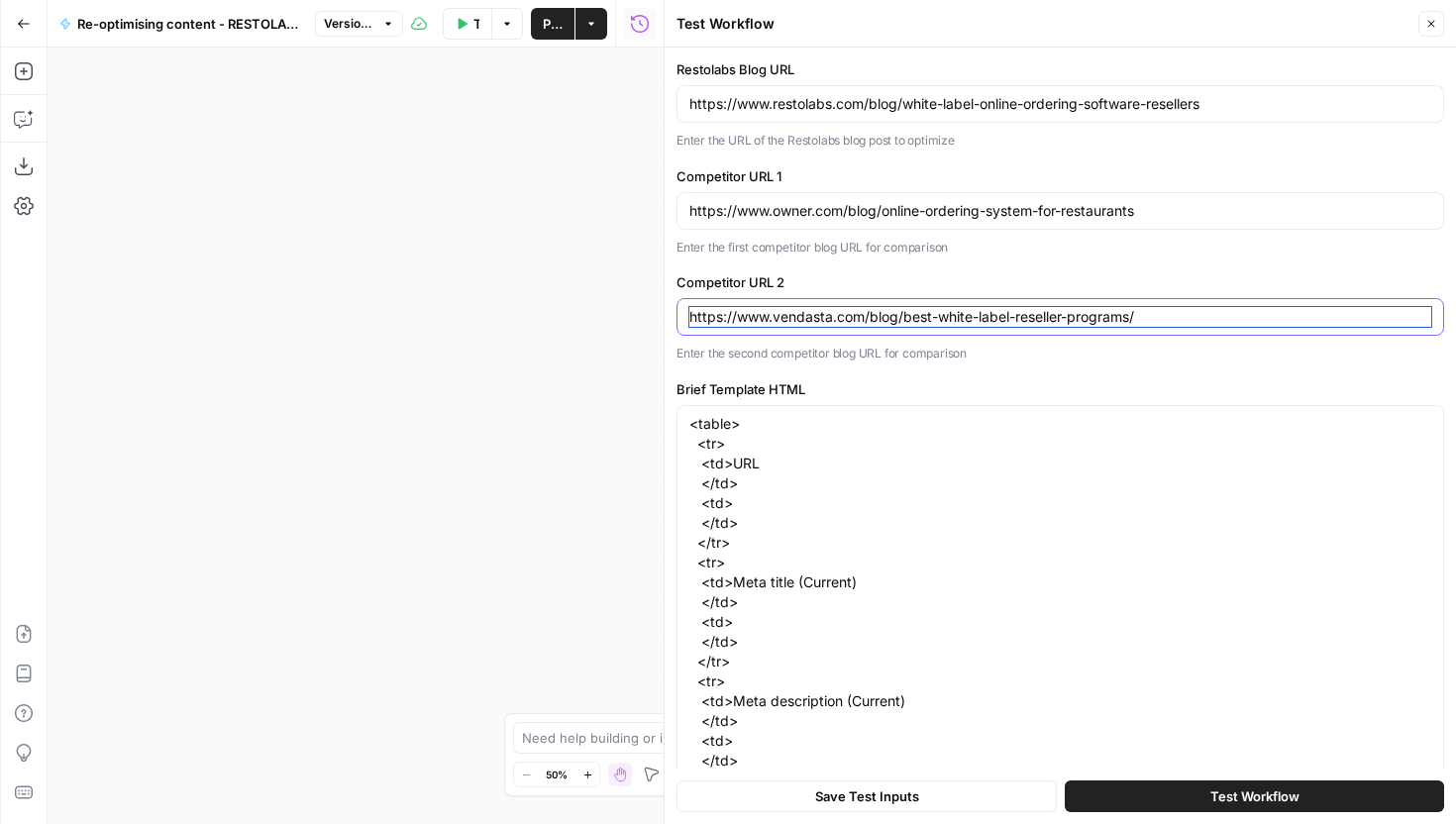 click on "https://www.vendasta.com/blog/best-white-label-reseller-programs/" at bounding box center [1060, 317] 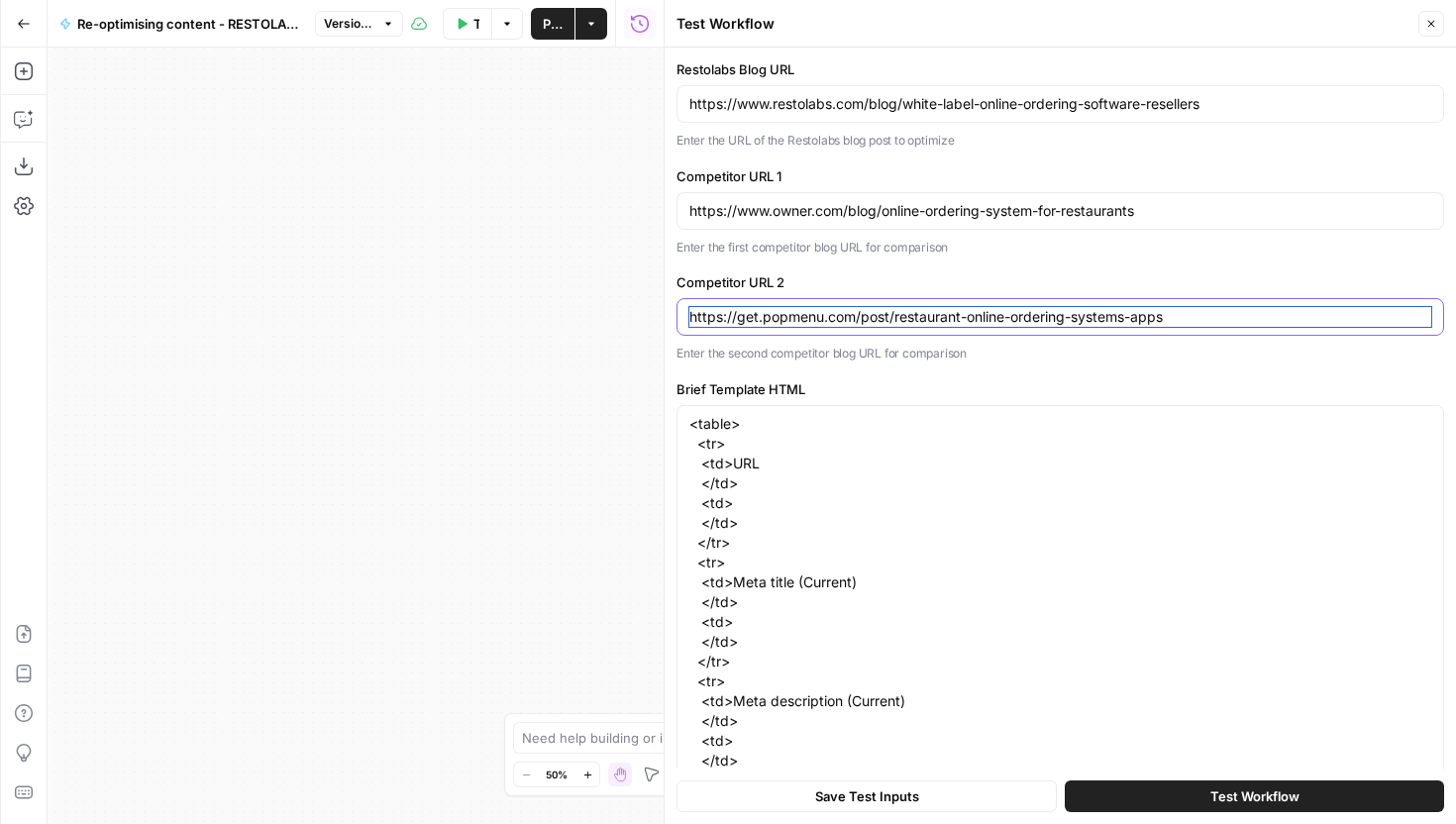 type on "https://get.popmenu.com/post/restaurant-online-ordering-systems-apps" 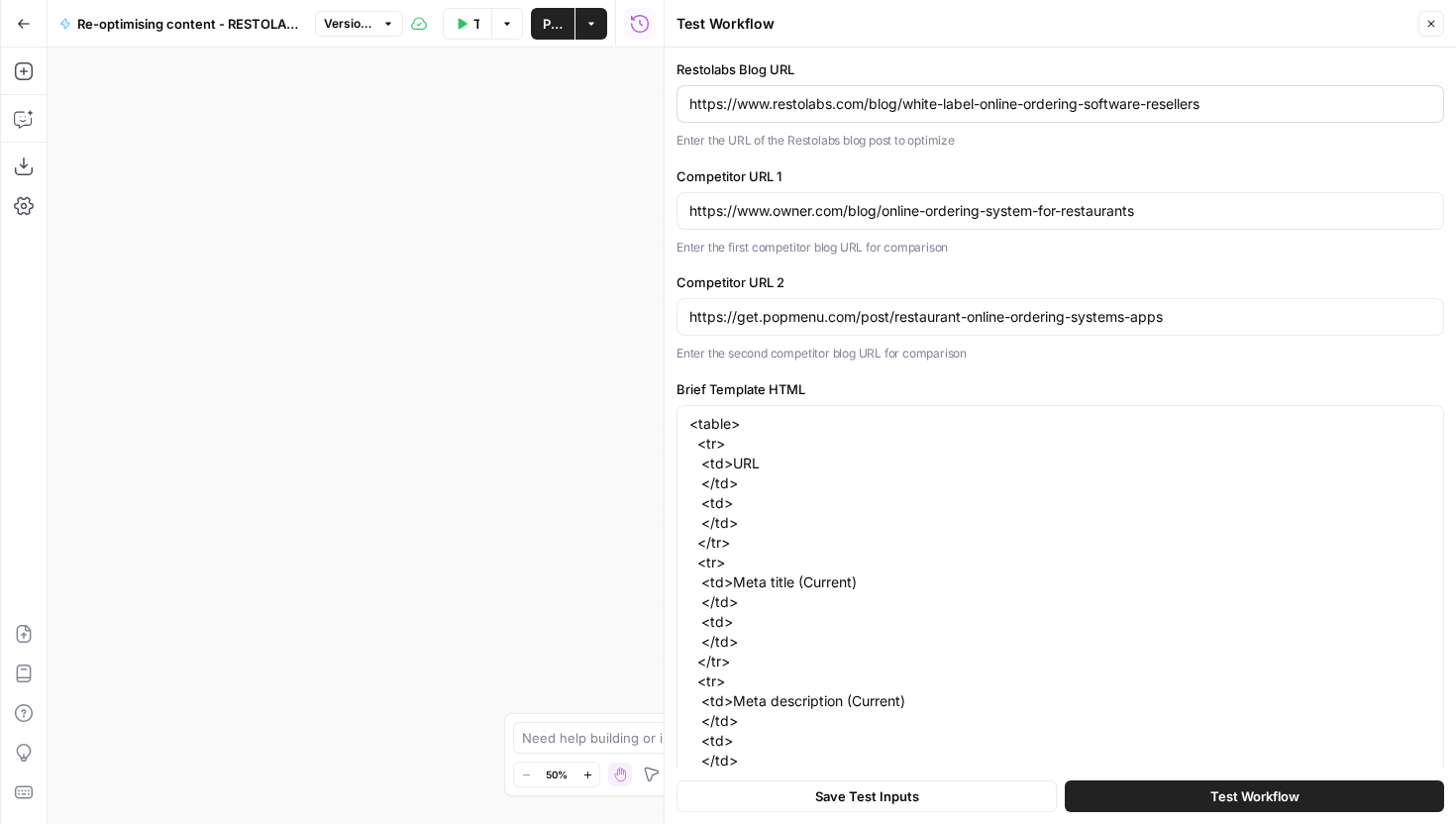 click on "https://www.restolabs.com/blog/white-label-online-ordering-software-resellers" at bounding box center [1060, 104] 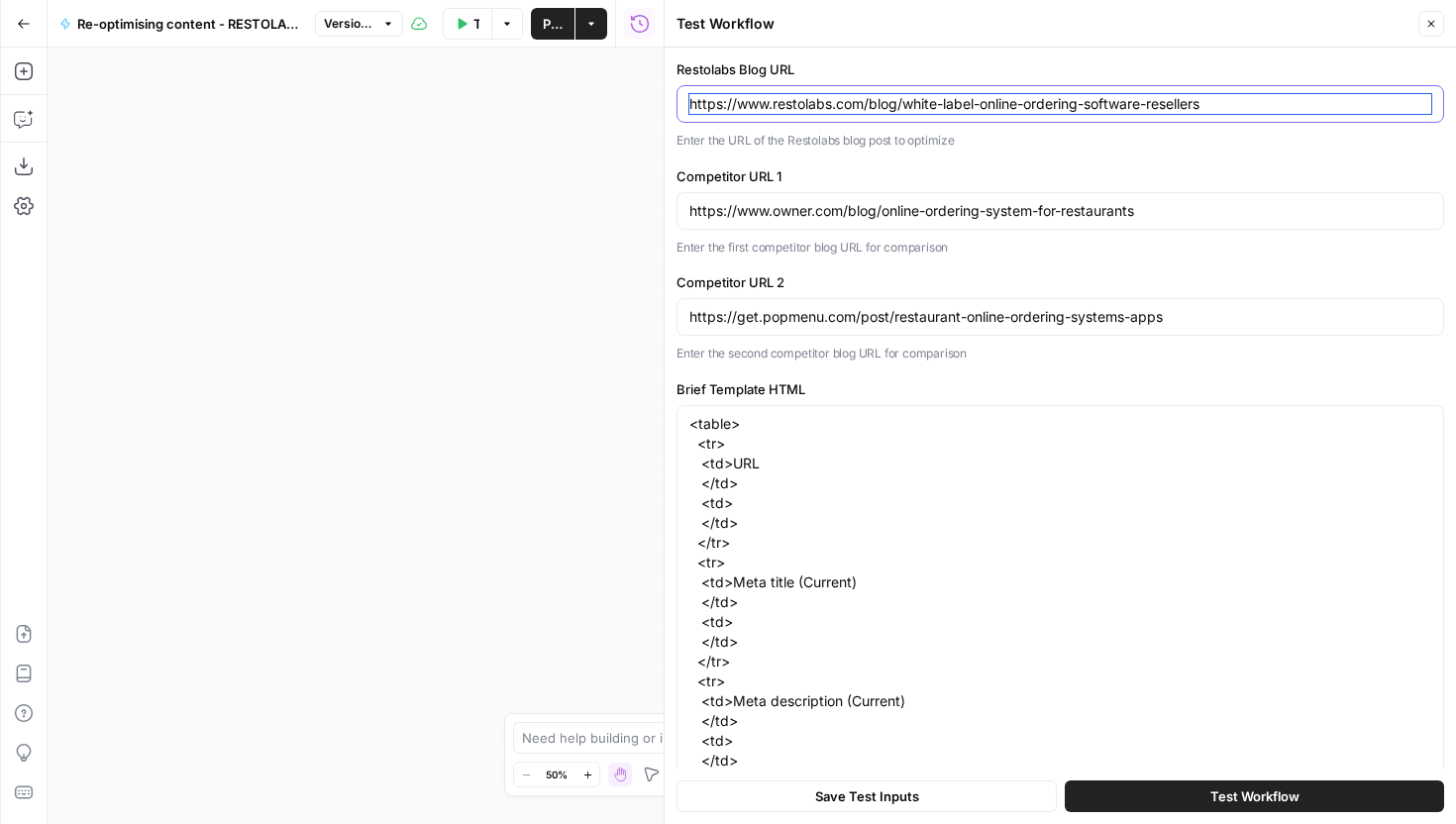 paste on "free-food-online-ordering-systems-for-restaurant" 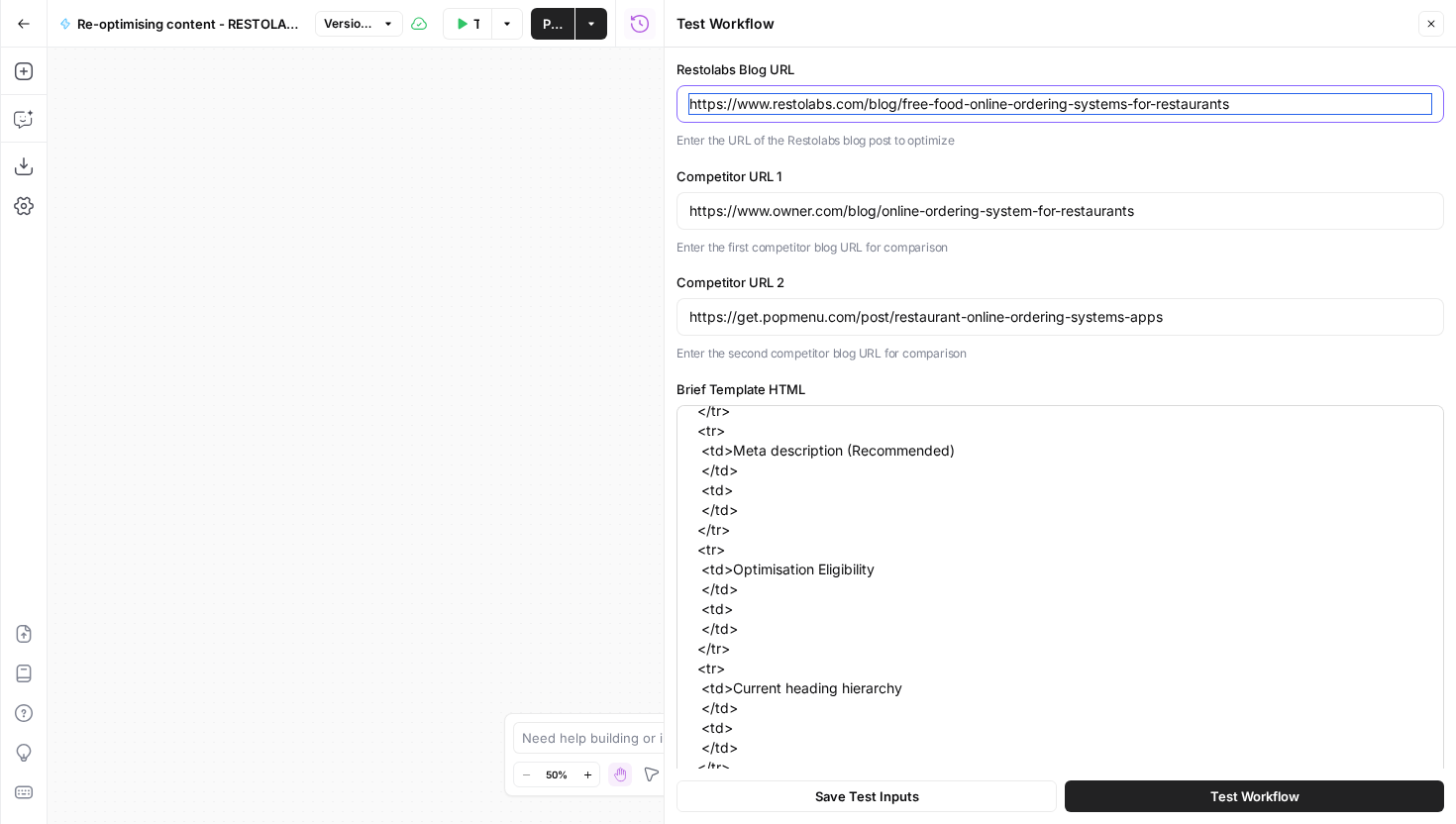 scroll, scrollTop: 1129, scrollLeft: 0, axis: vertical 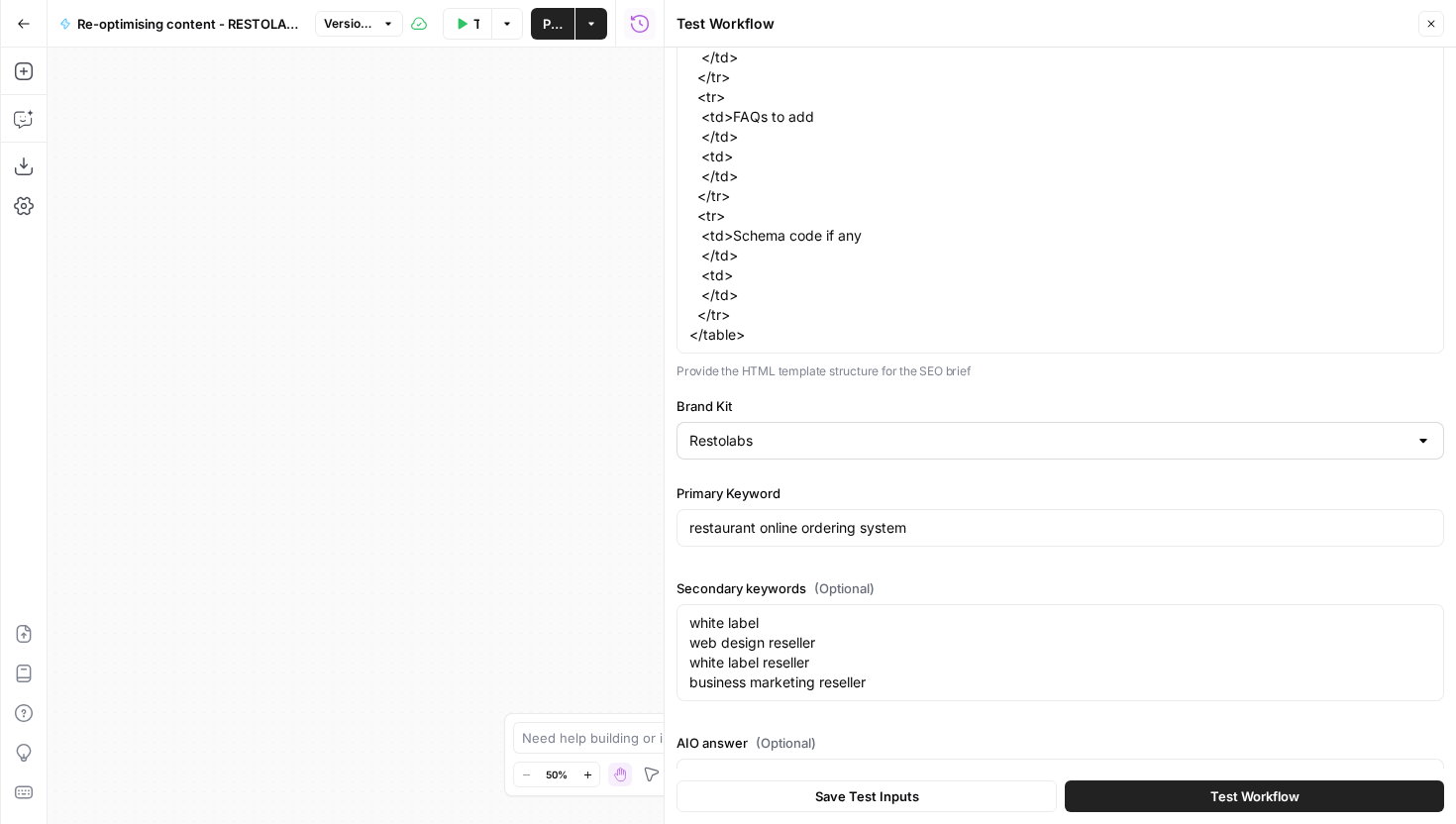 type on "https://www.restolabs.com/blog/free-food-online-ordering-systems-for-restaurants" 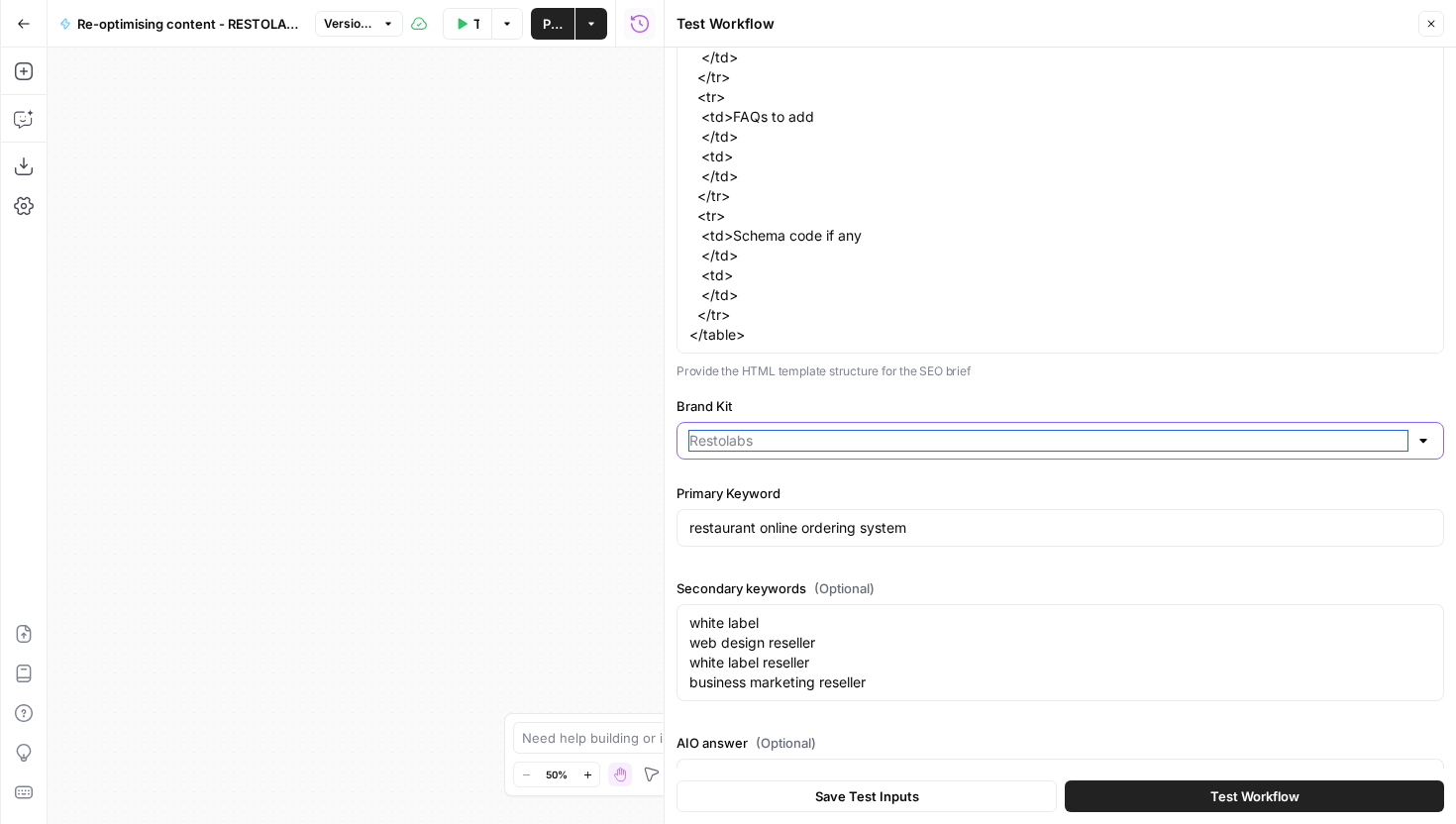 click on "Brand Kit" at bounding box center [1048, 441] 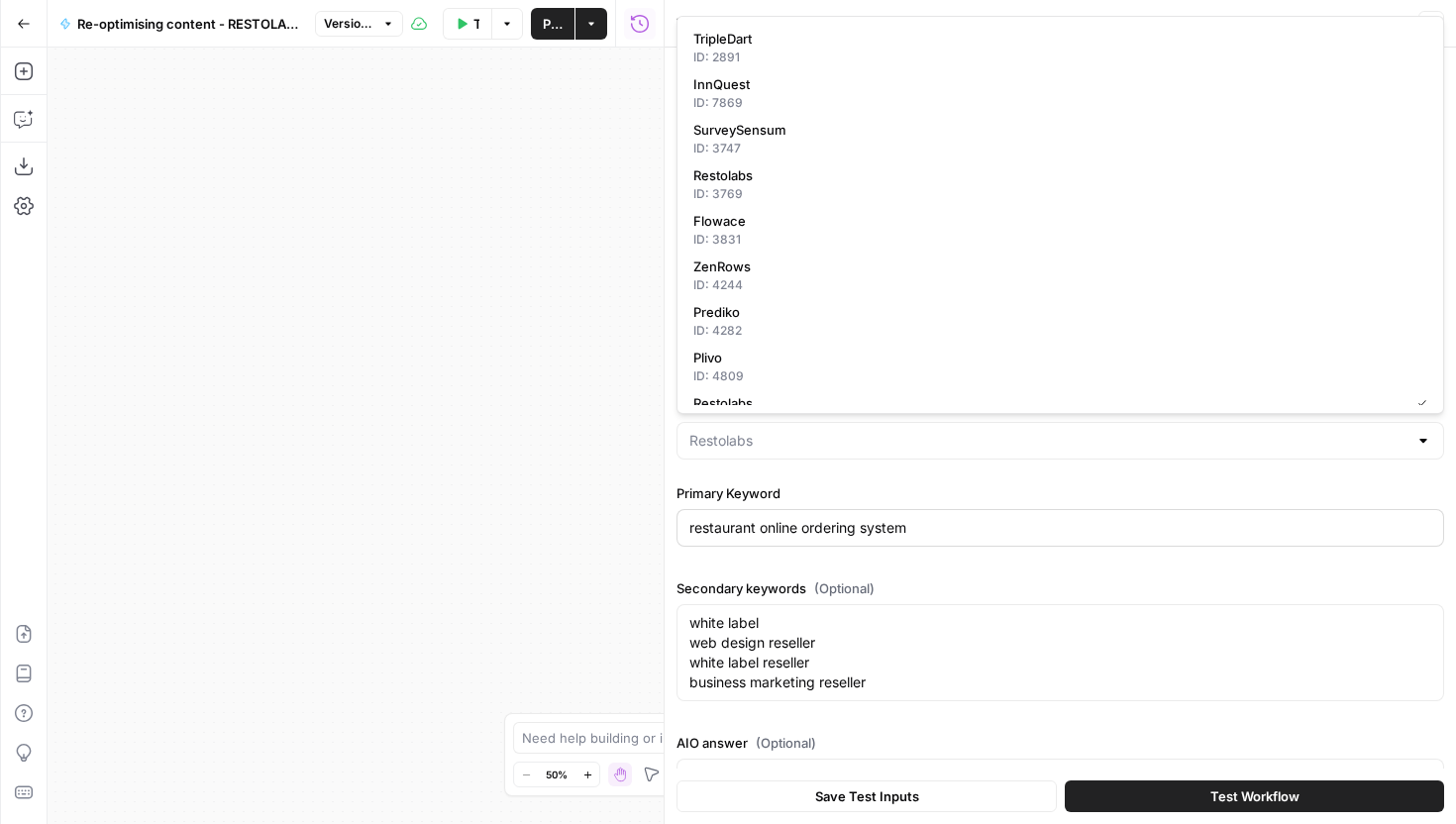 type on "Restolabs" 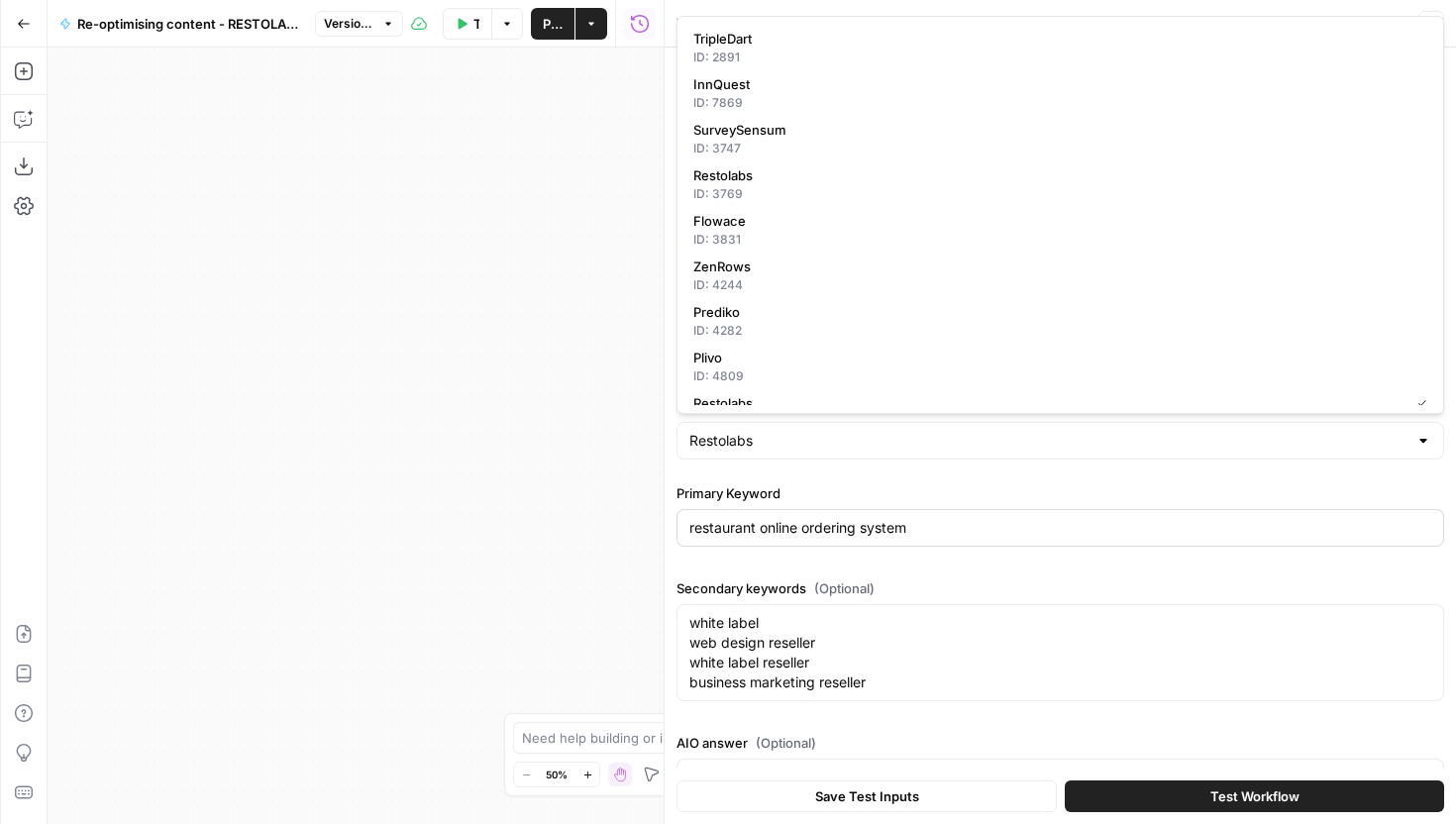 click on "restaurant online ordering system" at bounding box center (1060, 528) 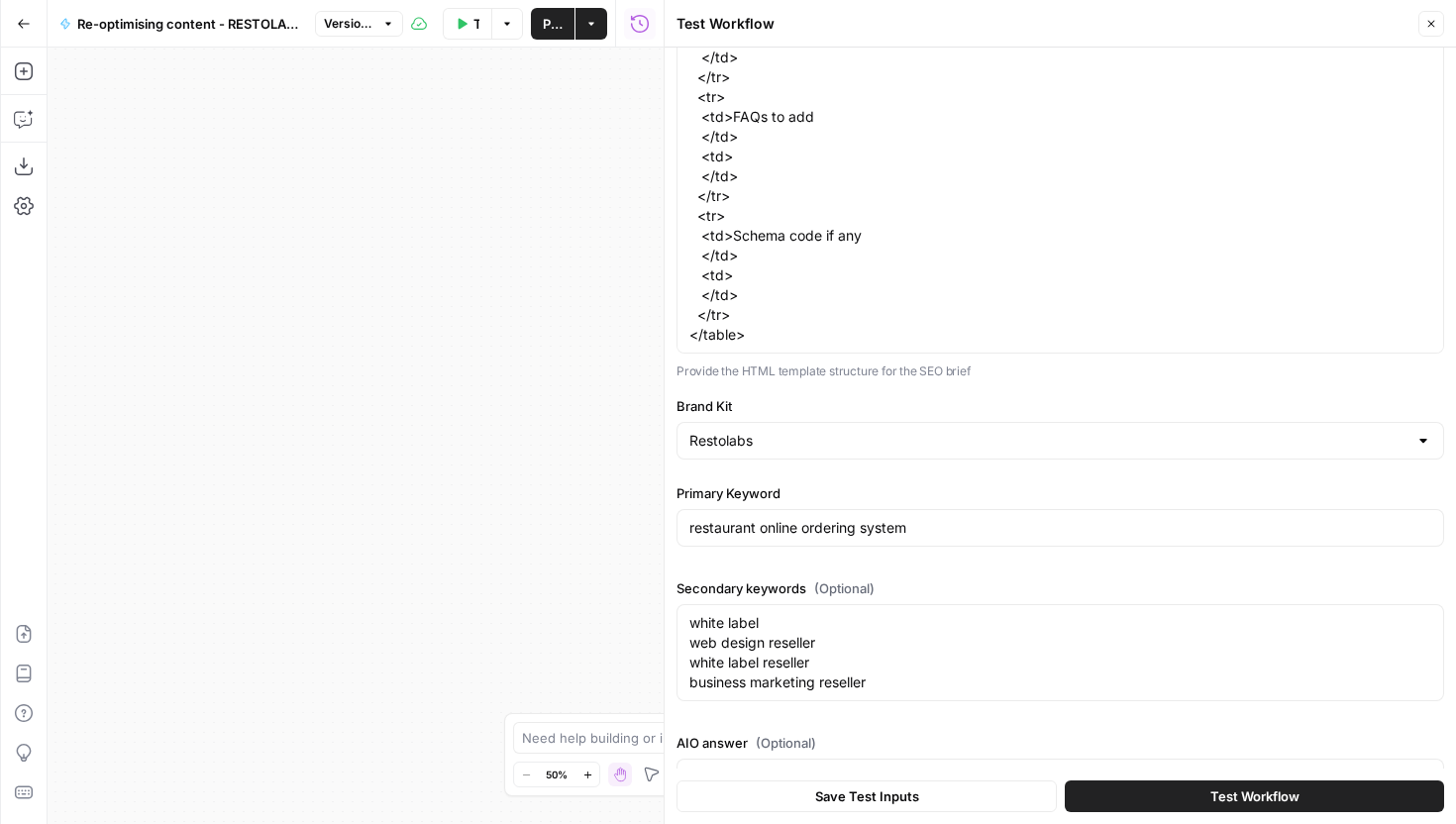 click on "Secondary keywords   (Optional) white label
web design reseller
white label reseller
business marketing reseller white label
web design reseller
white label reseller
business marketing reseller" at bounding box center (1060, 644) 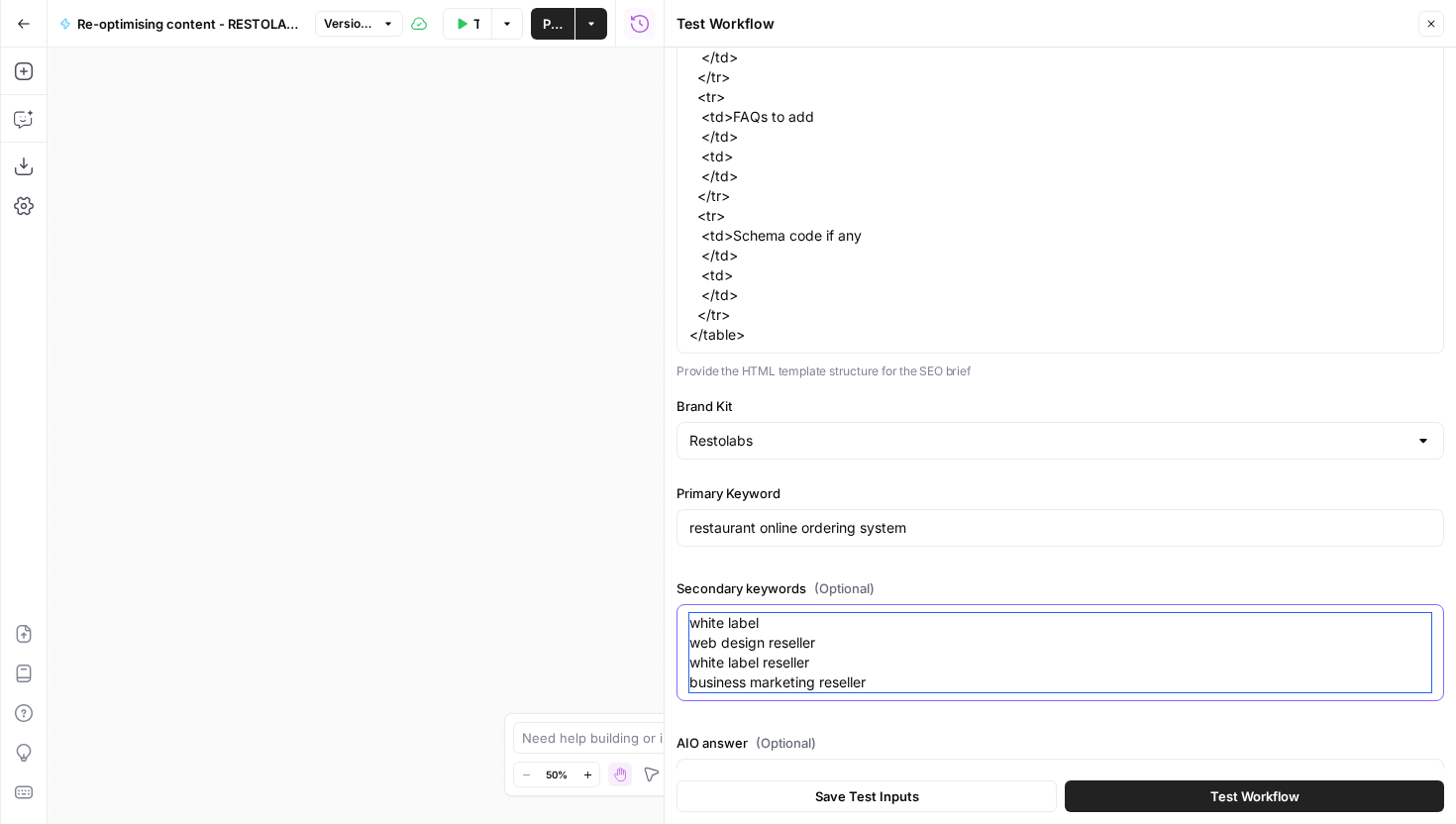 click on "white label
web design reseller
white label reseller
business marketing reseller" at bounding box center [1060, 653] 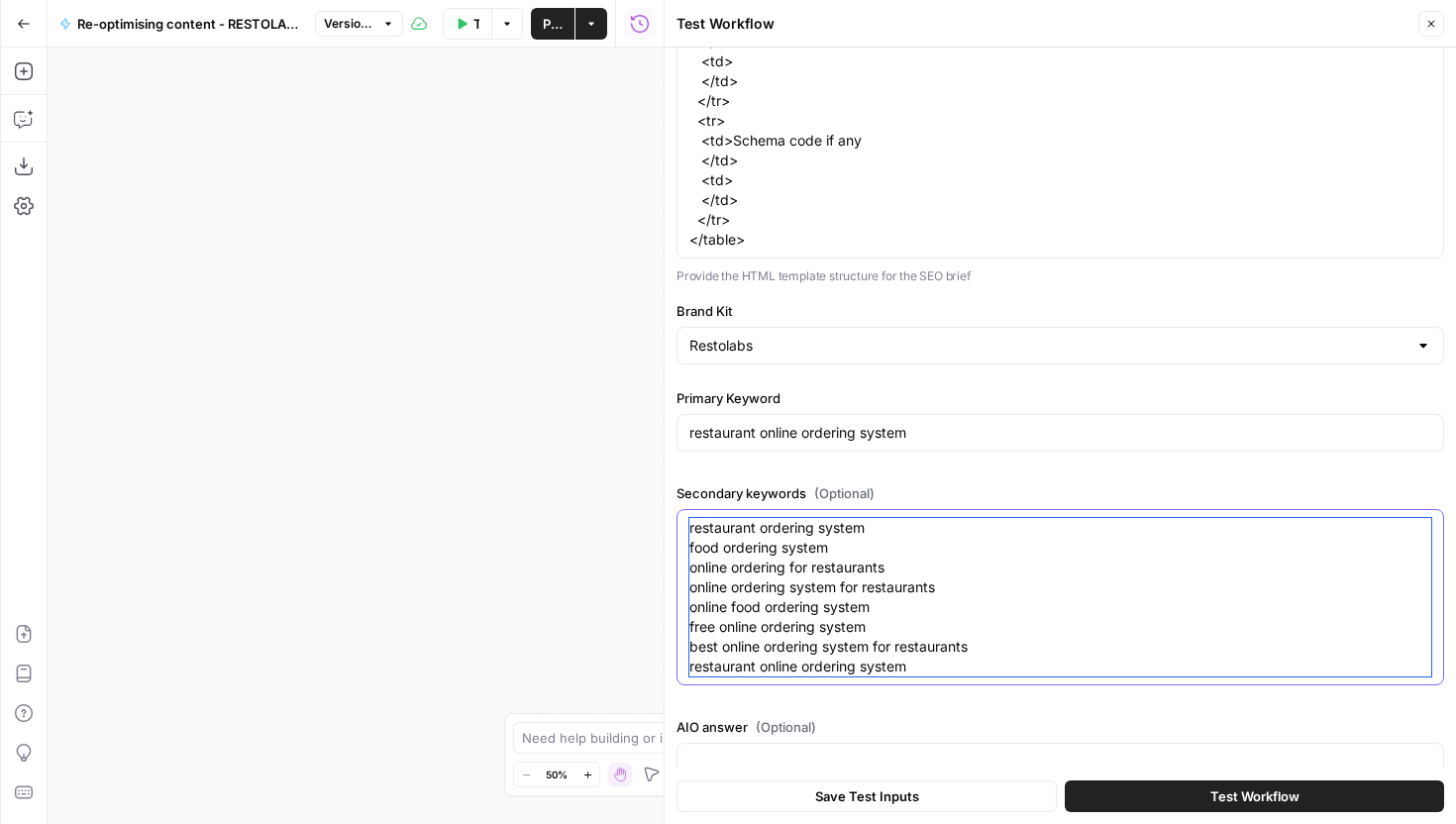 scroll, scrollTop: 632, scrollLeft: 0, axis: vertical 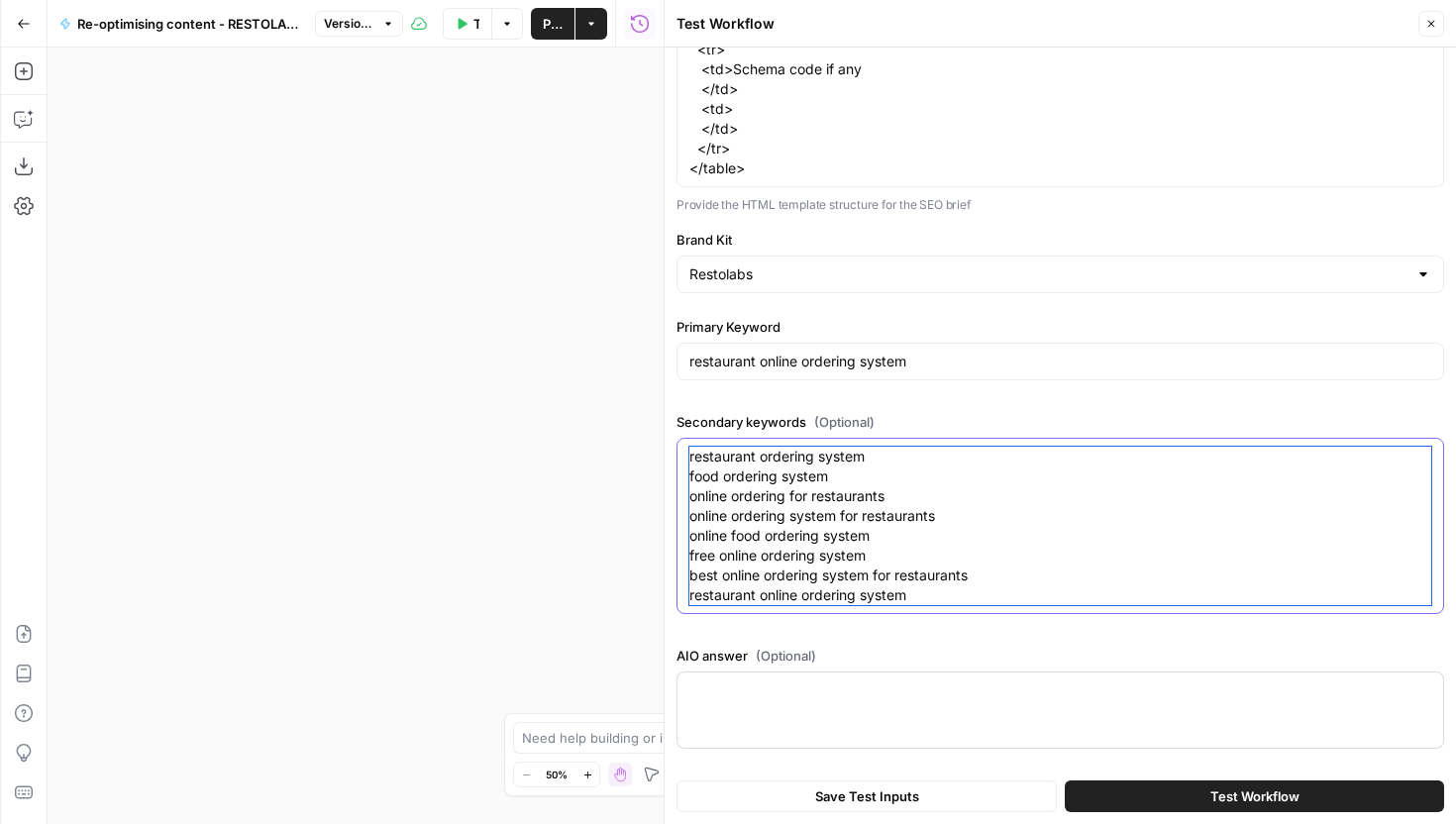 type on "restaurant ordering system
food ordering system
online ordering for restaurants
online ordering system for restaurants
online food ordering system
free online ordering system
best online ordering system for restaurants
restaurant online ordering system" 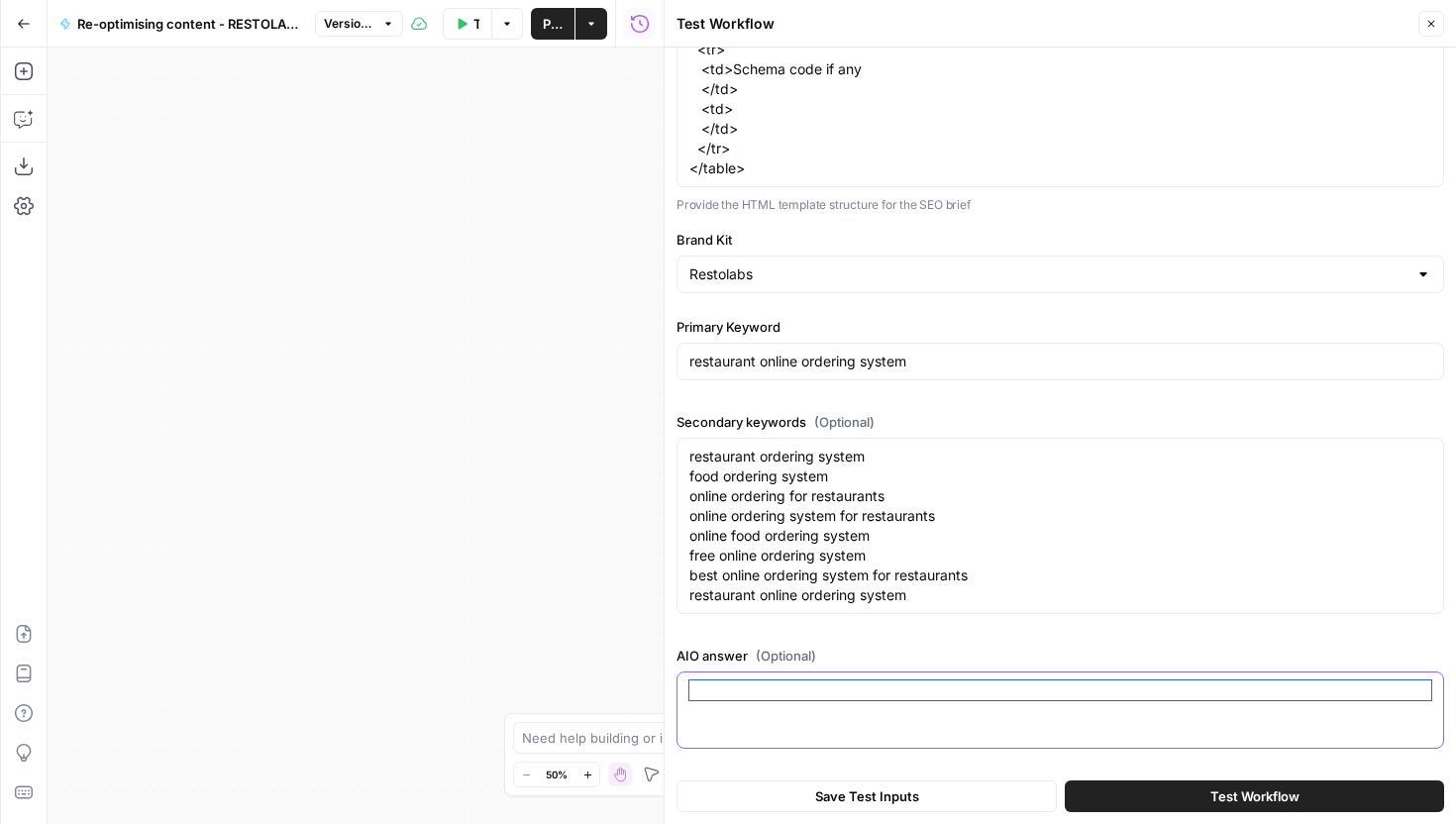 click on "AIO answer   (Optional)" at bounding box center (1060, 690) 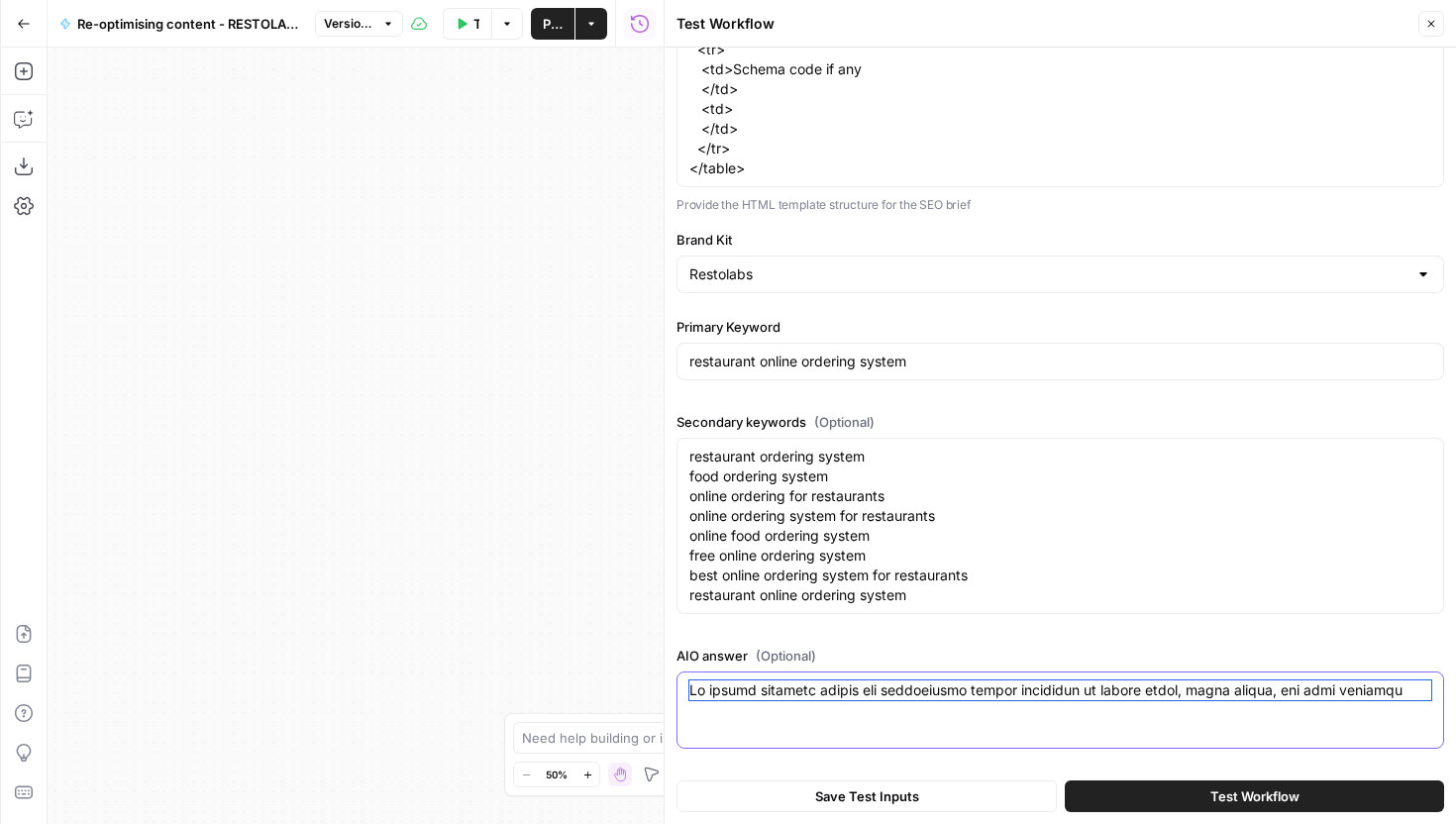 scroll, scrollTop: 337, scrollLeft: 0, axis: vertical 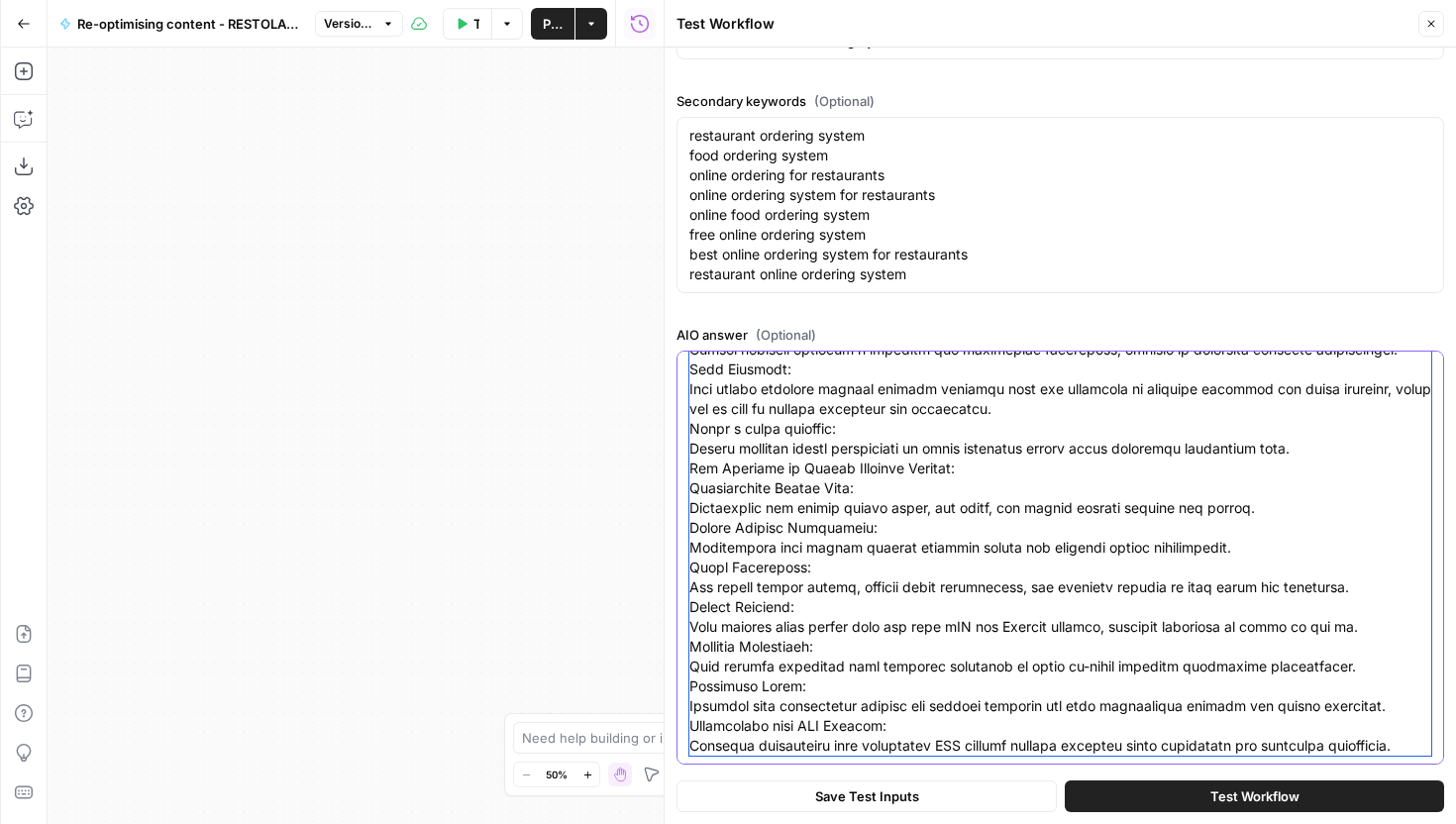 type on "An online ordering system for restaurants allows customers to browse menus, place orders, and make payments through a website or mobile app, streamlining the ordering process and enhancing the customer experience. These systems can also integrate with restaurant POS systems, making order management more efficient and boosting overall business operations.
Here's a more detailed look at the benefits and features of online ordering systems:
Benefits for Restaurants:
Increased Sales:
Online ordering systems can significantly increase sales by providing a convenient and accessible way for customers to order food.
Improved Efficiency:
Automating the ordering process reduces the need for manual order taking, freeing up staff to focus on other tasks.
Reduced Errors:
Digital ordering minimizes errors associated with handwritten orders or miscommunication.
Enhanced Customer Experience:
Online ordering provides a seamless and convenient experience, leading to increased customer satisfaction.
Data Insights:
Many ..." 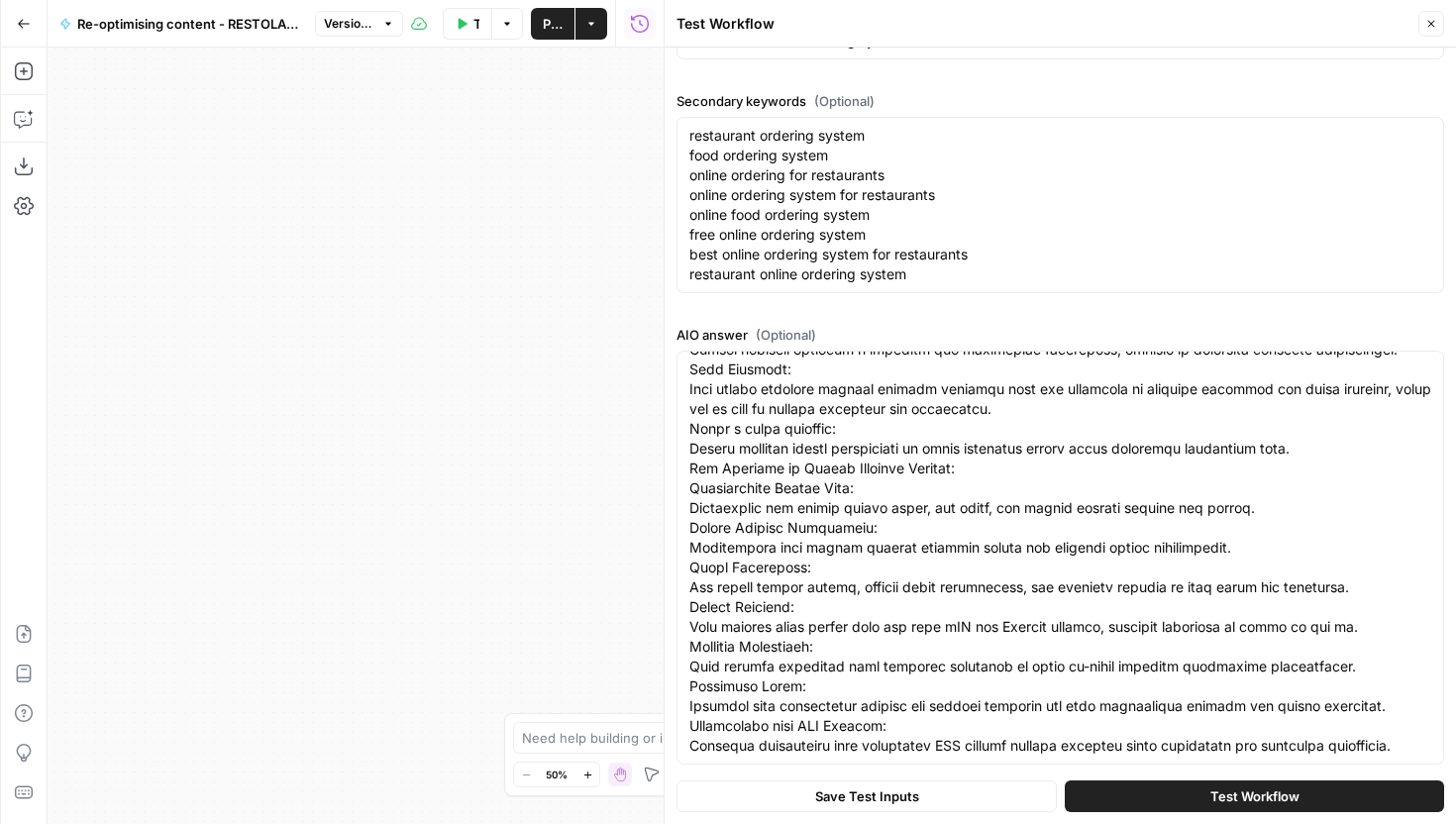scroll, scrollTop: 0, scrollLeft: 0, axis: both 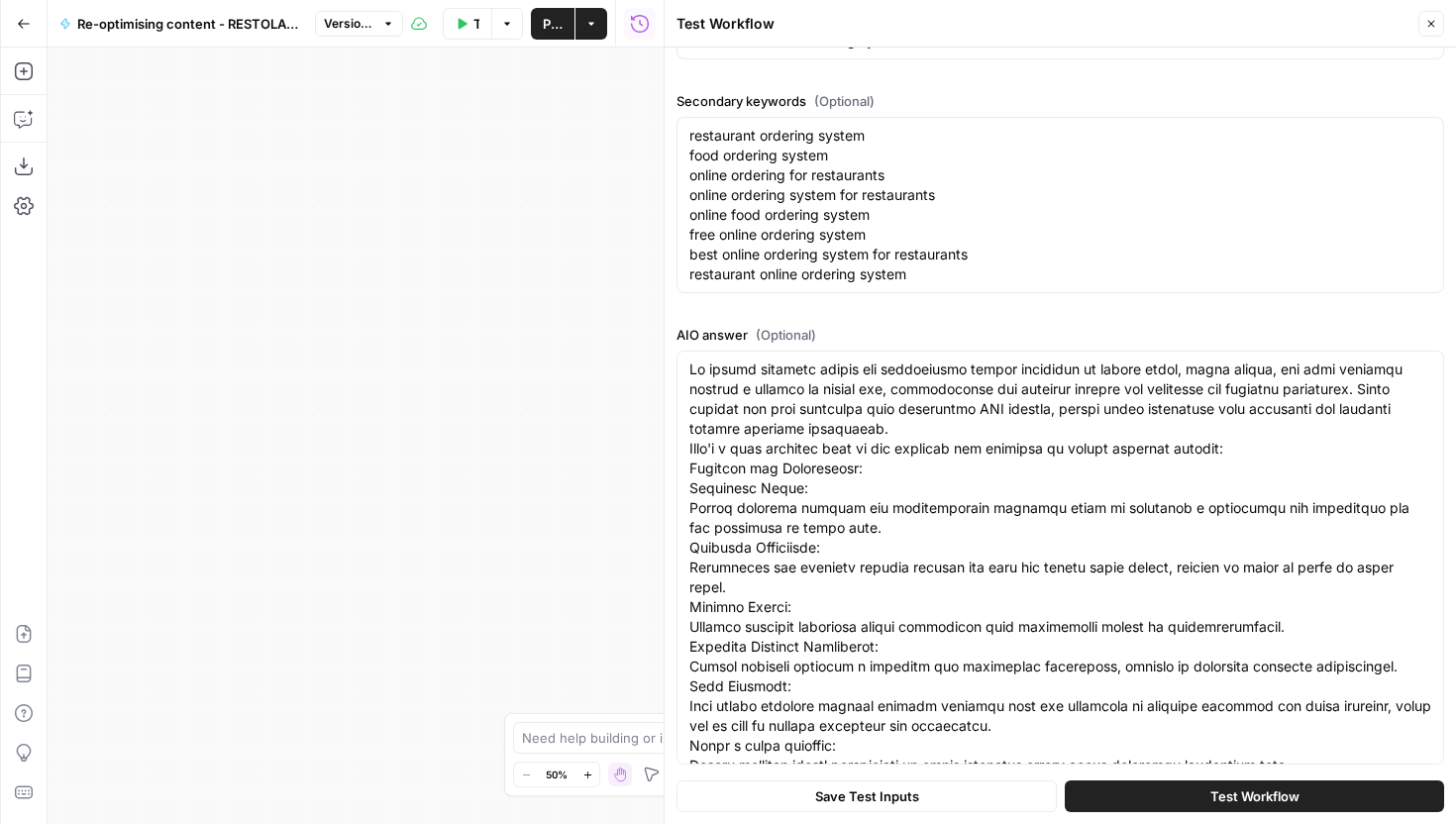 click on "**********" at bounding box center [356, 436] 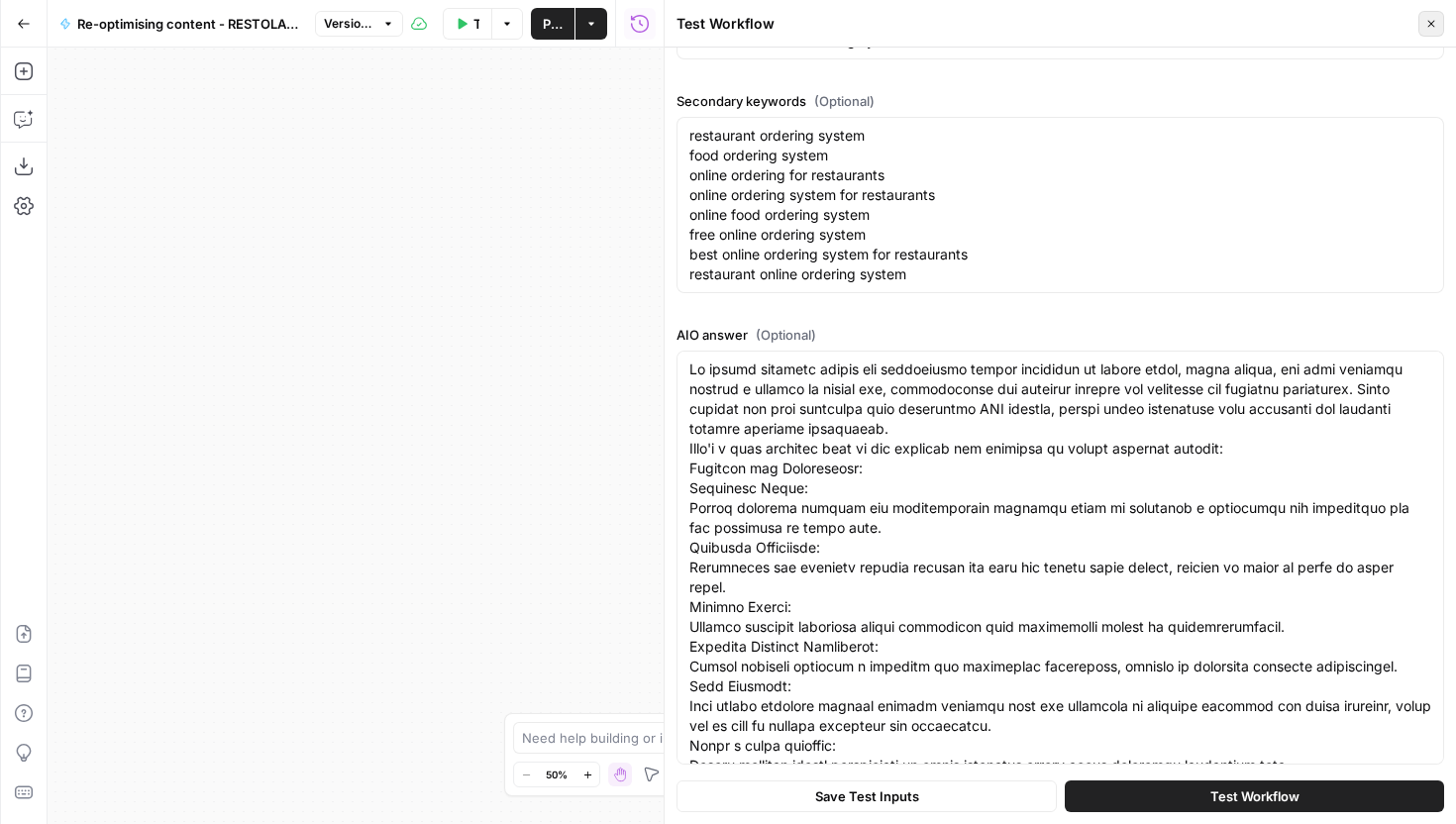 click 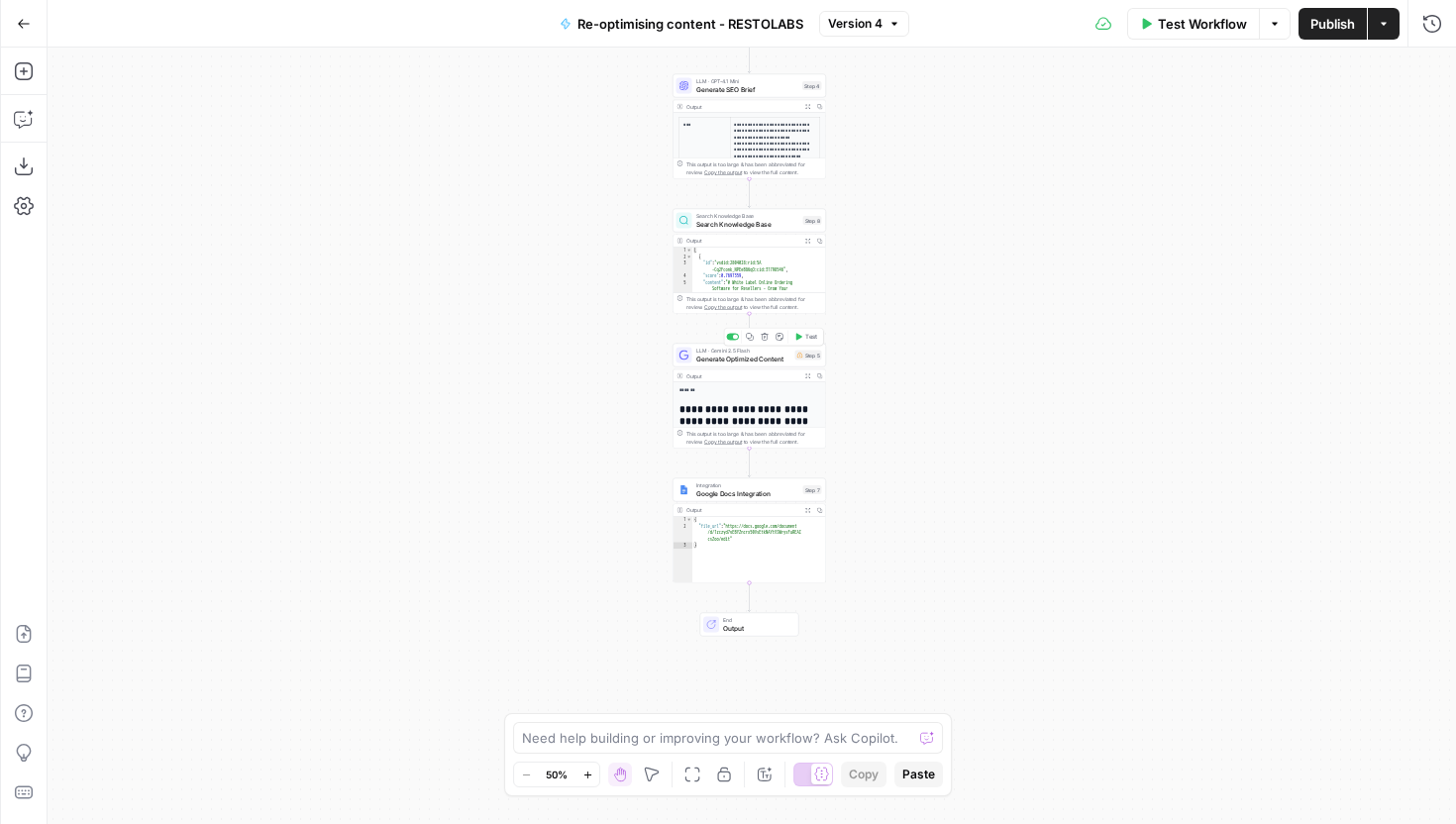 click on "Generate Optimized Content" at bounding box center [744, 359] 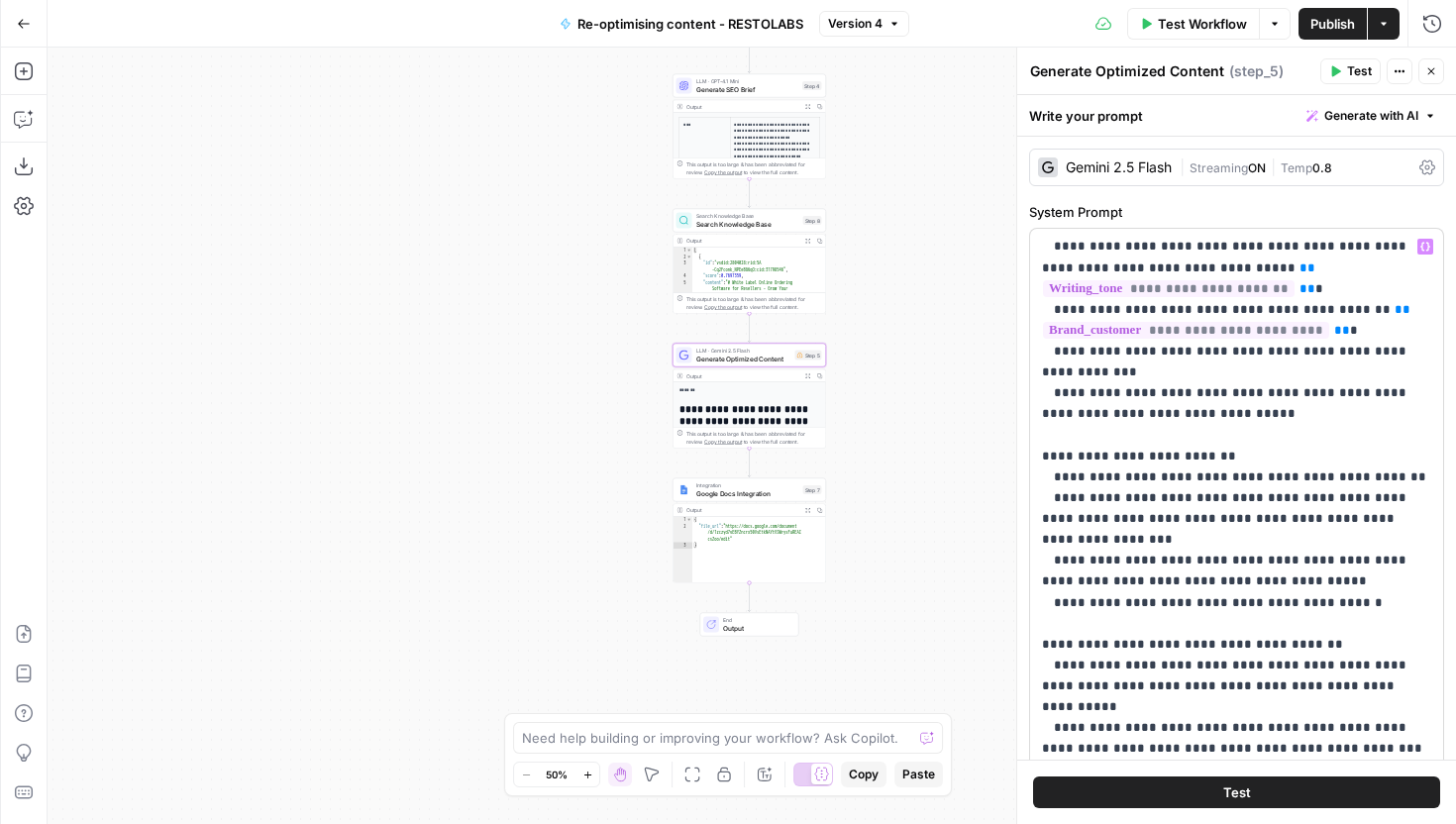 scroll, scrollTop: 1992, scrollLeft: 0, axis: vertical 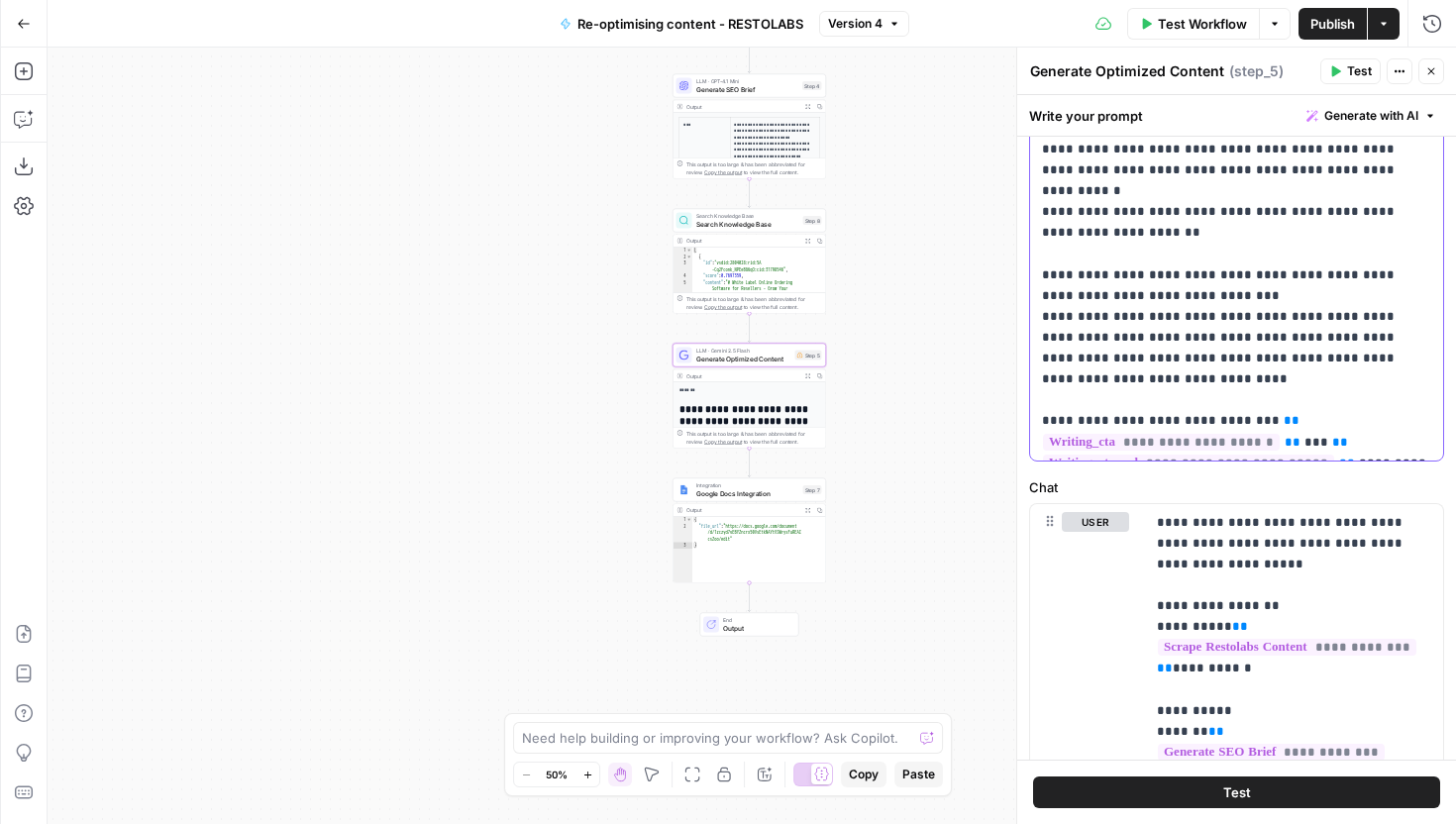click on "**********" at bounding box center [1236, -939] 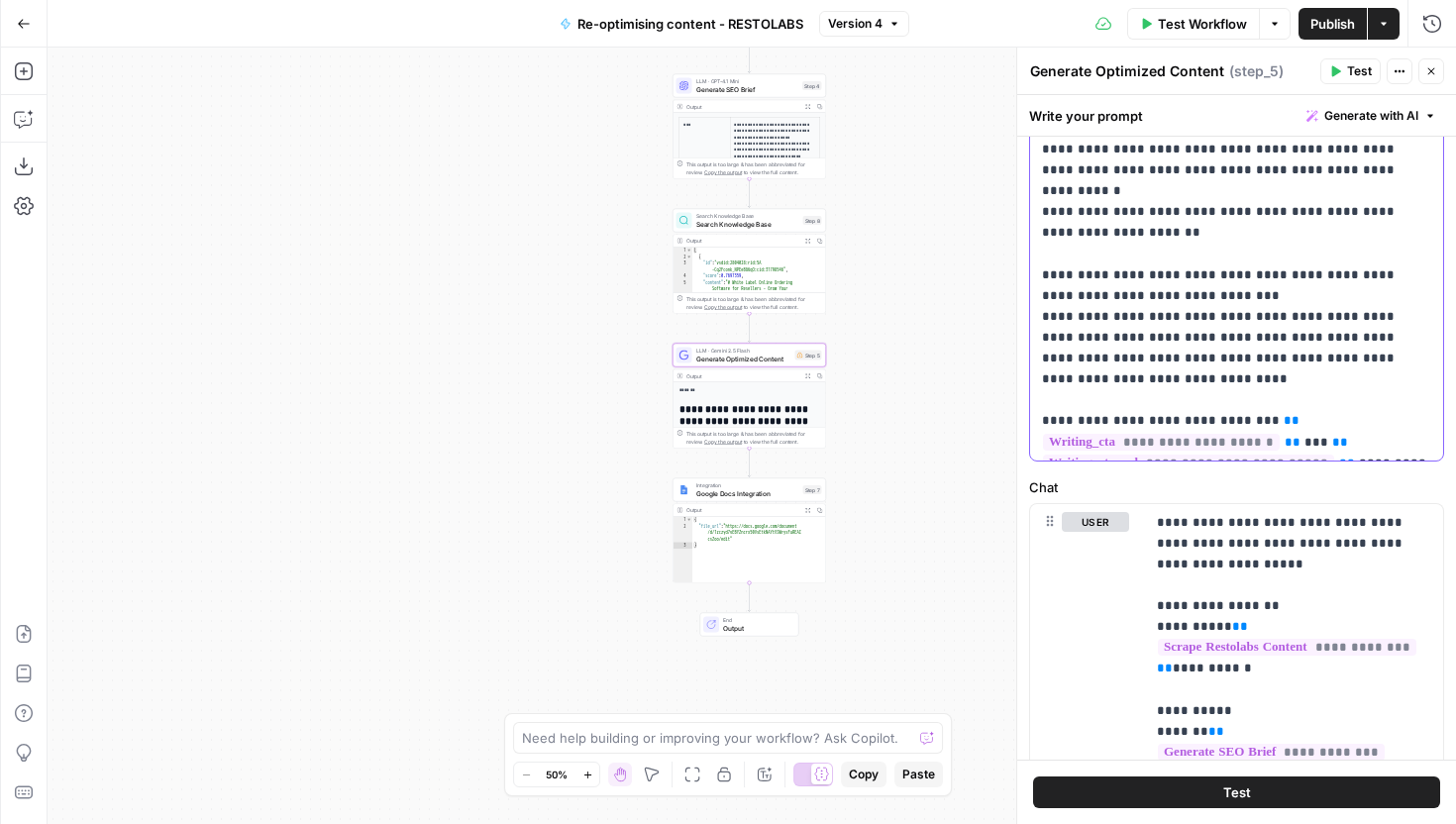 click on "**********" at bounding box center (1236, -939) 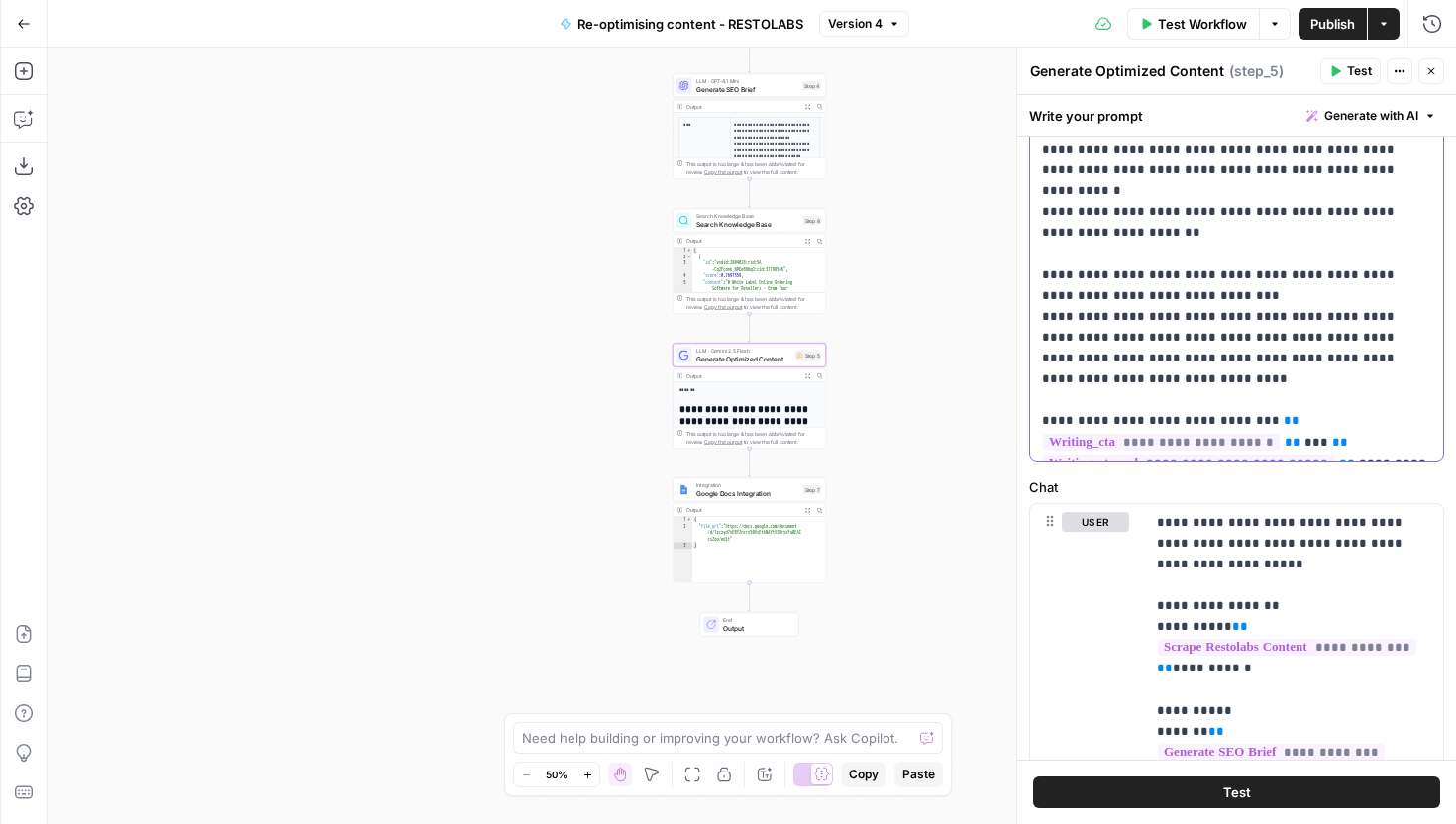 click on "**********" at bounding box center (1236, -939) 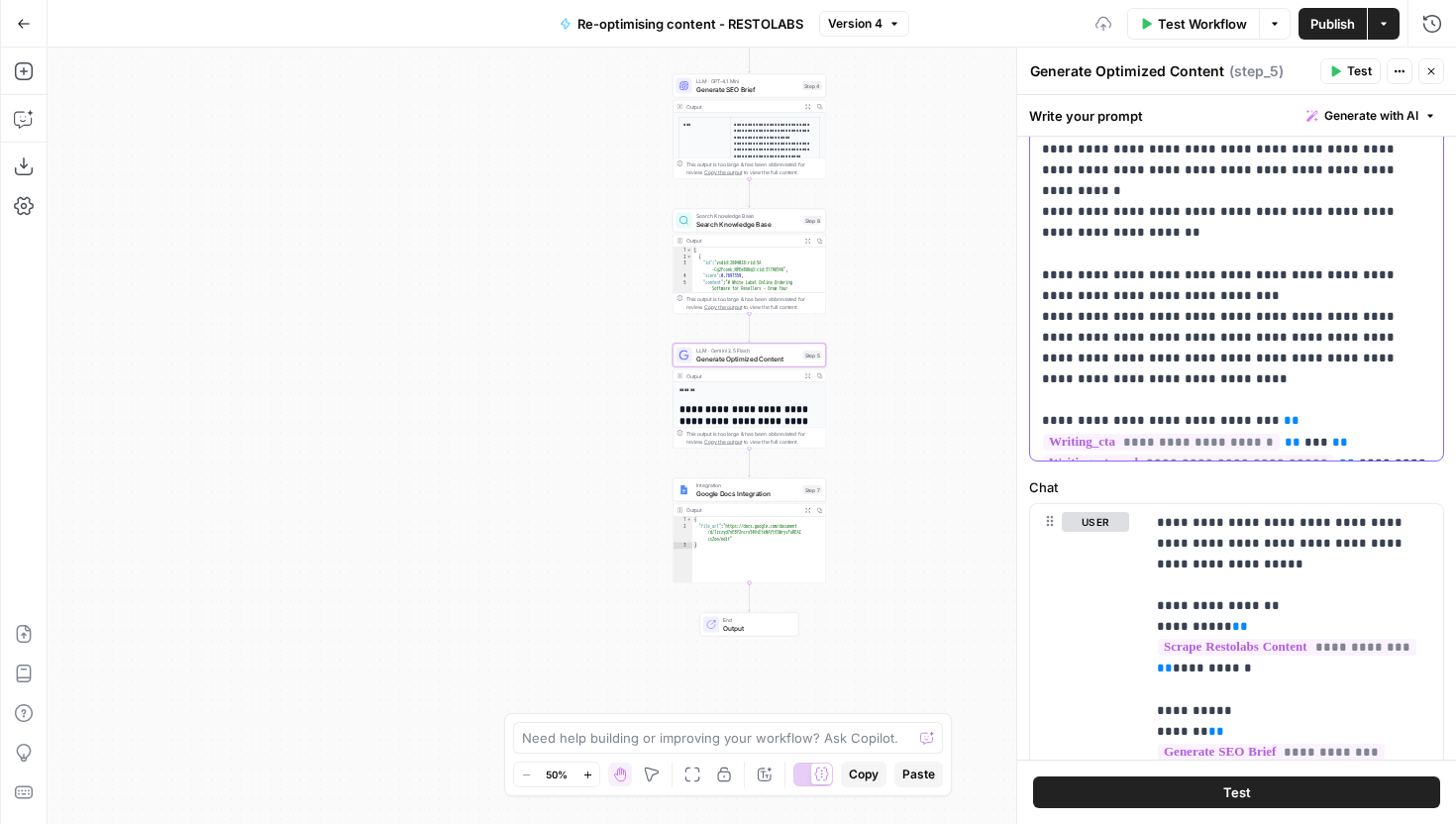 type 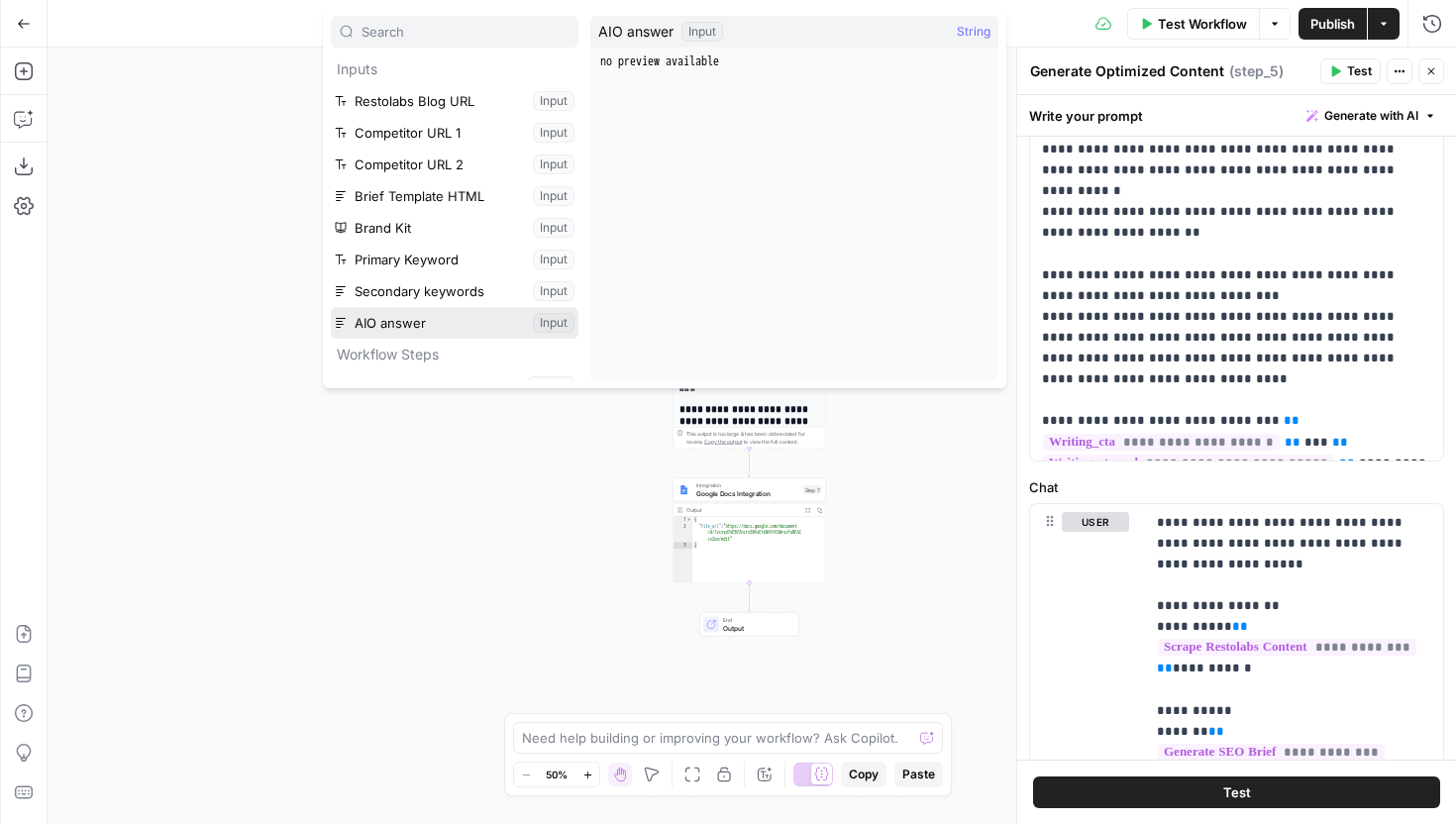 click at bounding box center [455, 323] 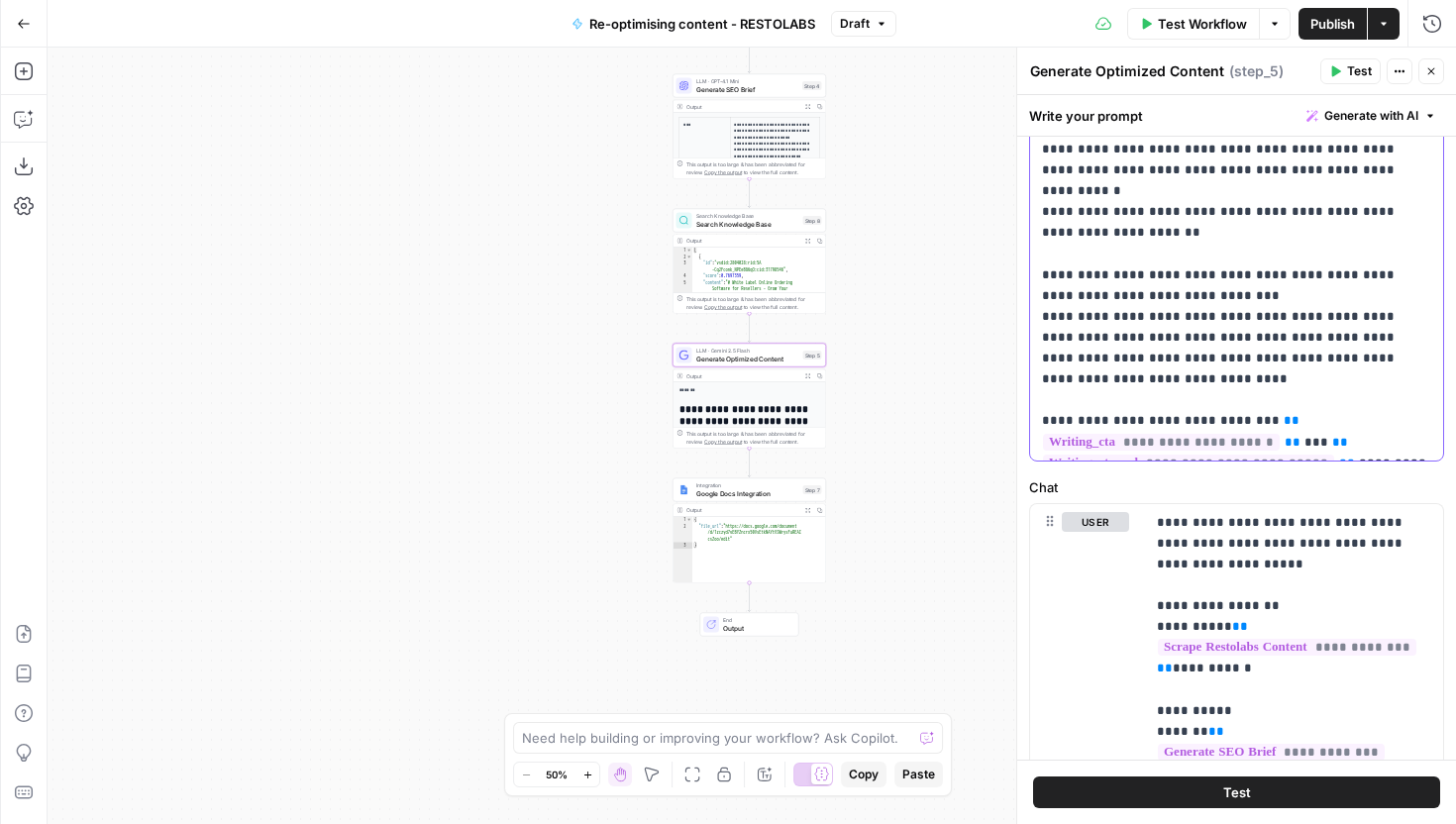click on "**********" at bounding box center [1236, -929] 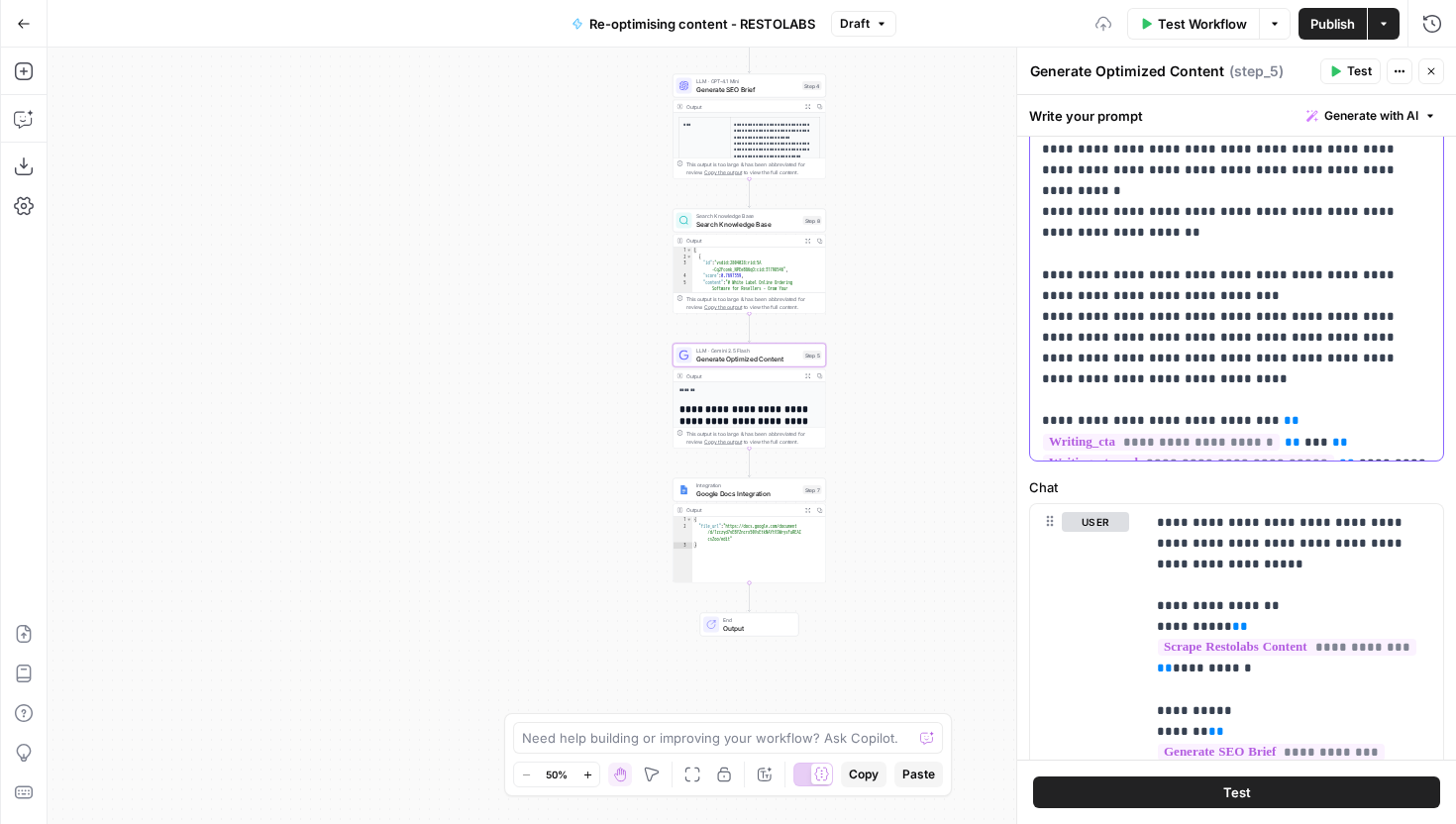 click on "**********" at bounding box center [1236, -929] 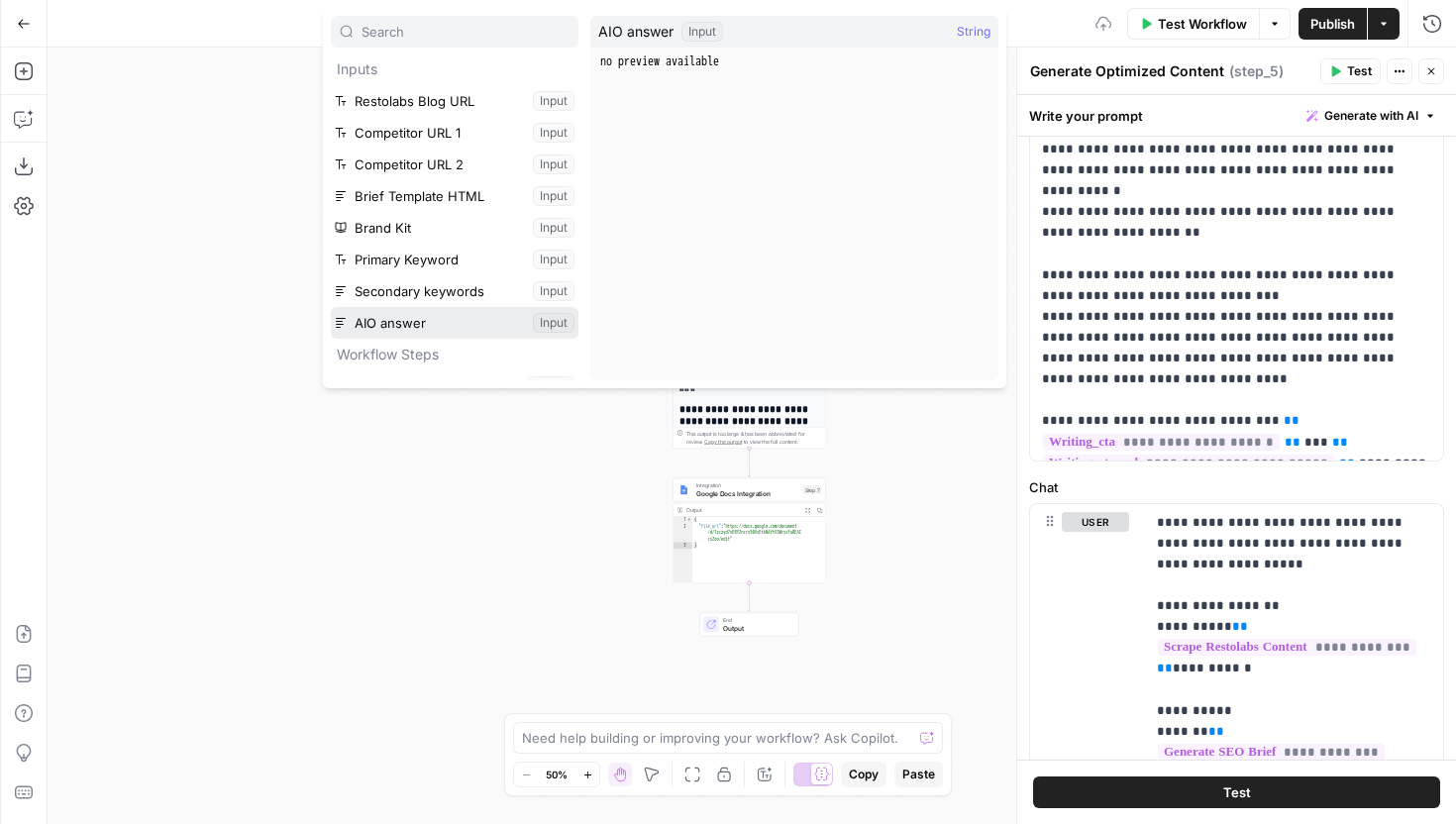 click at bounding box center (455, 323) 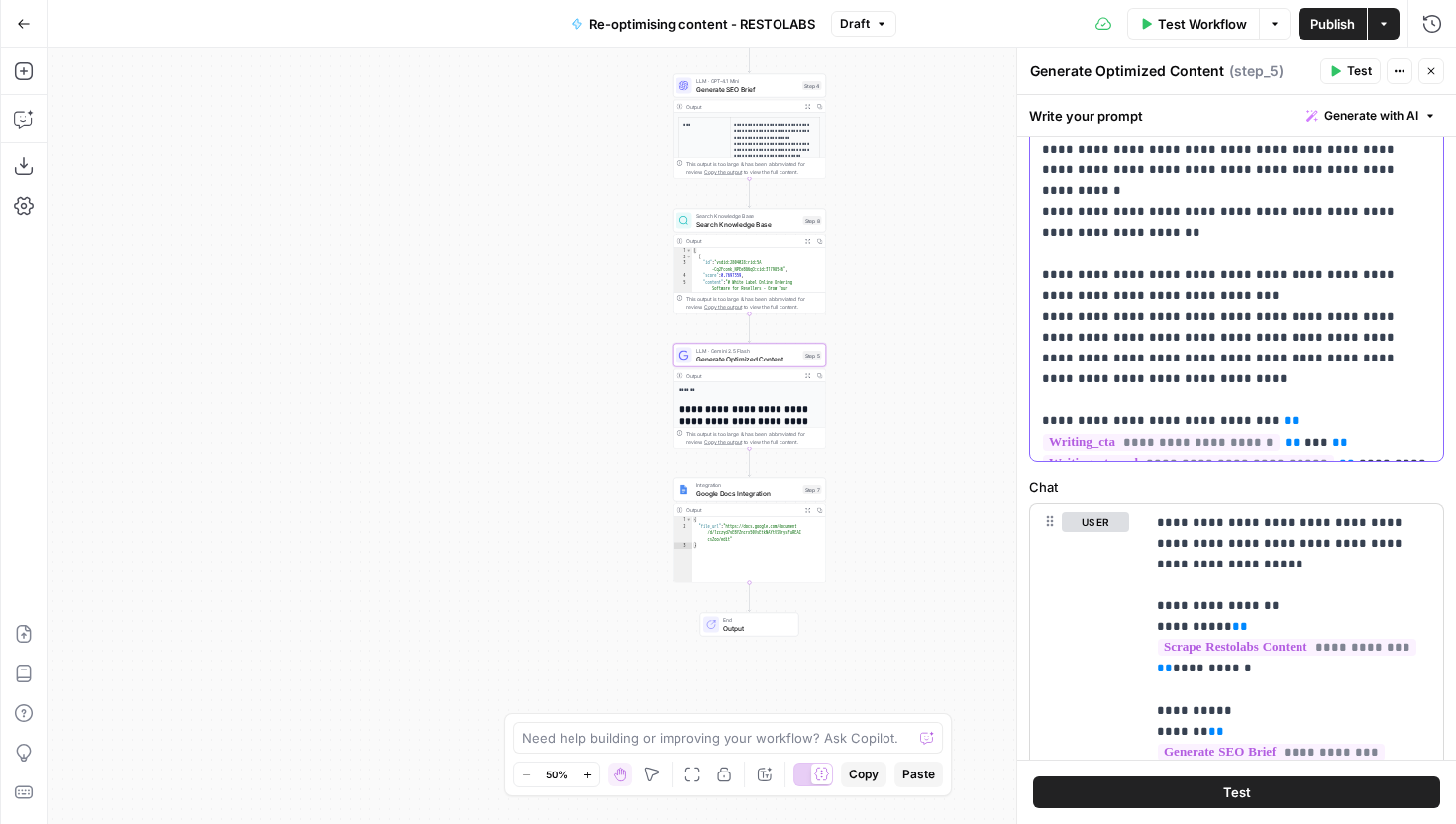 scroll, scrollTop: 1032, scrollLeft: 0, axis: vertical 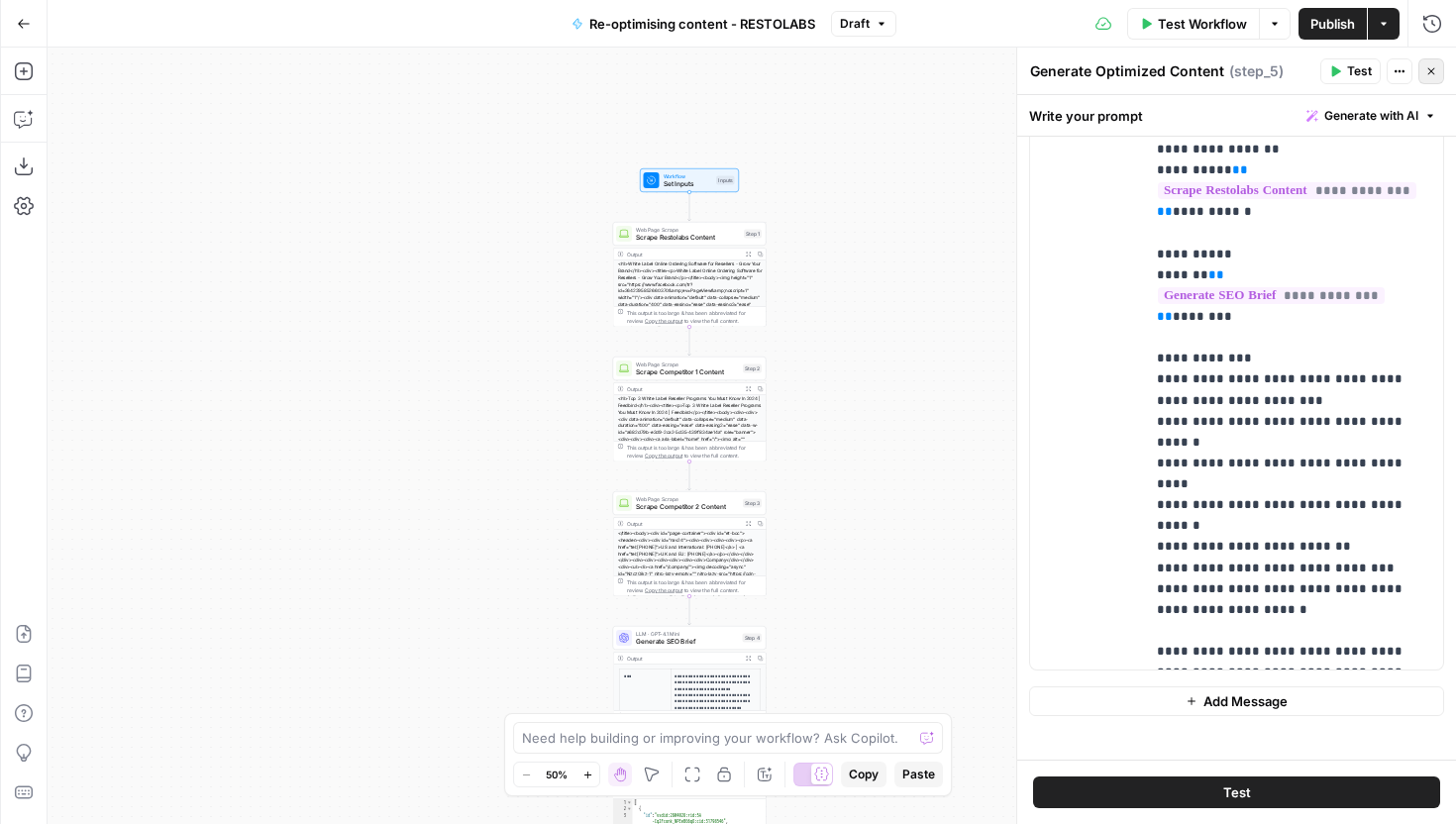 click on "Close" at bounding box center (1431, 71) 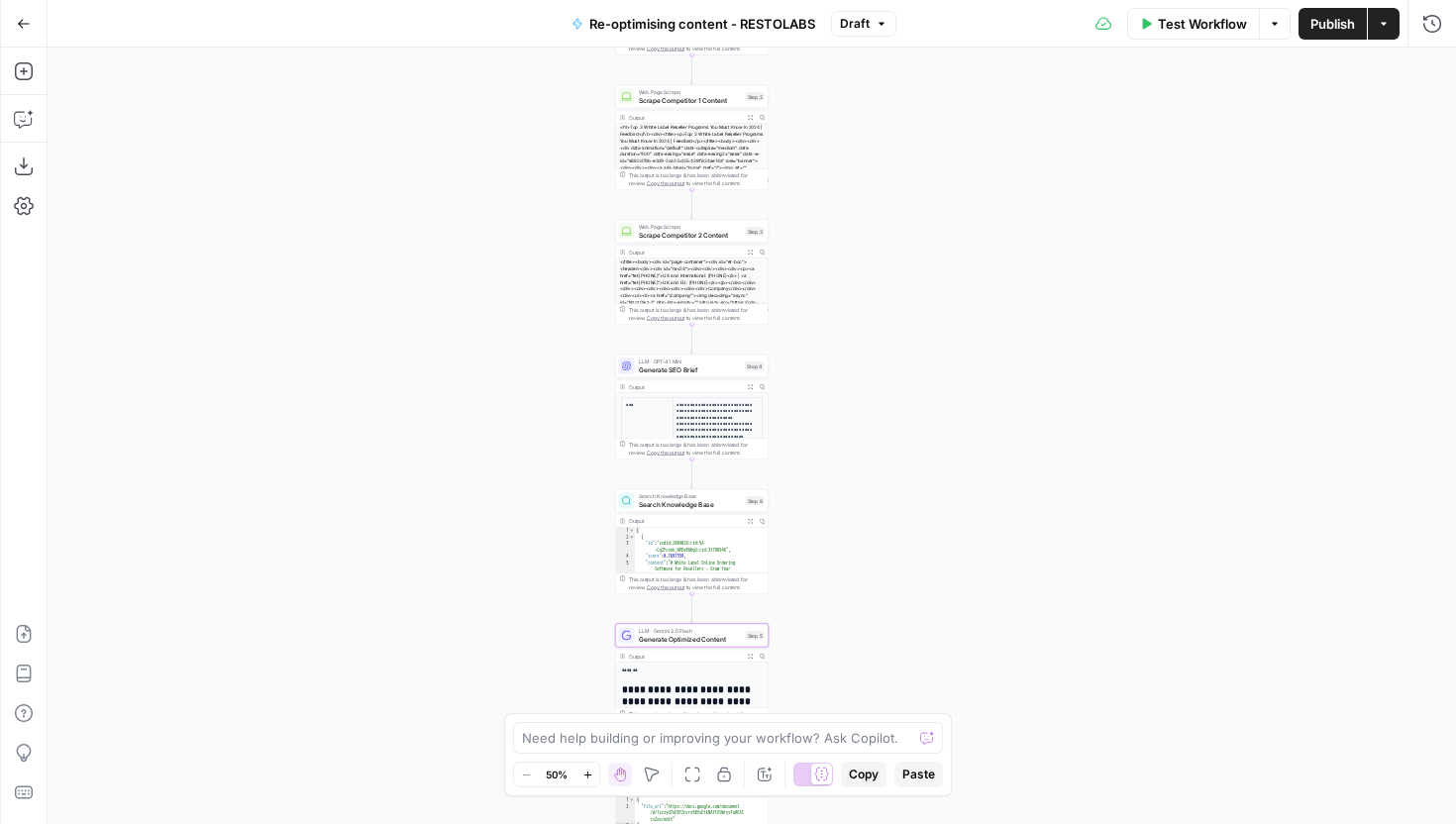 click on "Test Workflow Options Publish Actions Run History" at bounding box center (1176, 23) 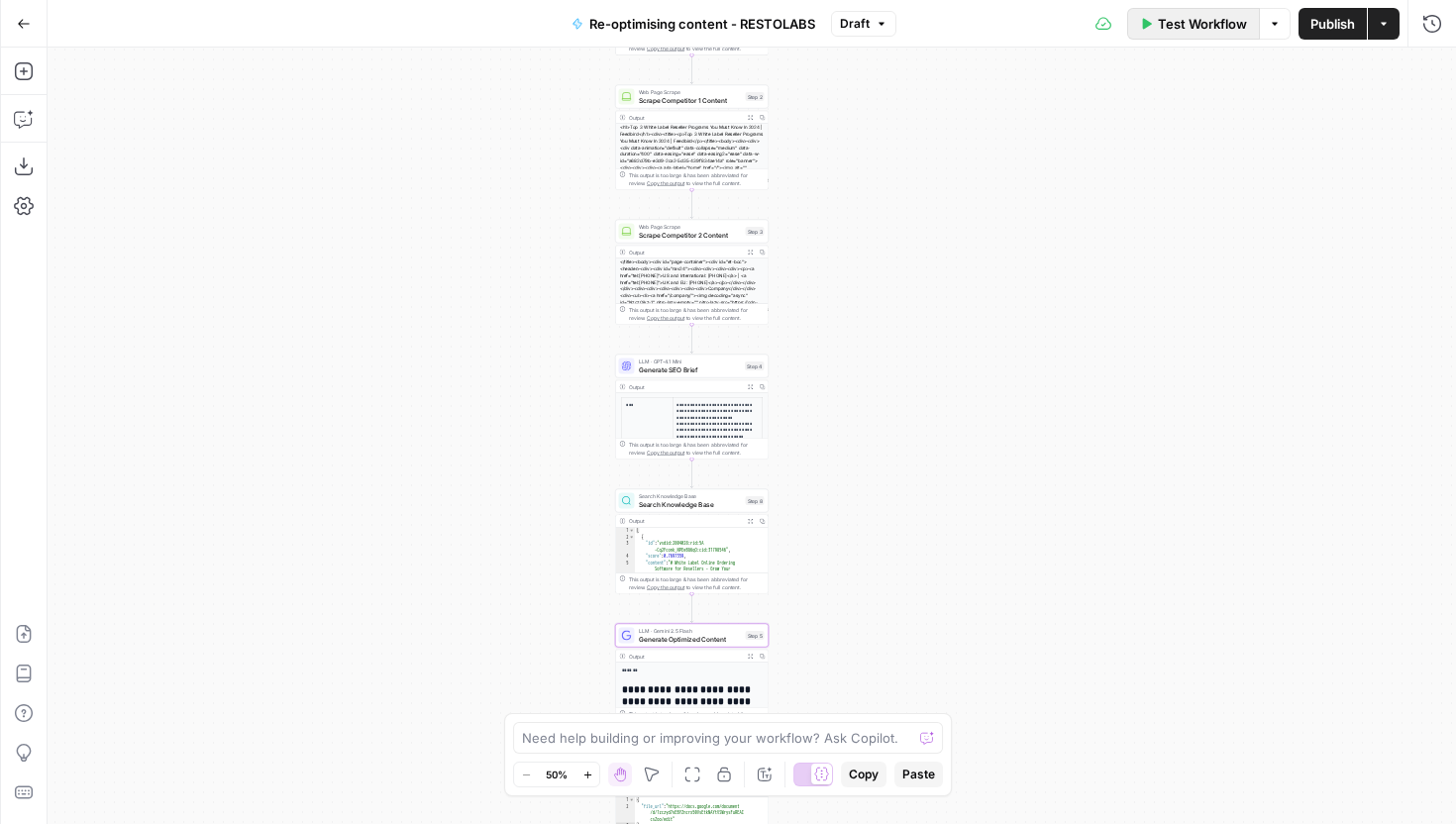 click on "Test Workflow" at bounding box center (1194, 24) 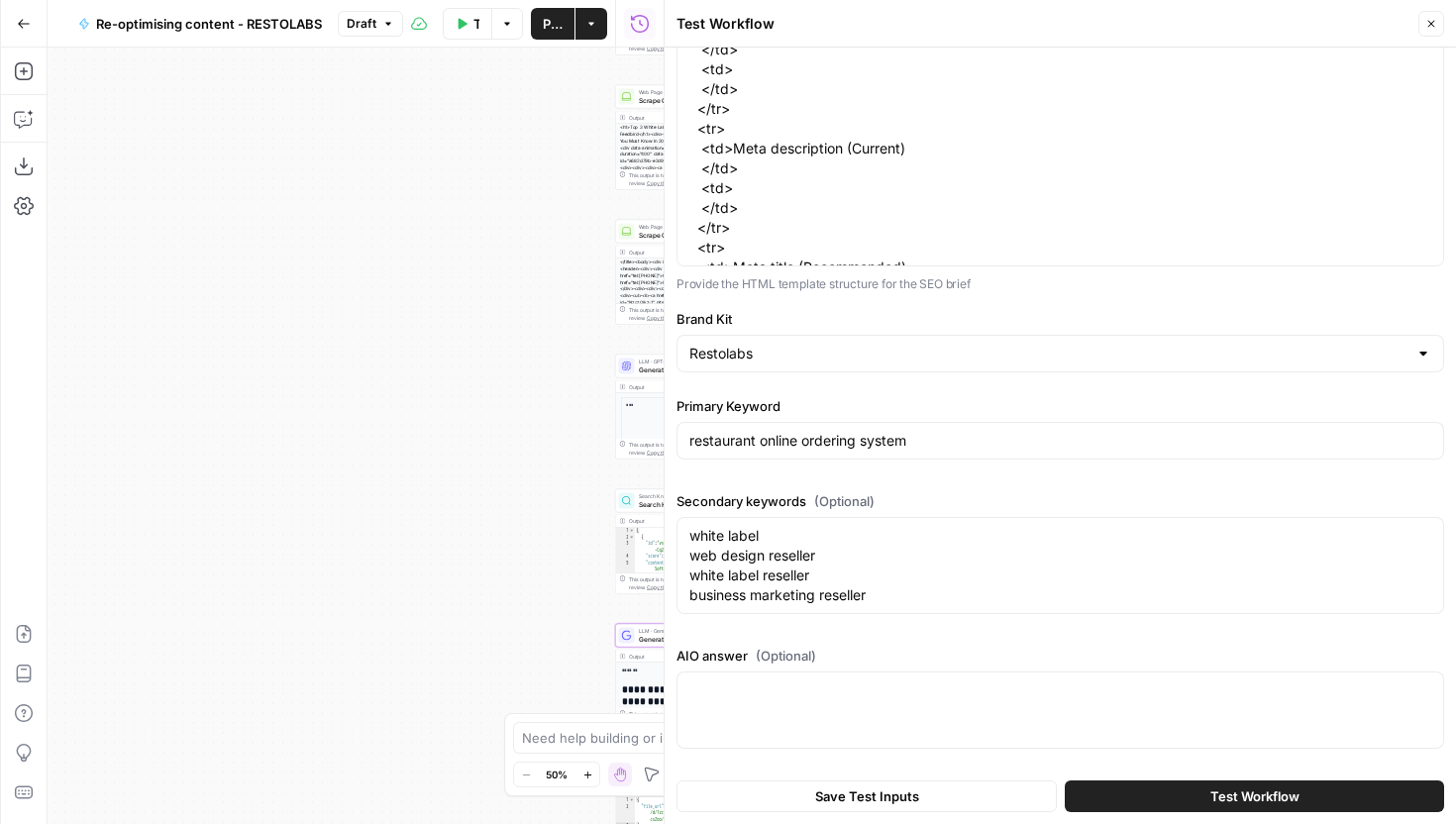 scroll, scrollTop: 0, scrollLeft: 0, axis: both 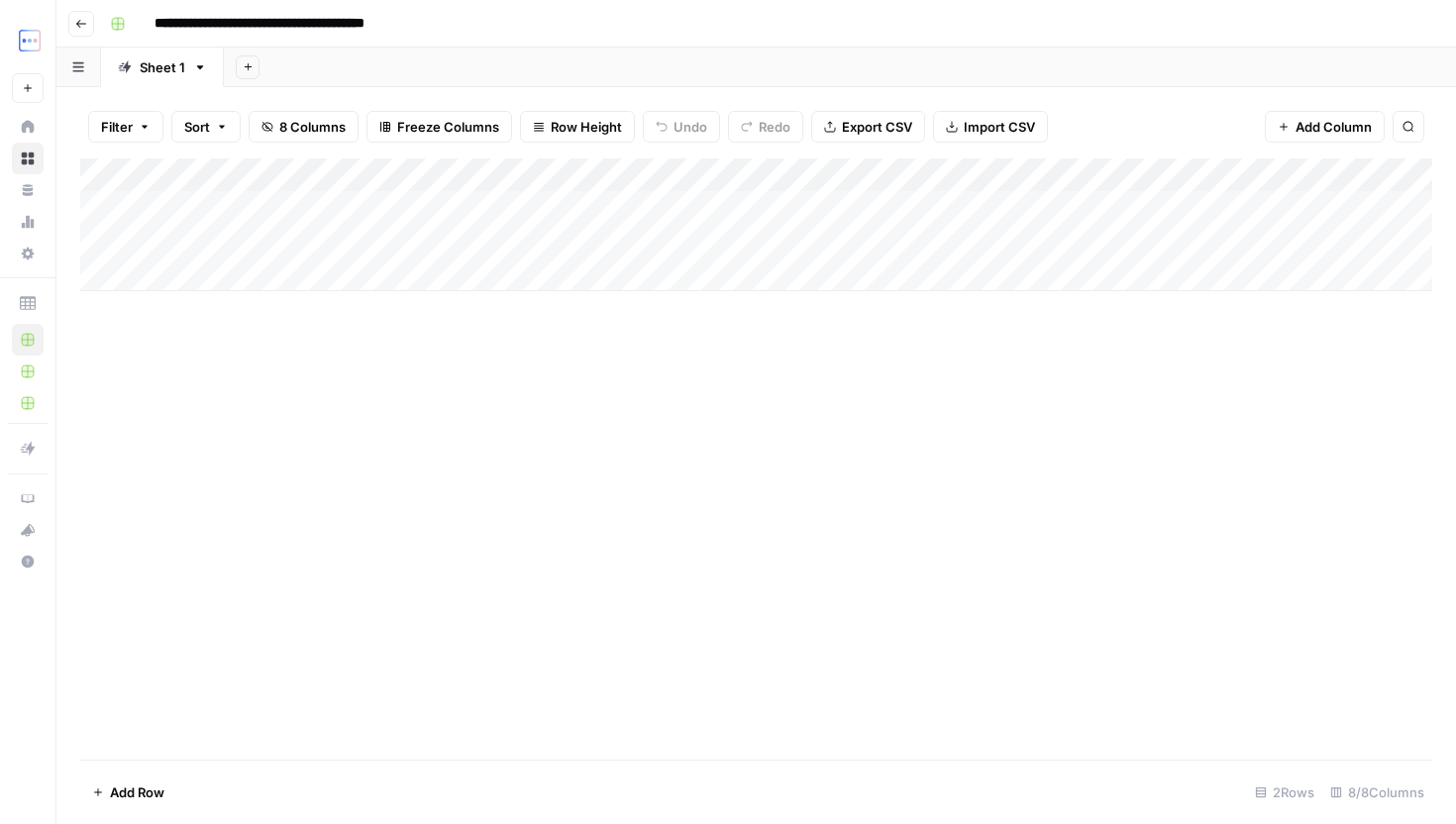 click on "Add Column" at bounding box center (756, 225) 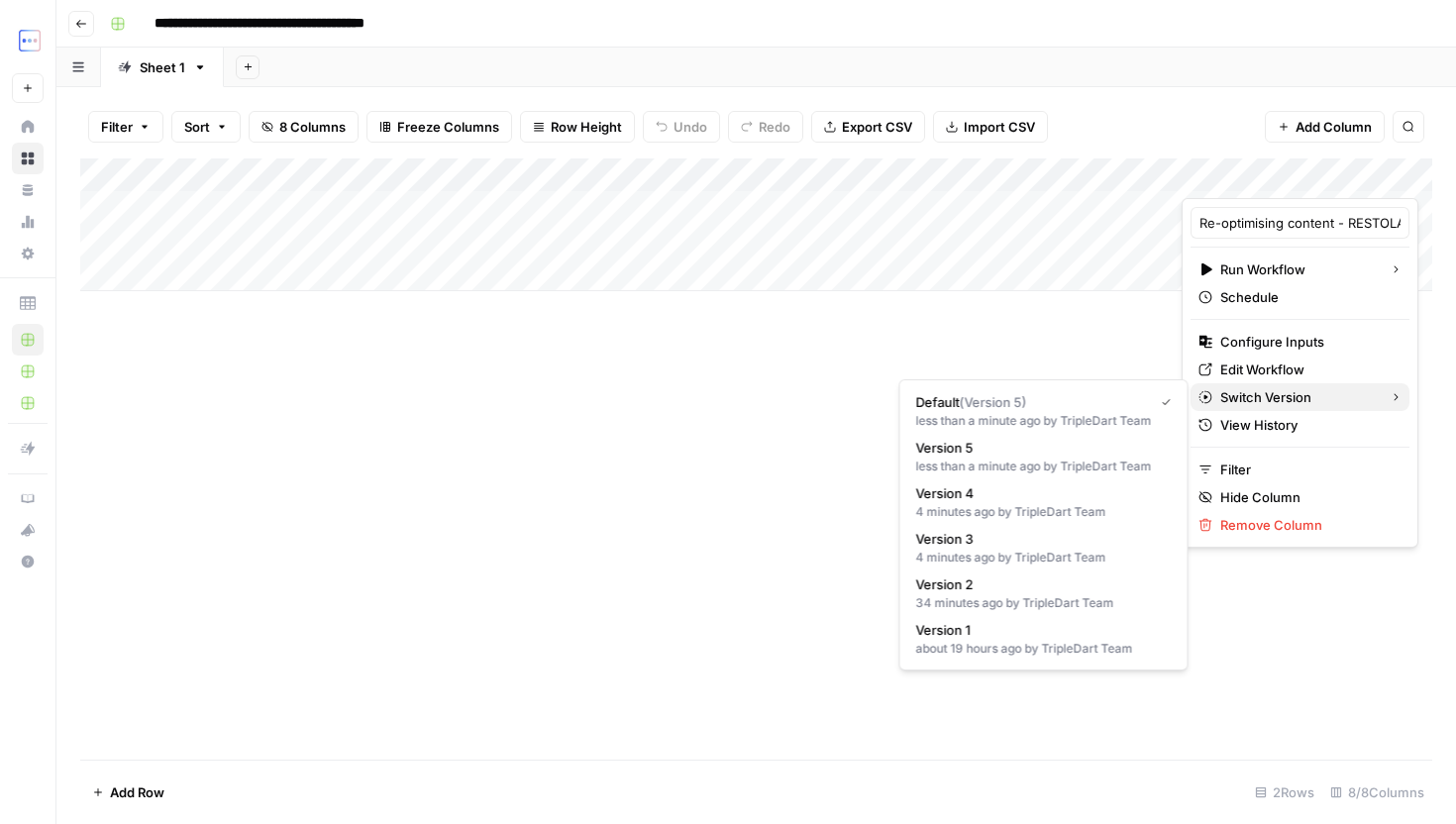 click on "Switch Version" at bounding box center (1300, 397) 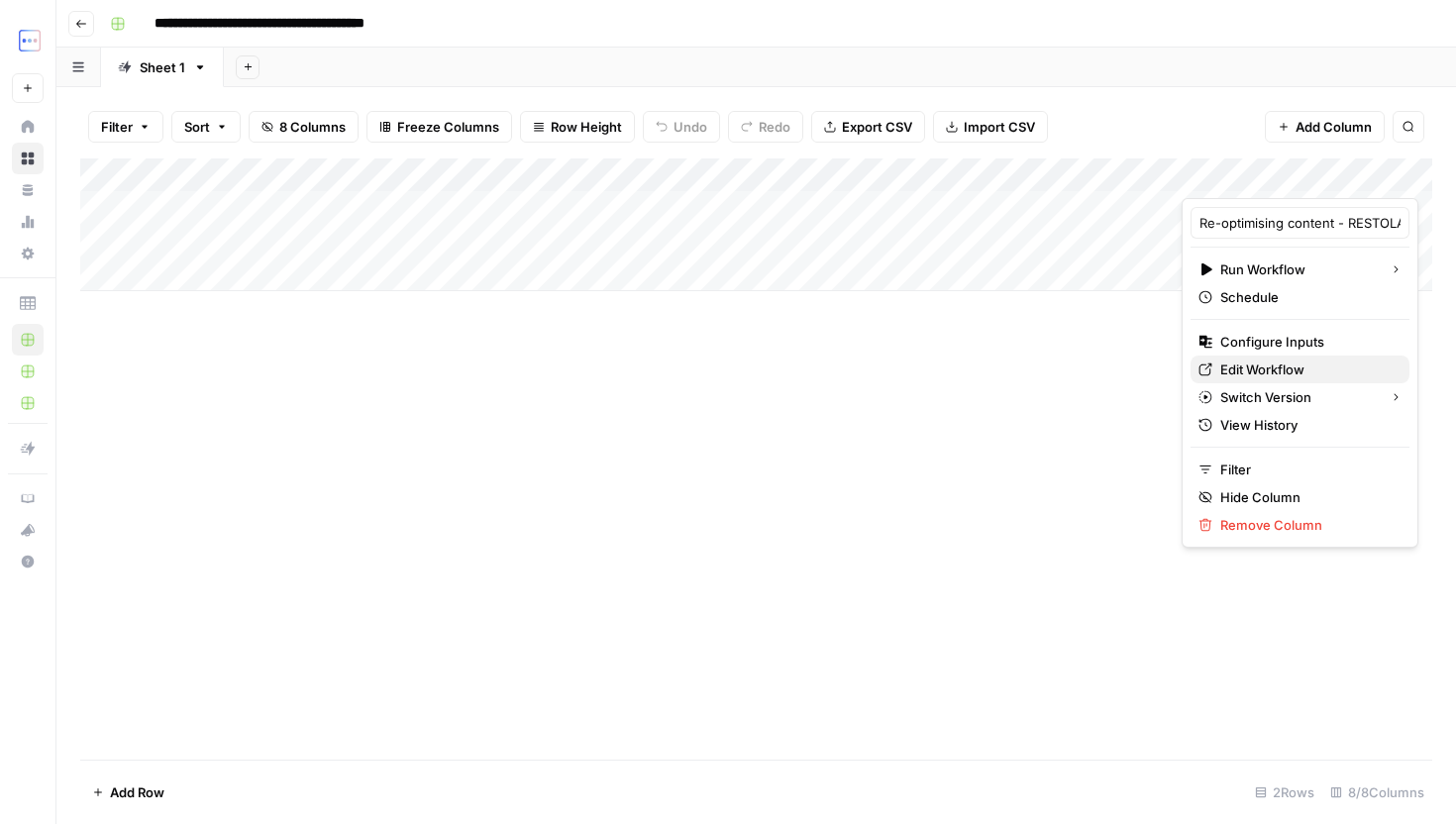 click on "Edit Workflow" at bounding box center [1262, 369] 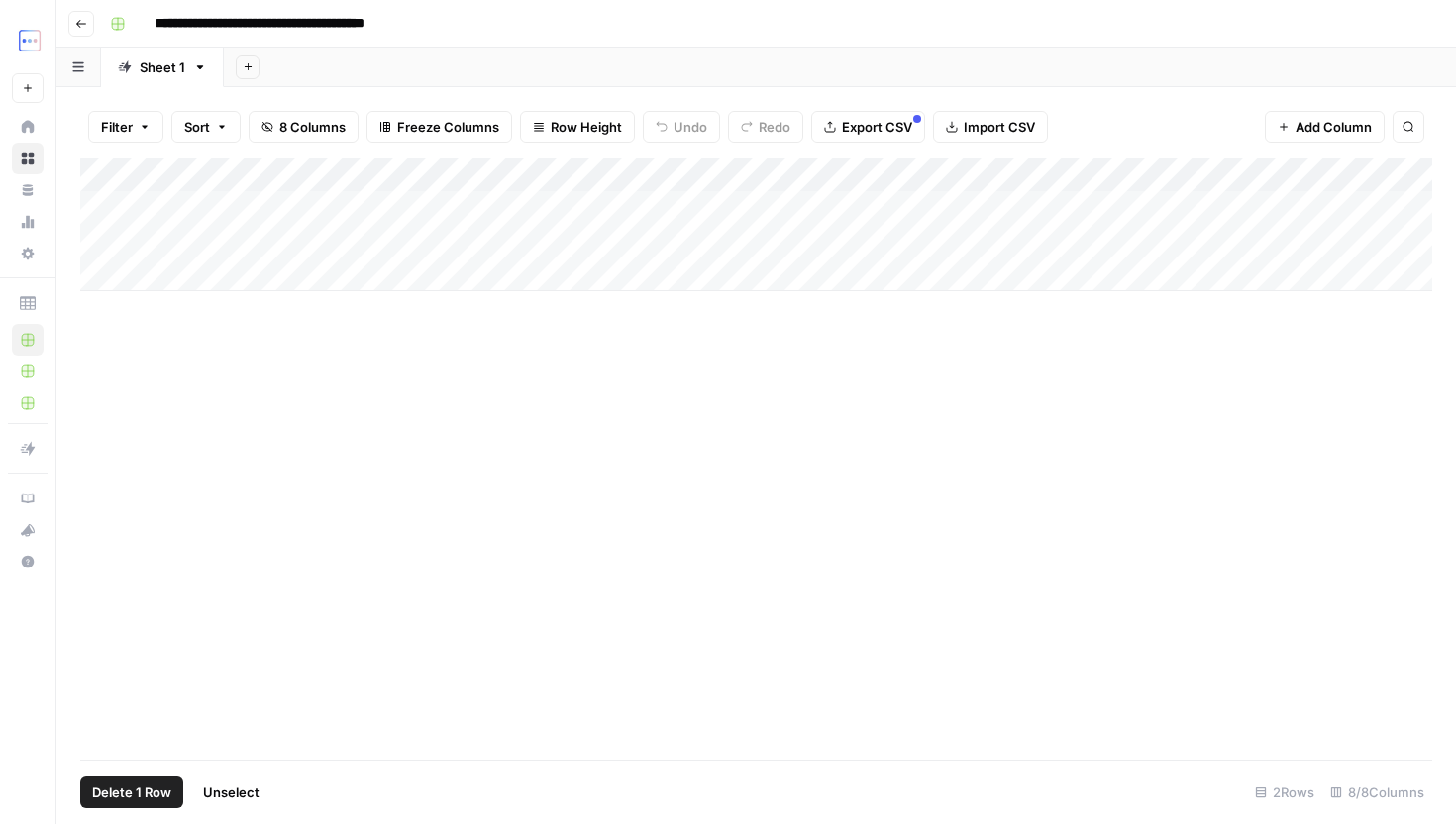 click on "Add Column" at bounding box center [756, 225] 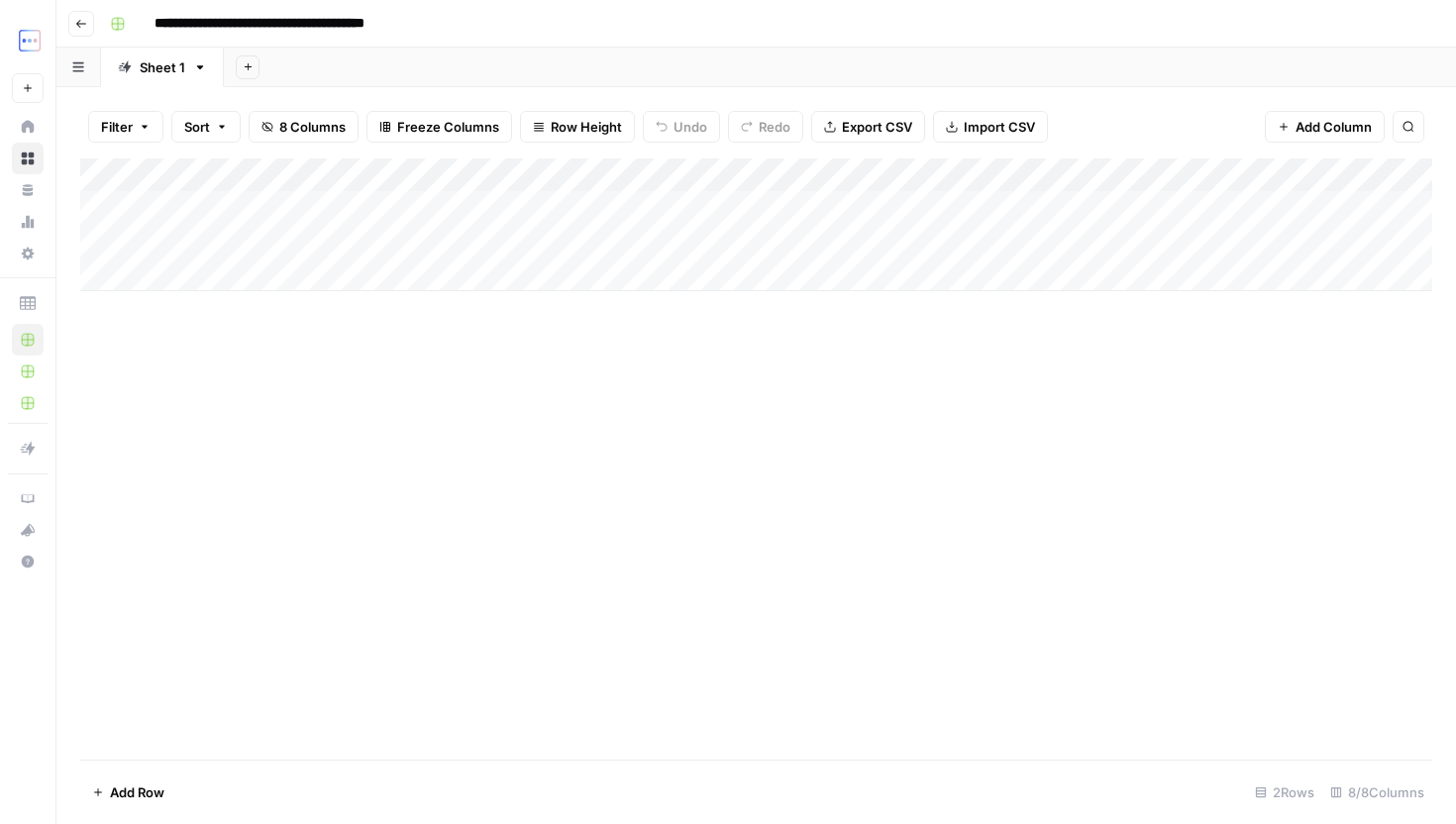 click on "Add Column" at bounding box center (756, 225) 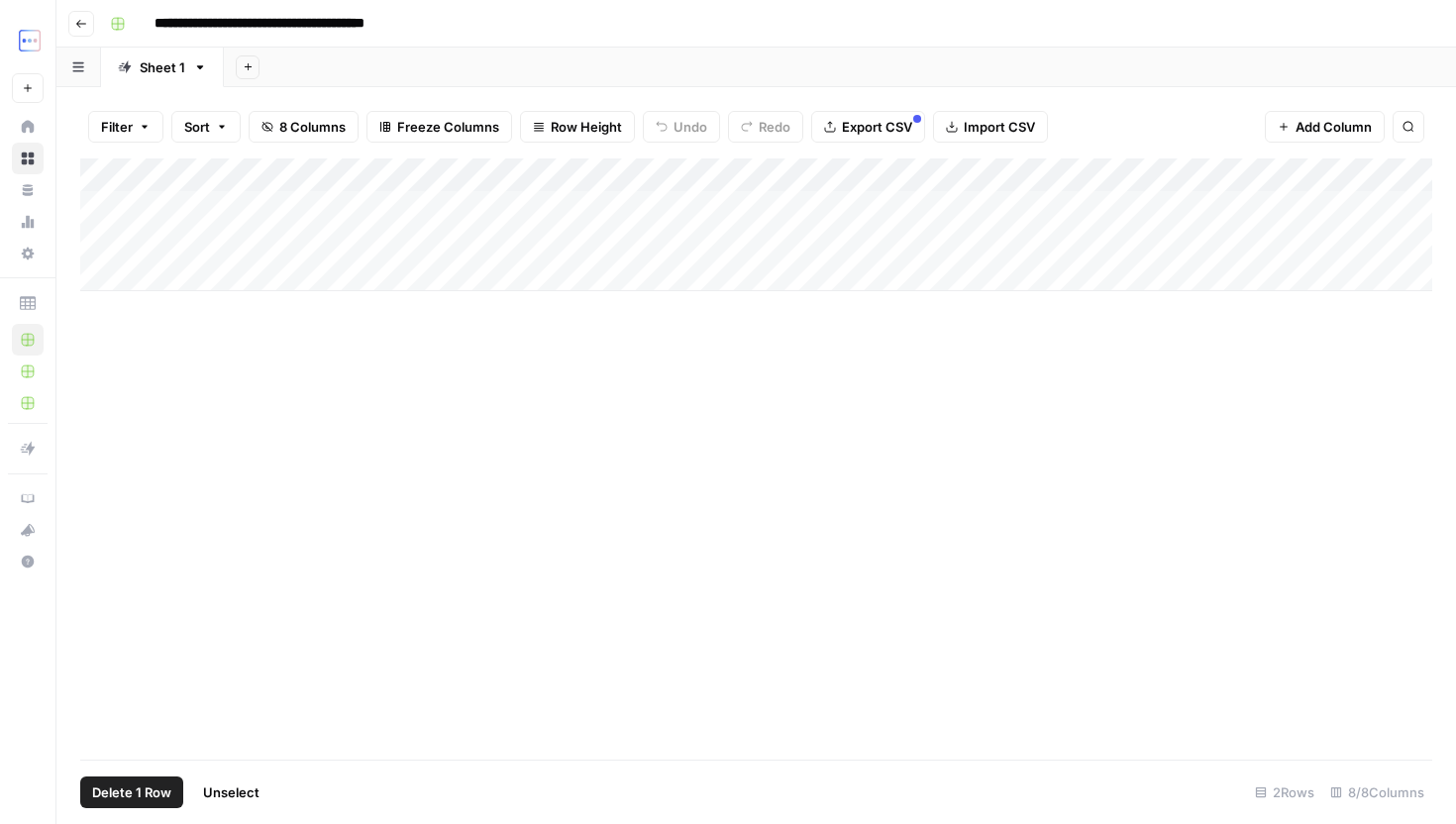 click on "Add Column" at bounding box center [756, 225] 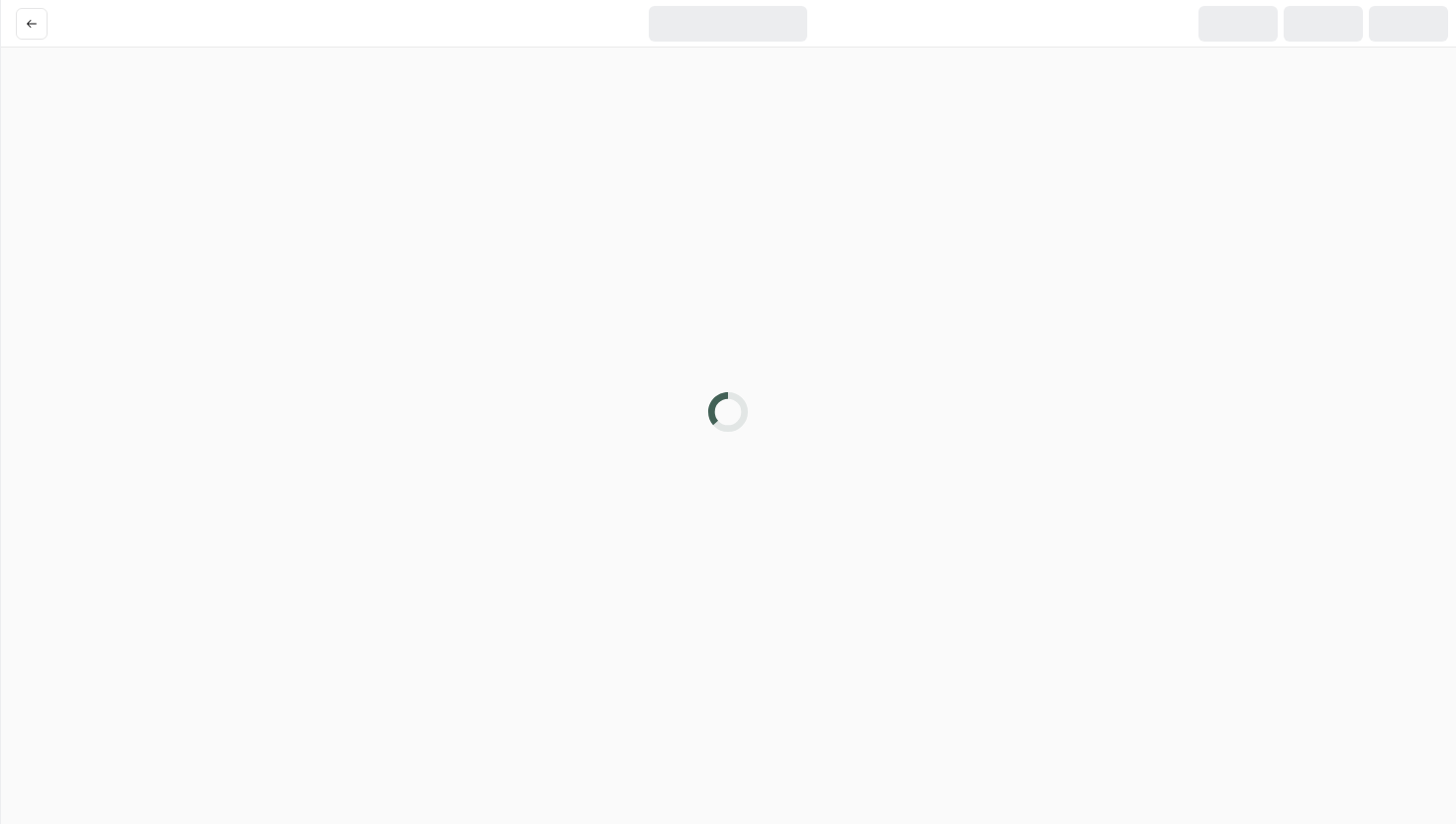 scroll, scrollTop: 0, scrollLeft: 0, axis: both 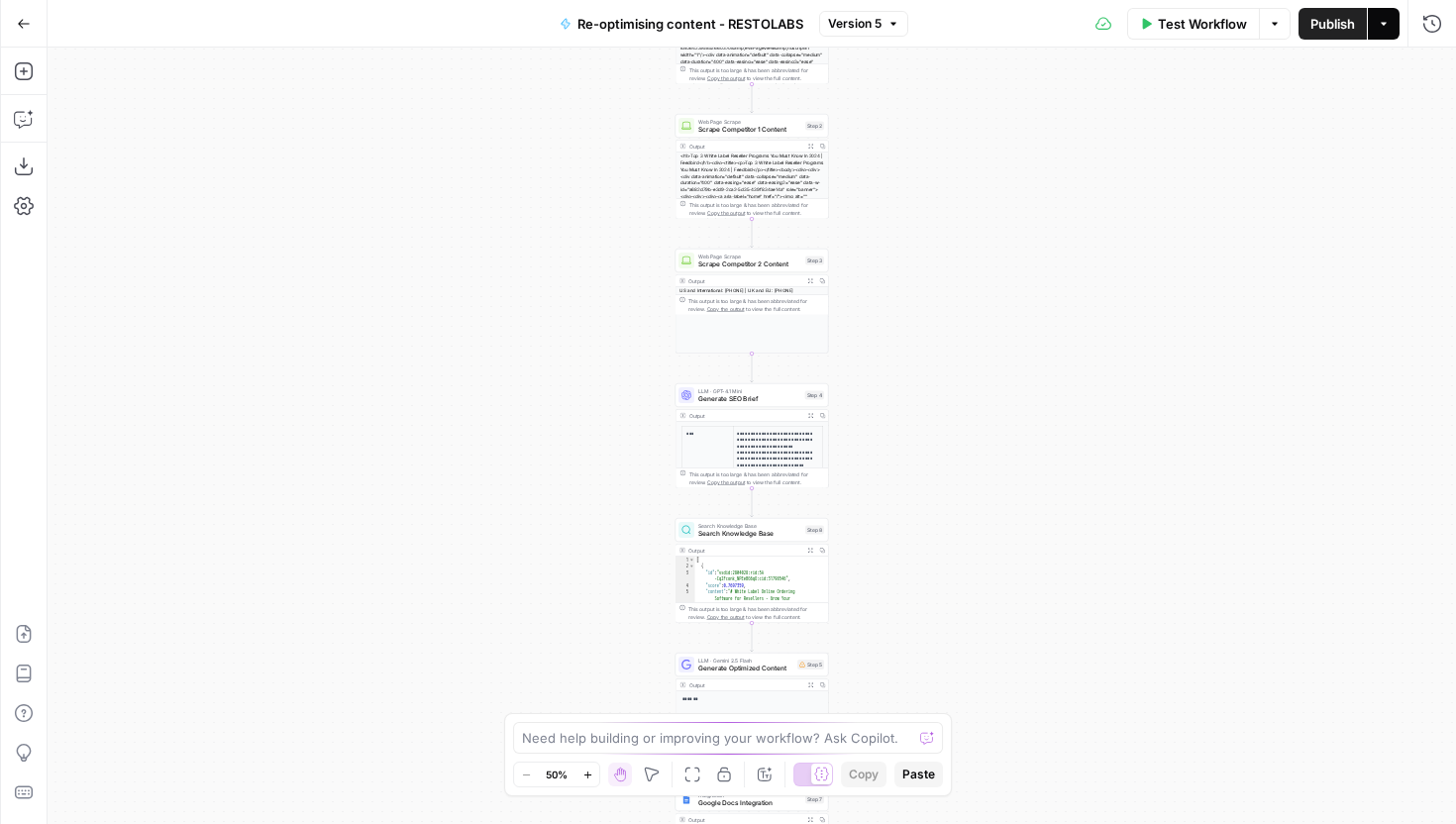 click on "Actions" at bounding box center [1384, 24] 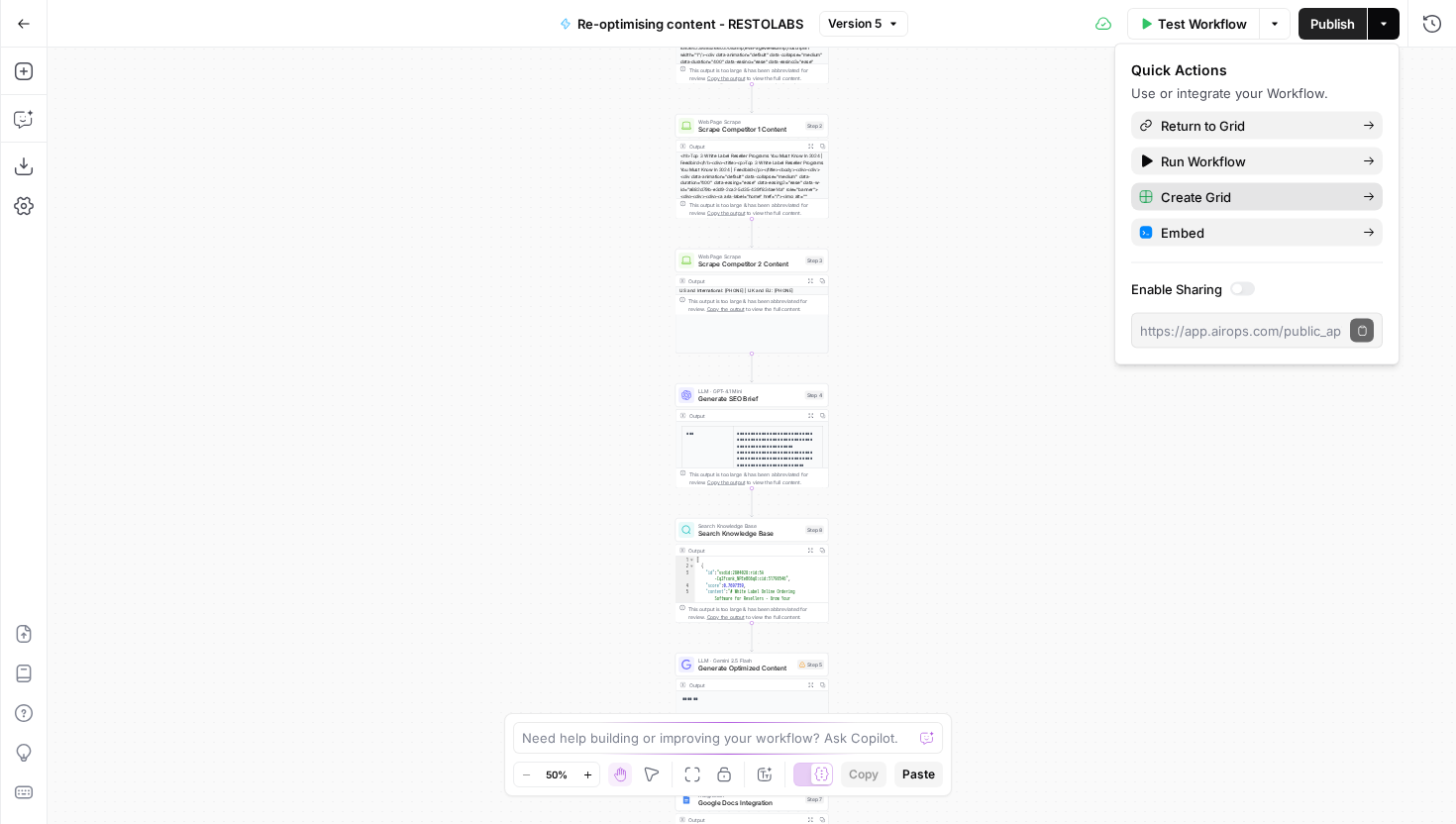 click on "Create Grid" at bounding box center [1257, 197] 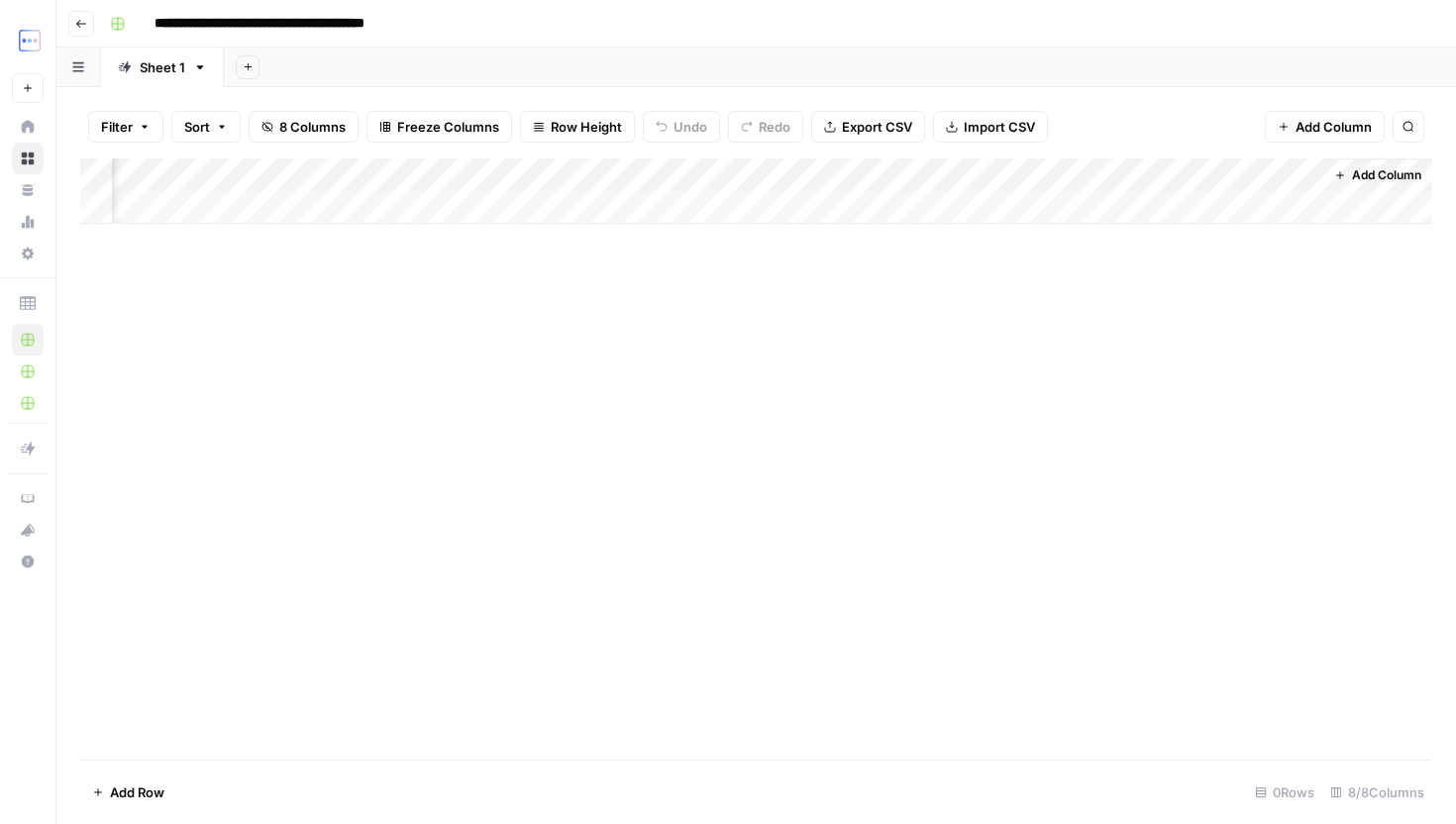 scroll, scrollTop: 0, scrollLeft: 0, axis: both 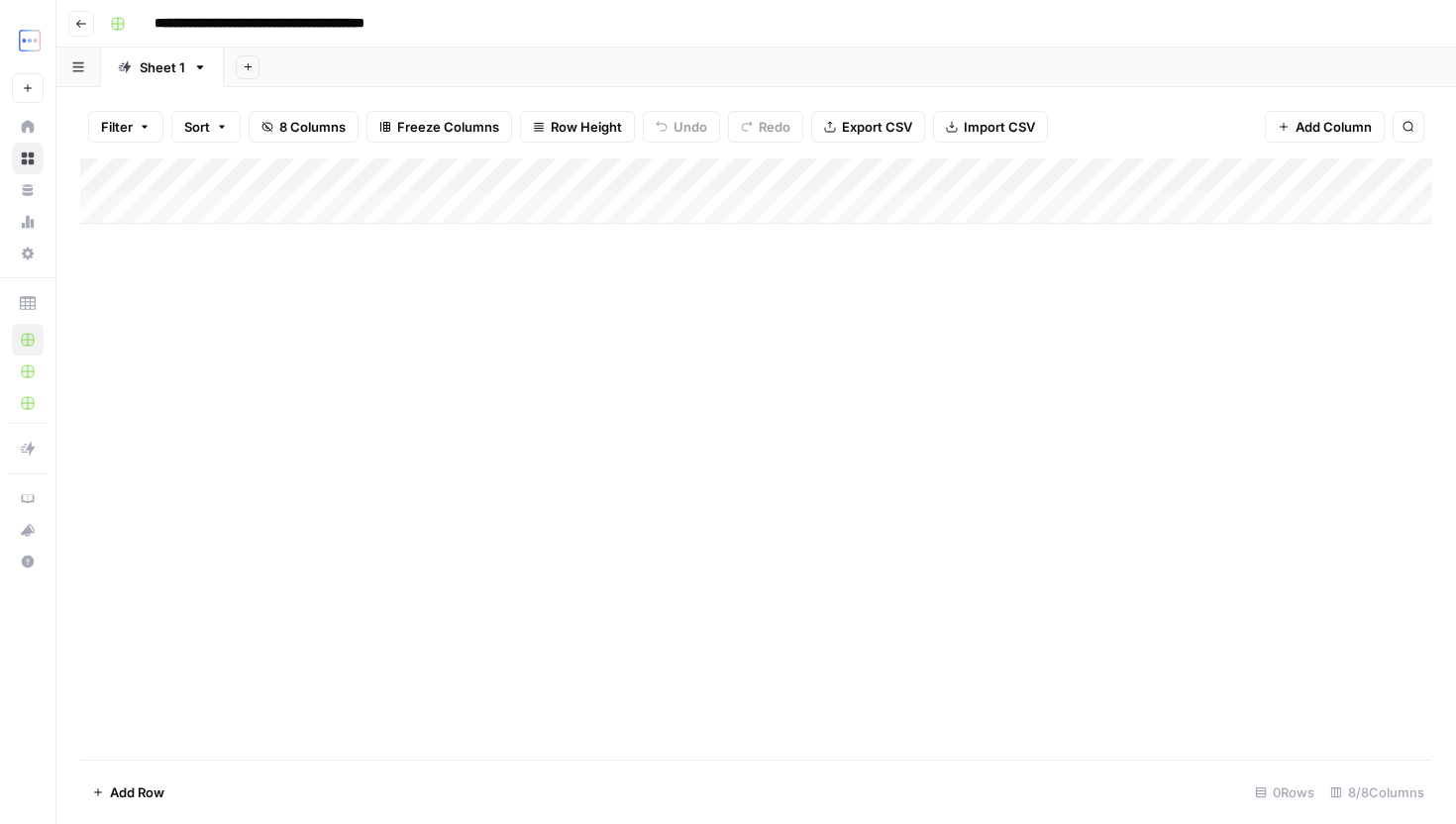 click on "Add Column" at bounding box center [756, 191] 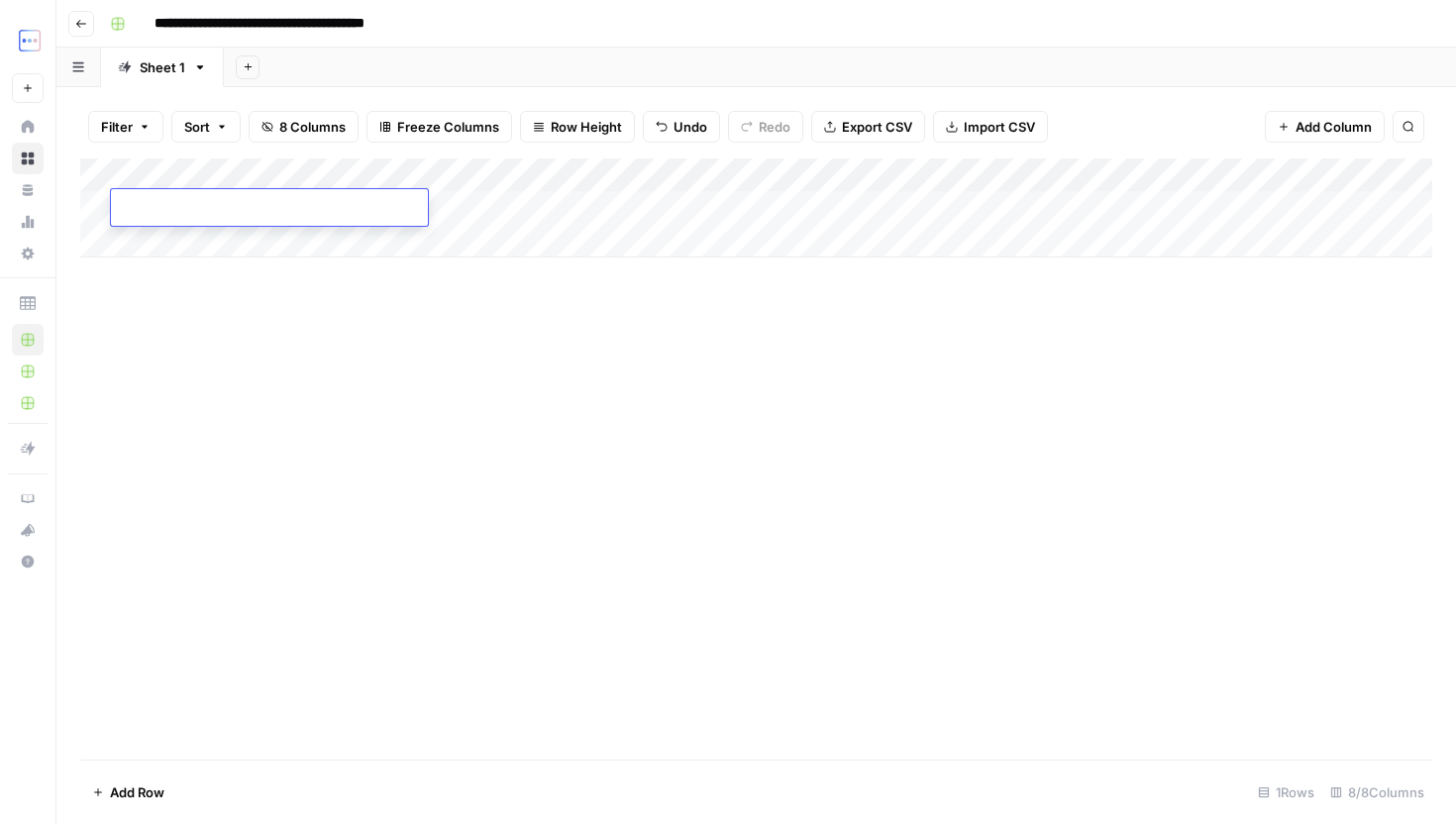type on "**********" 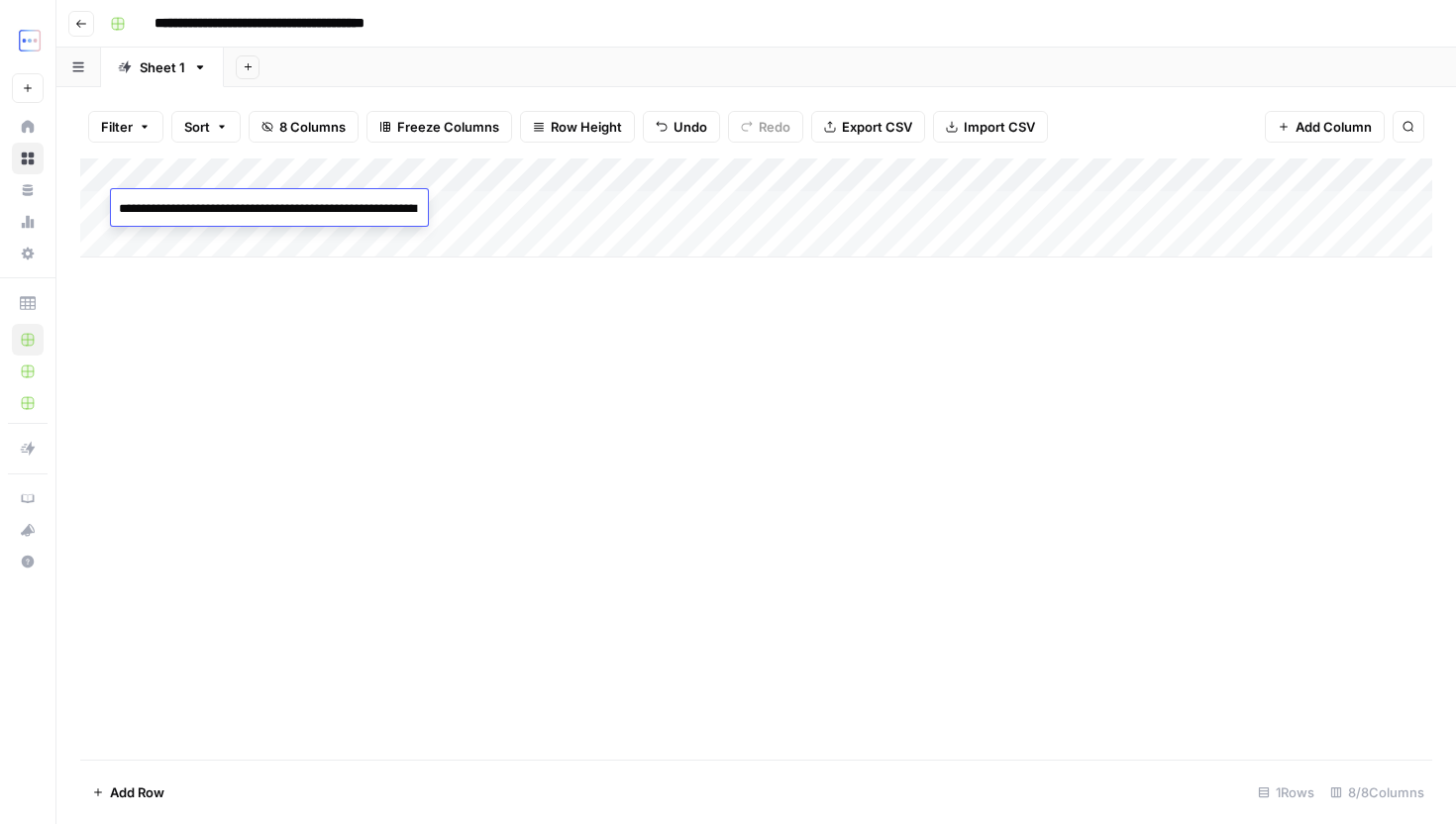 scroll, scrollTop: 1085, scrollLeft: 0, axis: vertical 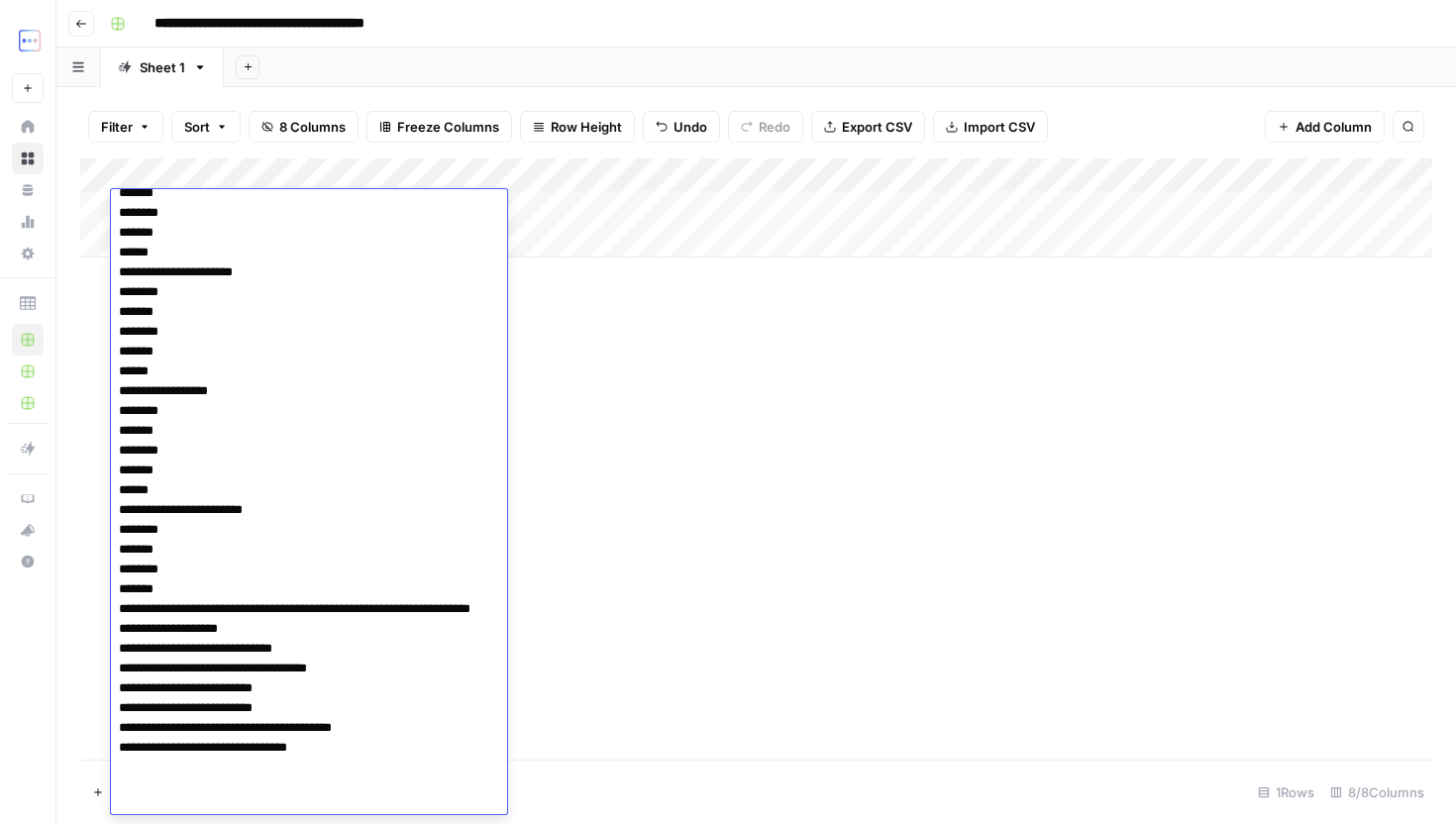 type 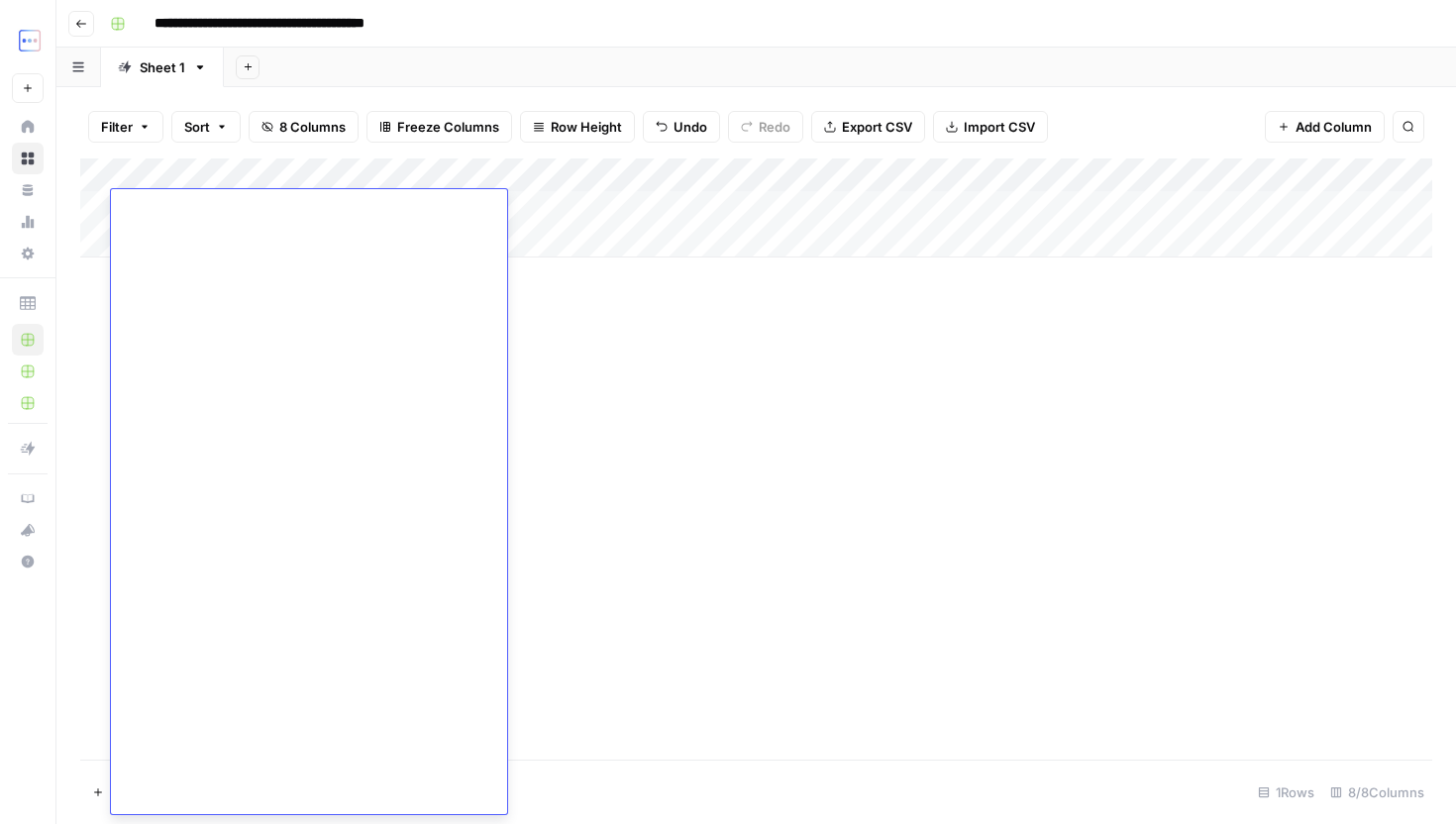 scroll, scrollTop: 0, scrollLeft: 0, axis: both 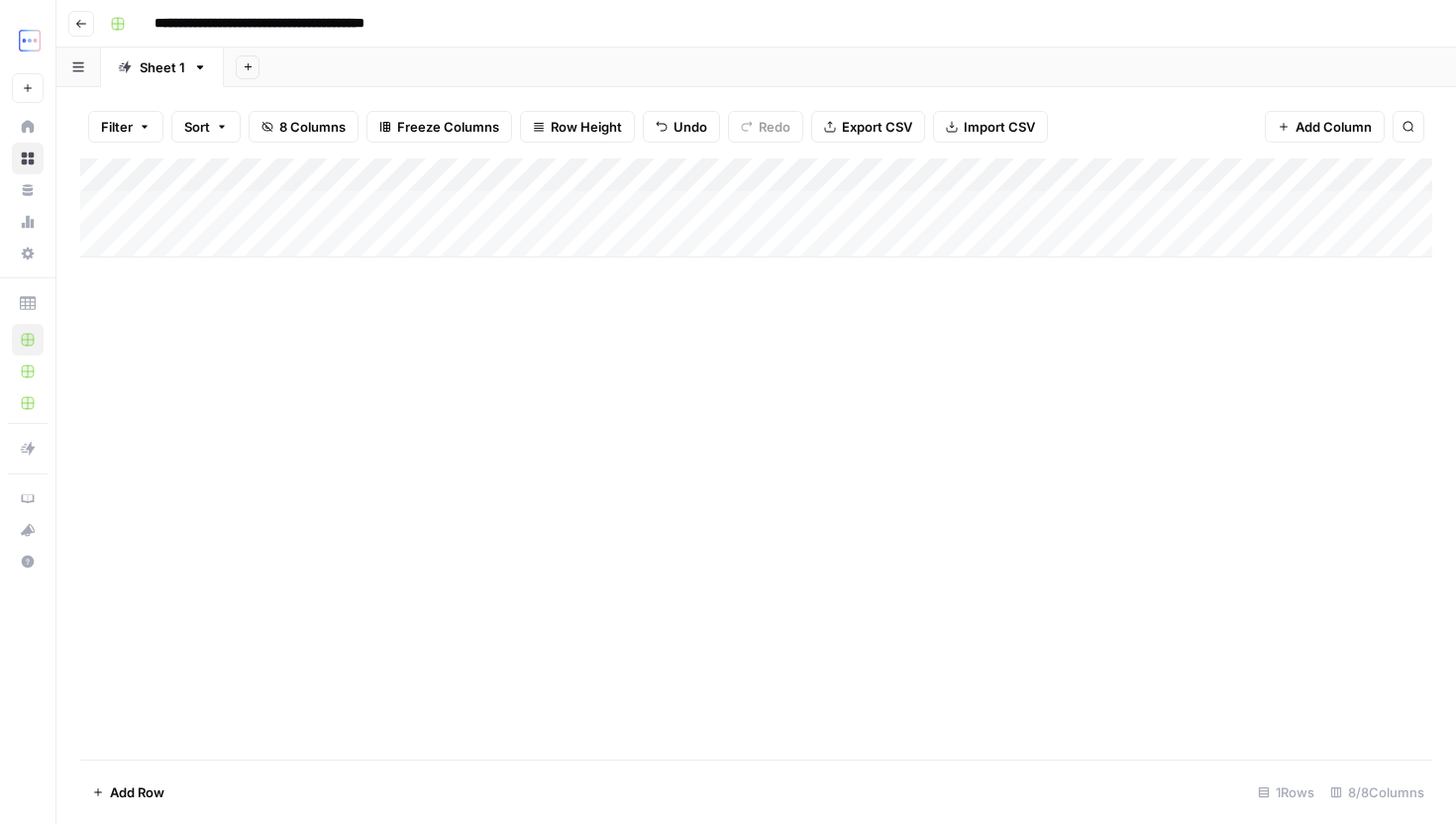 click on "Add Column" at bounding box center [756, 459] 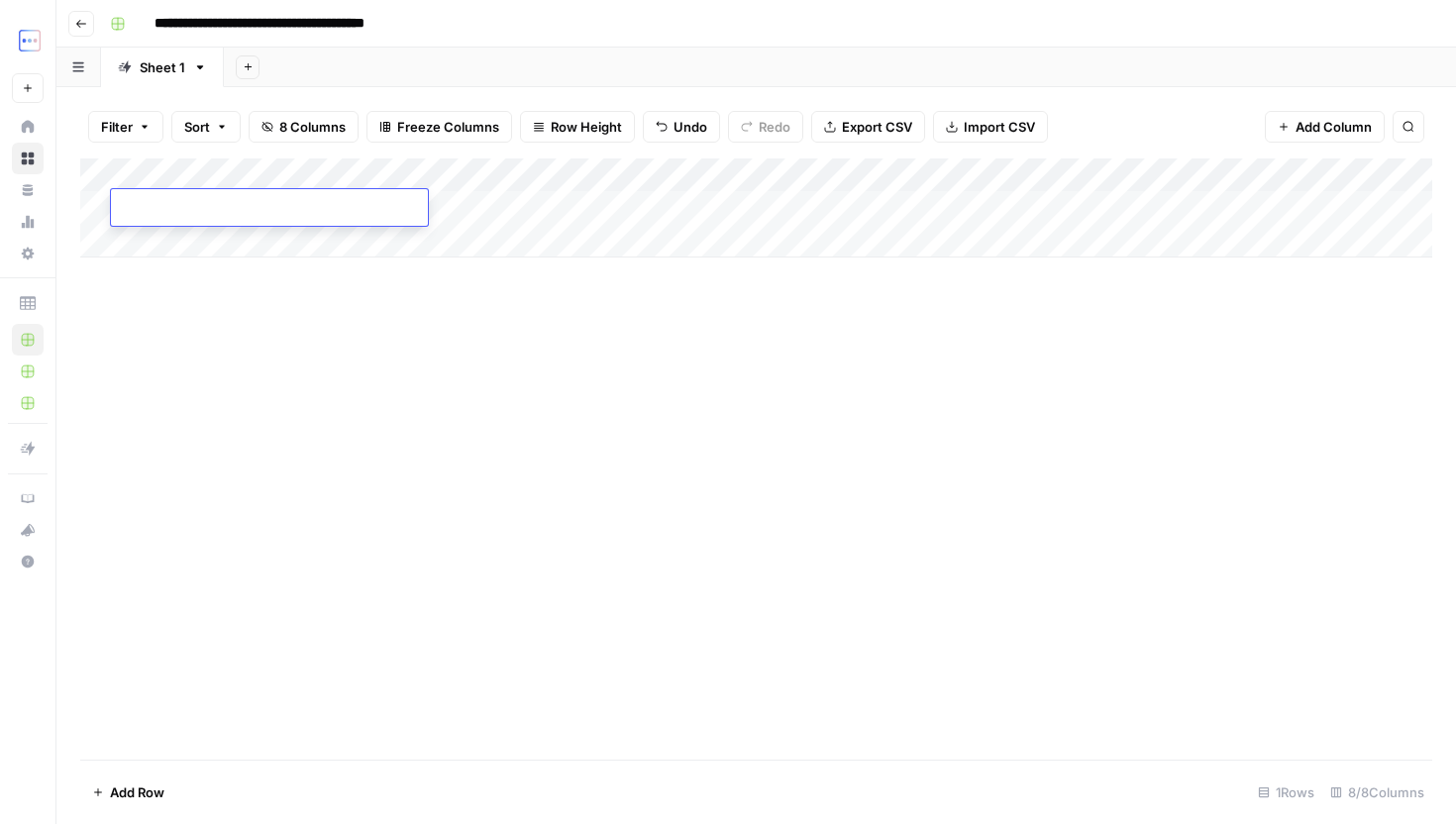 click on "Add Column" at bounding box center [756, 459] 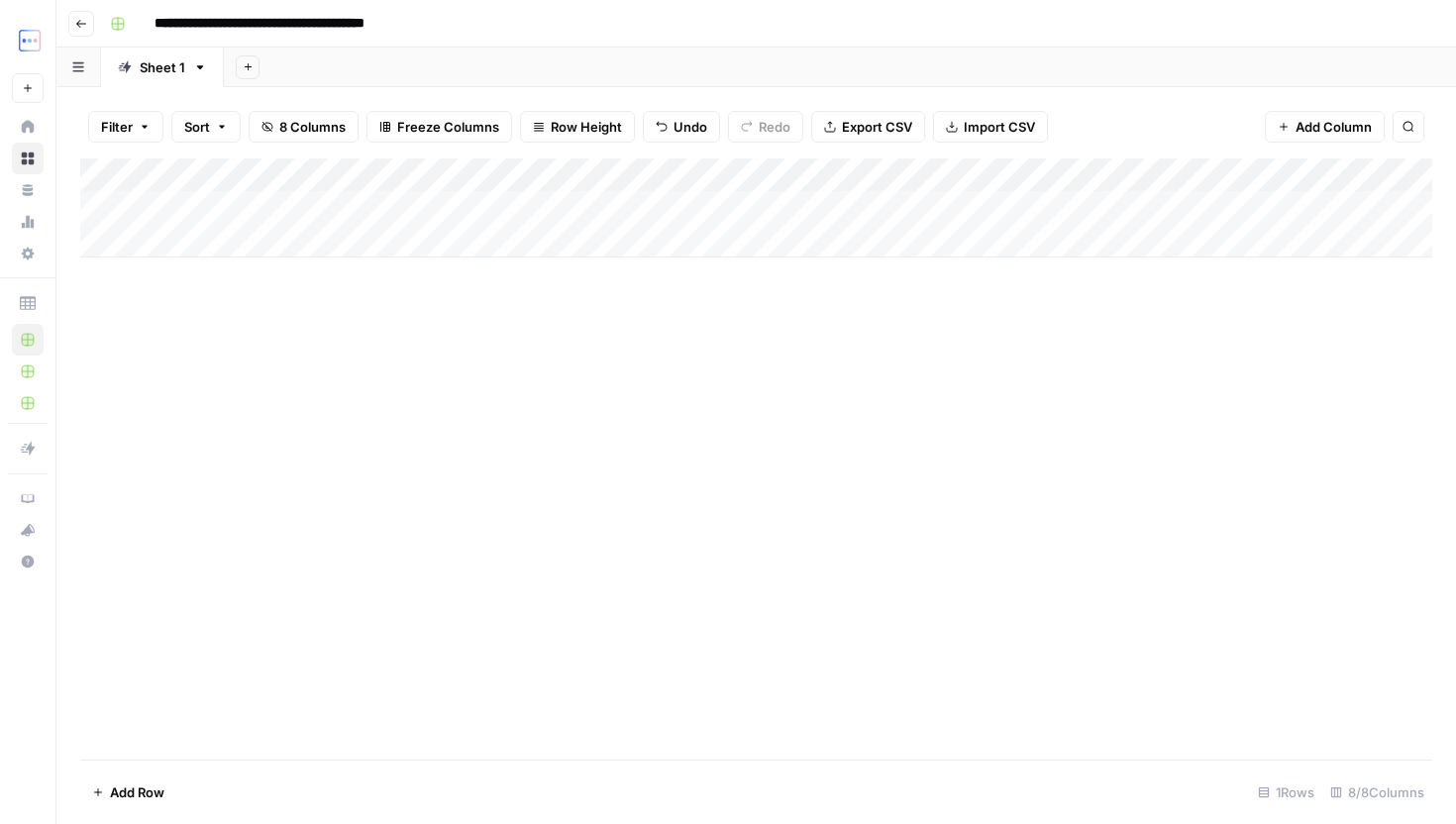 click on "Add Column" at bounding box center [756, 208] 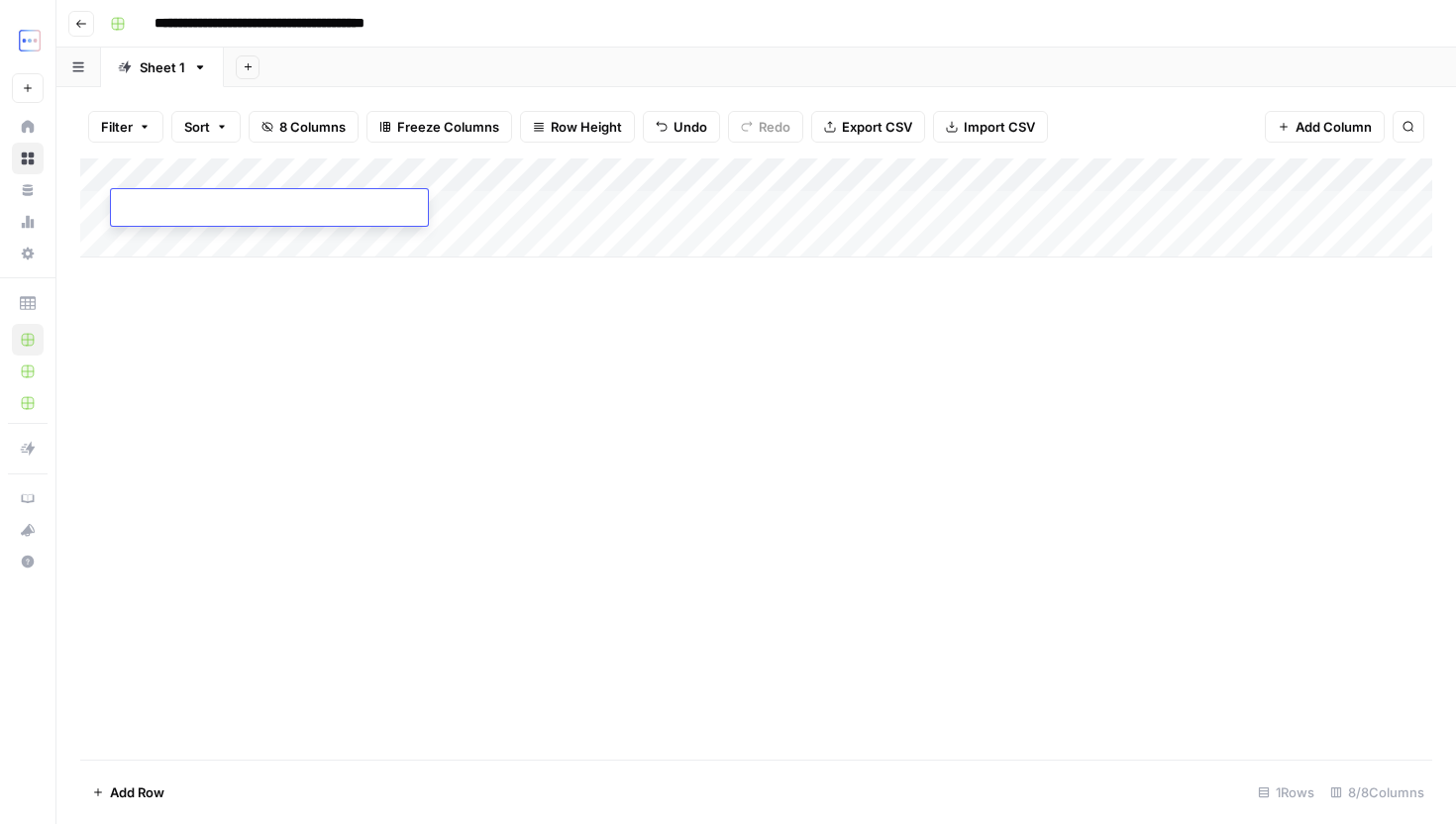 click at bounding box center (269, 209) 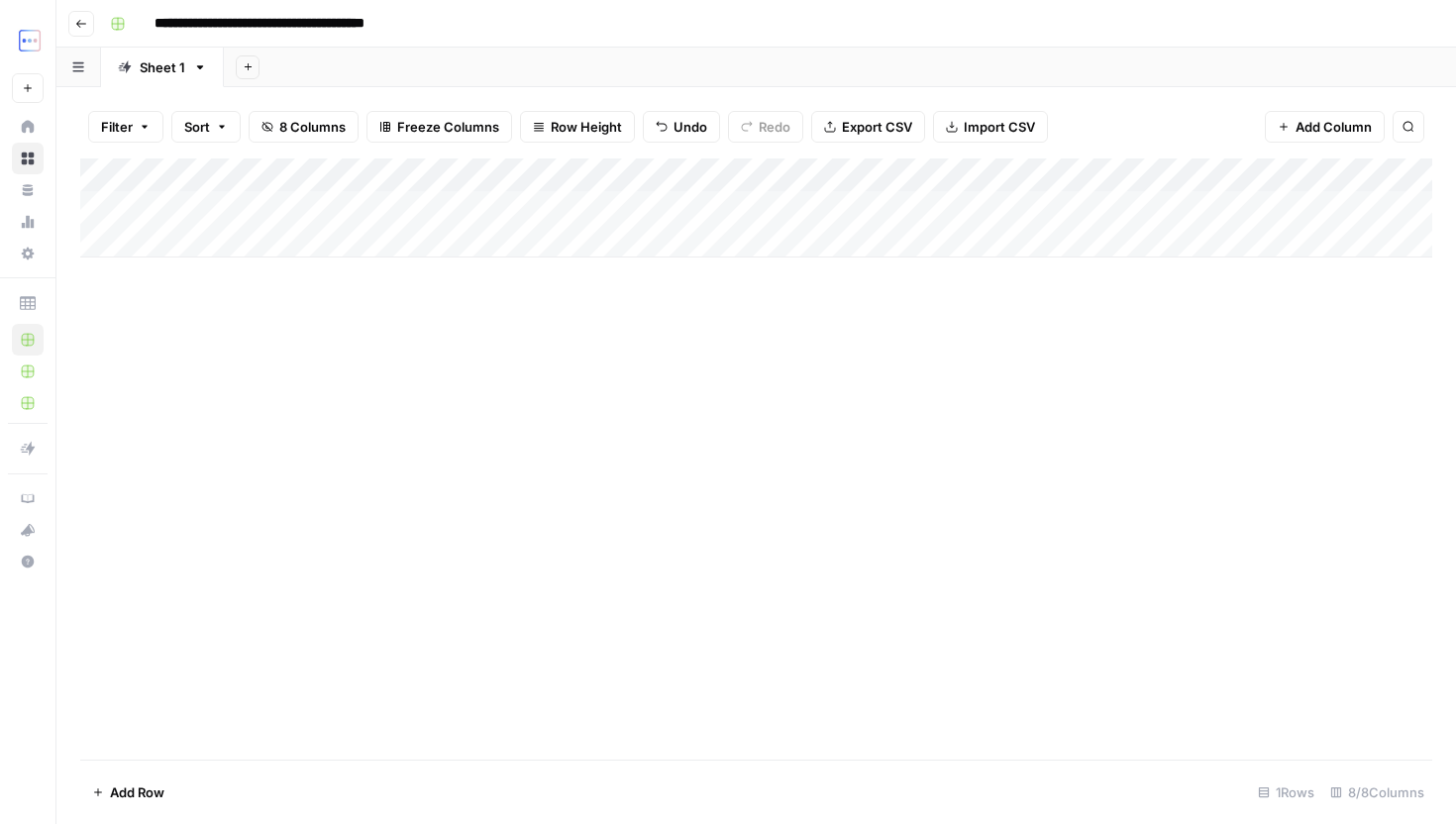 click on "Add Column" at bounding box center [756, 459] 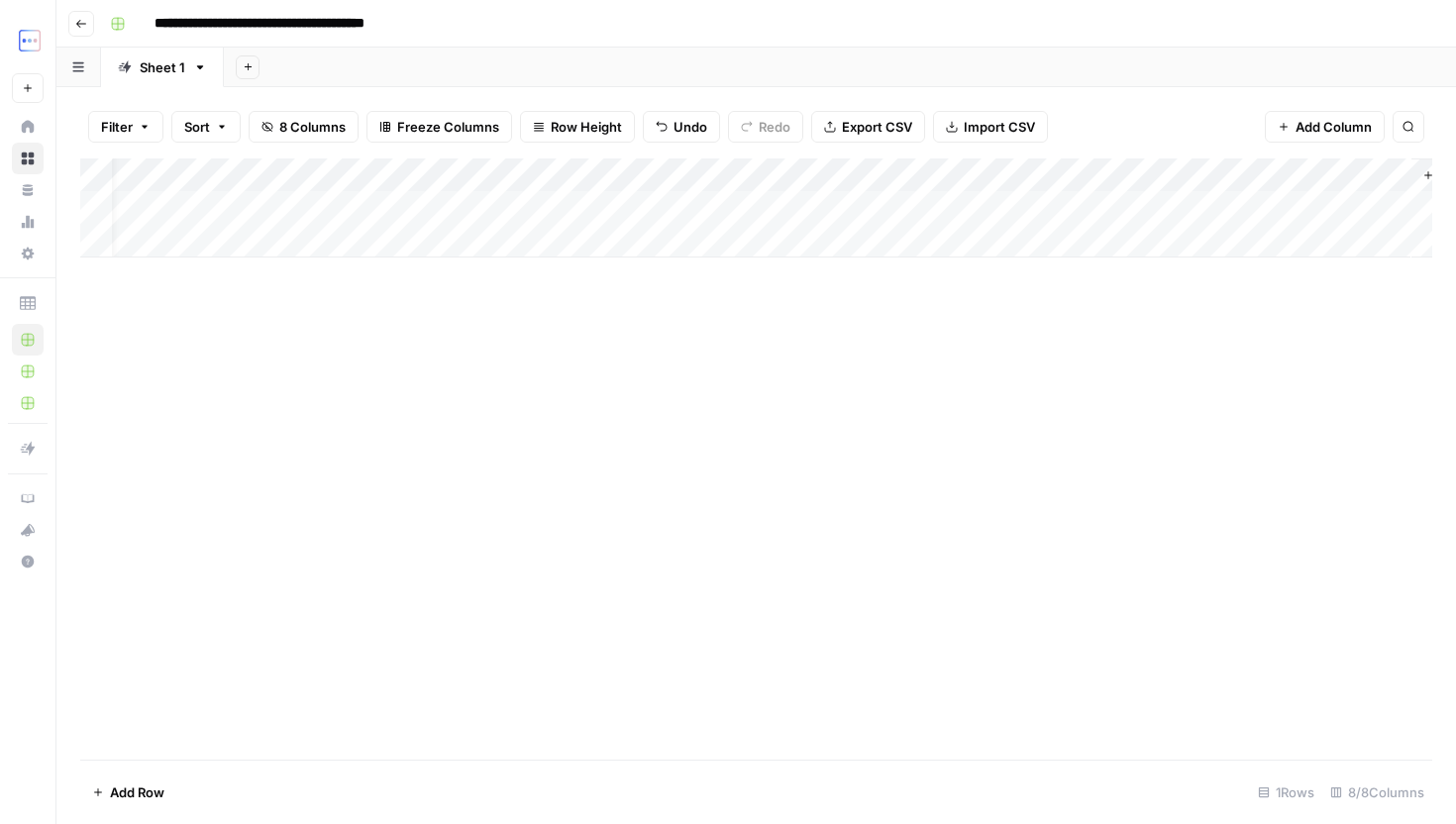 scroll, scrollTop: 0, scrollLeft: 160, axis: horizontal 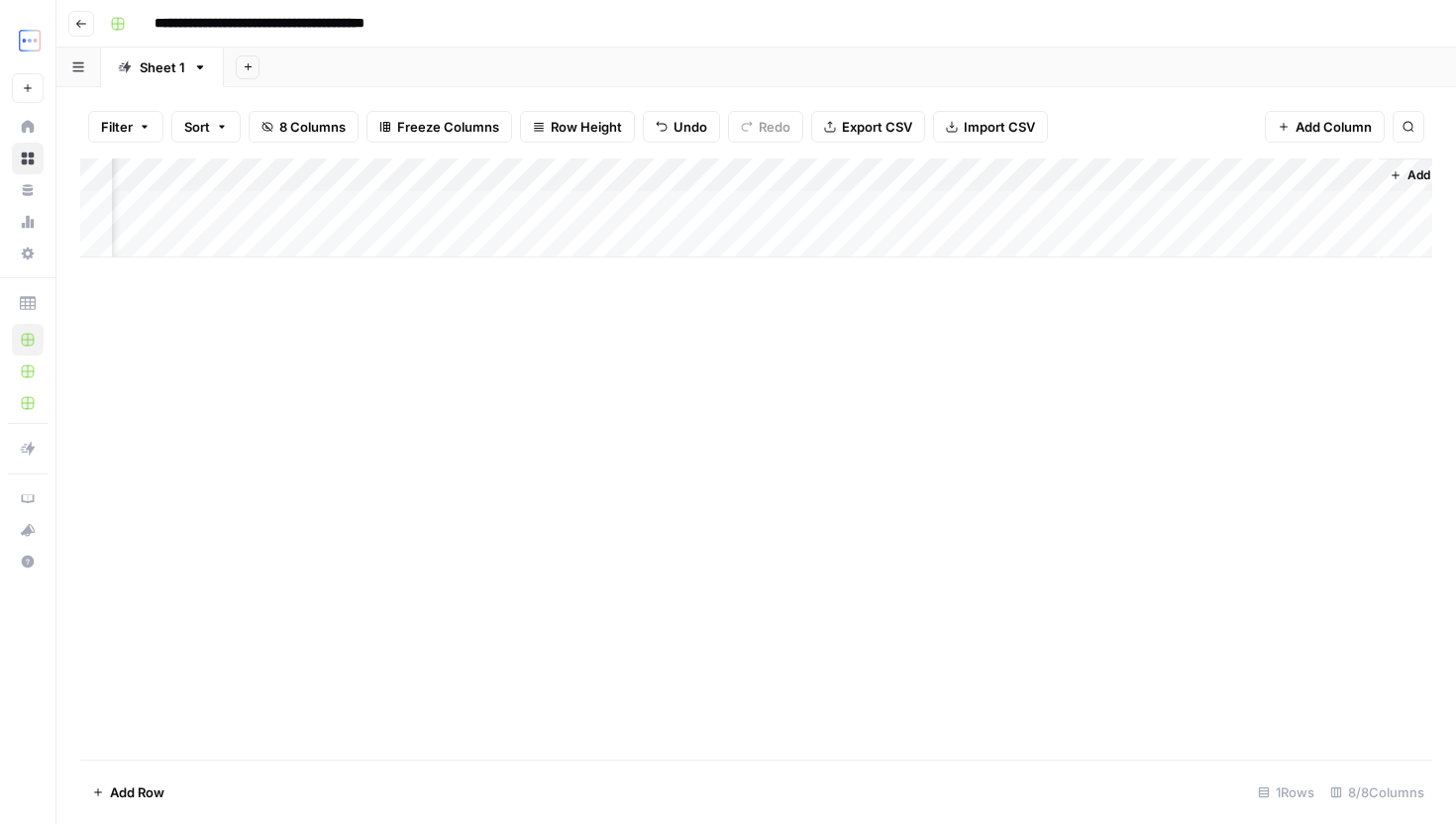 click on "Add Column" at bounding box center (756, 208) 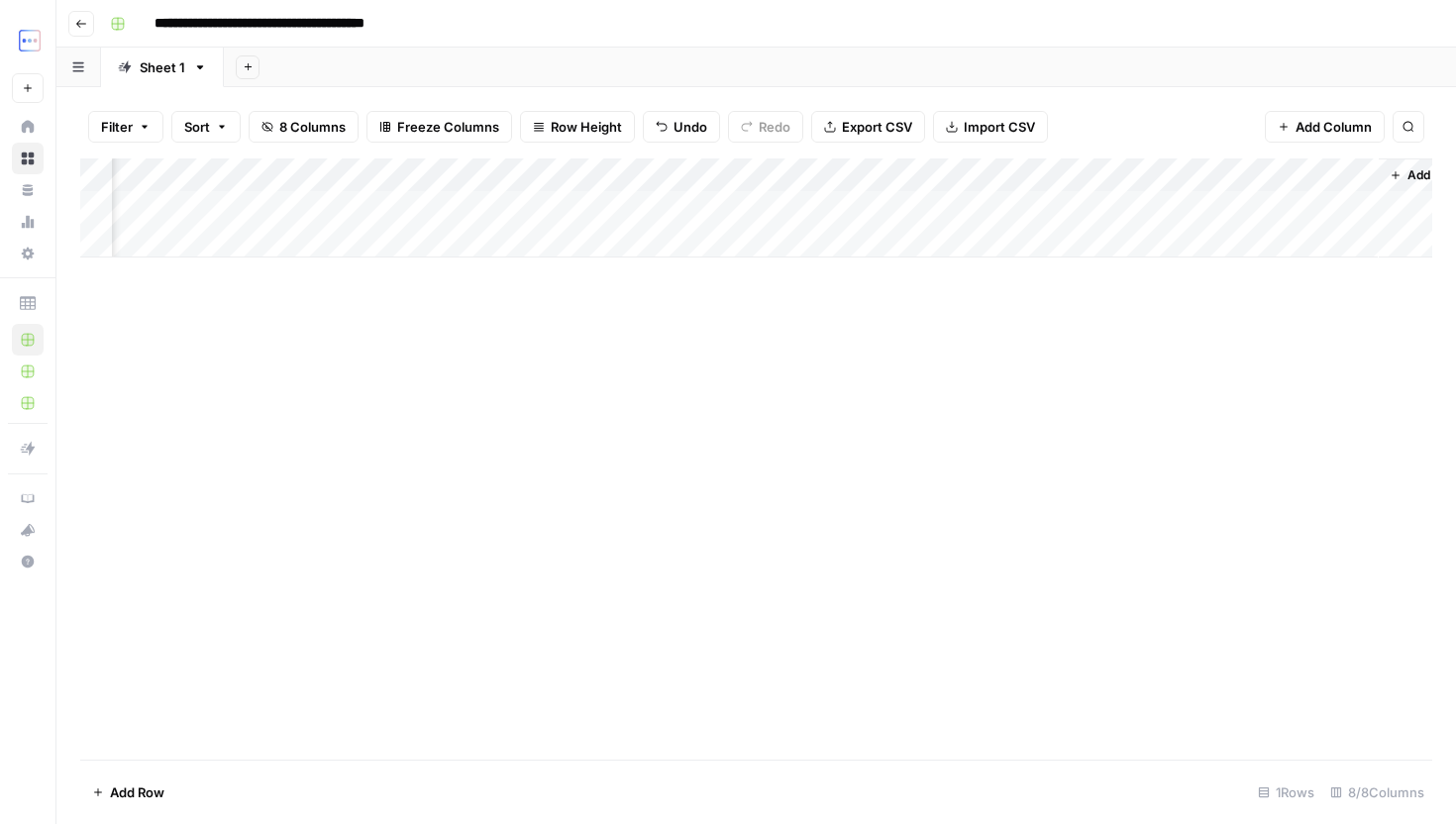 click on "Add Column" at bounding box center (756, 208) 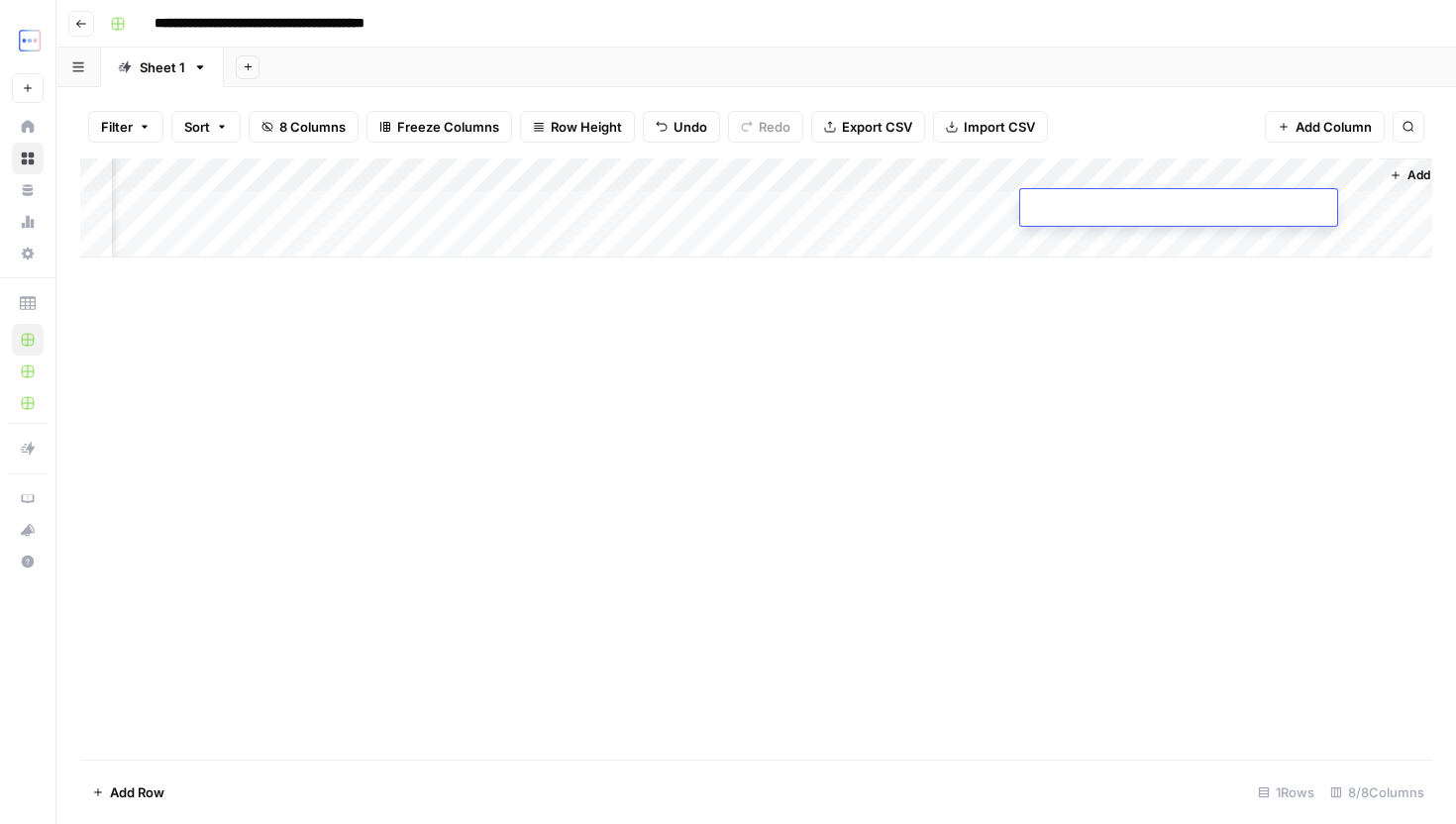 click at bounding box center (1179, 209) 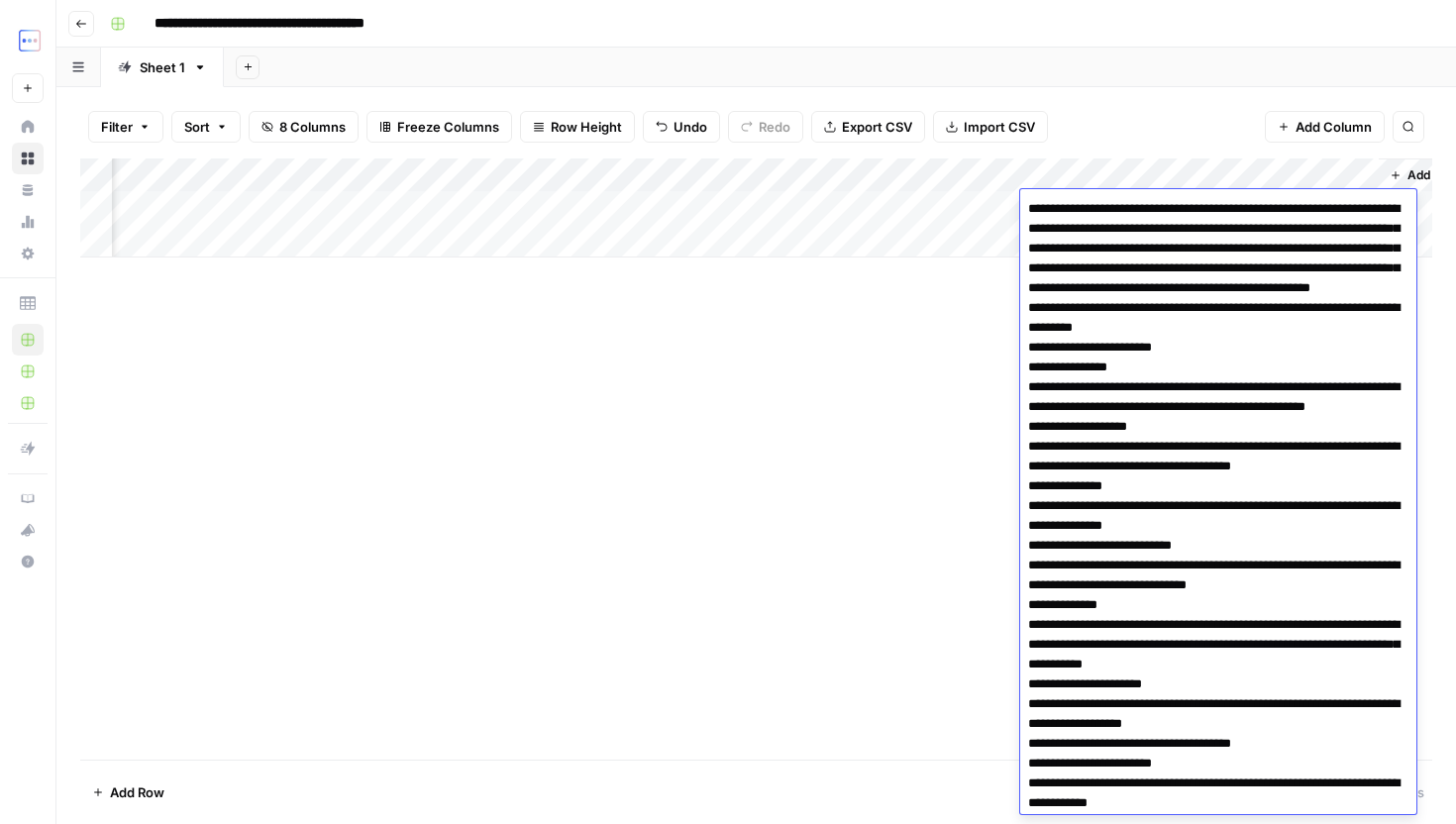 scroll, scrollTop: 432, scrollLeft: 0, axis: vertical 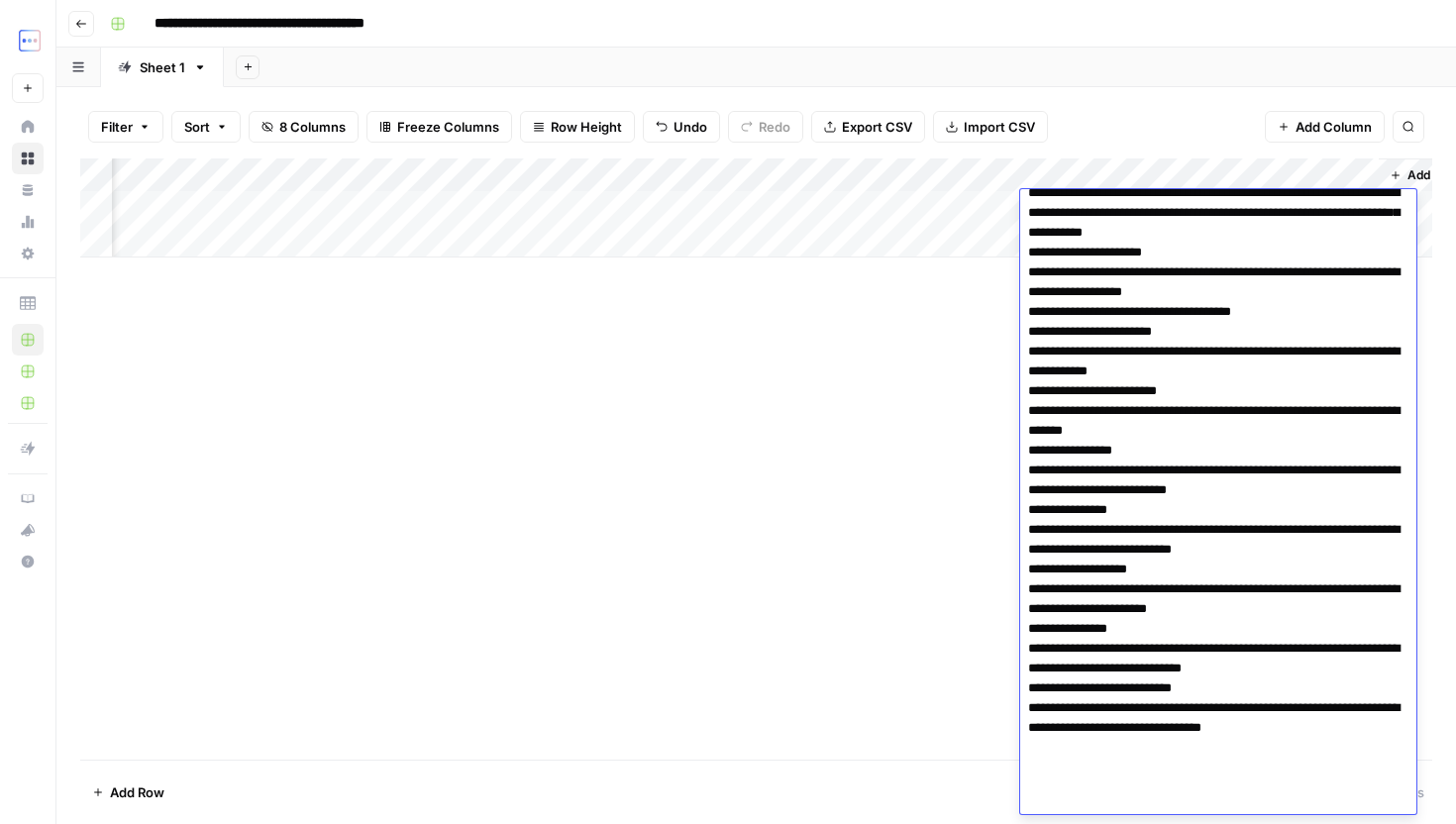 click on "Add Column" at bounding box center [756, 459] 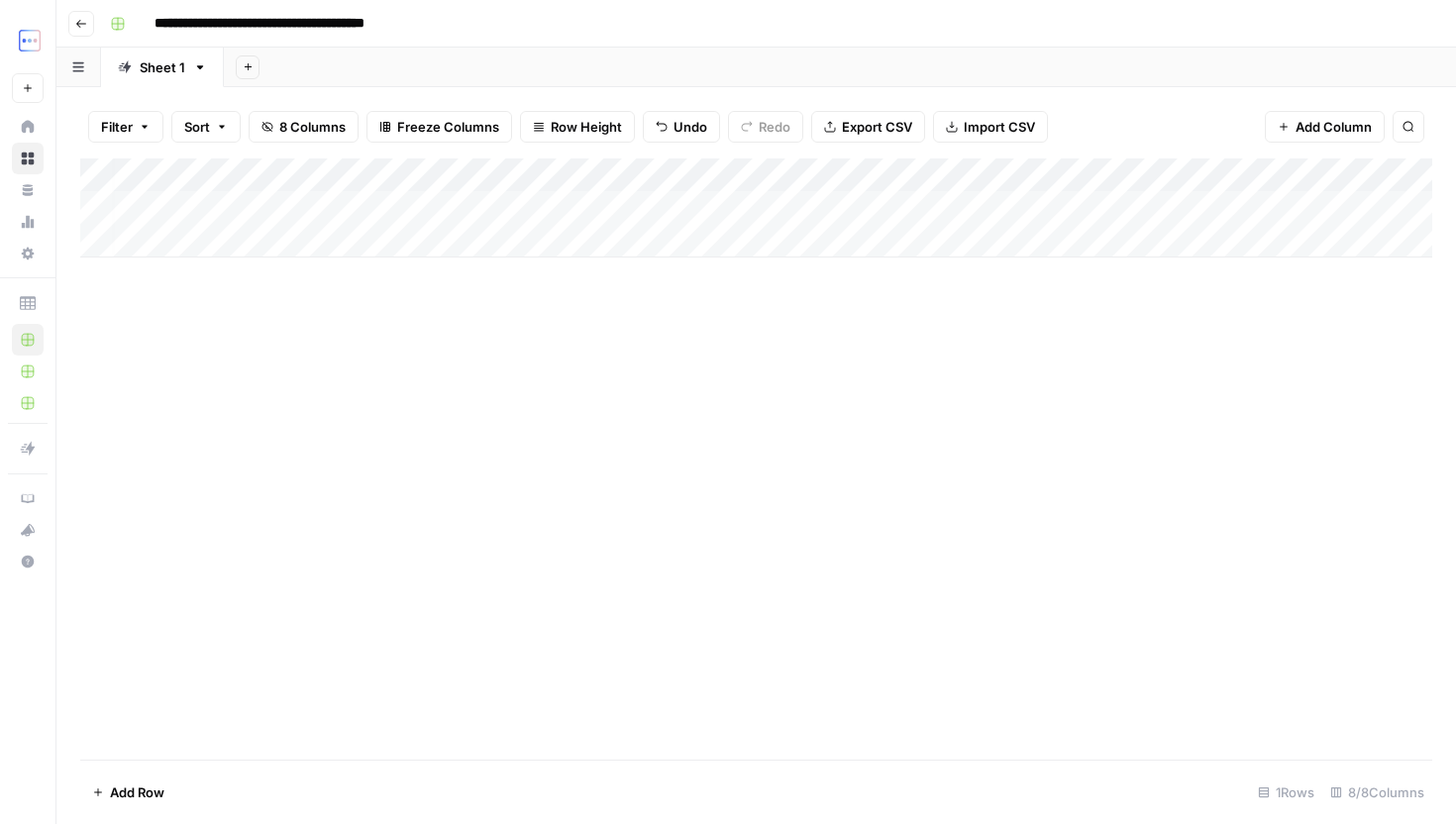 scroll, scrollTop: 0, scrollLeft: 8, axis: horizontal 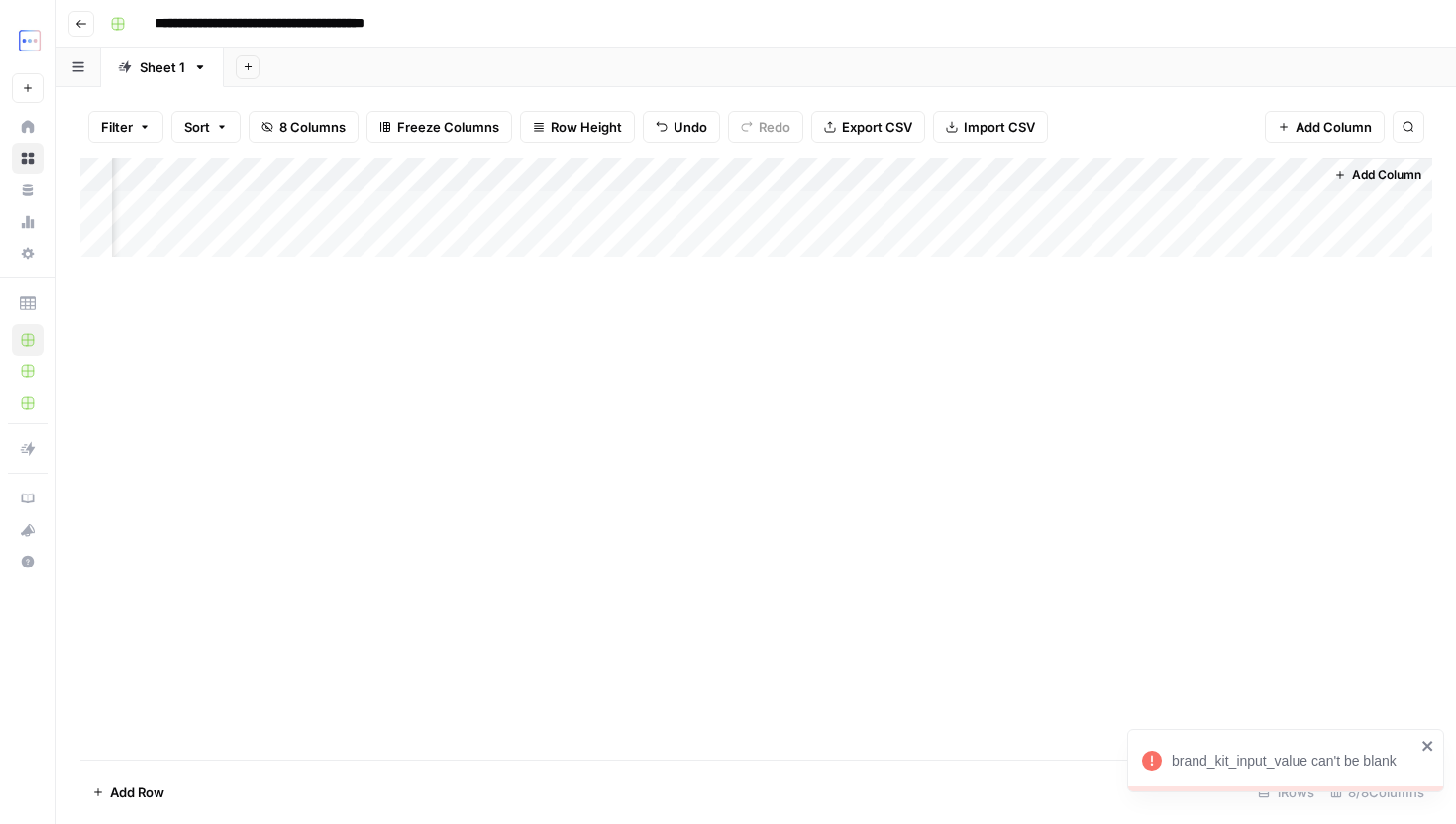 click on "Add Column" at bounding box center (756, 208) 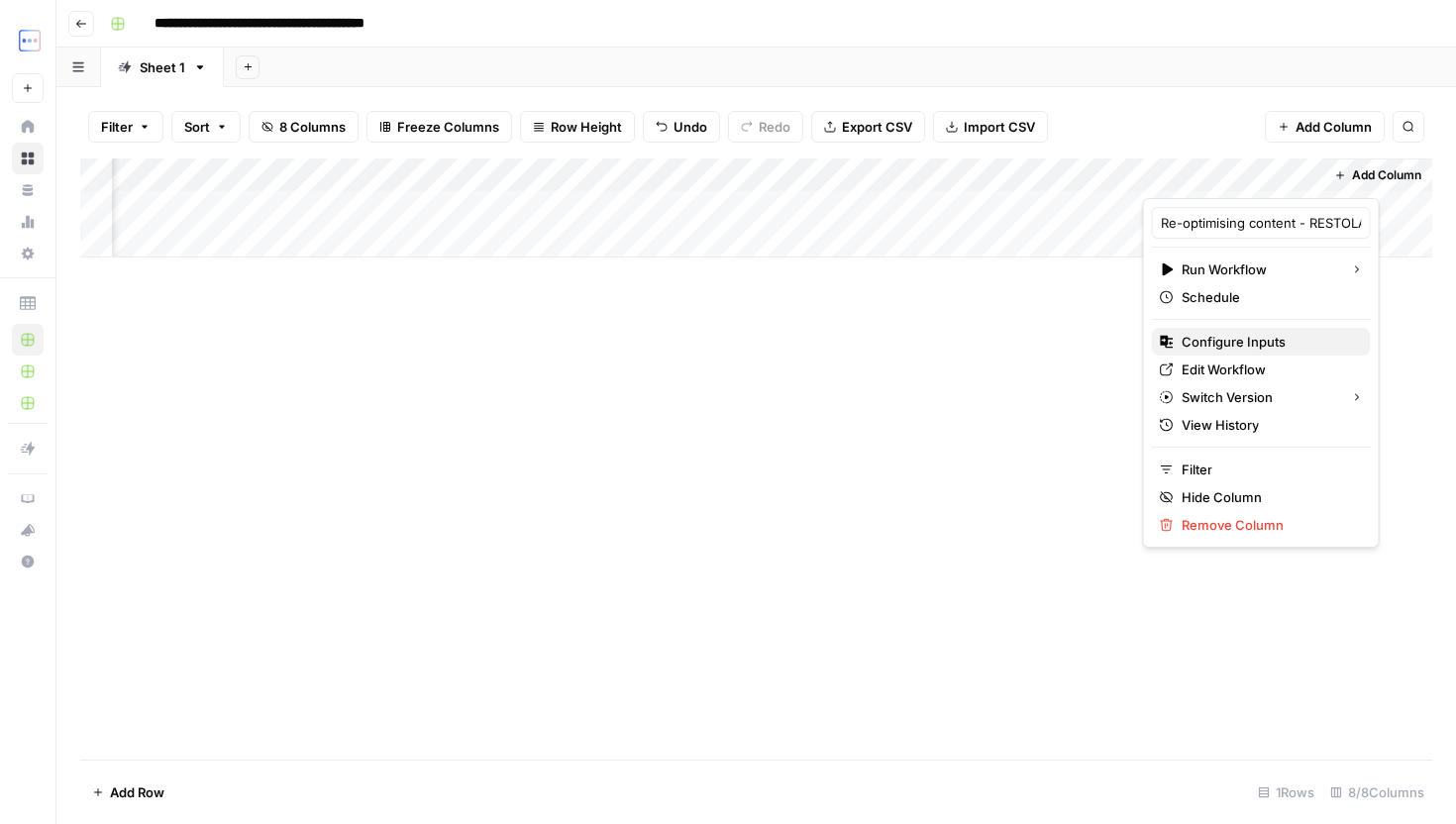 click on "Configure Inputs" at bounding box center [1233, 342] 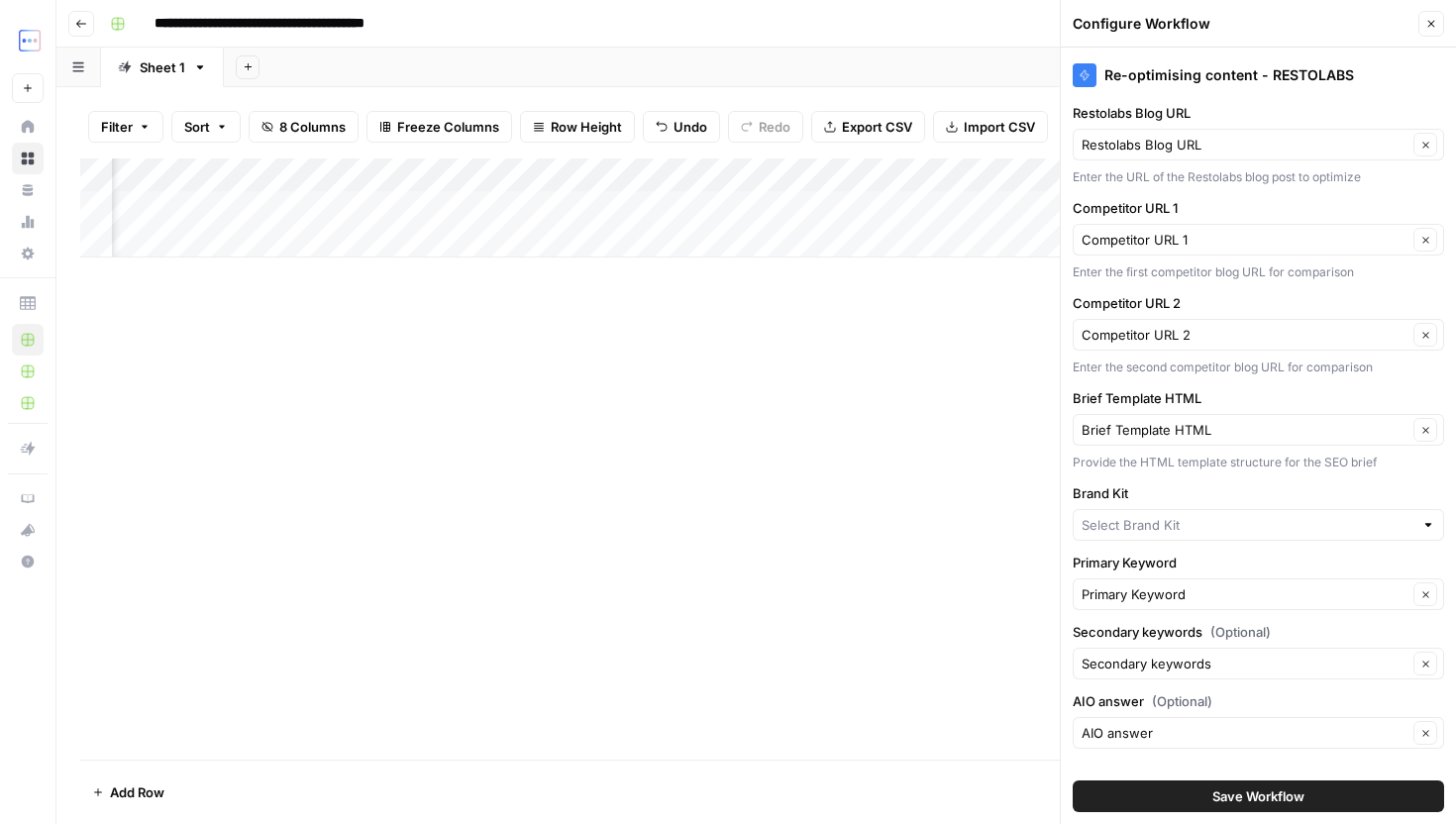 click on "Re-optimising content - RESTOLABS Restolabs Blog URL Restolabs Blog URL Clear Enter the URL of the Restolabs blog post to optimize Competitor URL 1 Competitor URL 1 Clear Enter the first competitor blog URL for comparison Competitor URL 2 Competitor URL 2 Clear Enter the second competitor blog URL for comparison Brief Template HTML Brief Template HTML Clear Provide the HTML template structure for the SEO brief Brand Kit Primary Keyword Primary Keyword Clear Secondary keywords   (Optional) Secondary keywords Clear AIO answer   (Optional) AIO answer Clear Show  Advanced Settings Save Workflow" at bounding box center (1258, 436) 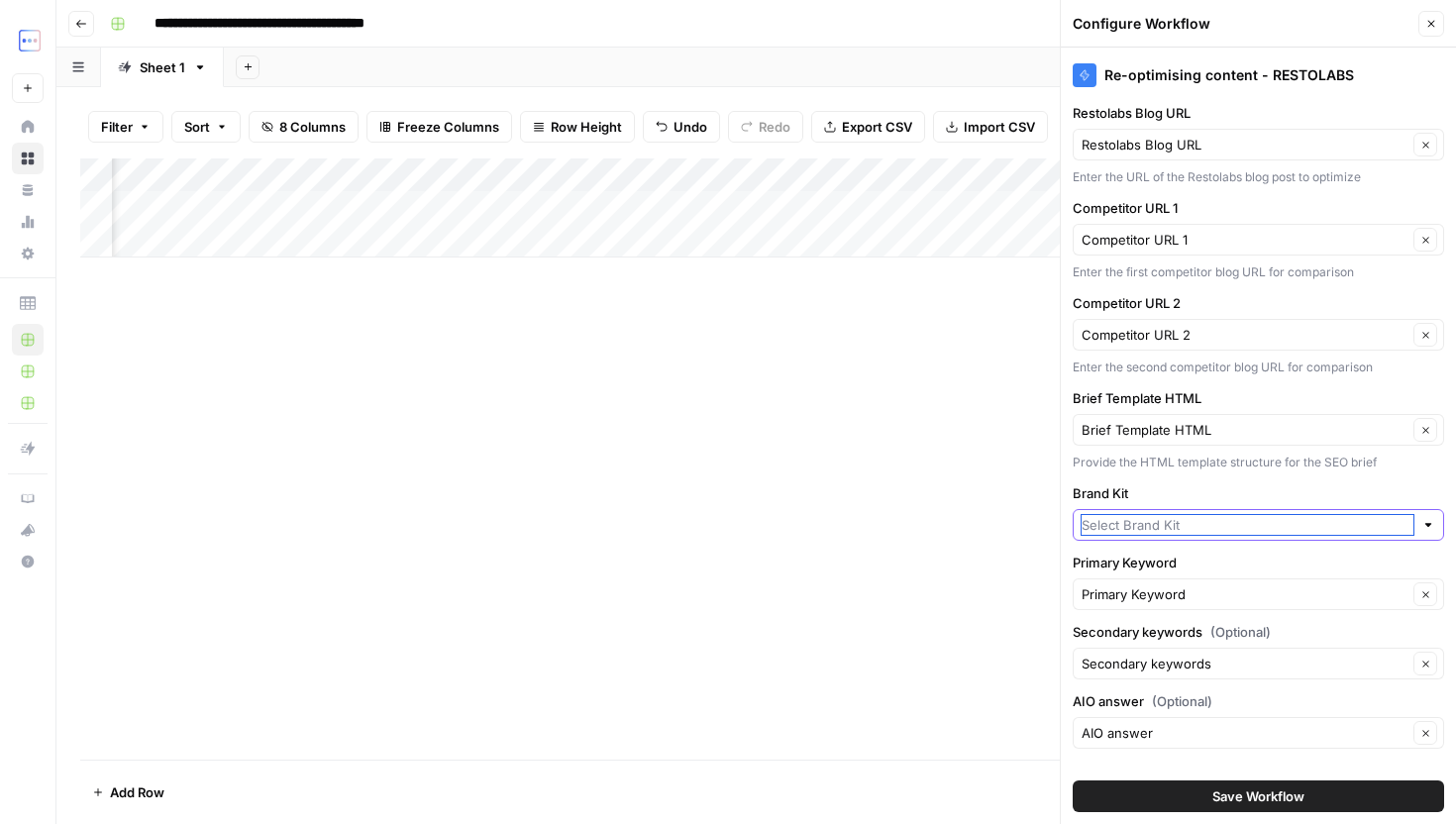 click on "Brand Kit" at bounding box center (1247, 525) 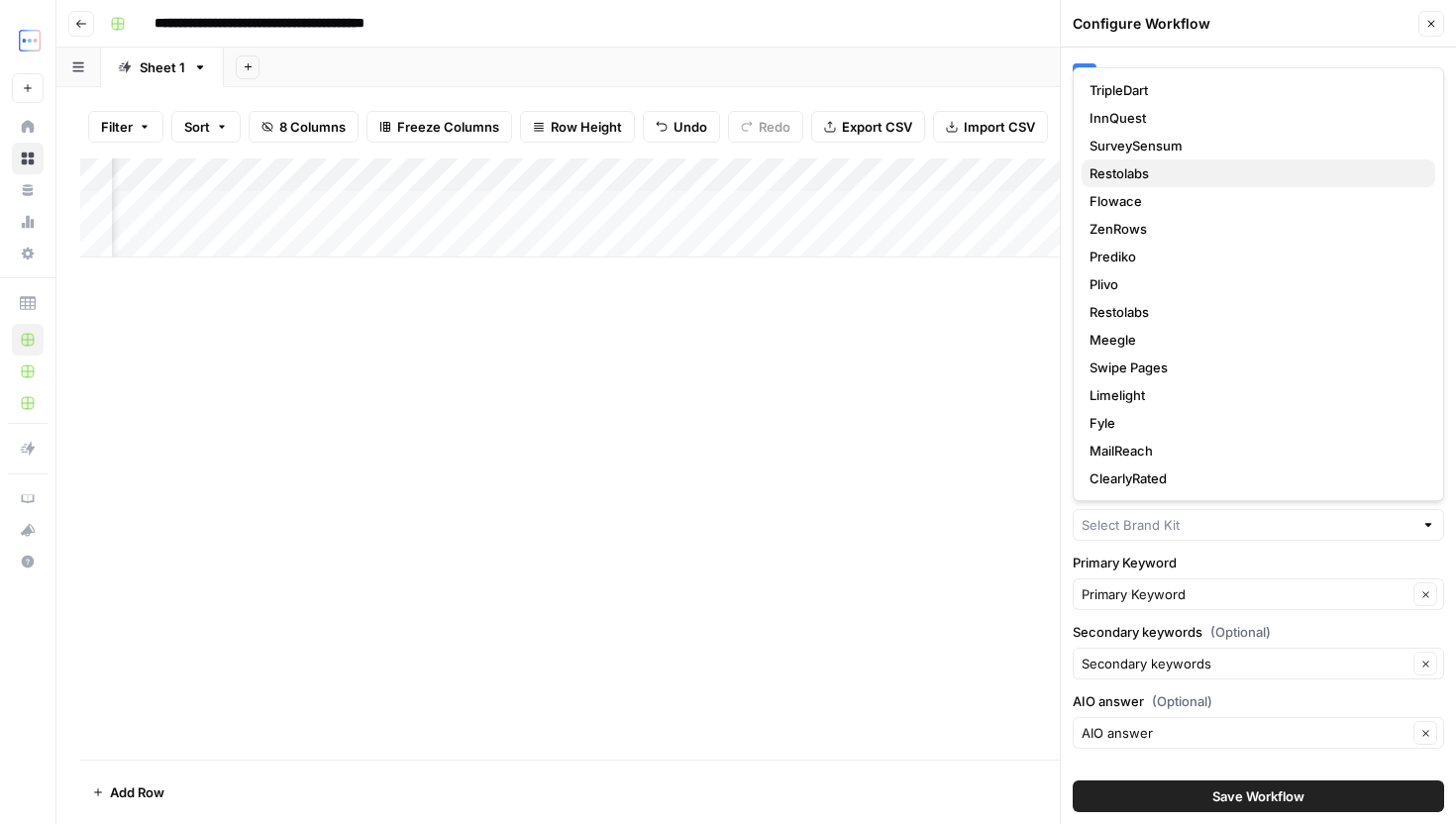 click on "Restolabs" at bounding box center [1258, 173] 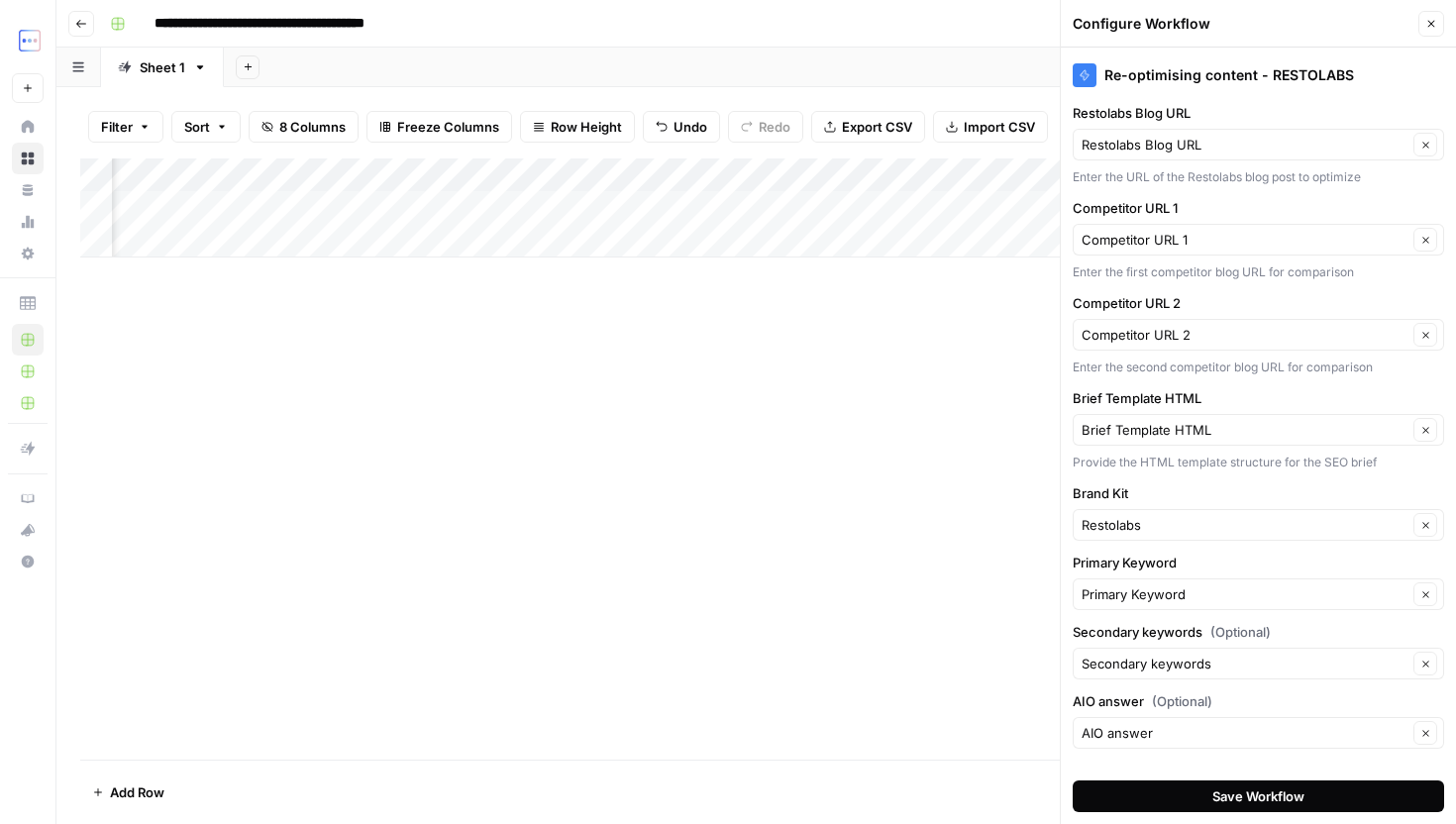 click on "Save Workflow" at bounding box center [1258, 796] 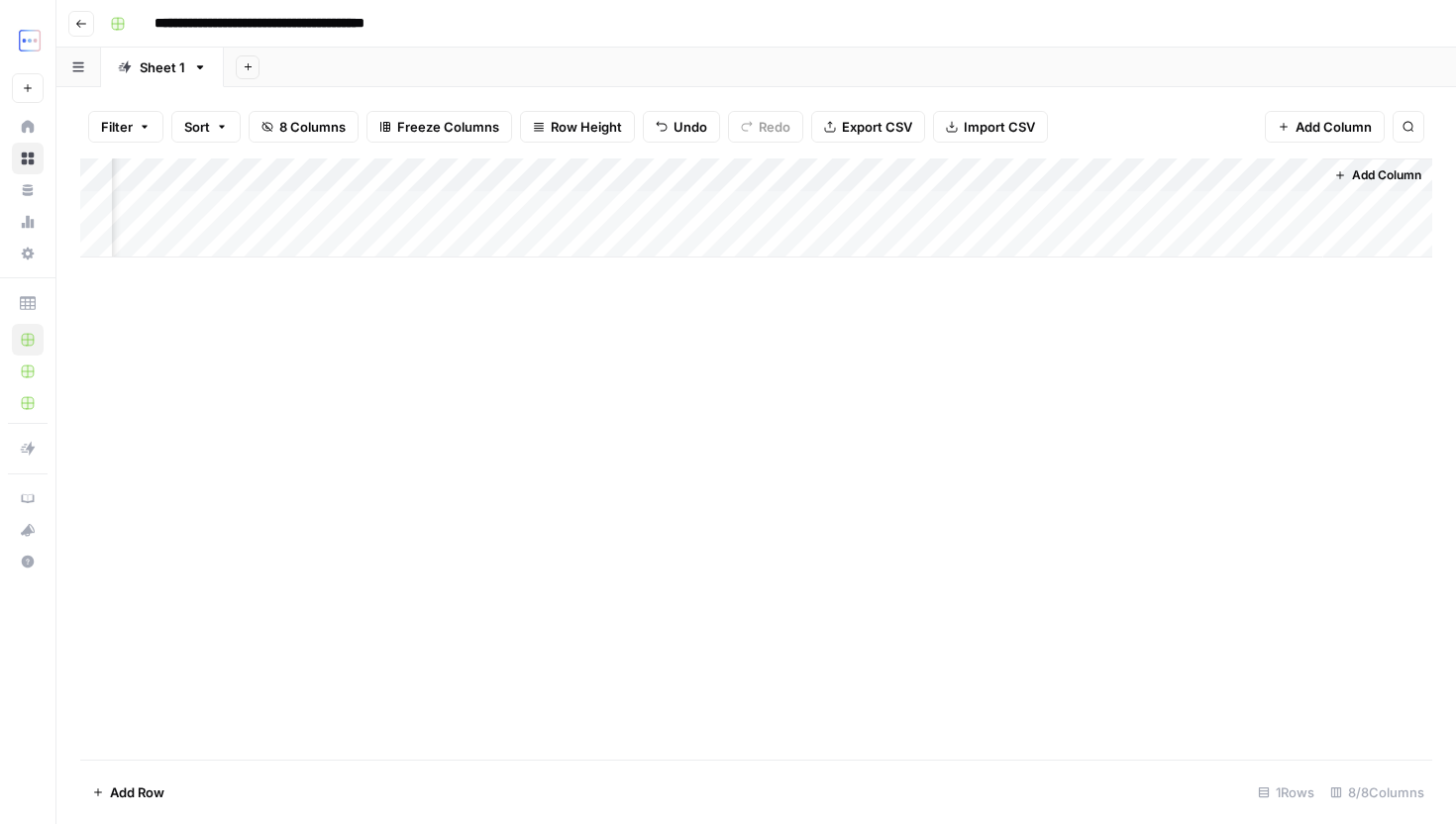 click on "Add Column" at bounding box center (756, 208) 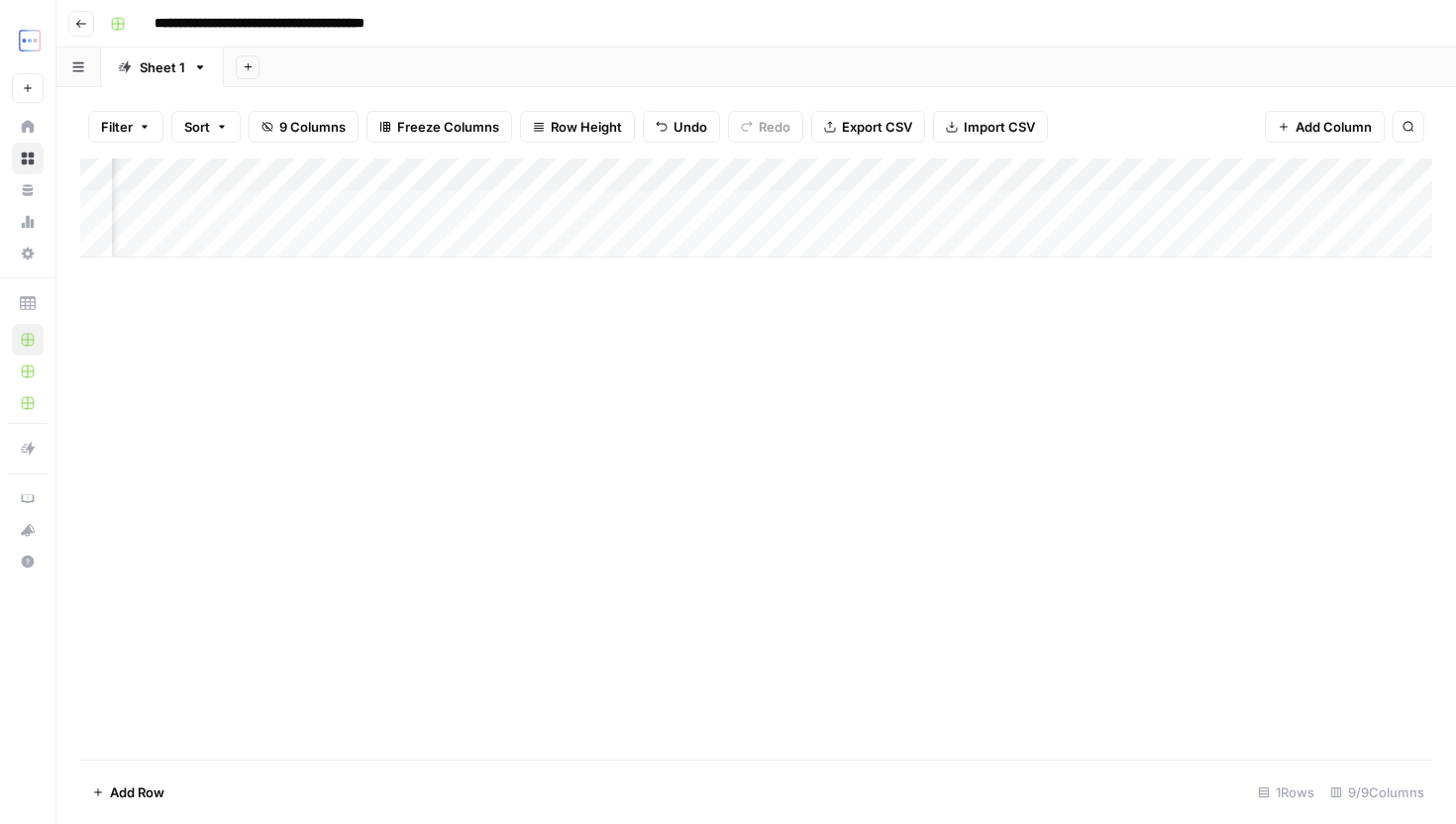 click on "Add Column" at bounding box center [756, 459] 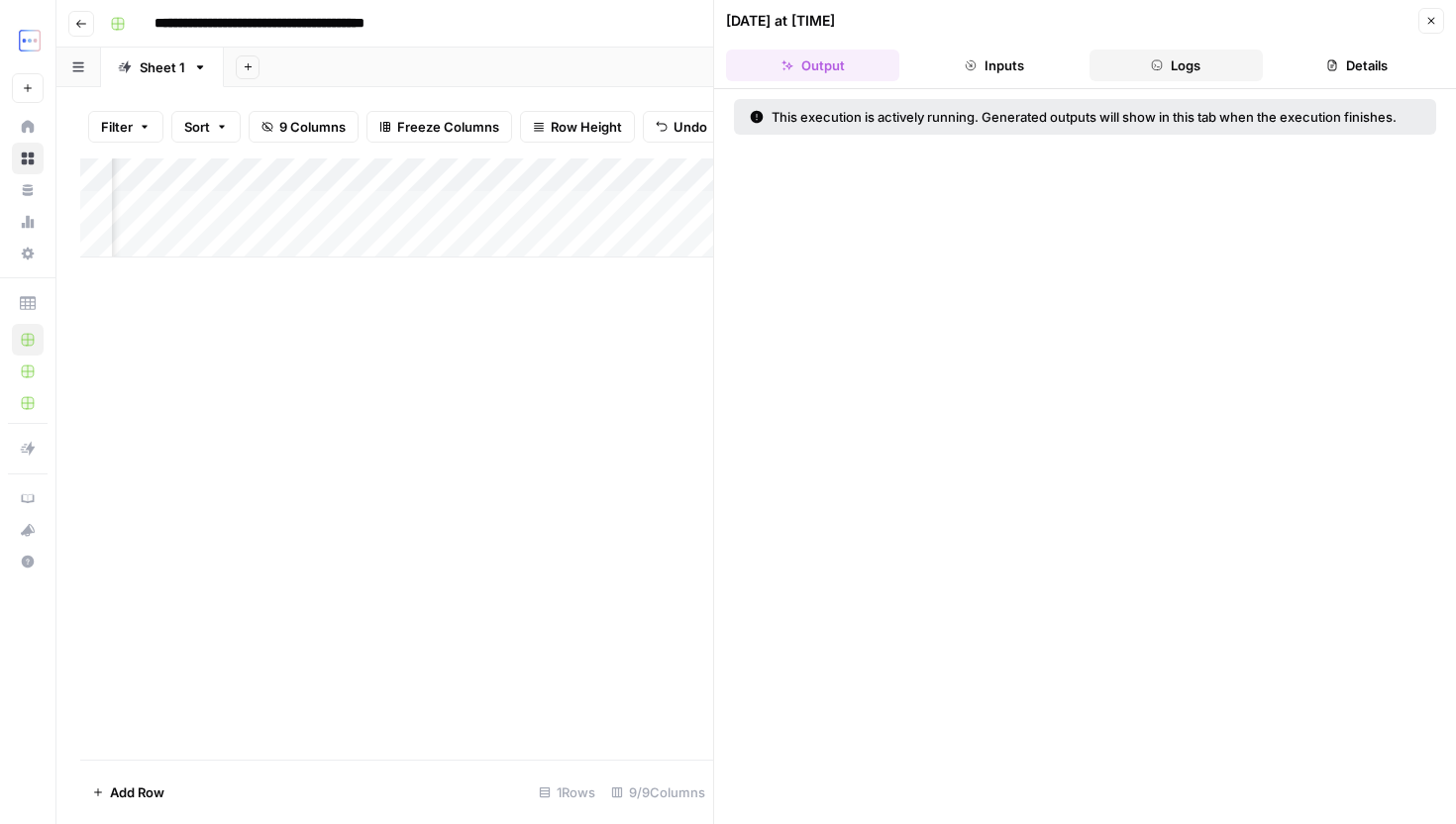 click on "Logs" at bounding box center (1176, 65) 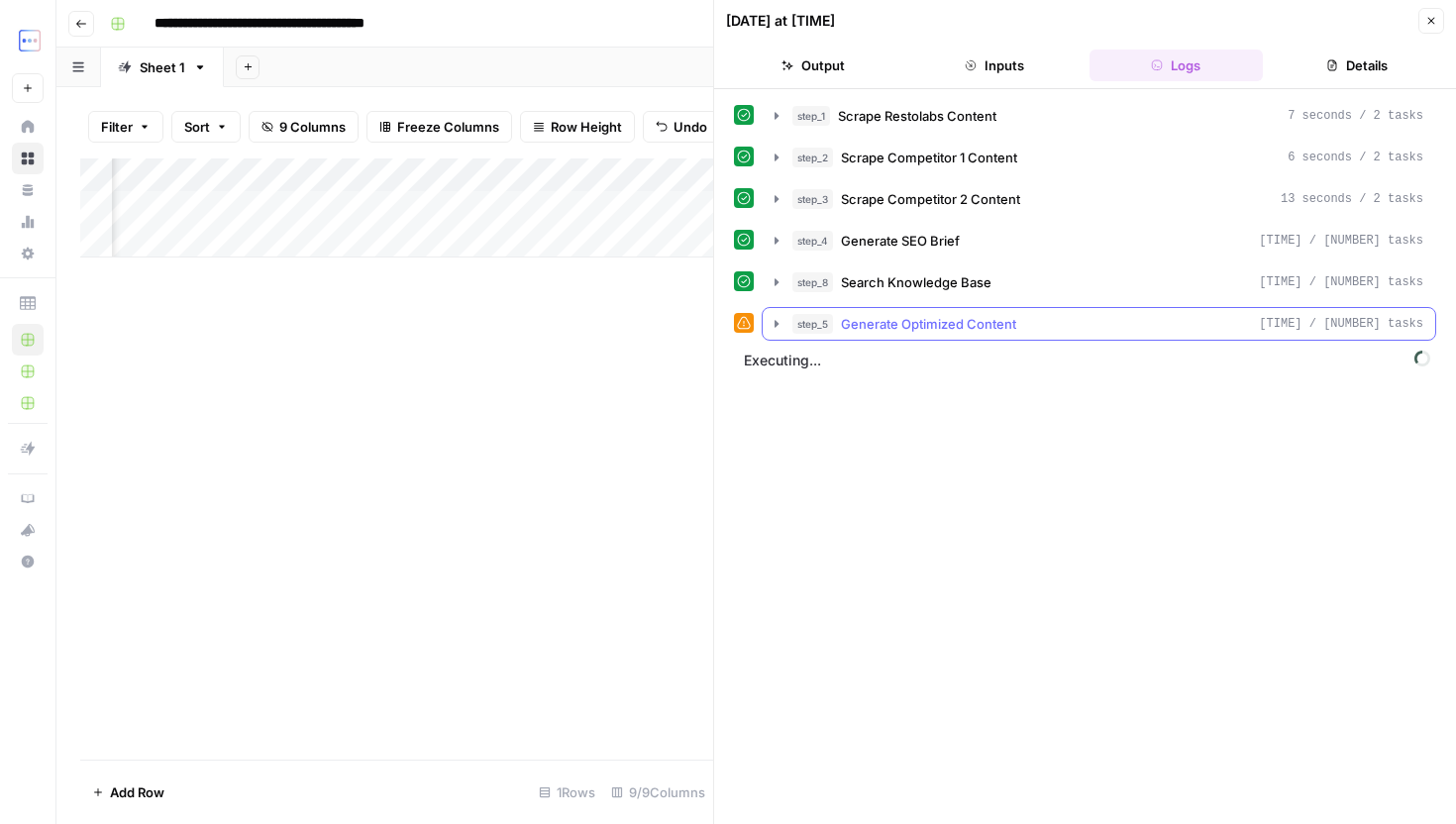 click on "step_5 Generate Optimized Content 51 seconds / 8 tasks" at bounding box center (1107, 324) 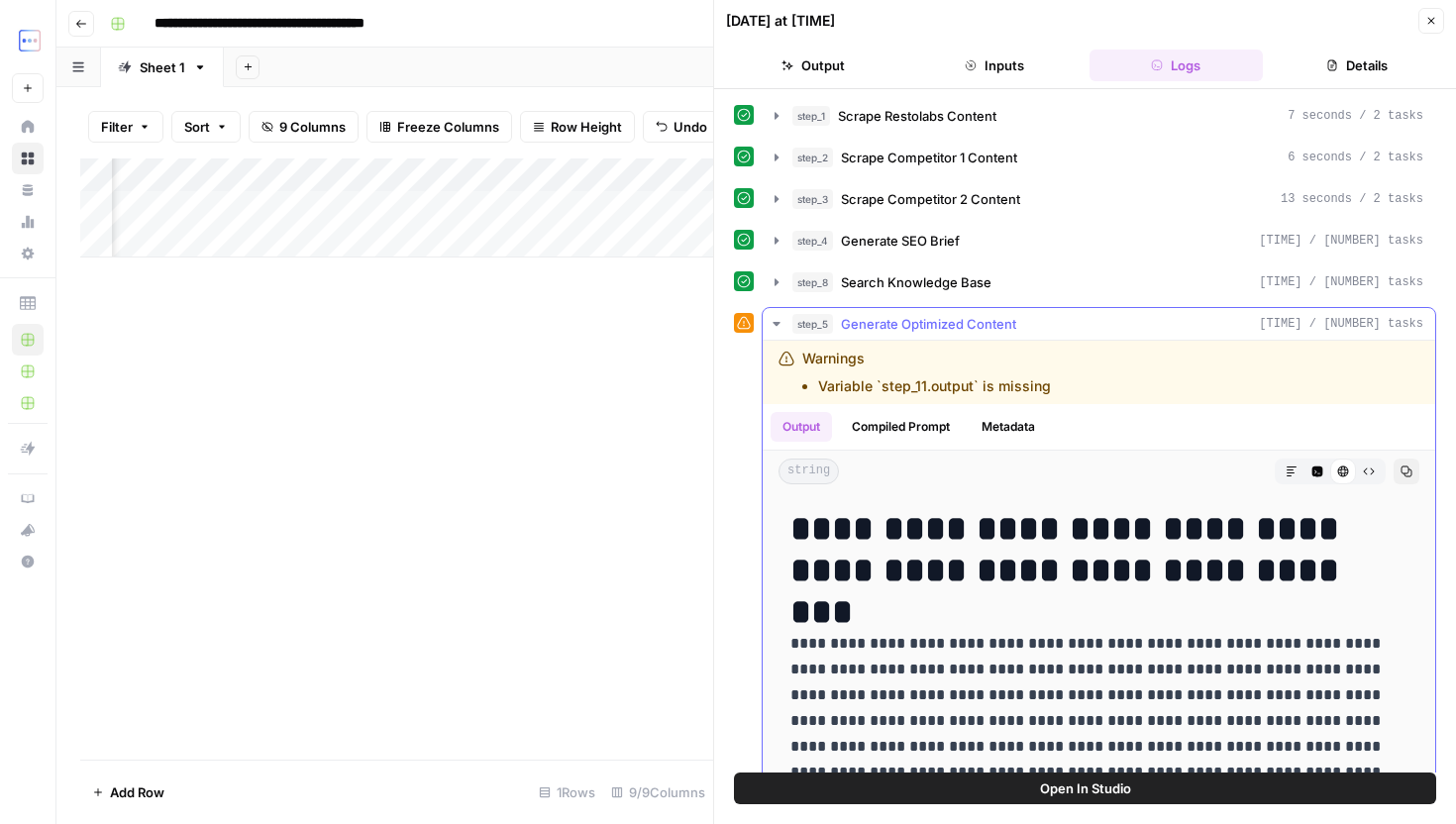 click on "step_5 Generate Optimized Content 51 seconds / 8 tasks" at bounding box center [1107, 324] 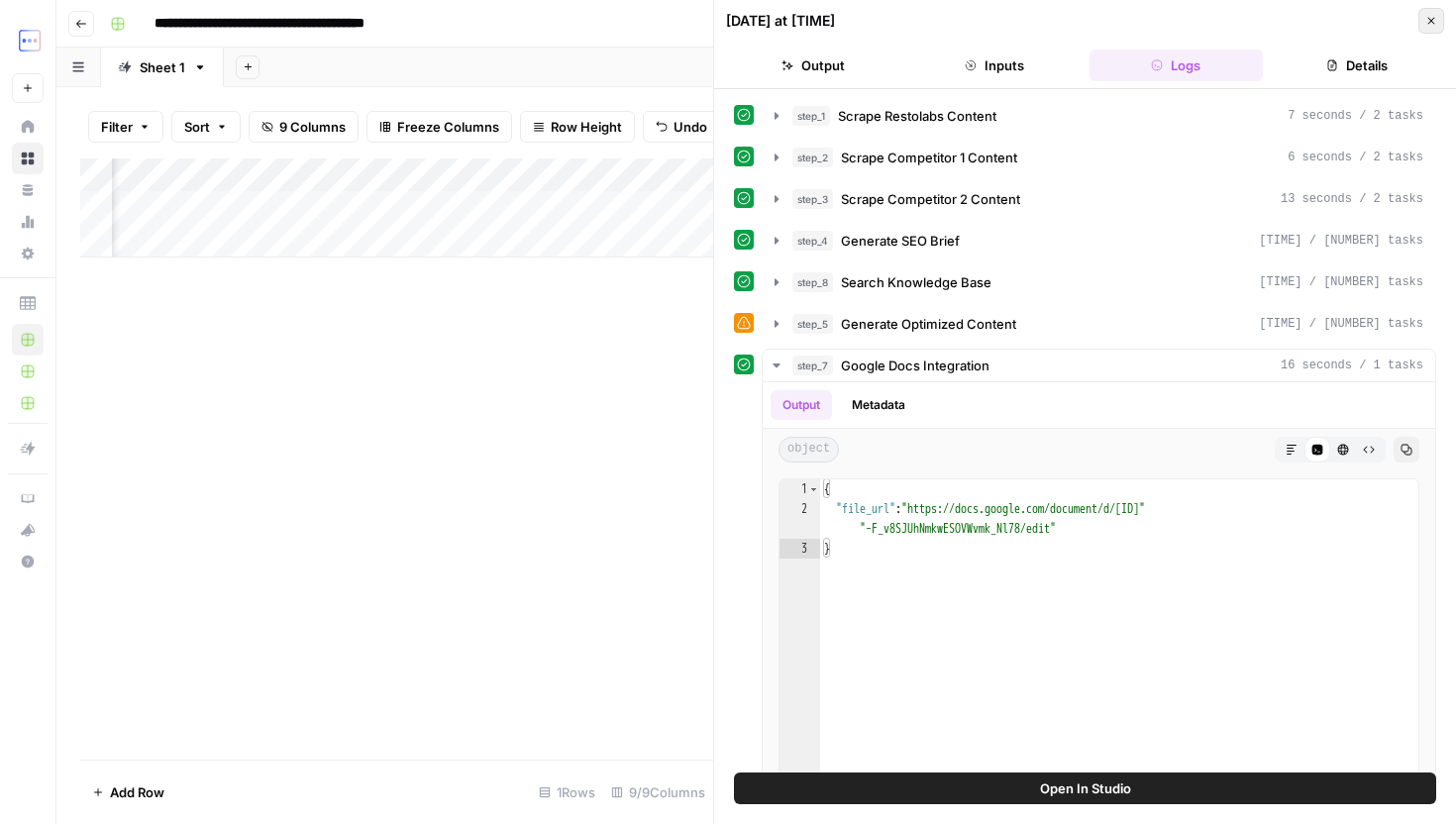 click 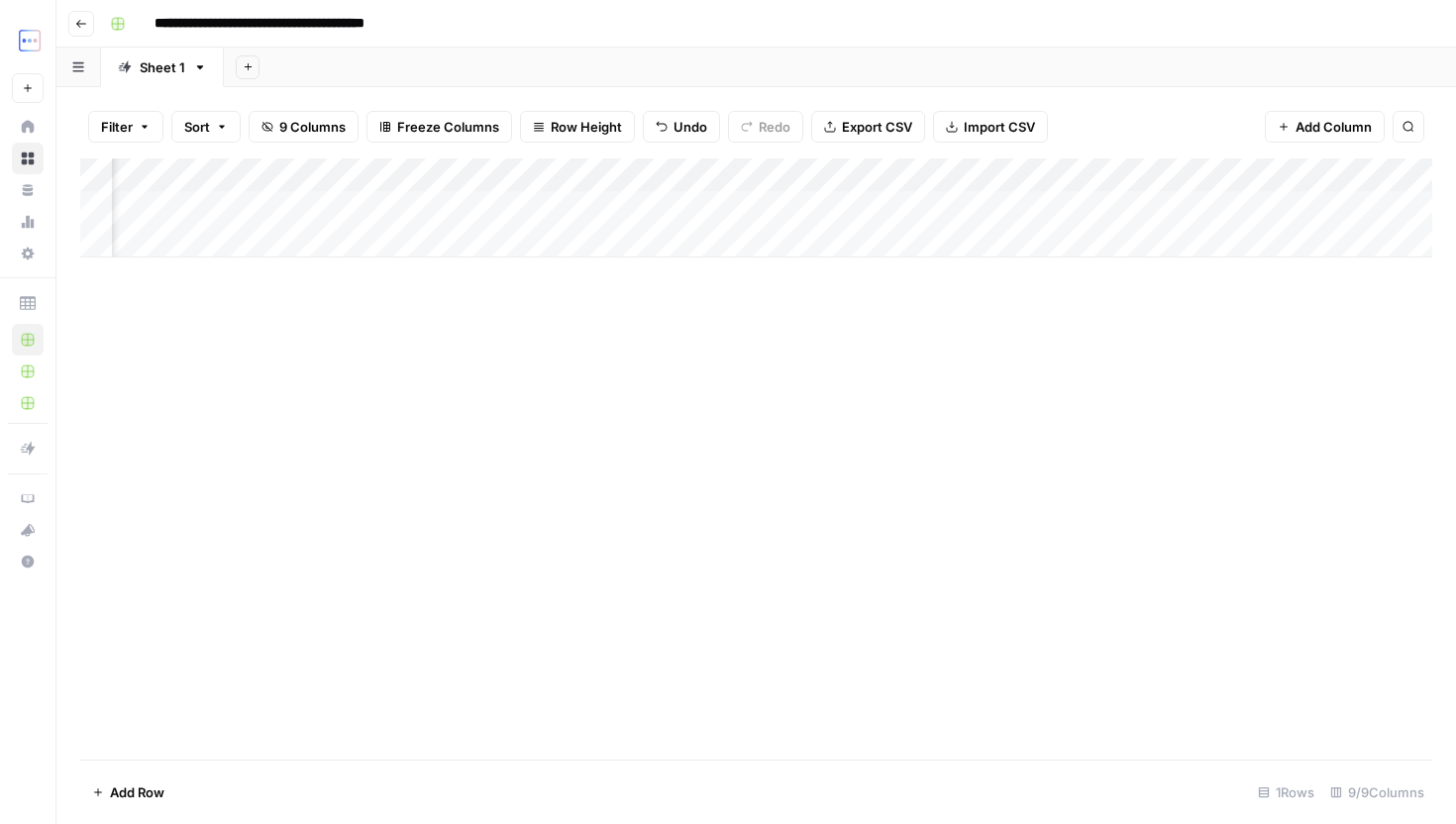click on "Add Column" at bounding box center (756, 208) 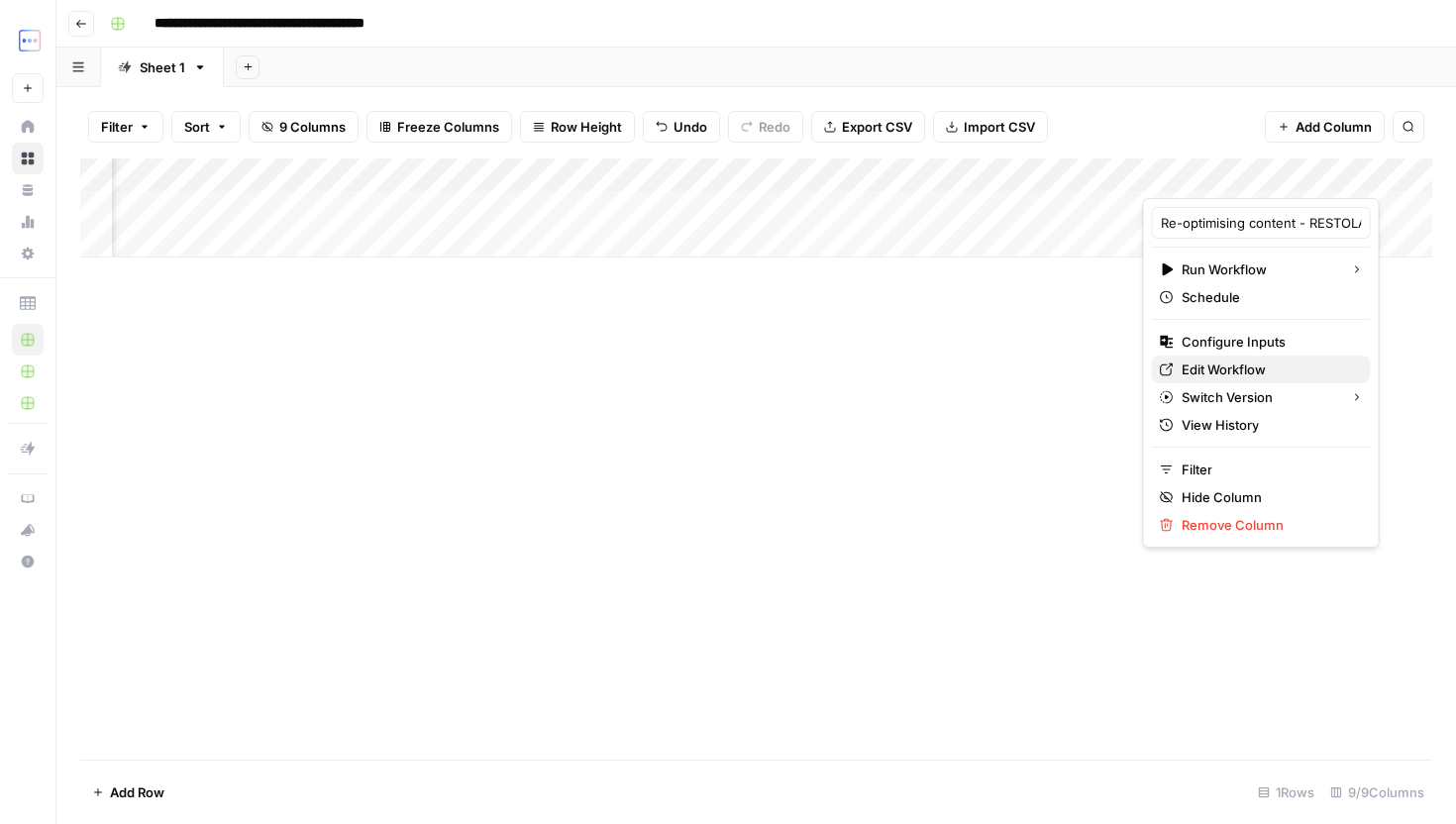 click on "Edit Workflow" at bounding box center (1223, 369) 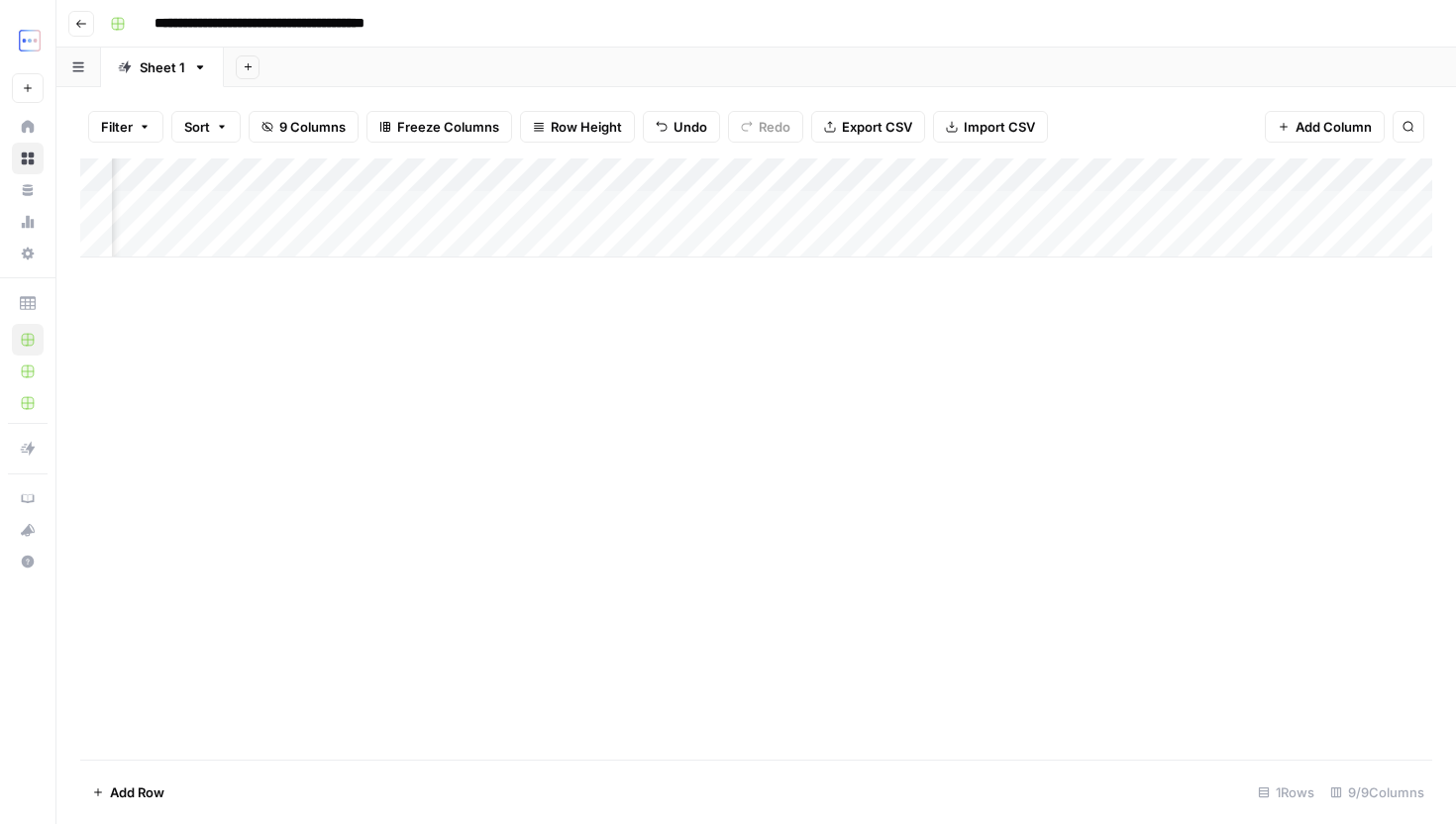 click on "Add Column" at bounding box center [756, 208] 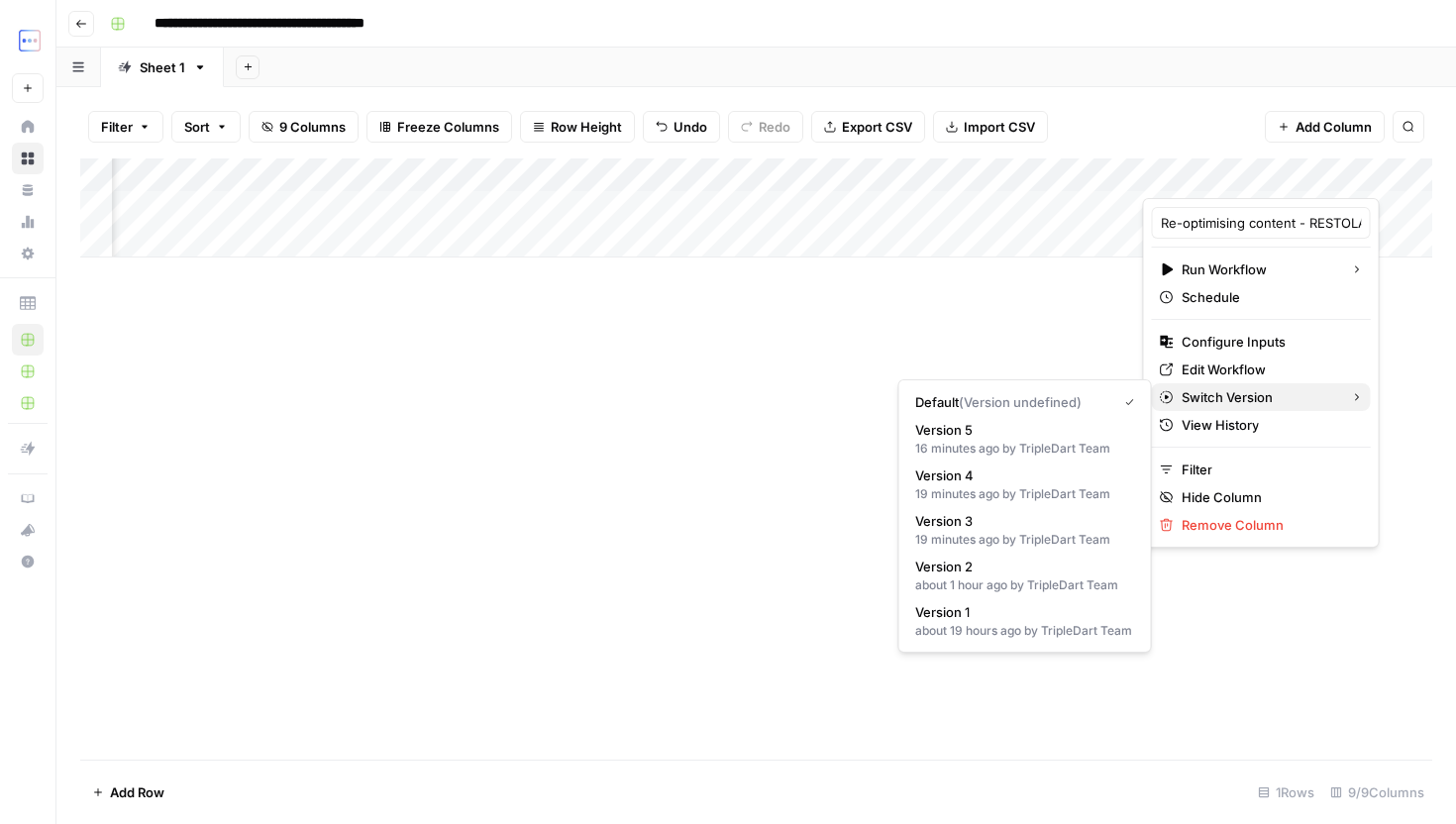 click on "Switch Version" at bounding box center [1227, 397] 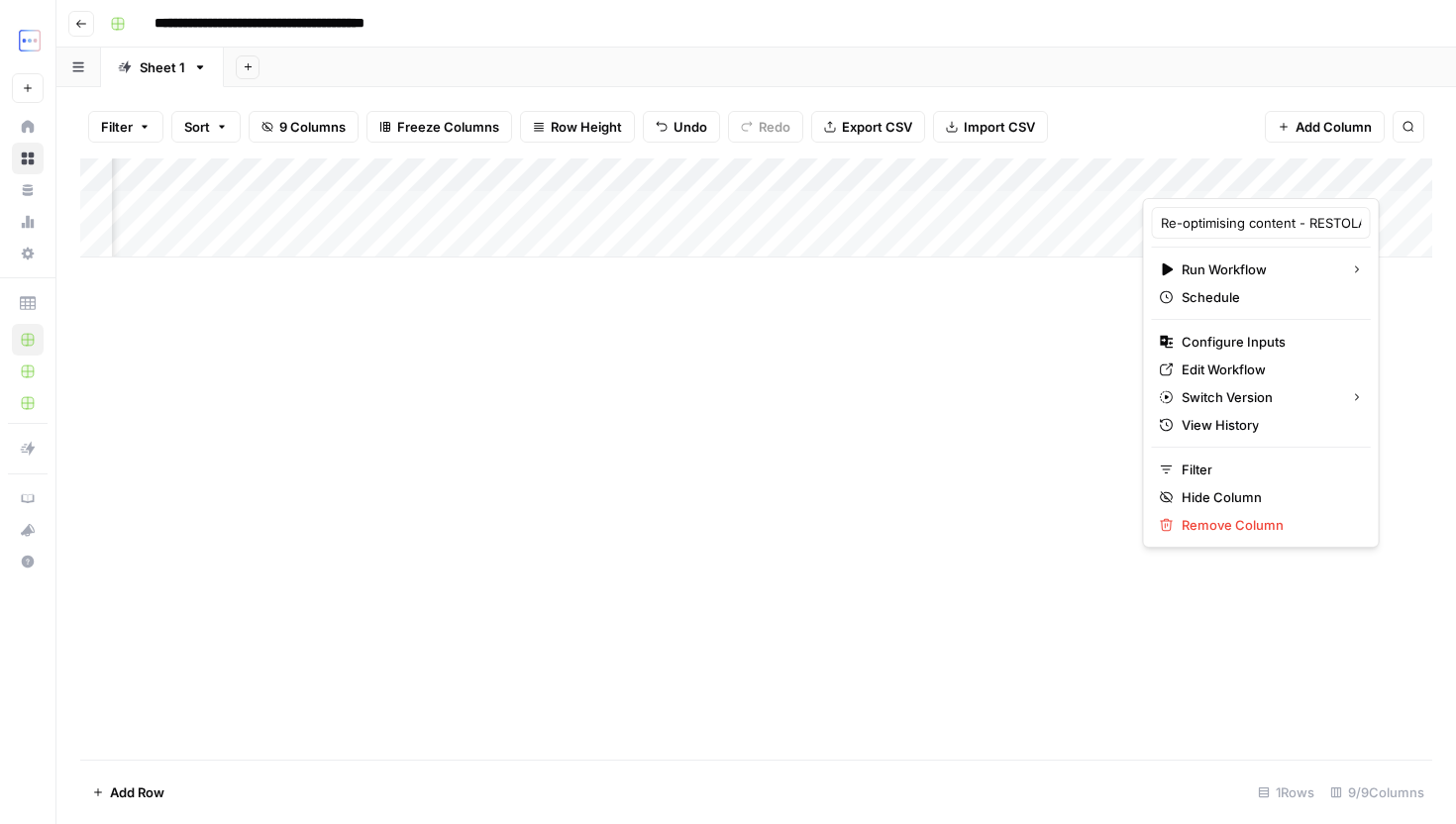 click on "Add Column" at bounding box center [756, 459] 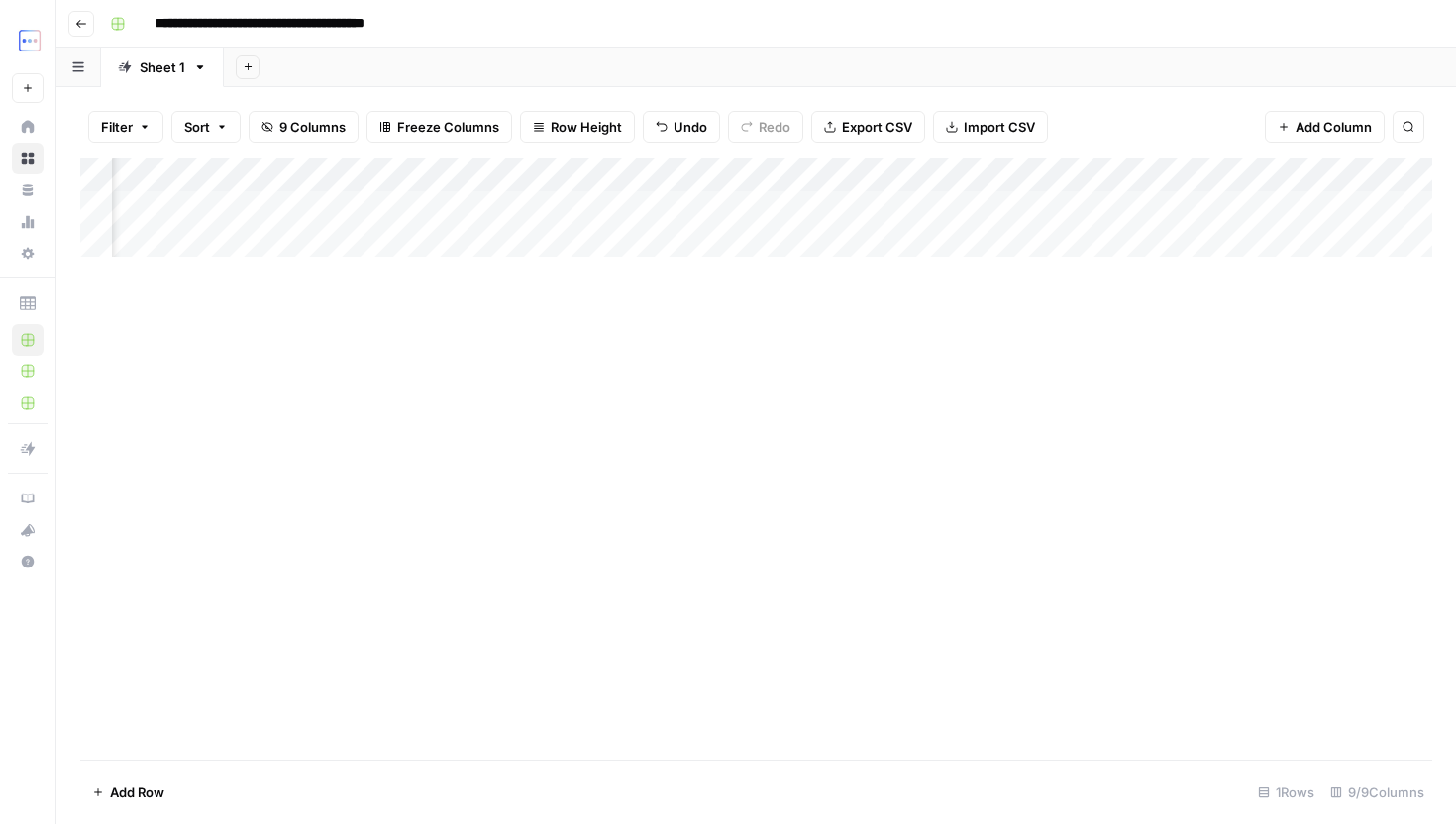 click on "Add Column" at bounding box center [756, 208] 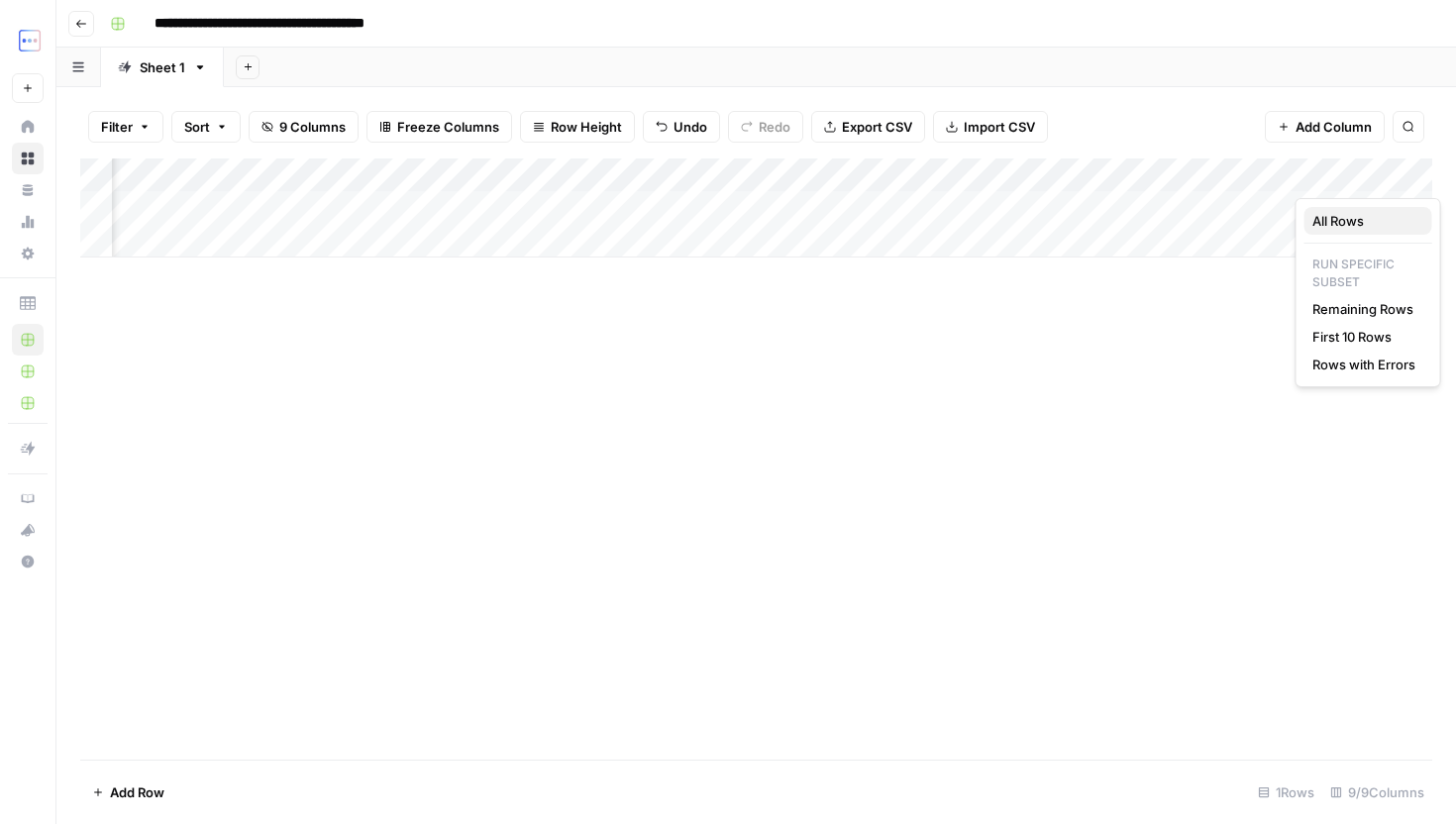 click on "All Rows" at bounding box center [1338, 221] 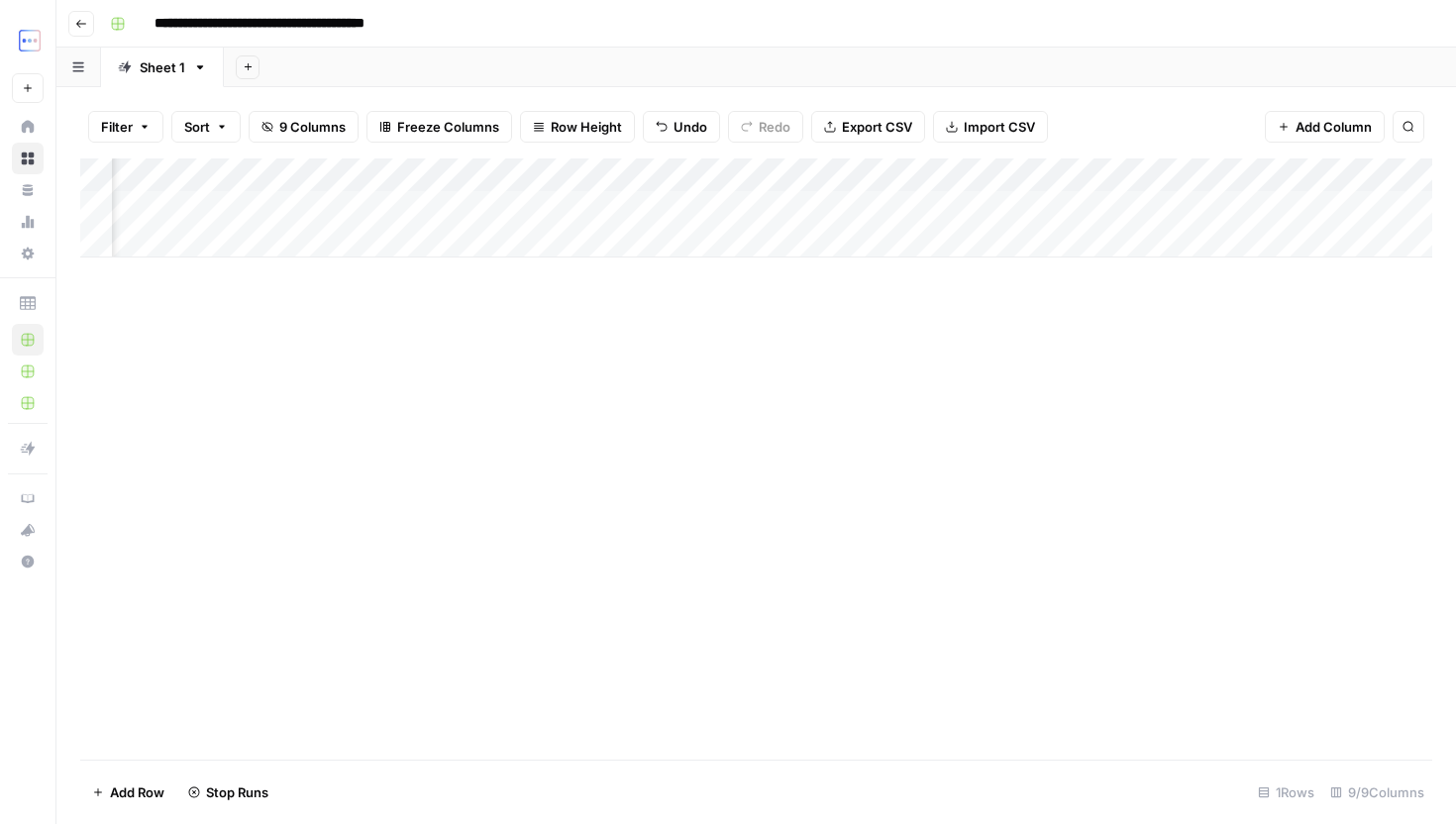 click on "Add Column" at bounding box center [756, 208] 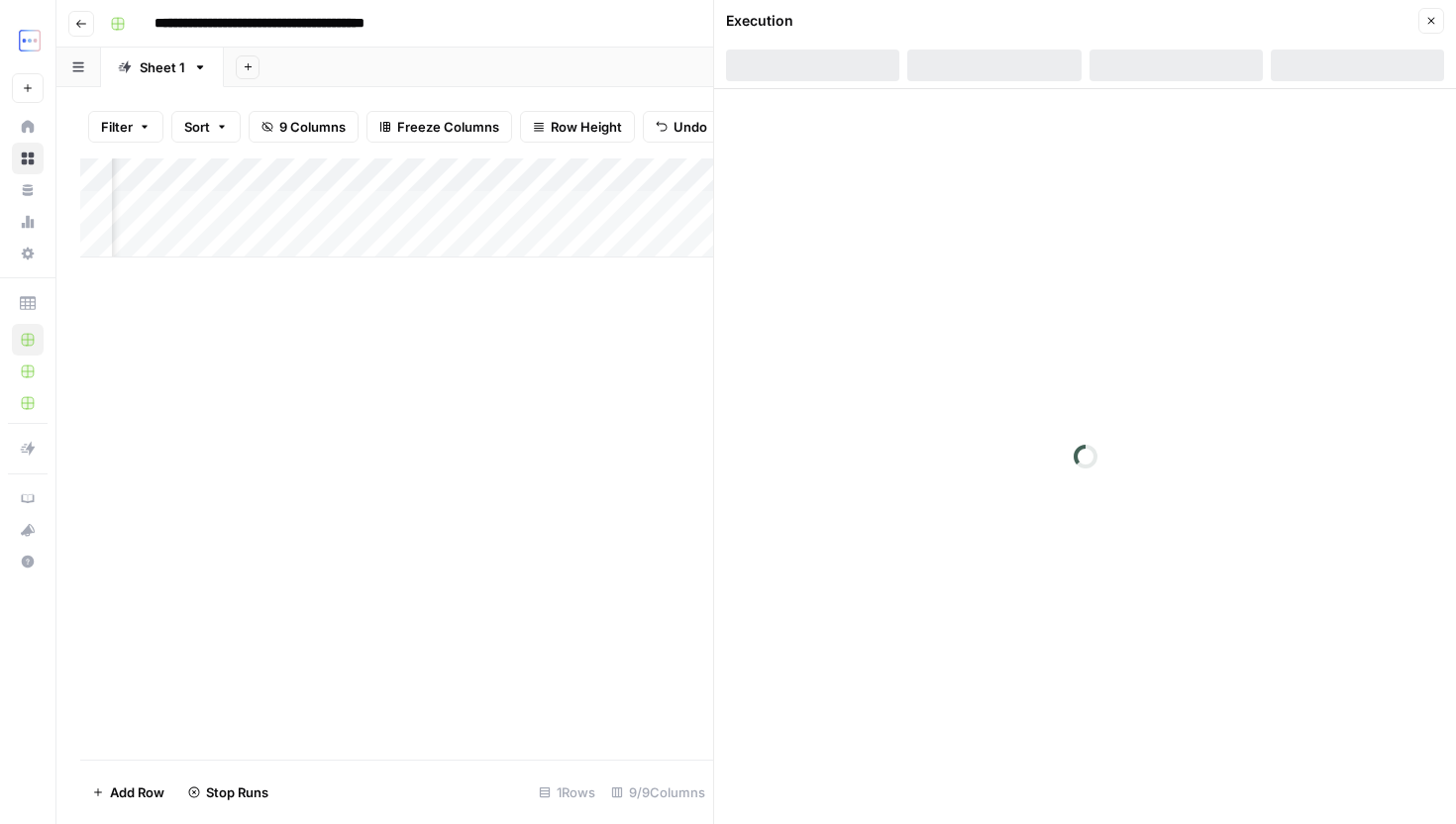 click at bounding box center (1176, 65) 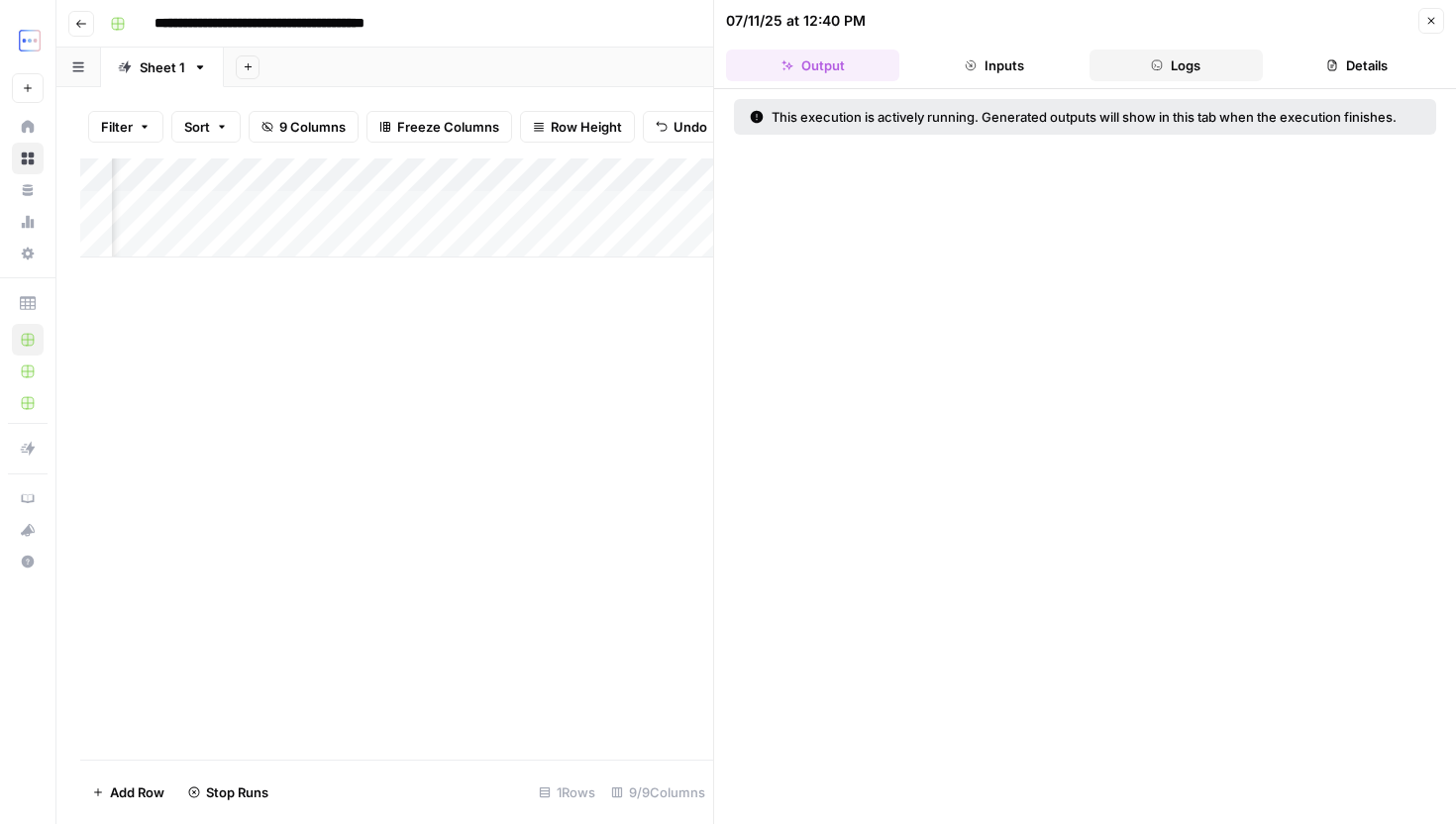 click on "Logs" at bounding box center (1176, 65) 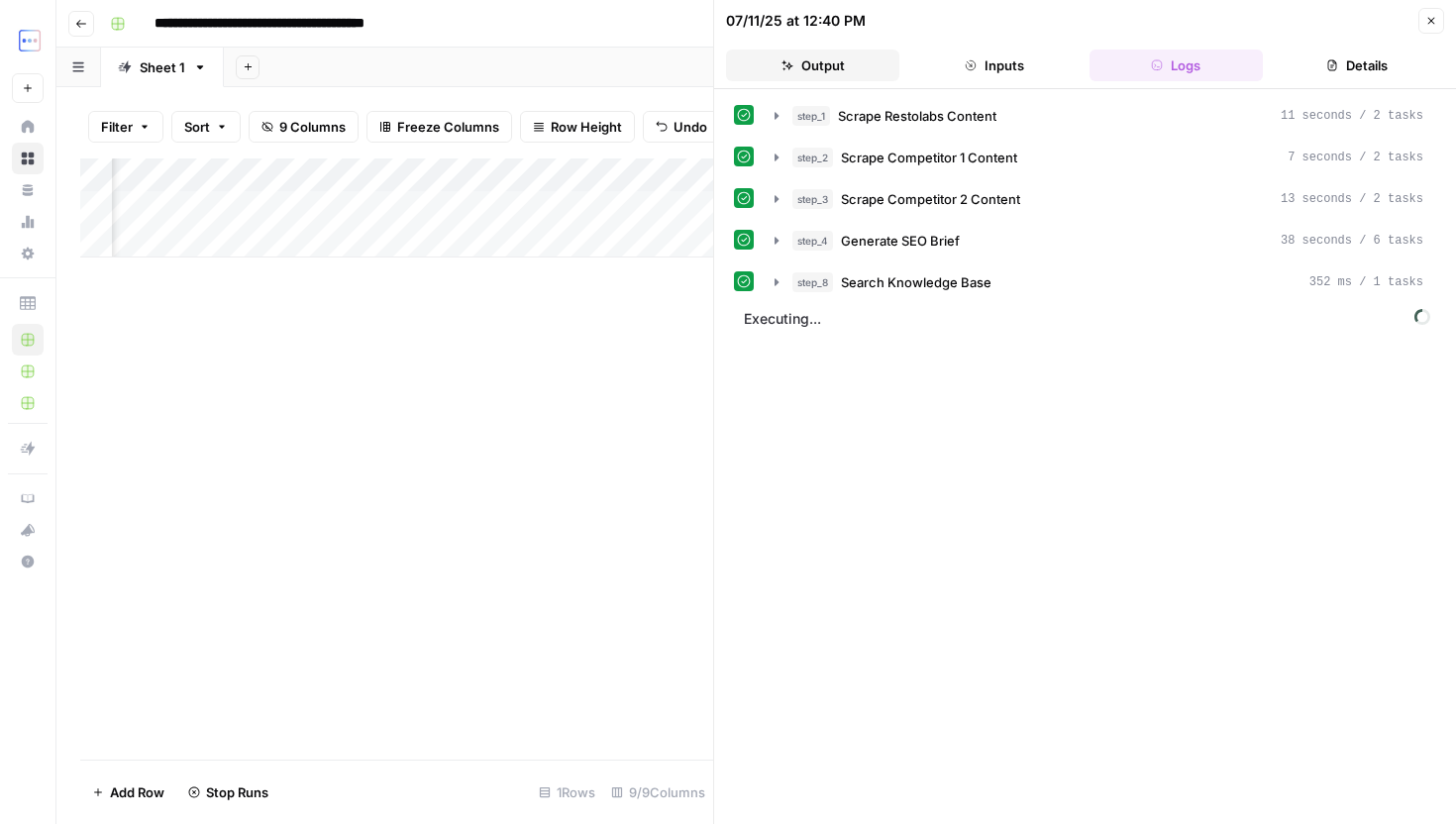 click on "Output" at bounding box center (812, 65) 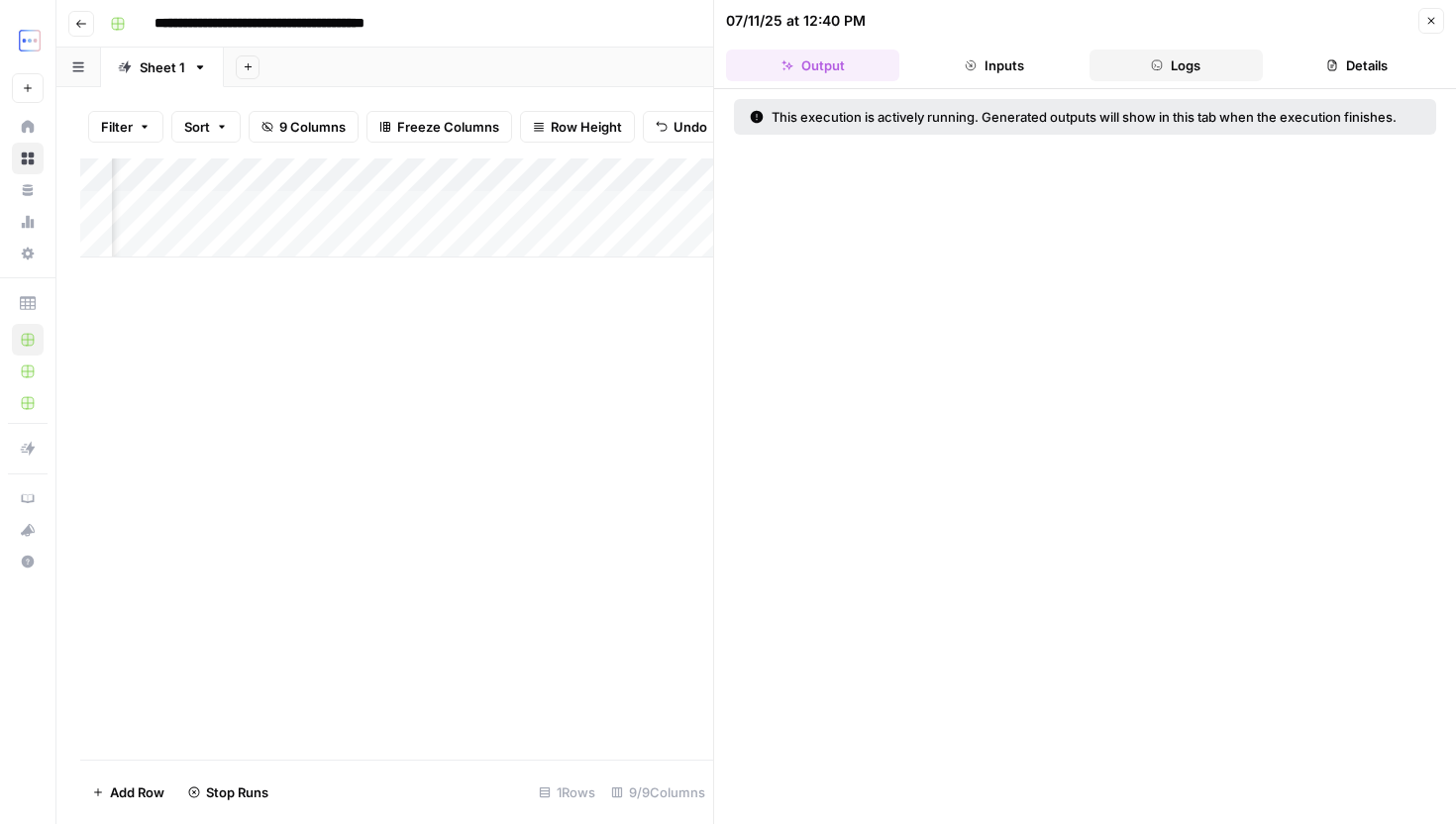 click on "Logs" at bounding box center (1176, 65) 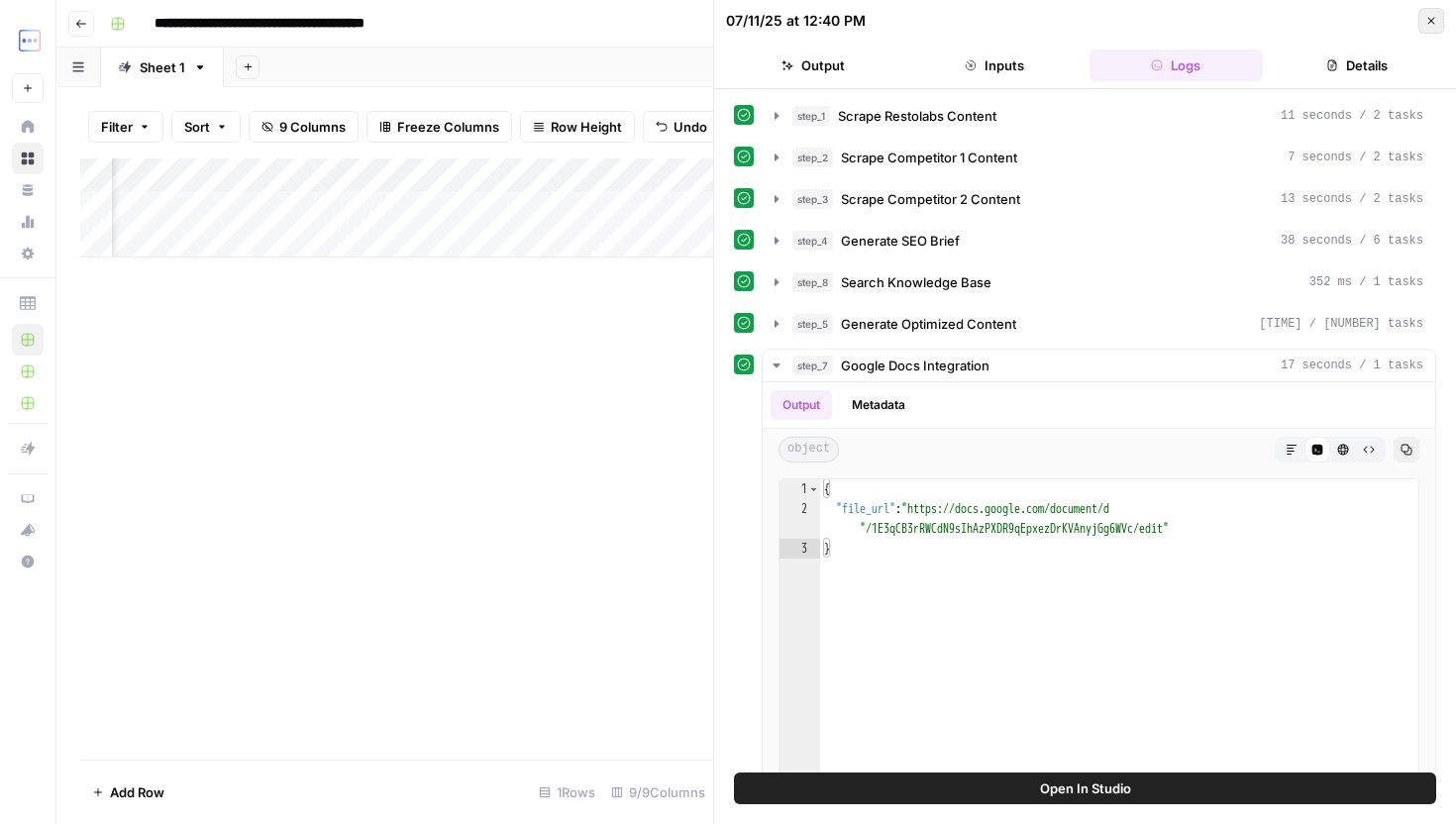 click on "Close" at bounding box center [1431, 21] 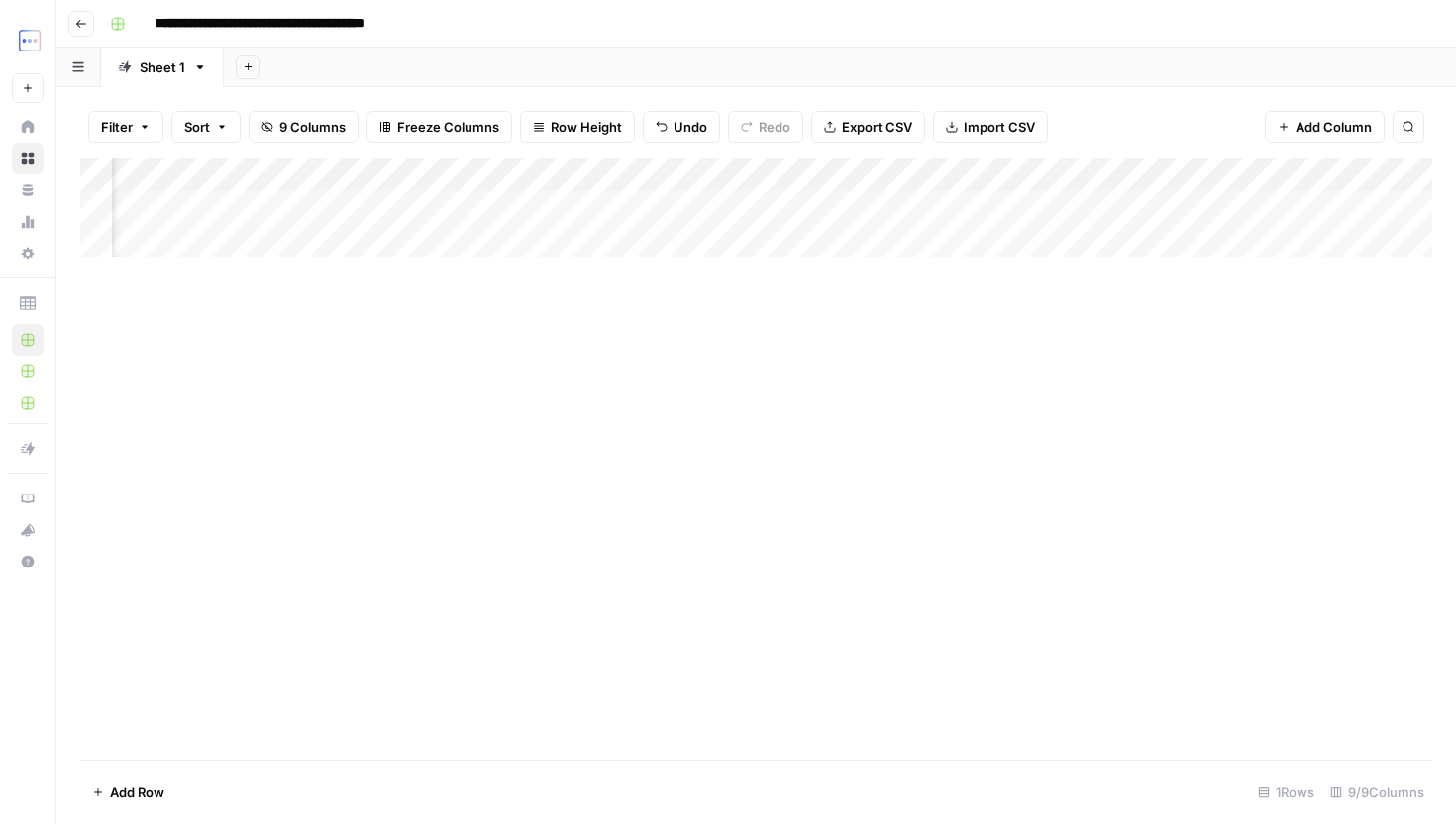 click on "Add Column" at bounding box center (756, 208) 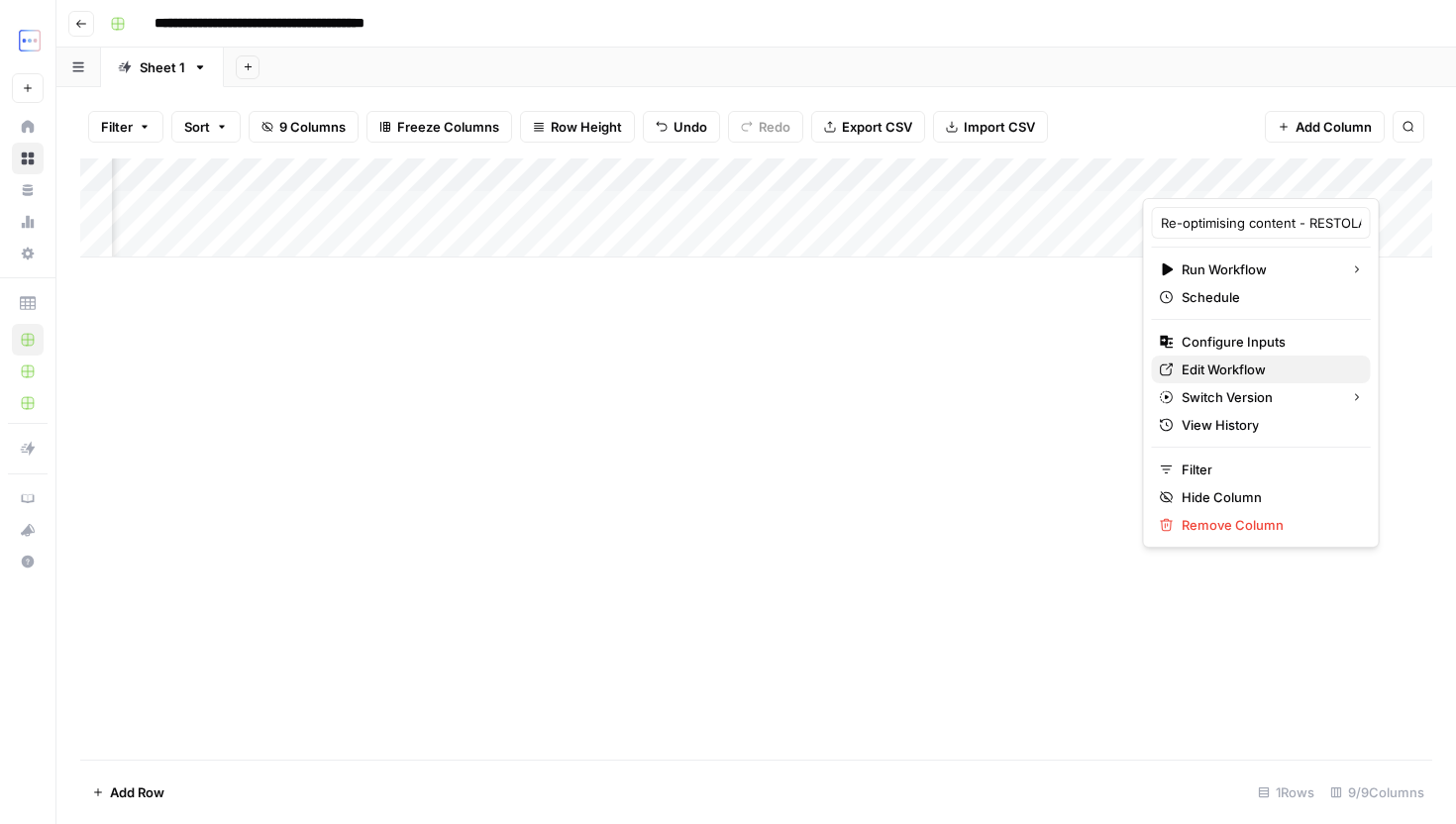 click on "Edit Workflow" at bounding box center (1223, 369) 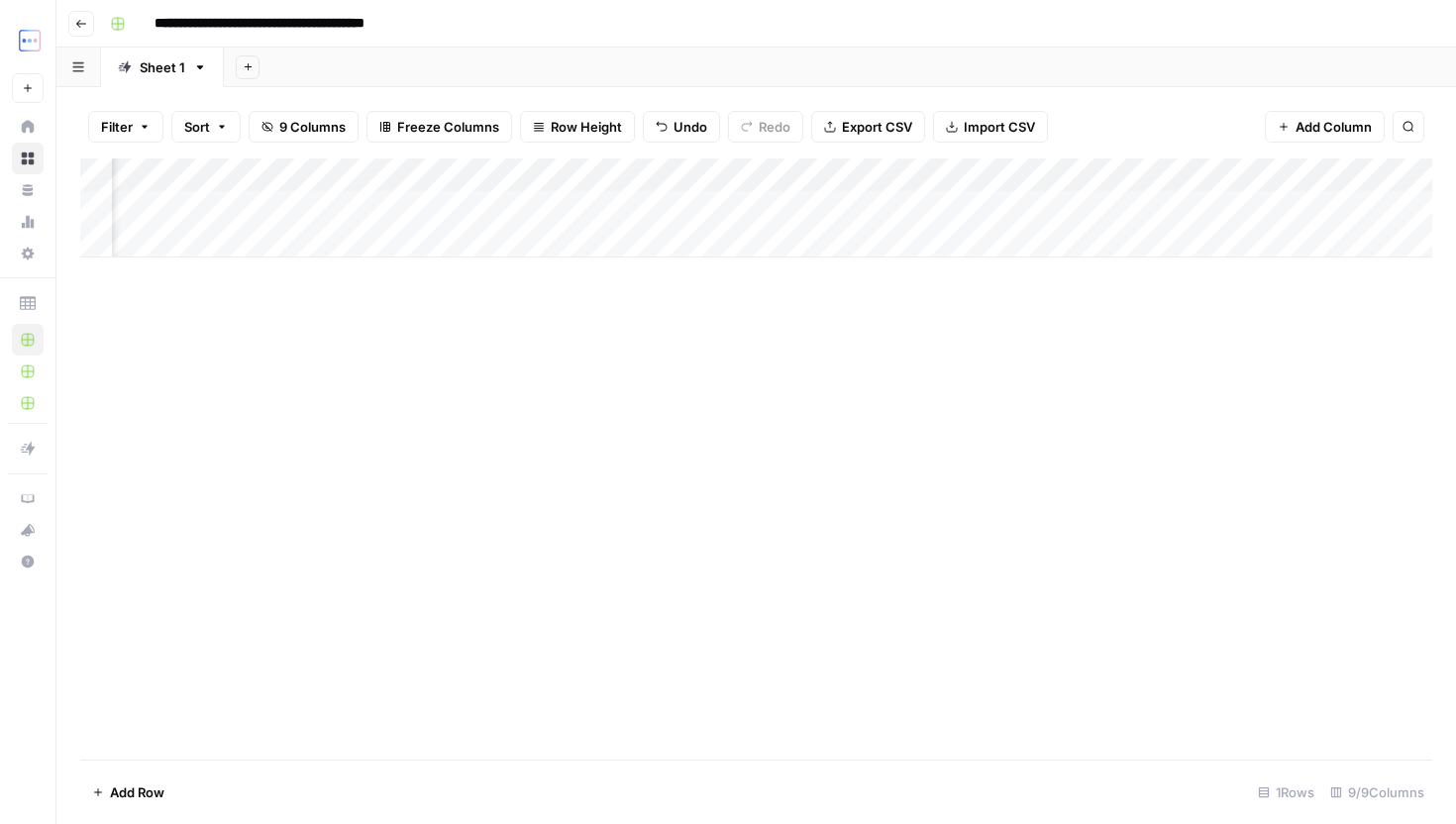 click on "Add Column" at bounding box center (756, 208) 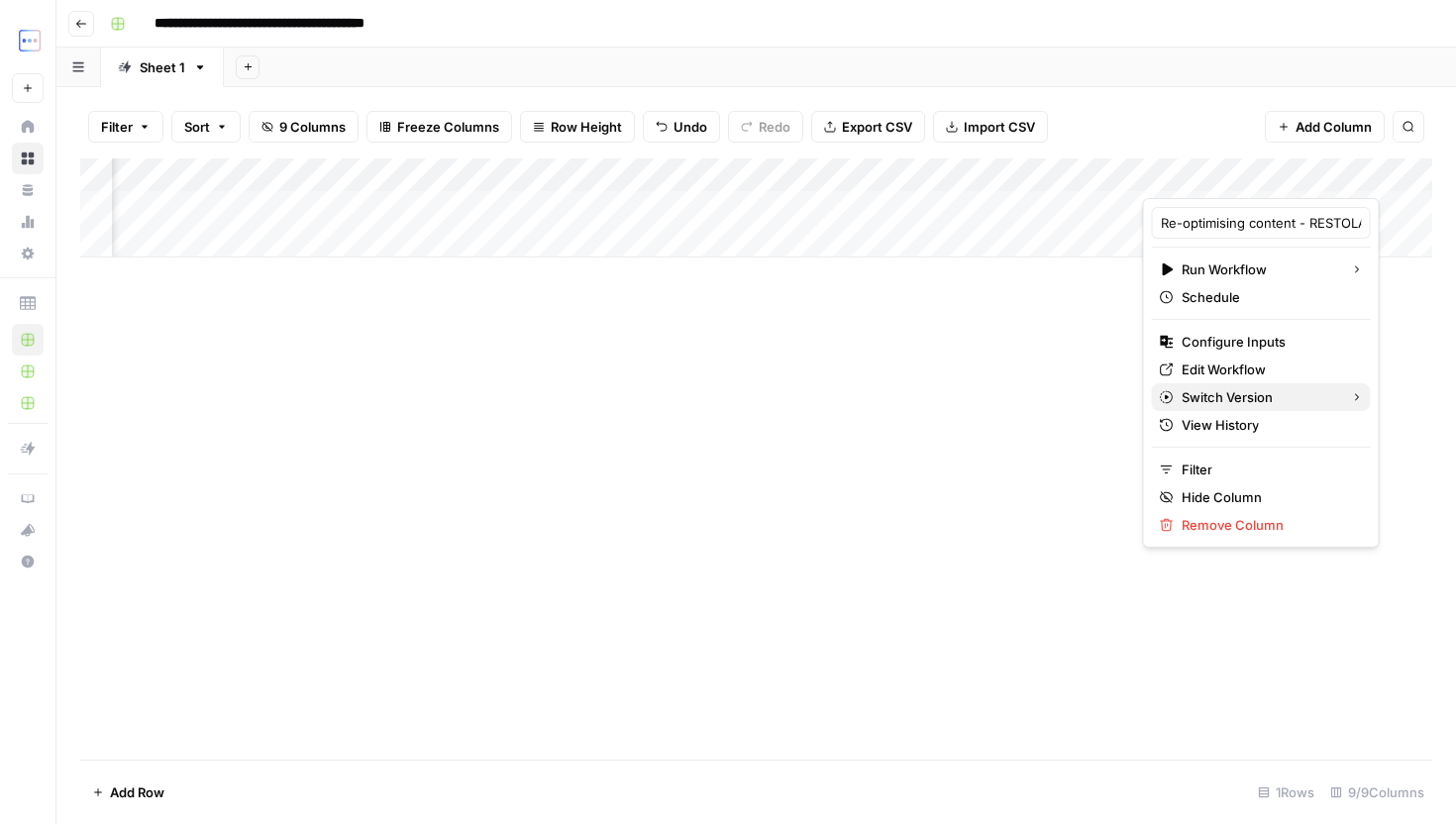 click on "Switch Version" at bounding box center (1227, 397) 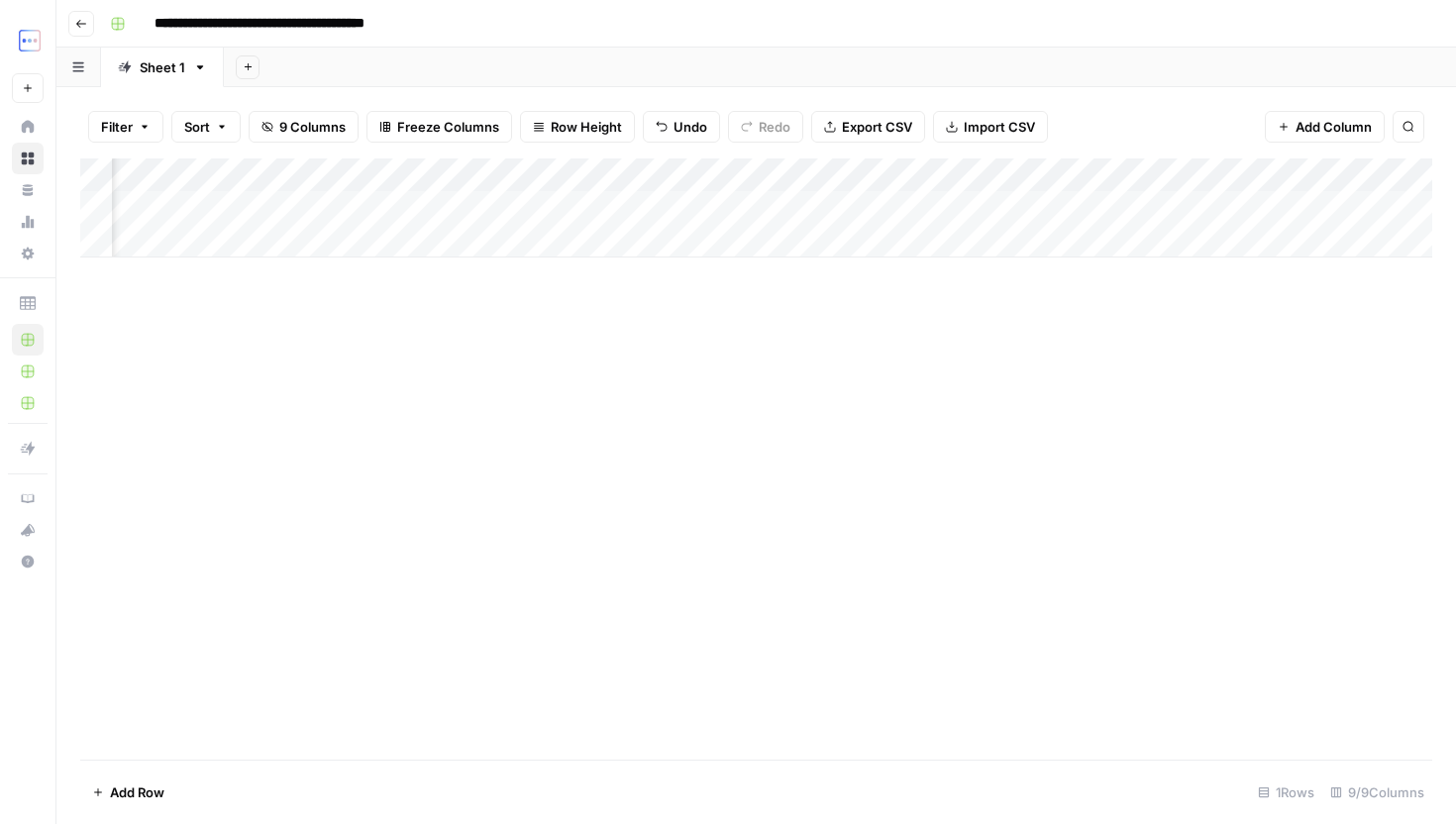 click on "Add Column" at bounding box center [756, 459] 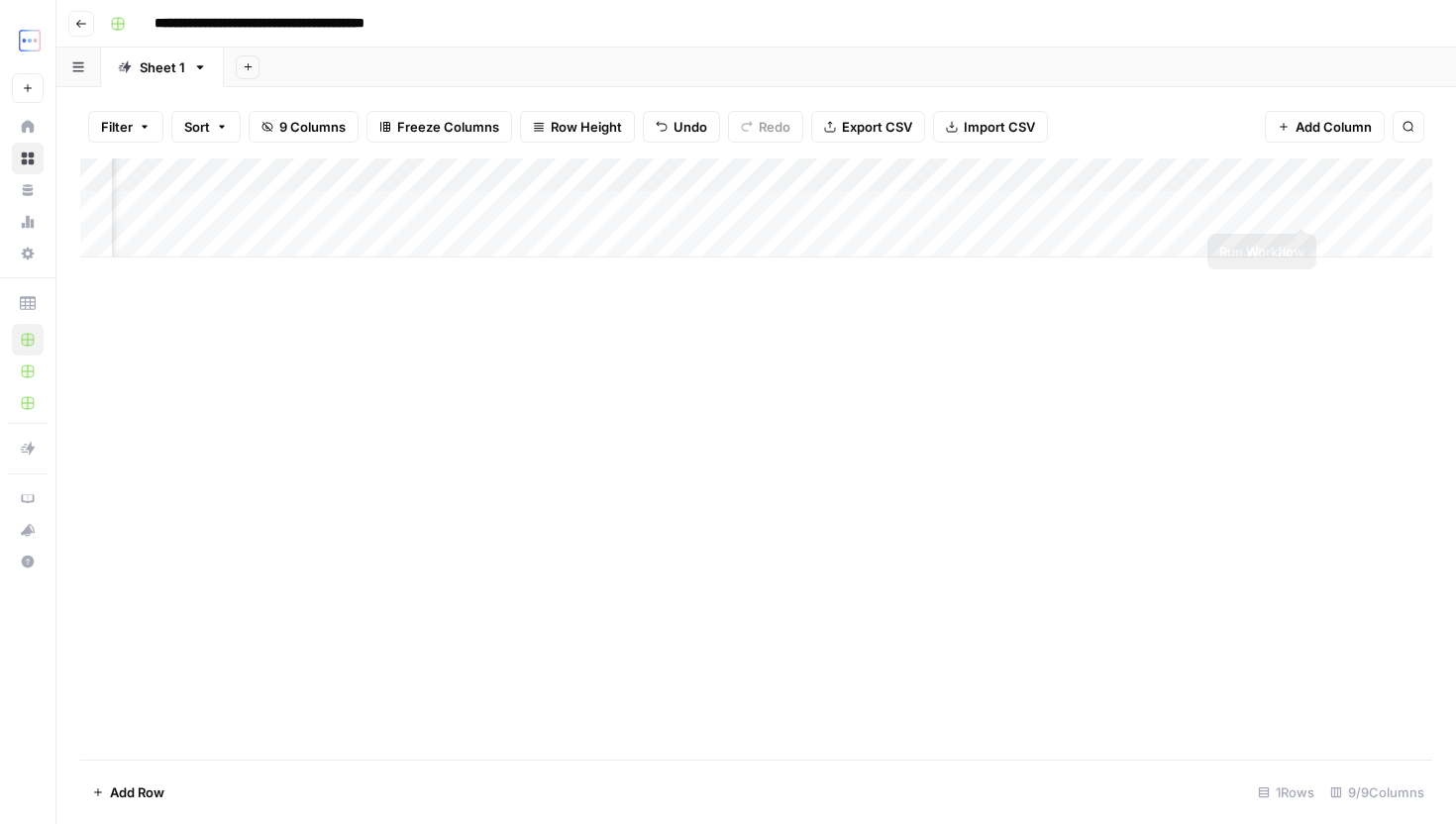 click on "Add Column" at bounding box center [756, 208] 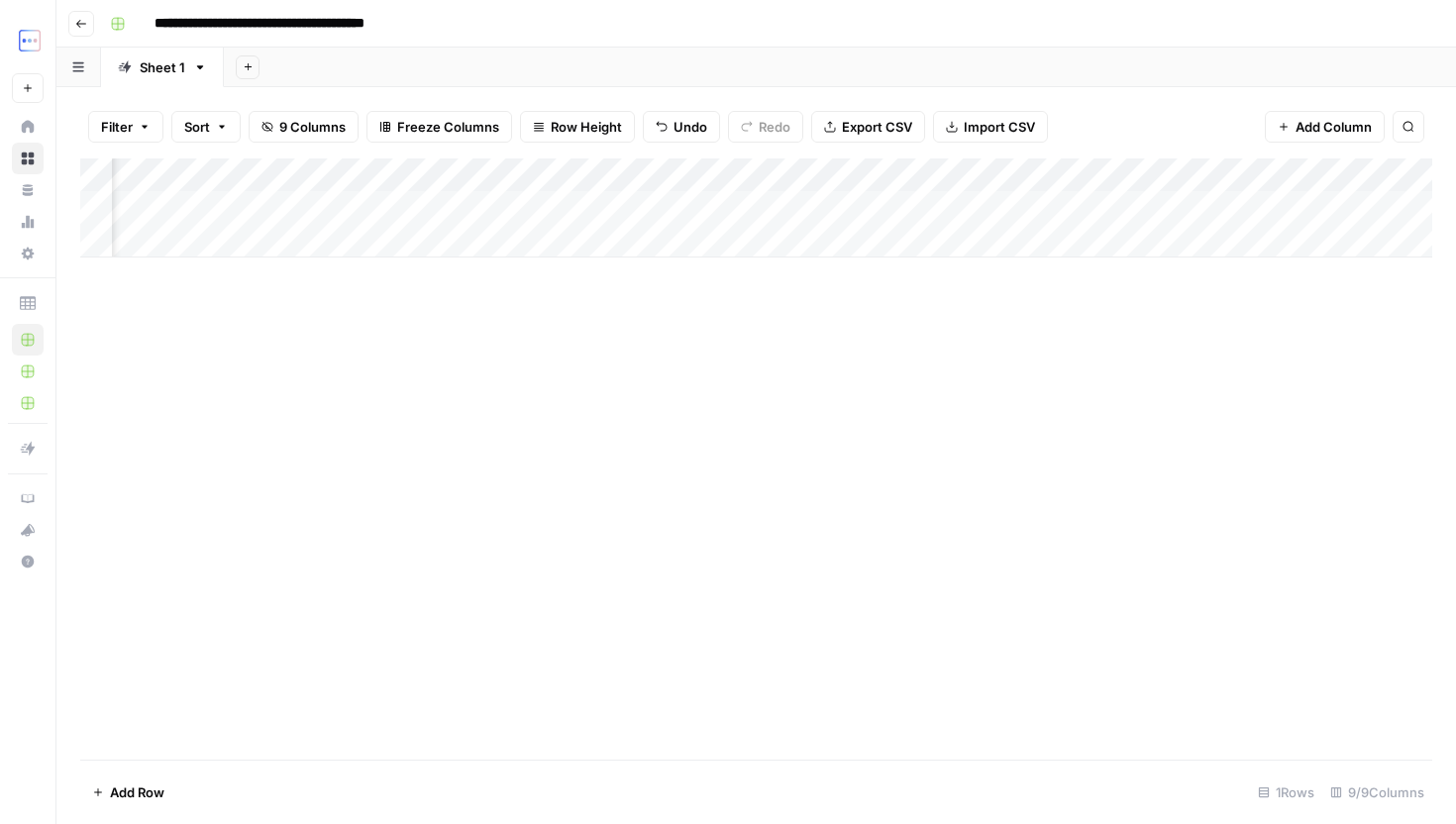 click on "Filter Sort 9 Columns Freeze Columns Row Height Undo Redo Export CSV Import CSV Add Column Search" at bounding box center (756, 127) 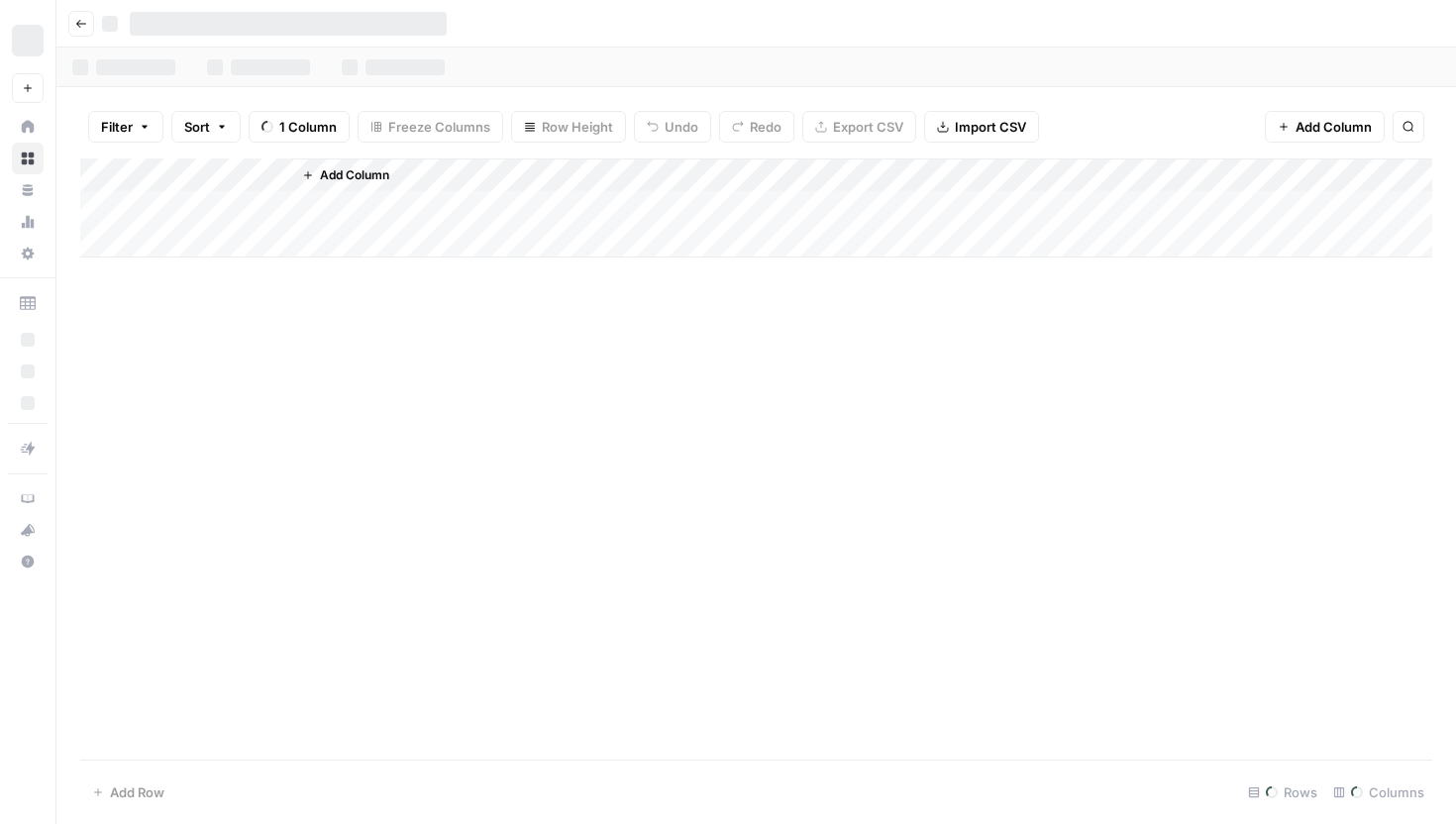 scroll, scrollTop: 0, scrollLeft: 0, axis: both 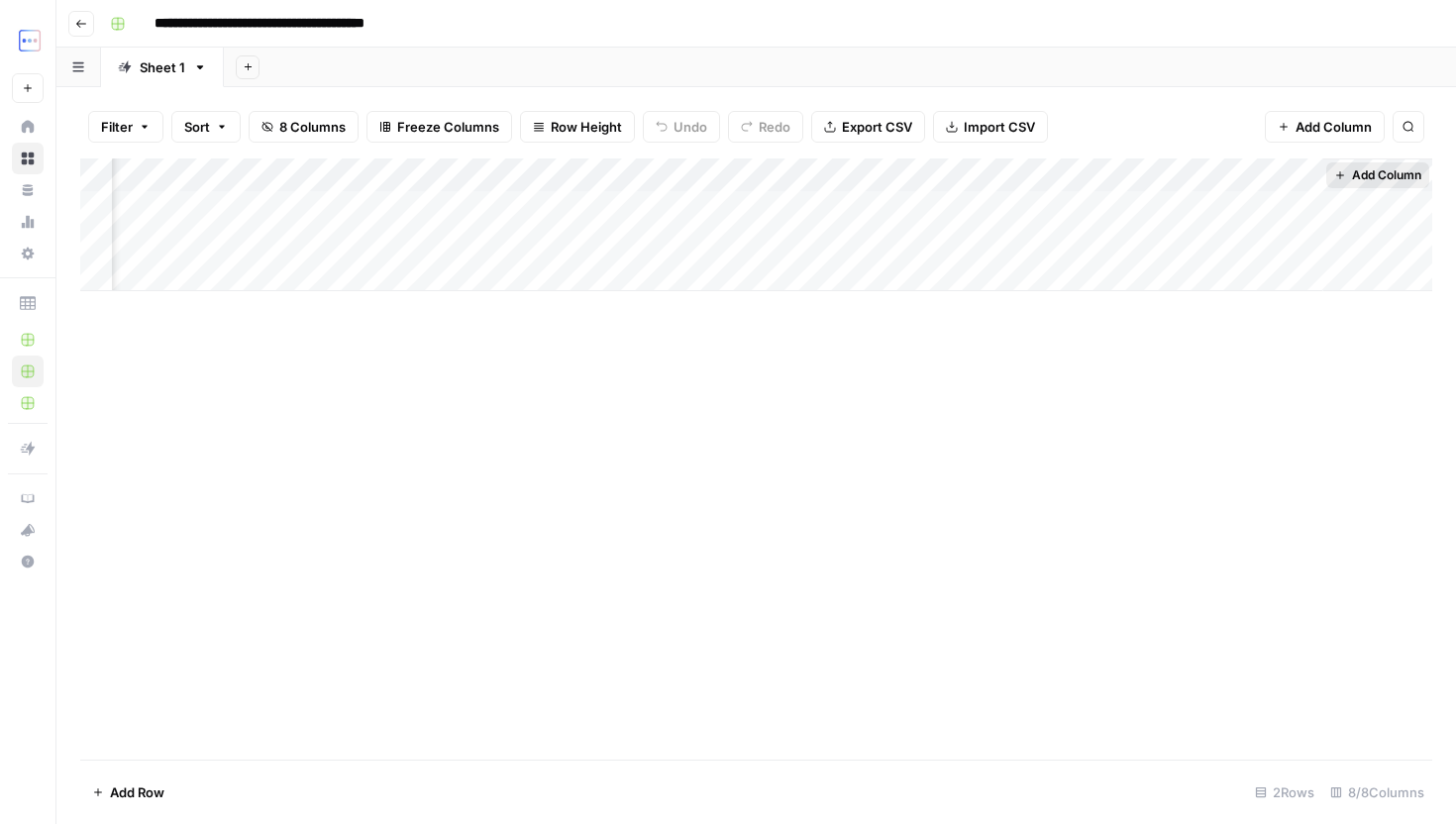 click on "Add Column" at bounding box center (1387, 175) 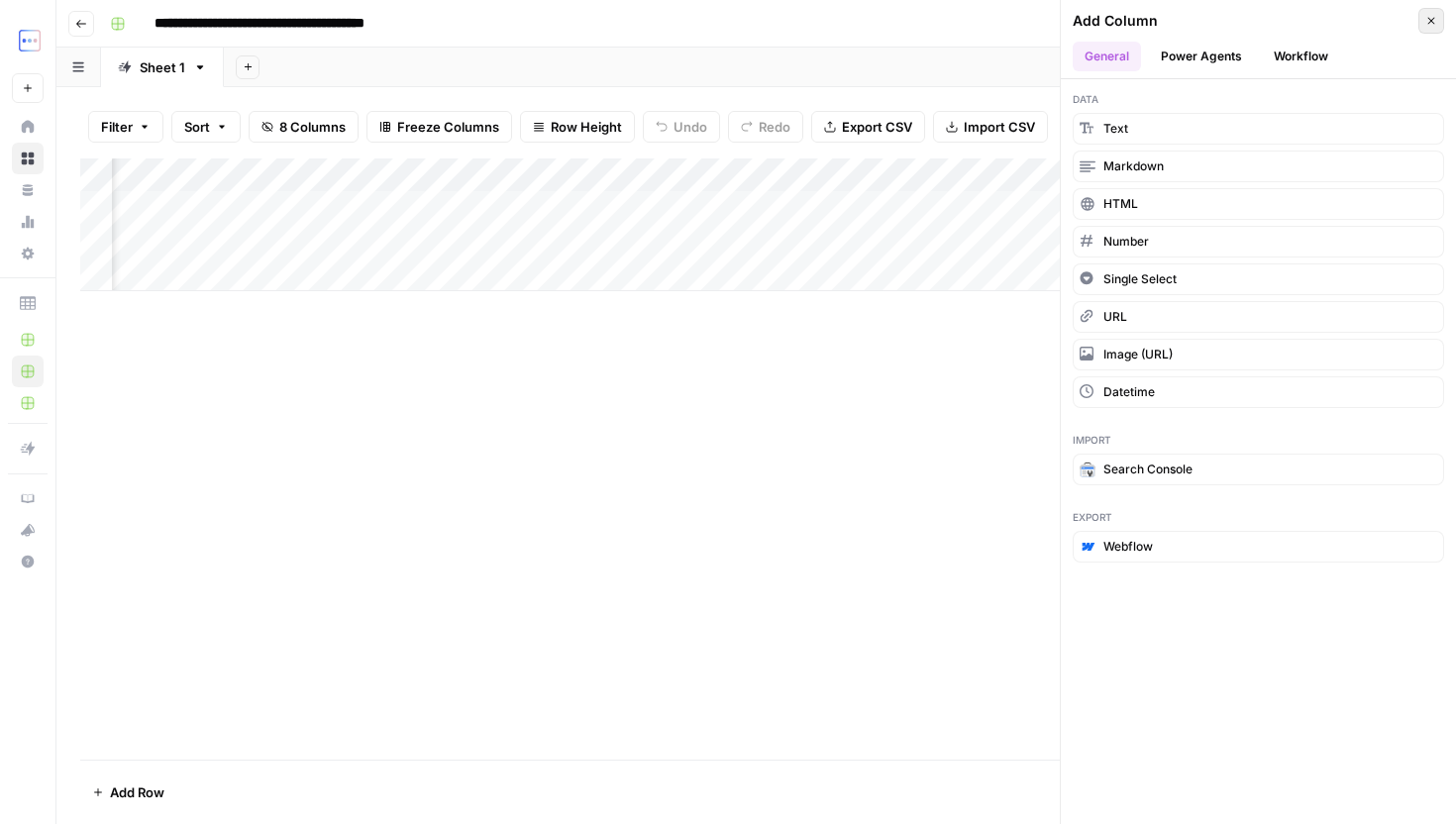 click on "Close" at bounding box center (1431, 21) 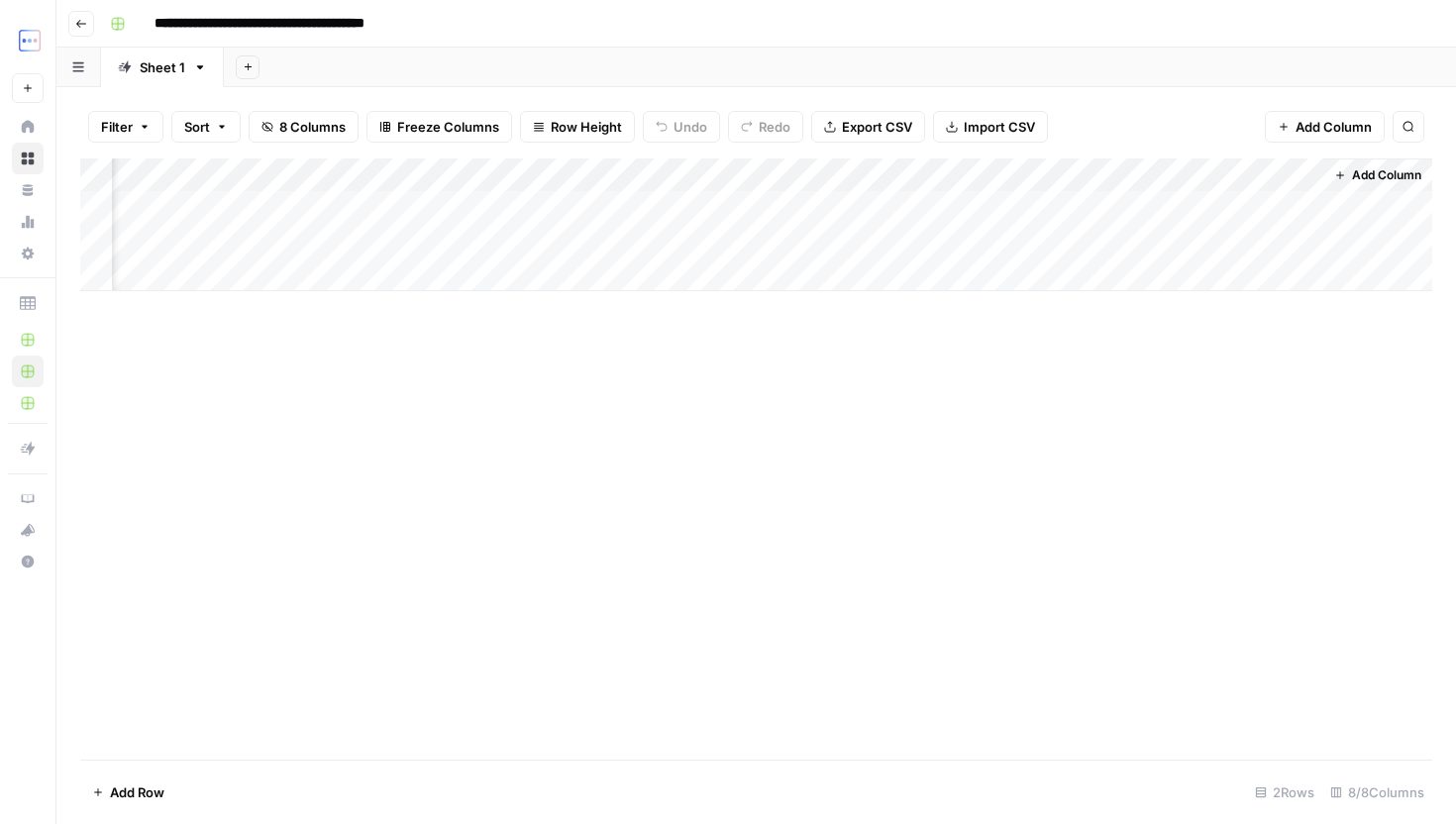 click on "Add Column" at bounding box center [756, 225] 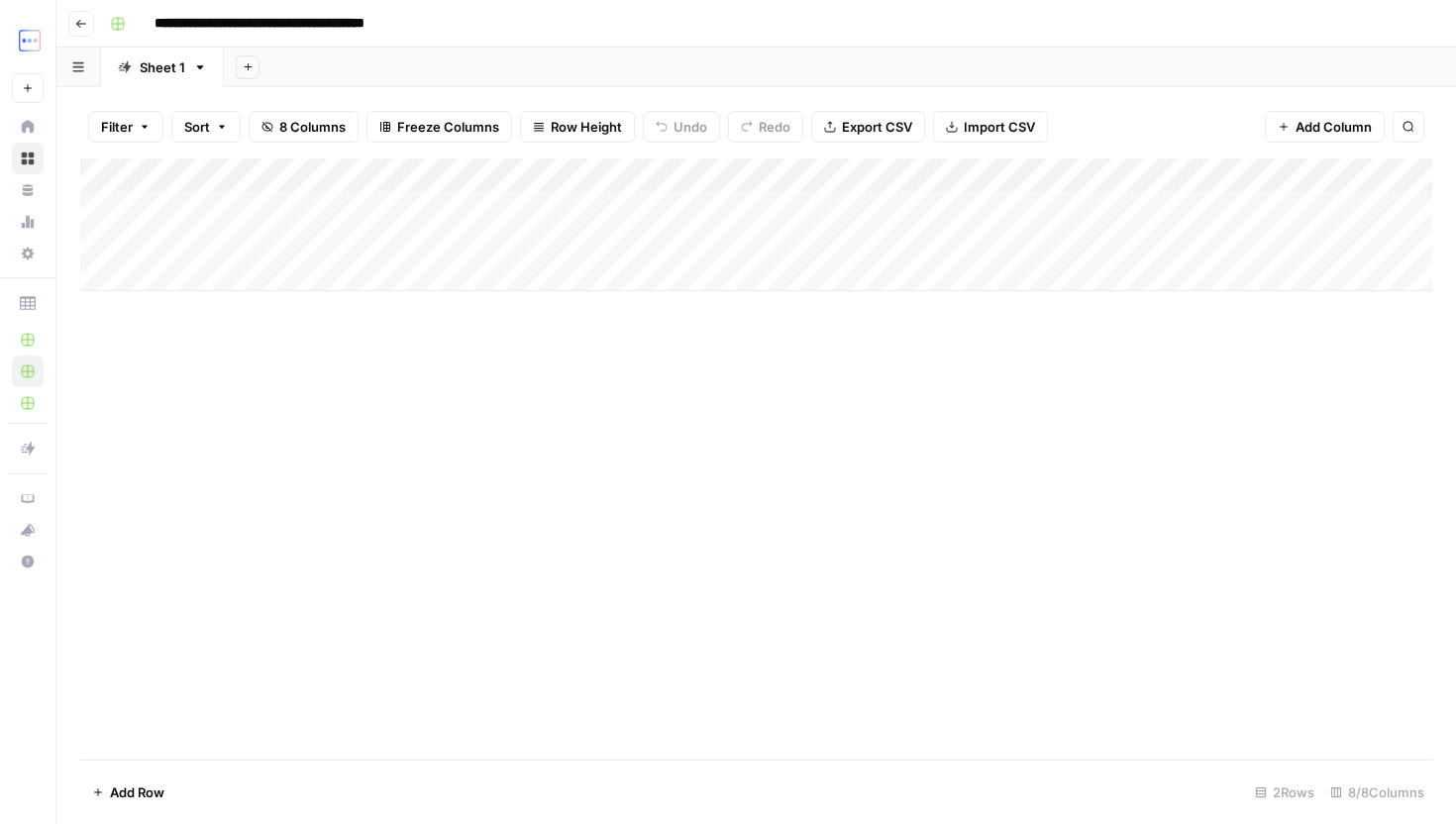 click on "Add Column" at bounding box center (756, 225) 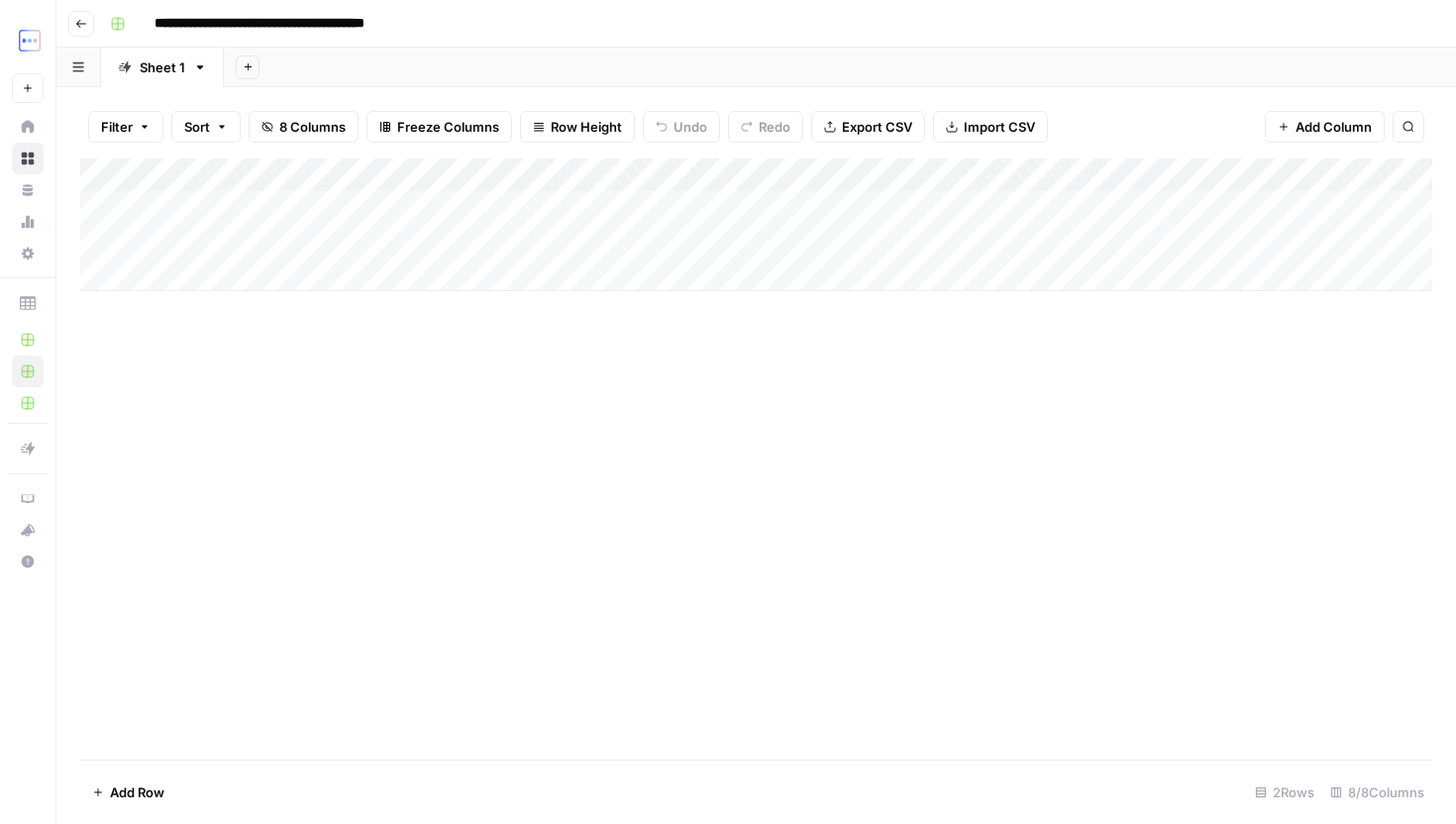 click on "Add Column" at bounding box center [756, 225] 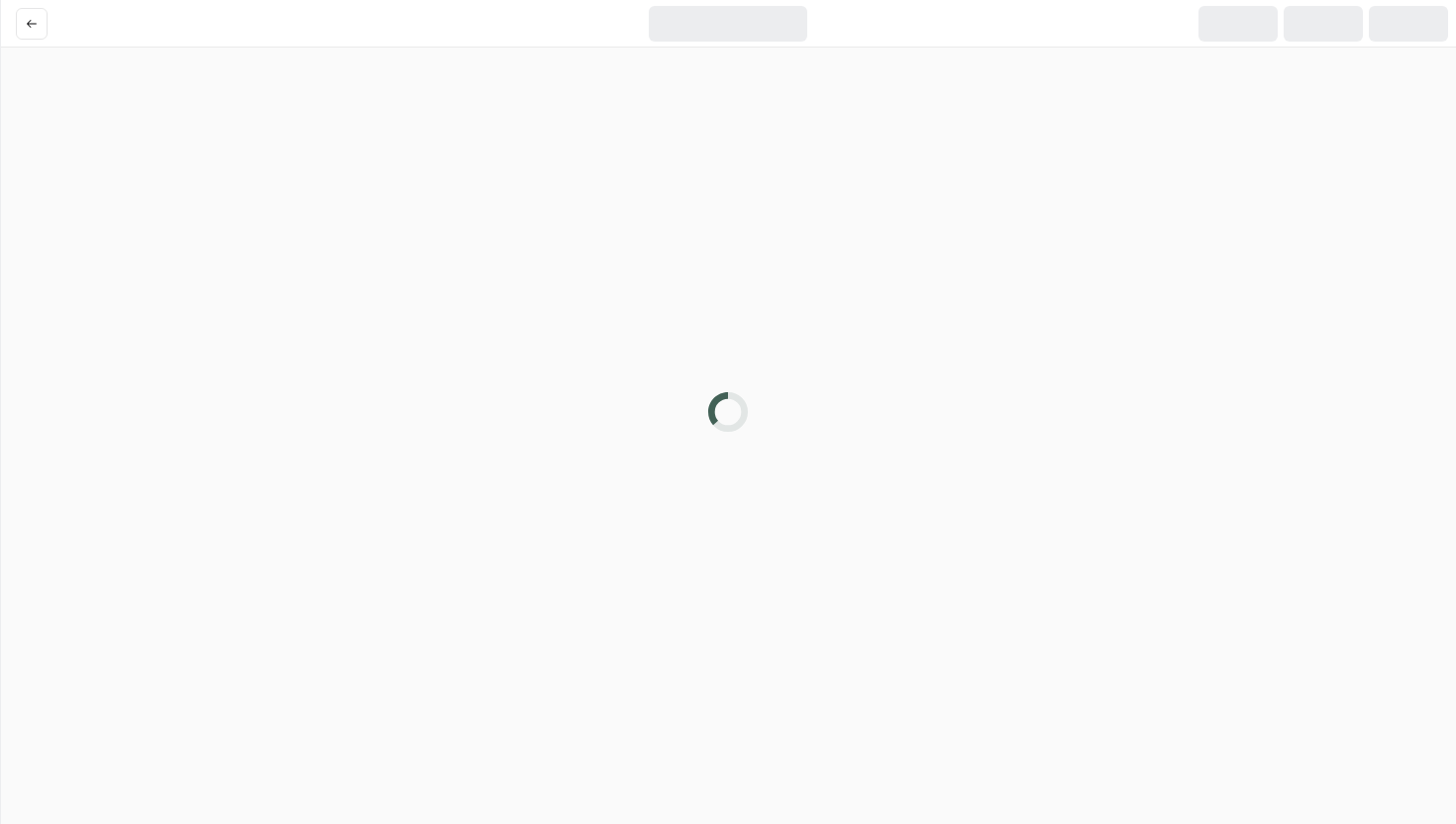 scroll, scrollTop: 0, scrollLeft: 0, axis: both 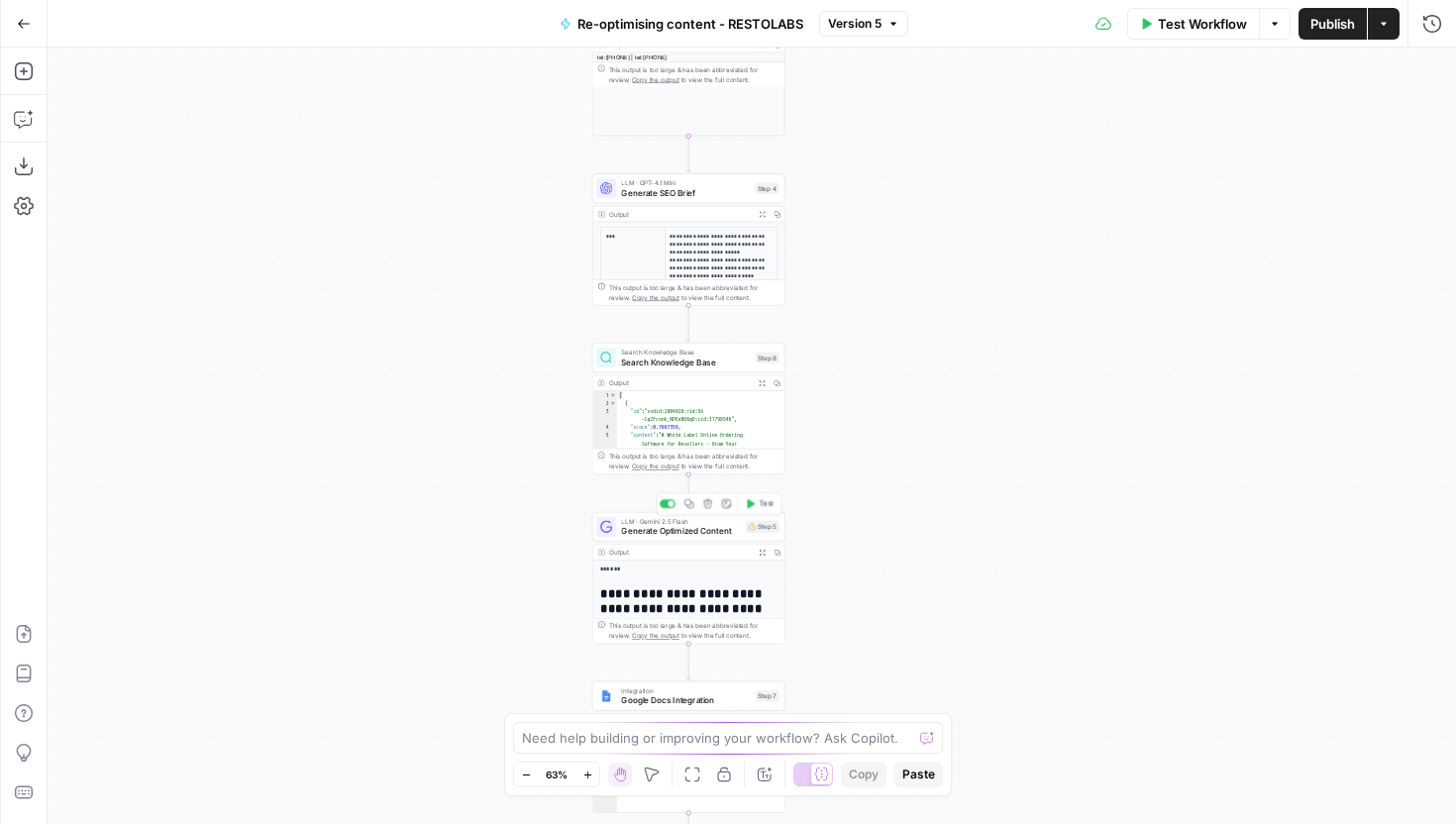 click on "Generate Optimized Content" at bounding box center (680, 531) 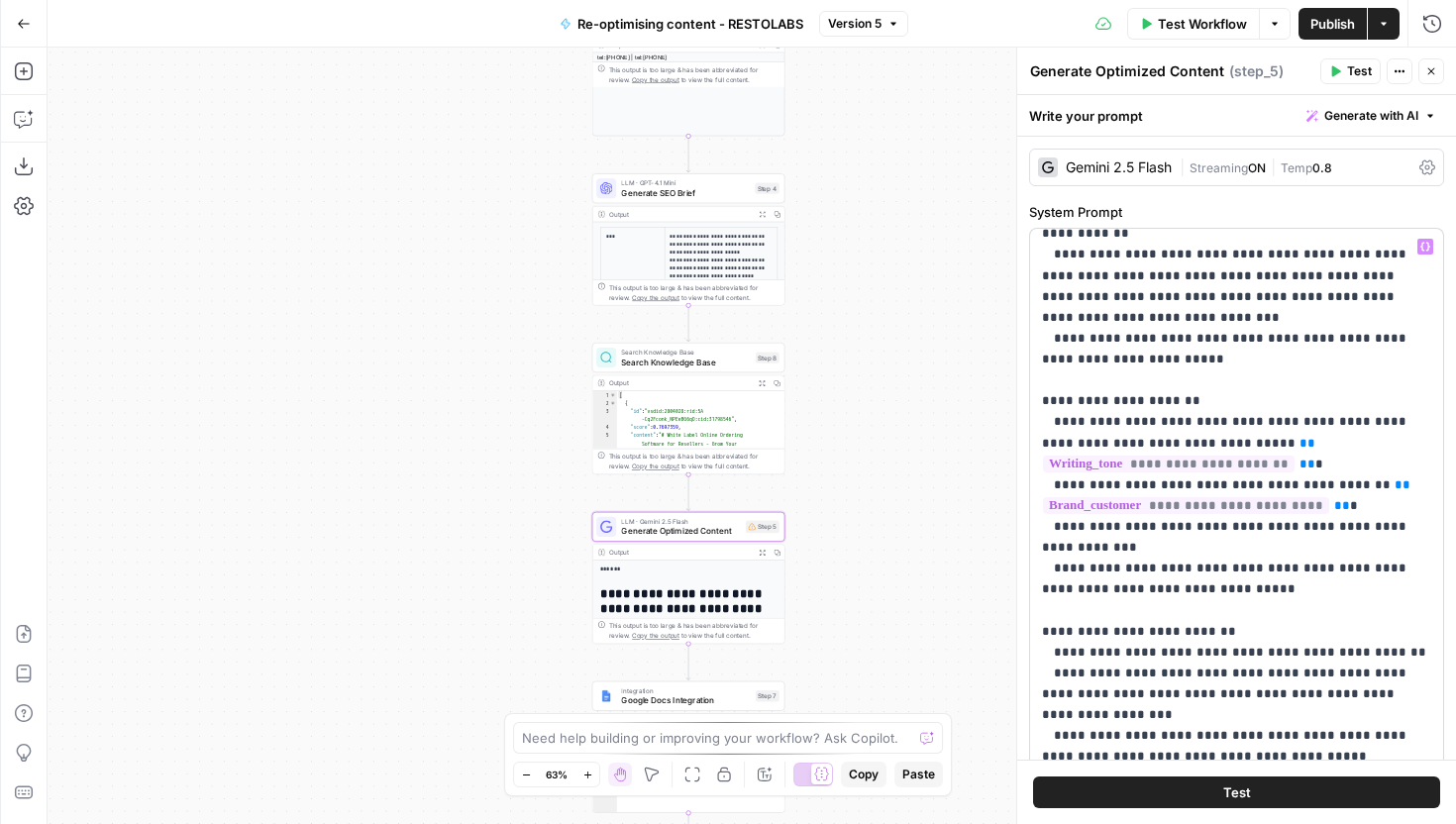 scroll, scrollTop: 1992, scrollLeft: 0, axis: vertical 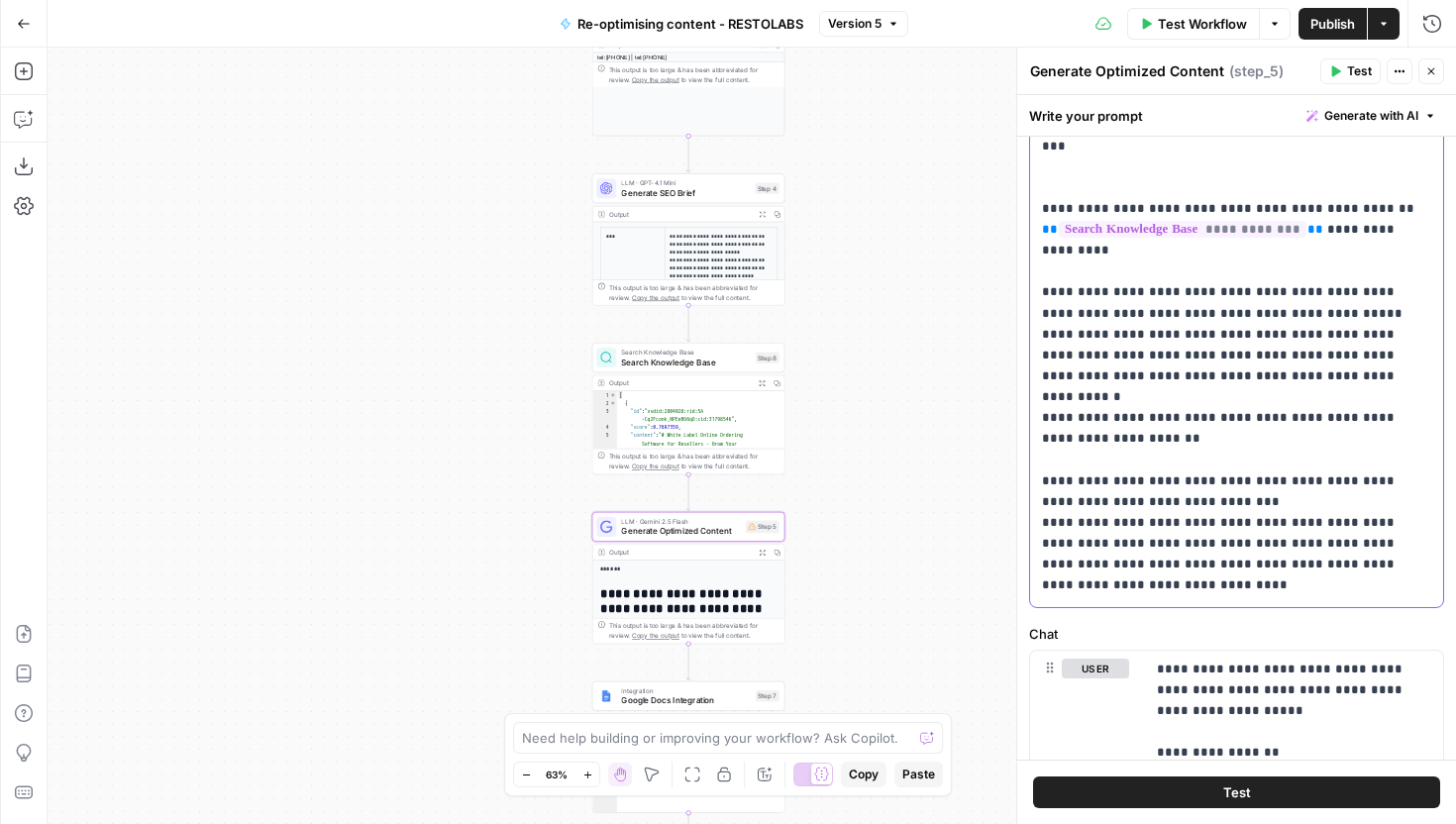 click on "**" at bounding box center (1383, 752) 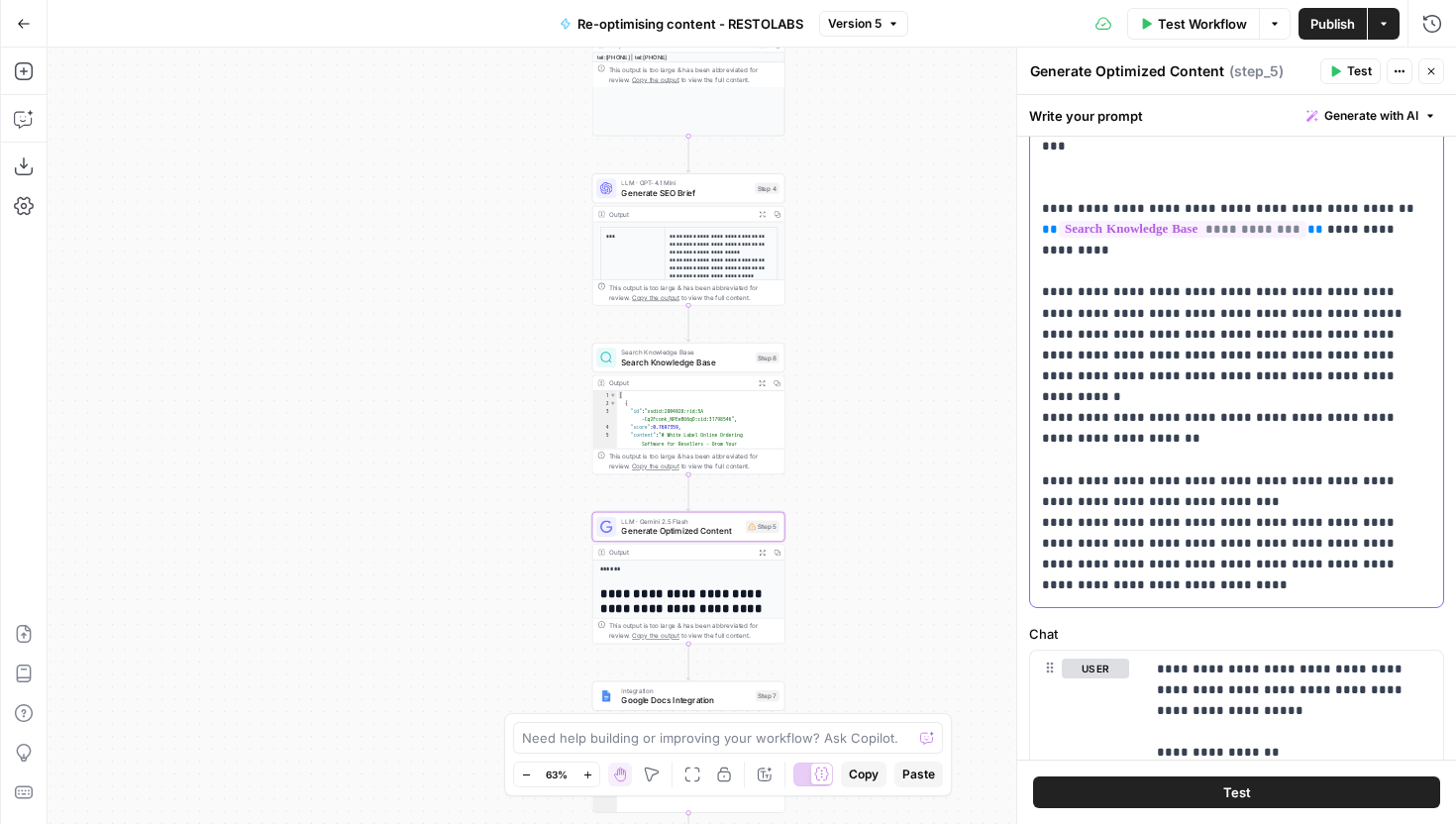 click on "**********" at bounding box center (1236, -733) 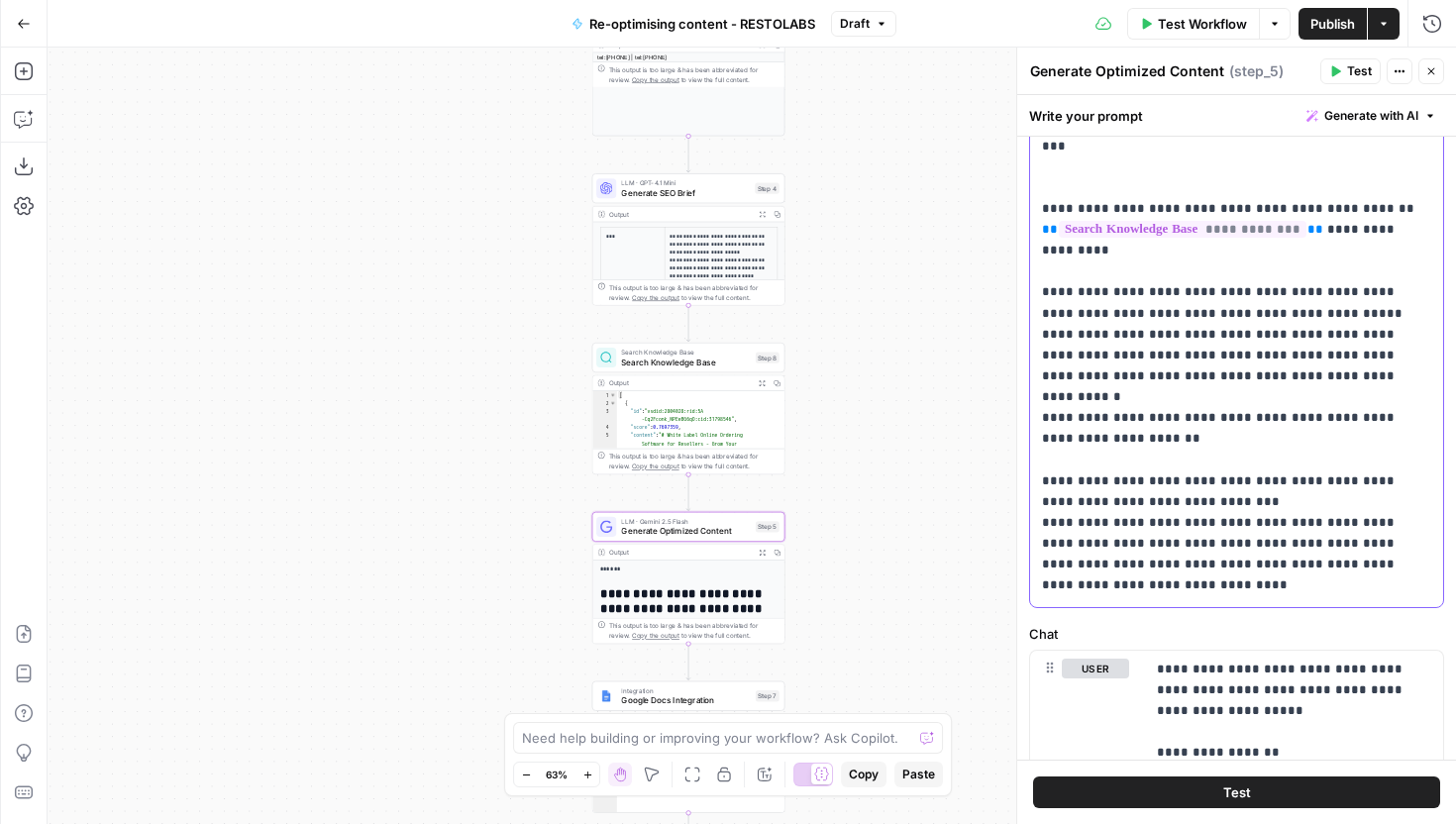 type 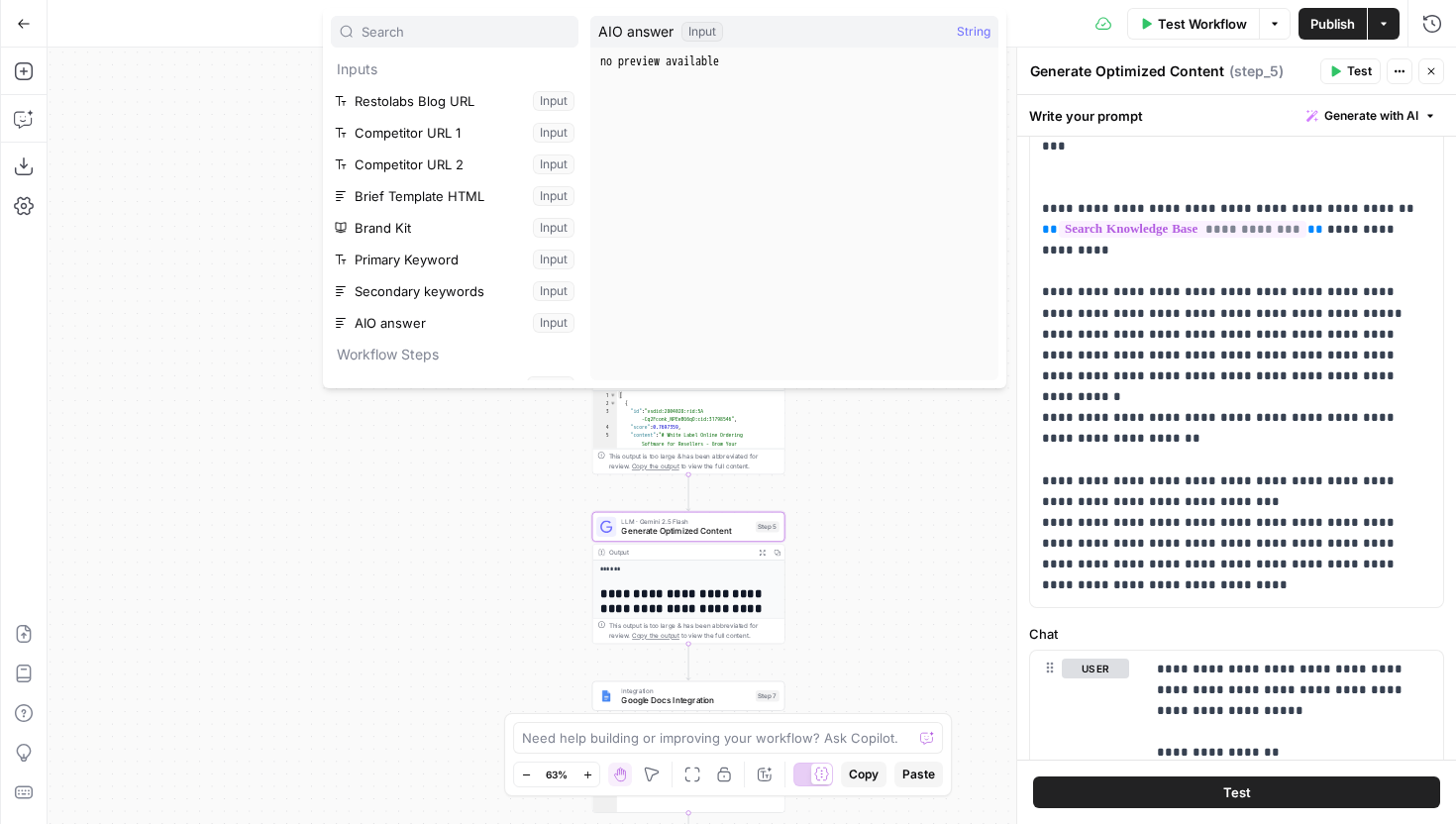 click on "Workflow Steps" at bounding box center (455, 355) 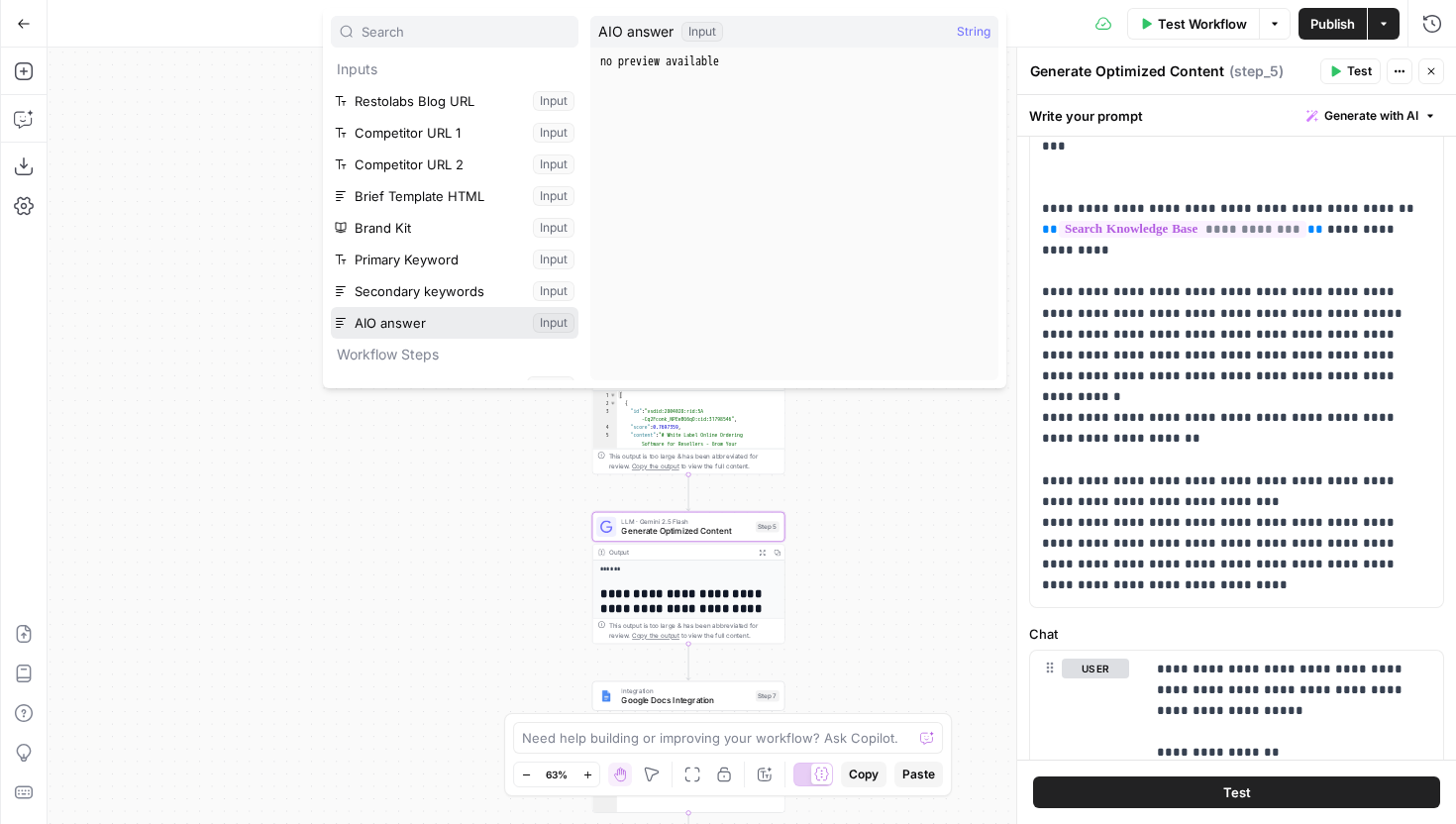 click at bounding box center (455, 323) 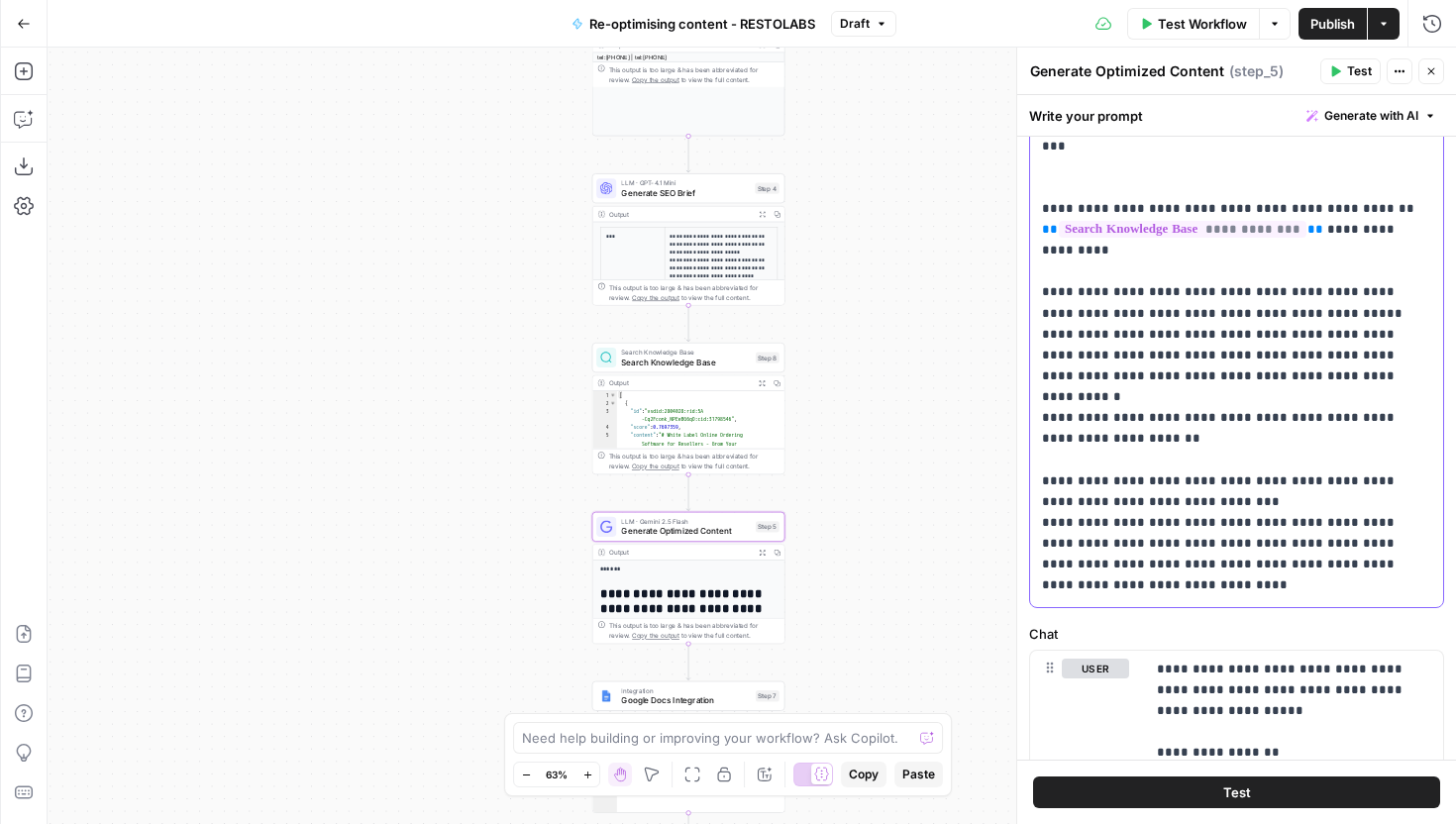 click on "**********" at bounding box center [1236, -723] 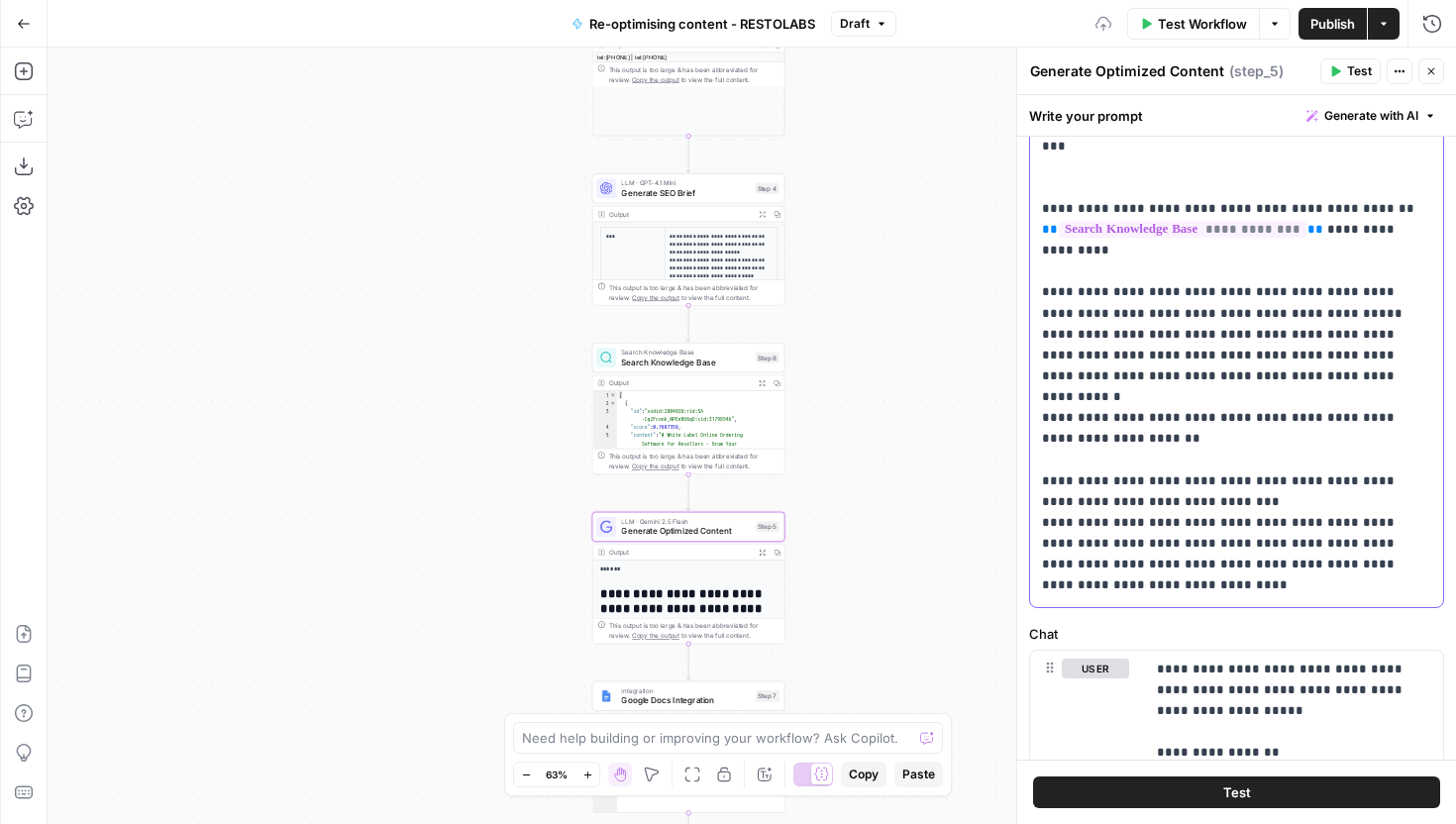 click on "**********" at bounding box center (1236, -723) 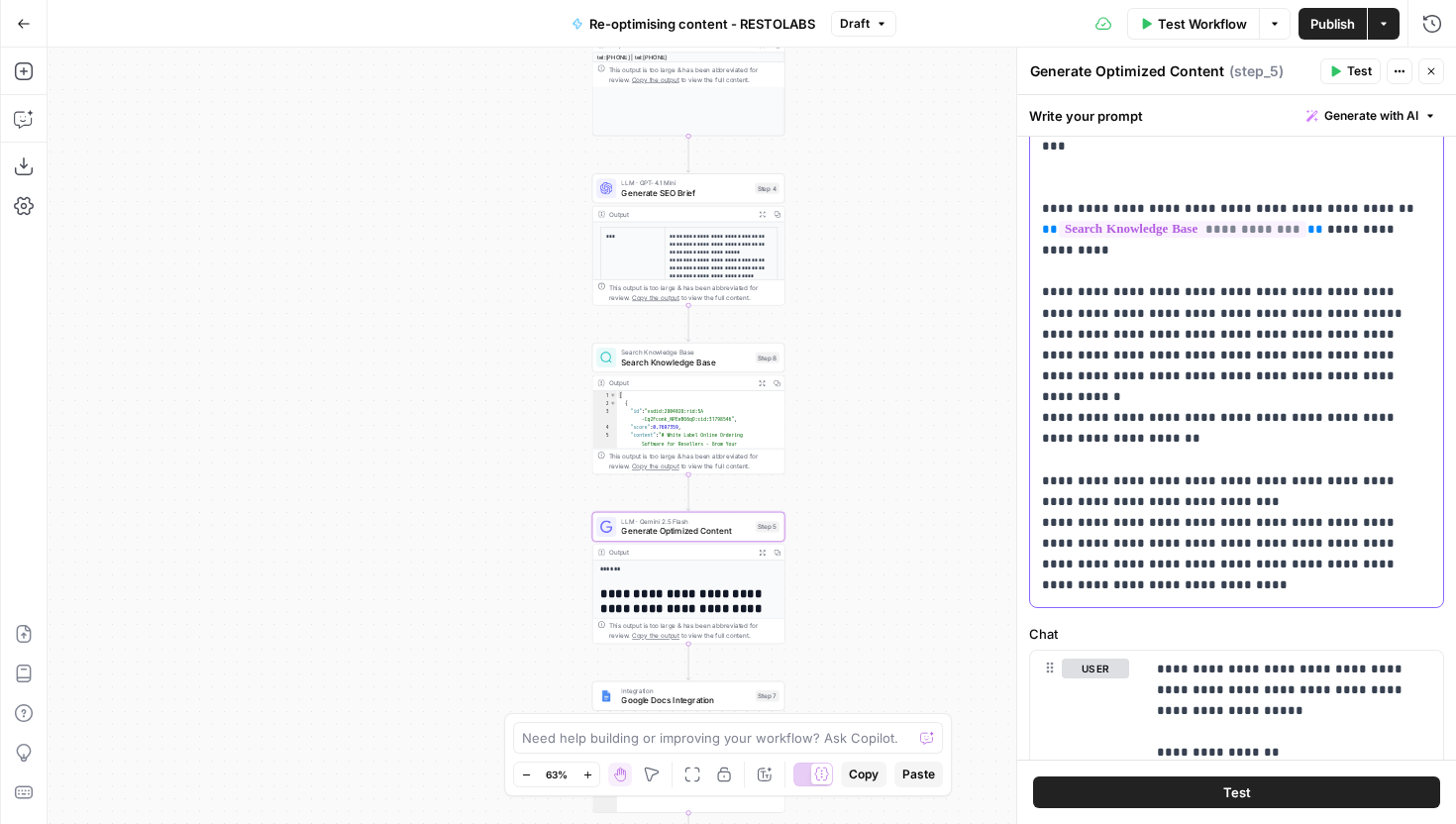 click on "**********" at bounding box center [1236, -723] 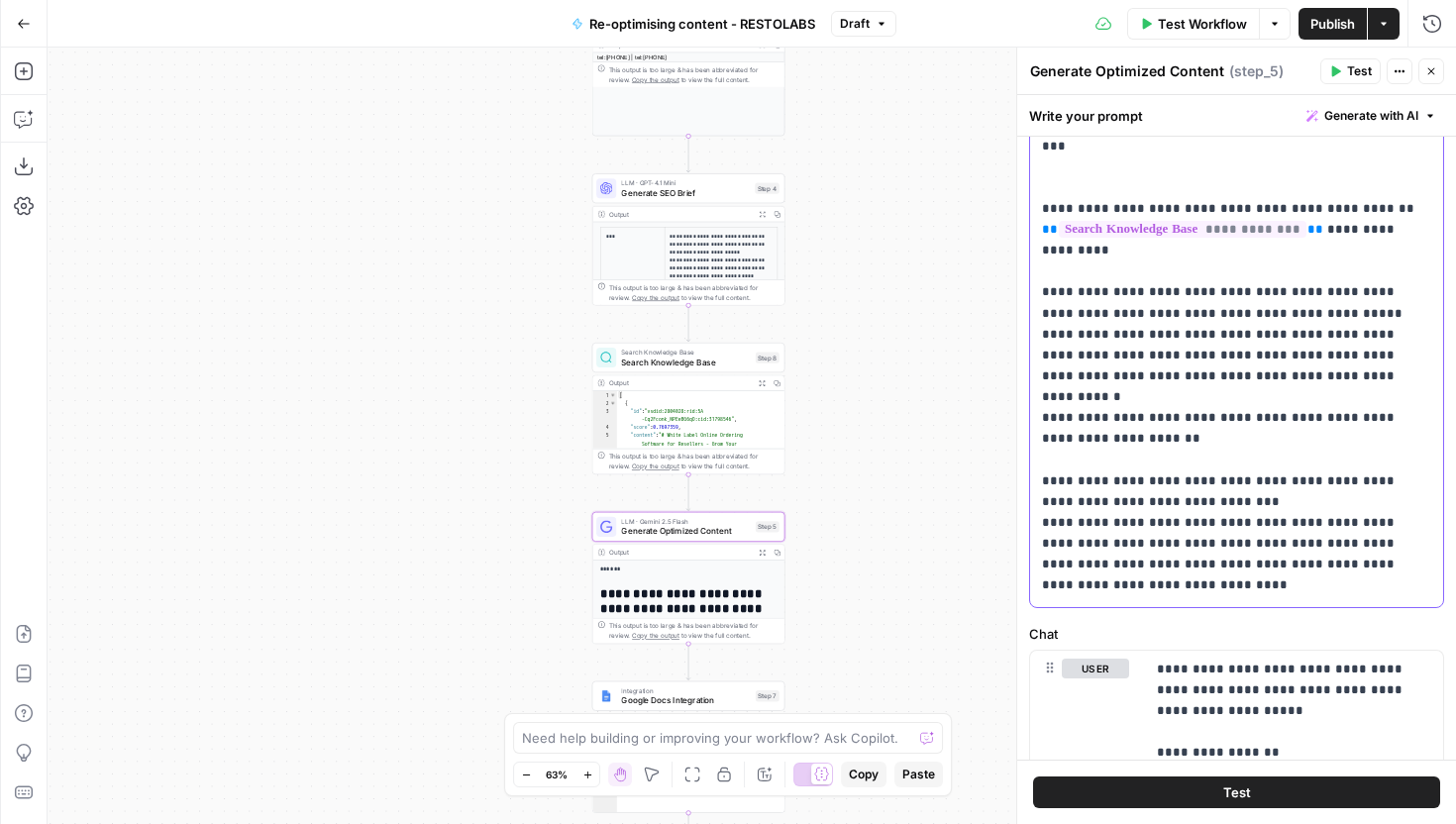 click on "**********" at bounding box center (1236, -723) 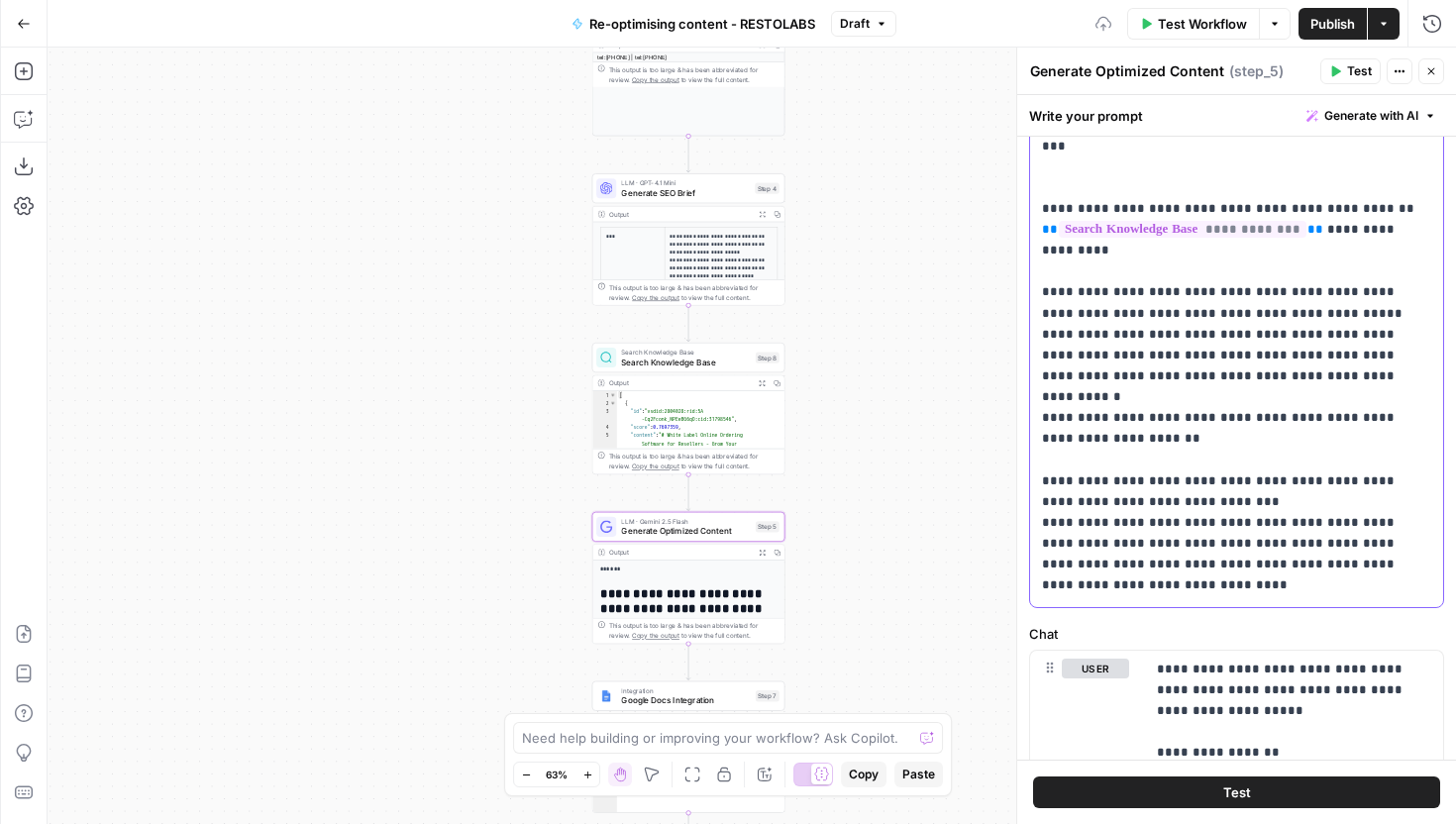 scroll, scrollTop: 2033, scrollLeft: 0, axis: vertical 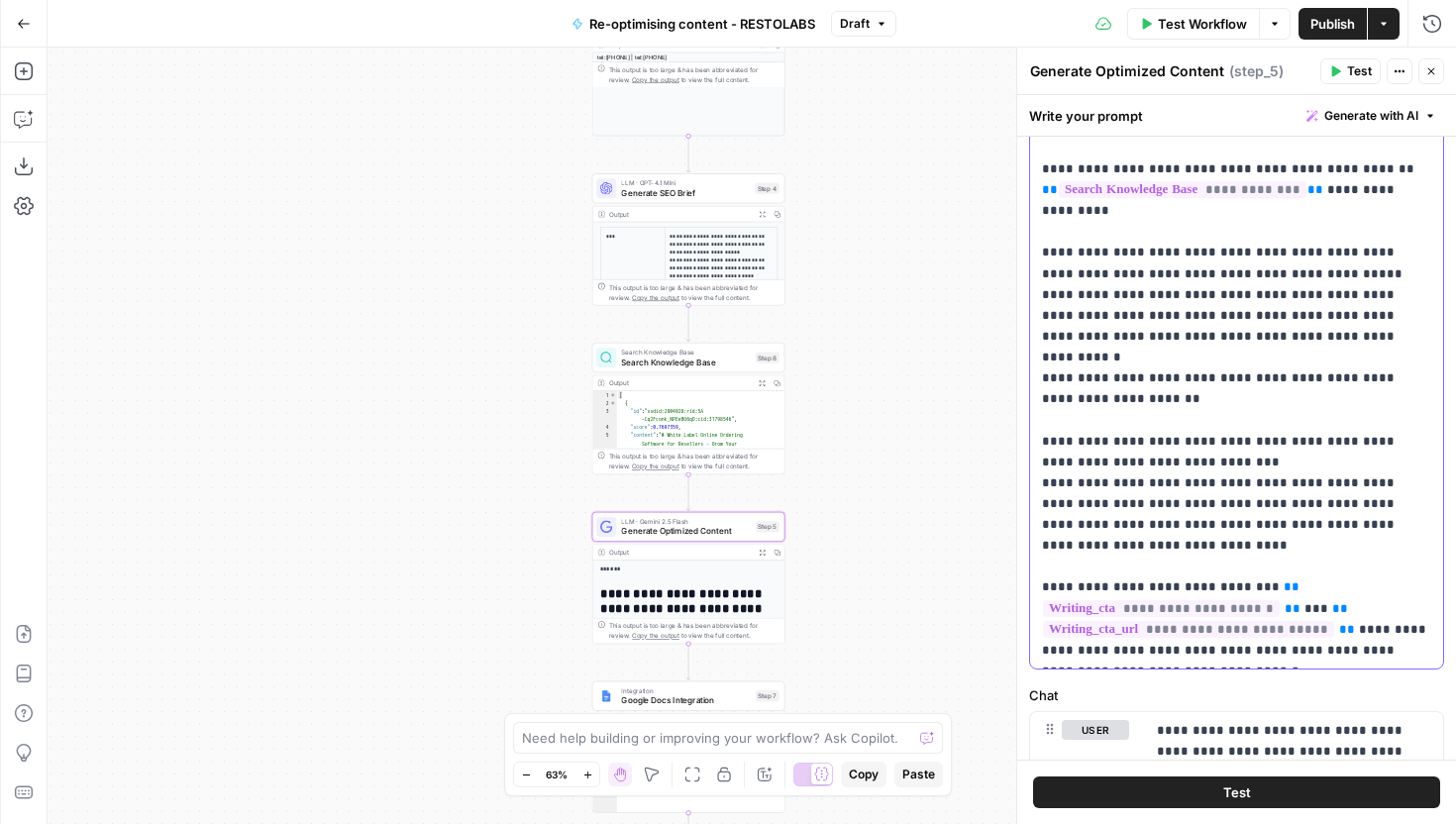 click on "**********" at bounding box center [1236, -752] 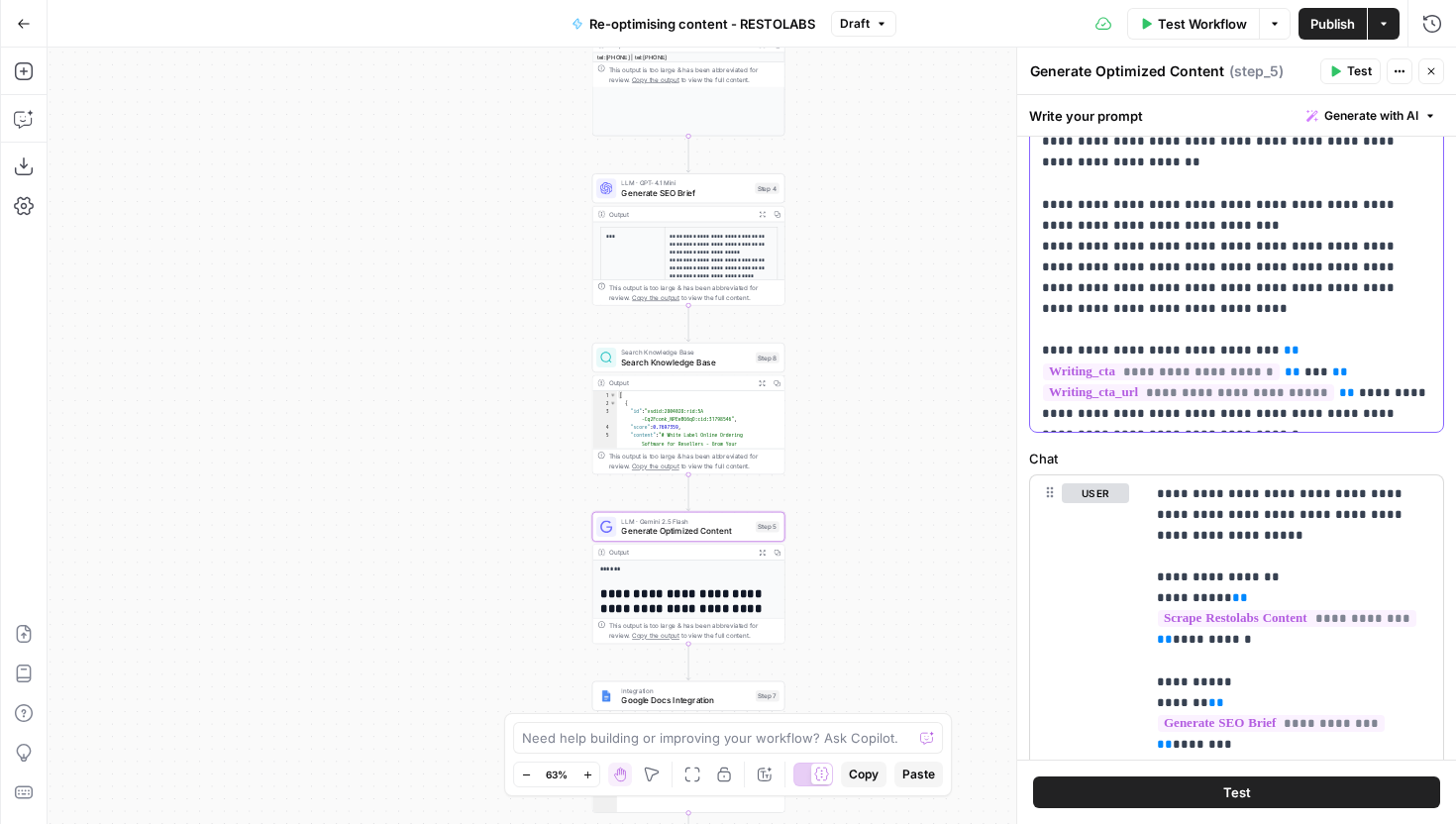 scroll, scrollTop: 638, scrollLeft: 0, axis: vertical 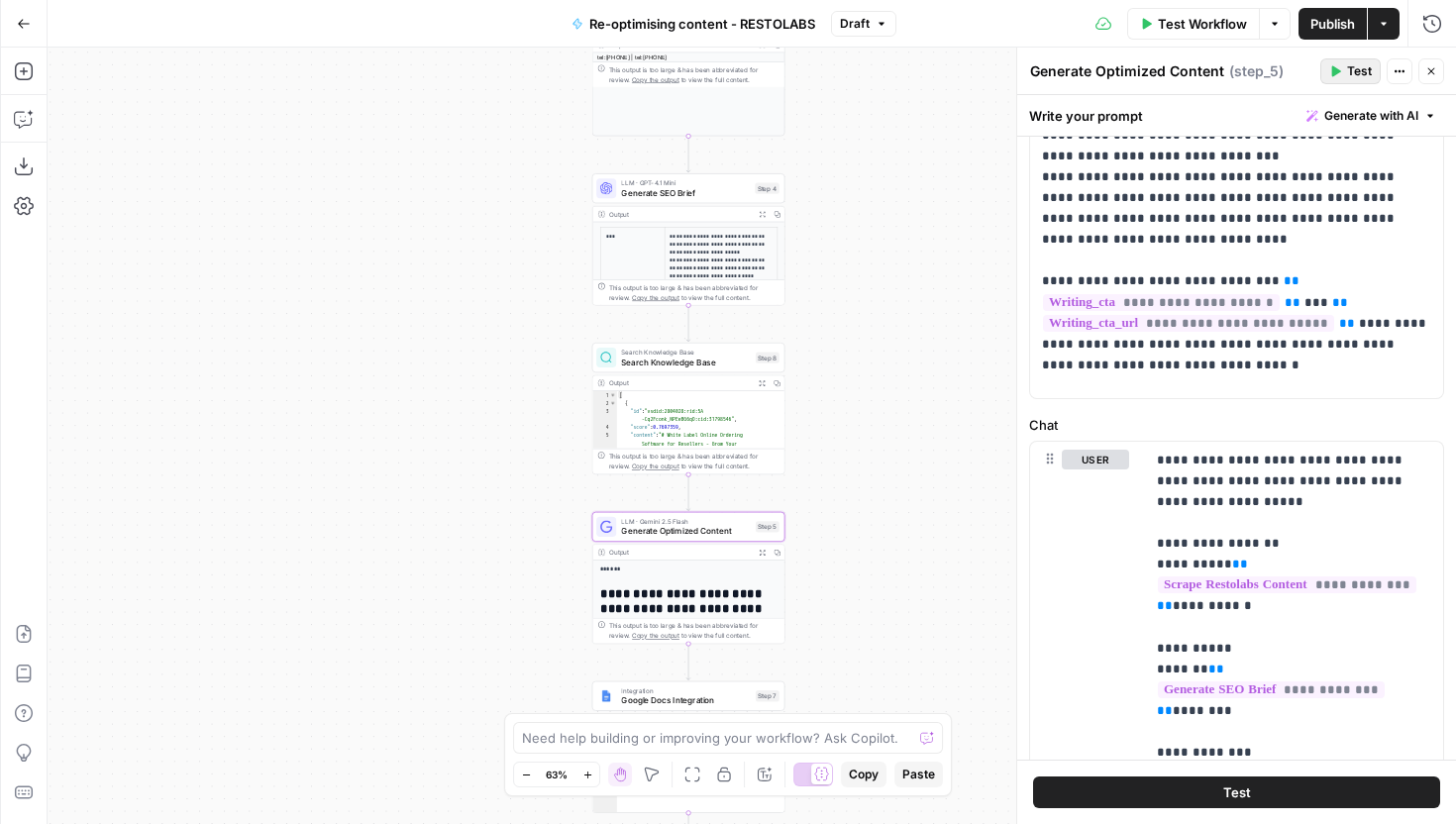 click on "Test" at bounding box center (1350, 71) 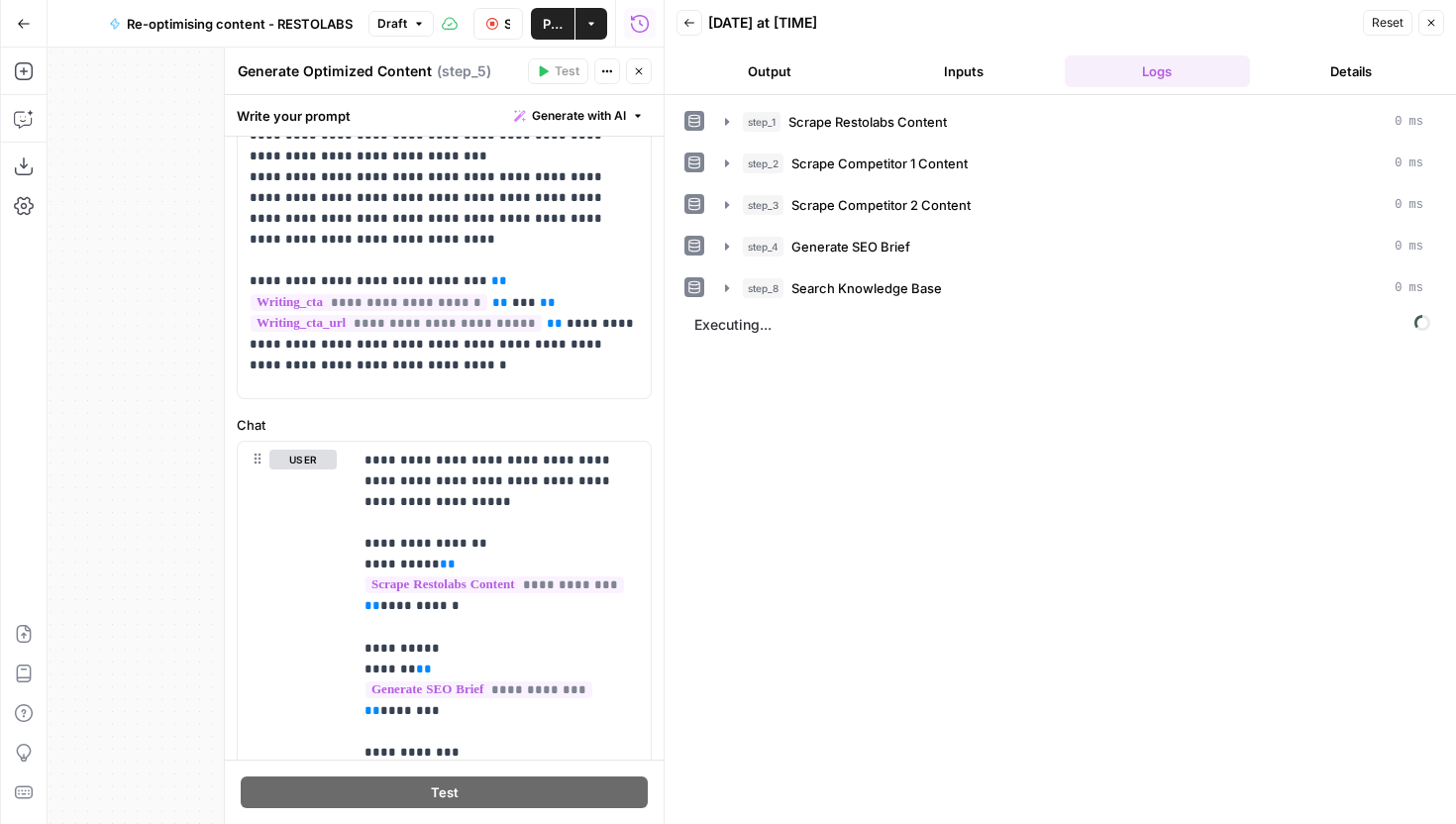 click on "Back 07/11/25 at 12:38 PM Reset Close Output Inputs Logs Details" at bounding box center (1060, 48) 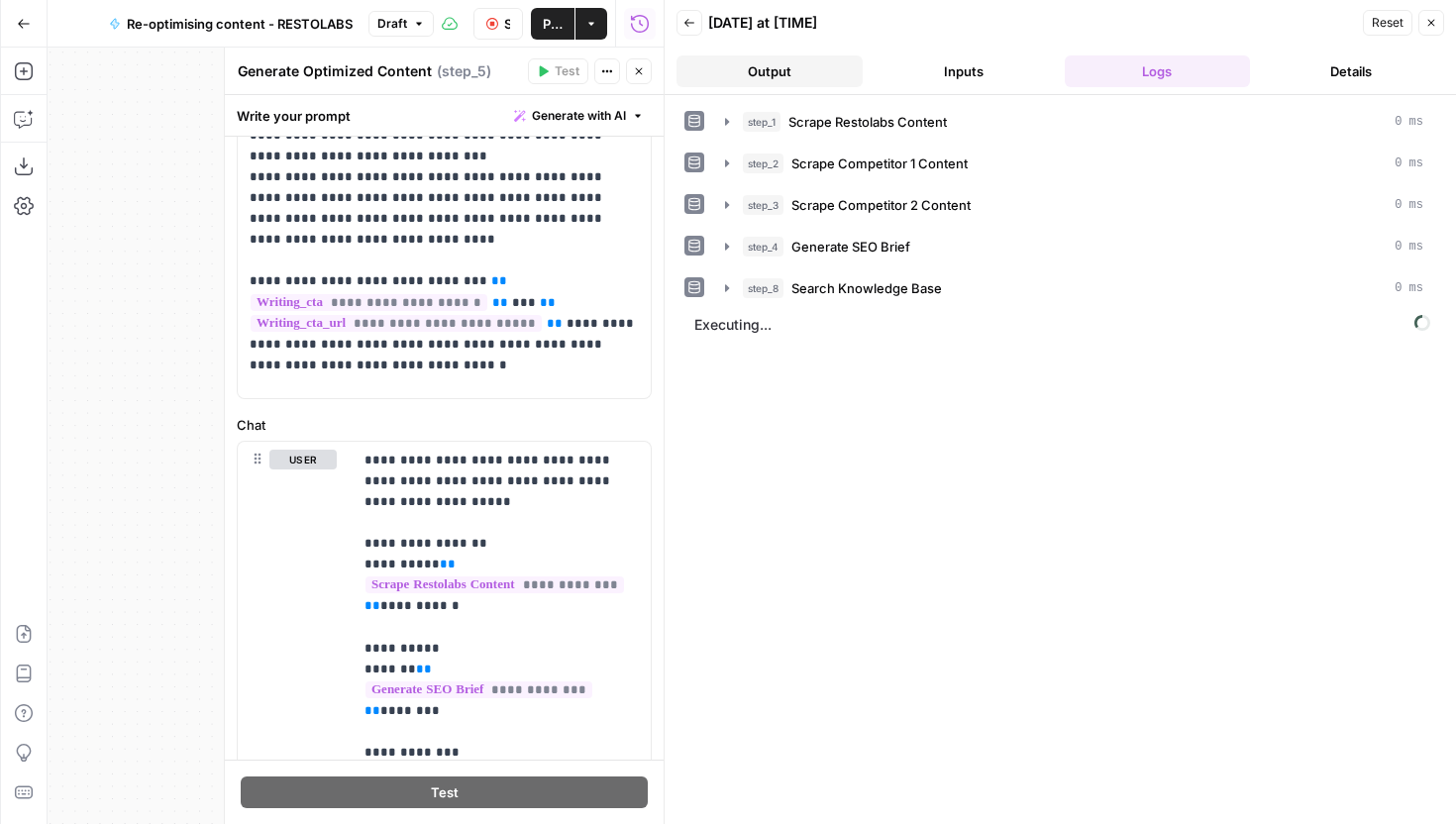 click on "Output" at bounding box center (770, 71) 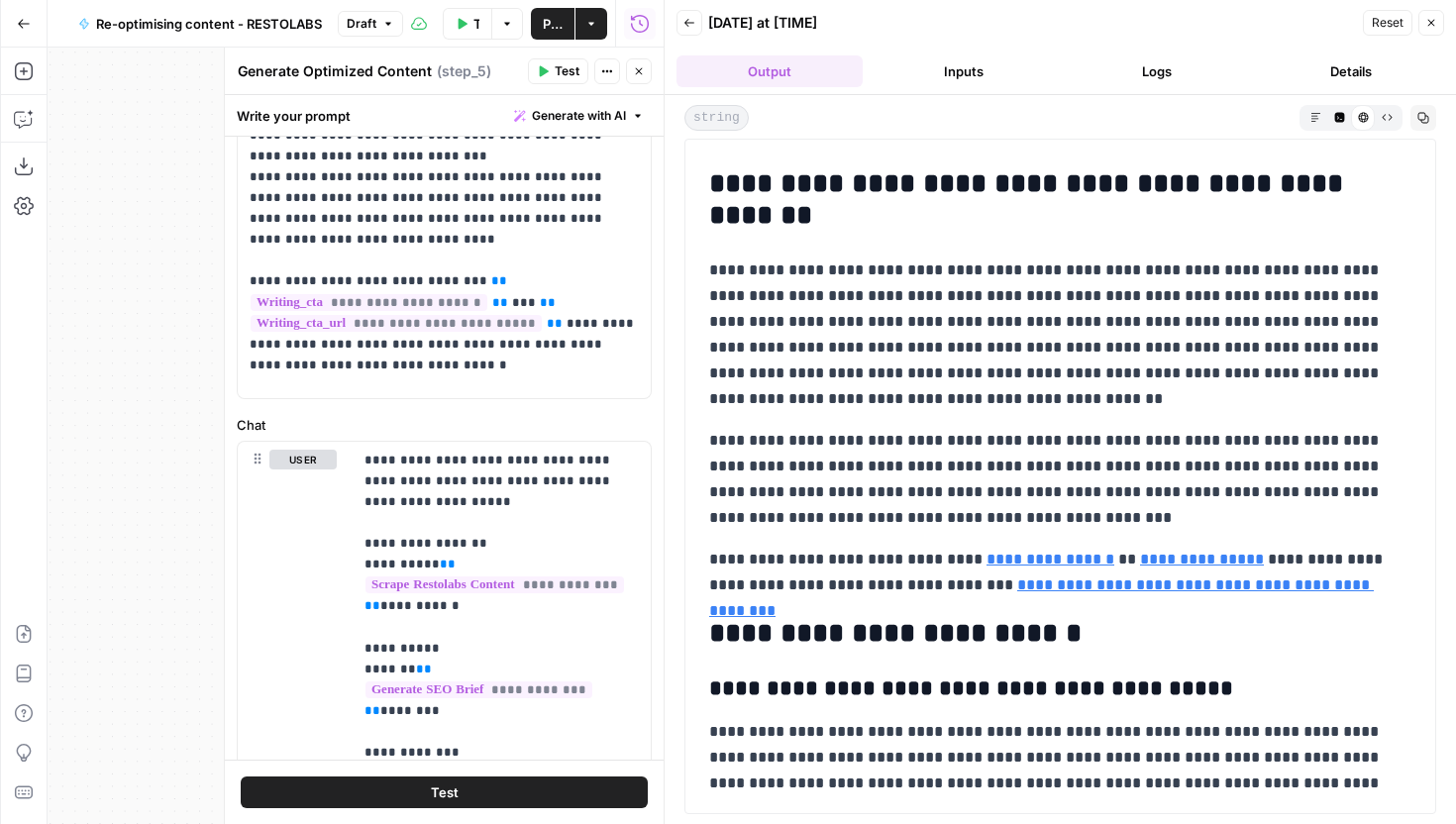 scroll, scrollTop: 11217, scrollLeft: 0, axis: vertical 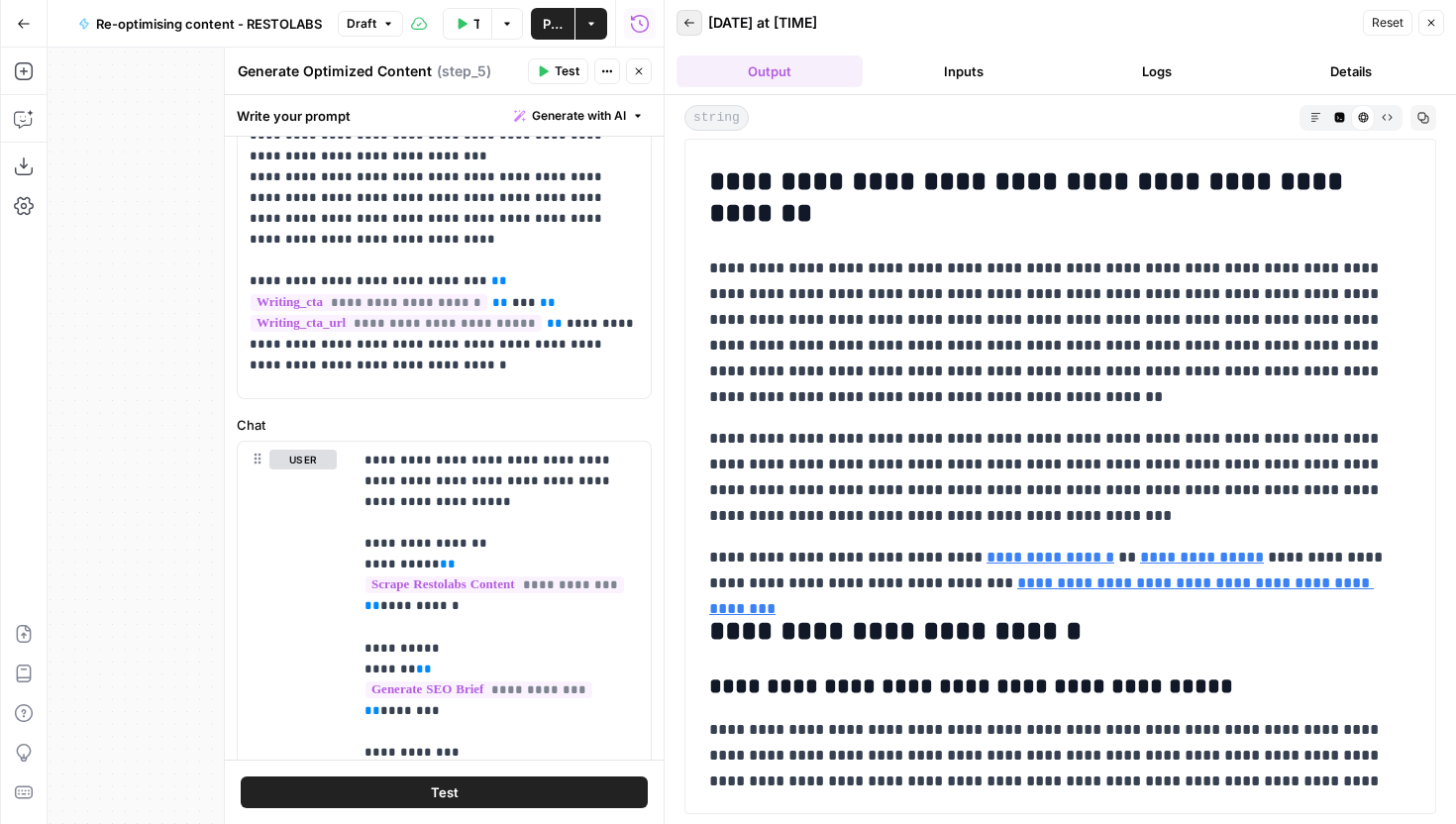 click on "Back" at bounding box center [694, 23] 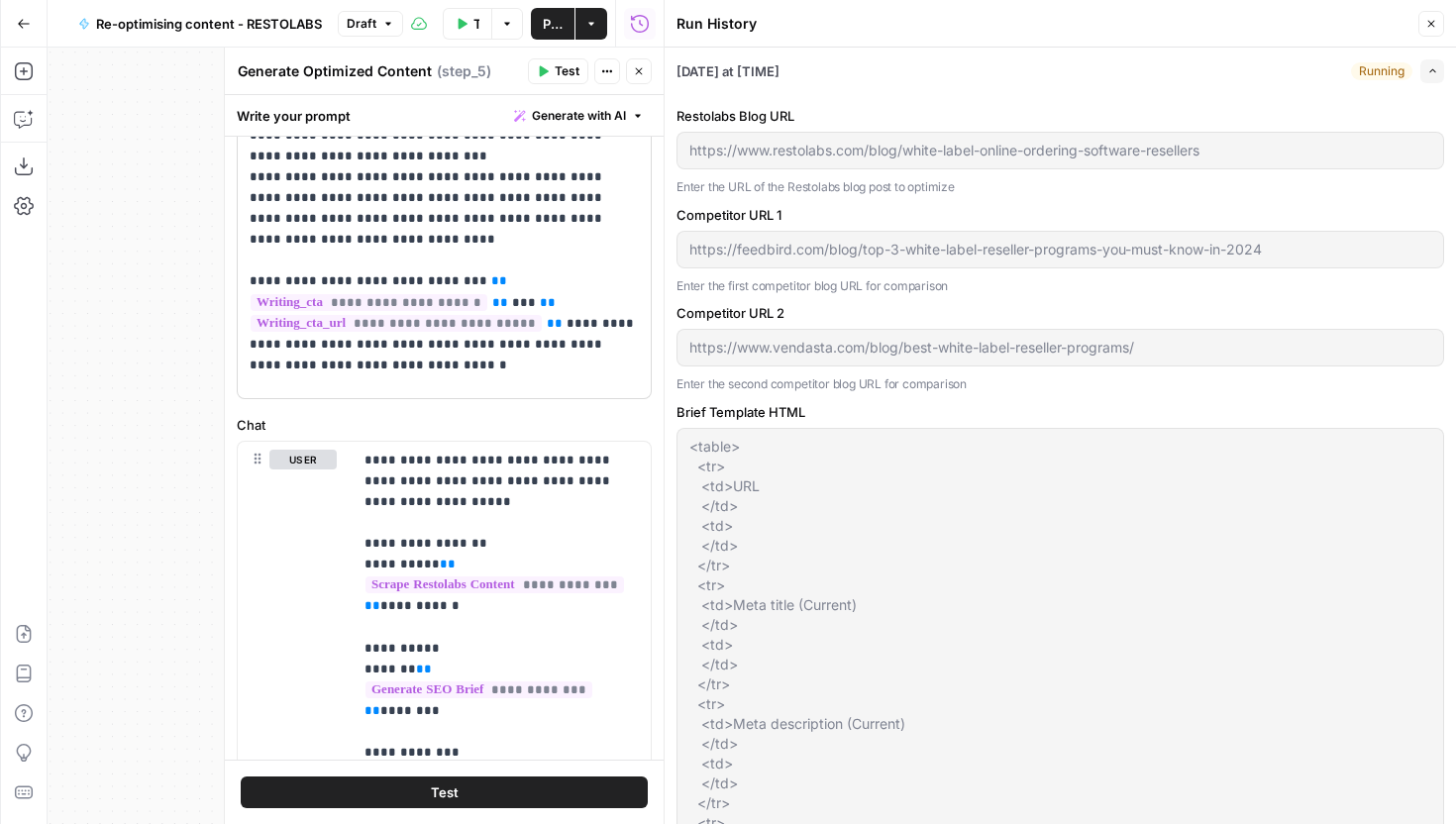 type on "Restolabs" 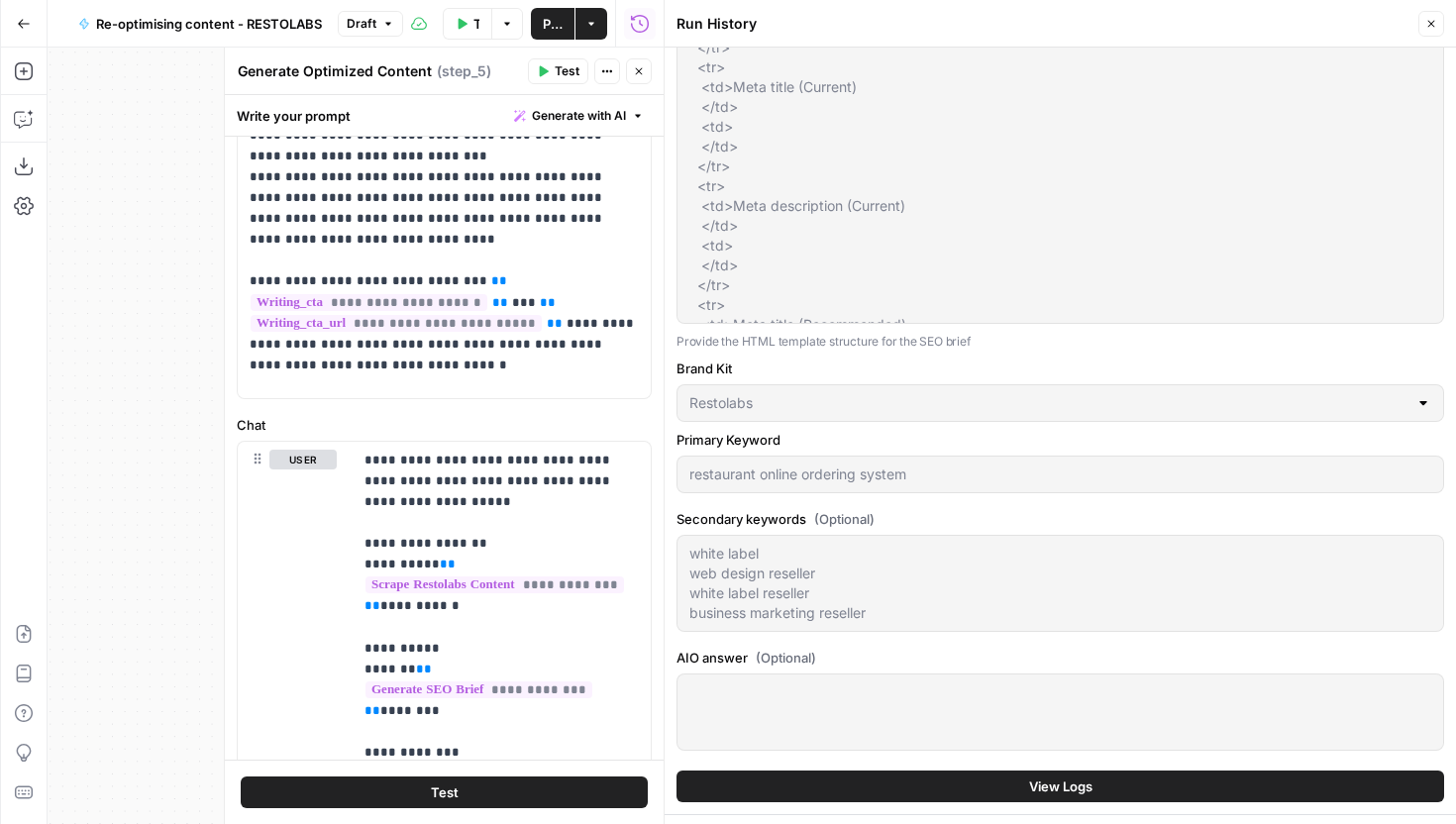 scroll, scrollTop: 283, scrollLeft: 0, axis: vertical 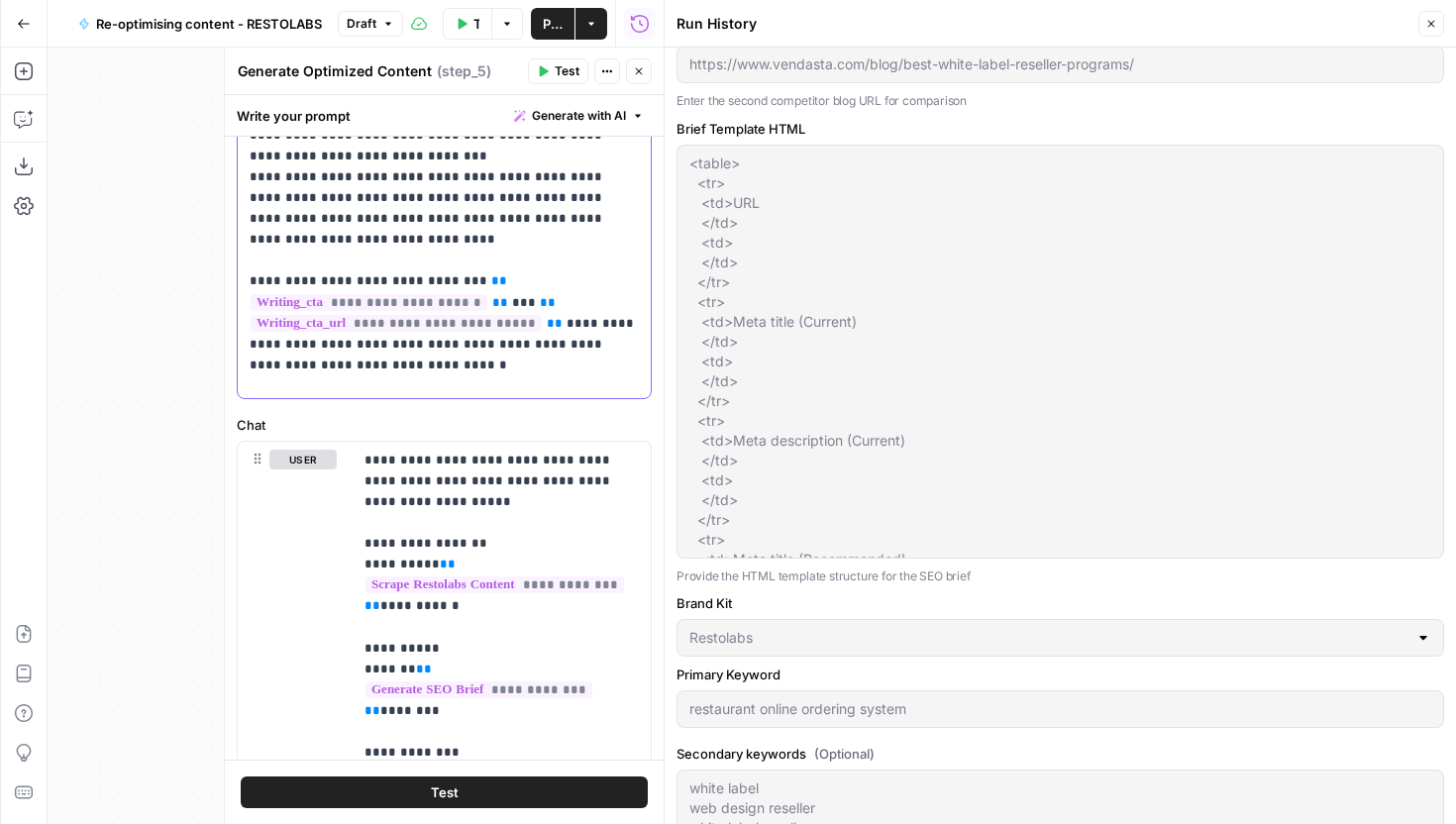 drag, startPoint x: 444, startPoint y: 381, endPoint x: 240, endPoint y: 359, distance: 205.18 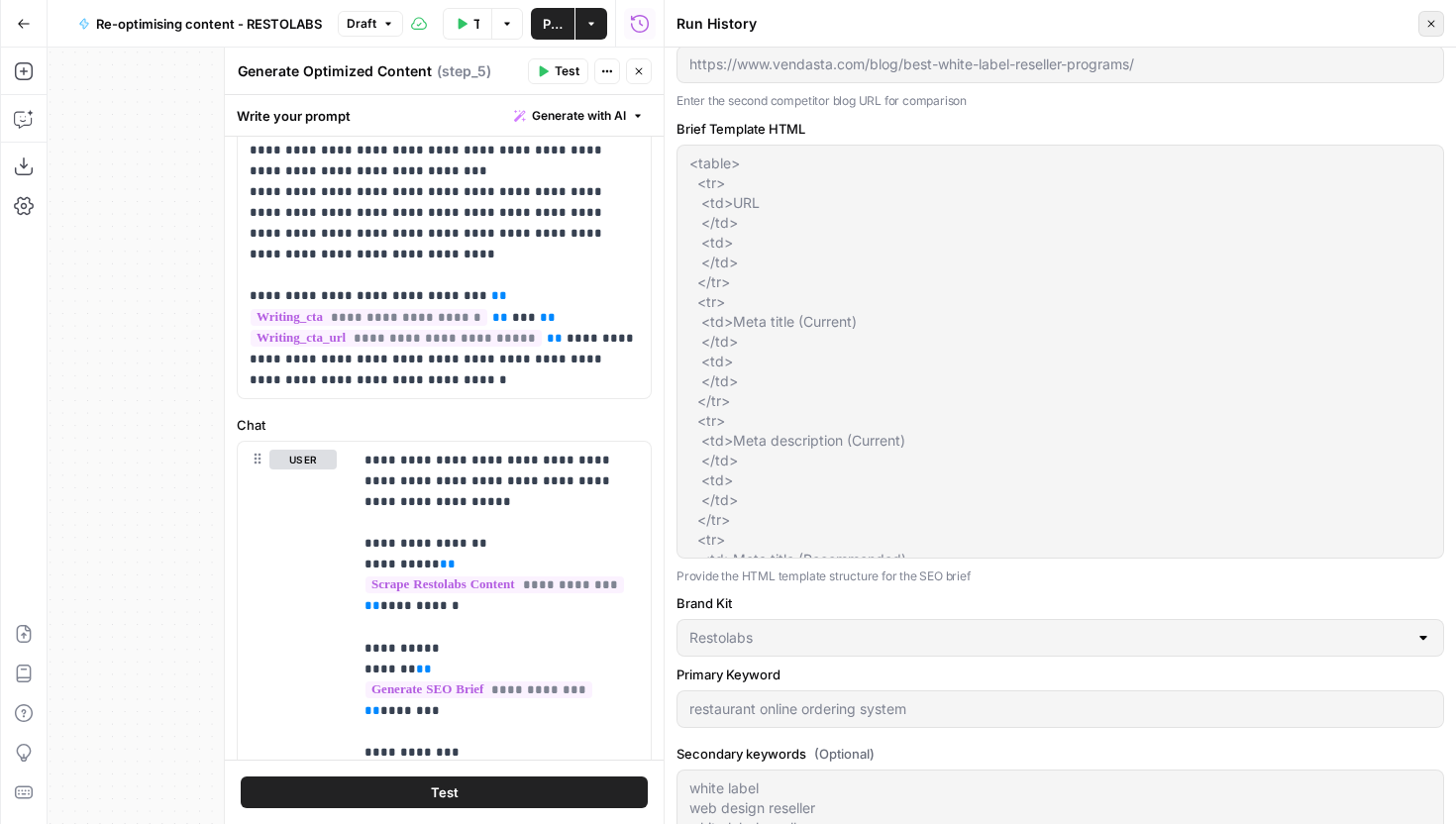 click on "Close" at bounding box center (1431, 24) 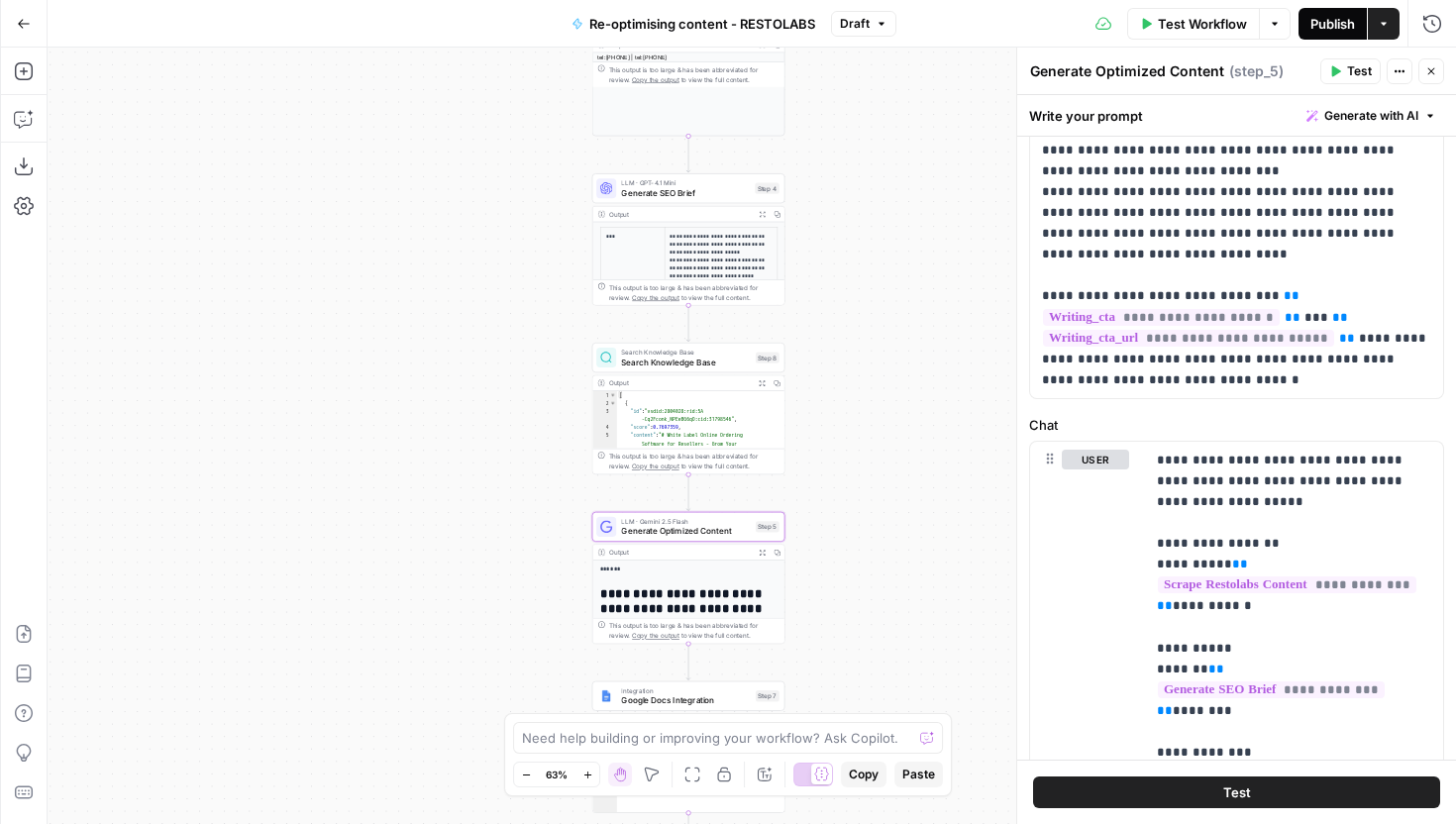 click on "Publish" at bounding box center [1332, 24] 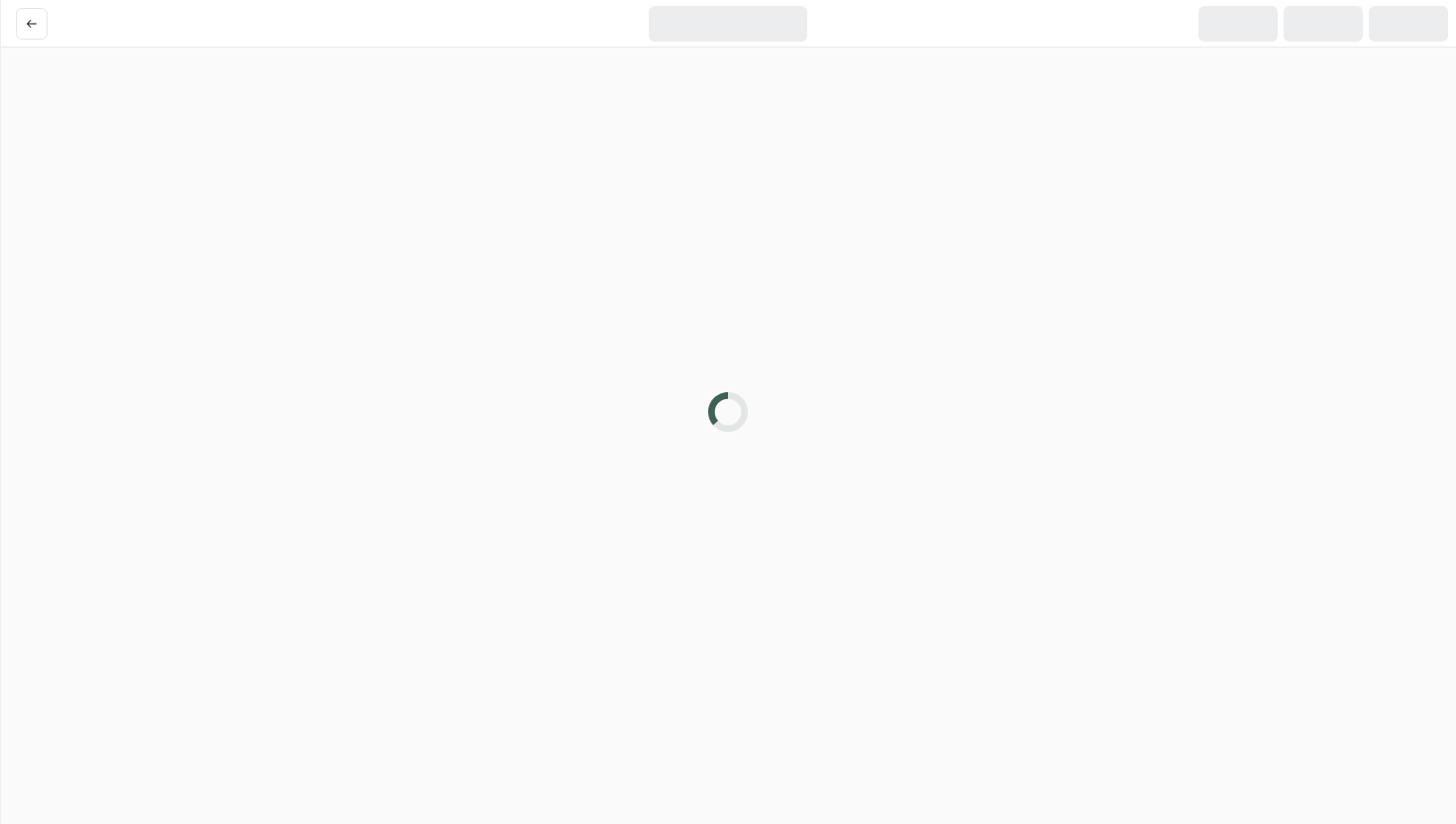 scroll, scrollTop: 0, scrollLeft: 0, axis: both 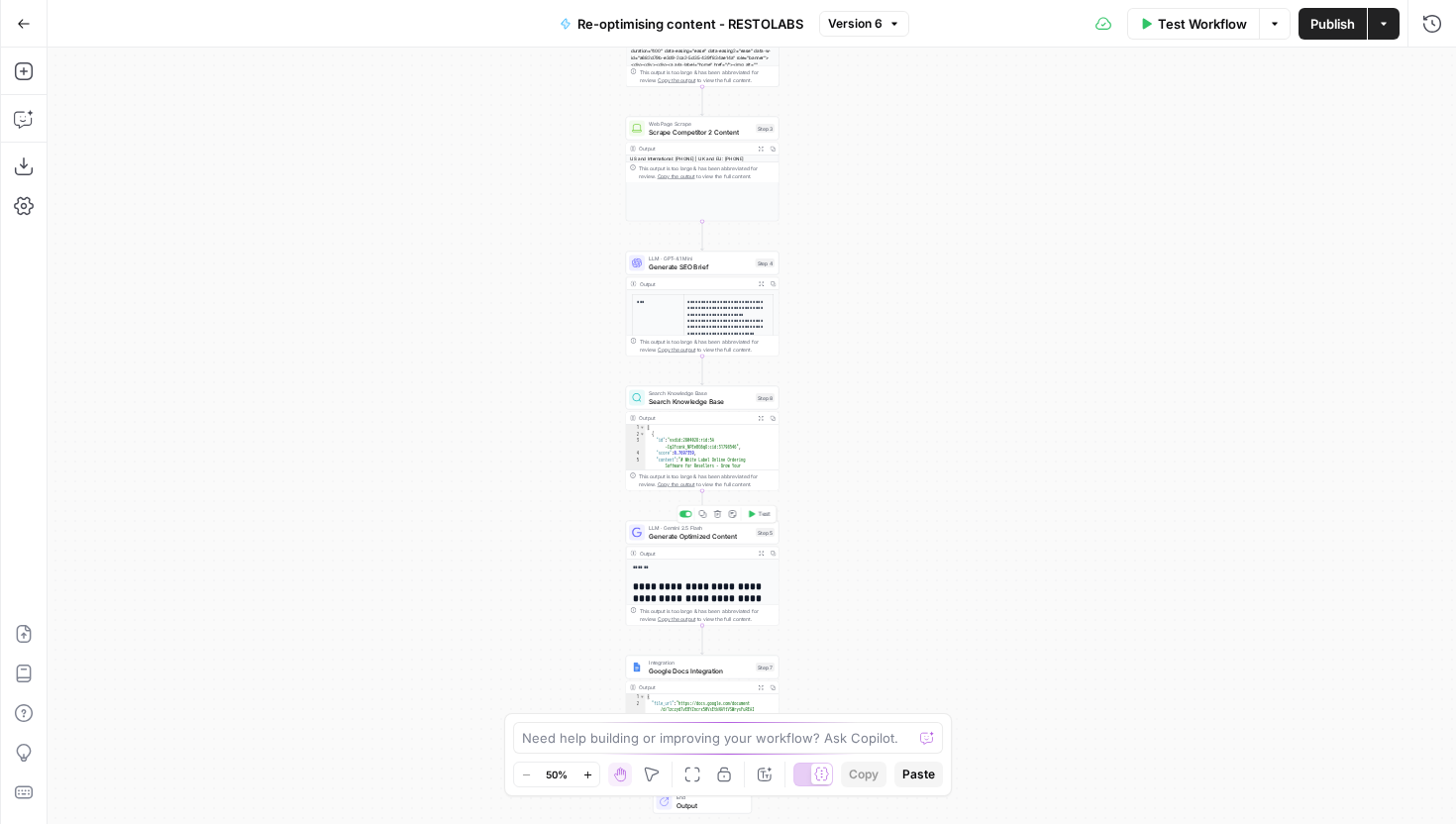 click on "Generate Optimized Content" at bounding box center [700, 536] 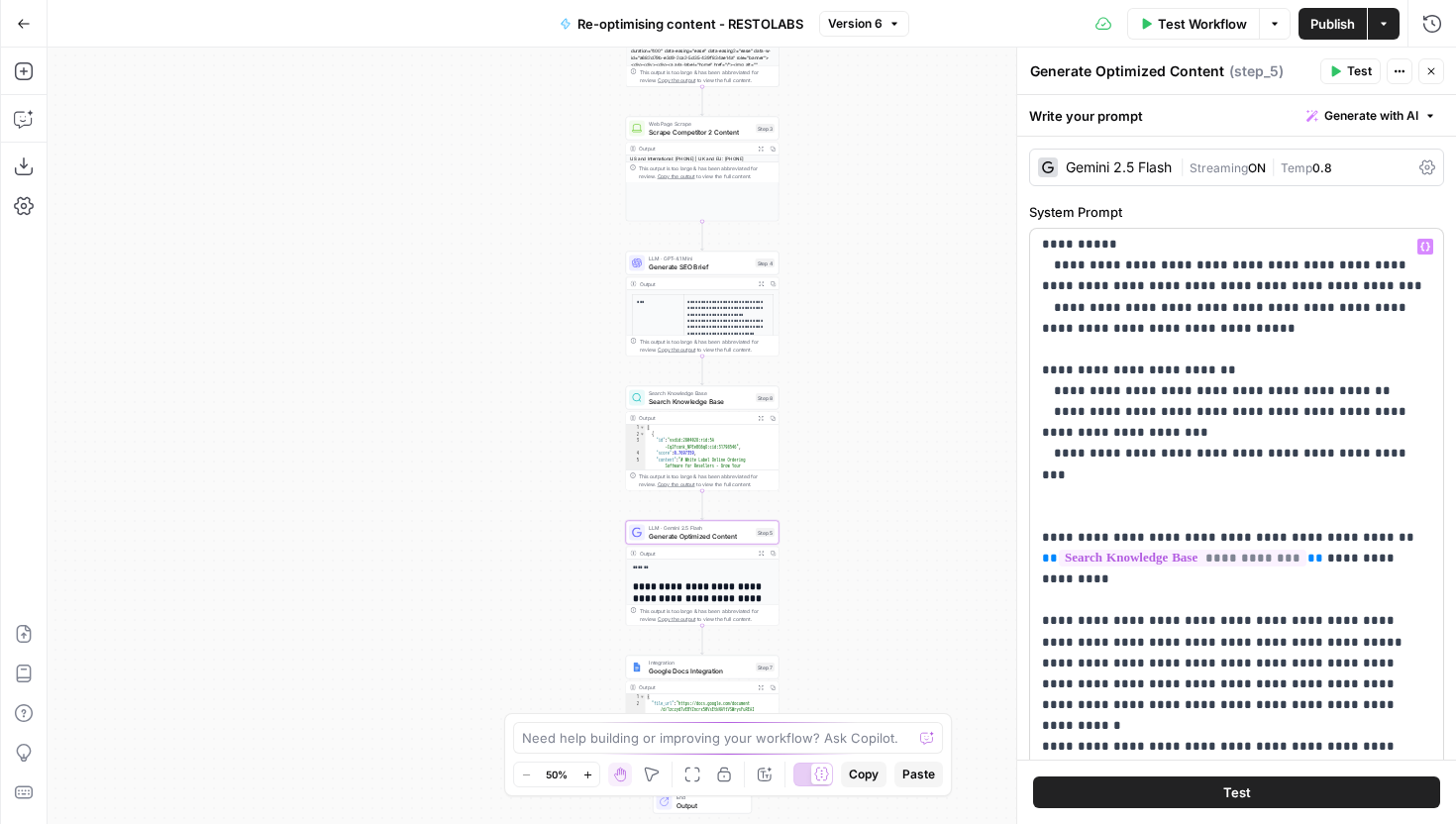 scroll, scrollTop: 2033, scrollLeft: 0, axis: vertical 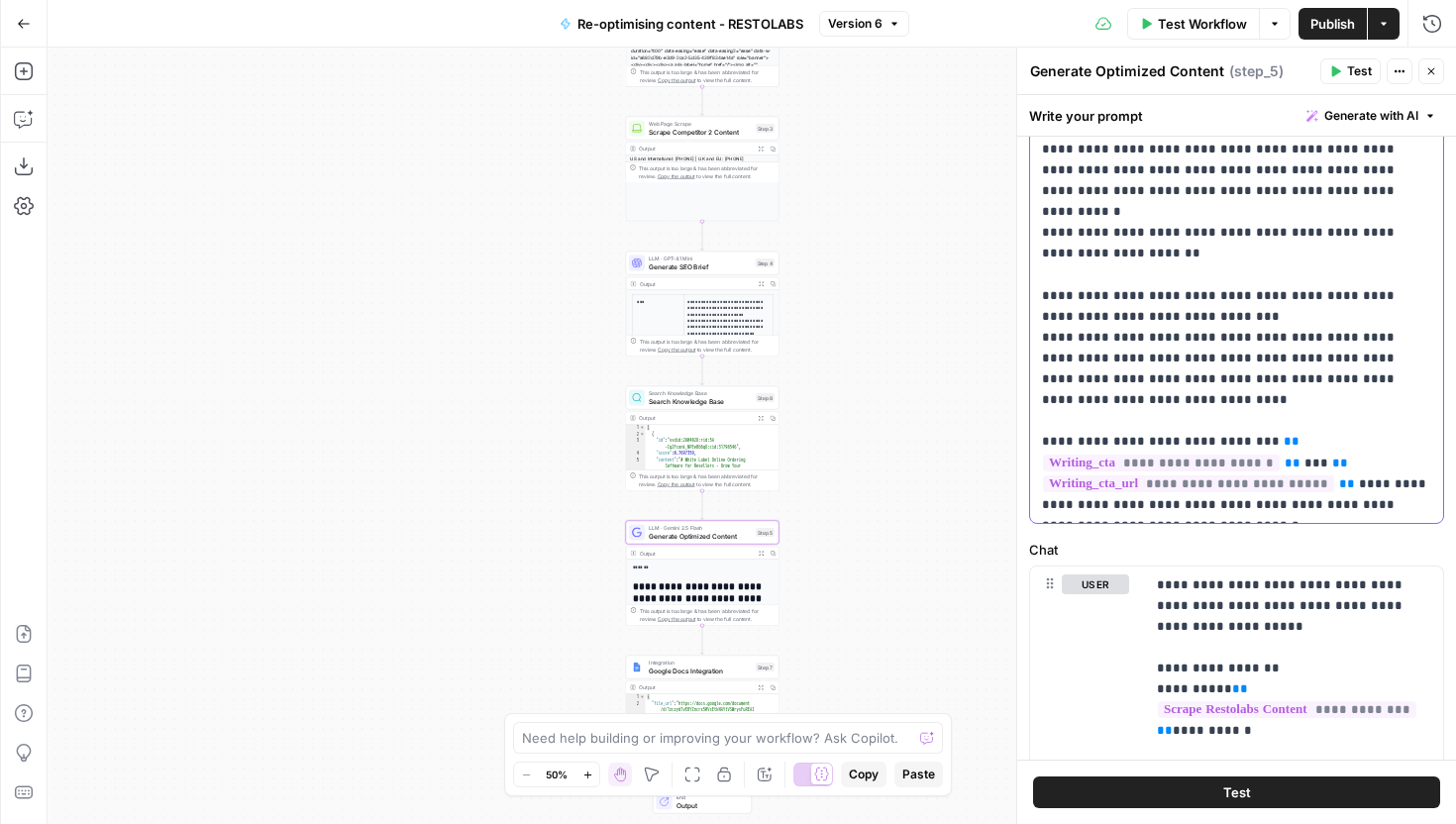 click on "**********" at bounding box center [1236, -897] 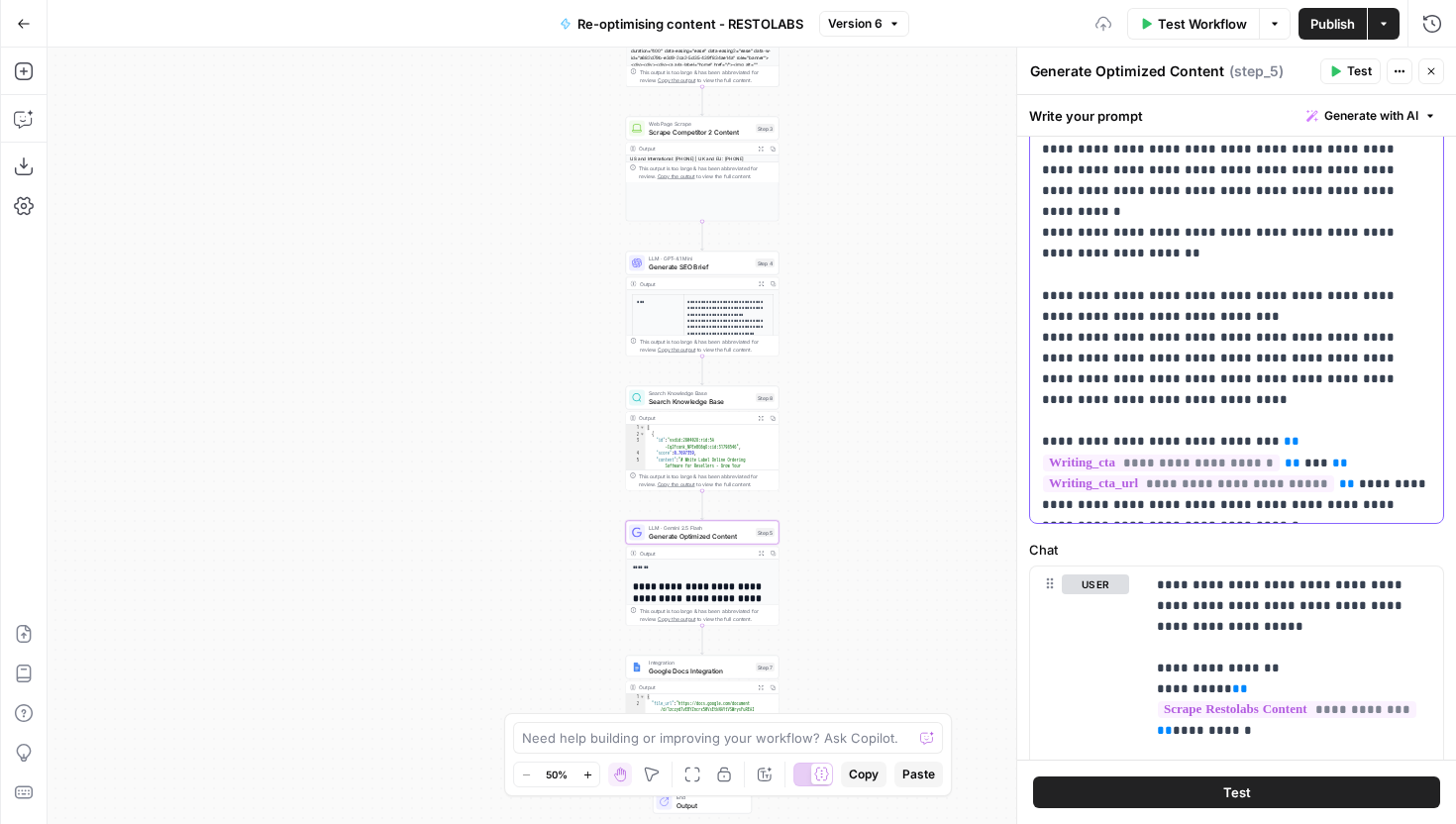 click on "**********" at bounding box center [1236, -897] 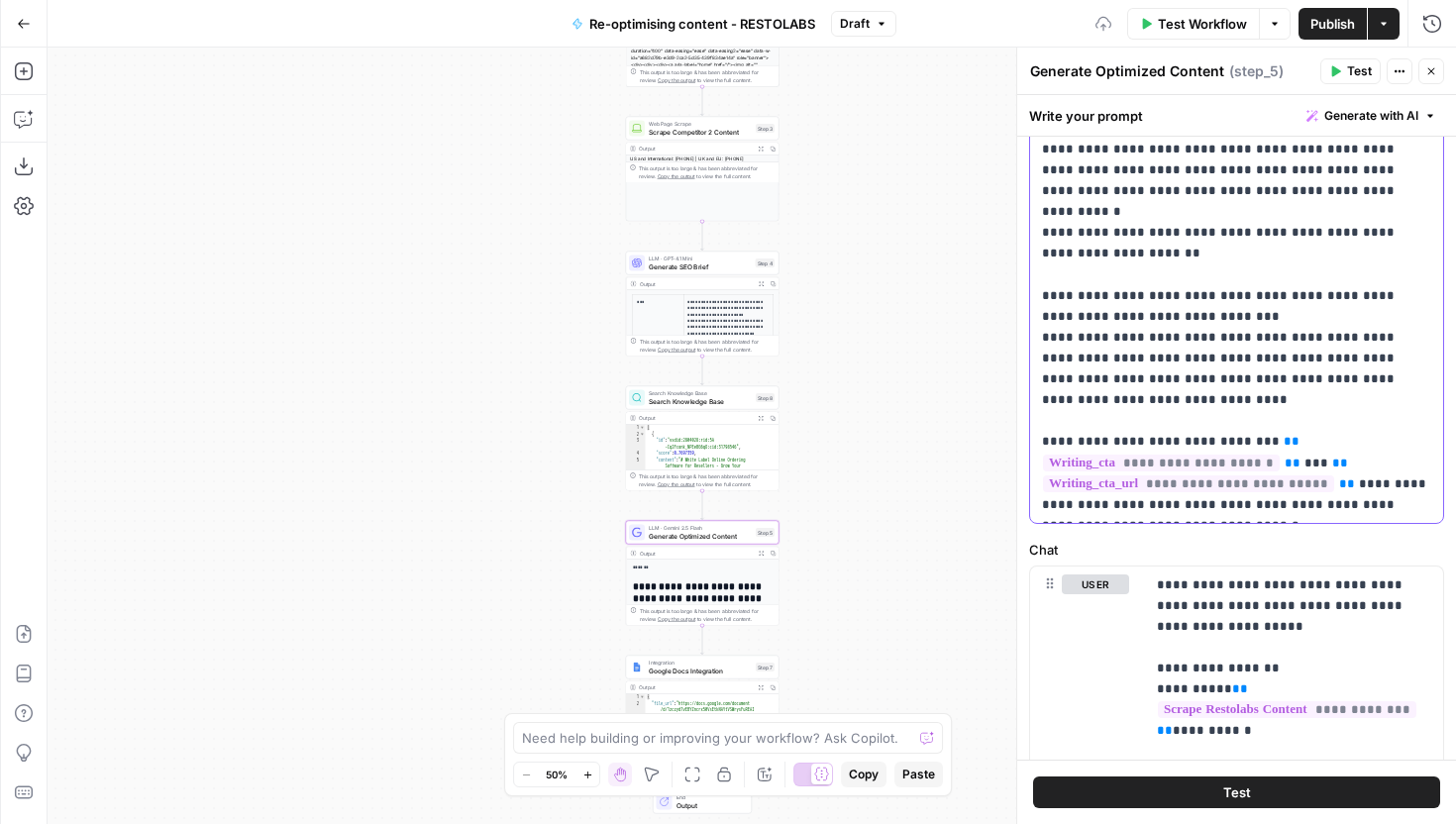 click on "**********" at bounding box center (1236, -897) 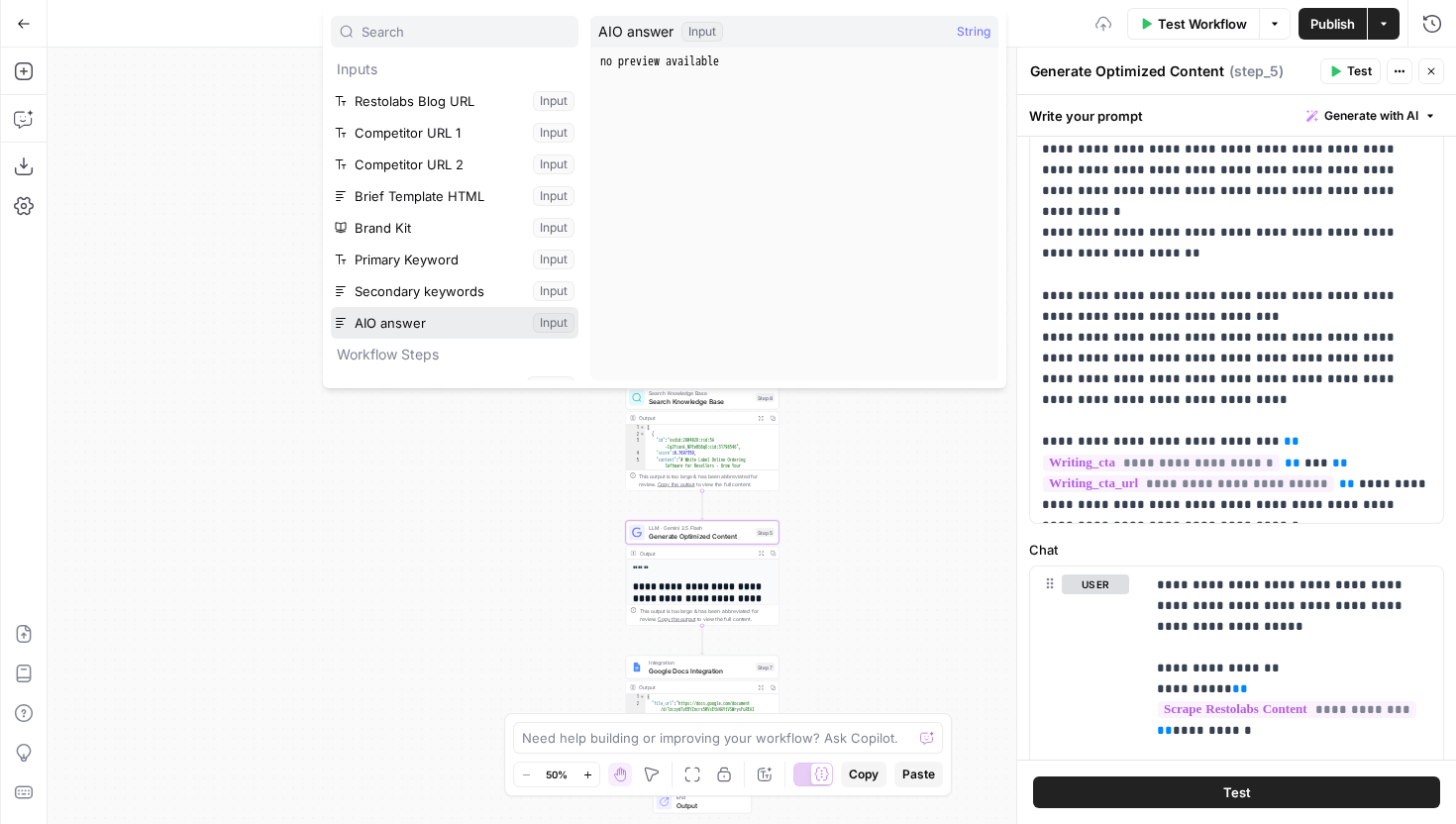 click at bounding box center (455, 323) 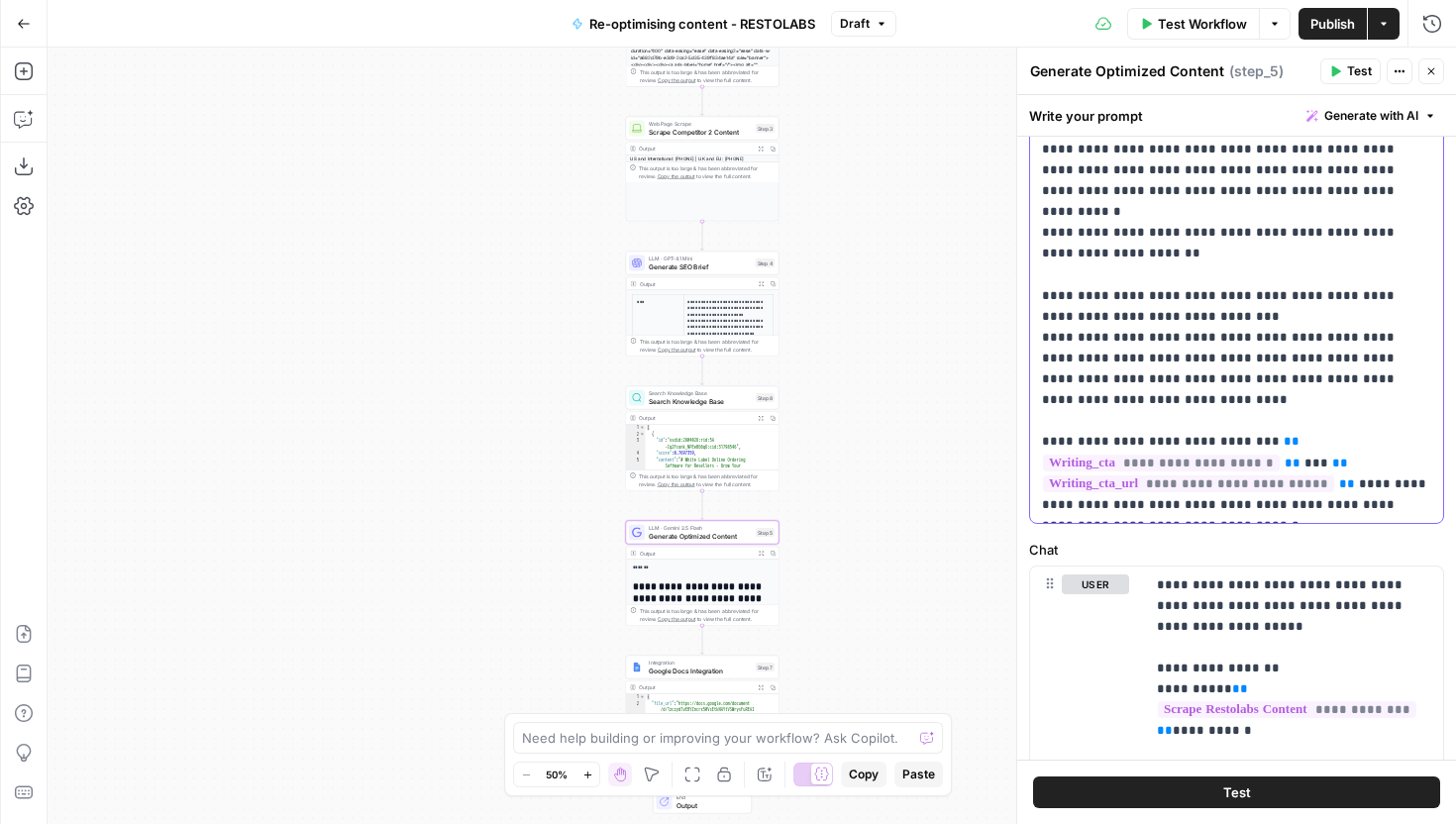 drag, startPoint x: 1218, startPoint y: 360, endPoint x: 1045, endPoint y: 359, distance: 173.00289 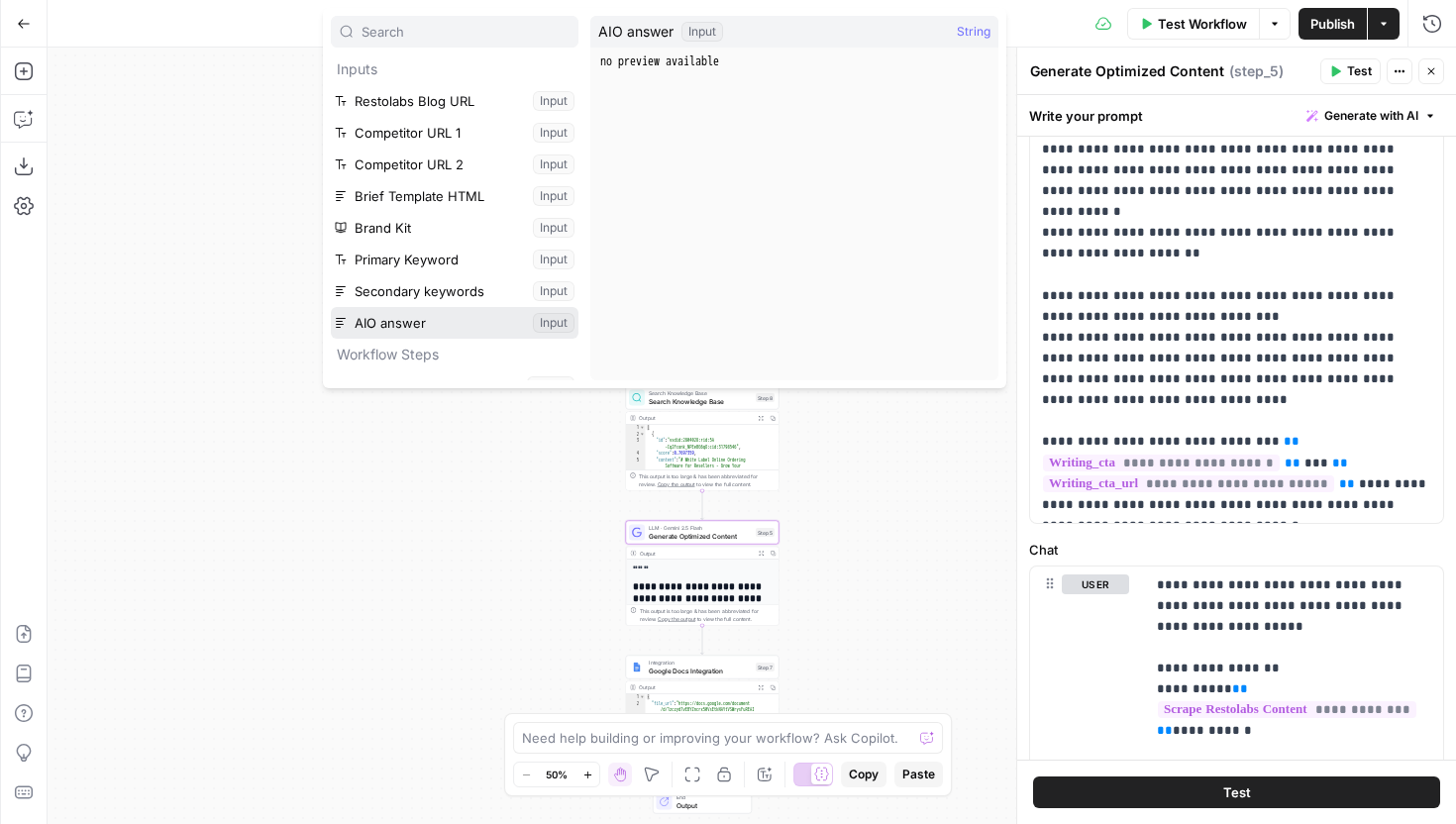 click at bounding box center [455, 323] 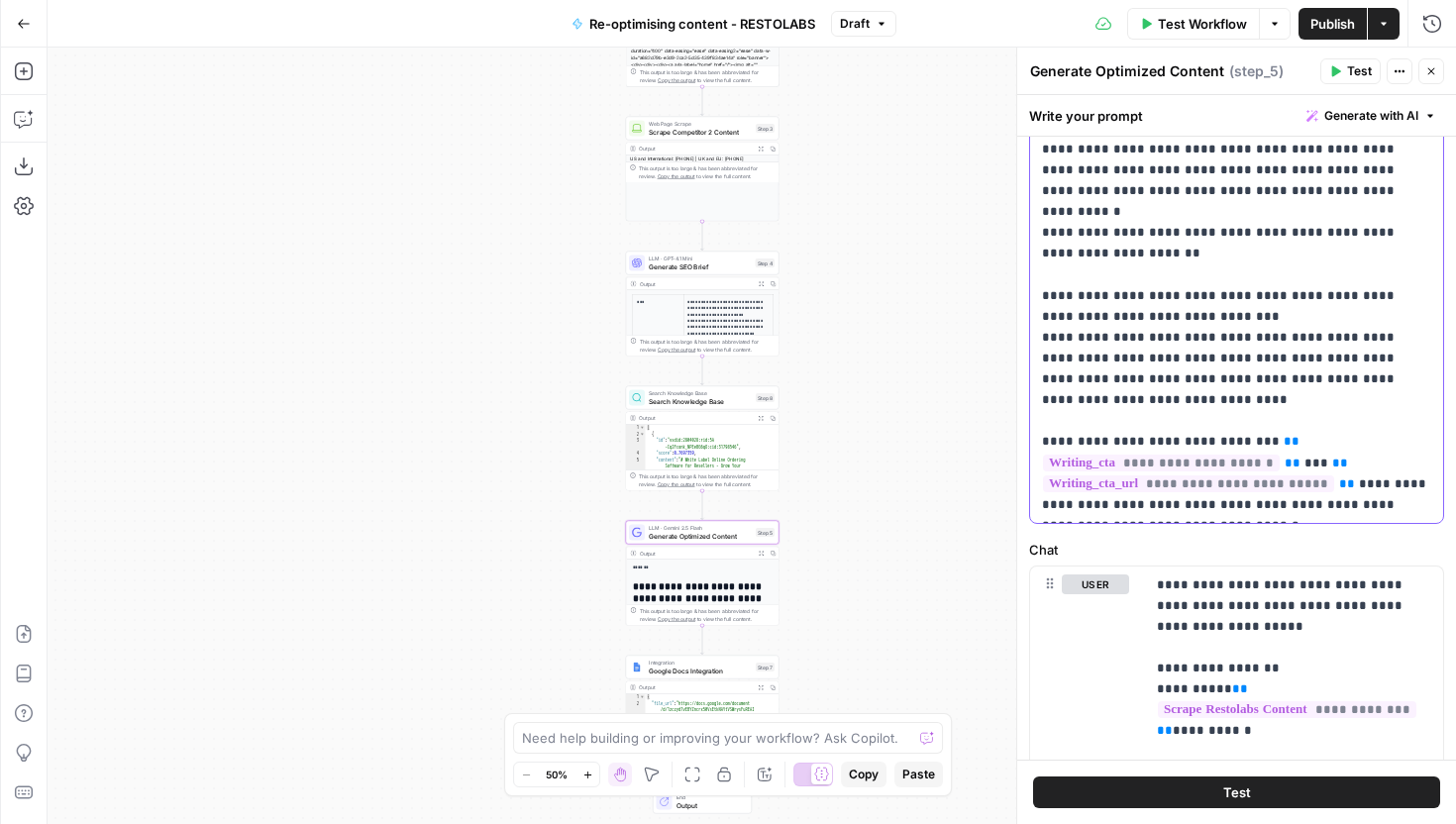 click on "**********" at bounding box center (1236, -897) 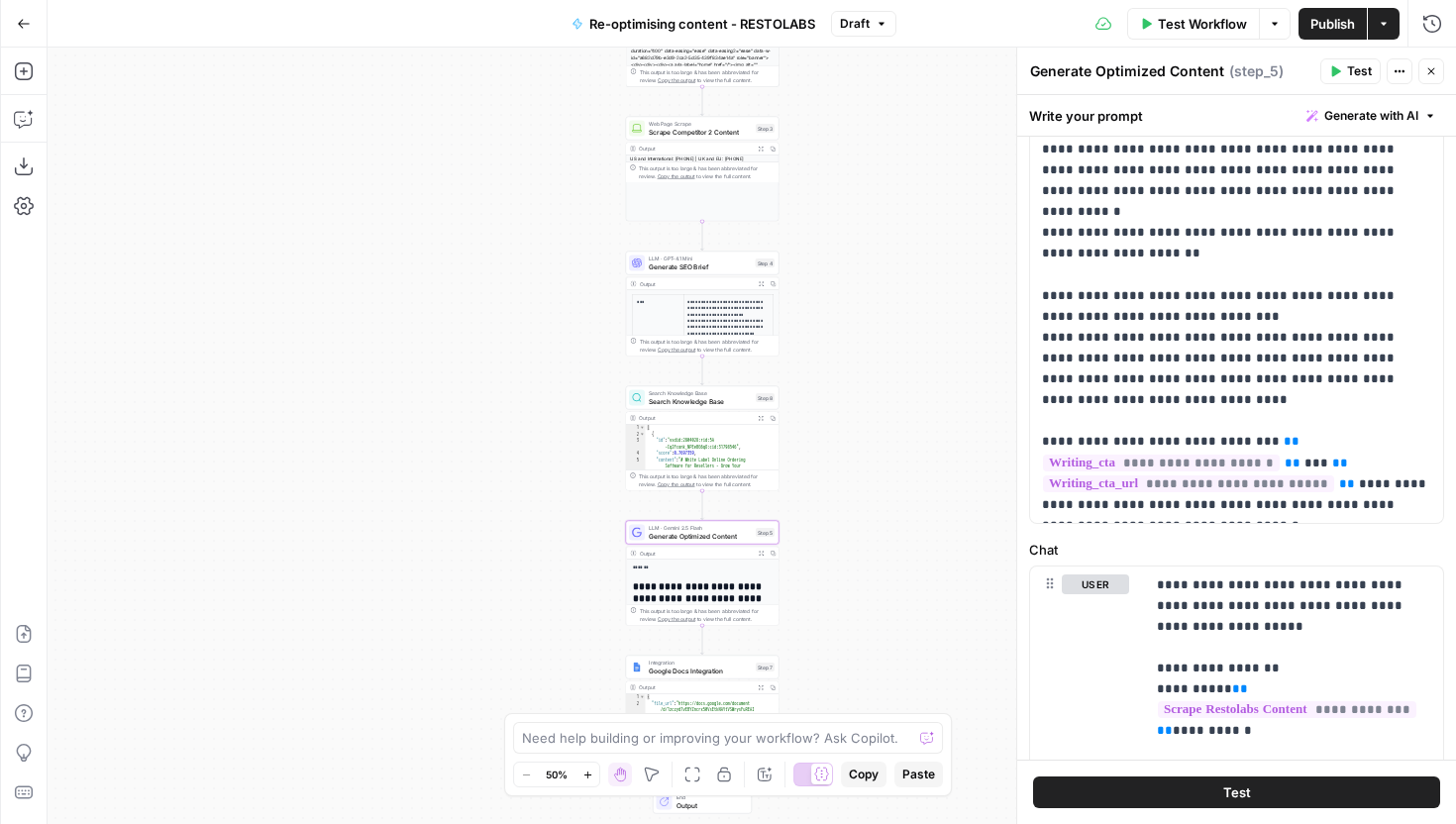 click on "Test Workflow Options Publish Actions Run History" at bounding box center [1176, 23] 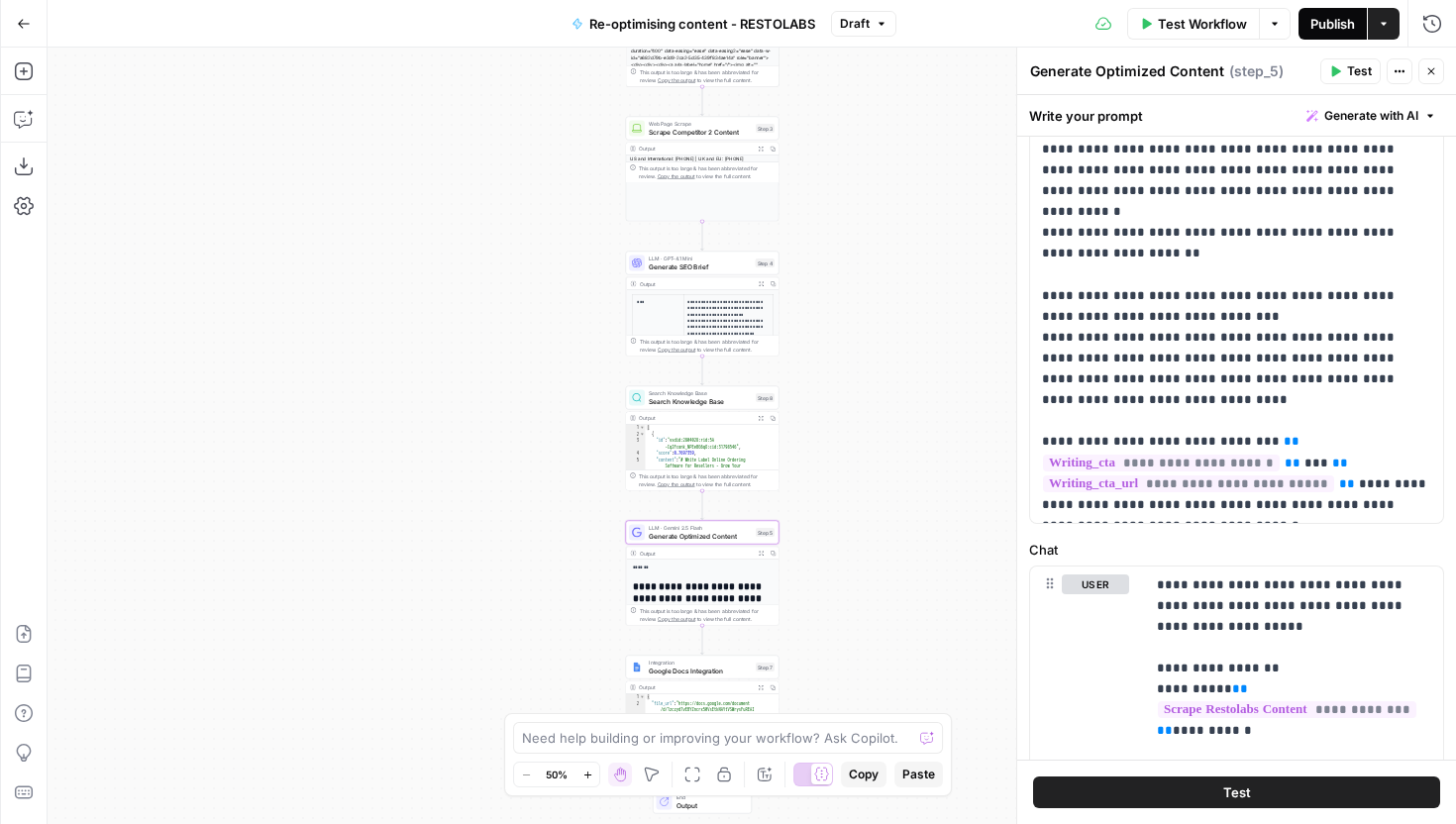 click on "Publish" at bounding box center (1332, 24) 